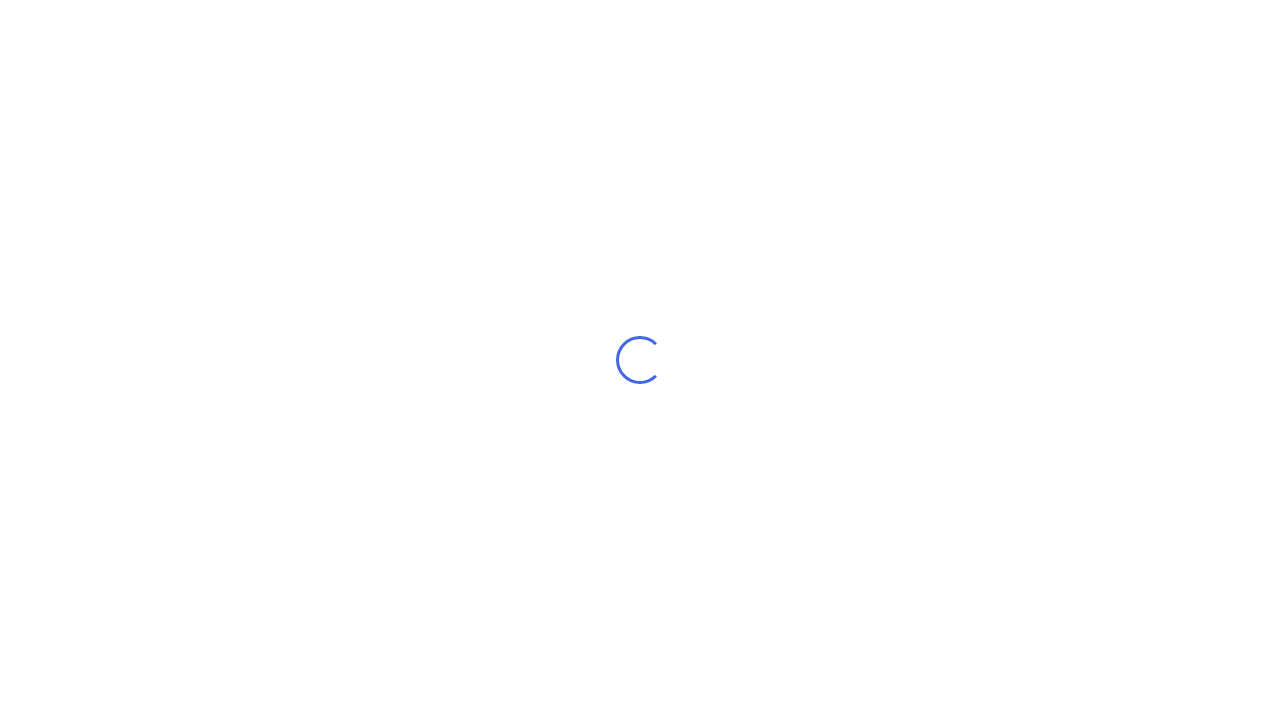 scroll, scrollTop: 0, scrollLeft: 0, axis: both 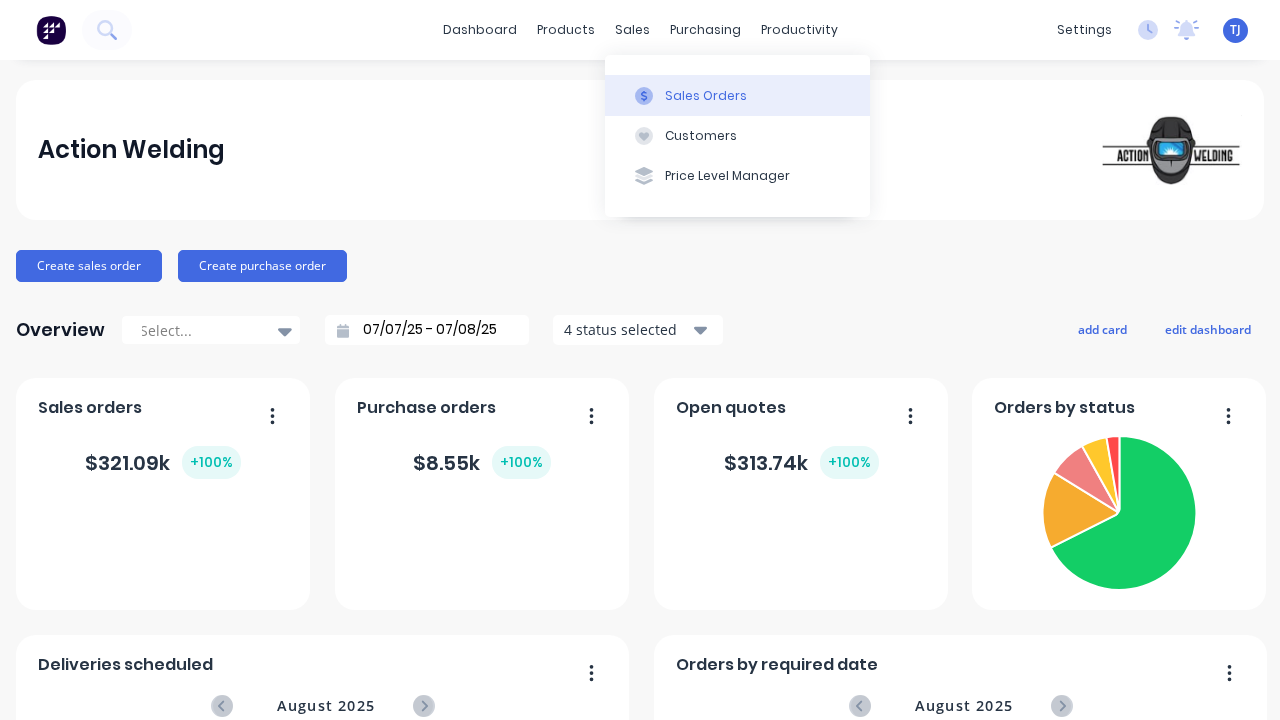 click on "Sales Orders" at bounding box center (706, 96) 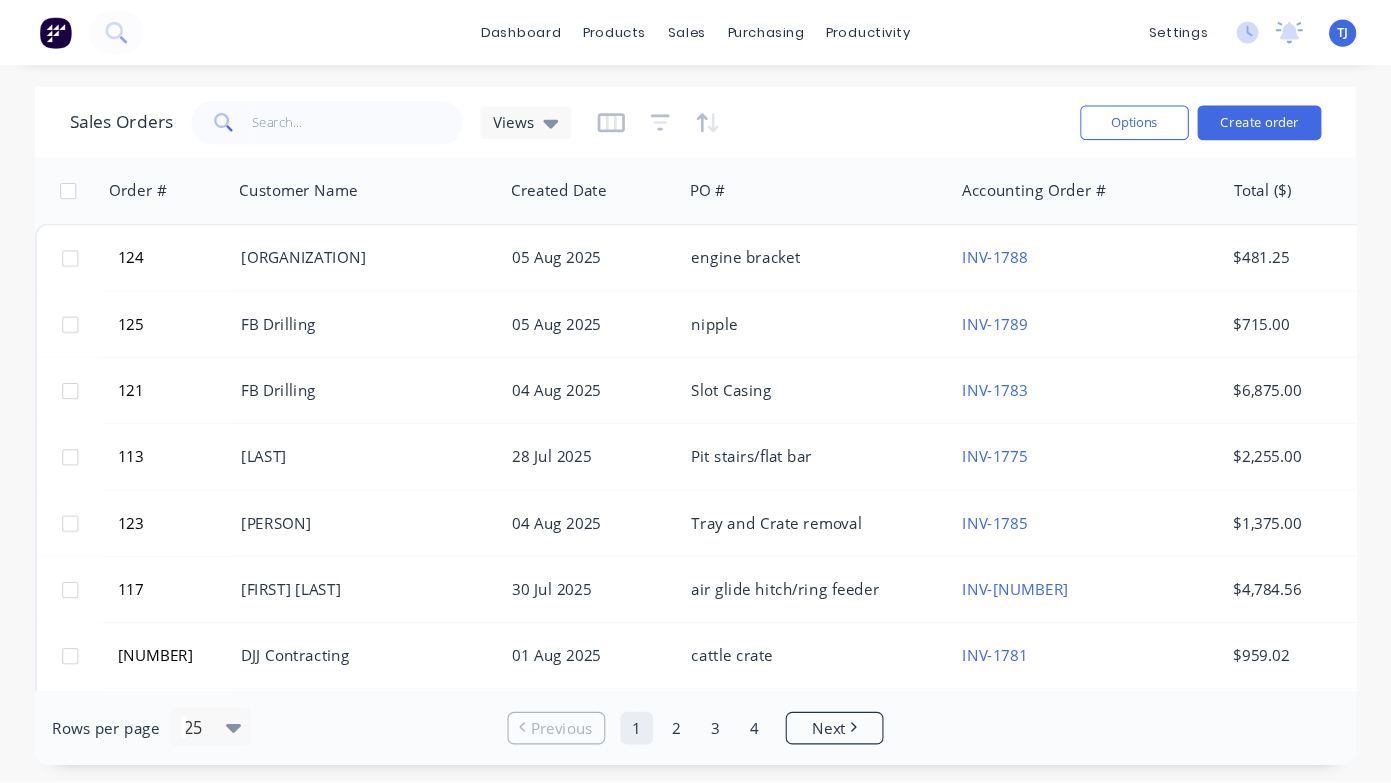 scroll, scrollTop: 0, scrollLeft: 0, axis: both 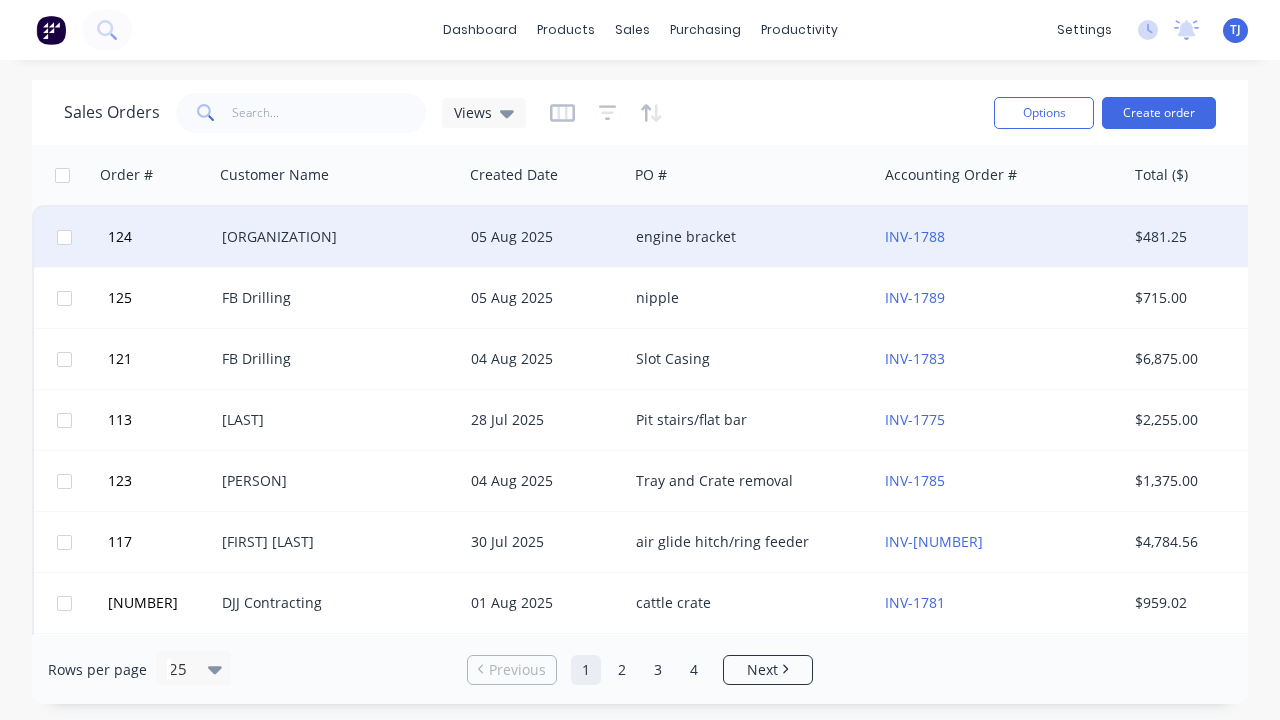 click on "engine bracket" at bounding box center [752, 237] 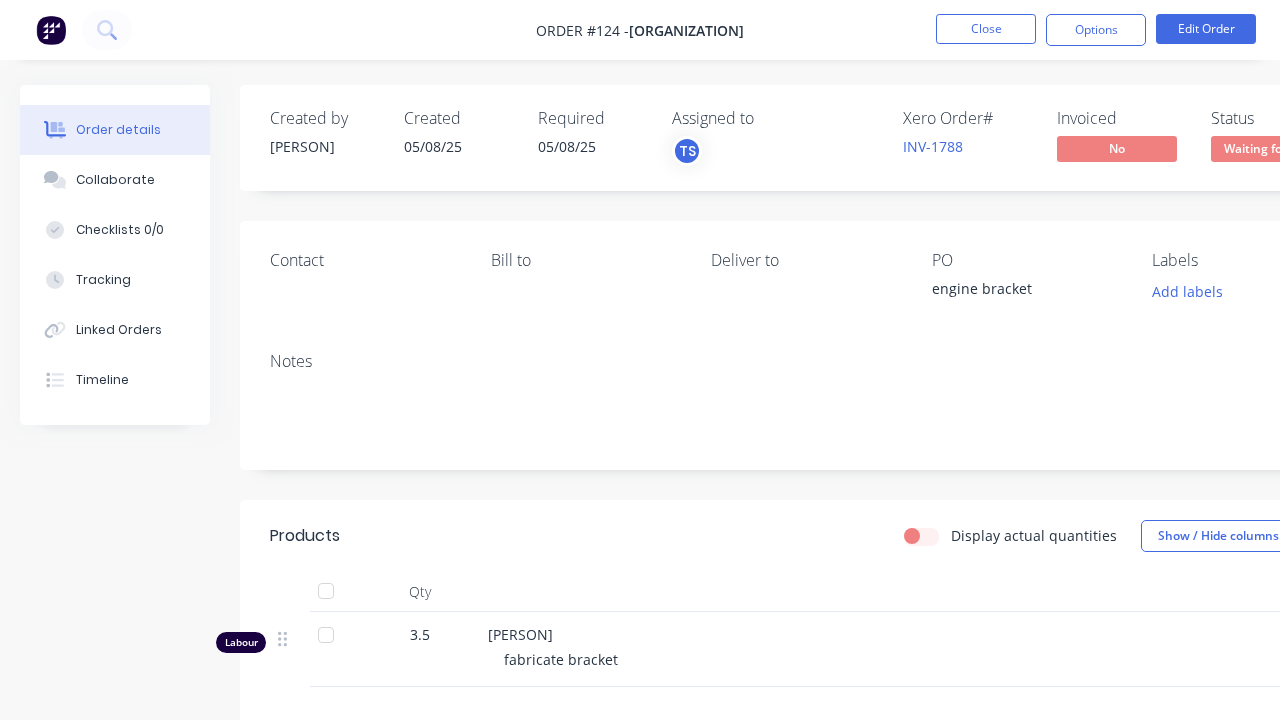 click on "Order details" at bounding box center (115, 130) 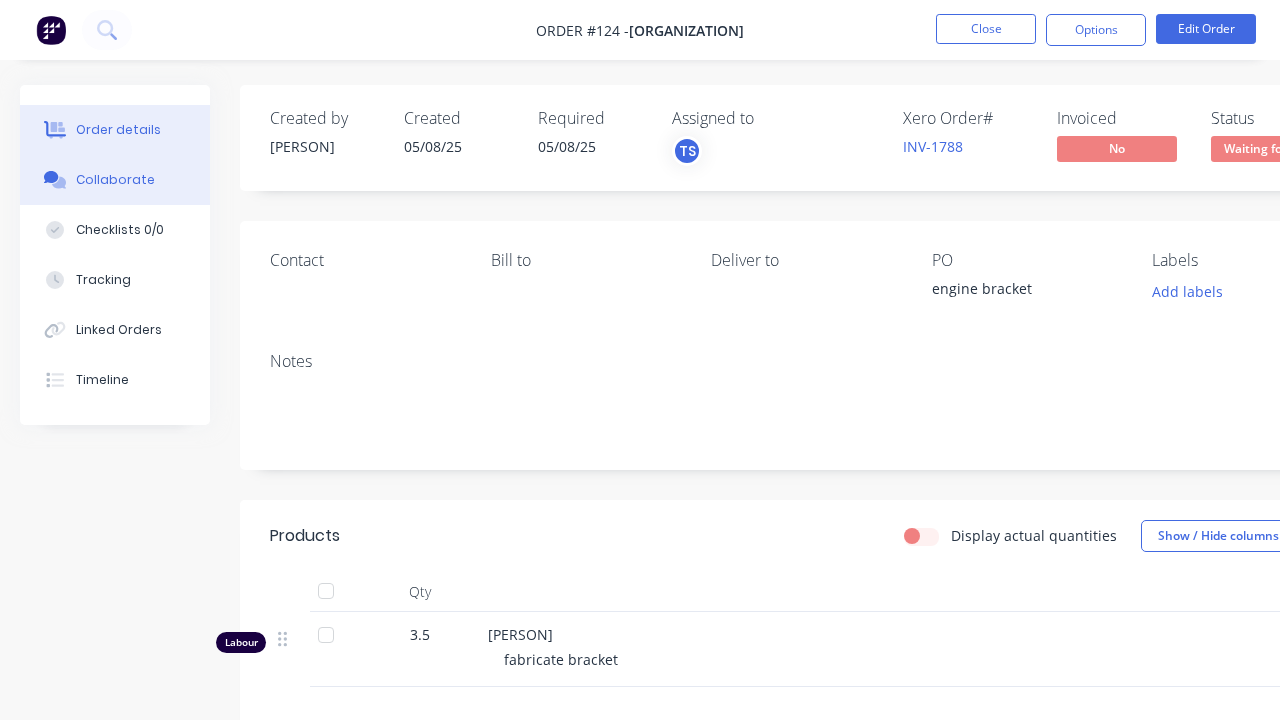 click on "Collaborate" at bounding box center [115, 180] 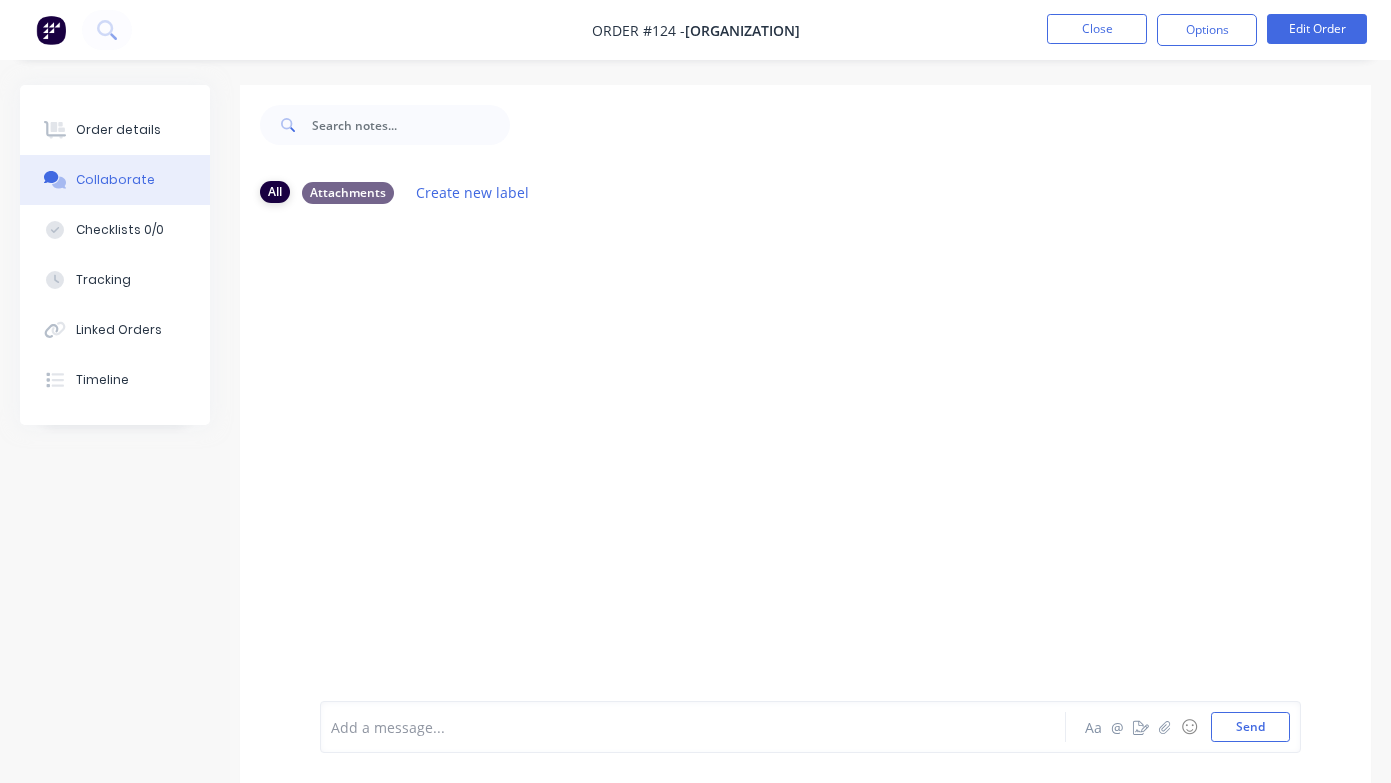click on "All" at bounding box center (275, 192) 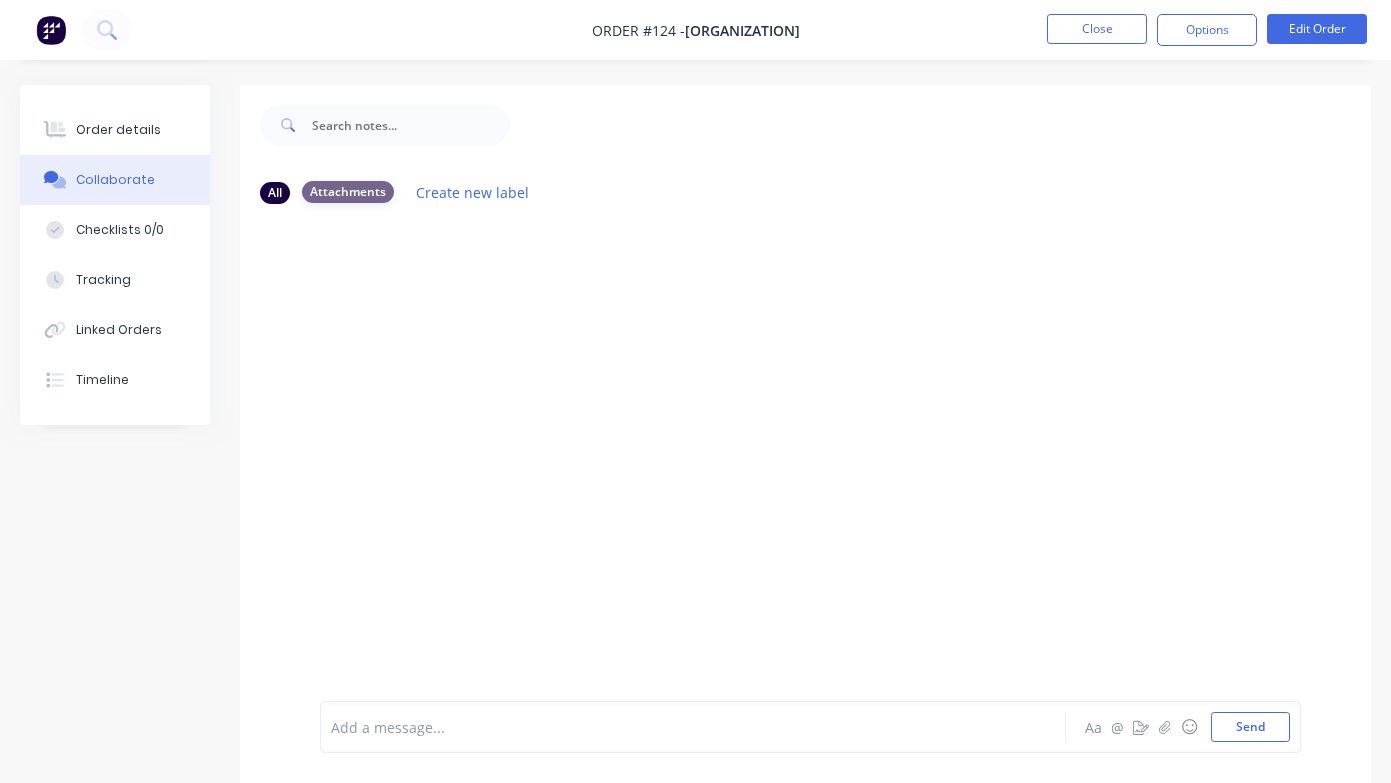 click on "Attachments" at bounding box center (348, 192) 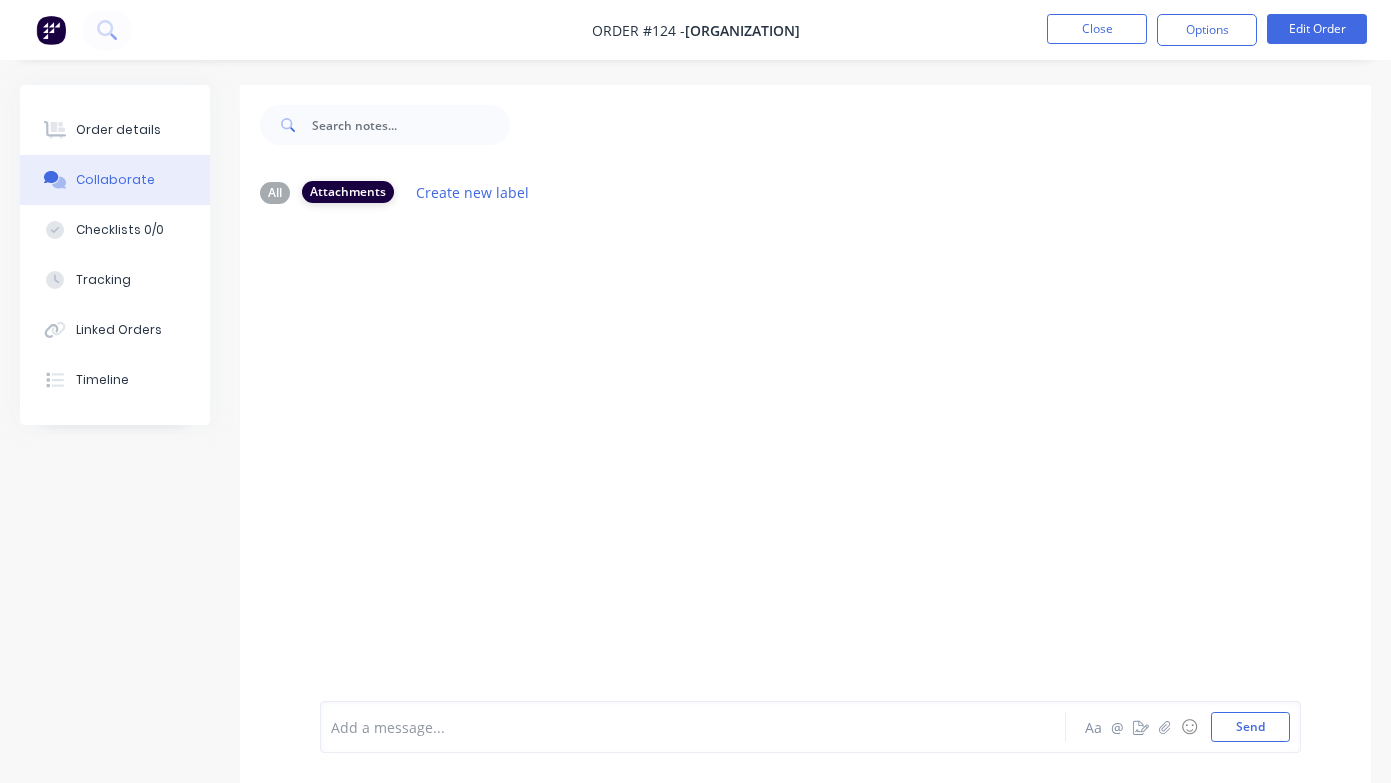 click on "Attachments" at bounding box center (348, 192) 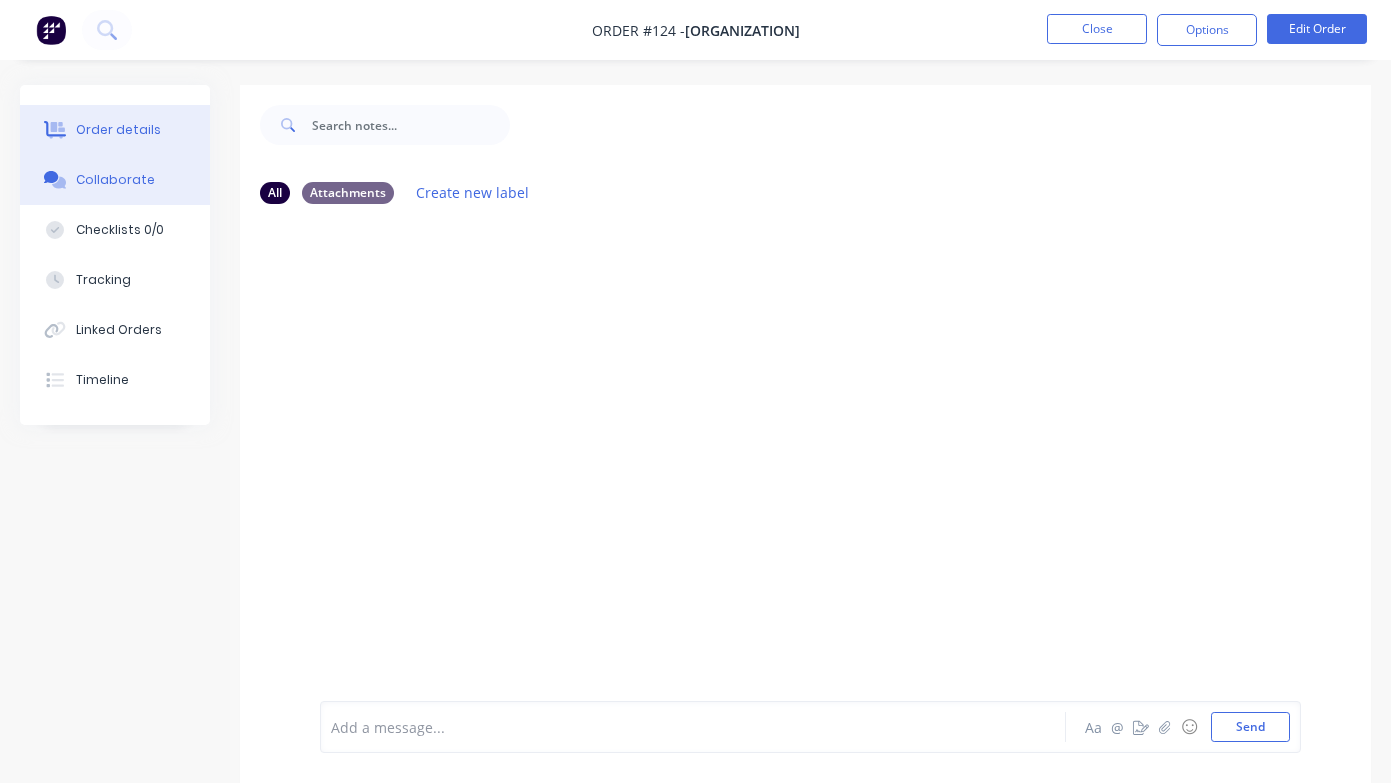 click on "Order details" at bounding box center (118, 130) 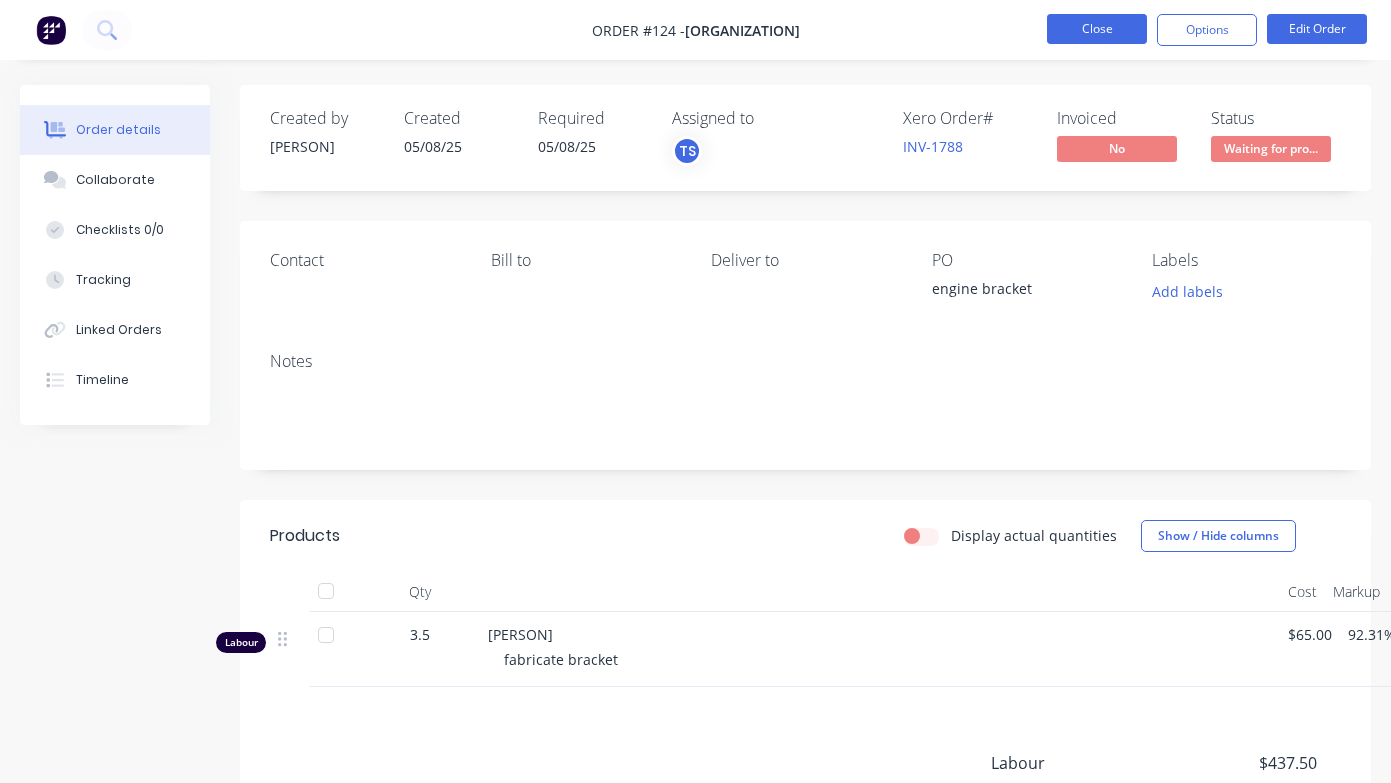 click on "Close" at bounding box center [1097, 29] 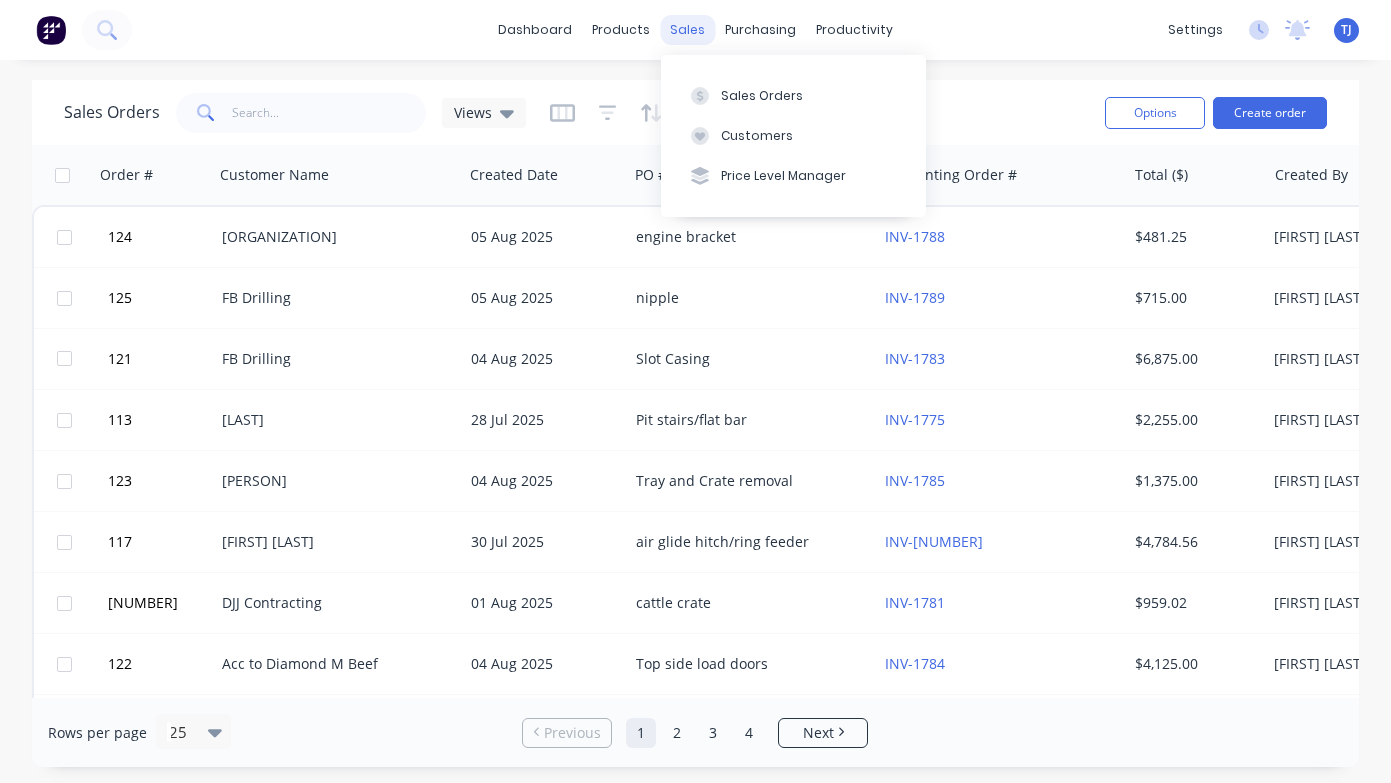 click on "sales" at bounding box center [687, 30] 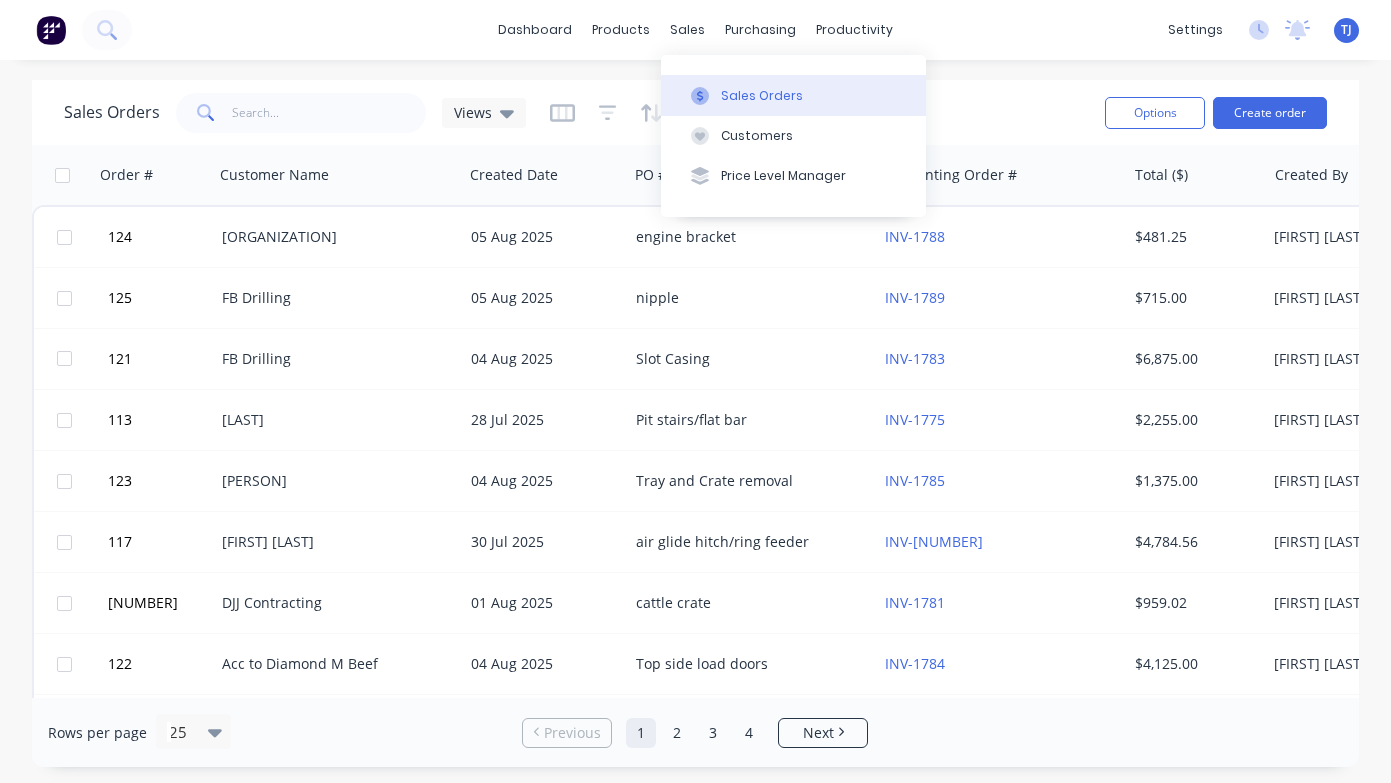 click on "Sales Orders" at bounding box center [793, 95] 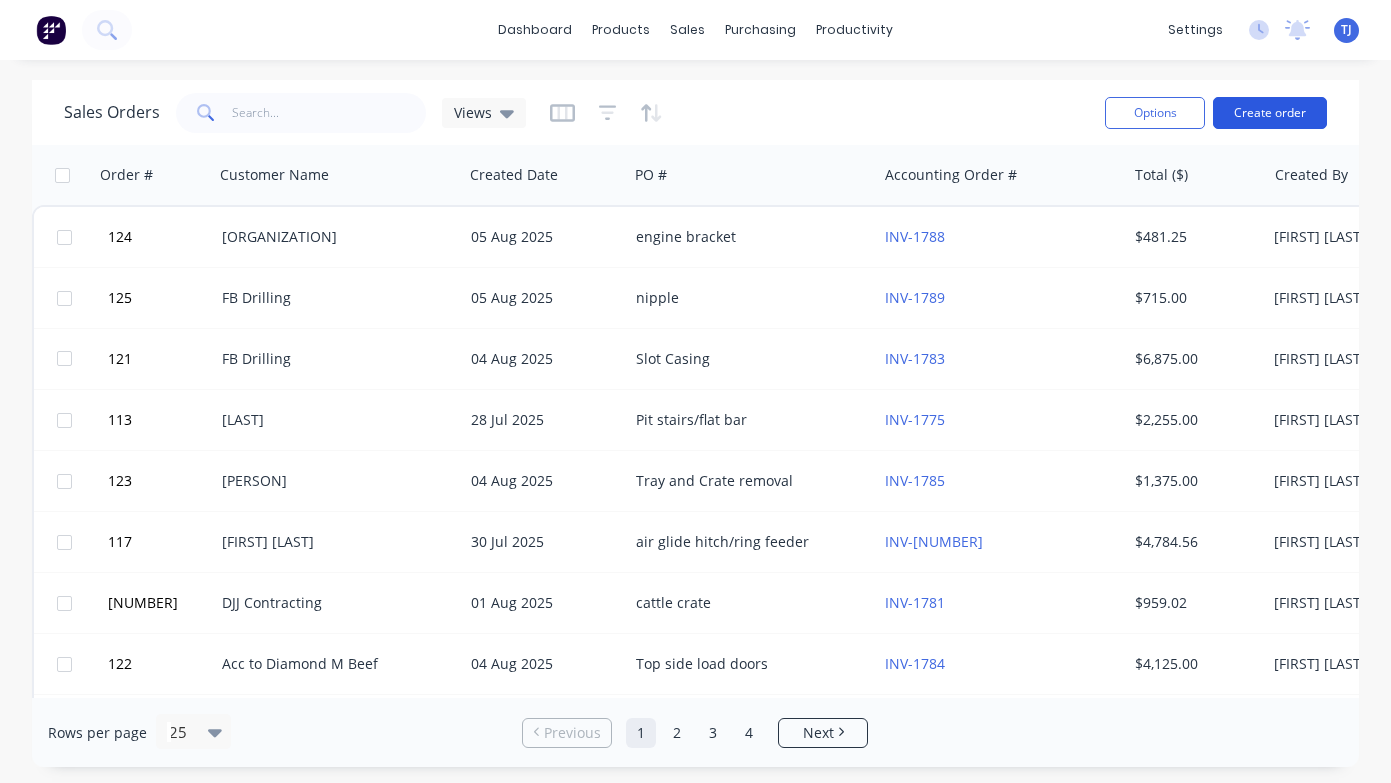 click on "Create order" at bounding box center (1270, 113) 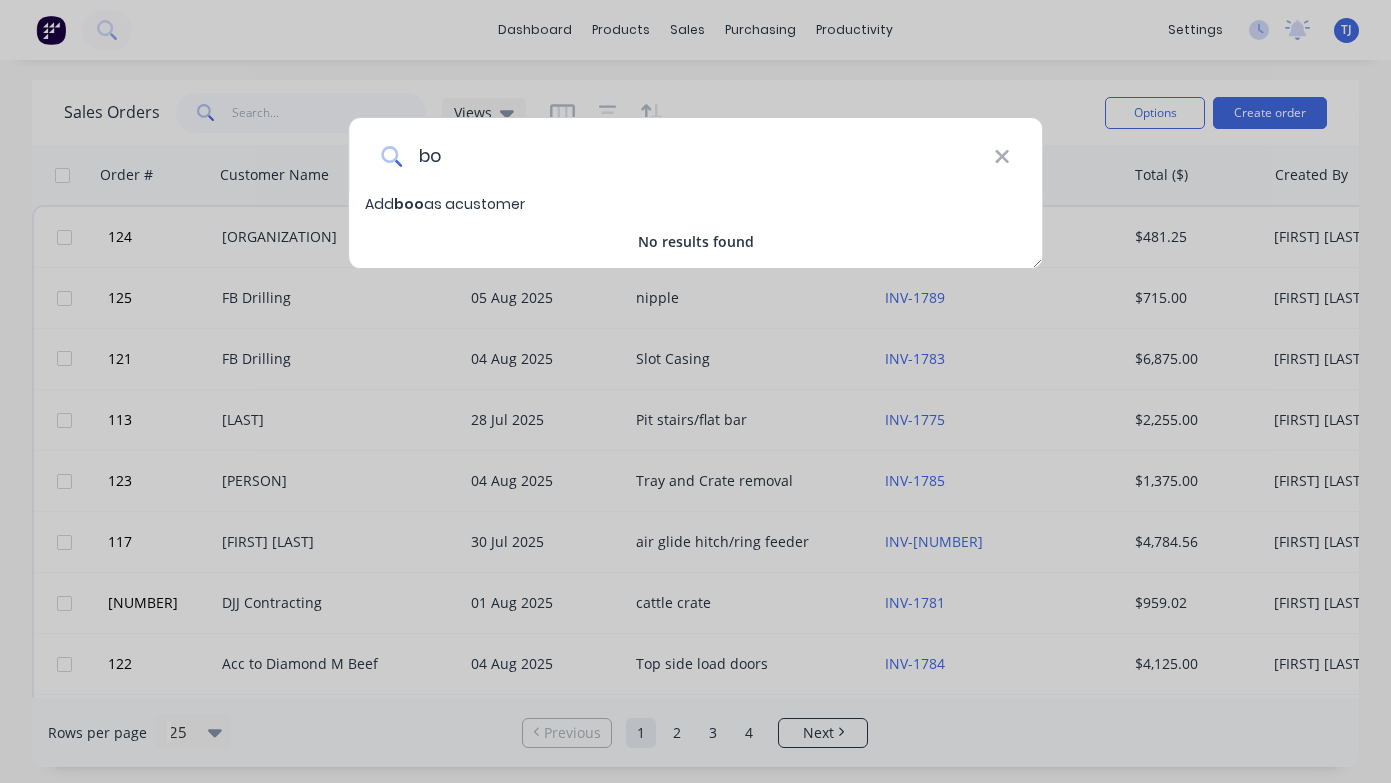 type on "b" 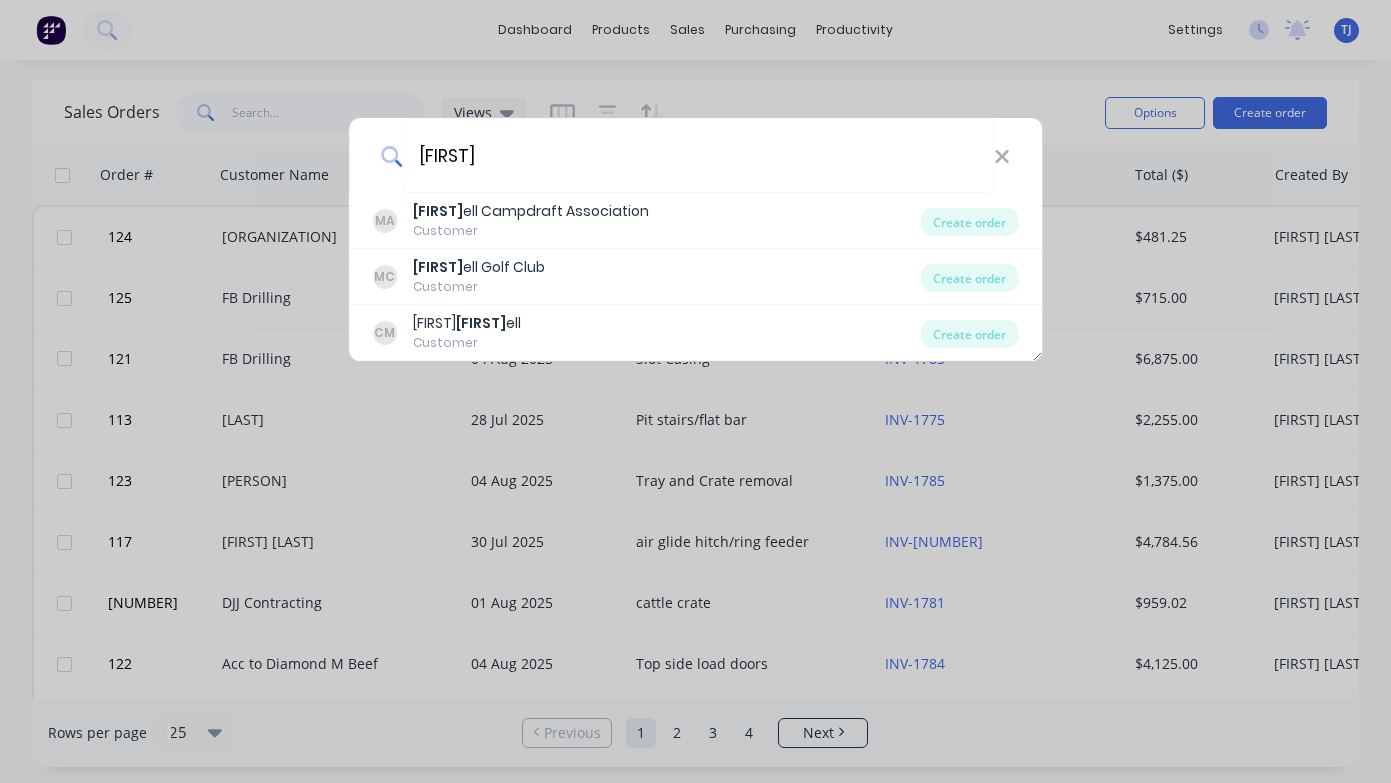 type on "[FIRST]" 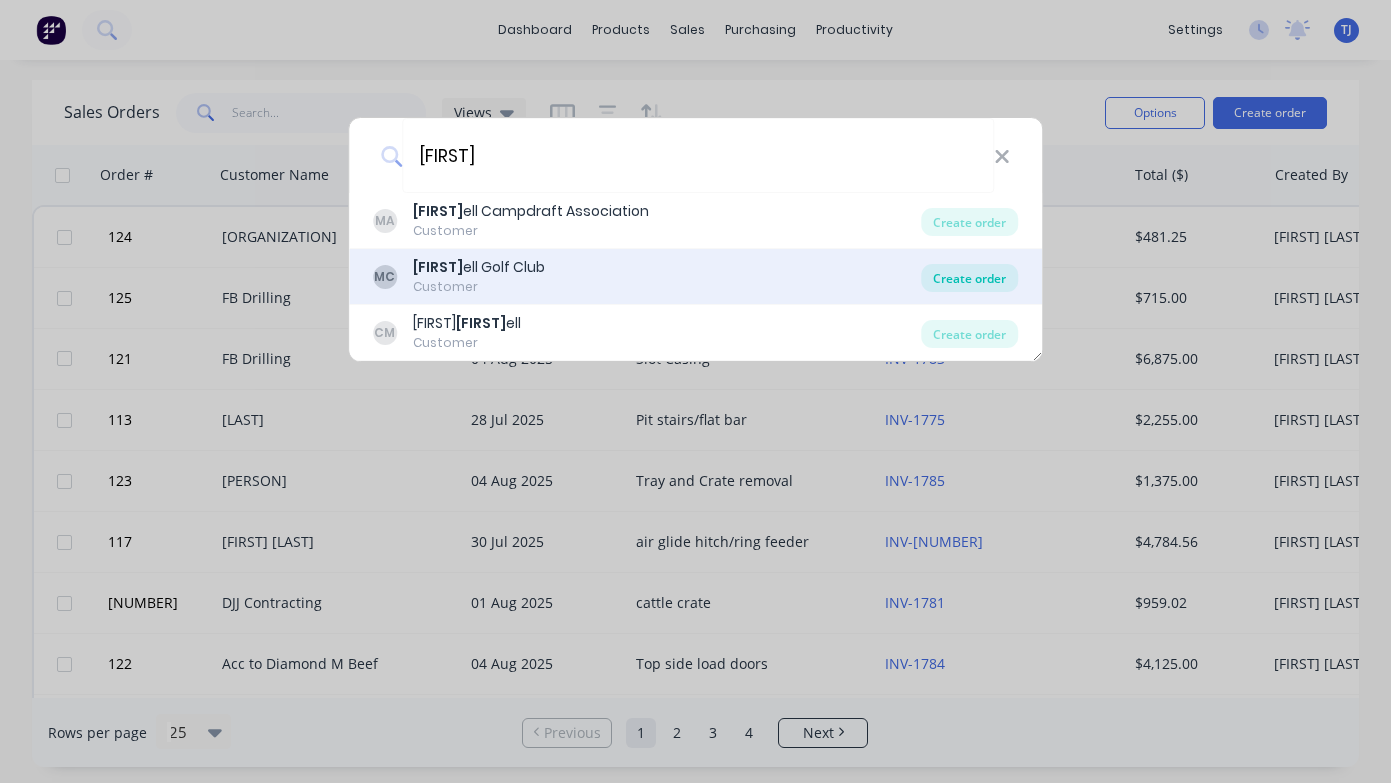 drag, startPoint x: 671, startPoint y: 104, endPoint x: 983, endPoint y: 276, distance: 356.26956 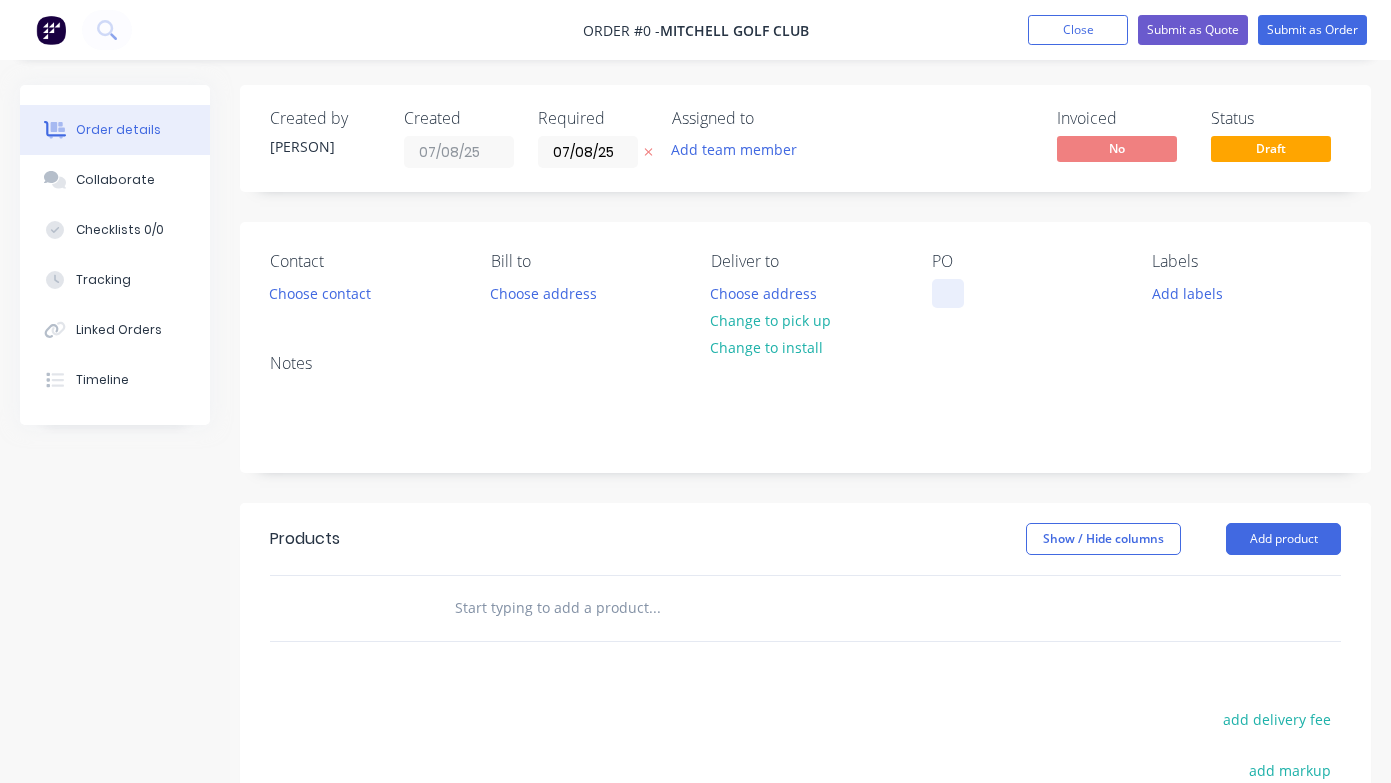 click at bounding box center [948, 293] 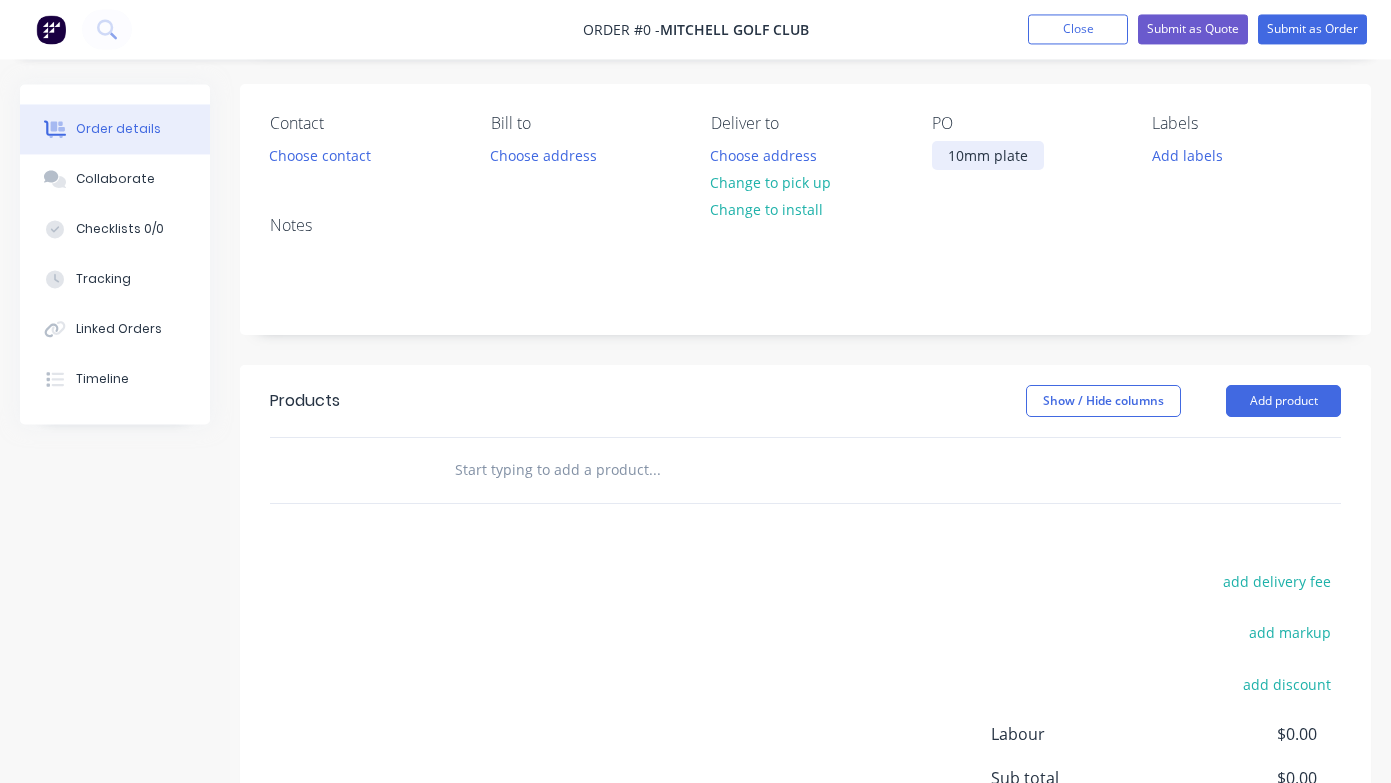 scroll, scrollTop: 145, scrollLeft: 0, axis: vertical 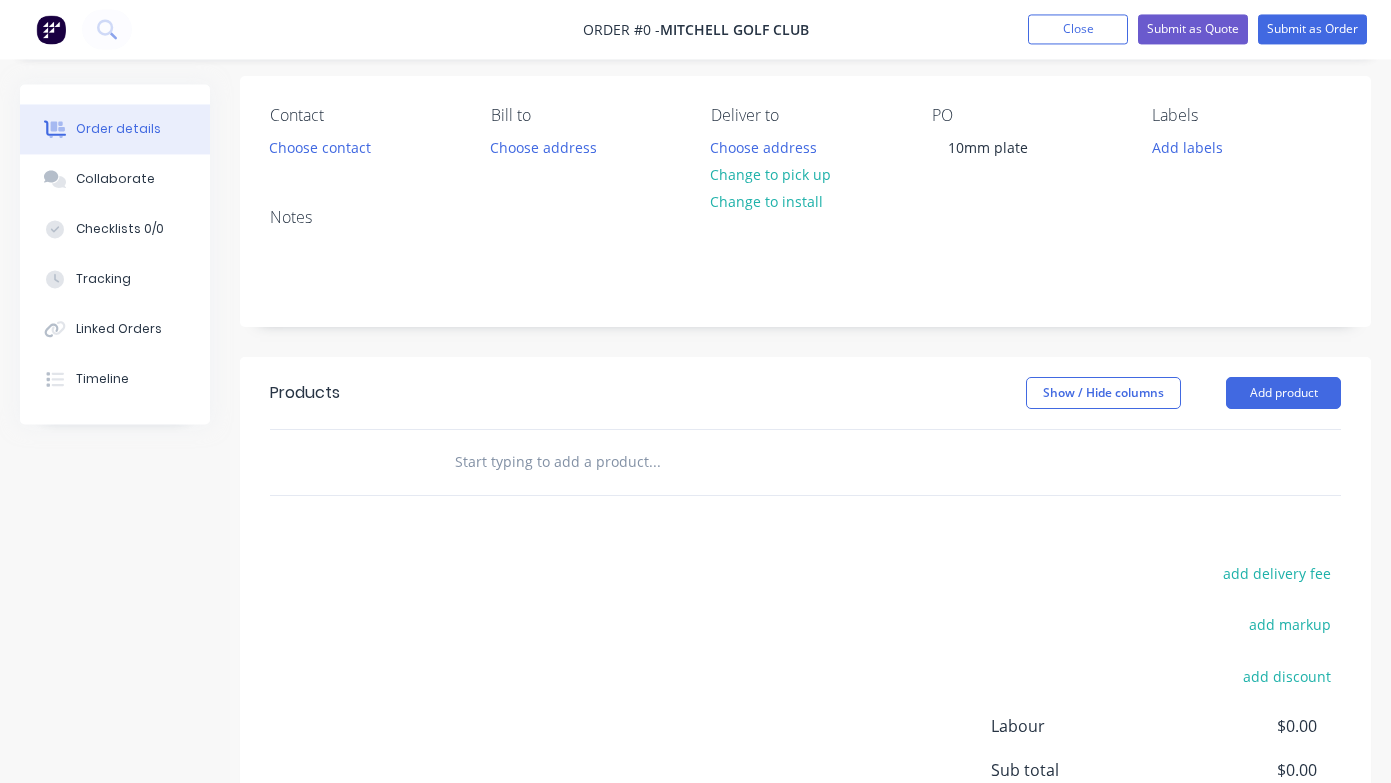 click on "Order details Collaborate Checklists 0/0 Tracking Linked Orders Timeline   Order details   Collaborate   Checklists   Tracking   Linked Orders   Timeline Created by [FIRST] Created [DATE] Required [DATE] Assigned to Add team member Invoiced No Status Draft Contact Choose contact Bill to Choose address Deliver to Choose address Change to pick up Change to install PO 10mm plate Labels Add labels Notes Products Show / Hide columns Add product     add delivery fee add markup add discount Labour $0.00 Sub total $0.00 Margin $0.00  ( 0 %) Tax $0.00 Total $0.00" at bounding box center [695, 473] 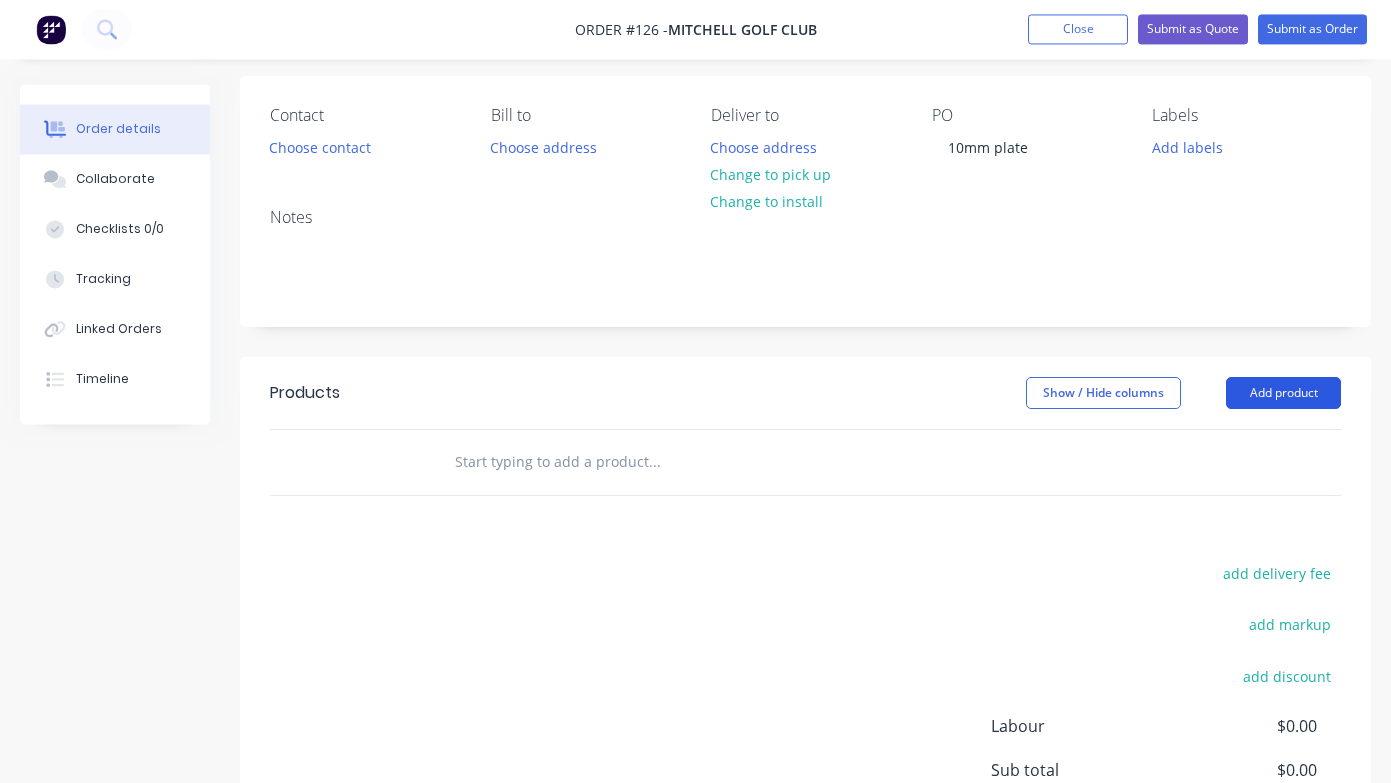 click on "Add product" at bounding box center [1283, 394] 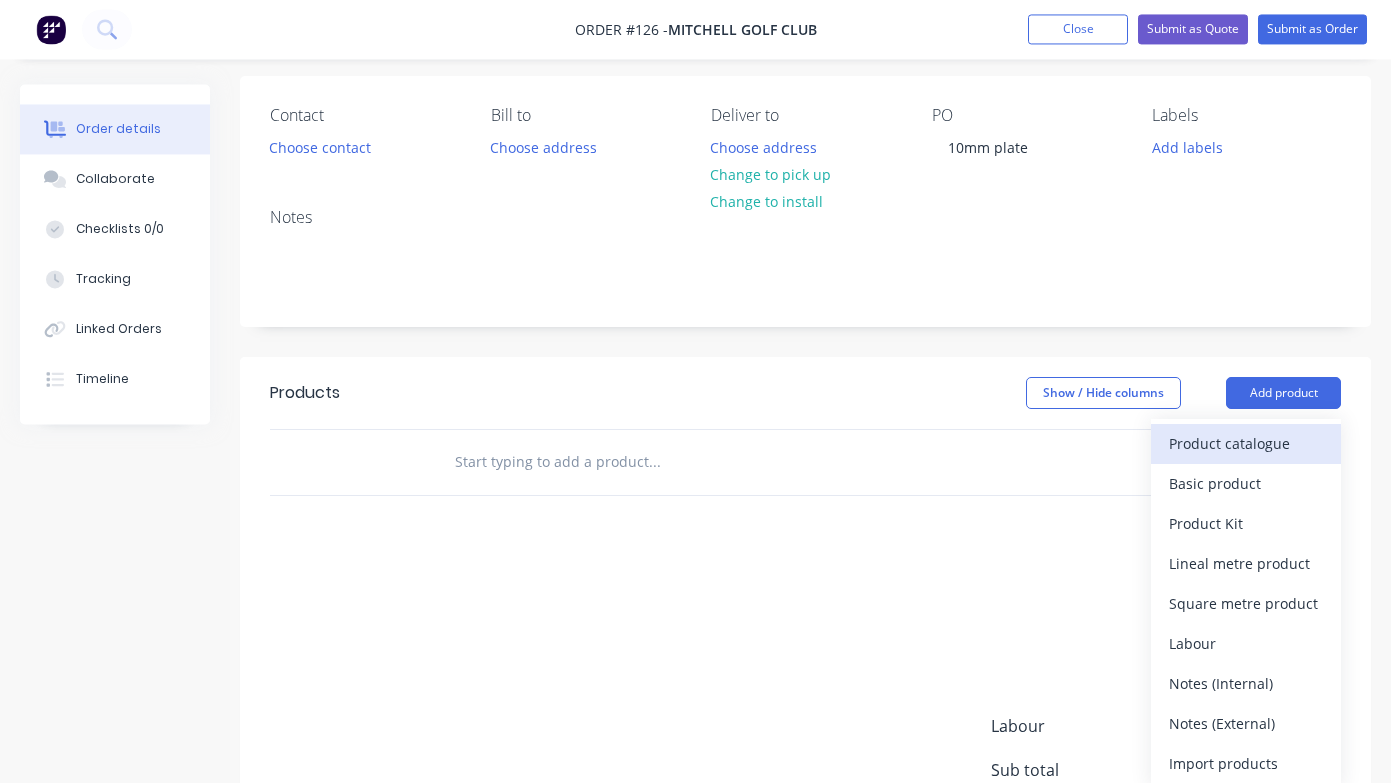 click on "Product catalogue" at bounding box center [1246, 444] 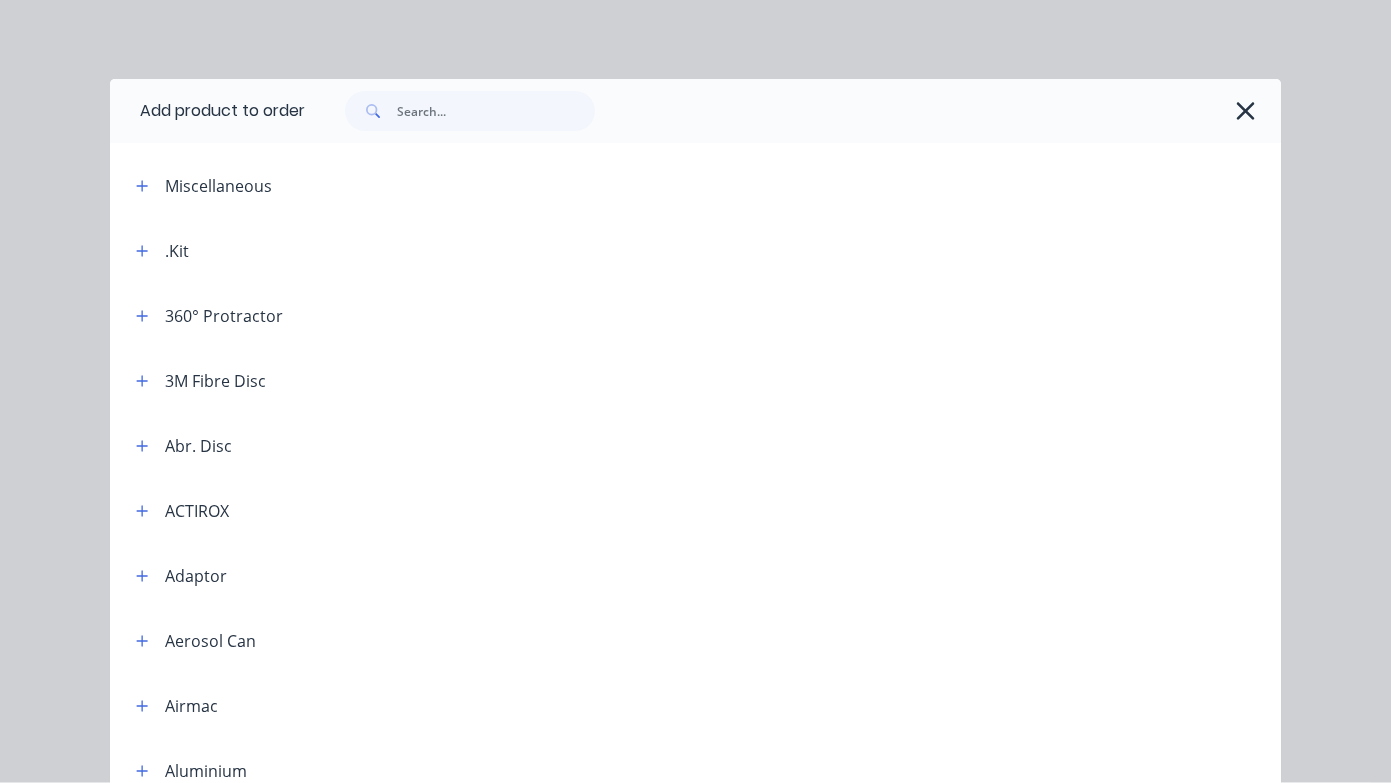 scroll, scrollTop: 144, scrollLeft: 0, axis: vertical 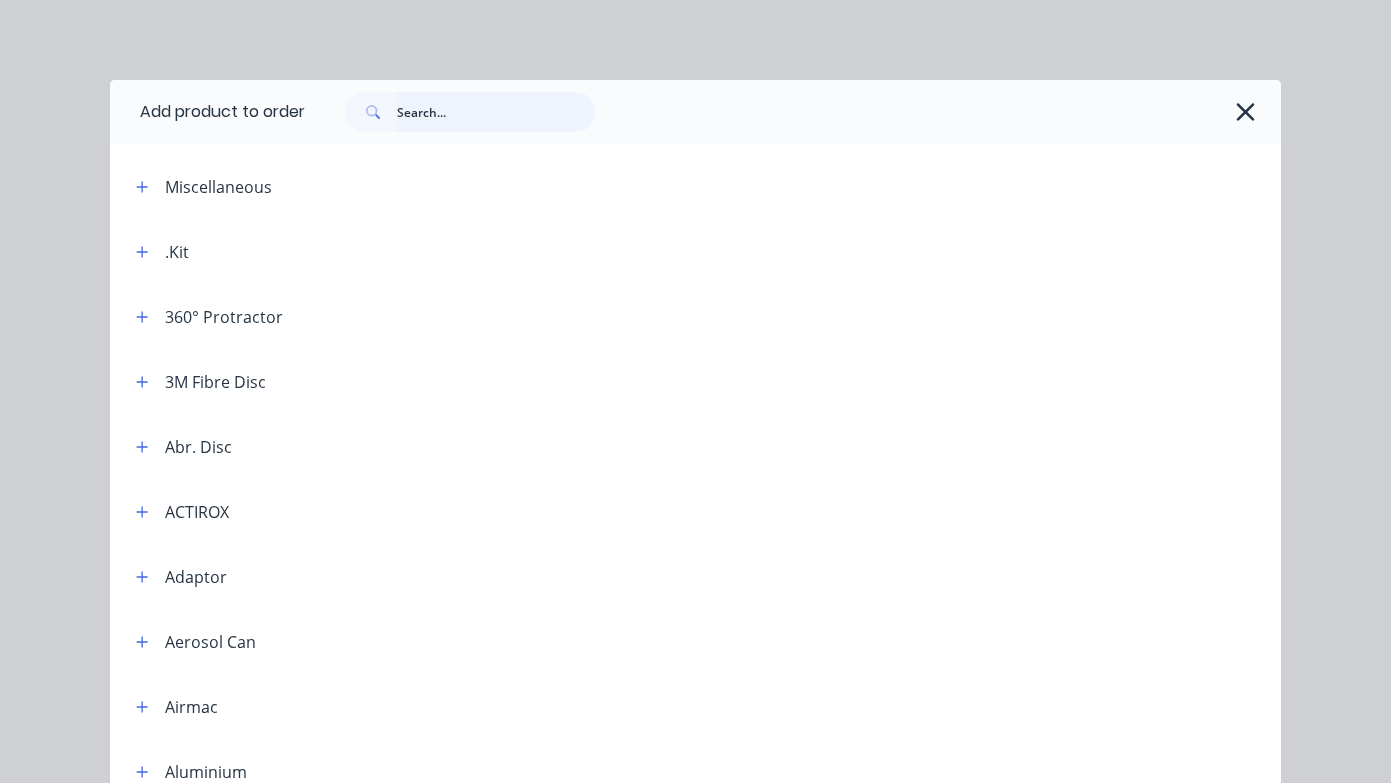 click at bounding box center (496, 112) 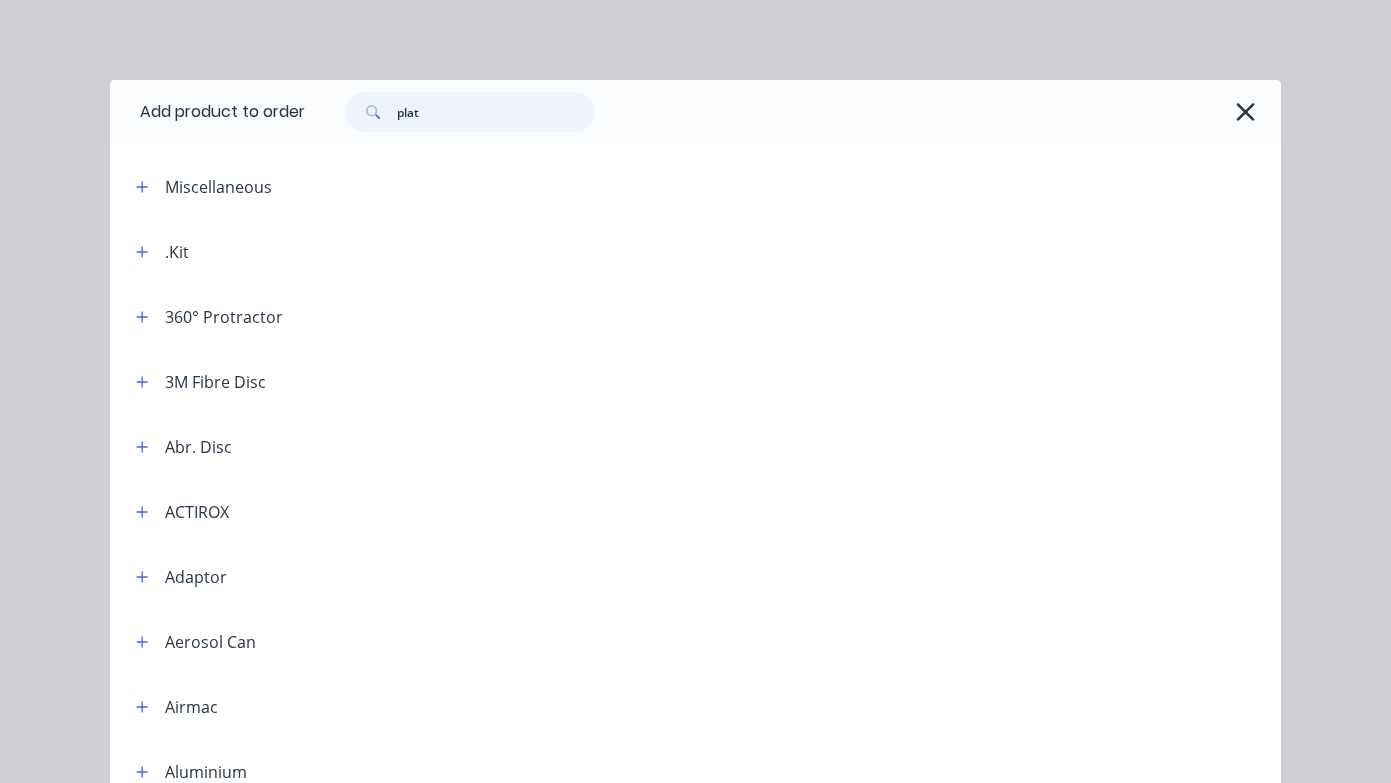 type on "plate" 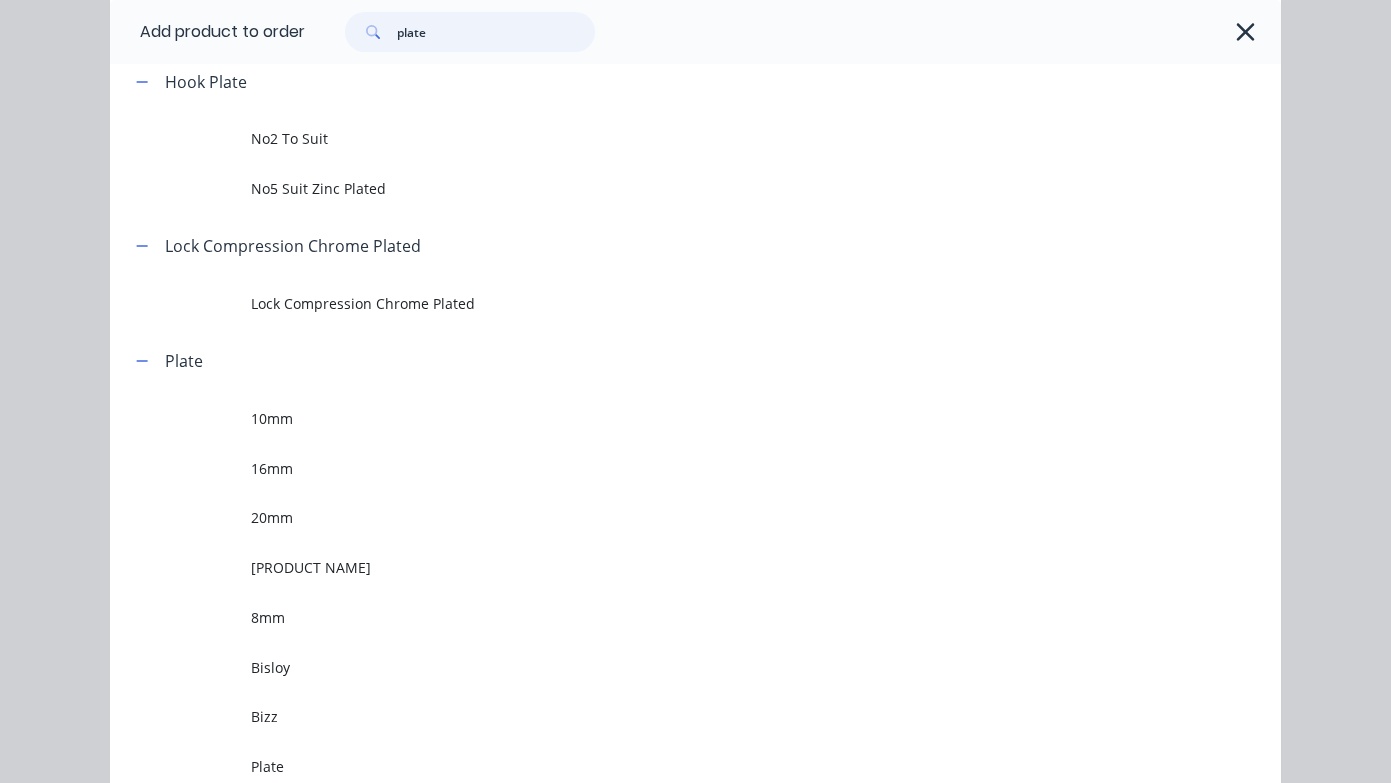 scroll, scrollTop: 1007, scrollLeft: 0, axis: vertical 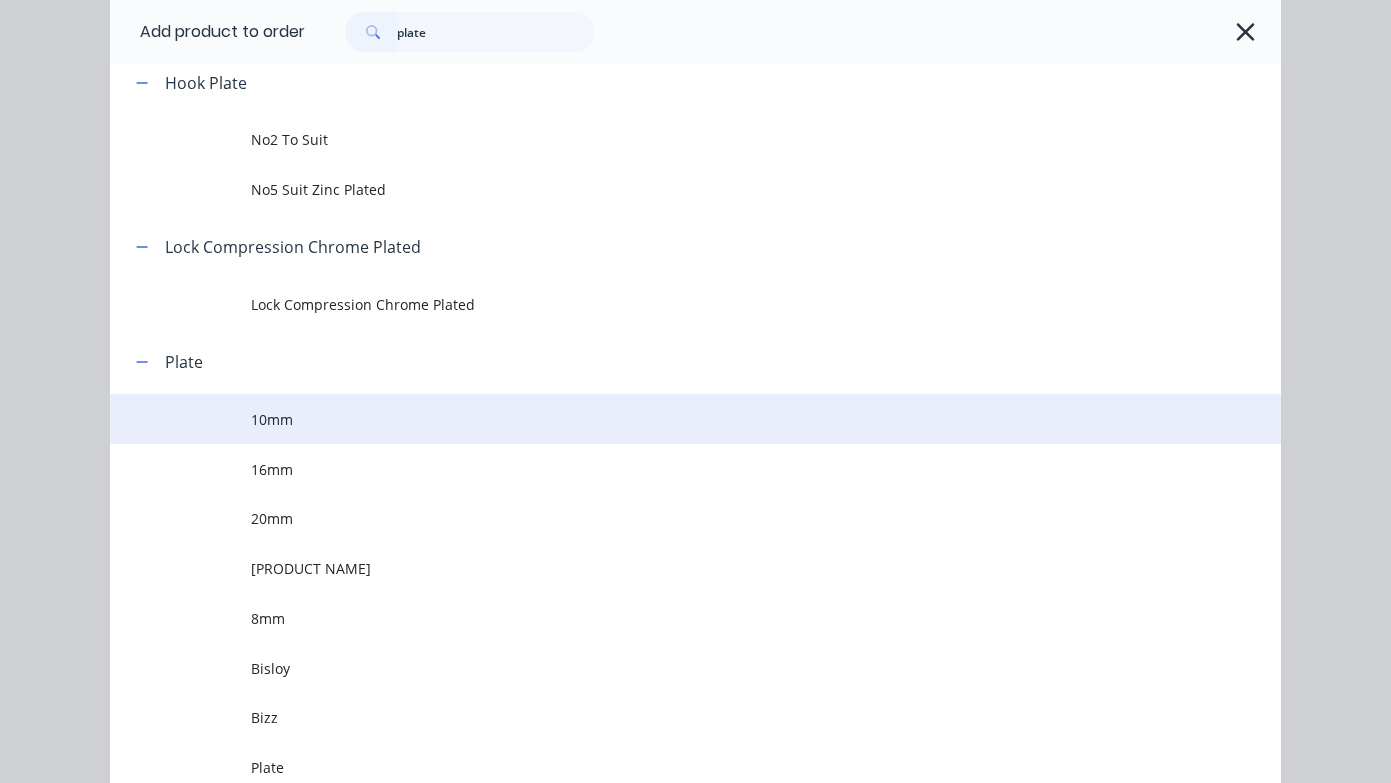 click on "10mm" at bounding box center (663, 419) 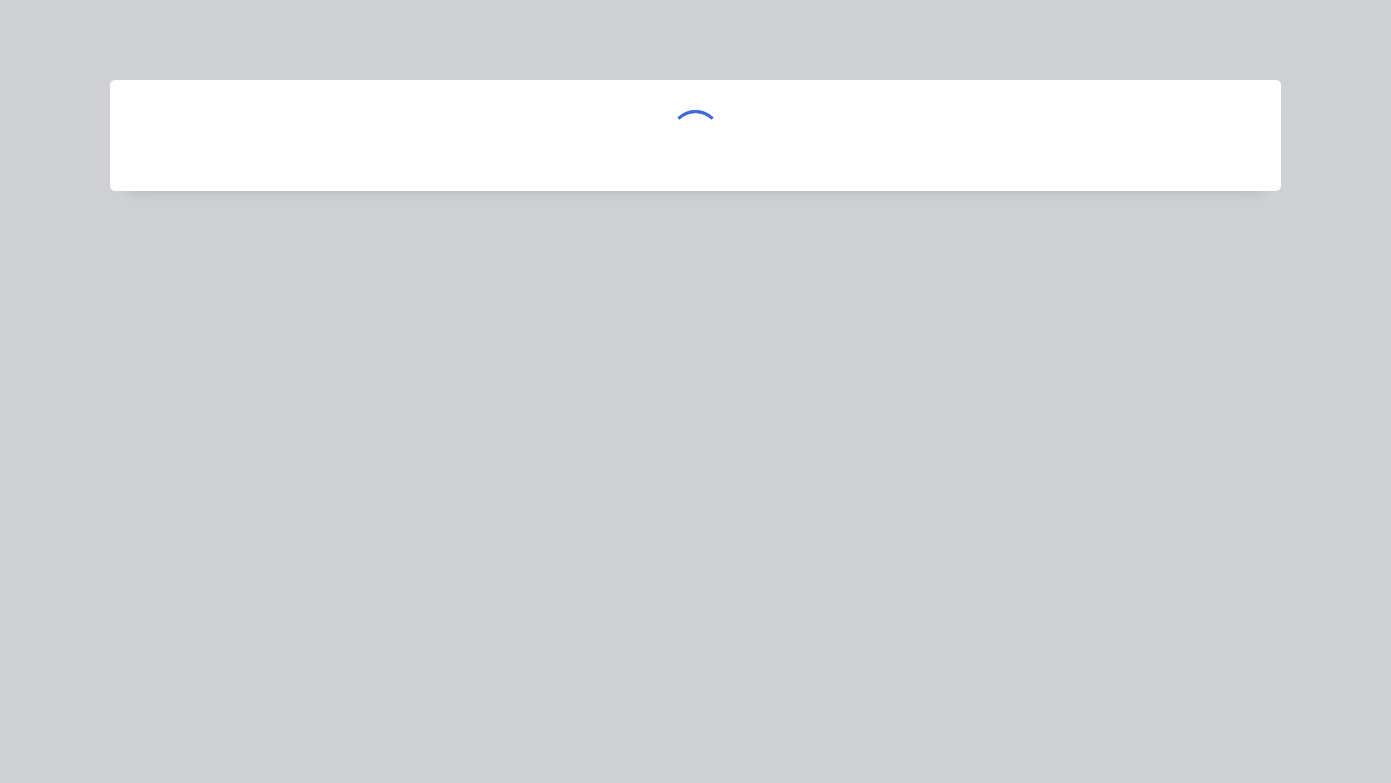 scroll, scrollTop: 0, scrollLeft: 0, axis: both 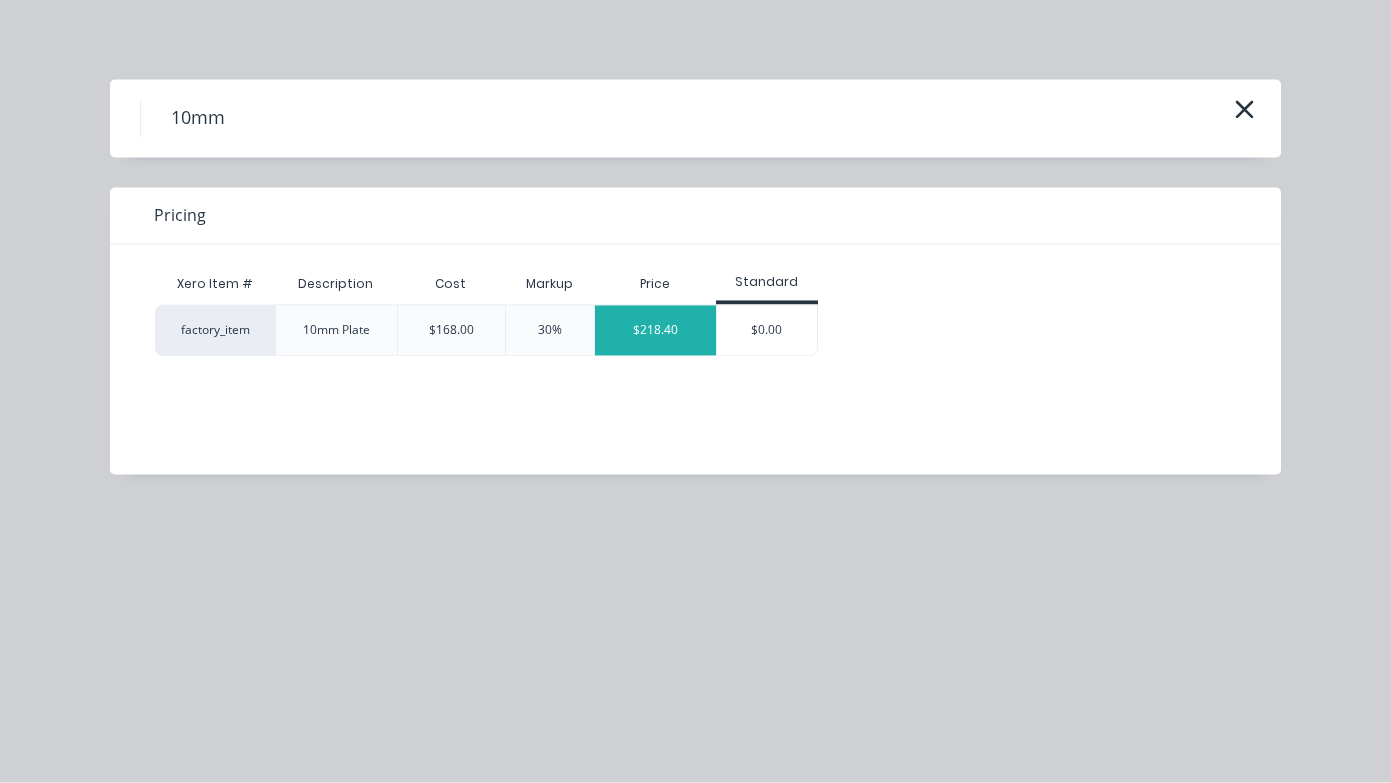 click on "$218.40" at bounding box center [655, 331] 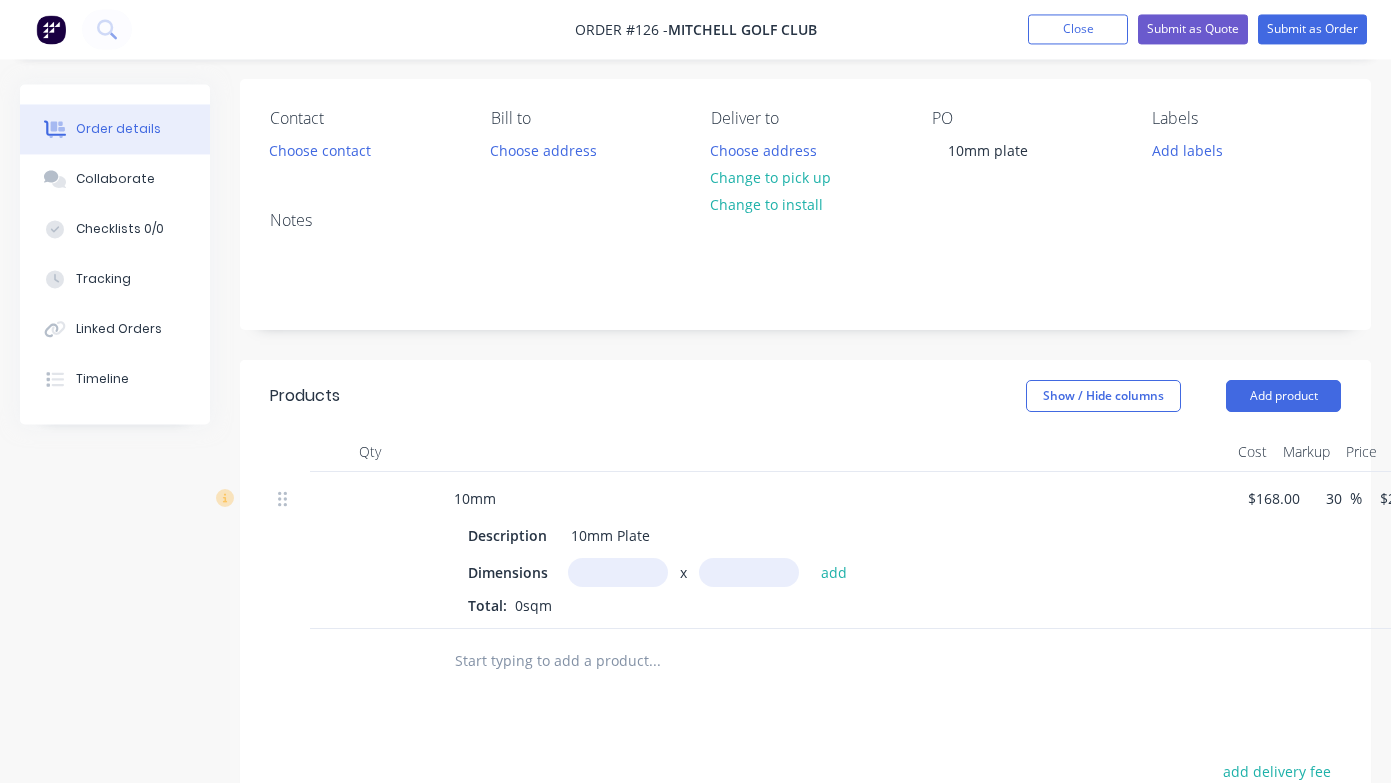 click at bounding box center (618, 573) 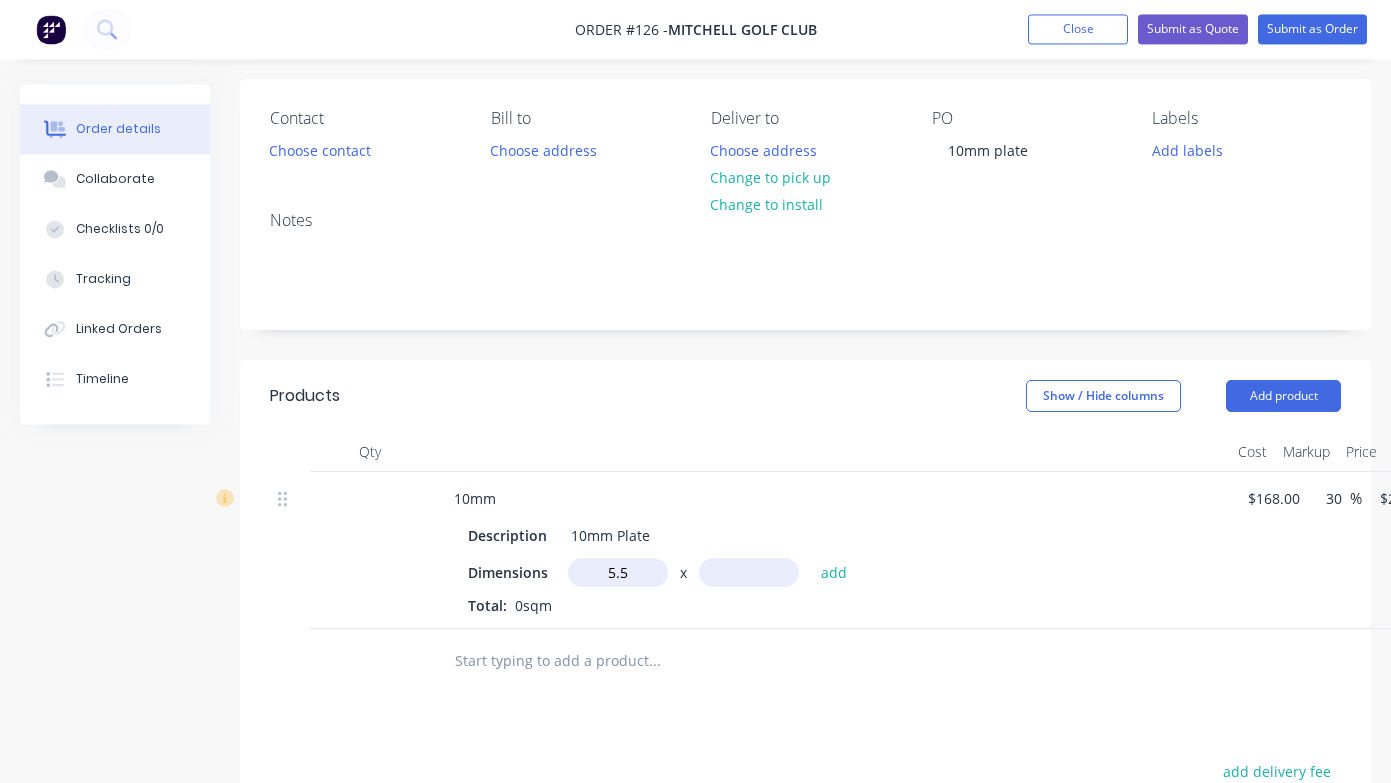 type on "5.5m" 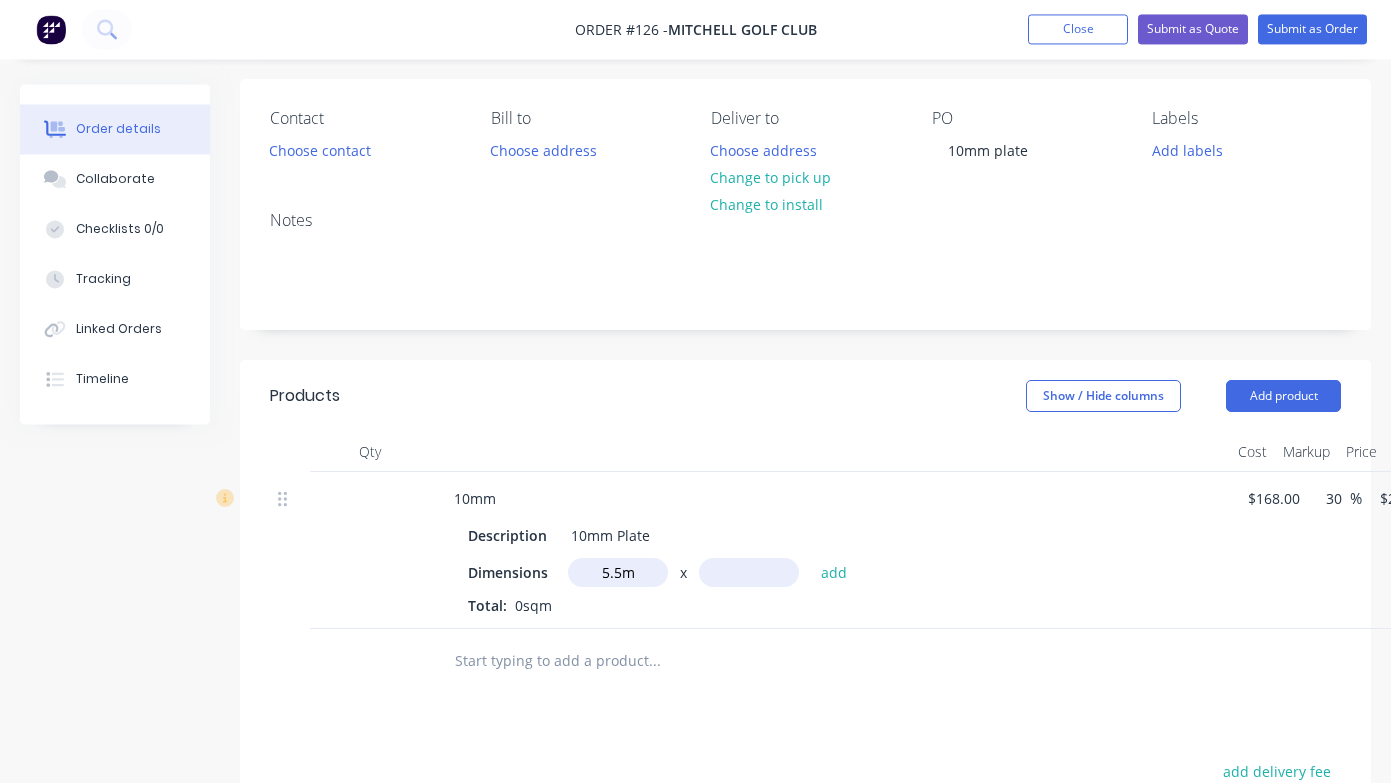 click at bounding box center [749, 573] 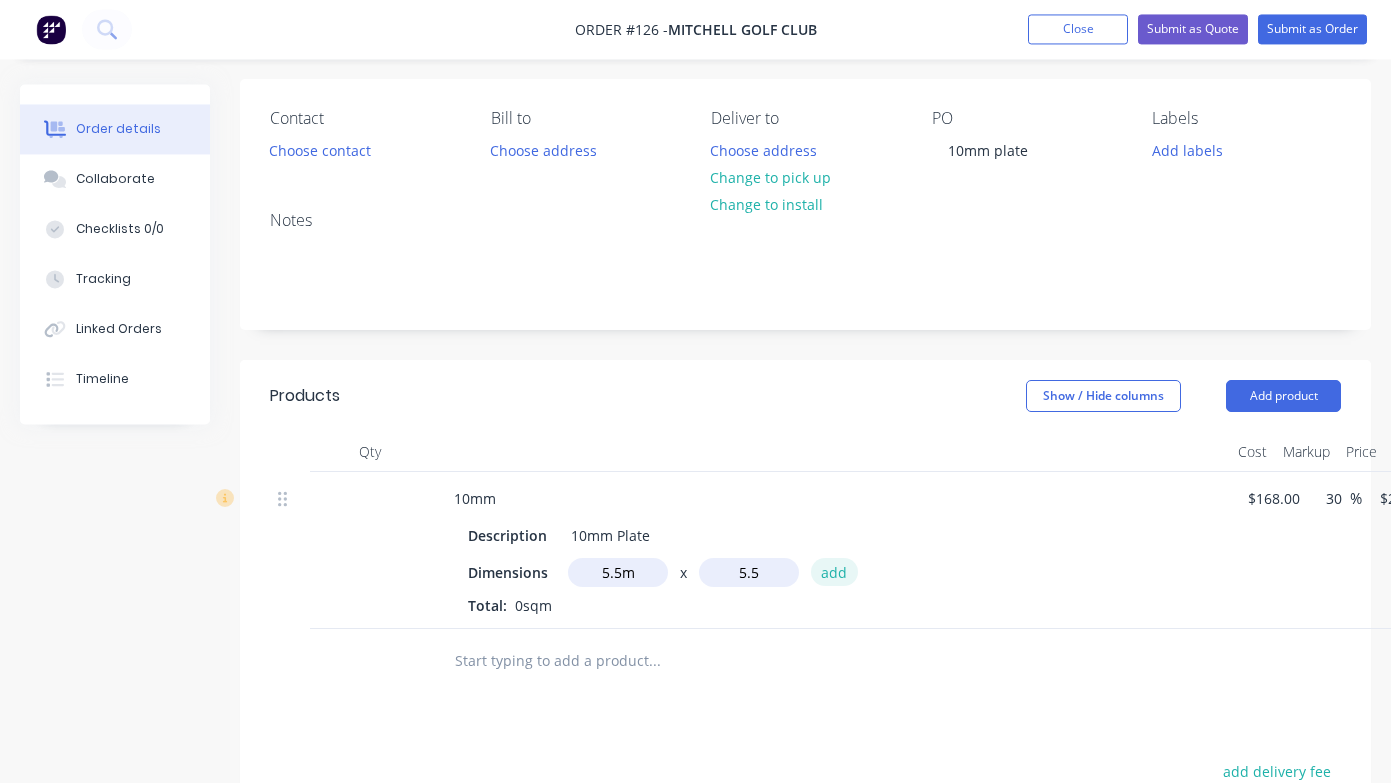 type on "5.5m" 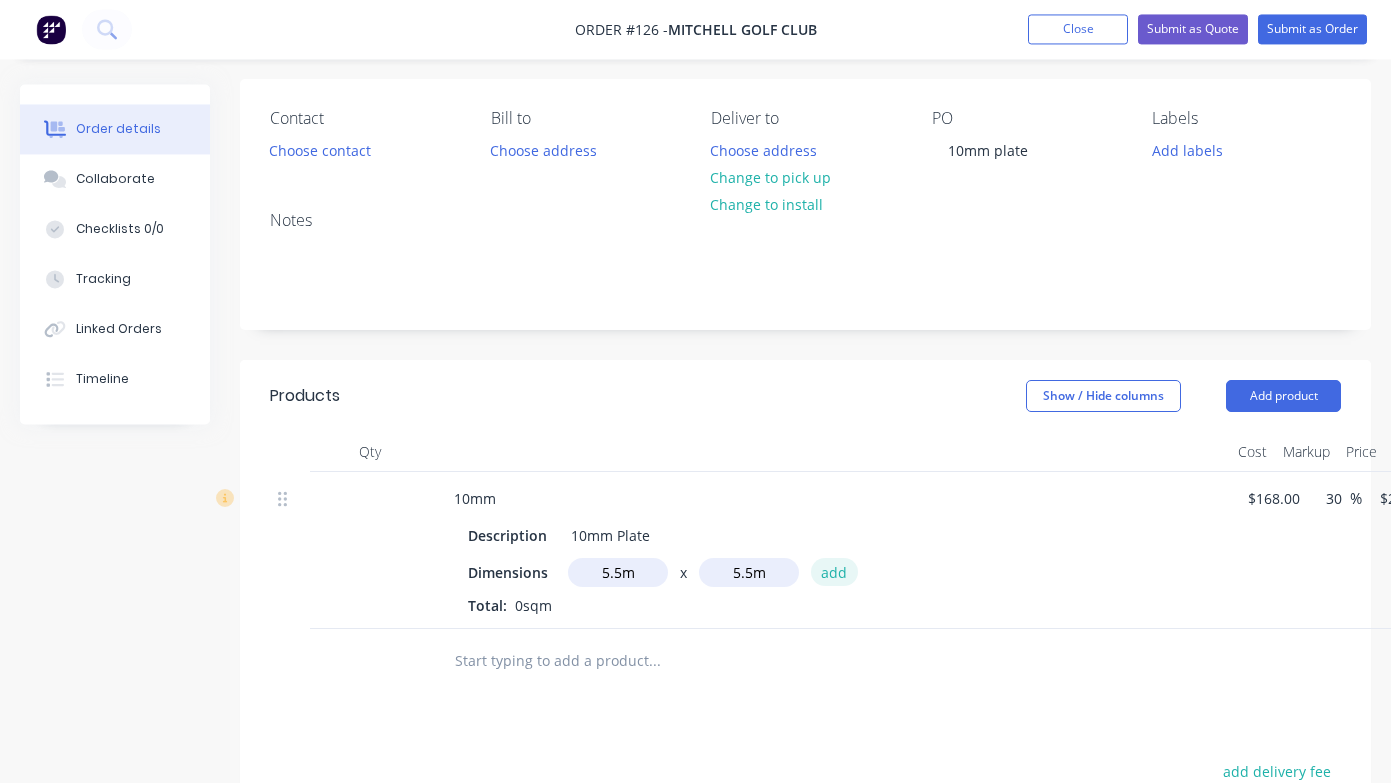 click on "add" at bounding box center (834, 572) 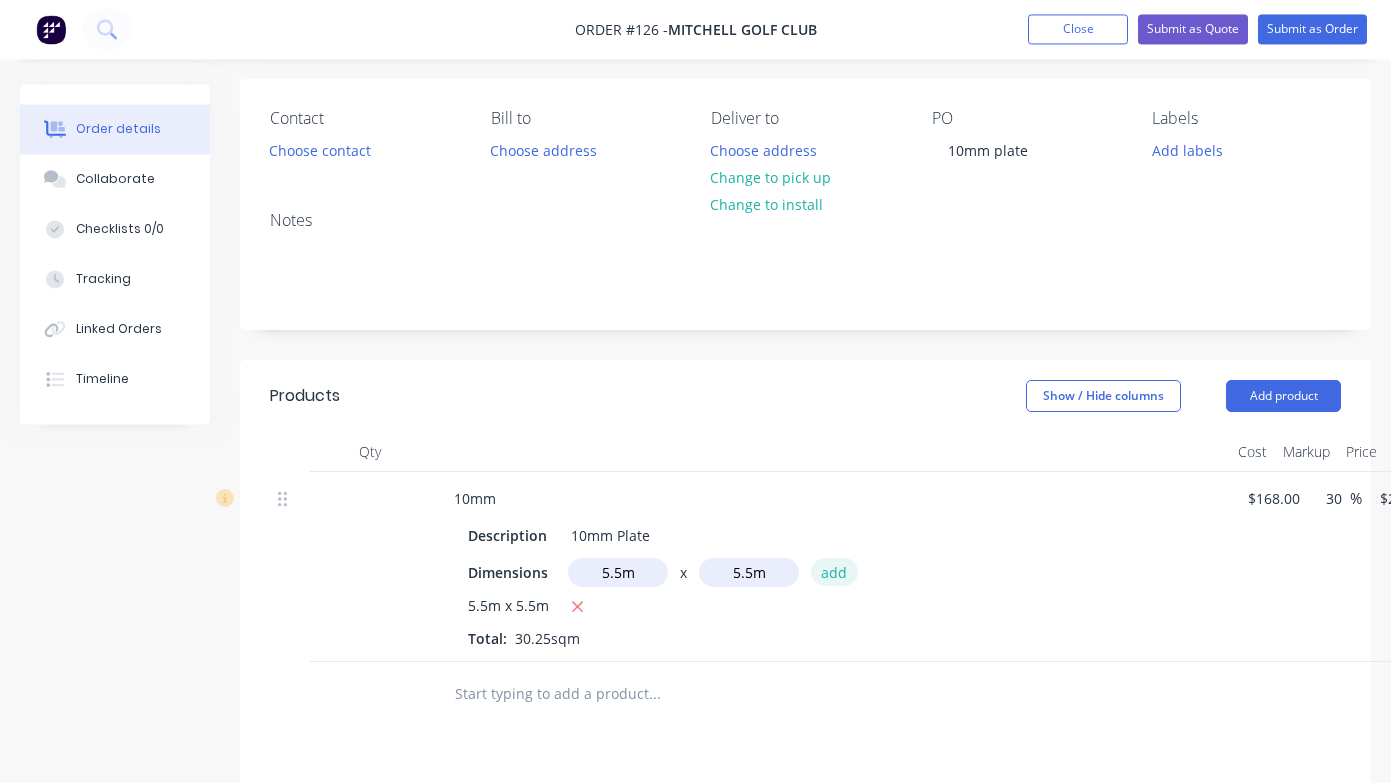 type 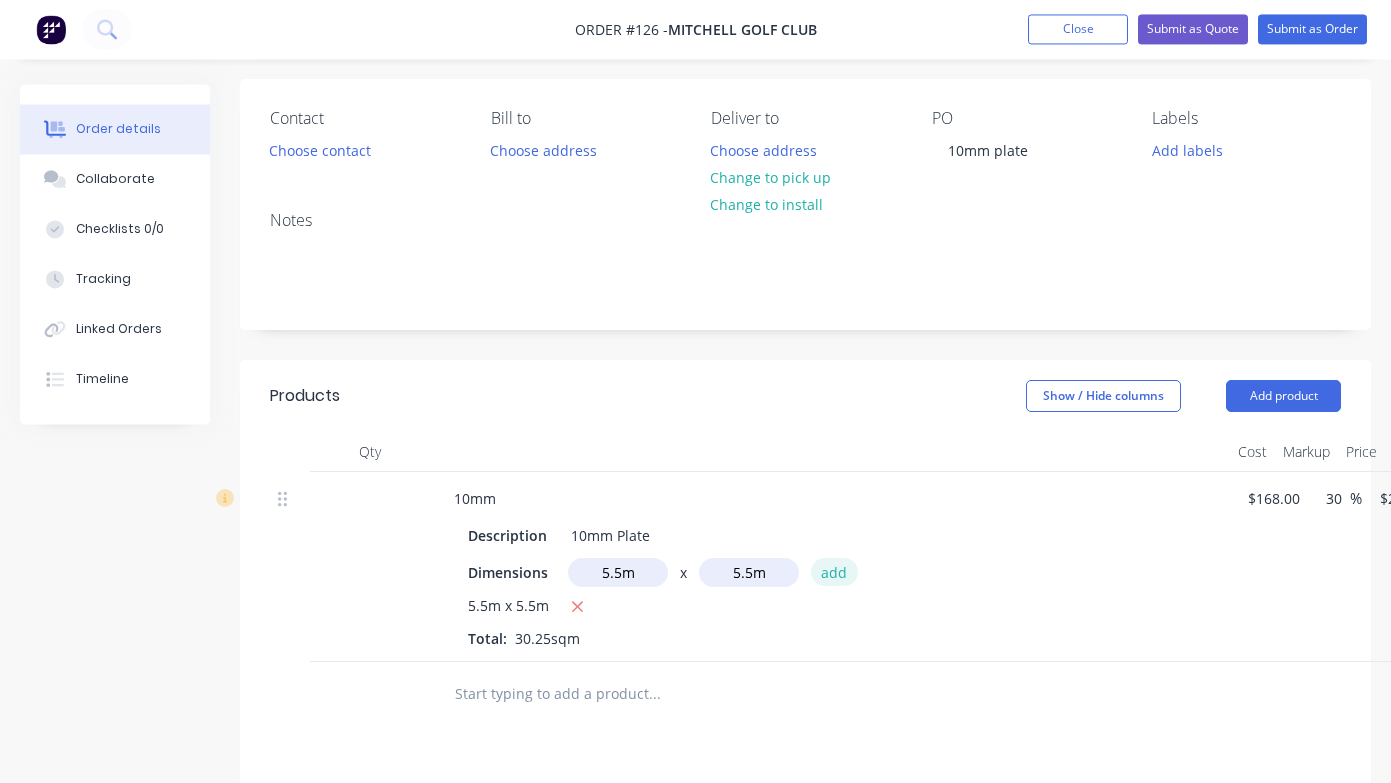 type 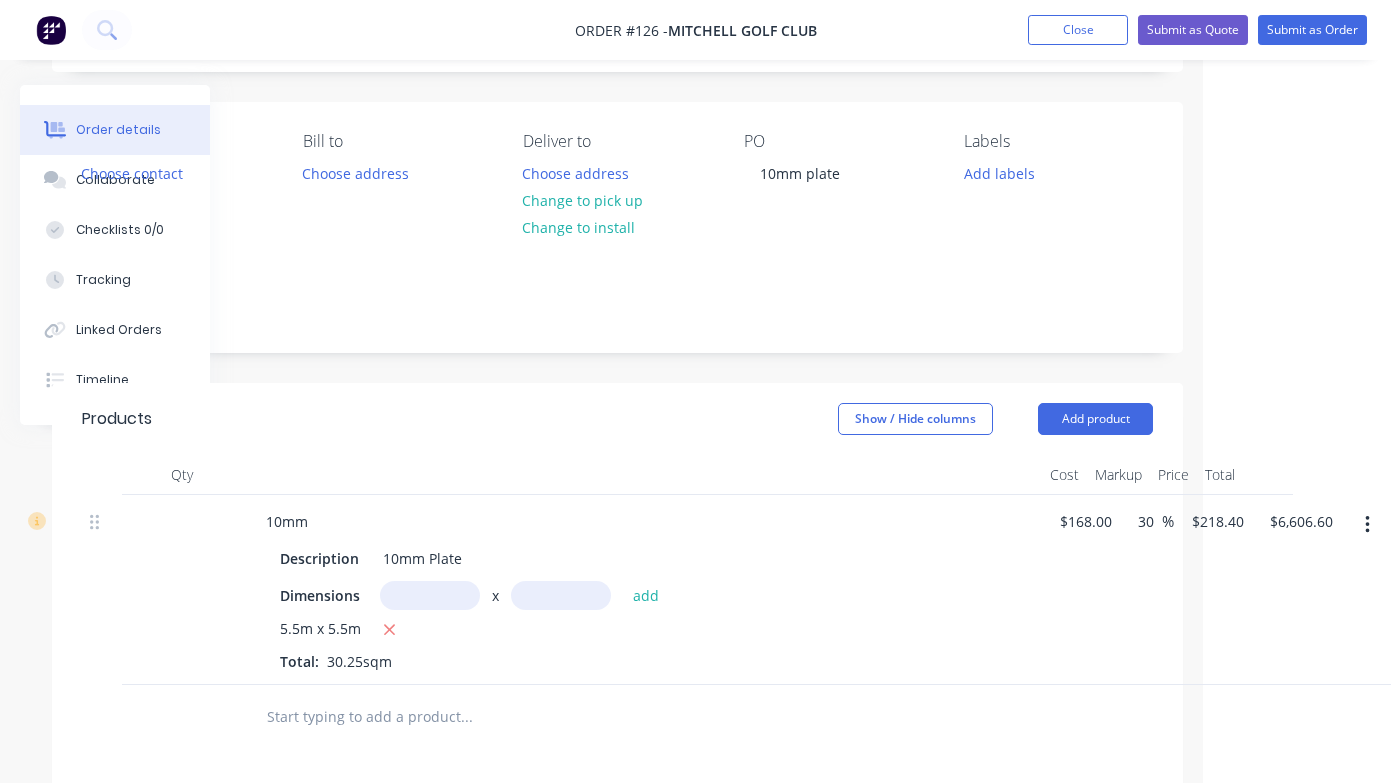 scroll, scrollTop: 120, scrollLeft: 186, axis: both 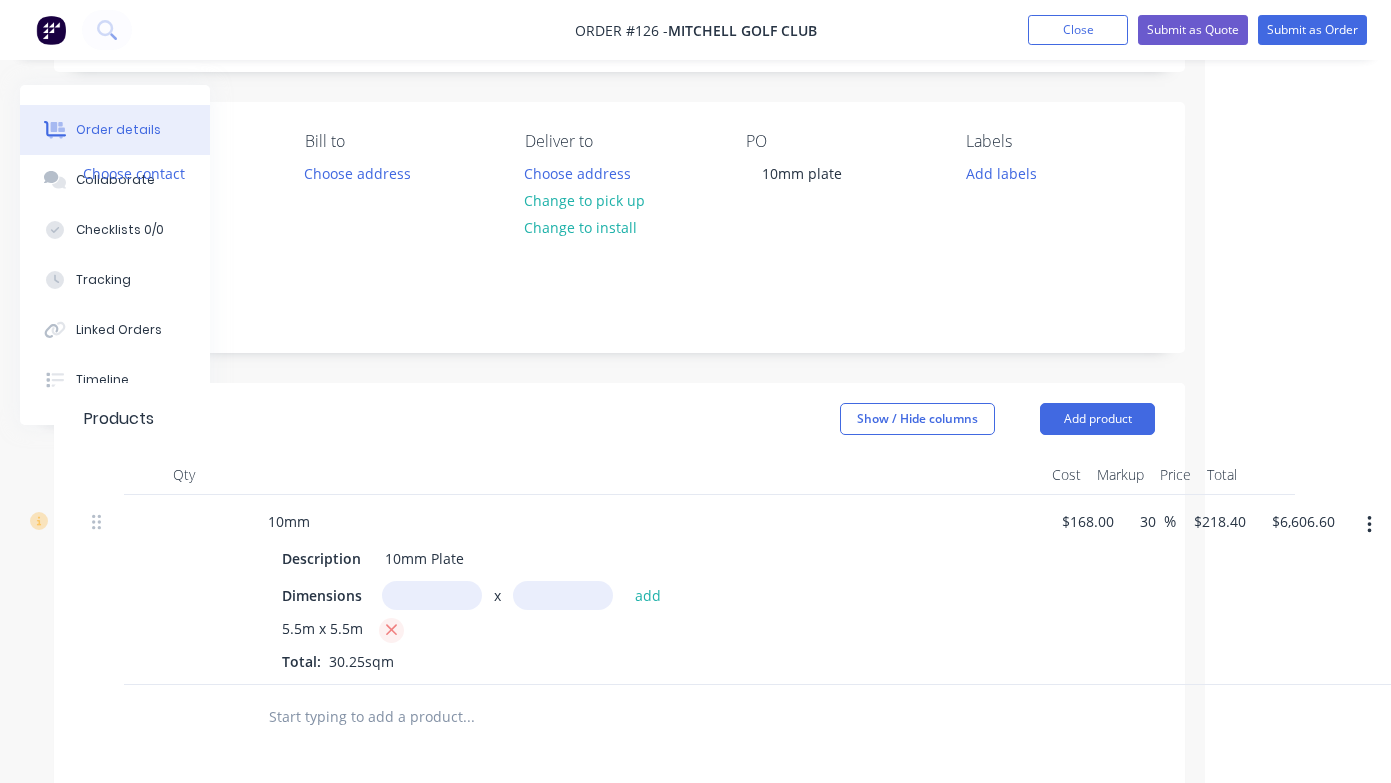 click 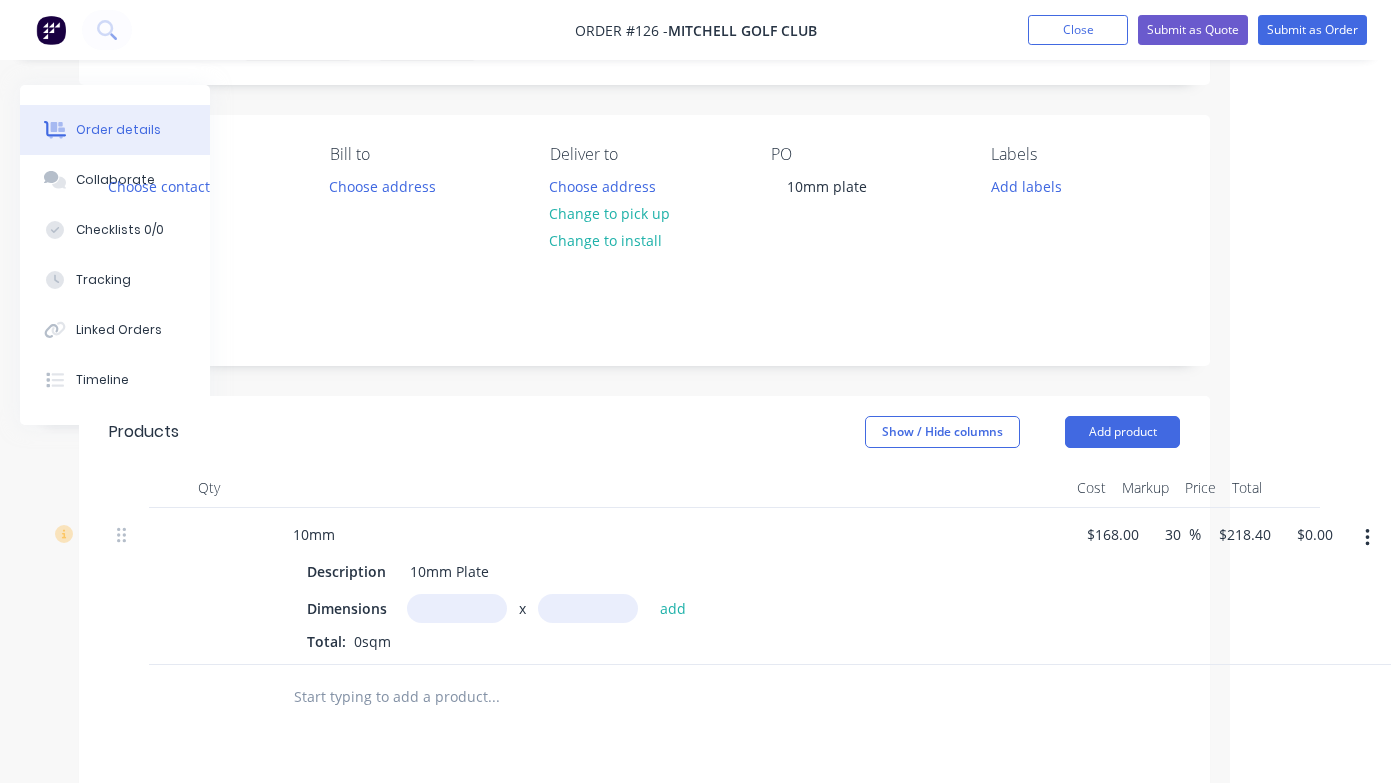 scroll, scrollTop: 107, scrollLeft: 160, axis: both 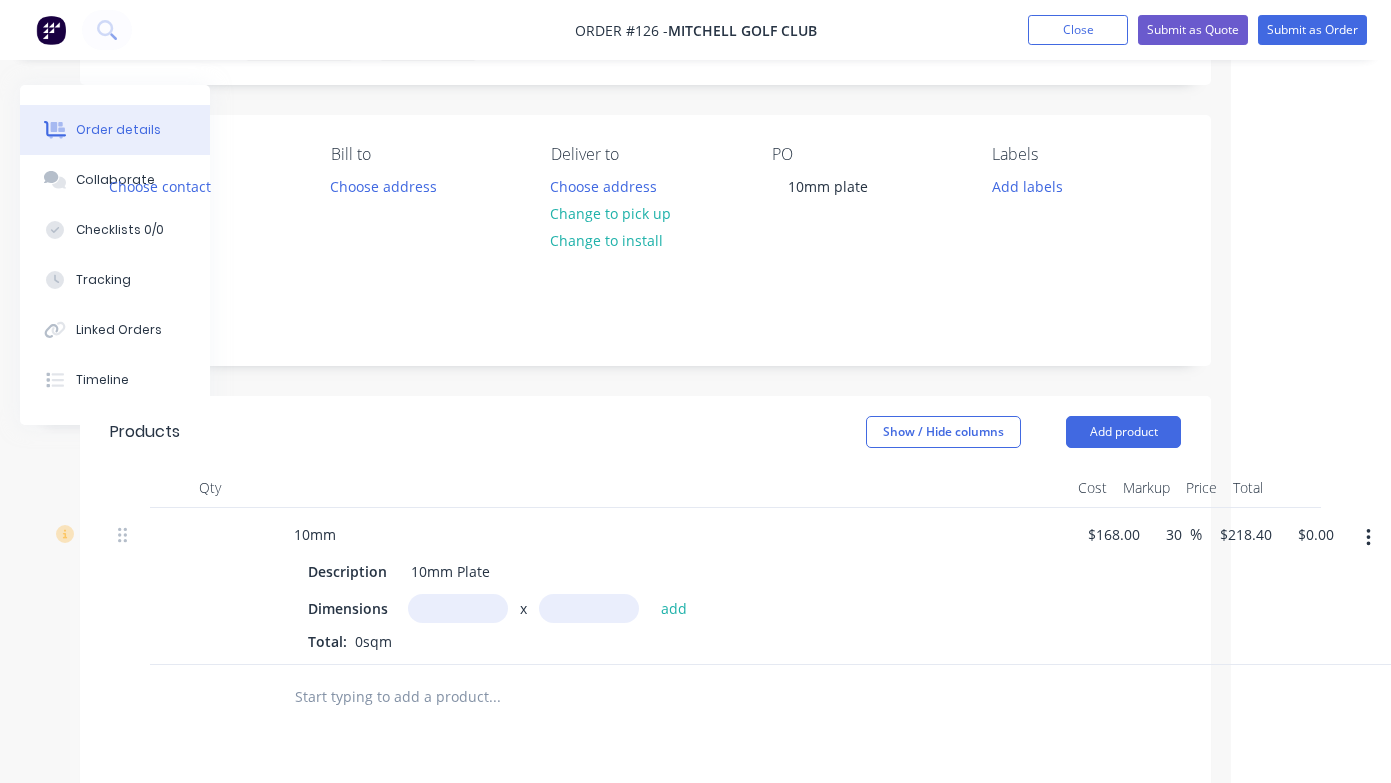 click at bounding box center [458, 608] 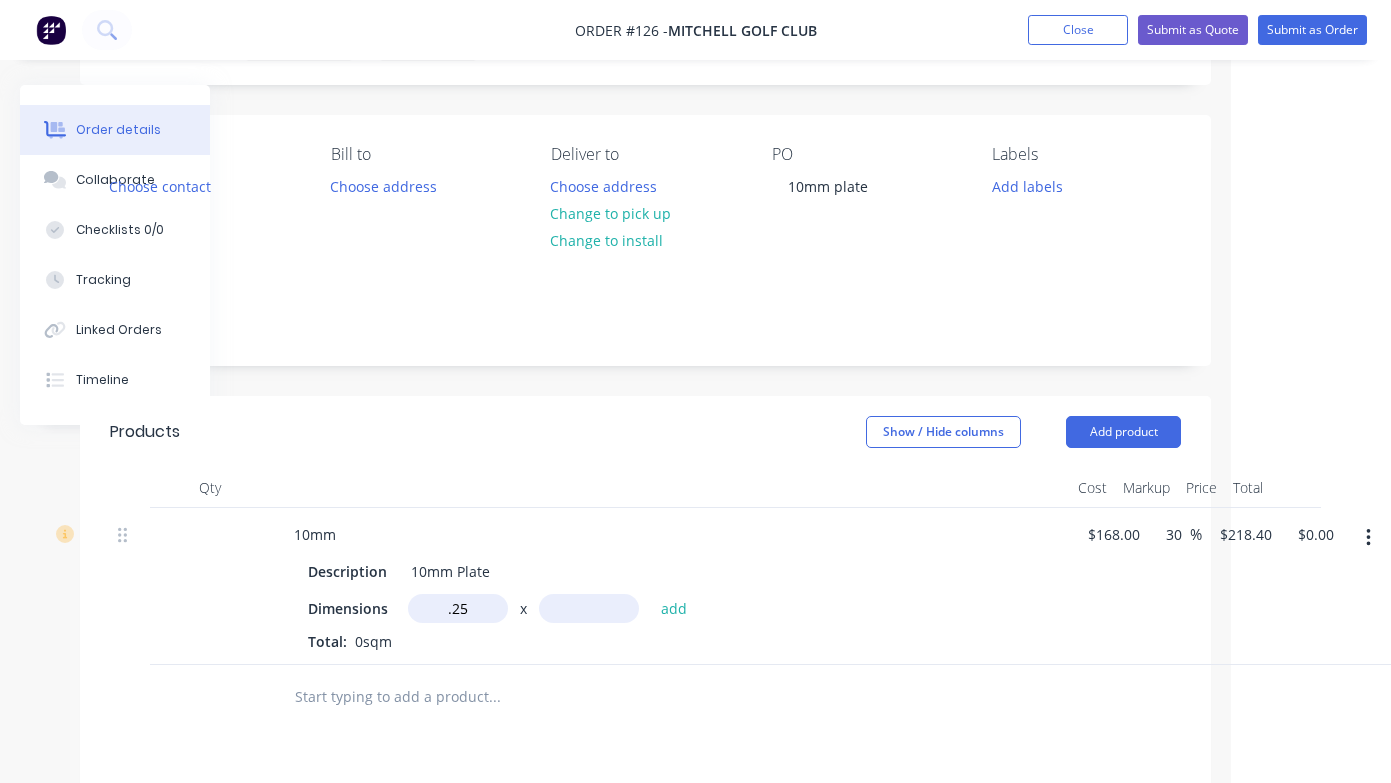 type on "0.25m" 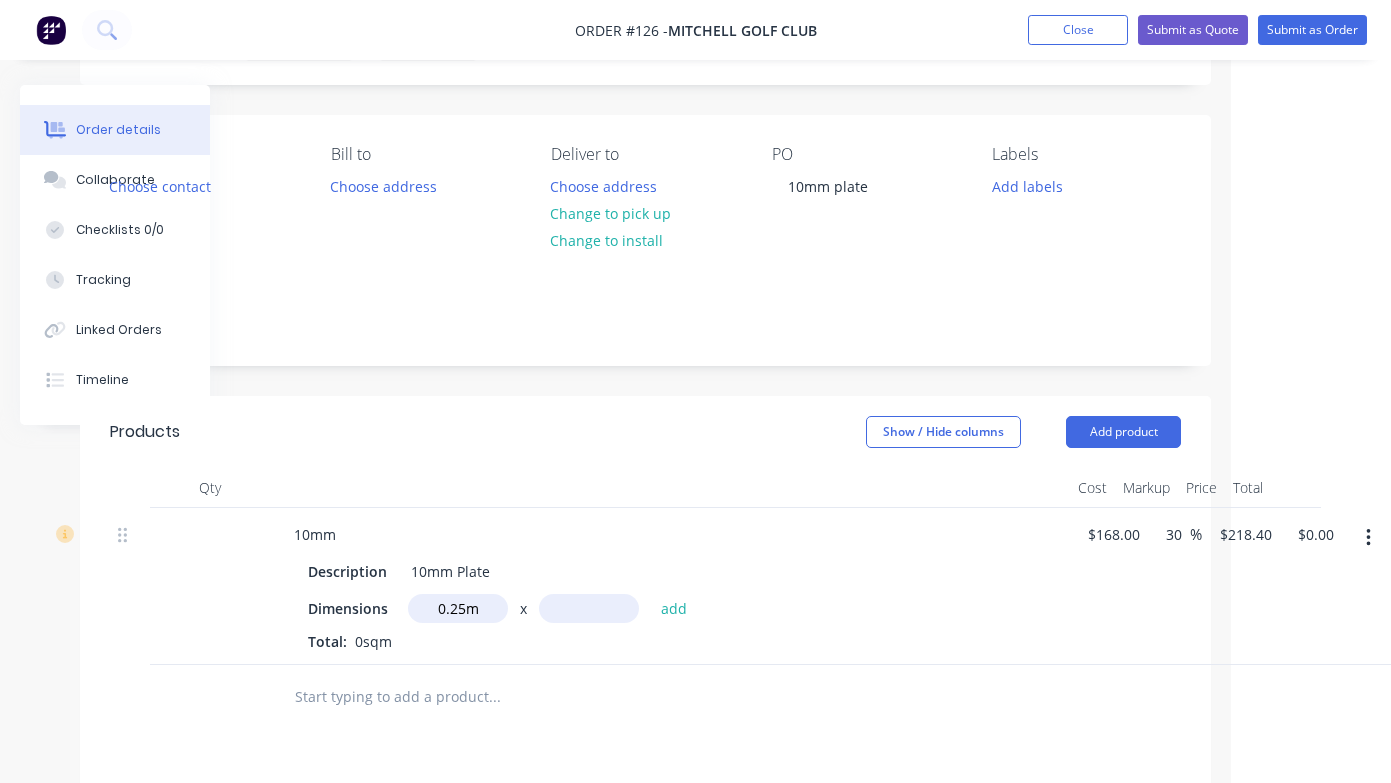click at bounding box center [589, 608] 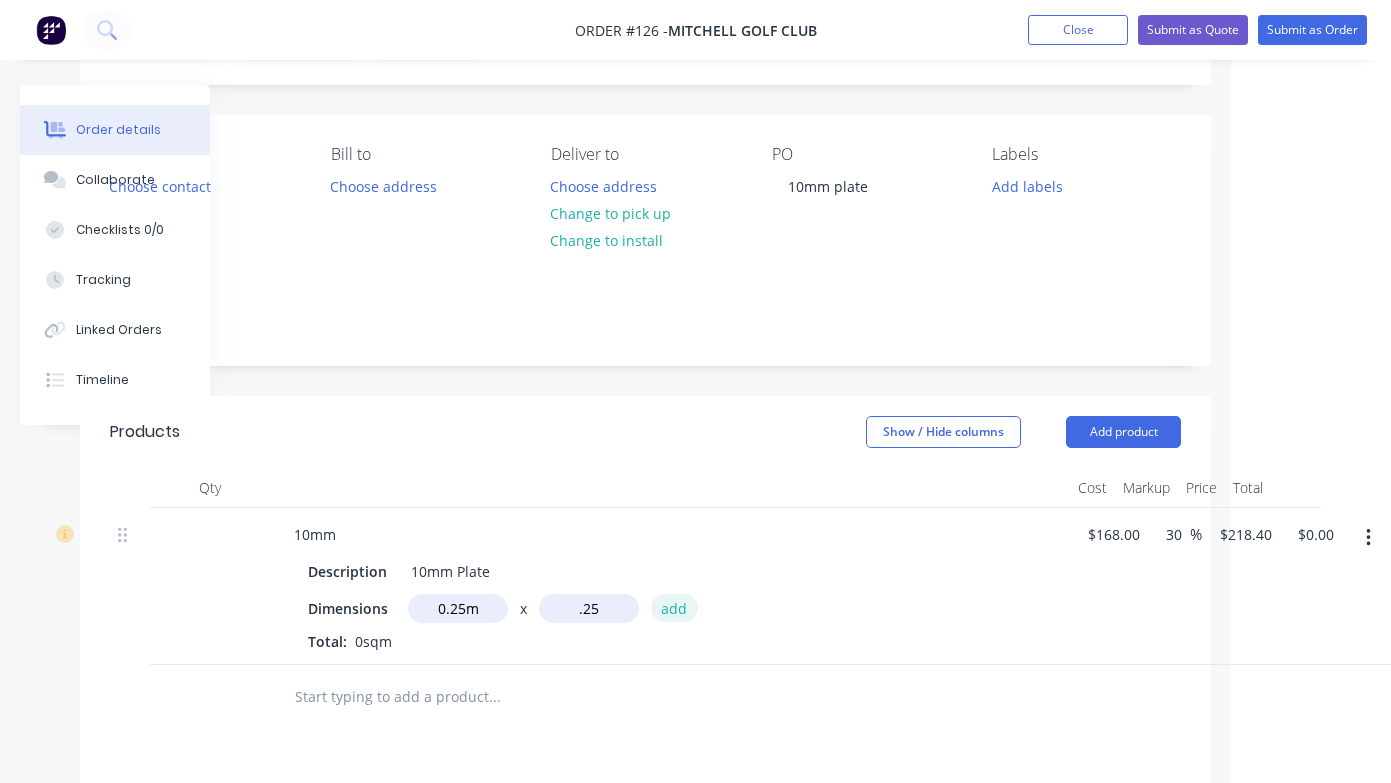 type on "0.25m" 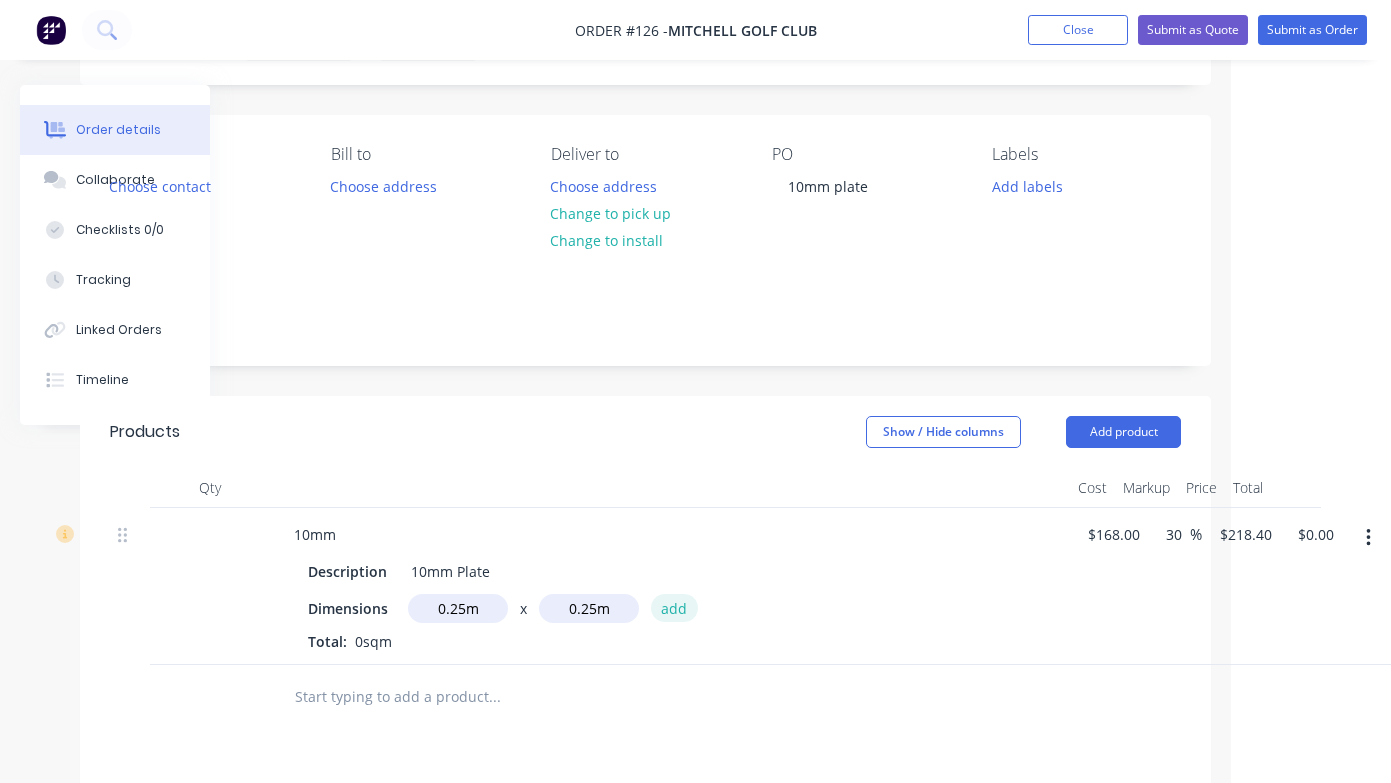 click on "add" at bounding box center [674, 607] 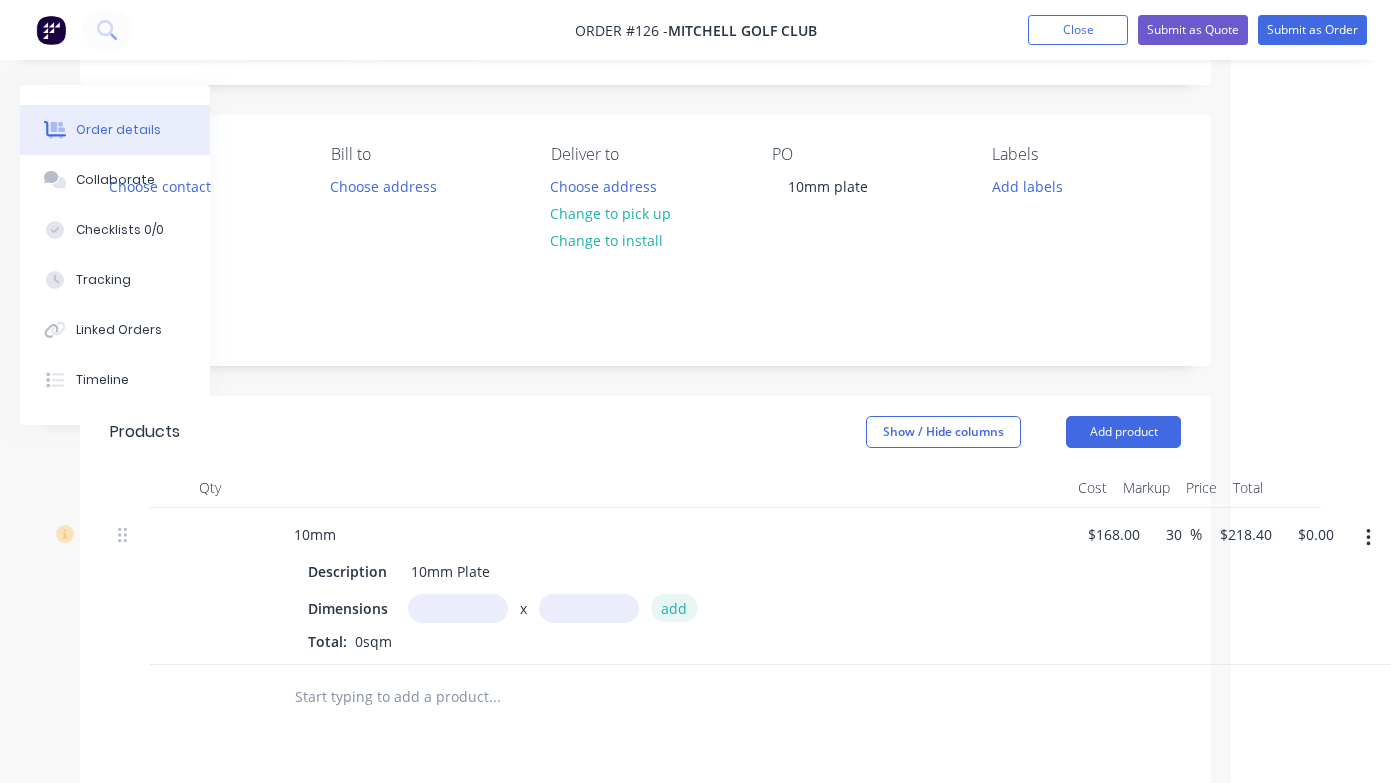 type on "$13.65" 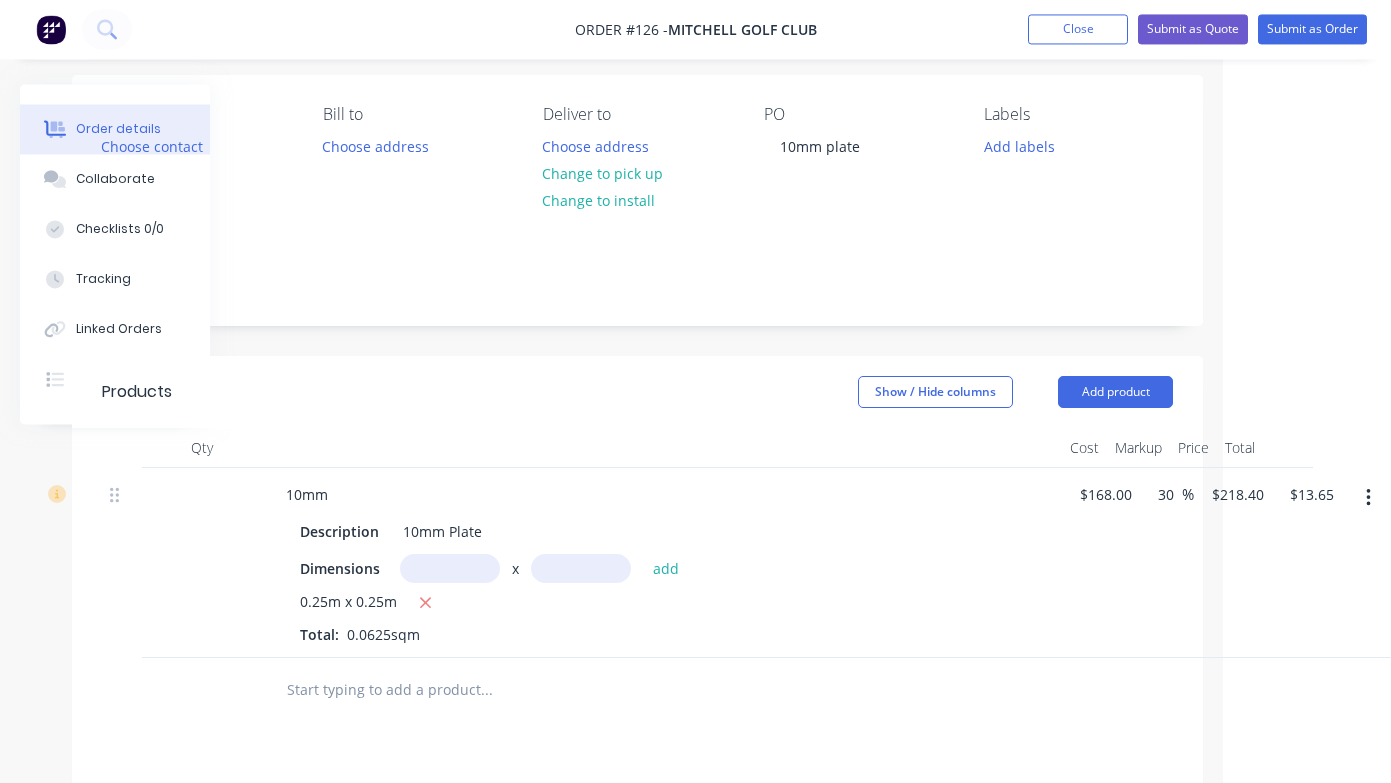 scroll, scrollTop: 189, scrollLeft: 168, axis: both 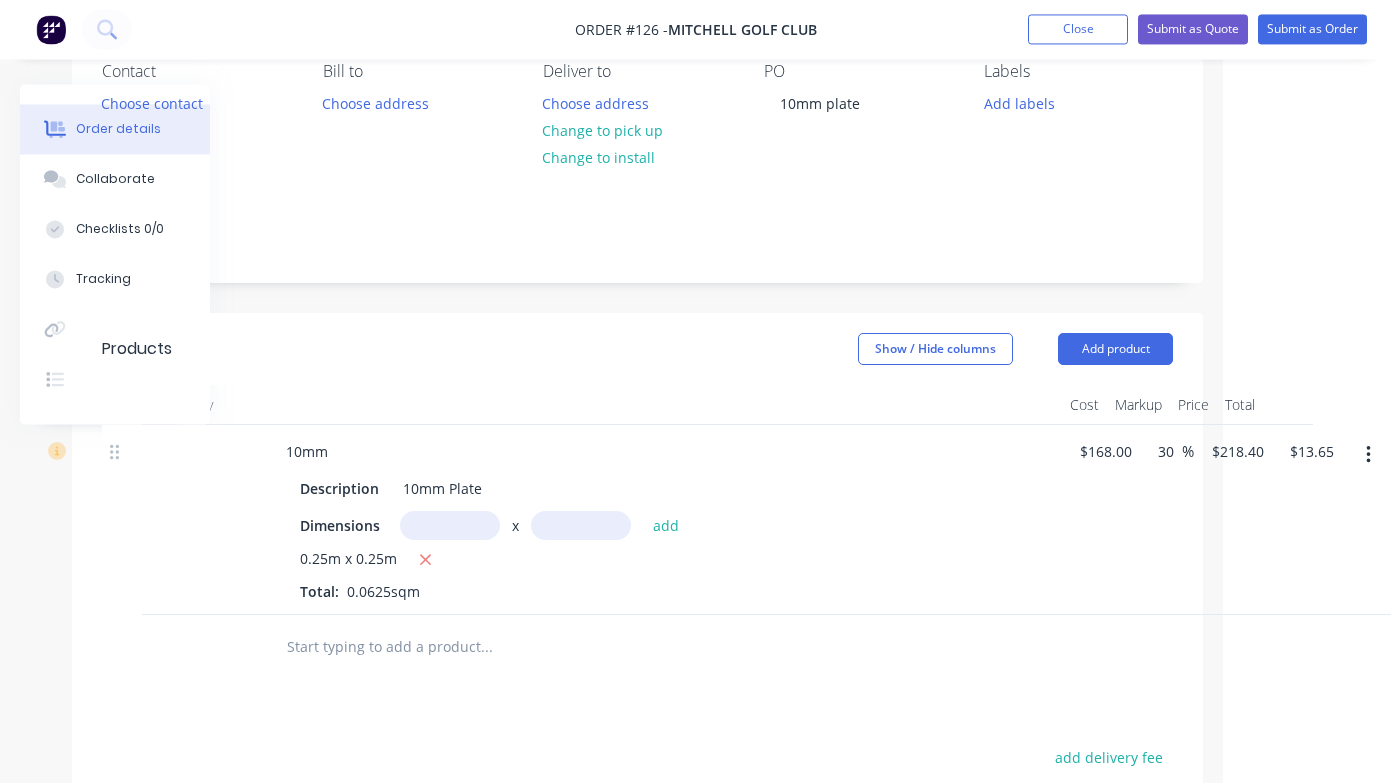 click at bounding box center [450, 526] 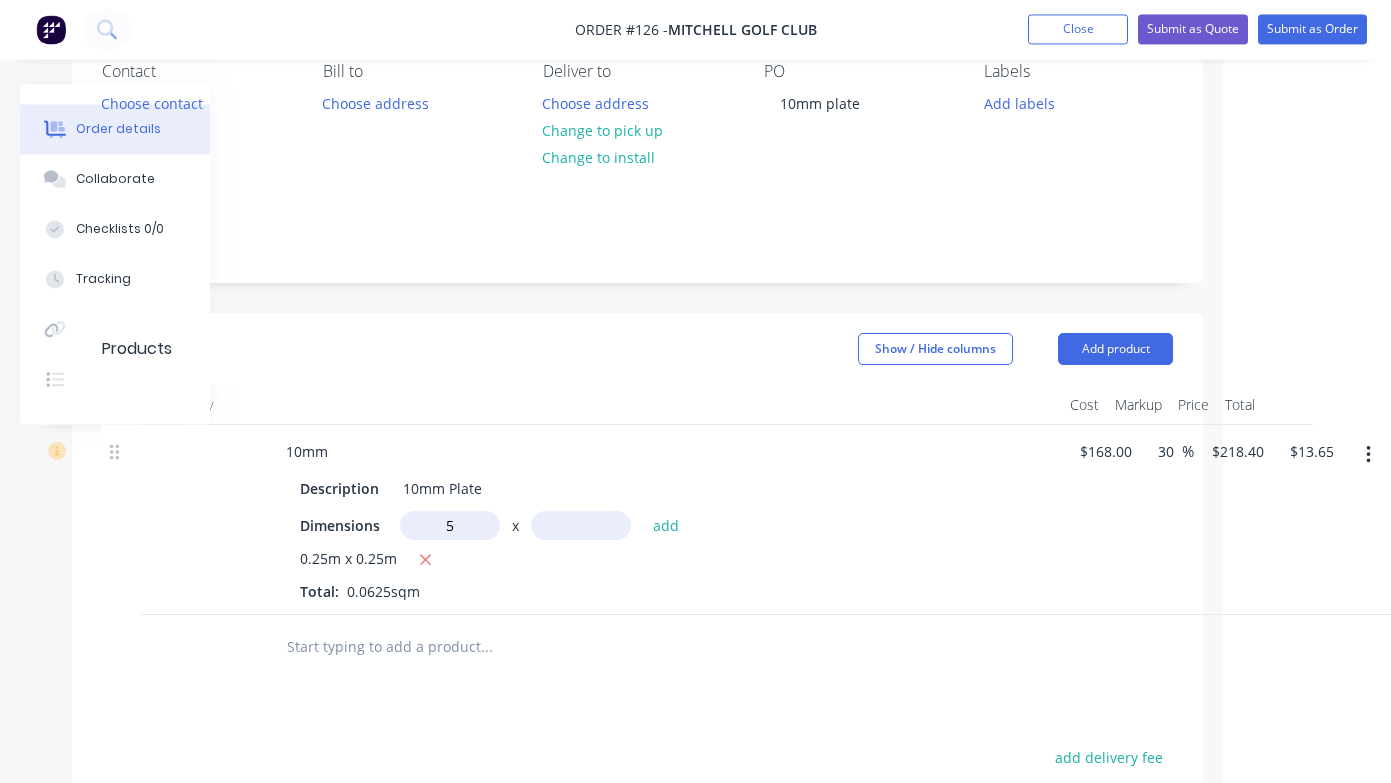 type on "5m" 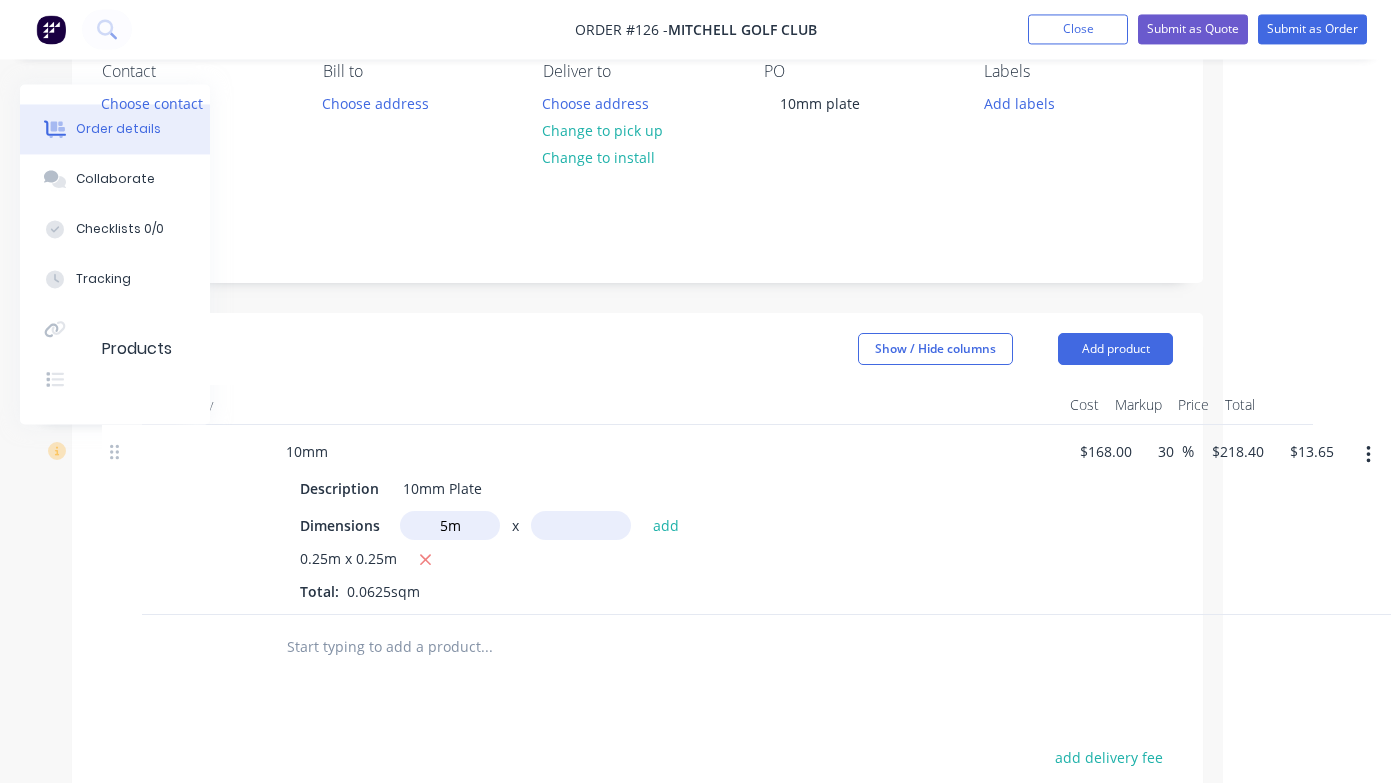 click at bounding box center (581, 526) 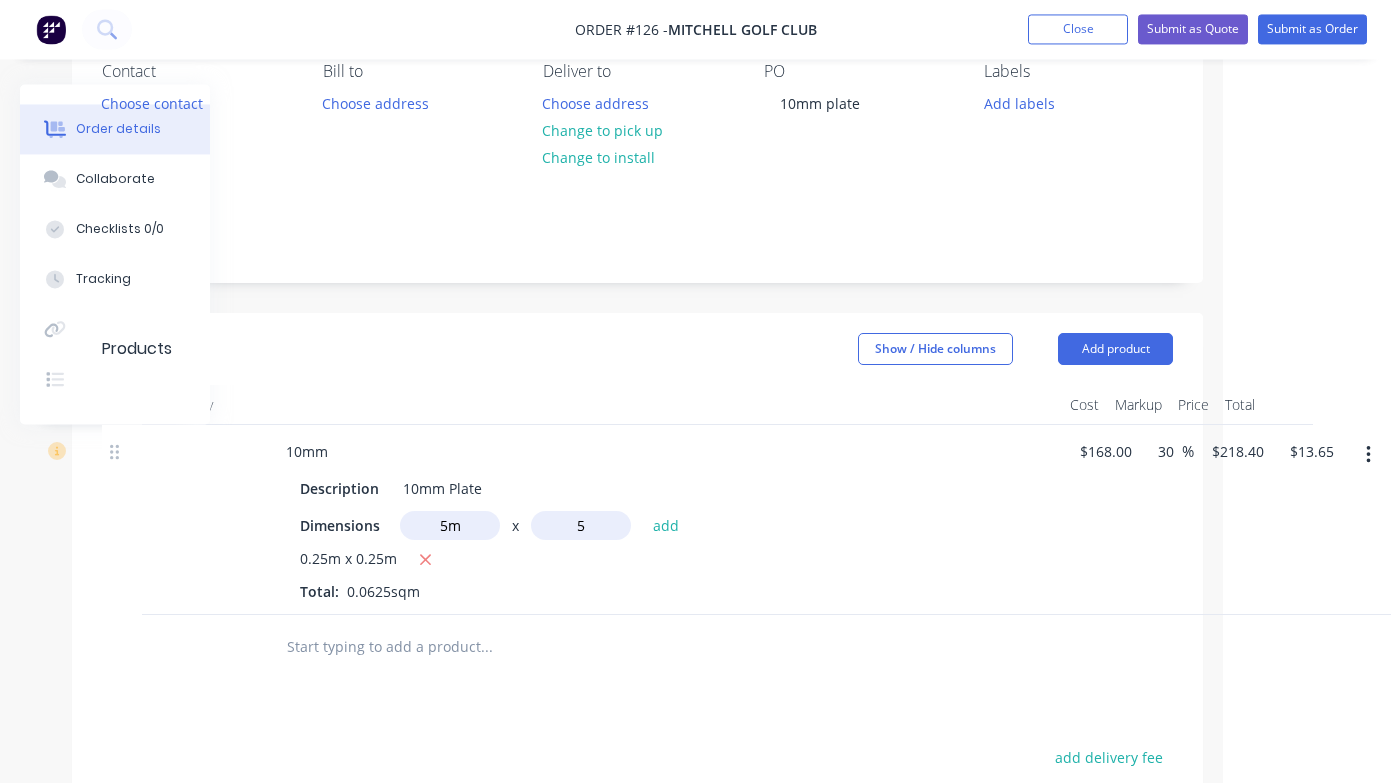 type on "5m" 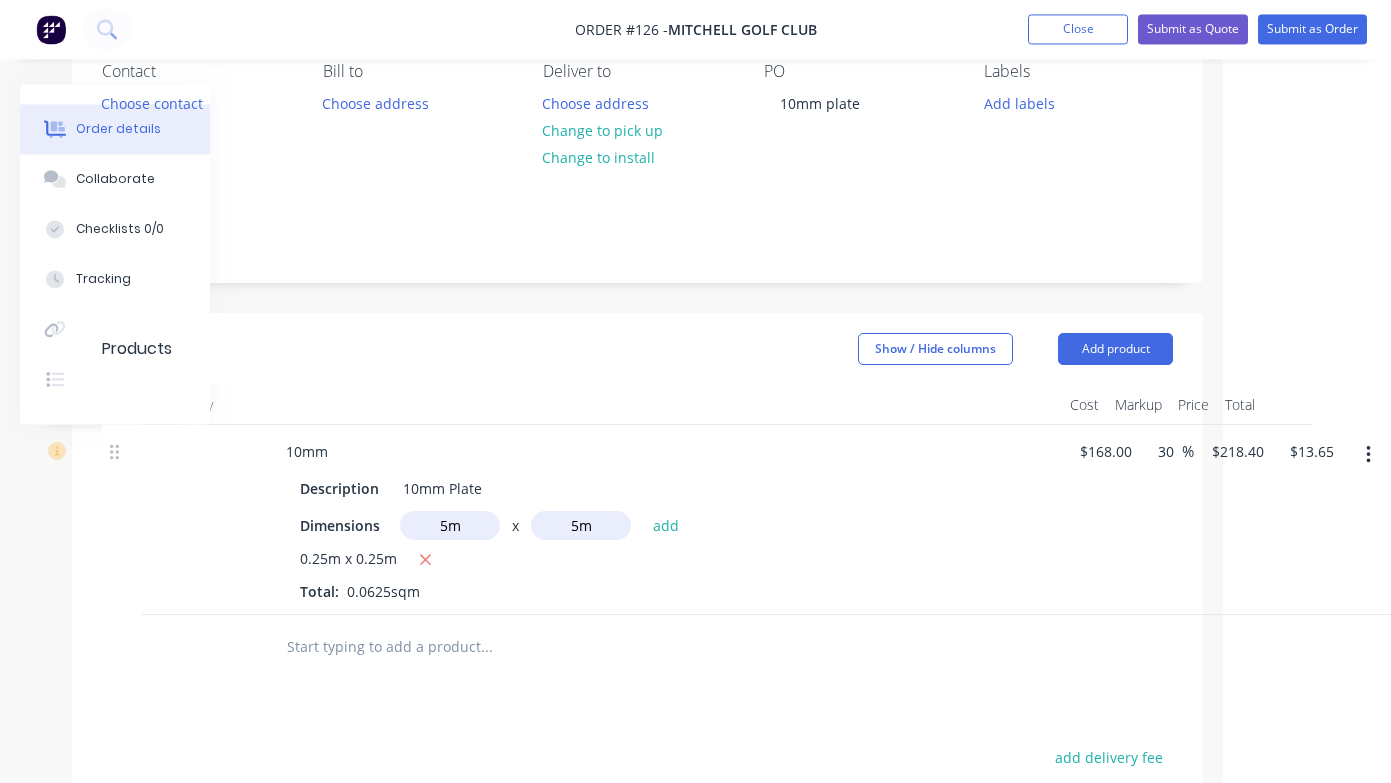 click on "5m x 5m add" at bounding box center (545, 526) 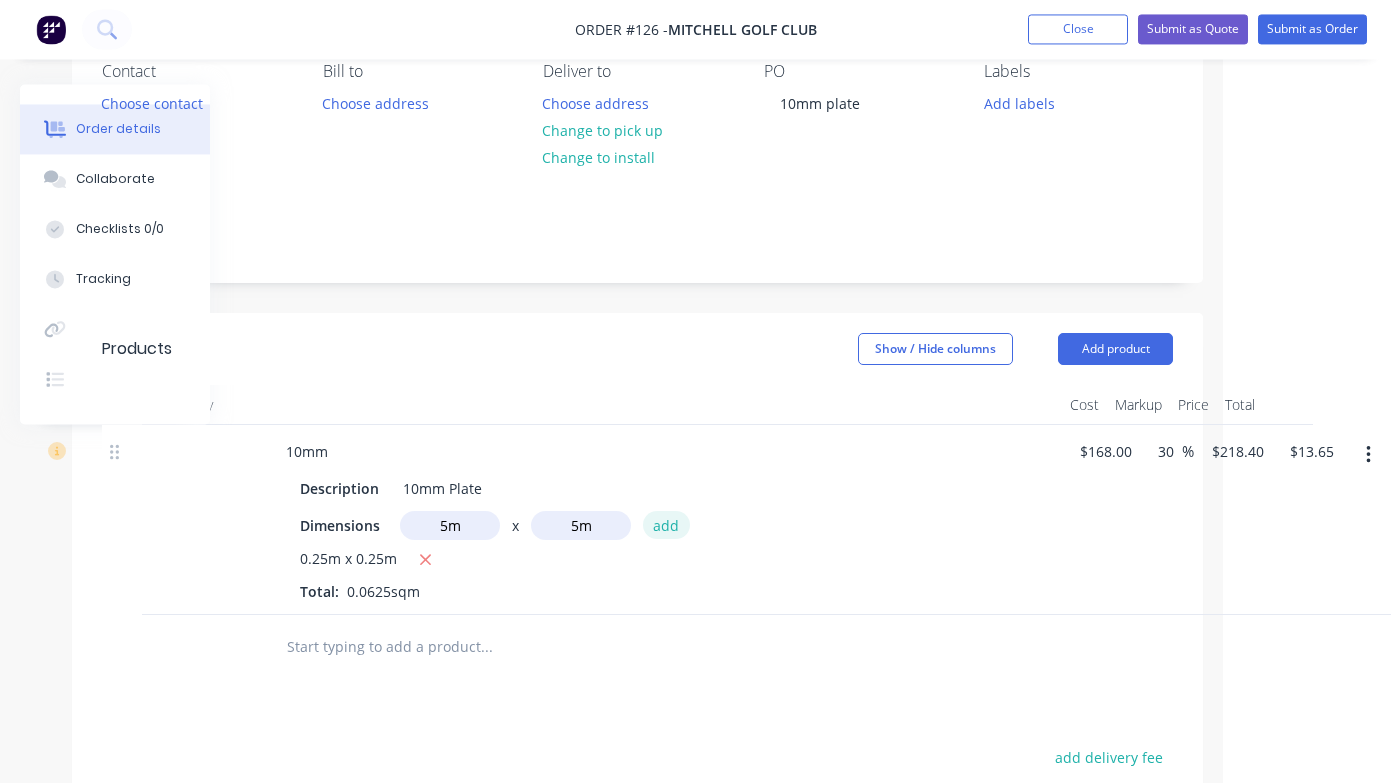 click on "add" at bounding box center [666, 525] 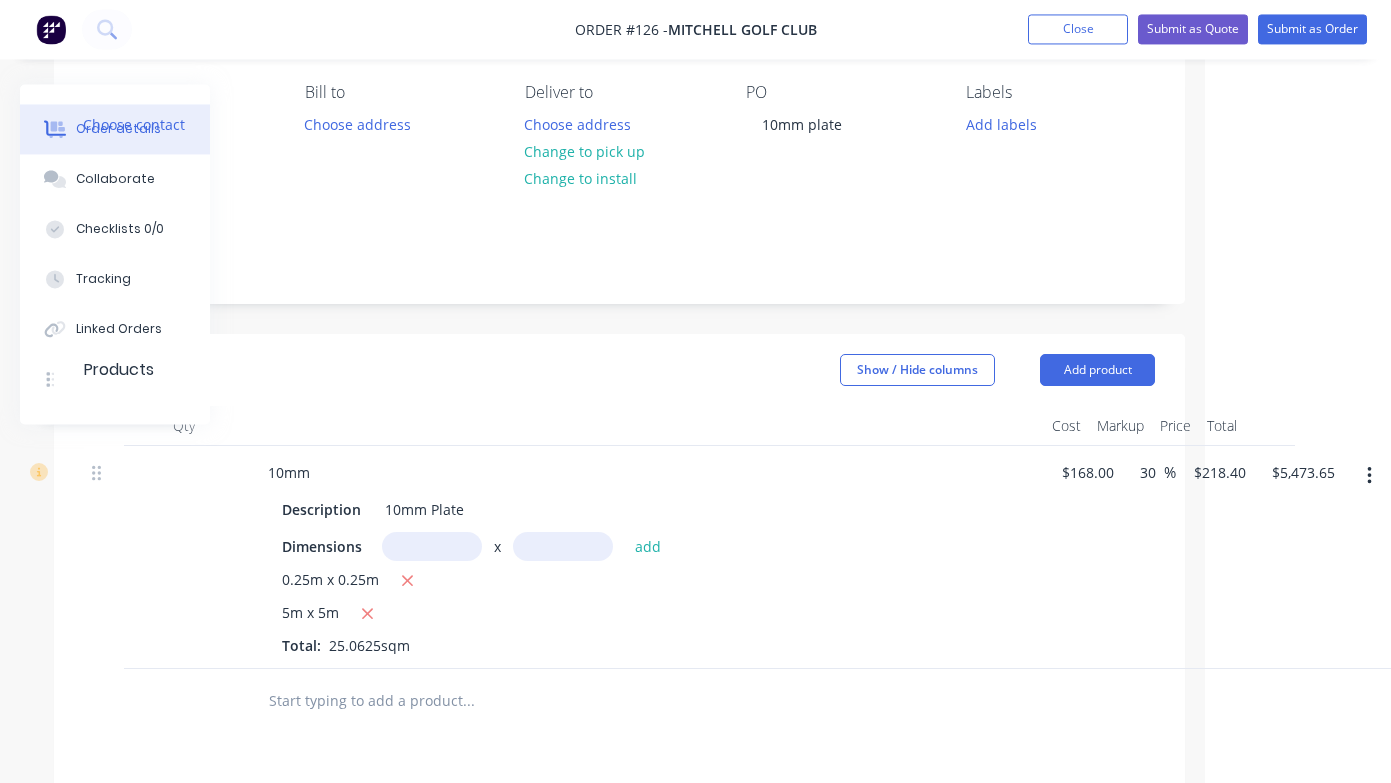 scroll, scrollTop: 211, scrollLeft: 186, axis: both 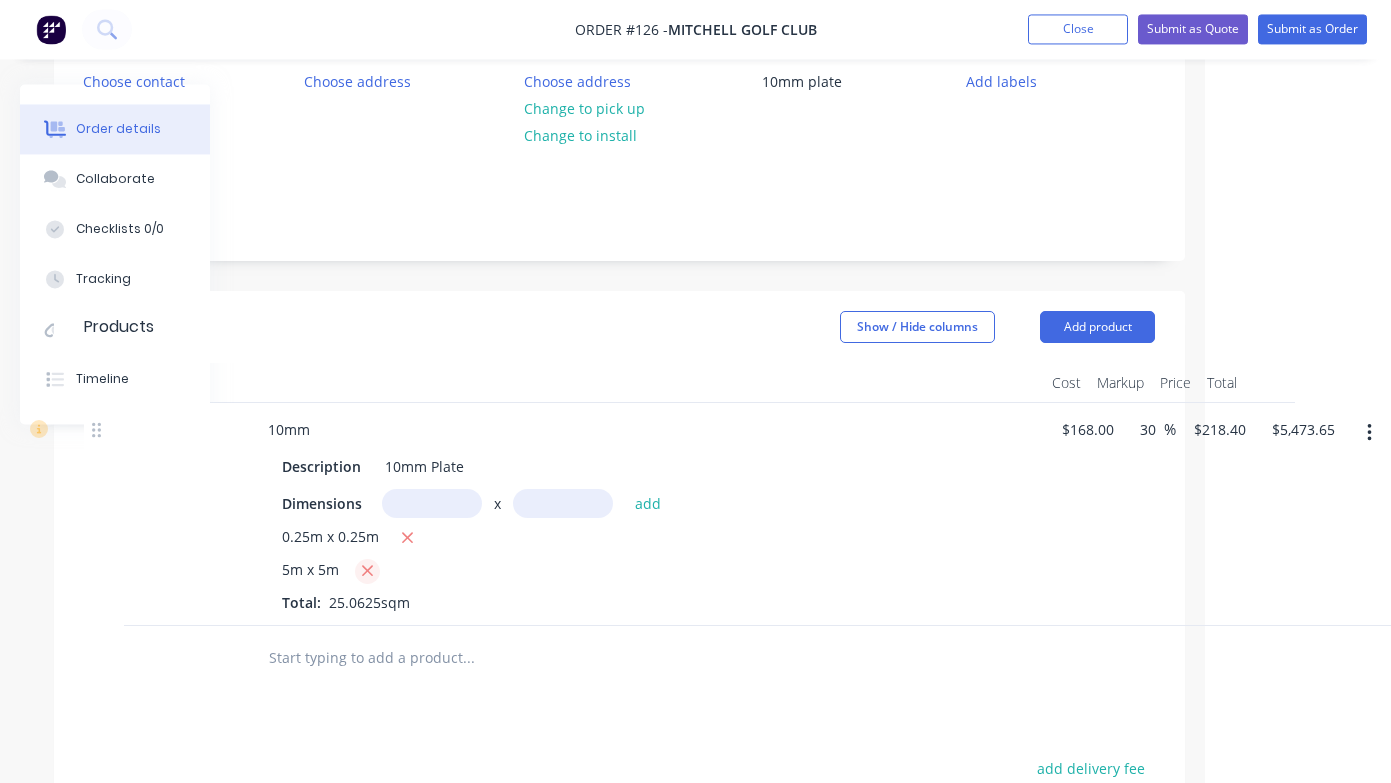 click 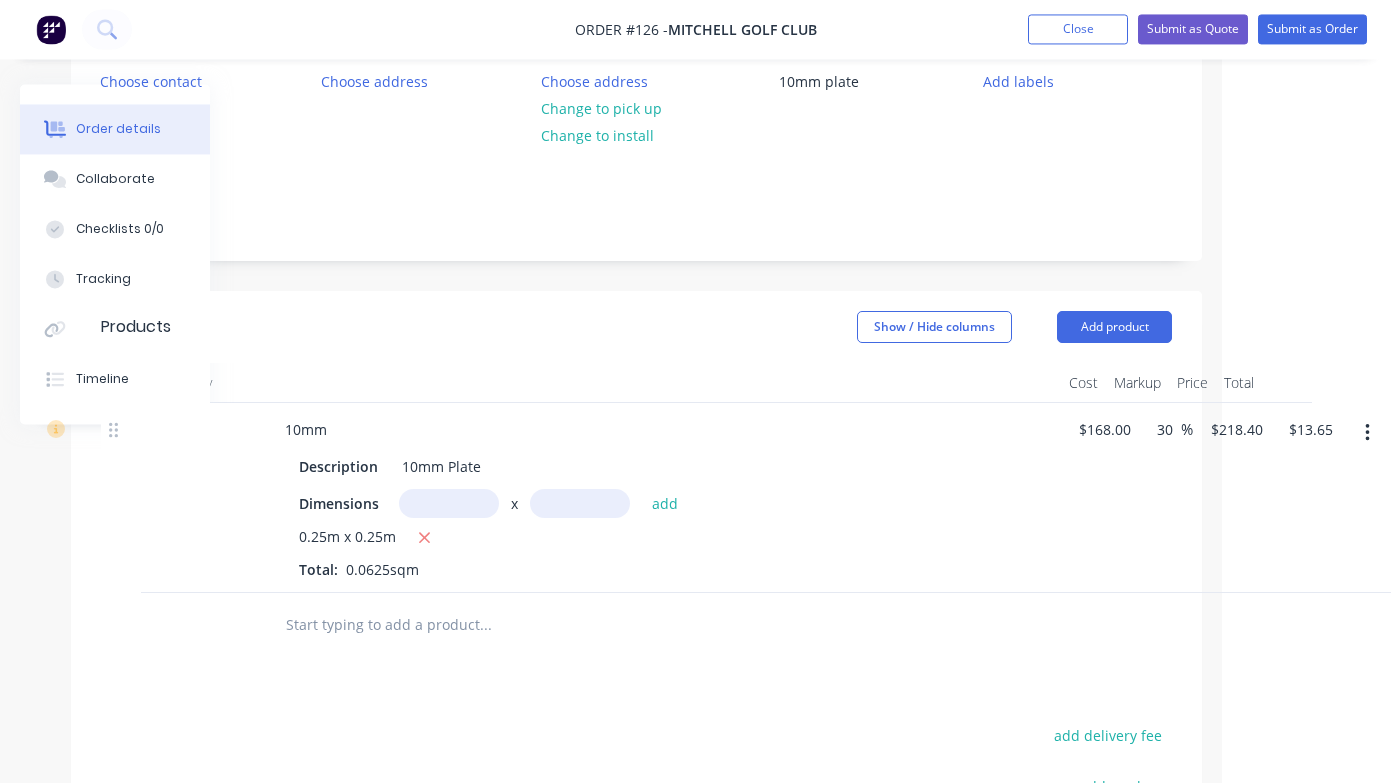 scroll, scrollTop: 211, scrollLeft: 168, axis: both 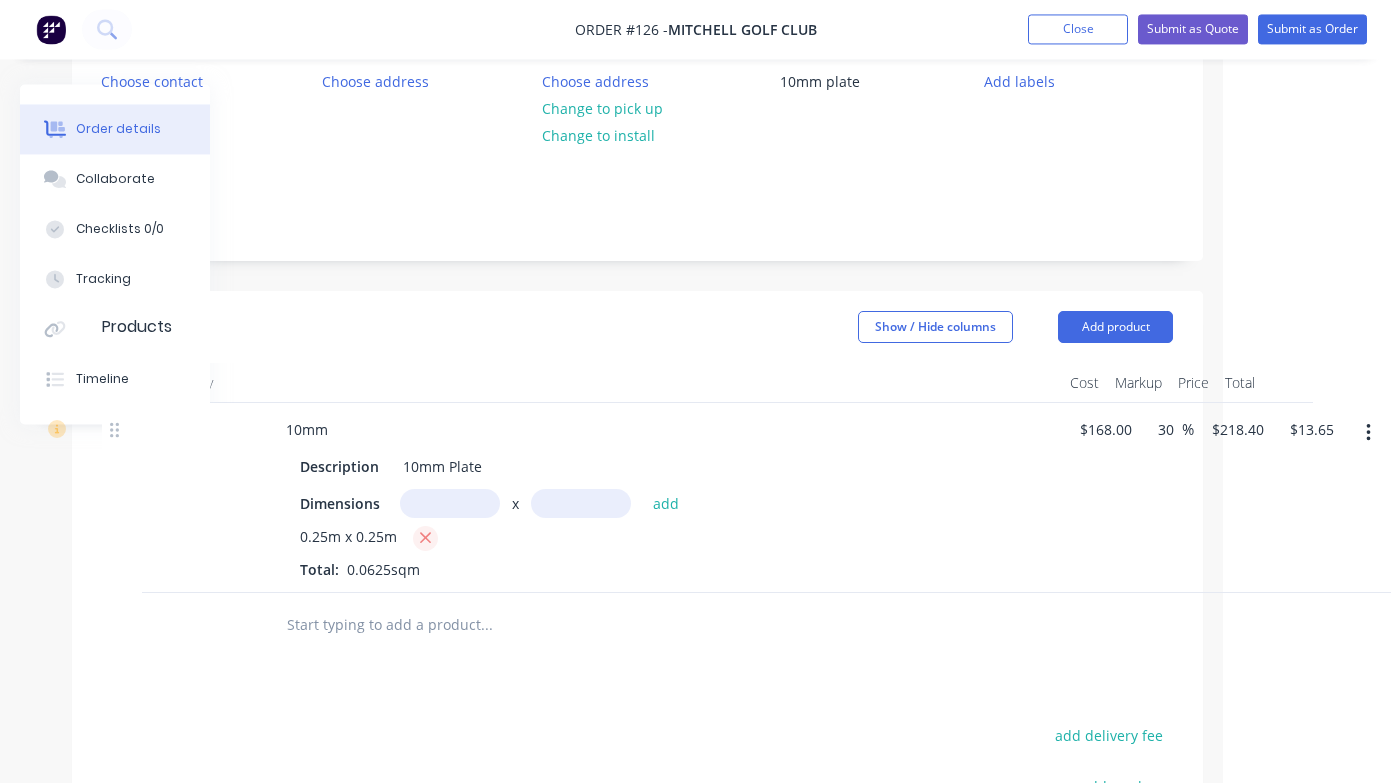 click 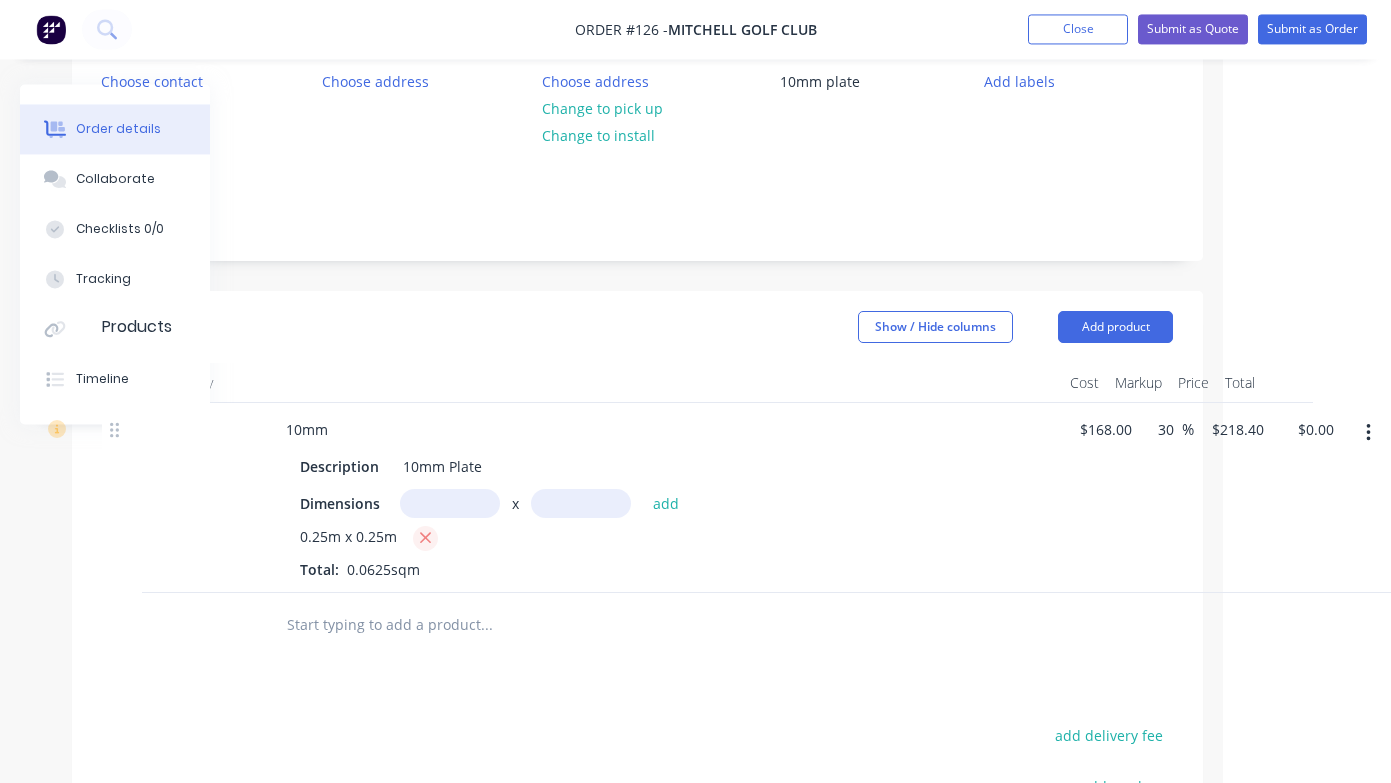 scroll, scrollTop: 211, scrollLeft: 160, axis: both 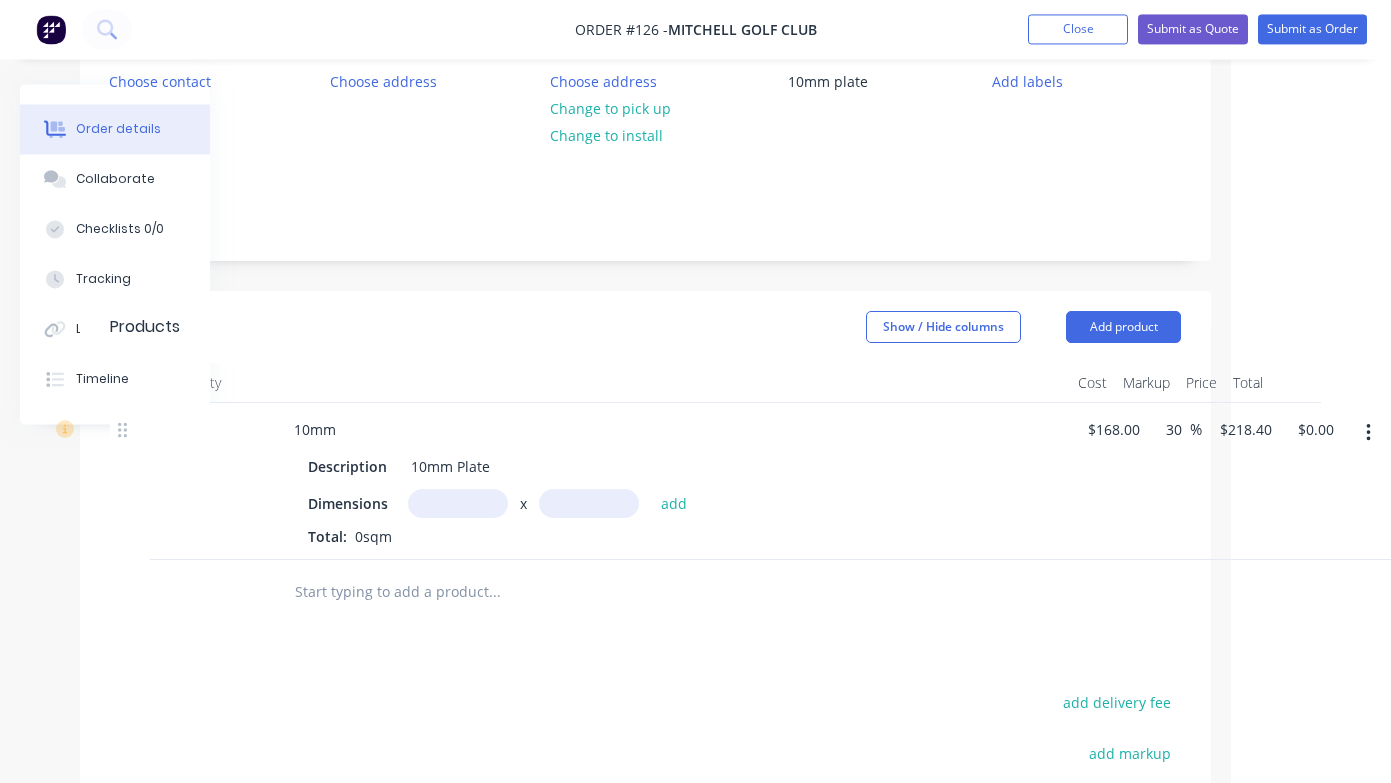 click at bounding box center [458, 504] 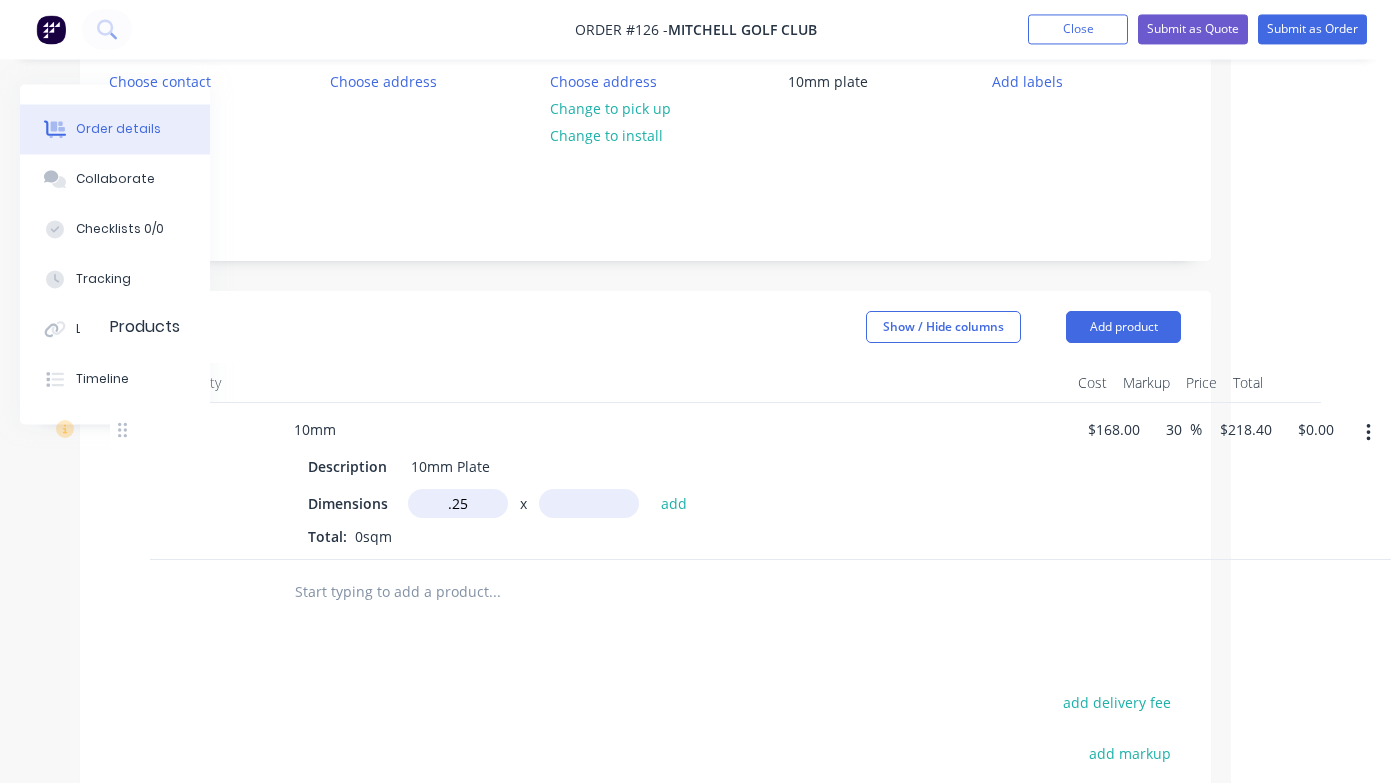 type on "0.25m" 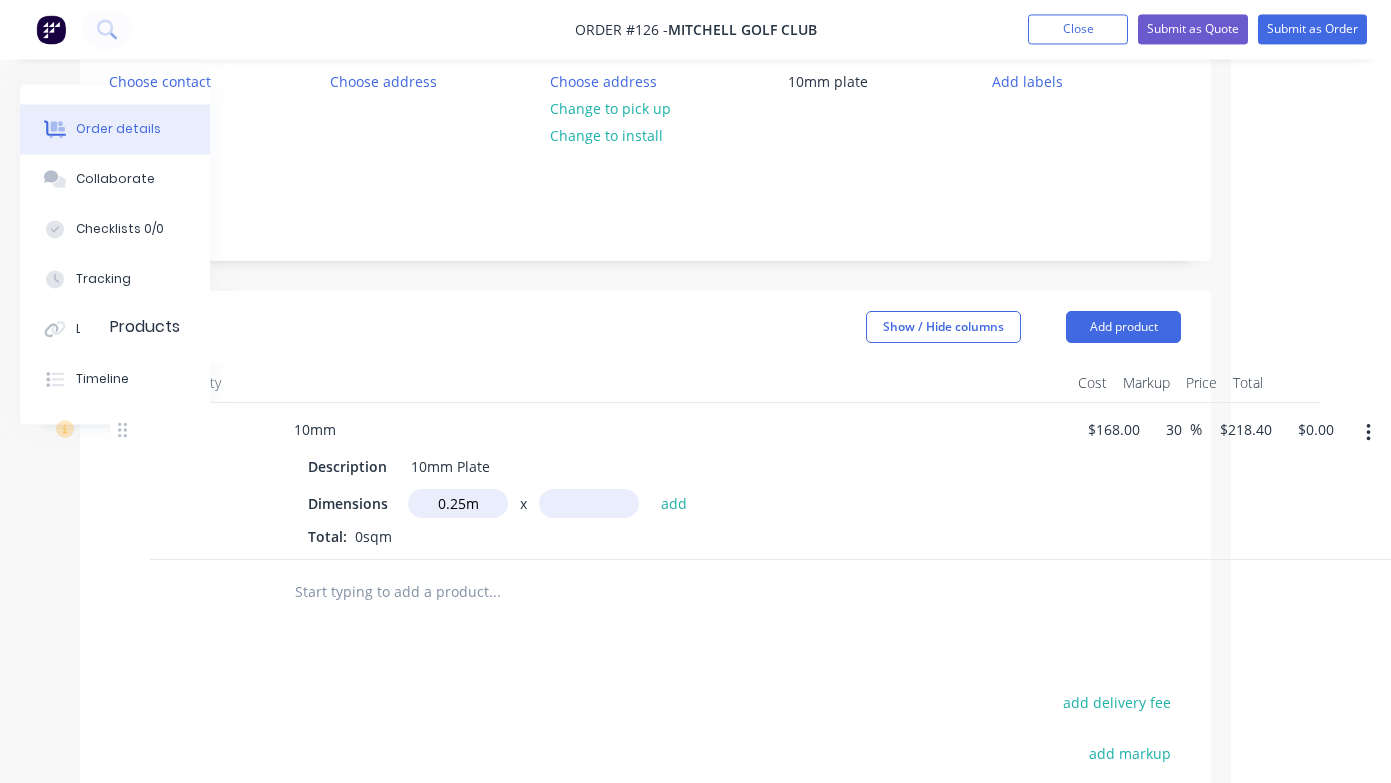 click at bounding box center [589, 504] 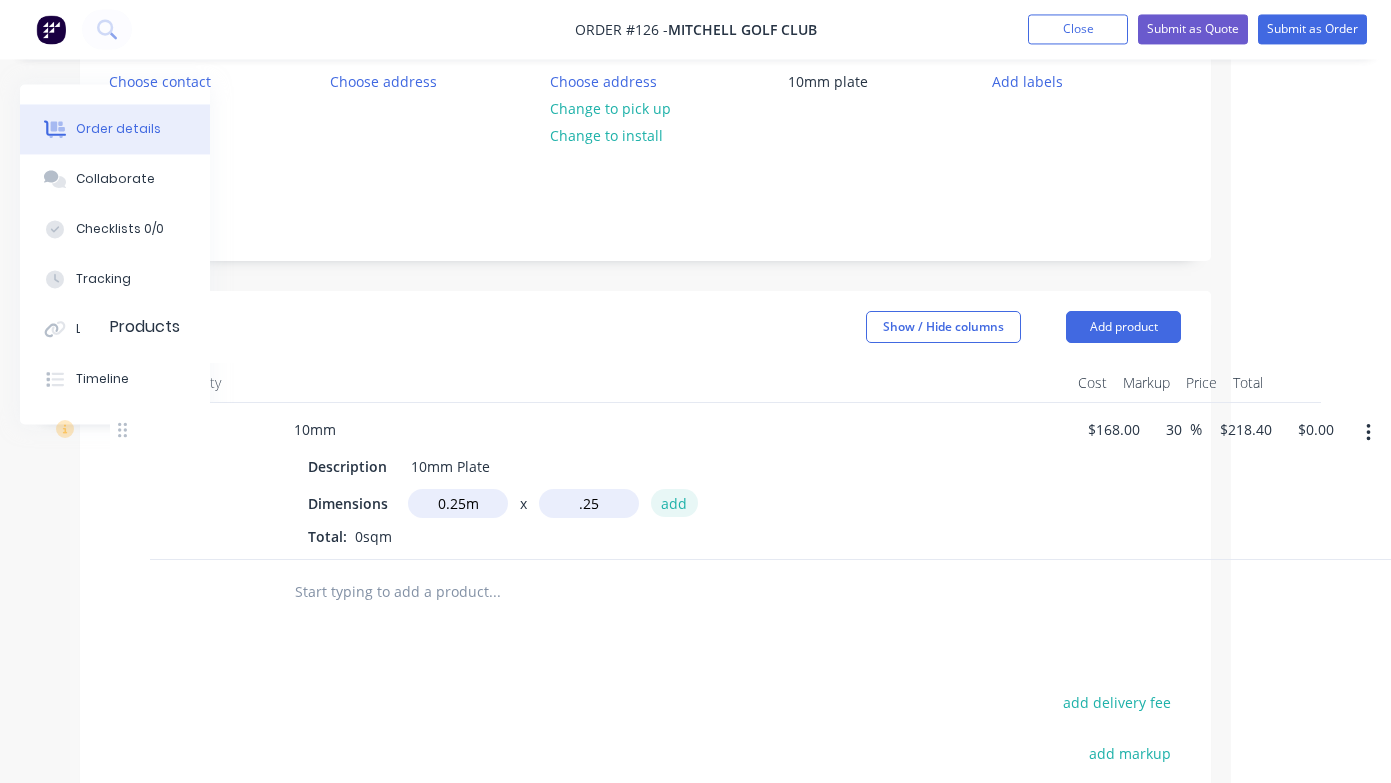 type on "0.25m" 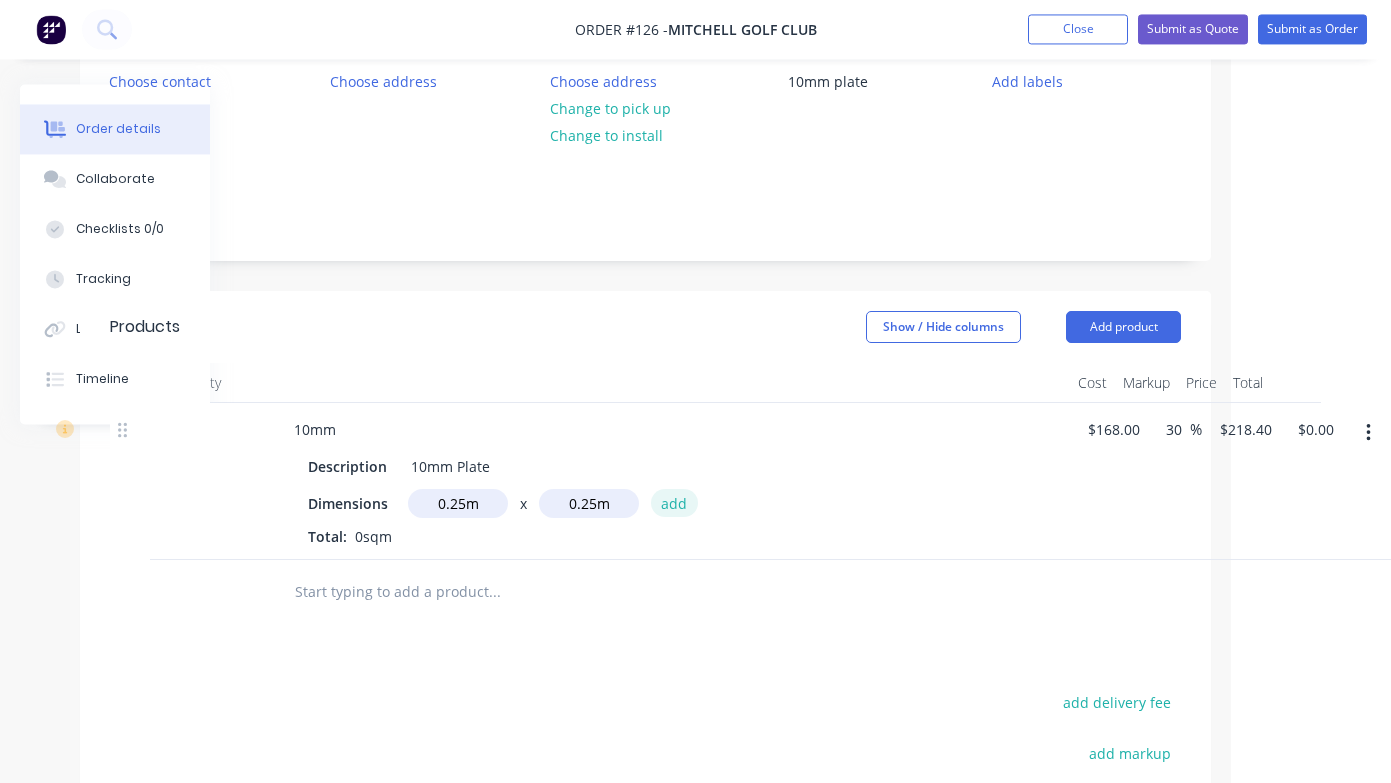 click on "add" at bounding box center (674, 503) 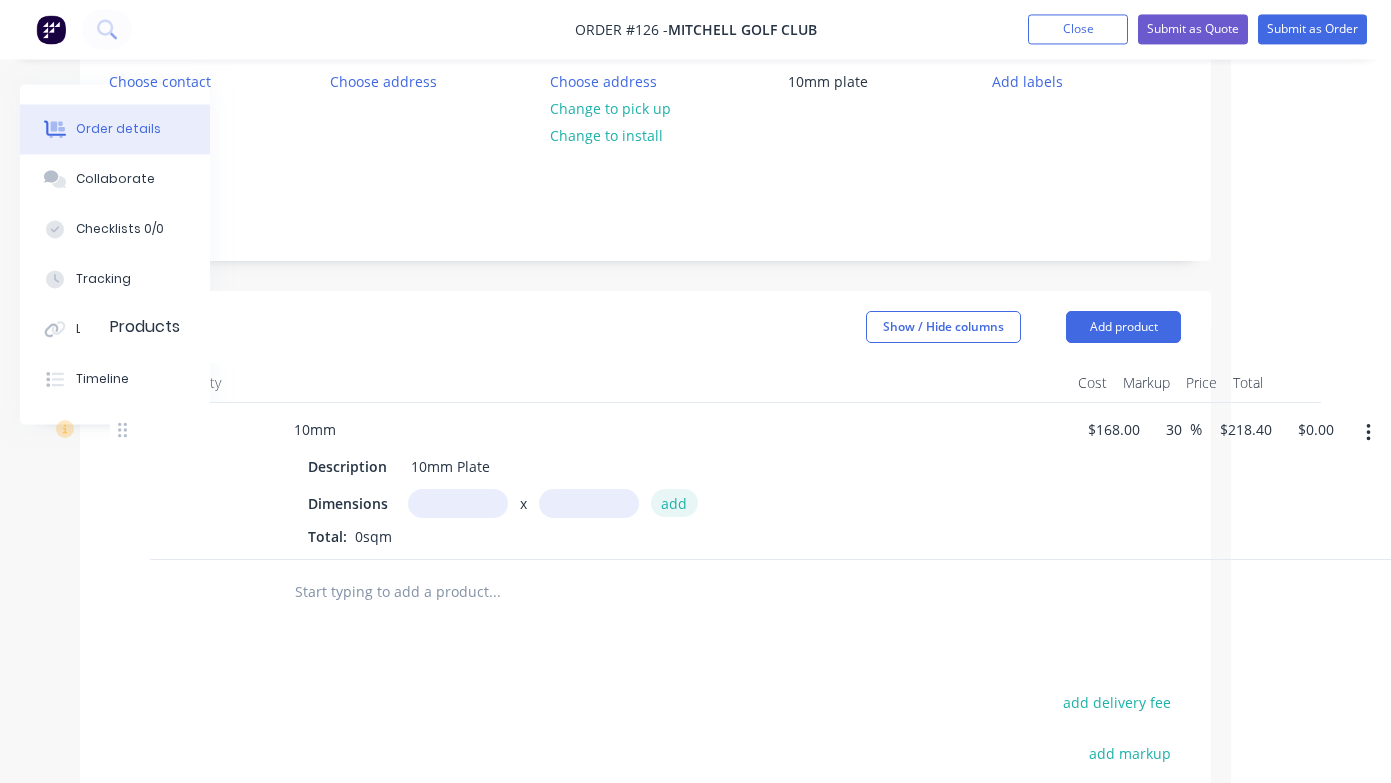 type on "$13.65" 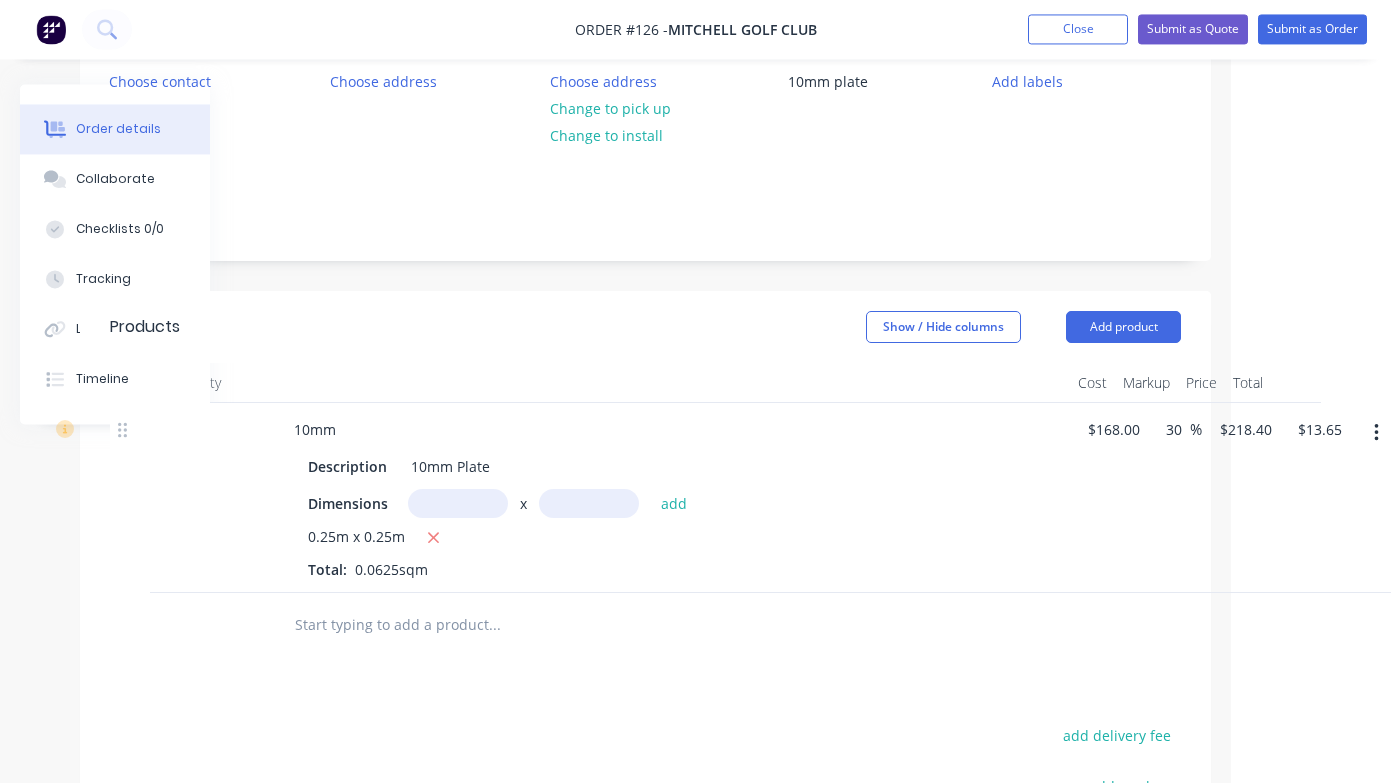 click at bounding box center [458, 504] 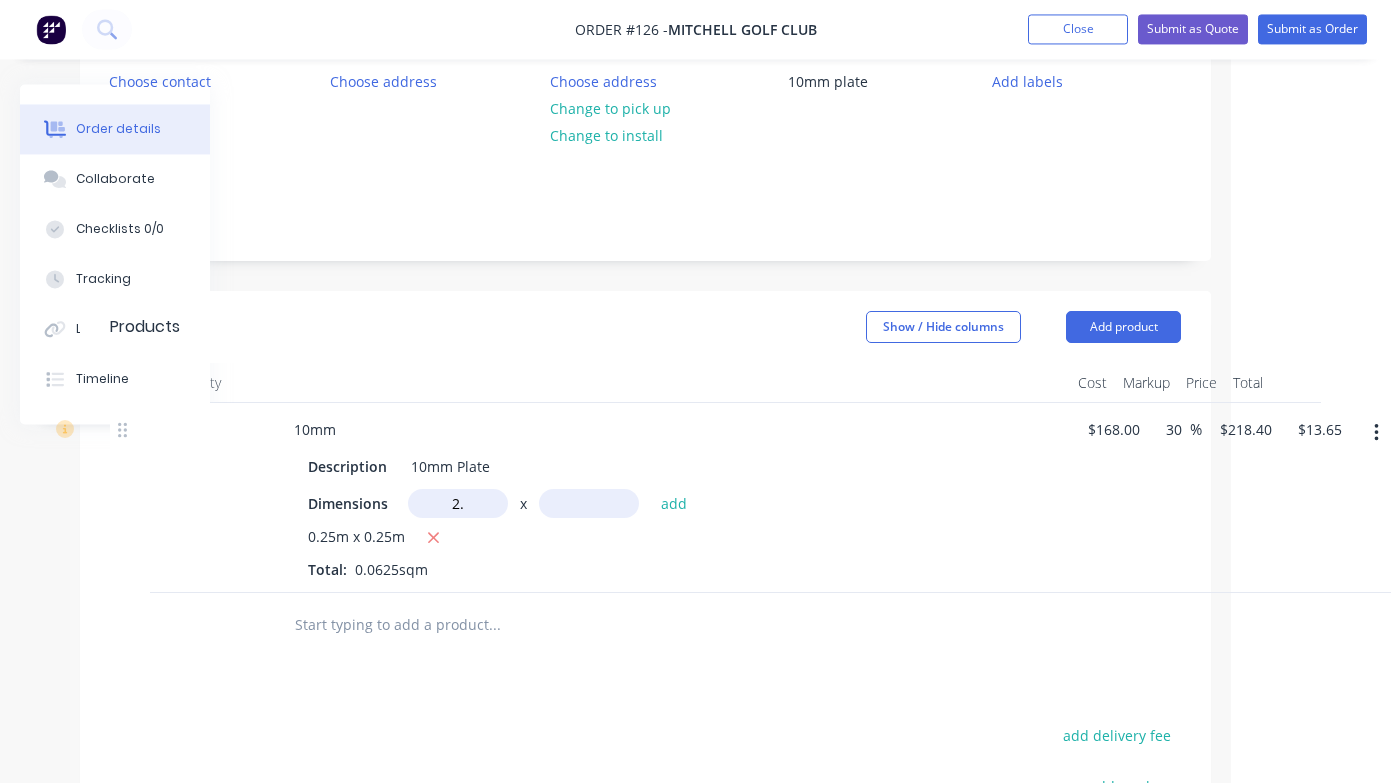 type on "2" 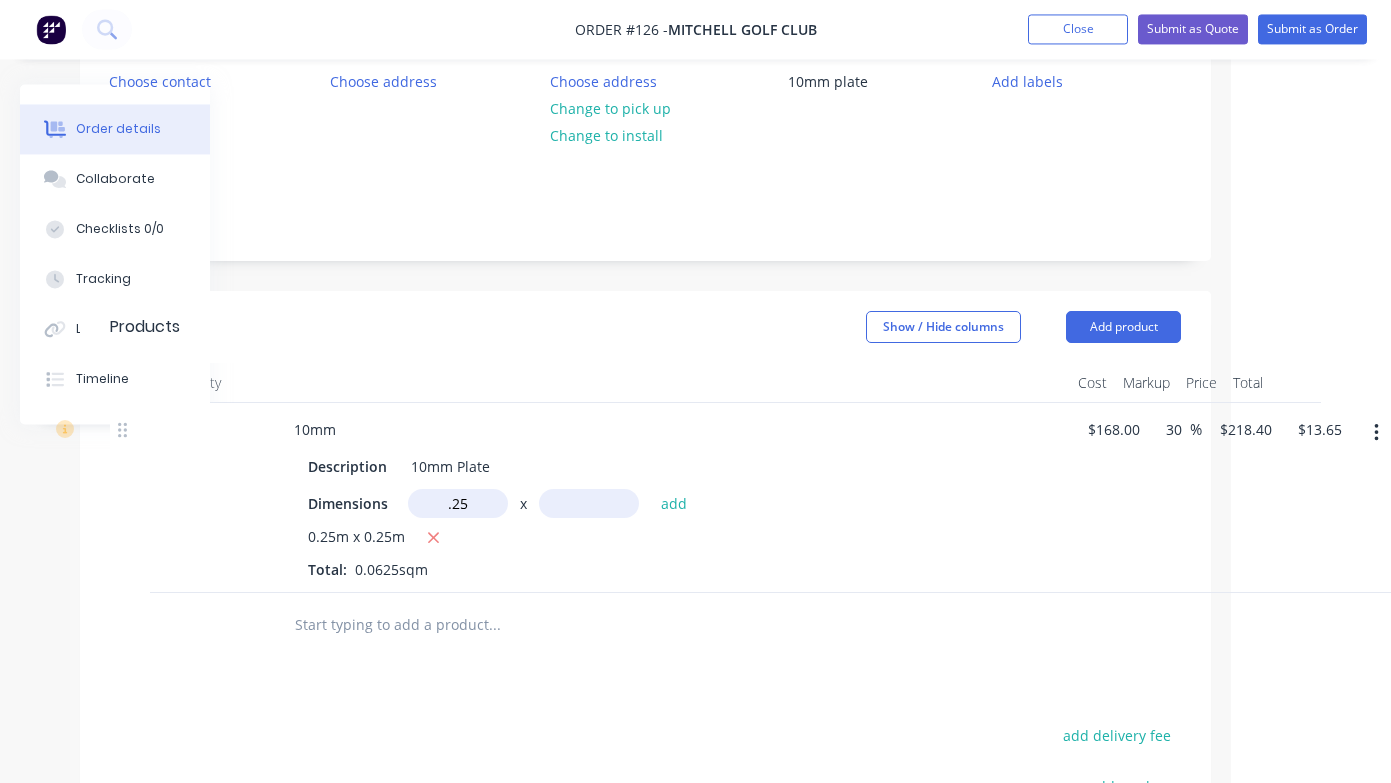 type on "0.25m" 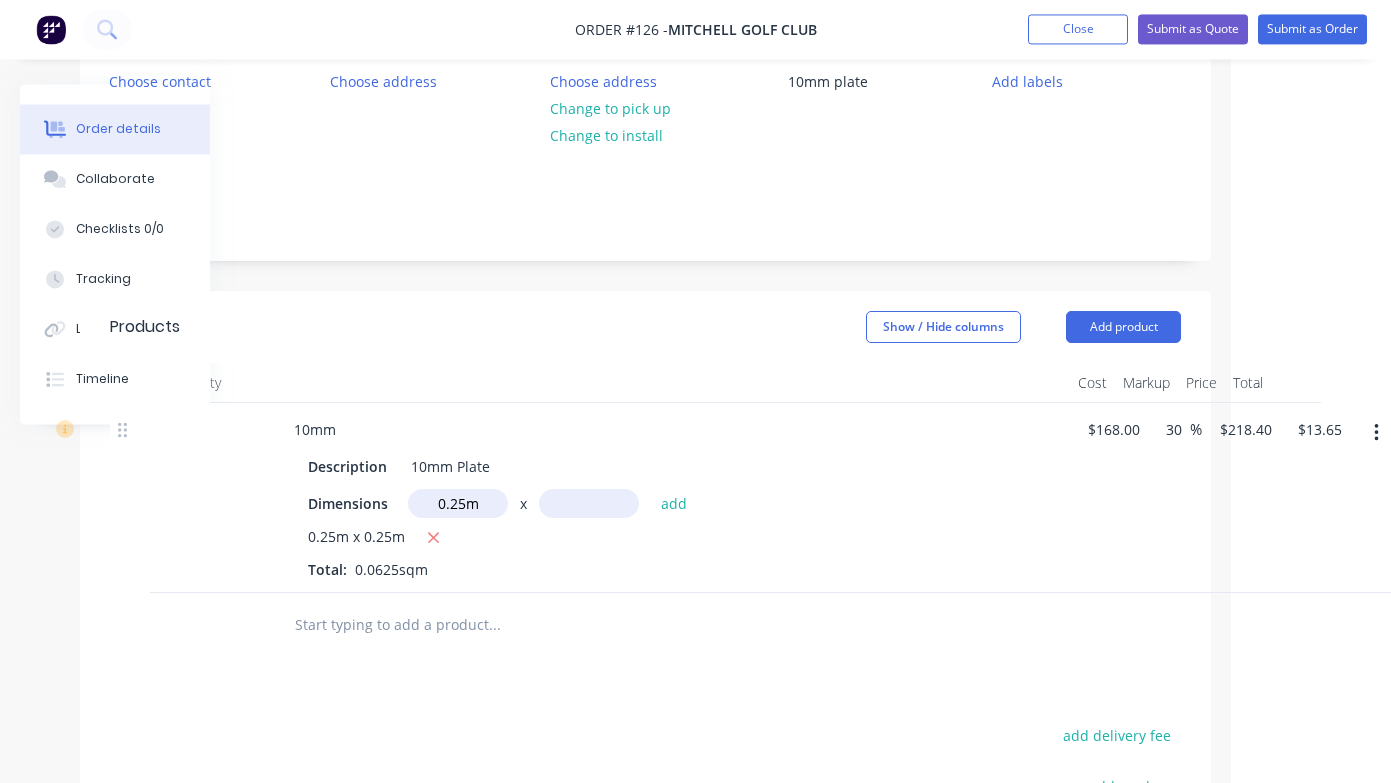 click at bounding box center [589, 504] 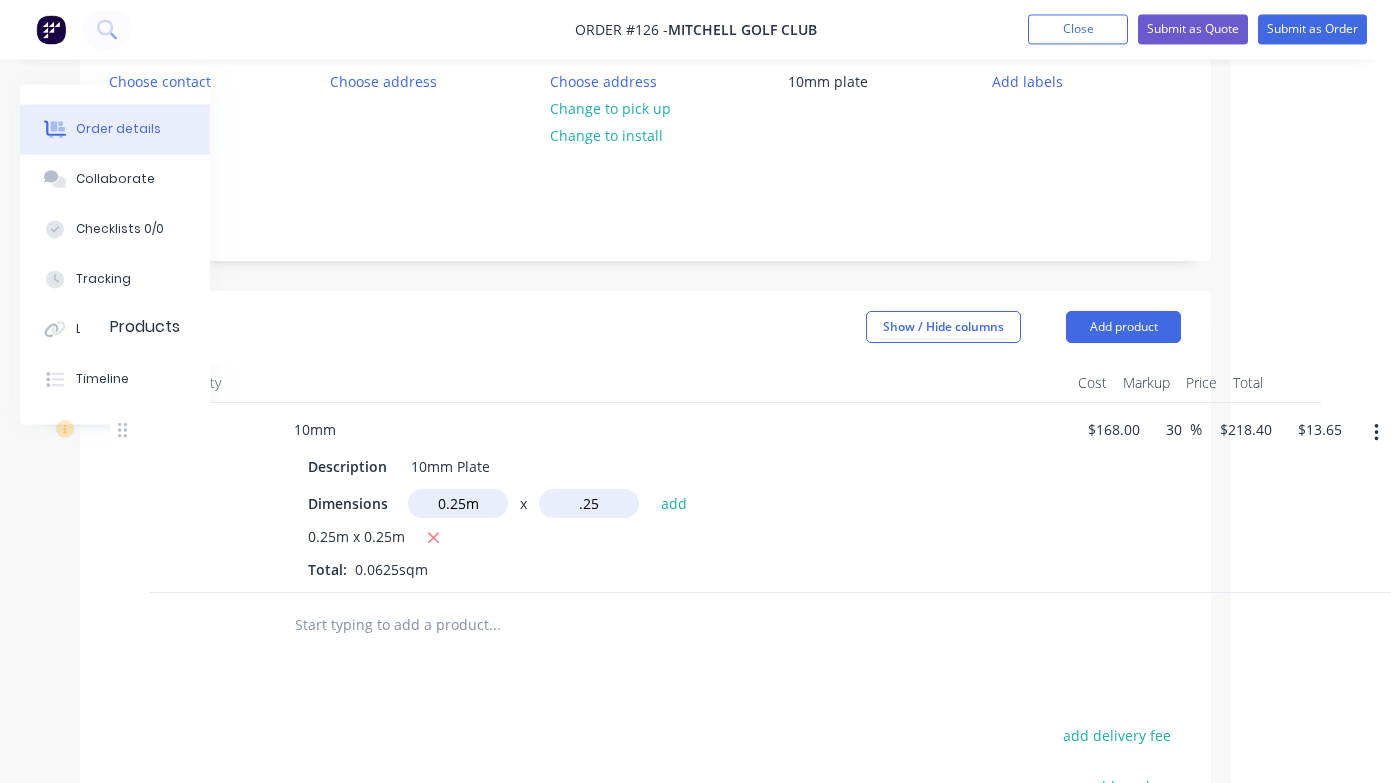 type on "0.25m" 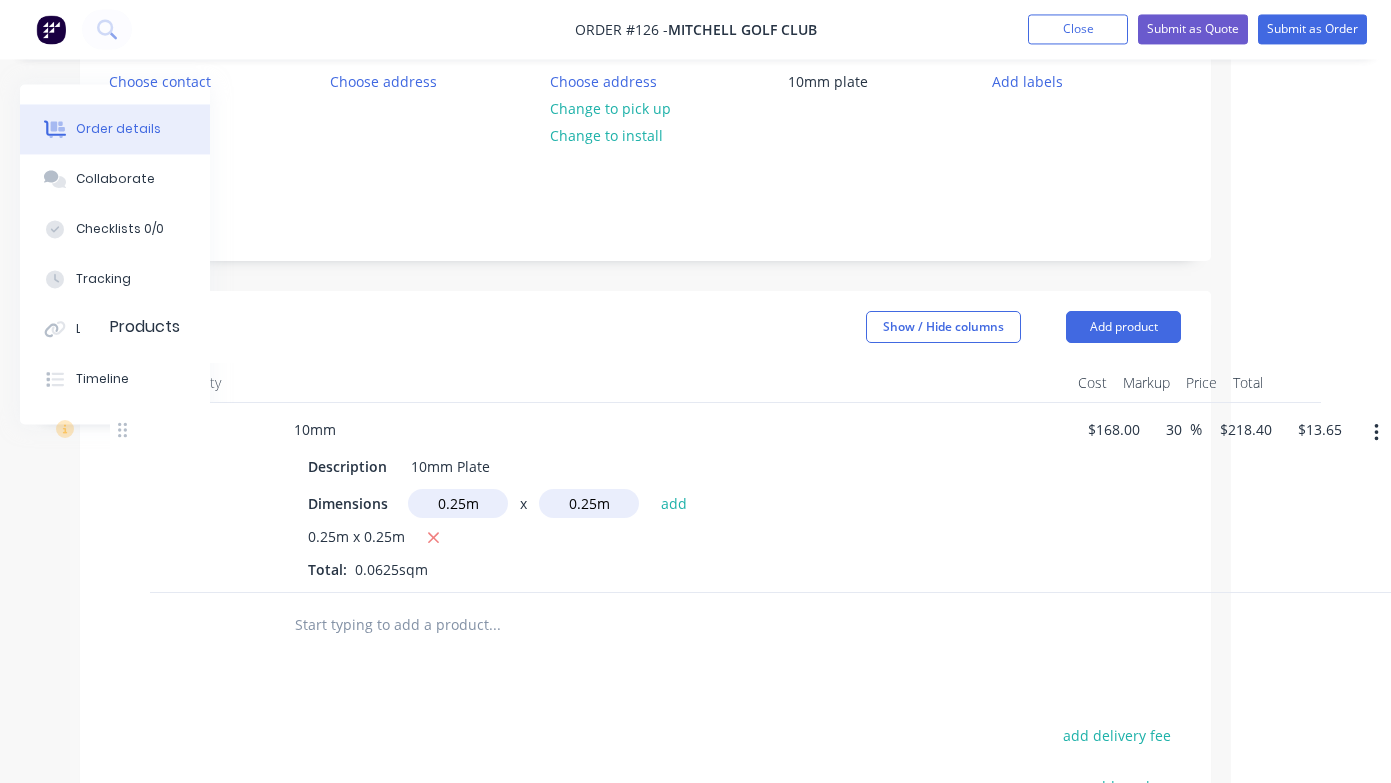 click on "Dimensions 0.25m x 0.25m add" at bounding box center (670, 504) 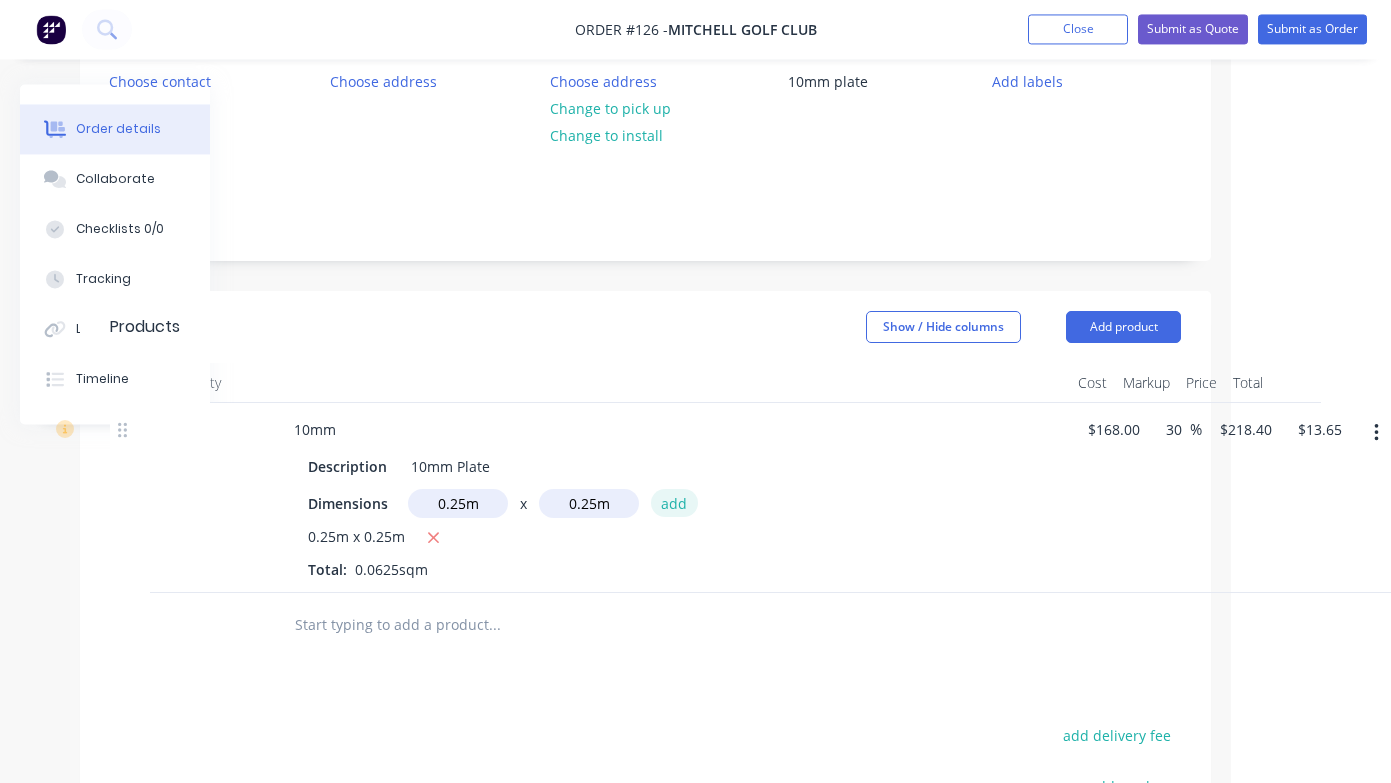click on "add" at bounding box center (674, 503) 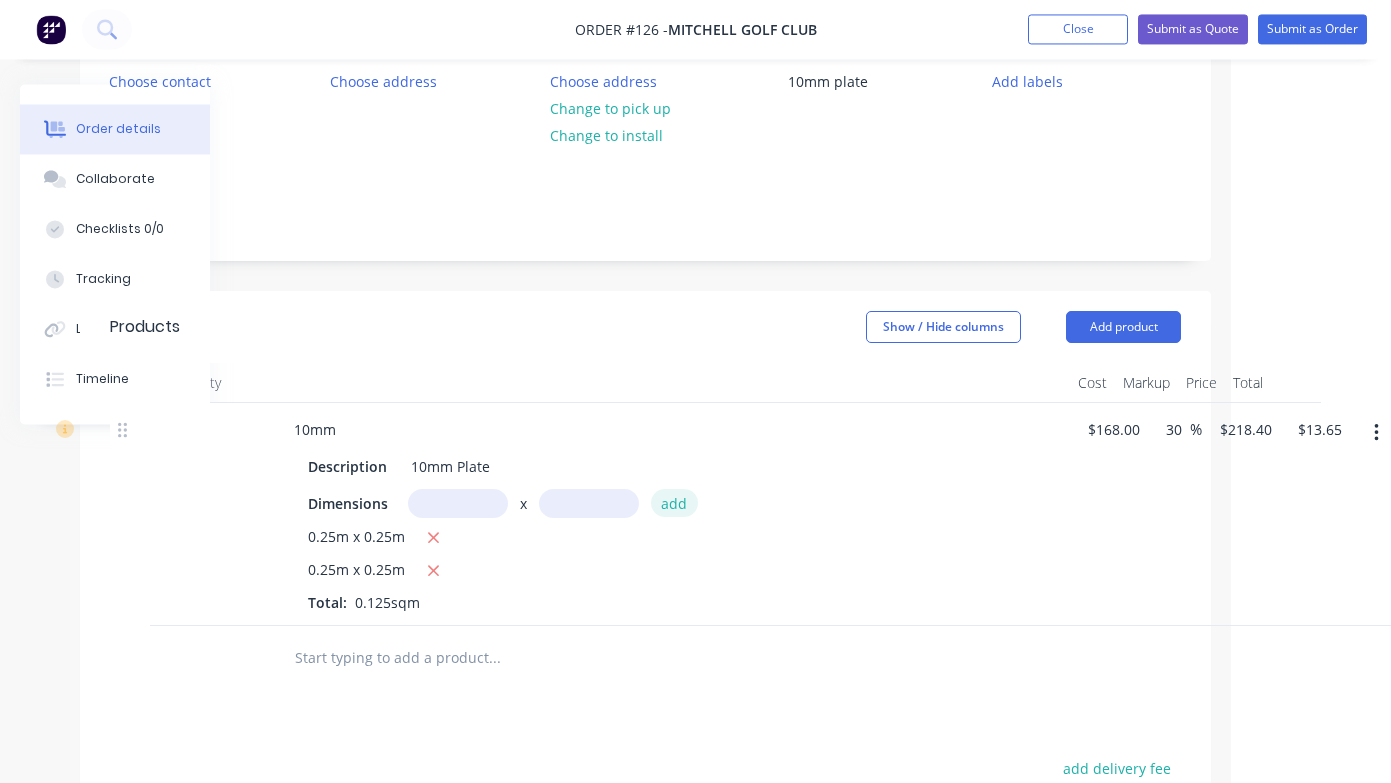 type on "$27.30" 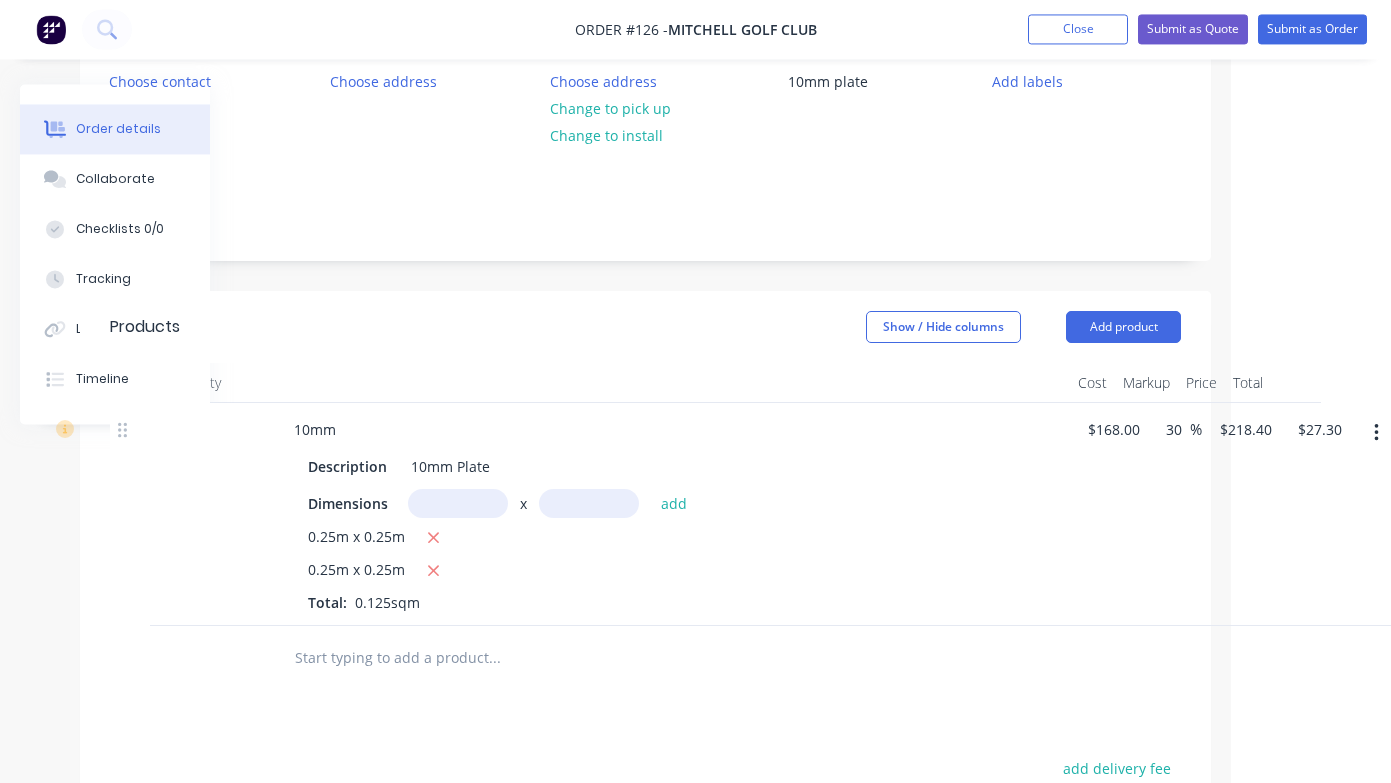 click at bounding box center [458, 504] 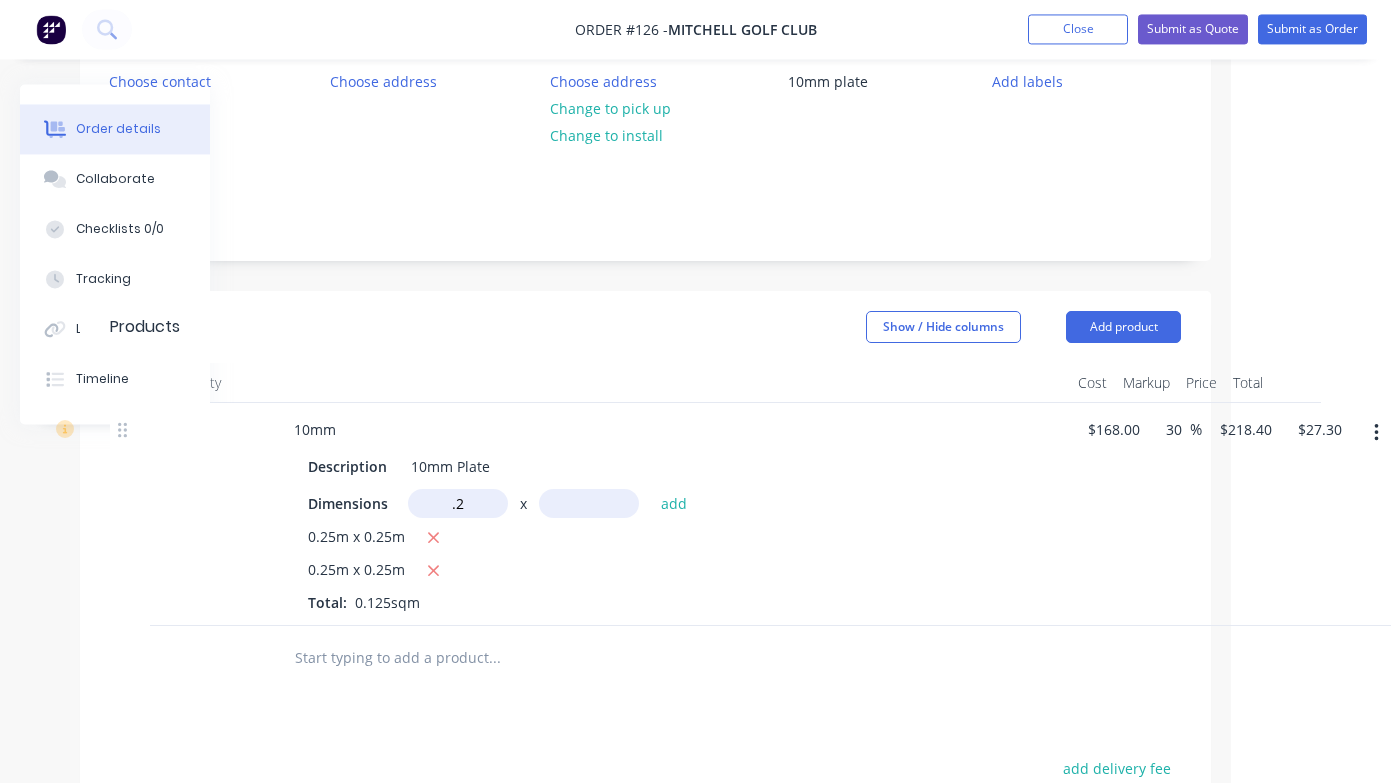 type on "." 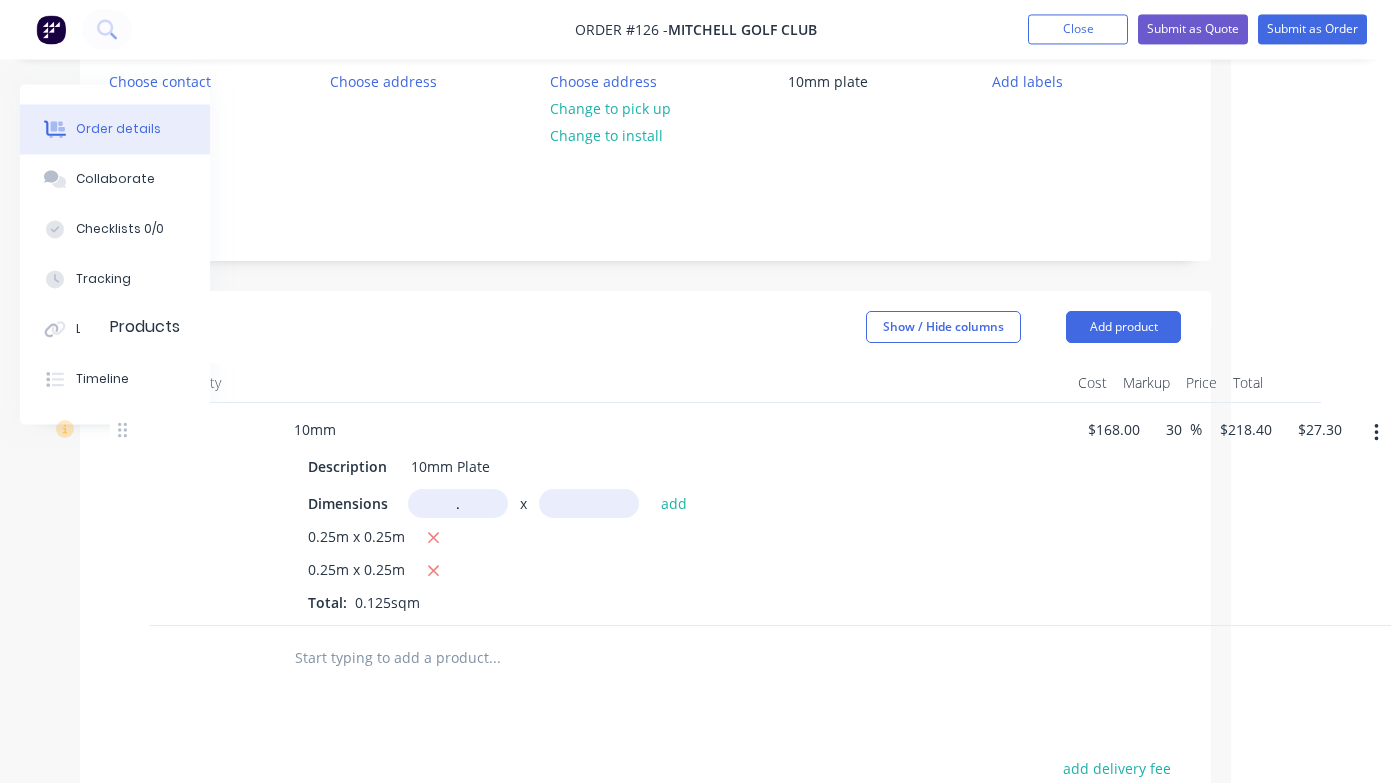 type 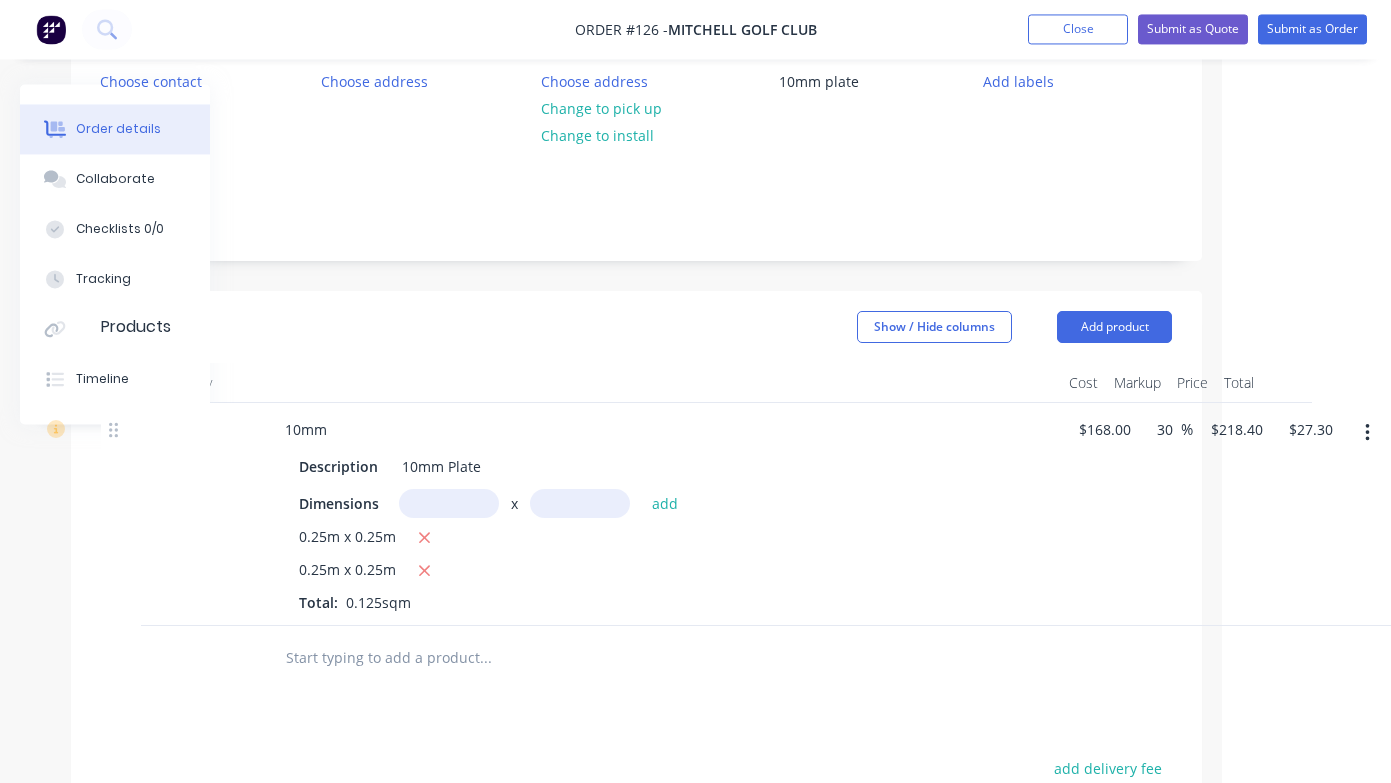 scroll, scrollTop: 211, scrollLeft: 168, axis: both 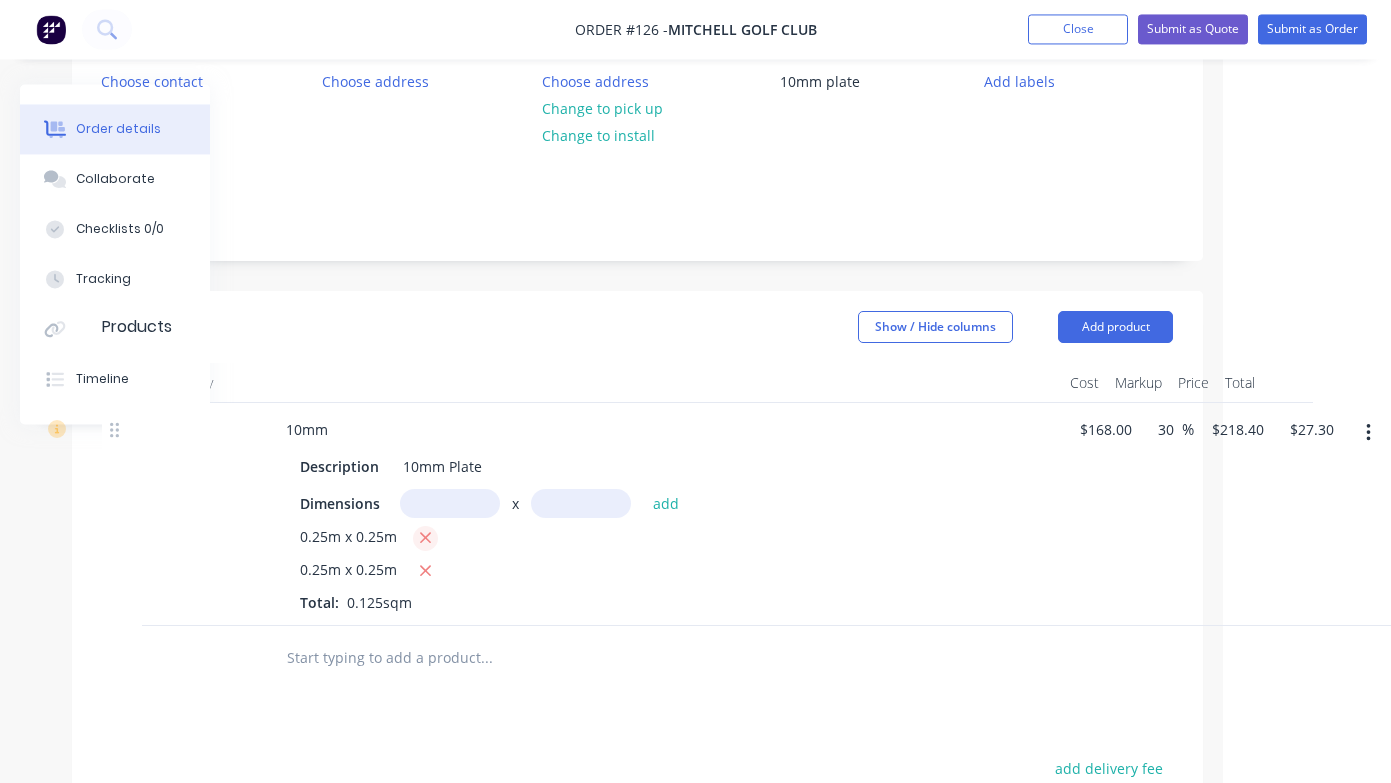 click at bounding box center (425, 539) 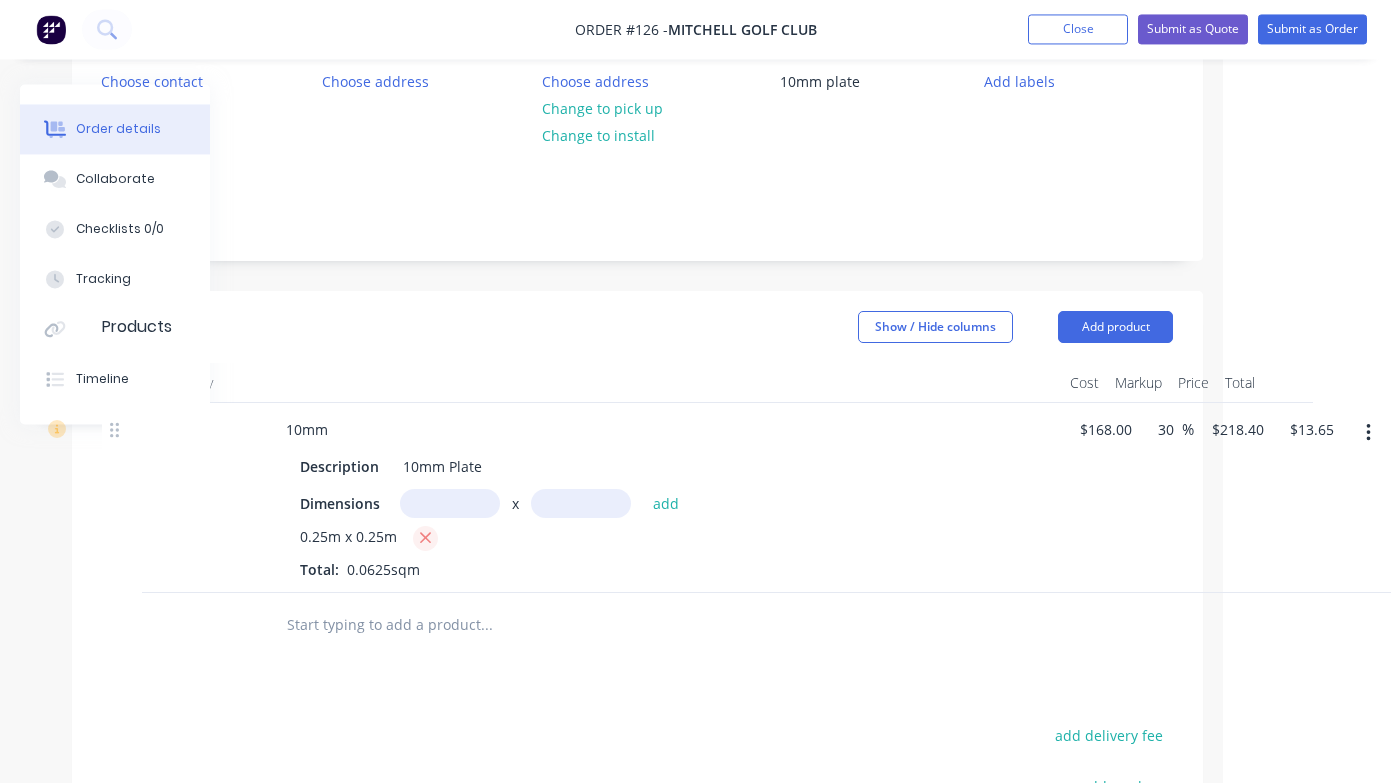 click 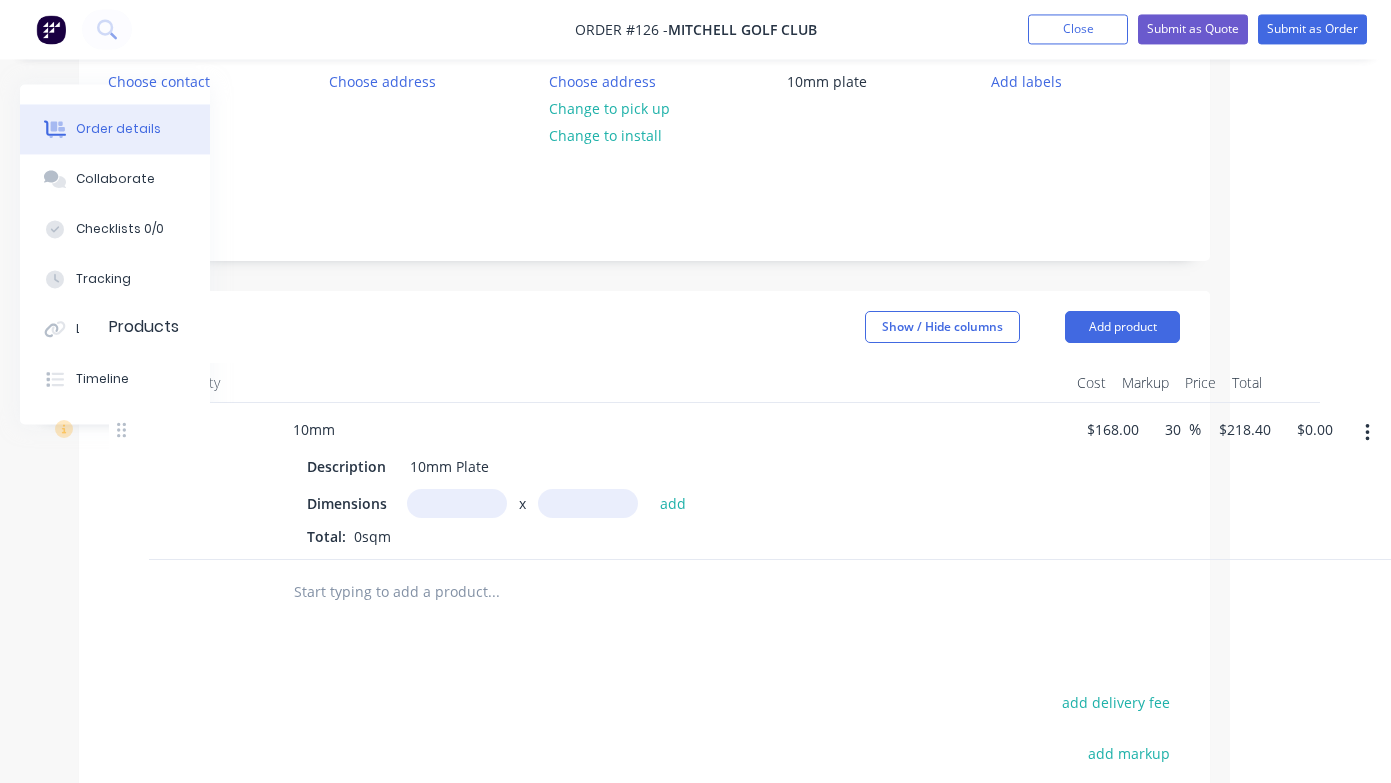 scroll, scrollTop: 211, scrollLeft: 160, axis: both 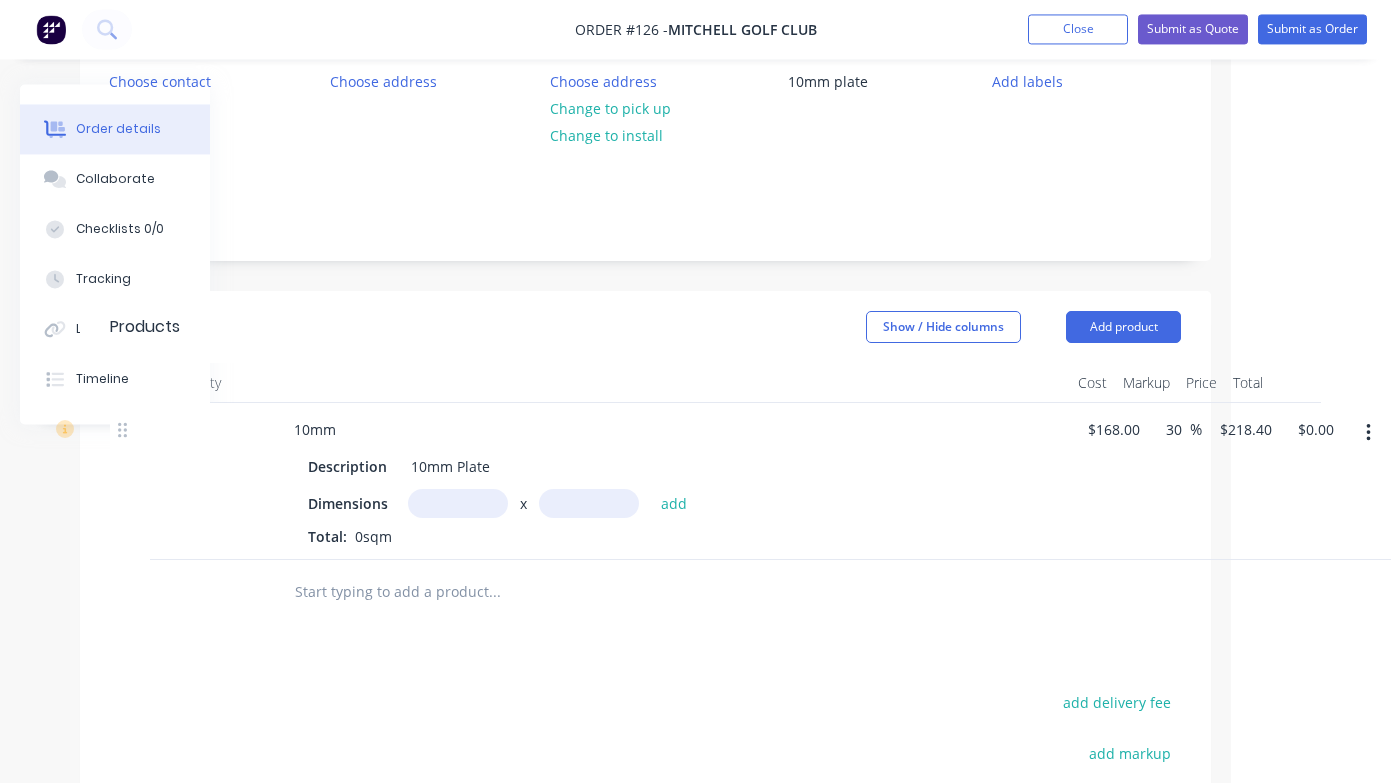 click at bounding box center [458, 504] 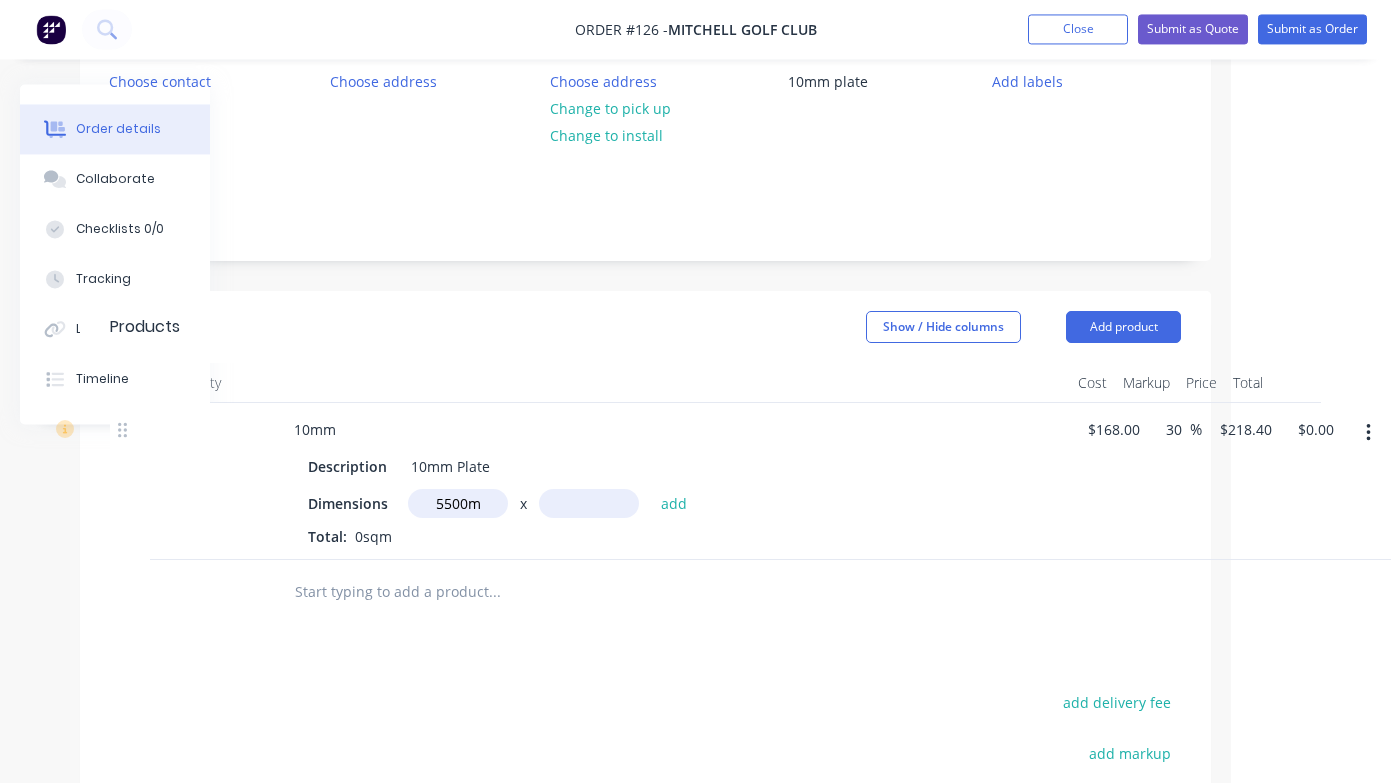 click at bounding box center [589, 504] 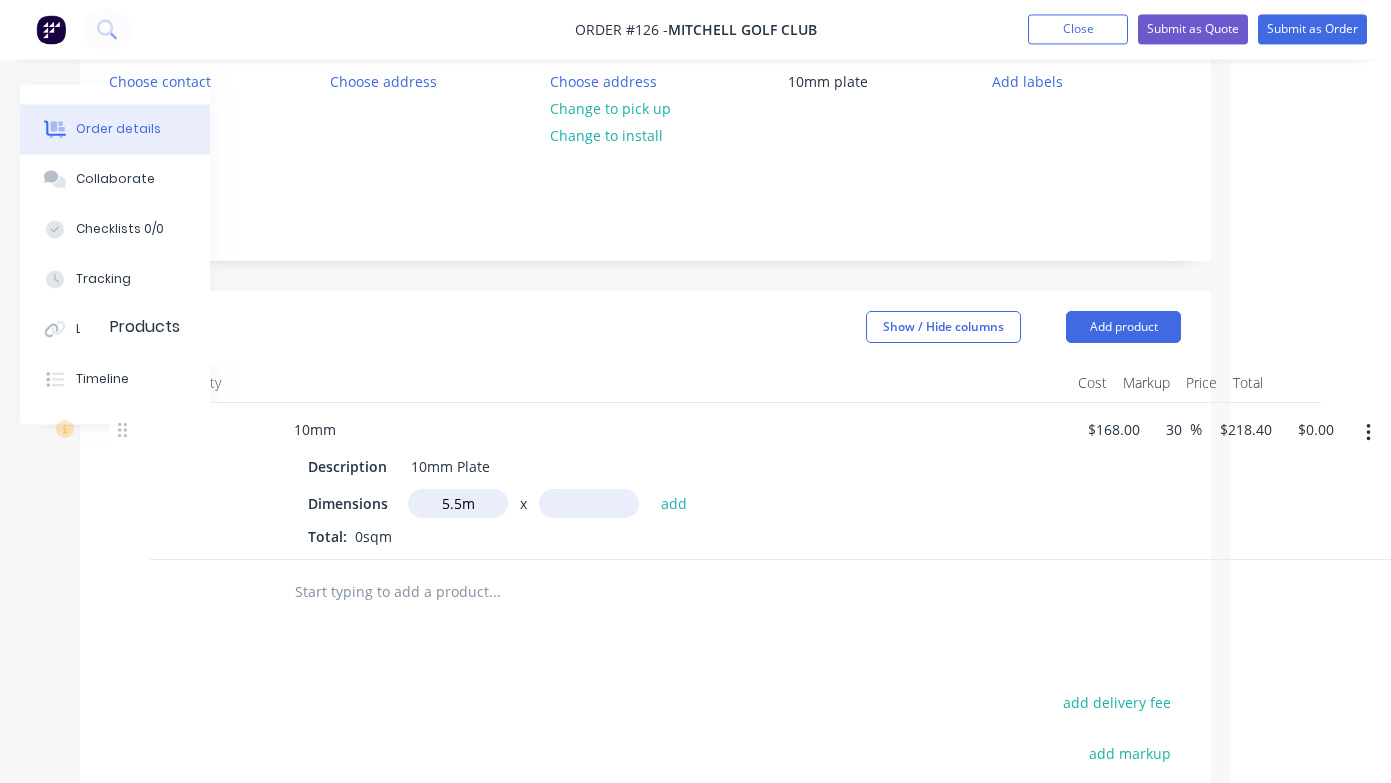 click at bounding box center [589, 504] 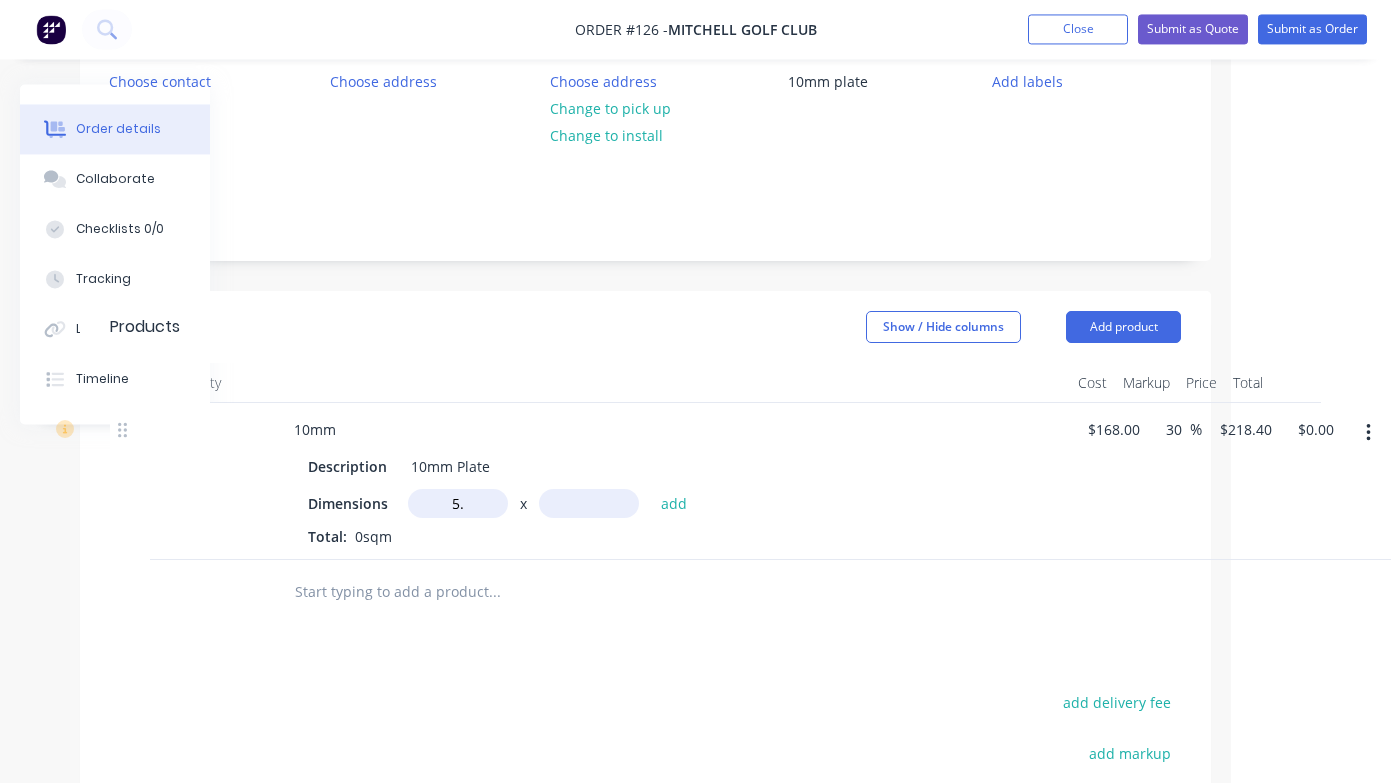 type on "5" 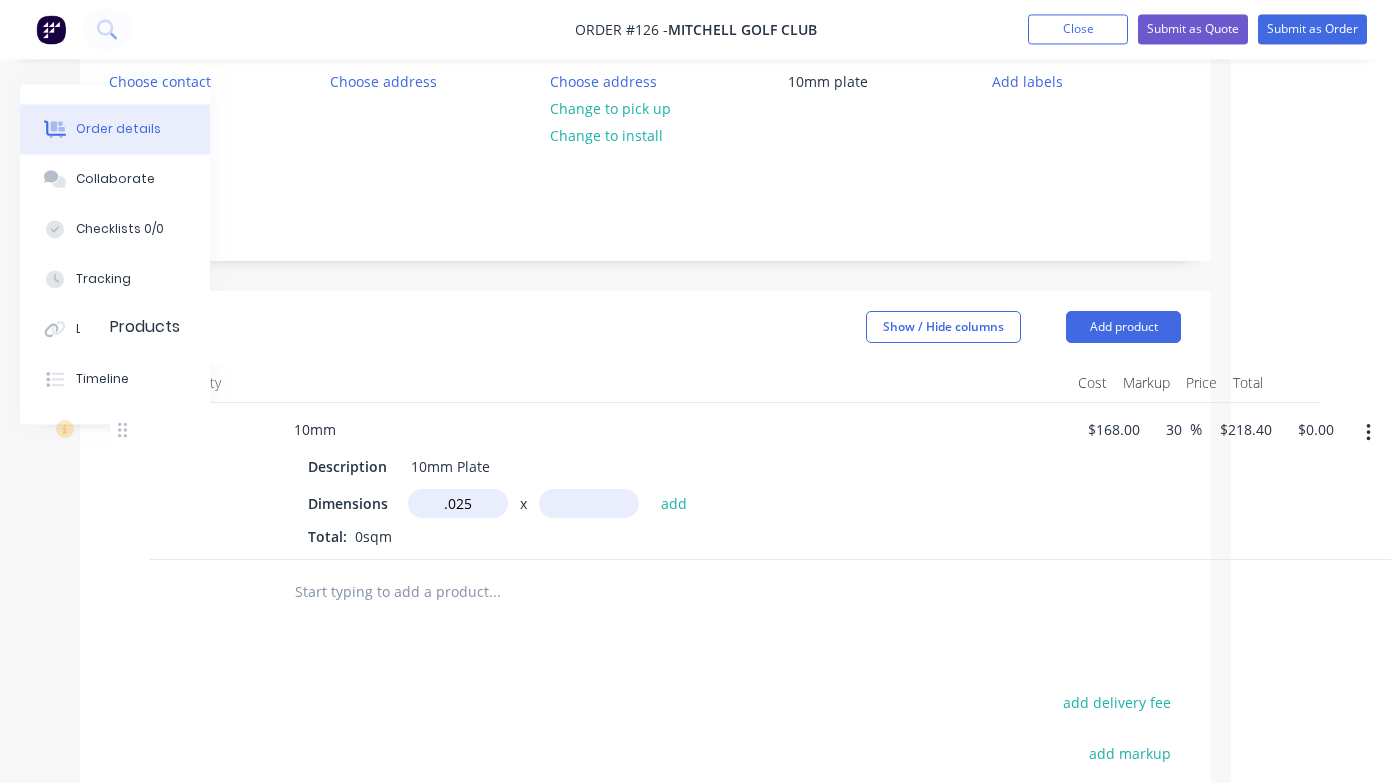 type on "0.025m" 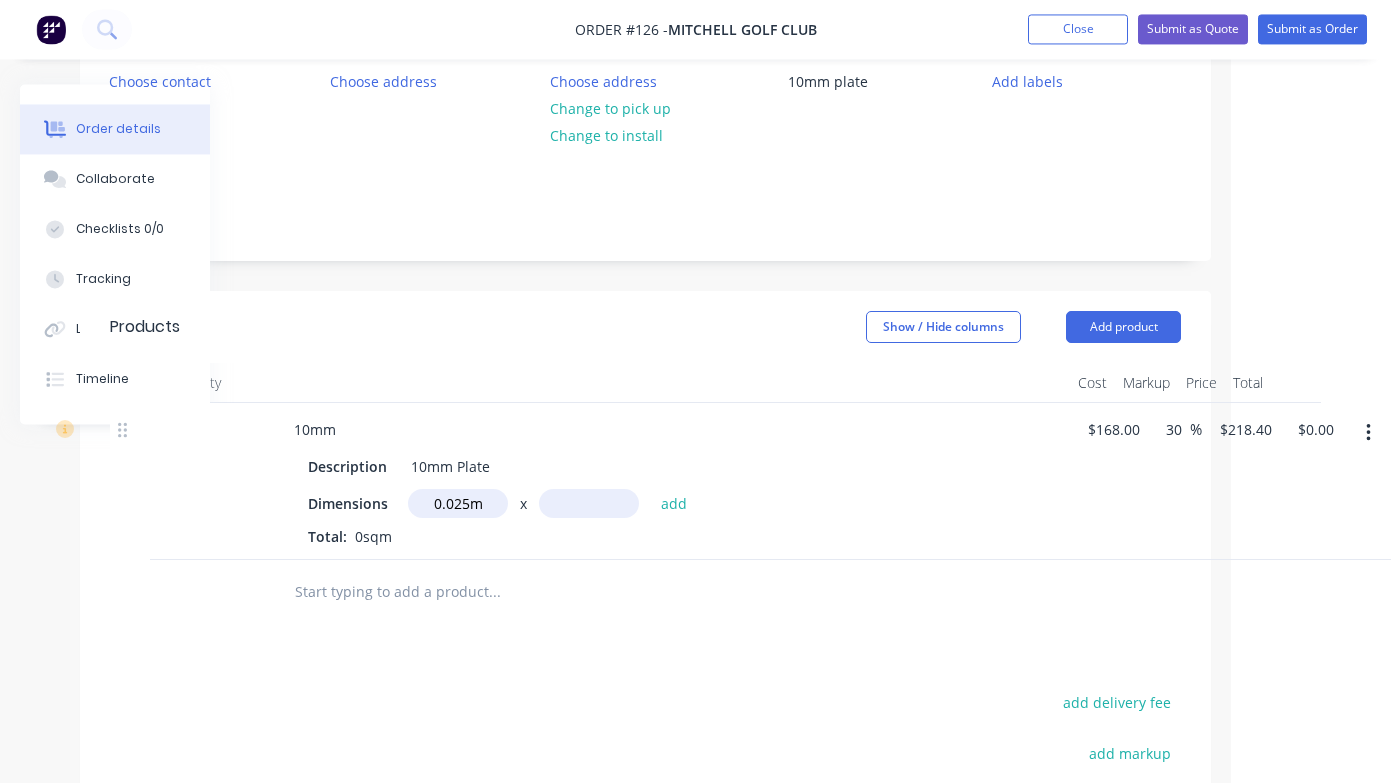 click at bounding box center [589, 504] 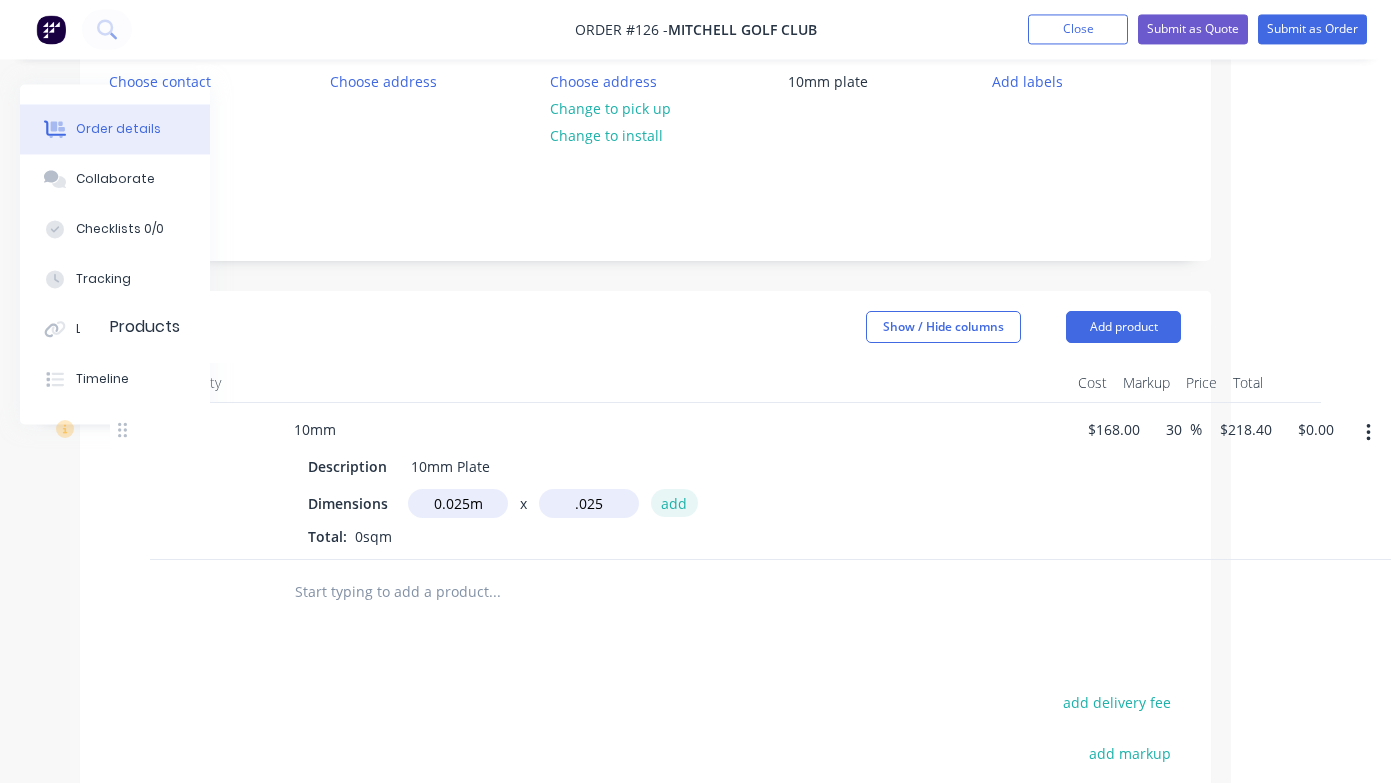 type on "0.025m" 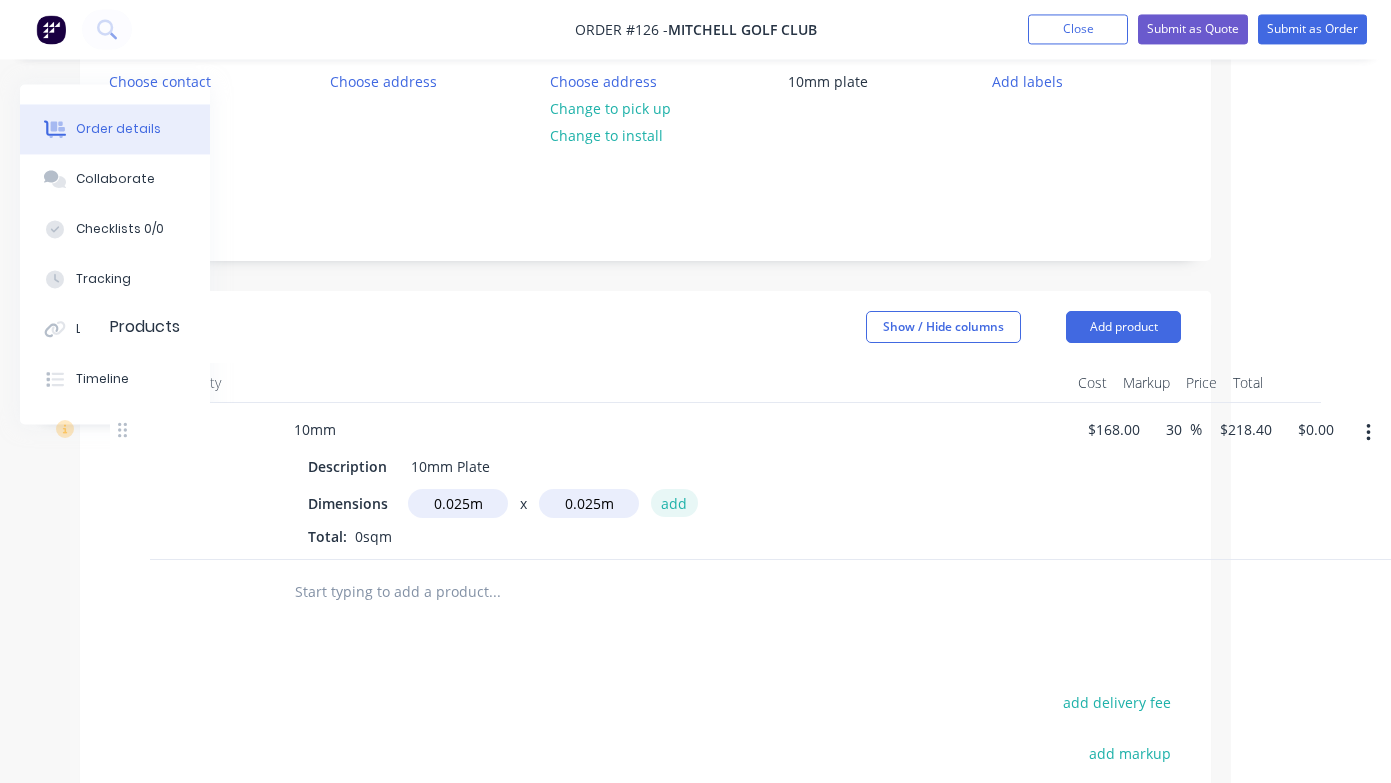 click on "add" at bounding box center (674, 503) 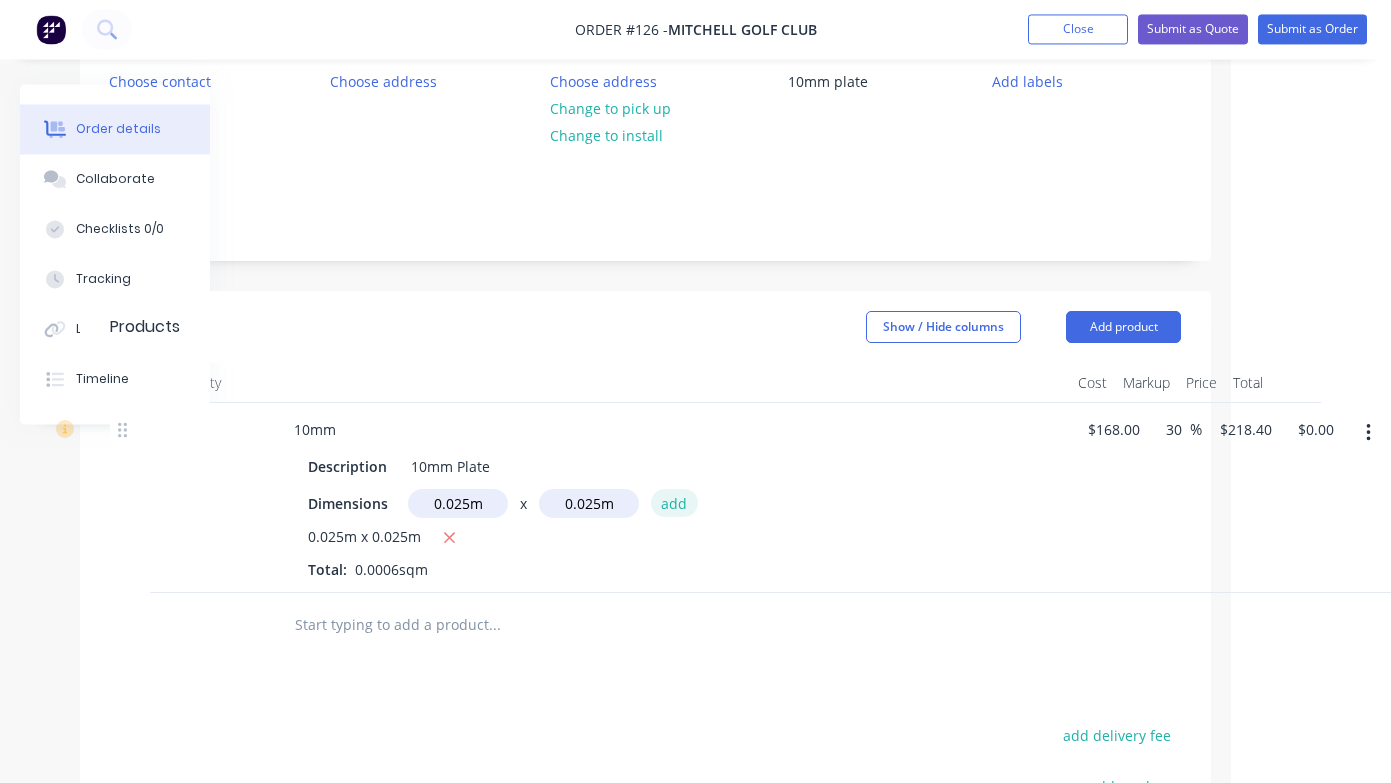 type 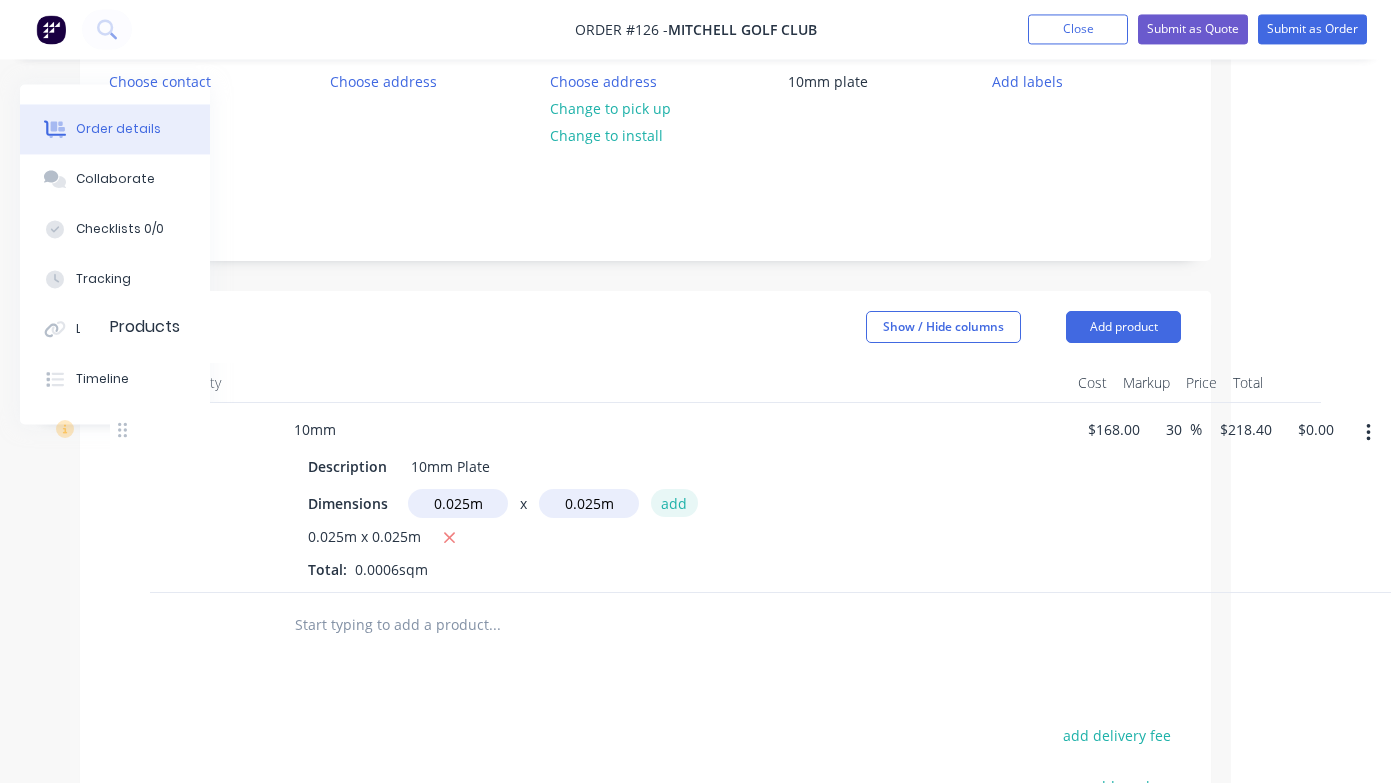 type 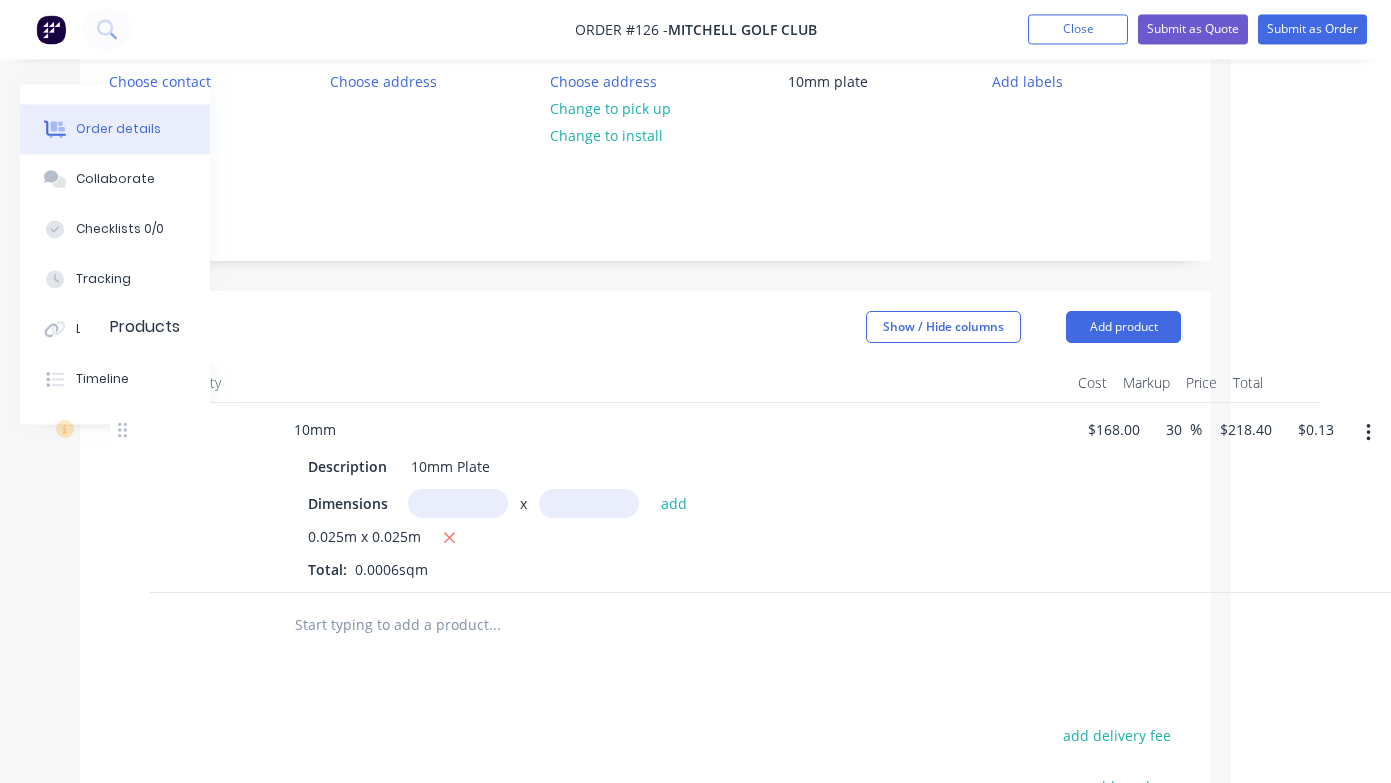 click on "0.025m x 0.025m" at bounding box center (670, 539) 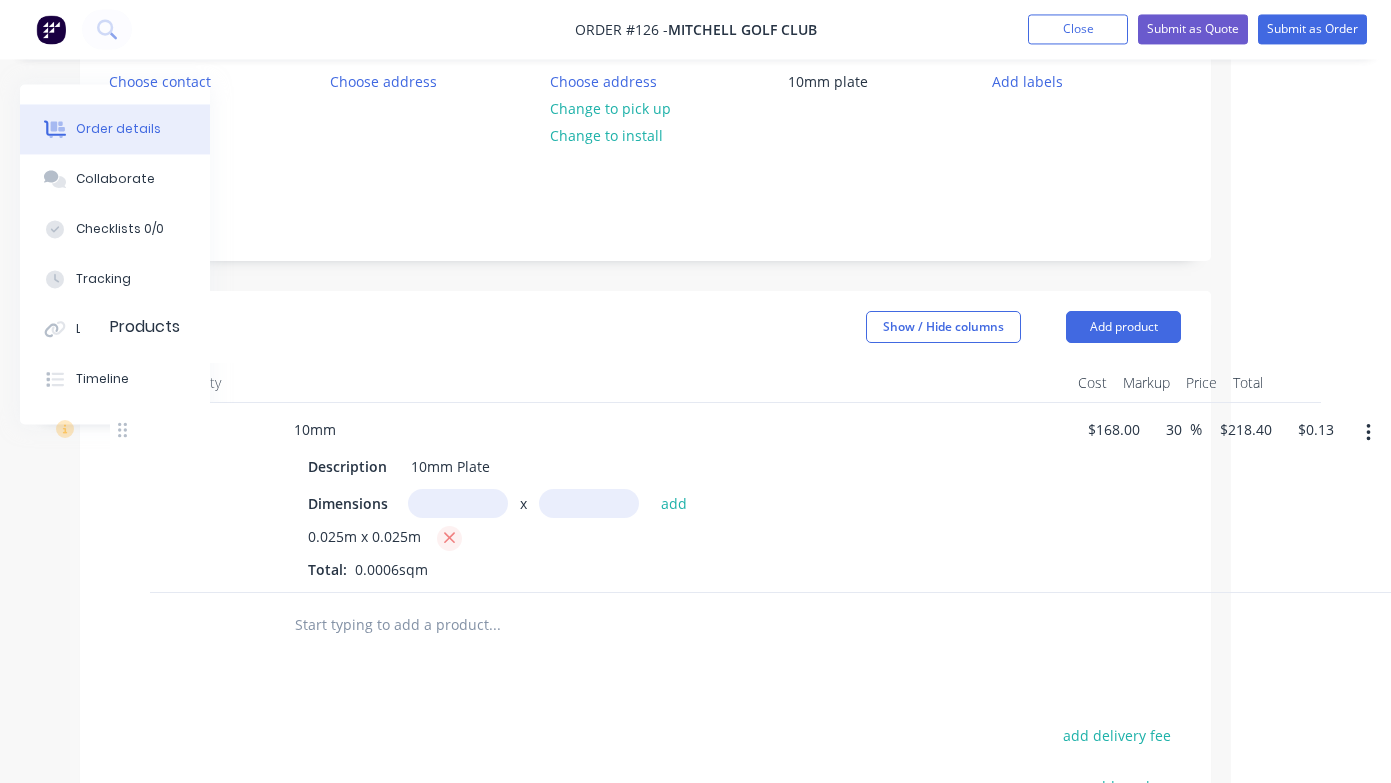 click 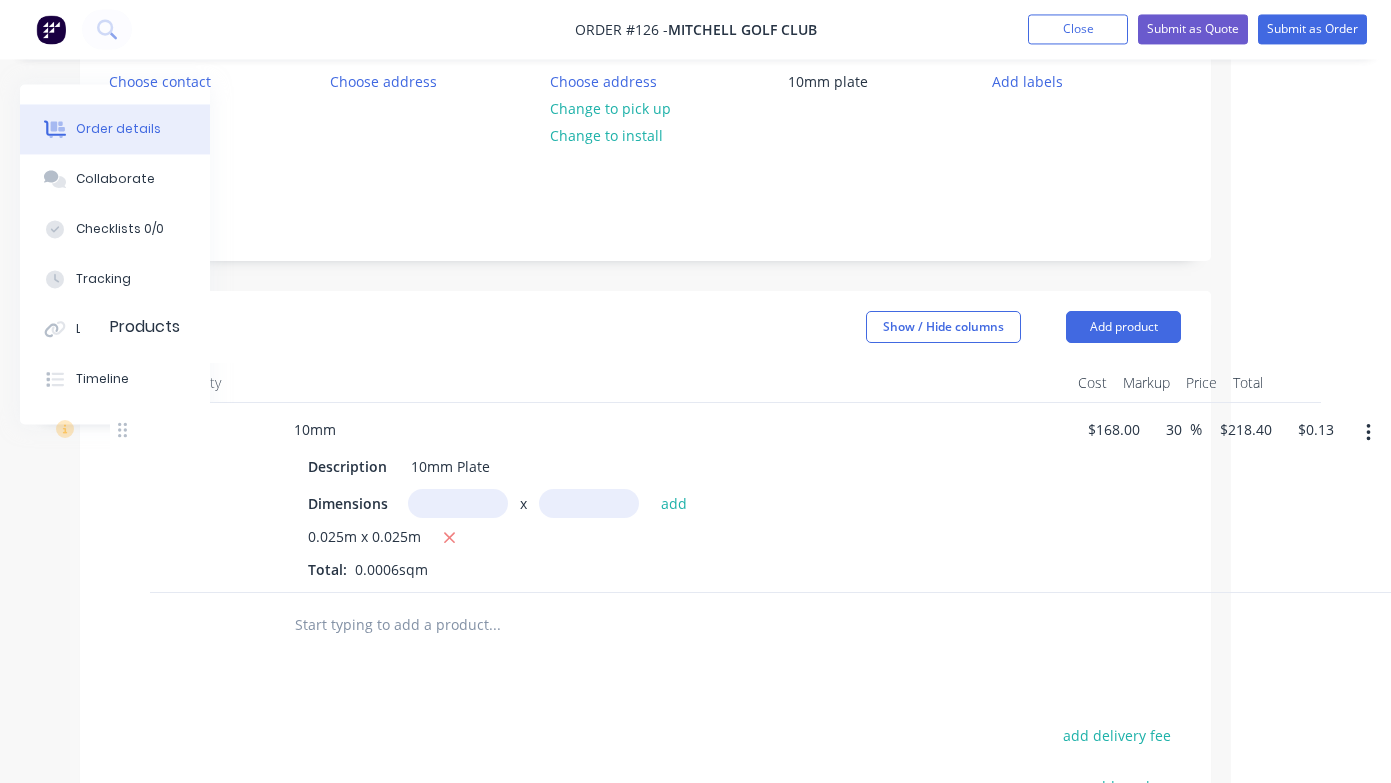 type on "$0.00" 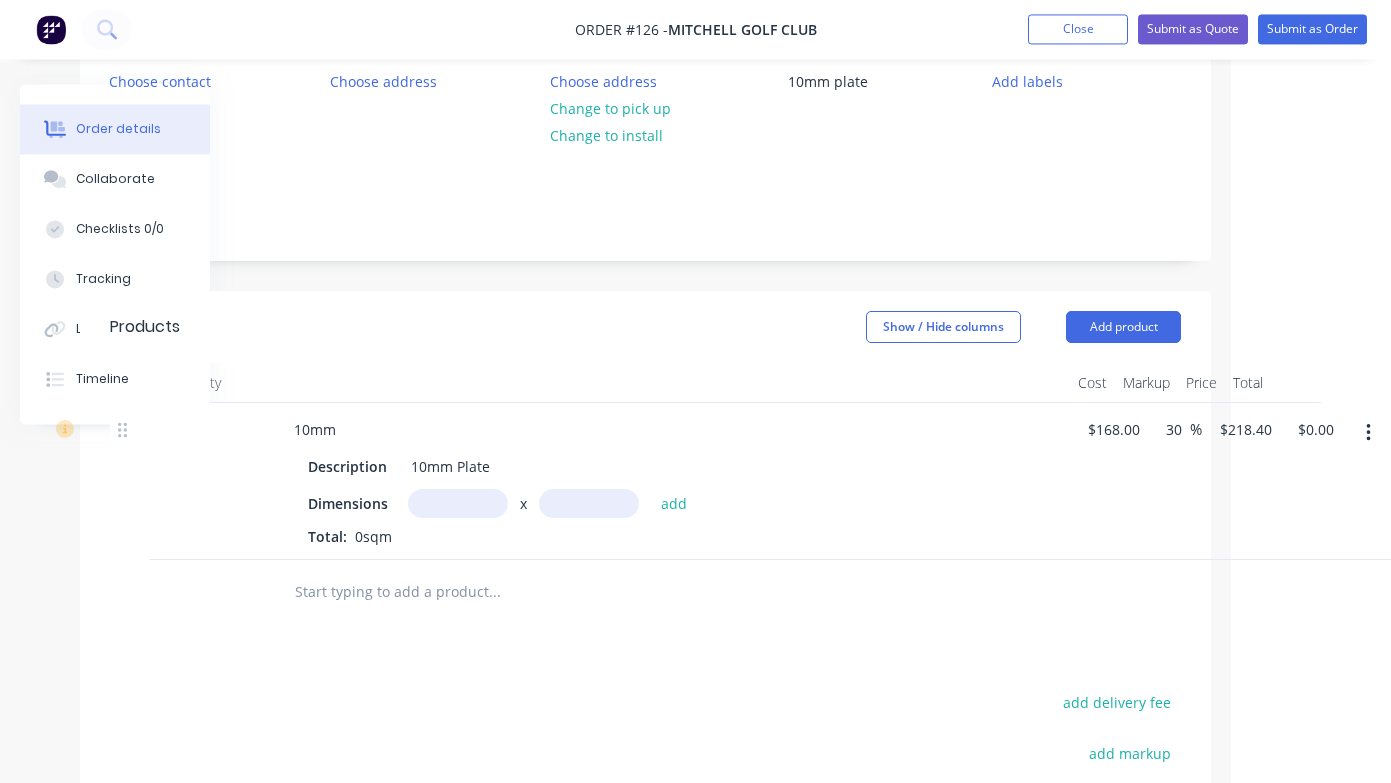 click at bounding box center [458, 504] 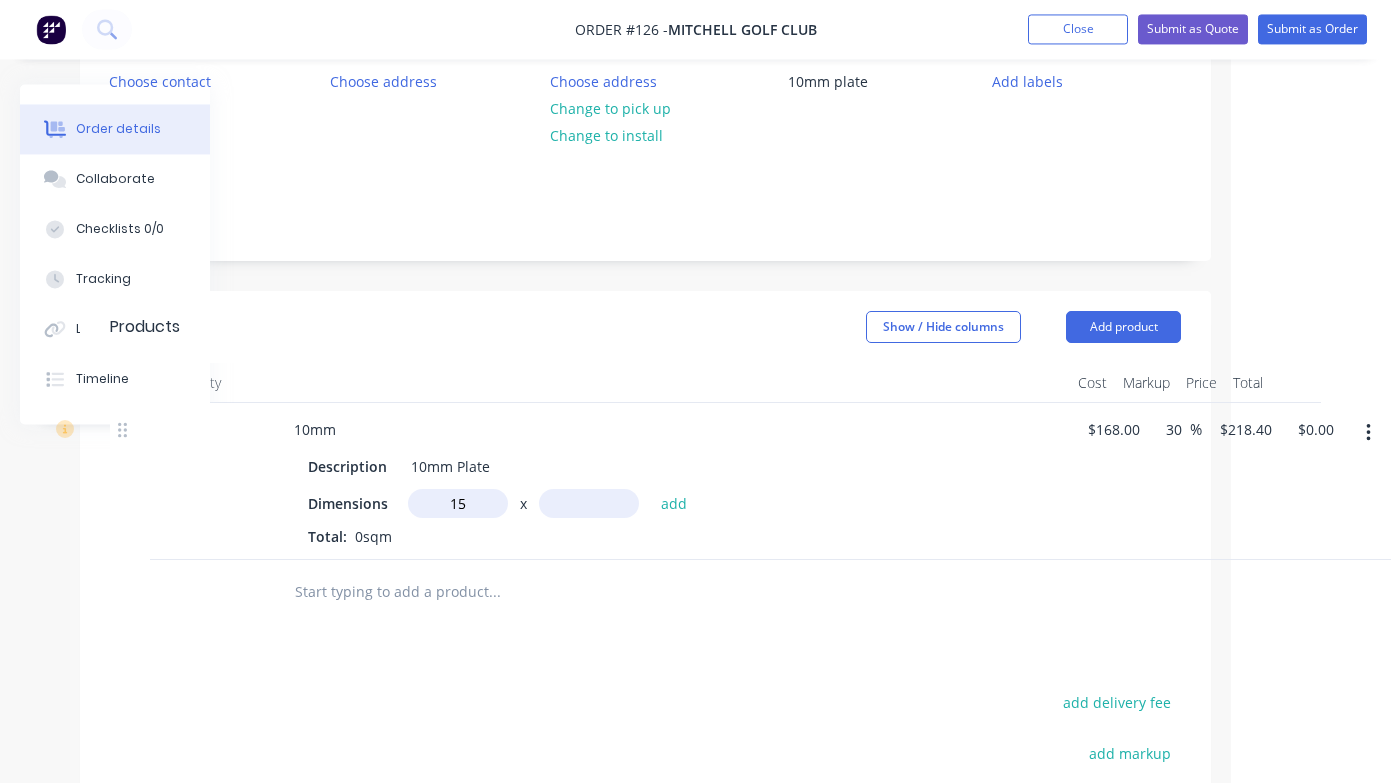 type on "15m" 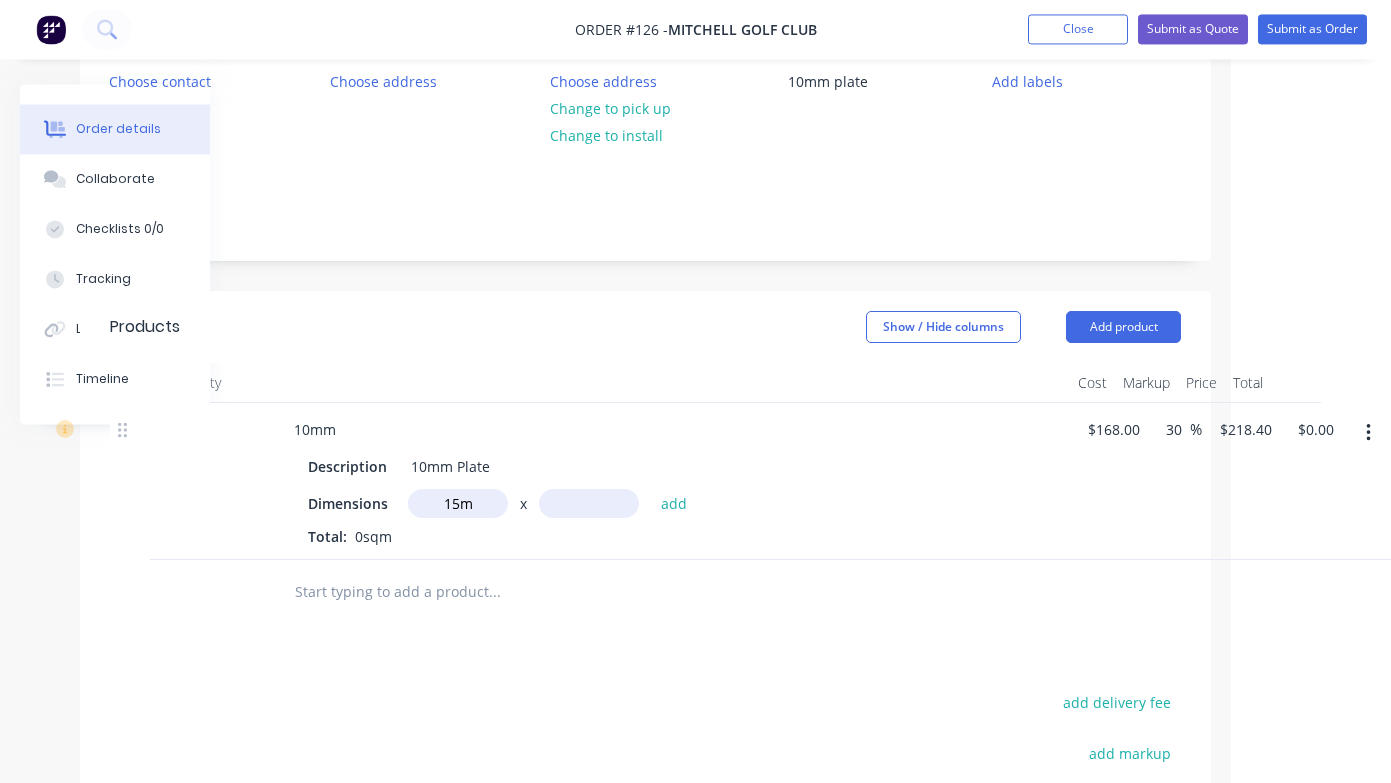 click at bounding box center (589, 504) 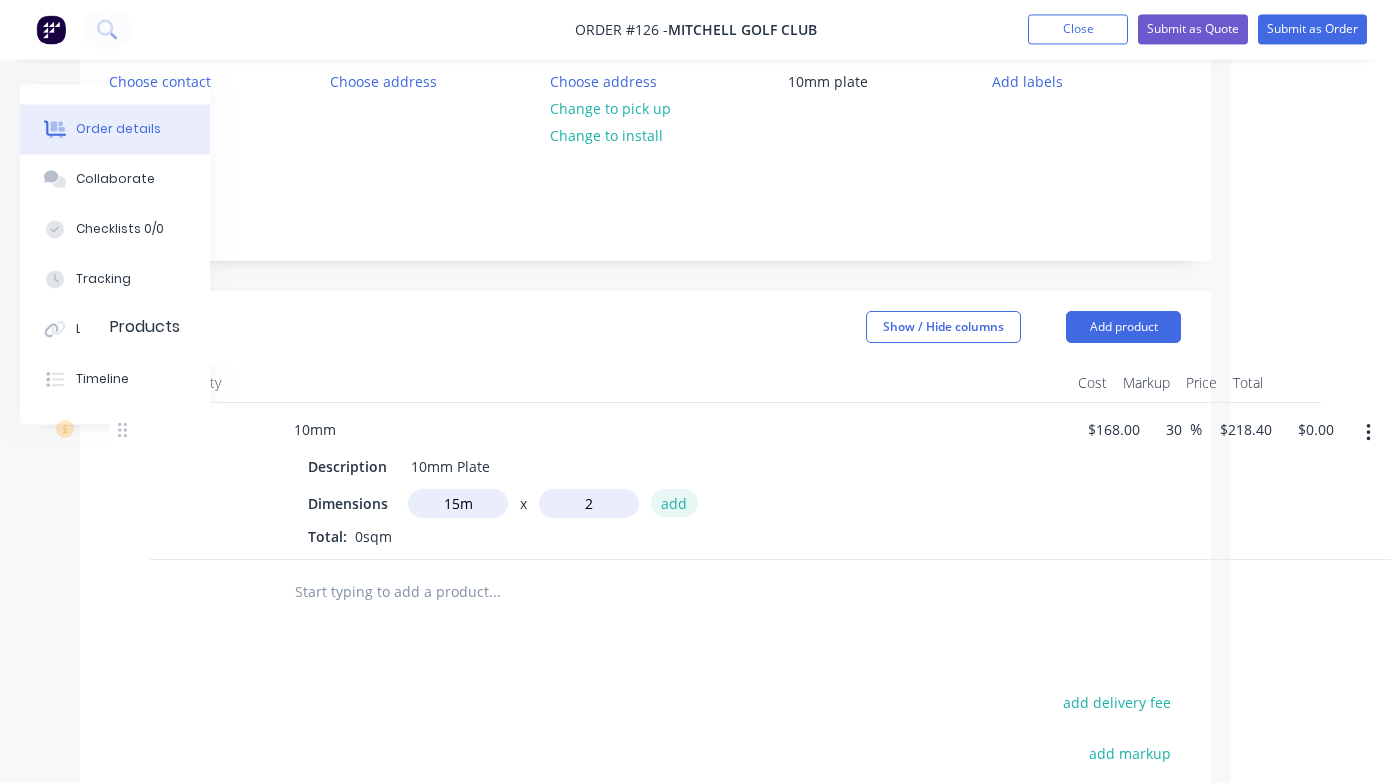 type on "2m" 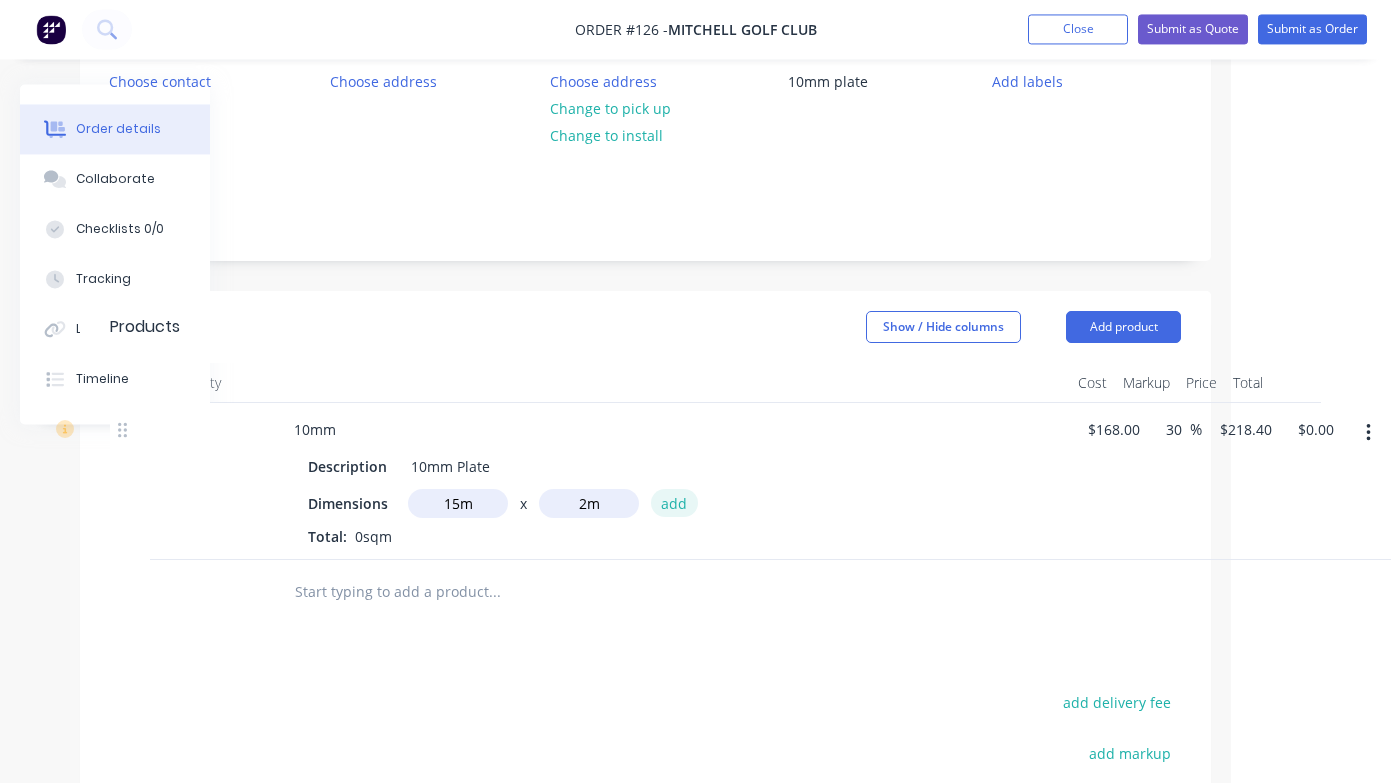 click on "add" at bounding box center [674, 503] 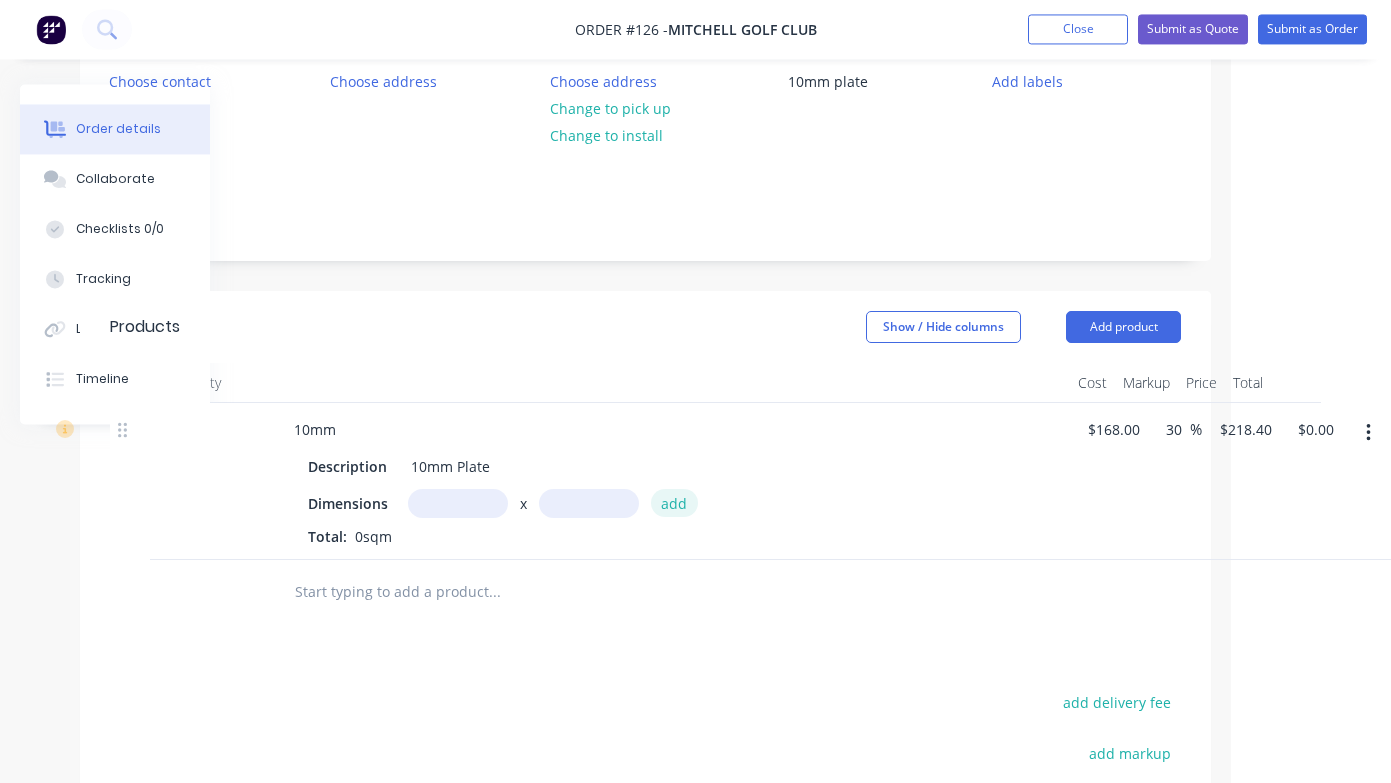 type on "$6,552.00" 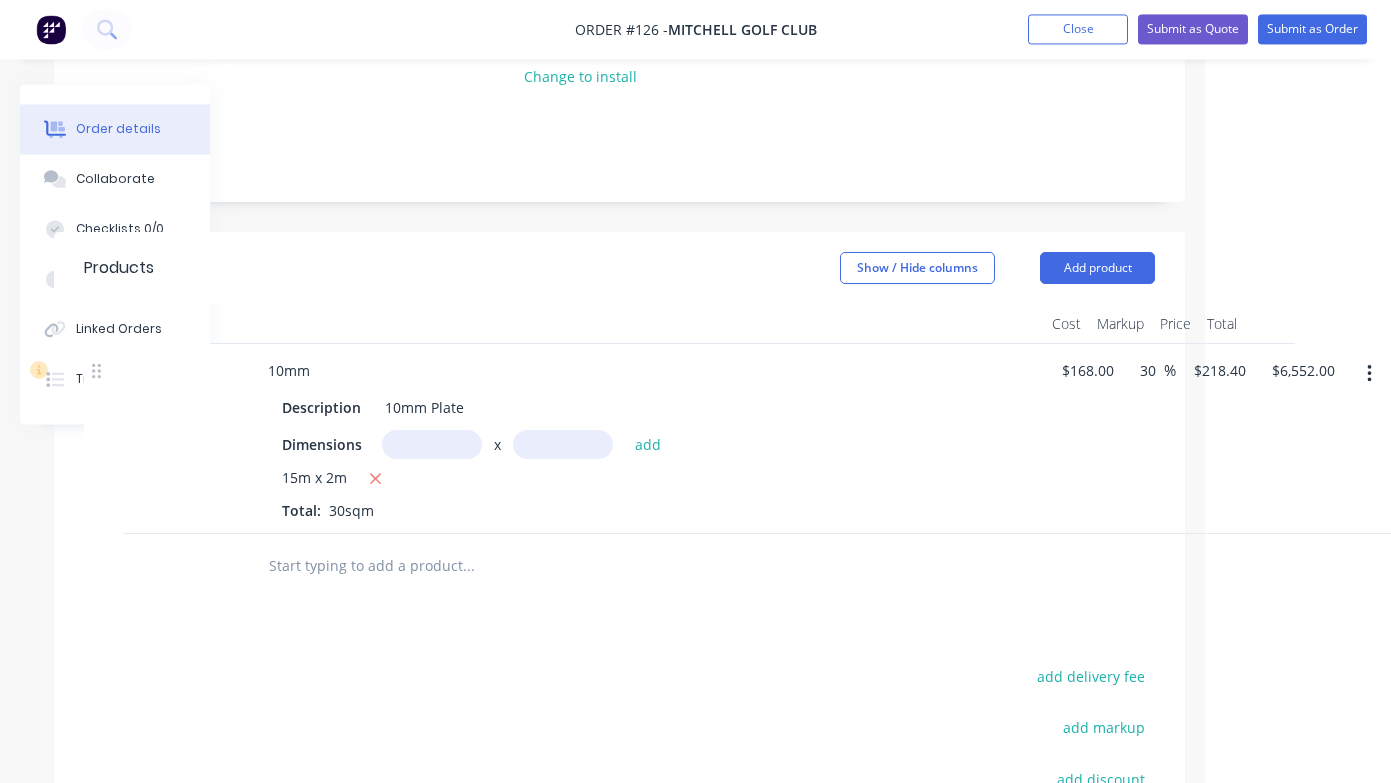 scroll, scrollTop: 271, scrollLeft: 185, axis: both 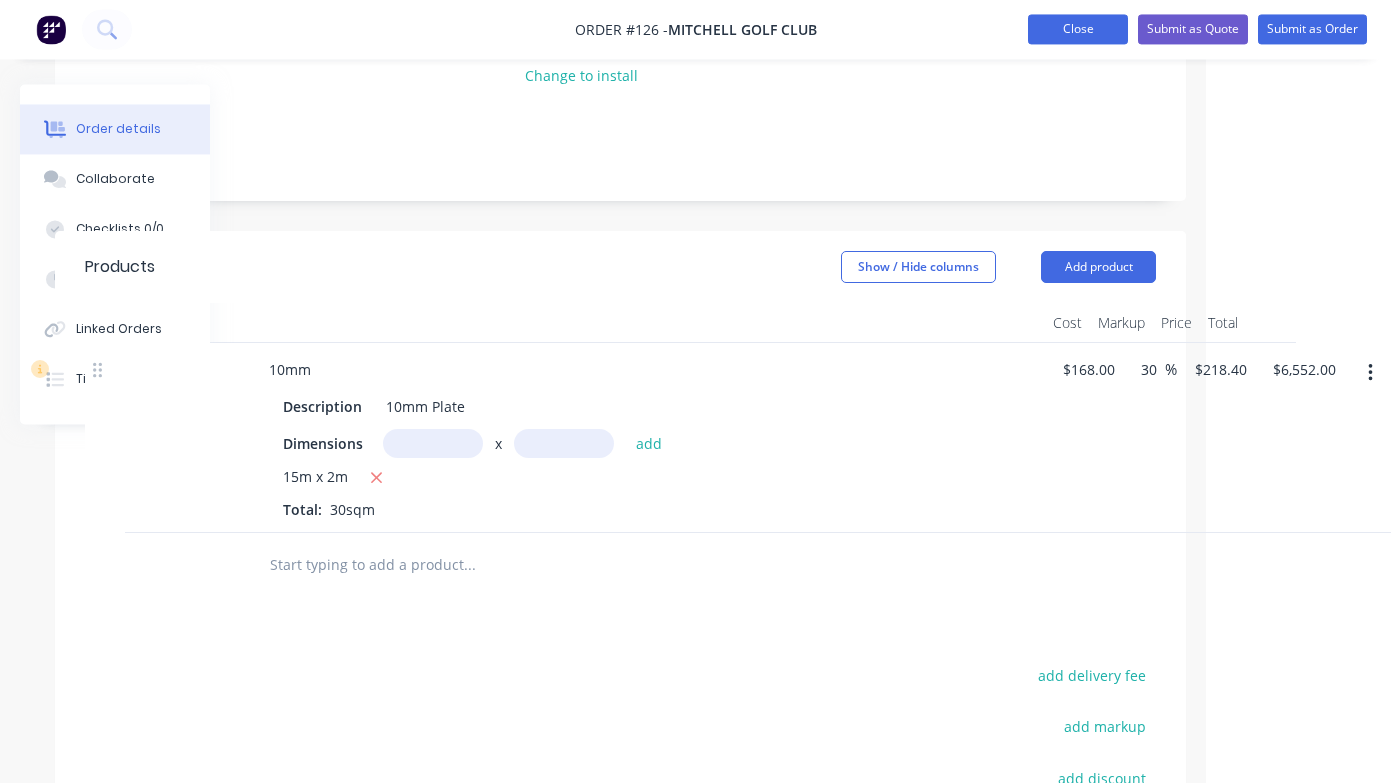 click on "Close" at bounding box center [1078, 30] 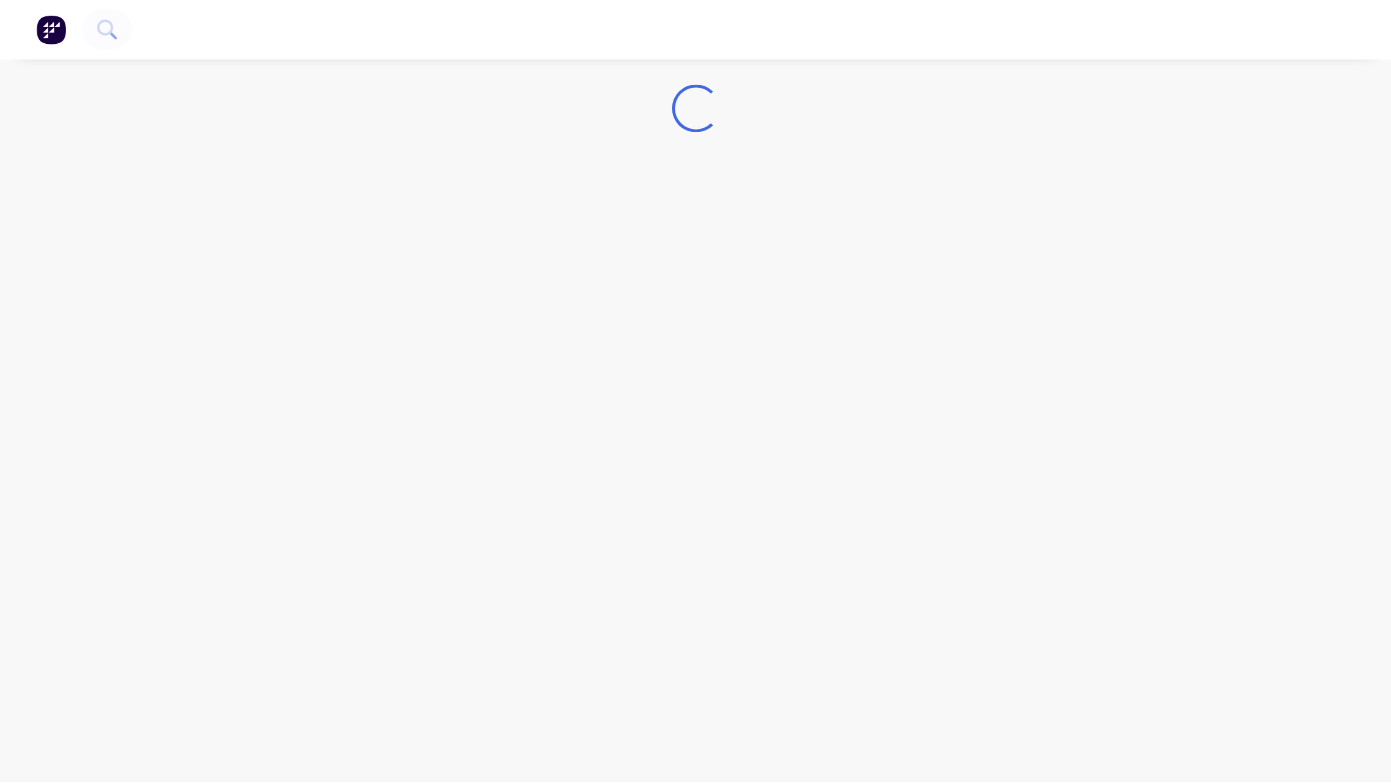 scroll, scrollTop: 0, scrollLeft: 0, axis: both 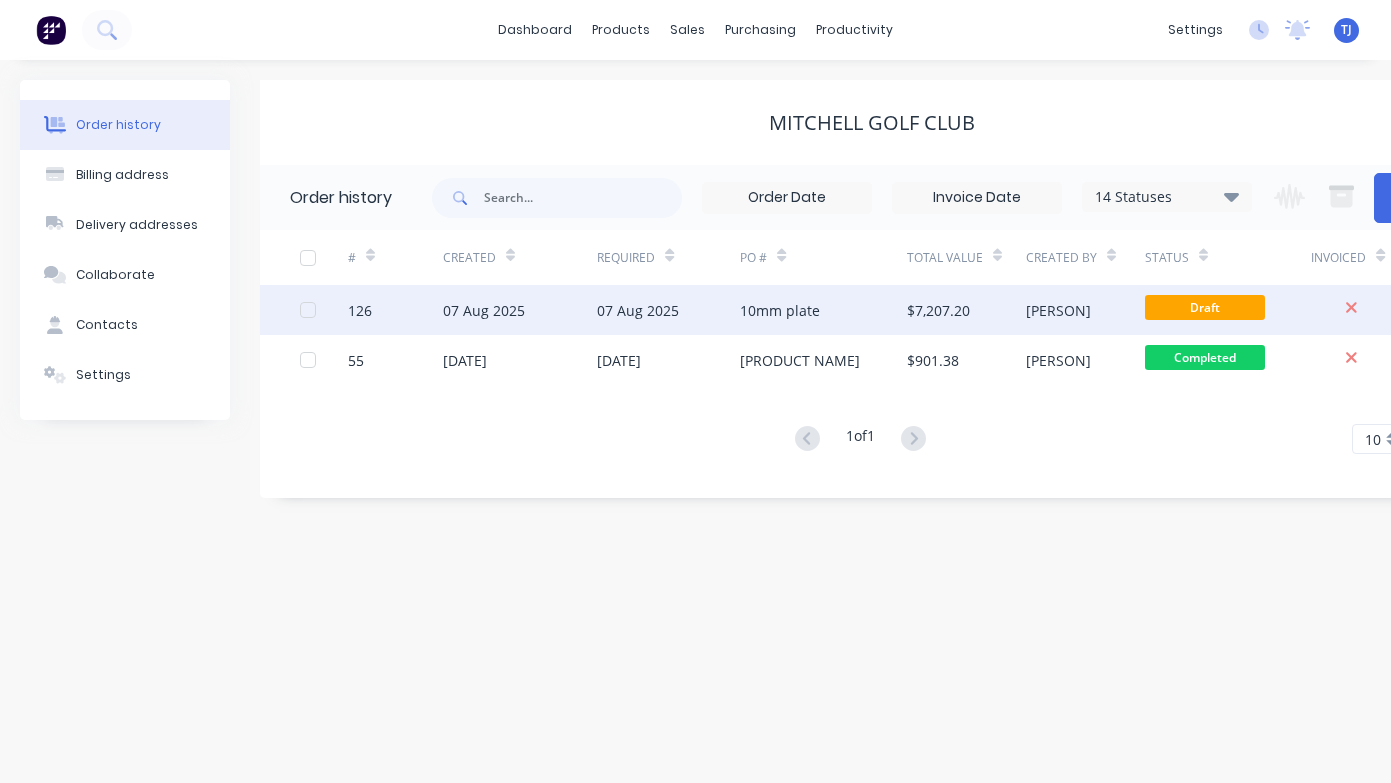 click at bounding box center [1351, 310] 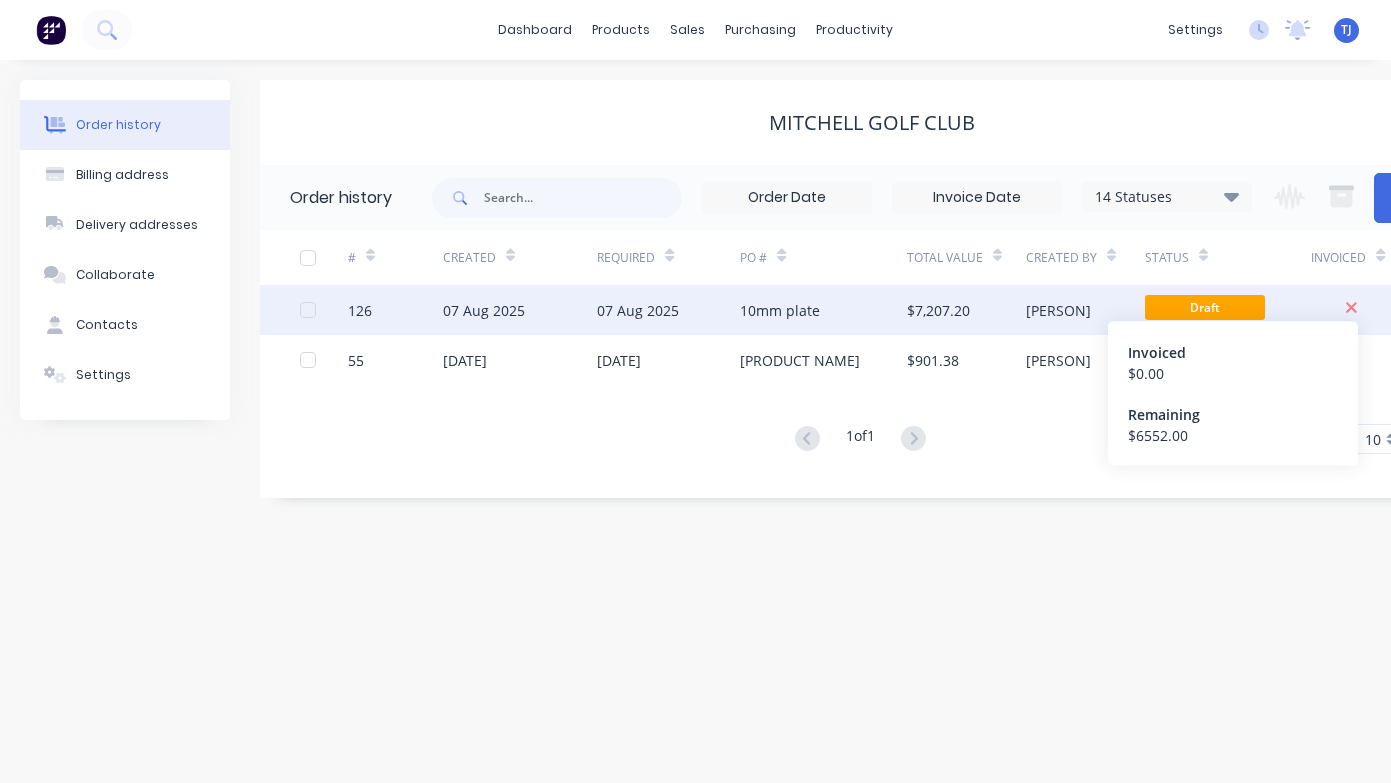 click 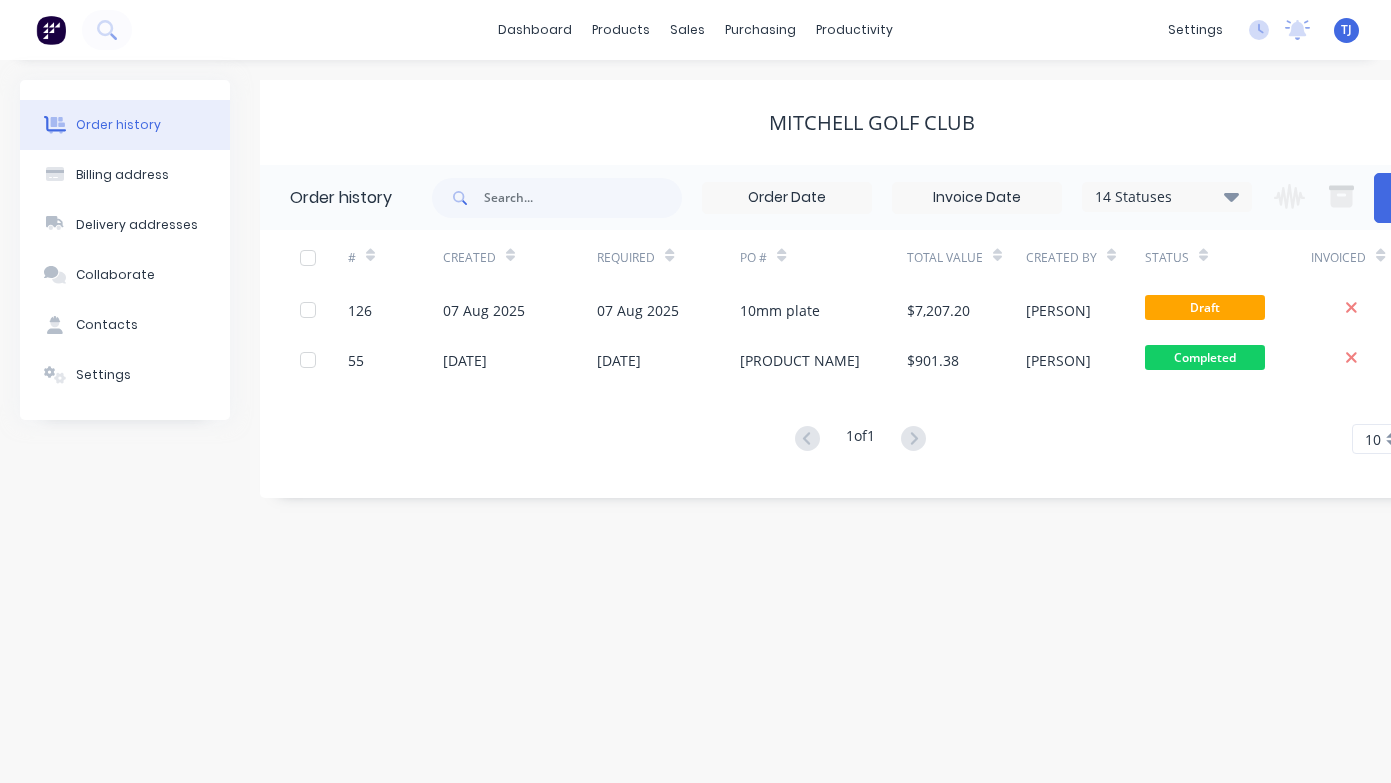 scroll, scrollTop: 0, scrollLeft: 0, axis: both 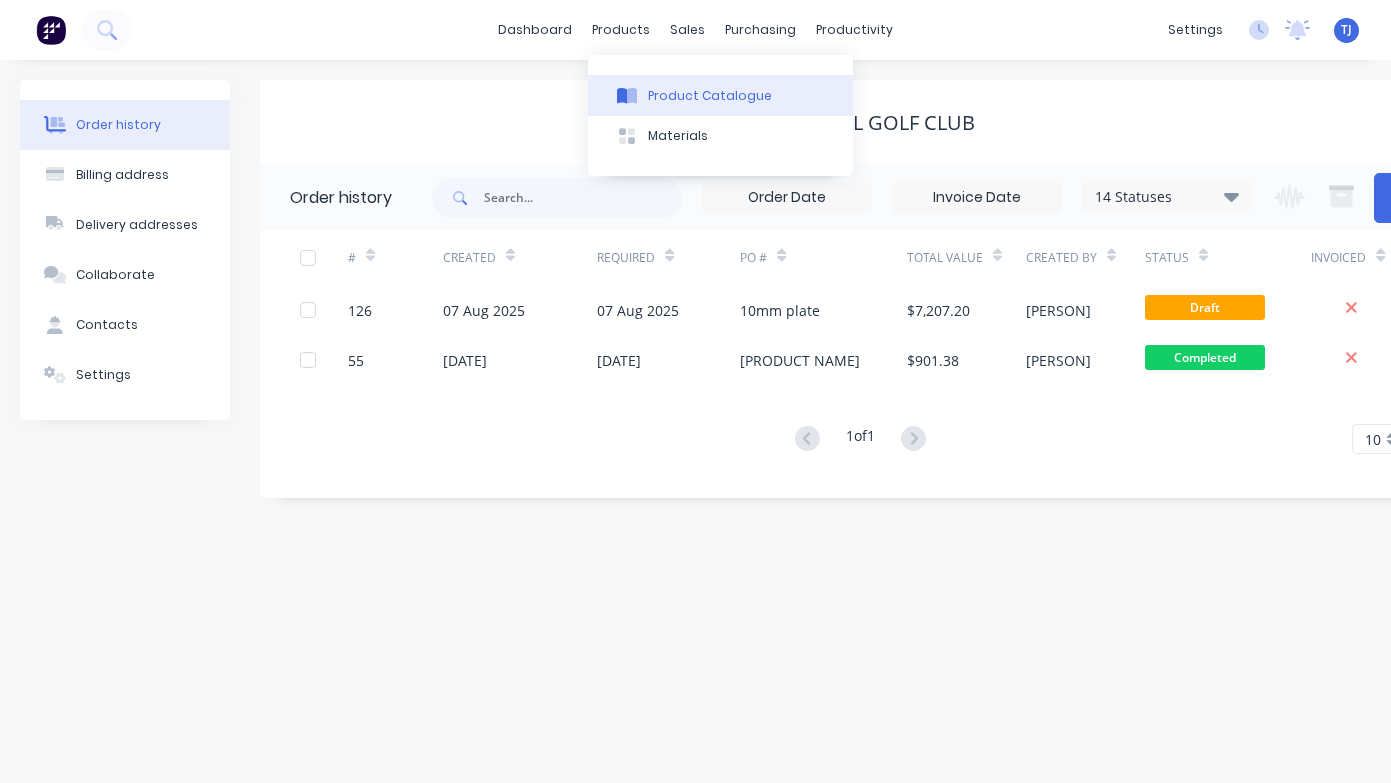 click at bounding box center [627, 96] 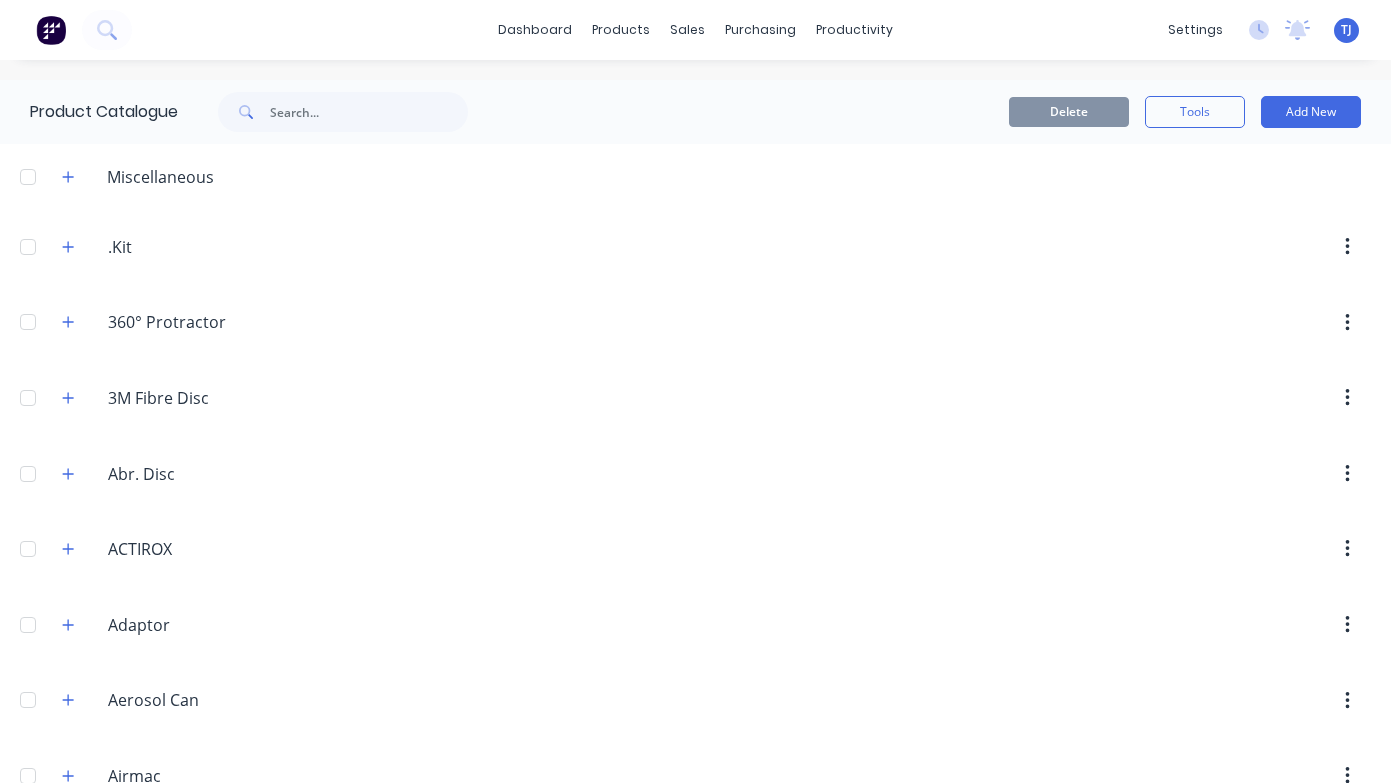 scroll, scrollTop: 0, scrollLeft: 0, axis: both 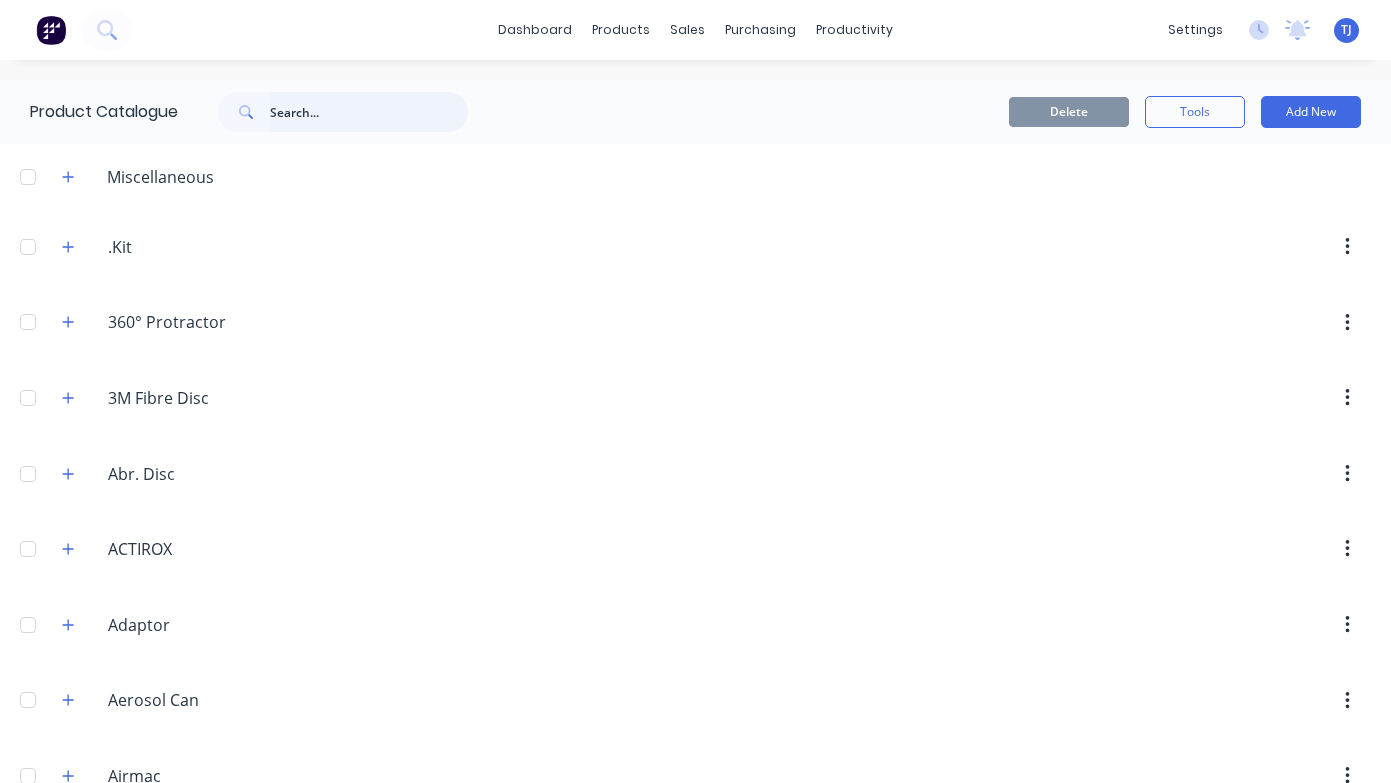 click at bounding box center [369, 112] 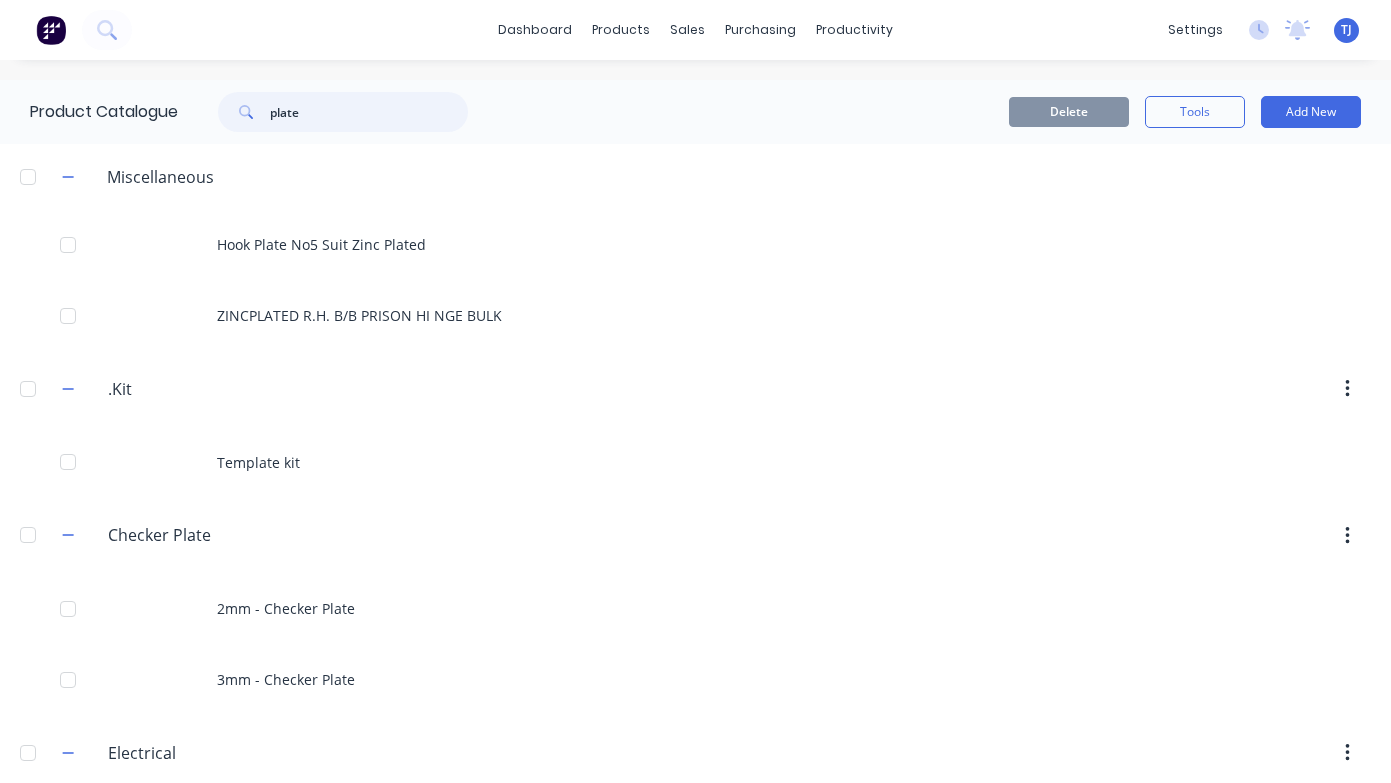 scroll, scrollTop: 0, scrollLeft: 0, axis: both 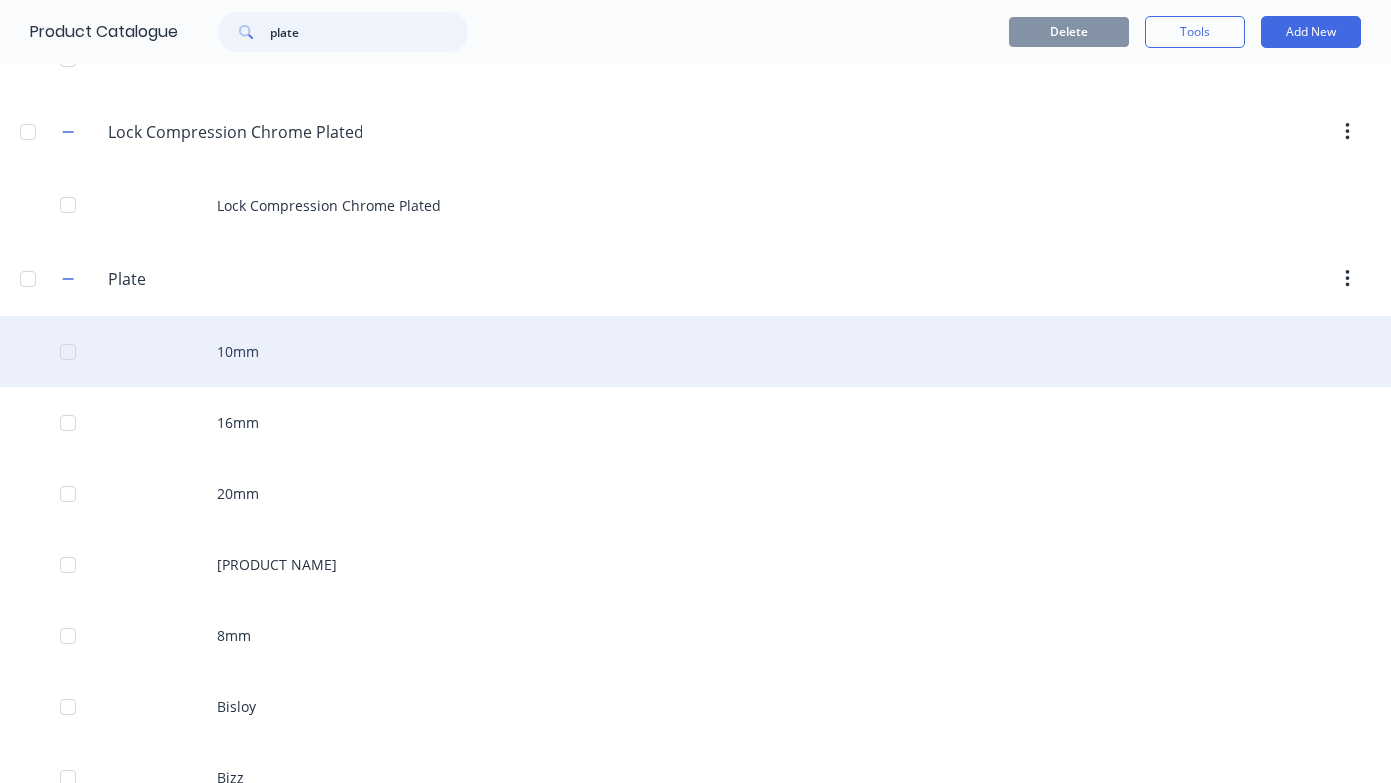 type on "plate" 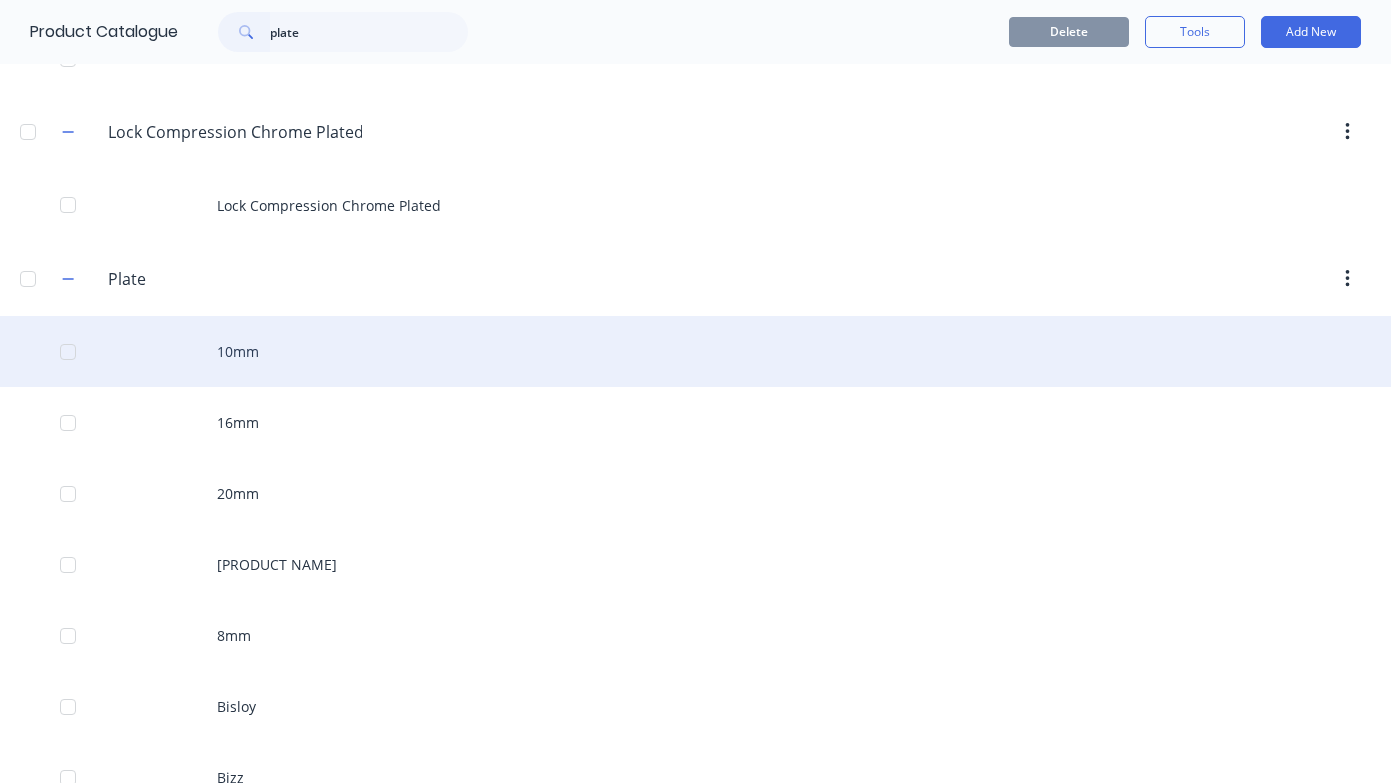 click on "10mm" at bounding box center (695, 351) 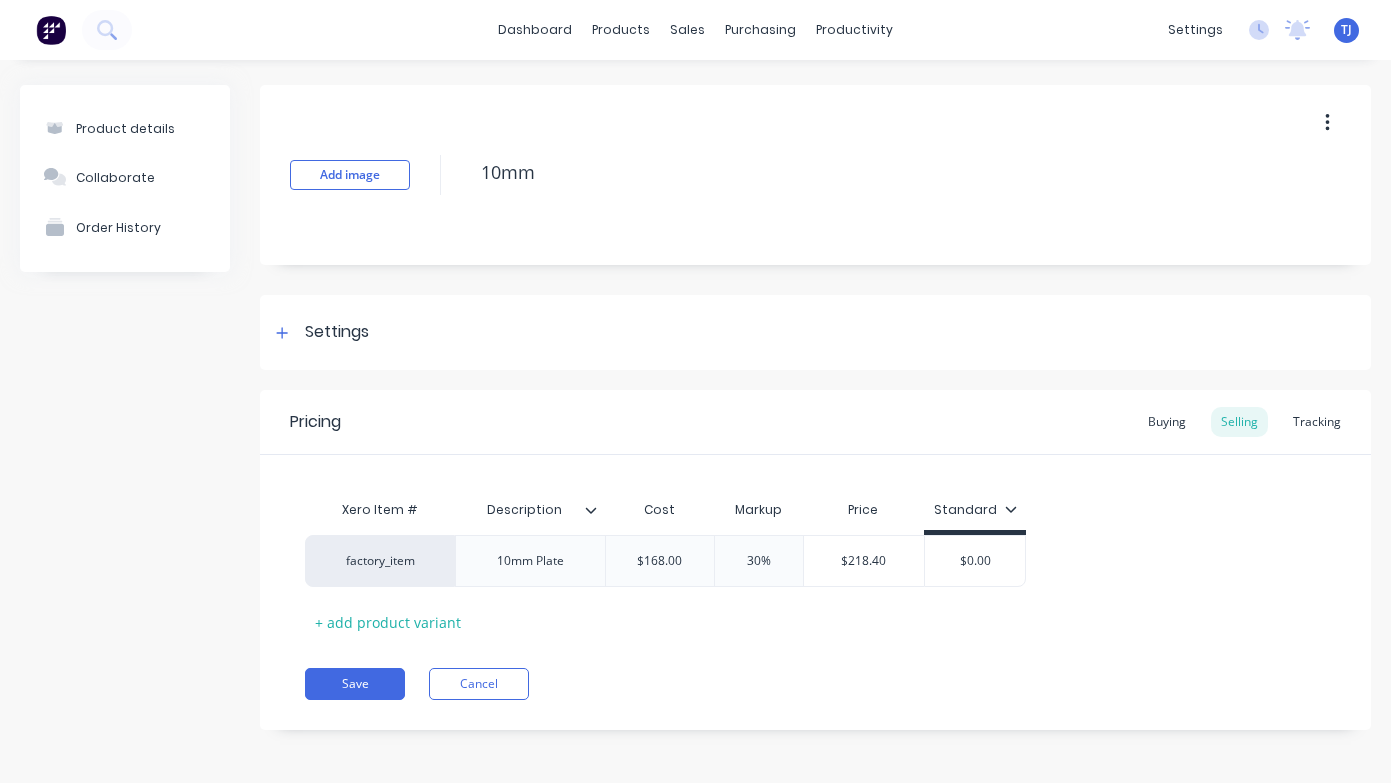 type on "x" 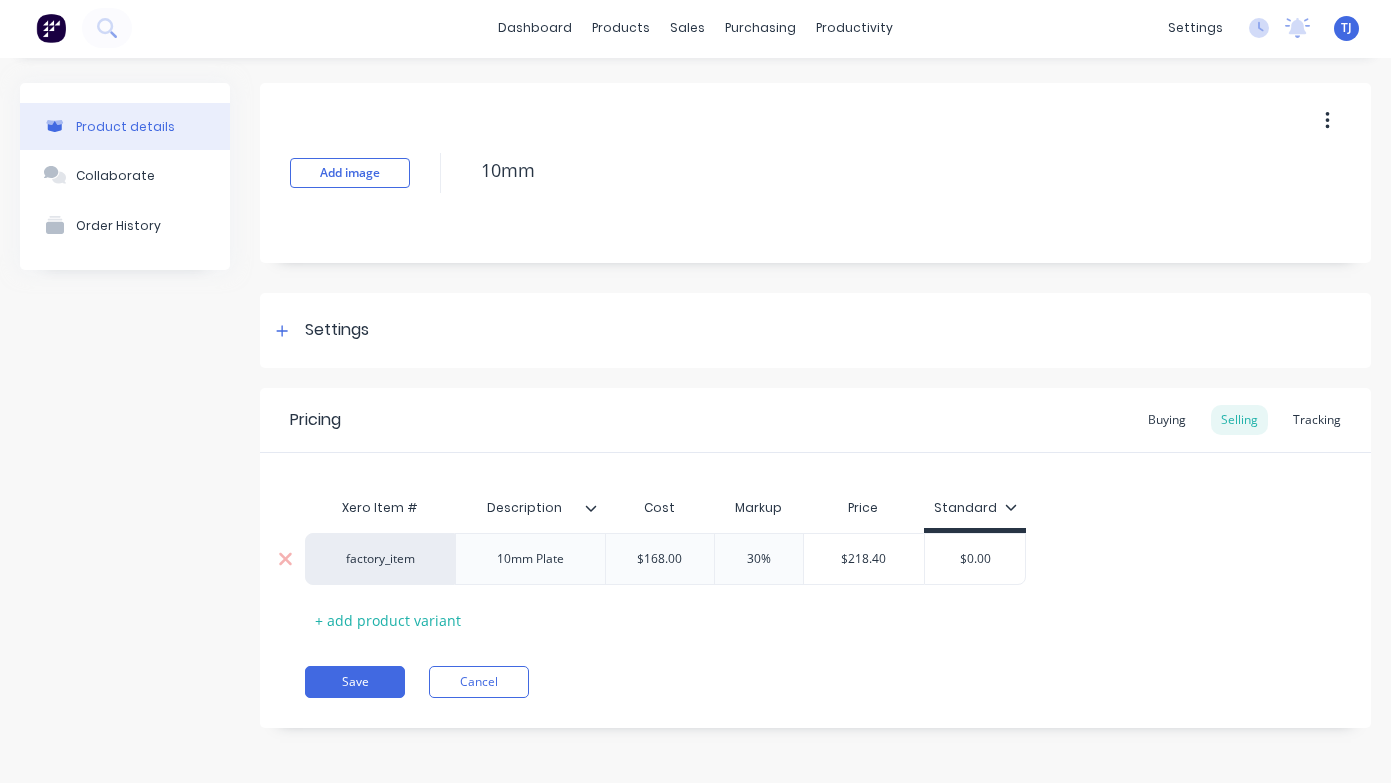 scroll, scrollTop: 2, scrollLeft: 0, axis: vertical 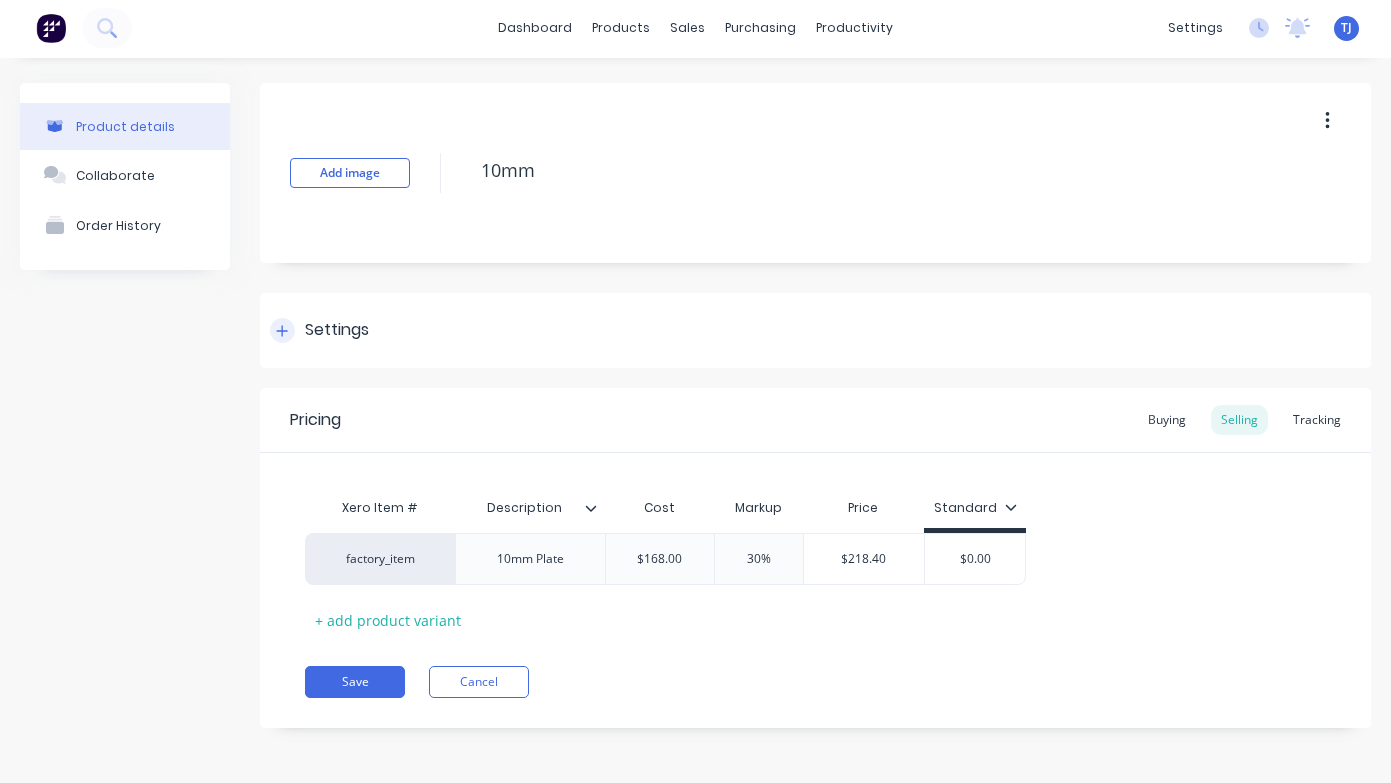 click on "Settings" at bounding box center [319, 330] 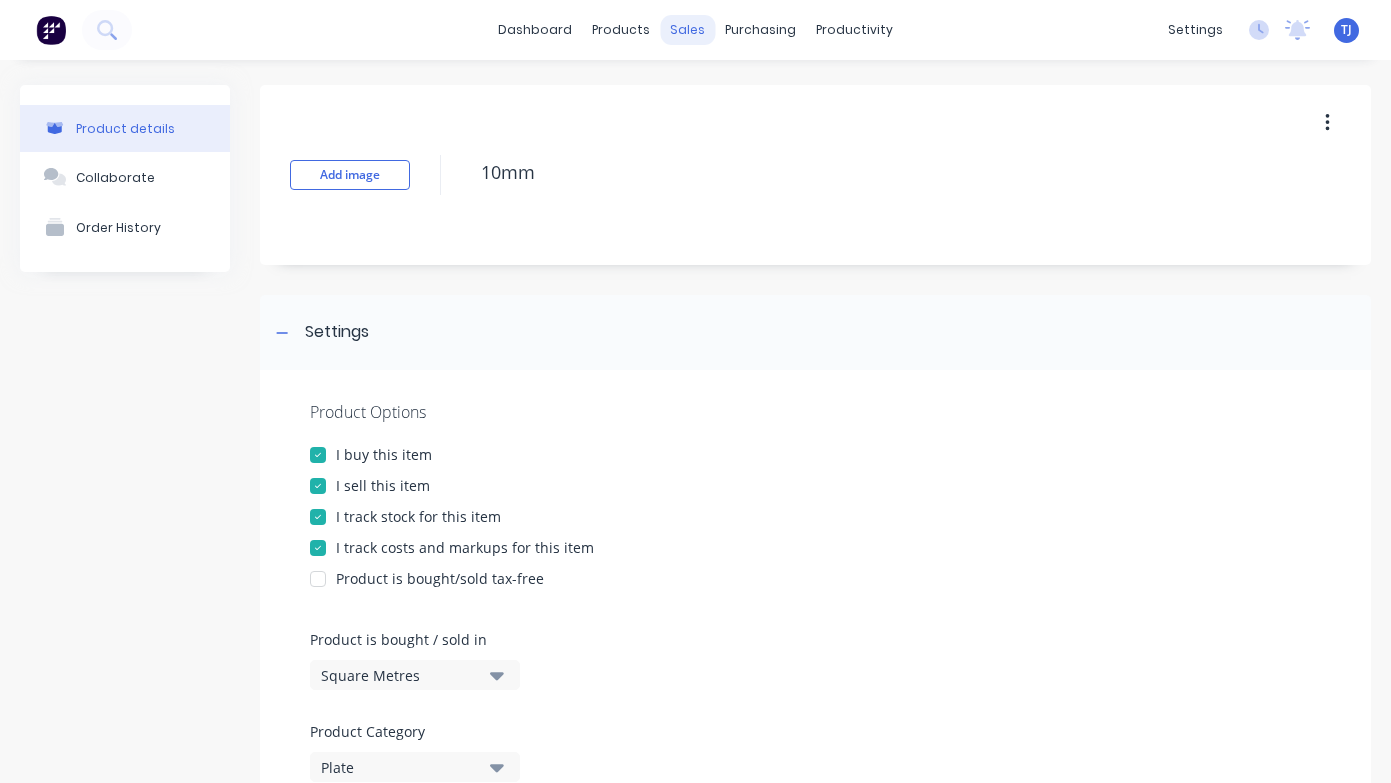 scroll, scrollTop: 0, scrollLeft: 0, axis: both 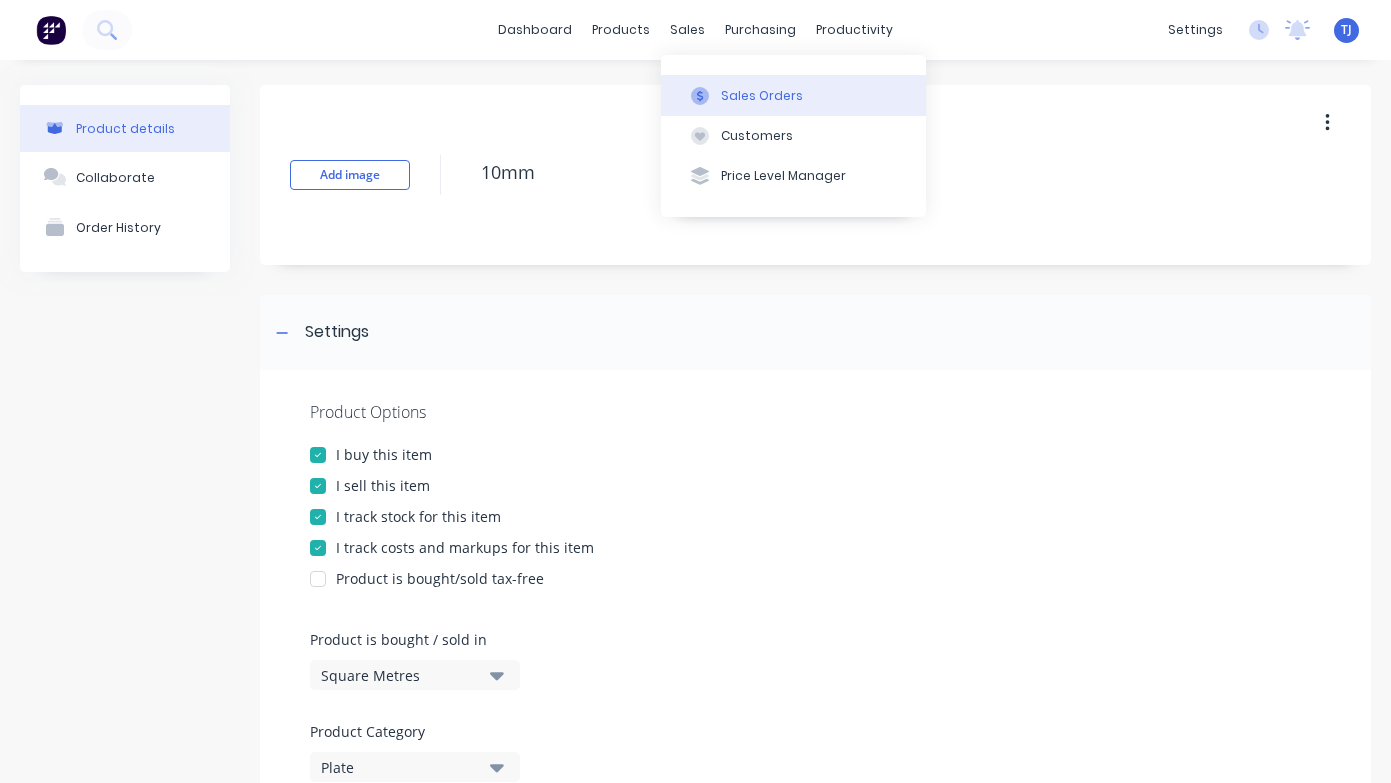 click on "Sales Orders" at bounding box center (762, 96) 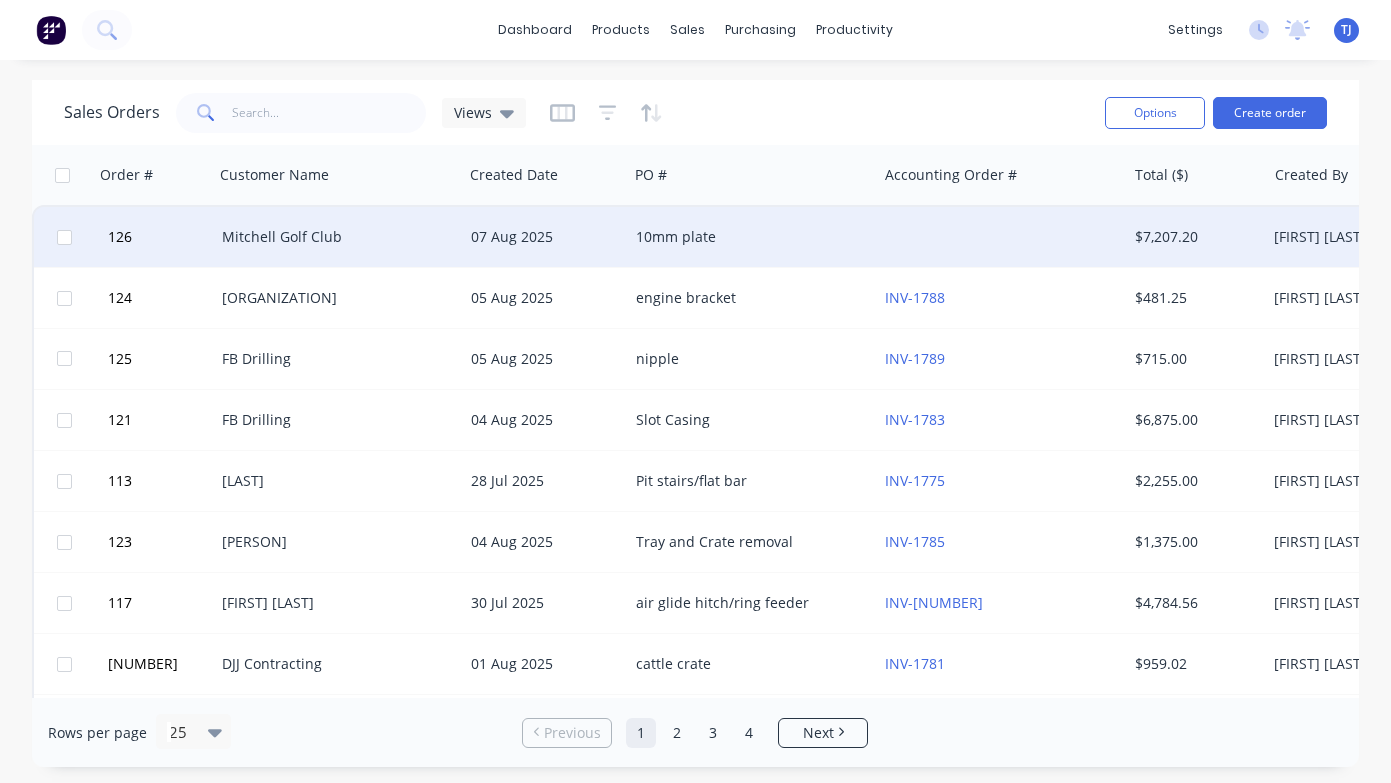 click on "07 Aug 2025" at bounding box center (545, 237) 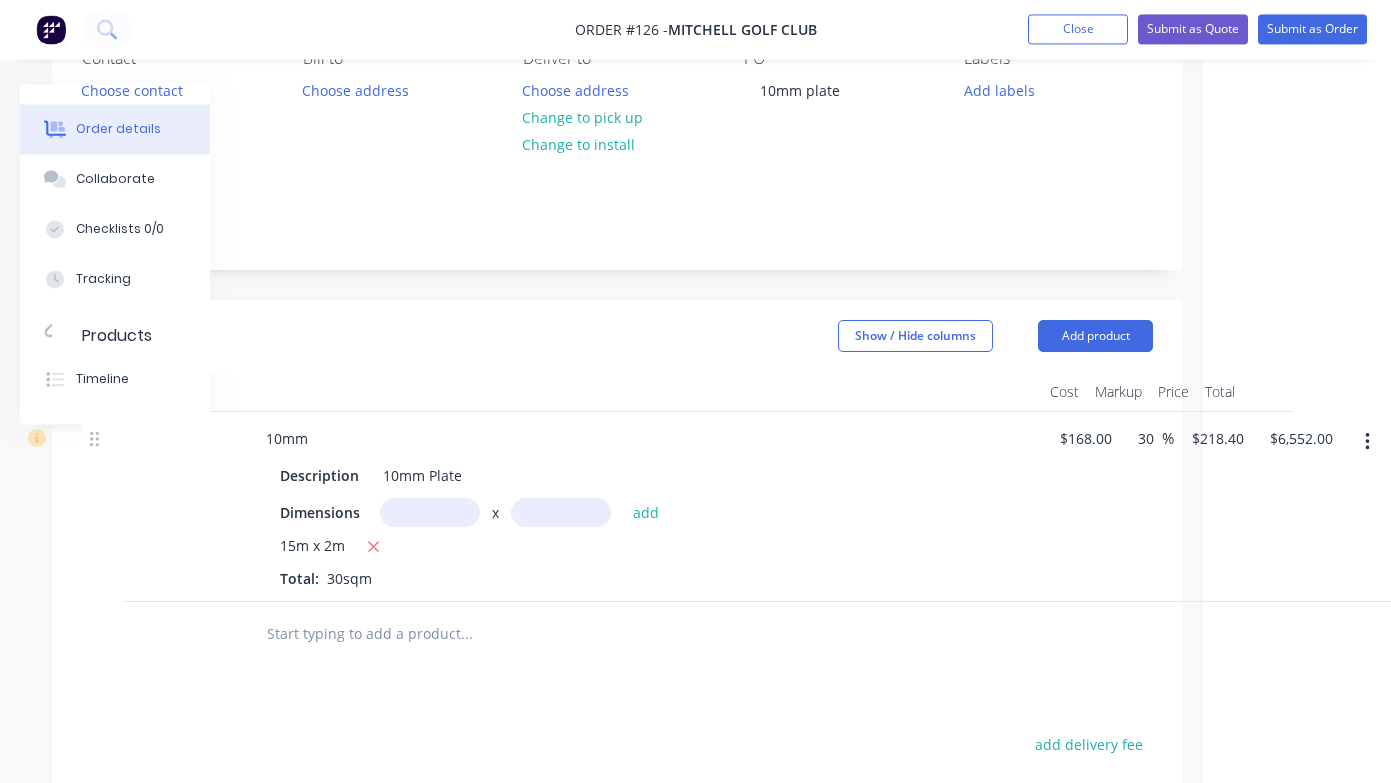 scroll, scrollTop: 202, scrollLeft: 186, axis: both 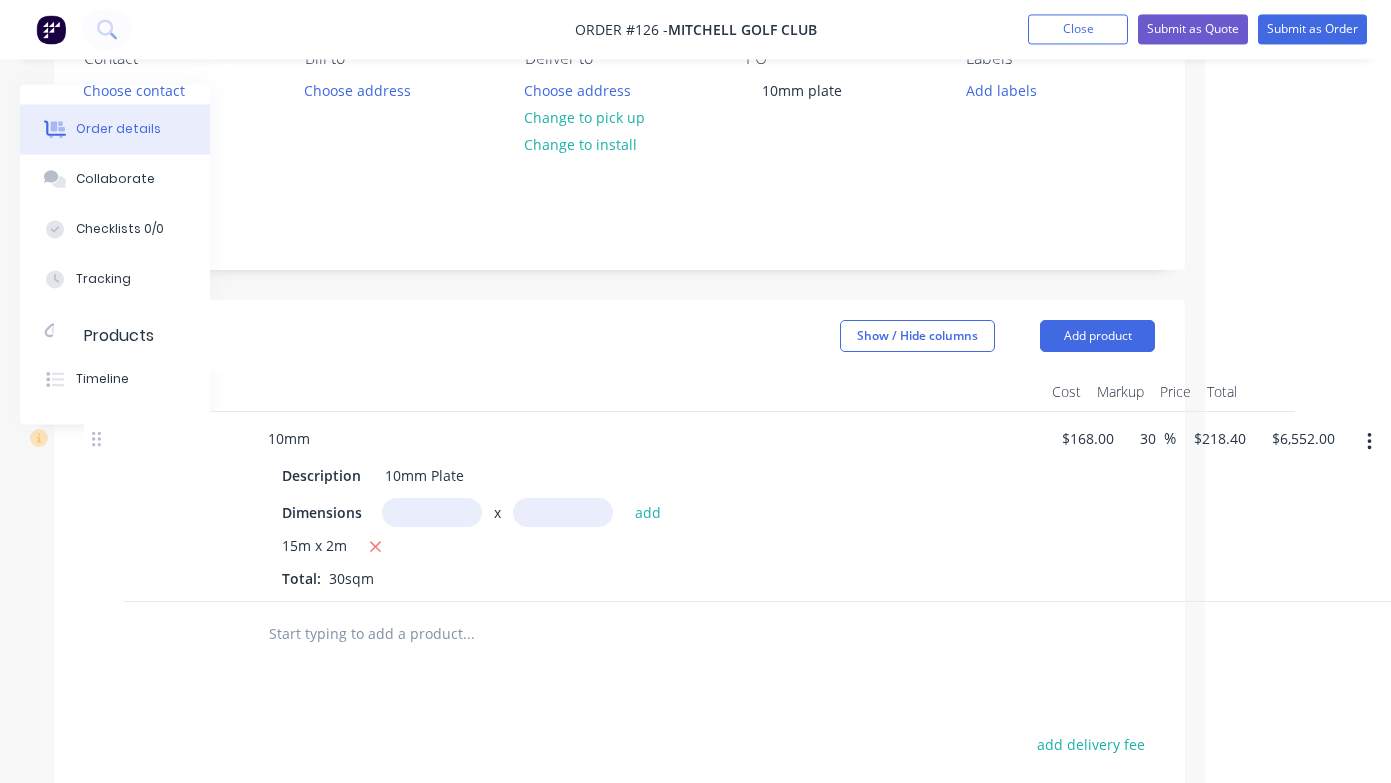 click on "15m x 2m Total: 30sqm" at bounding box center (644, 563) 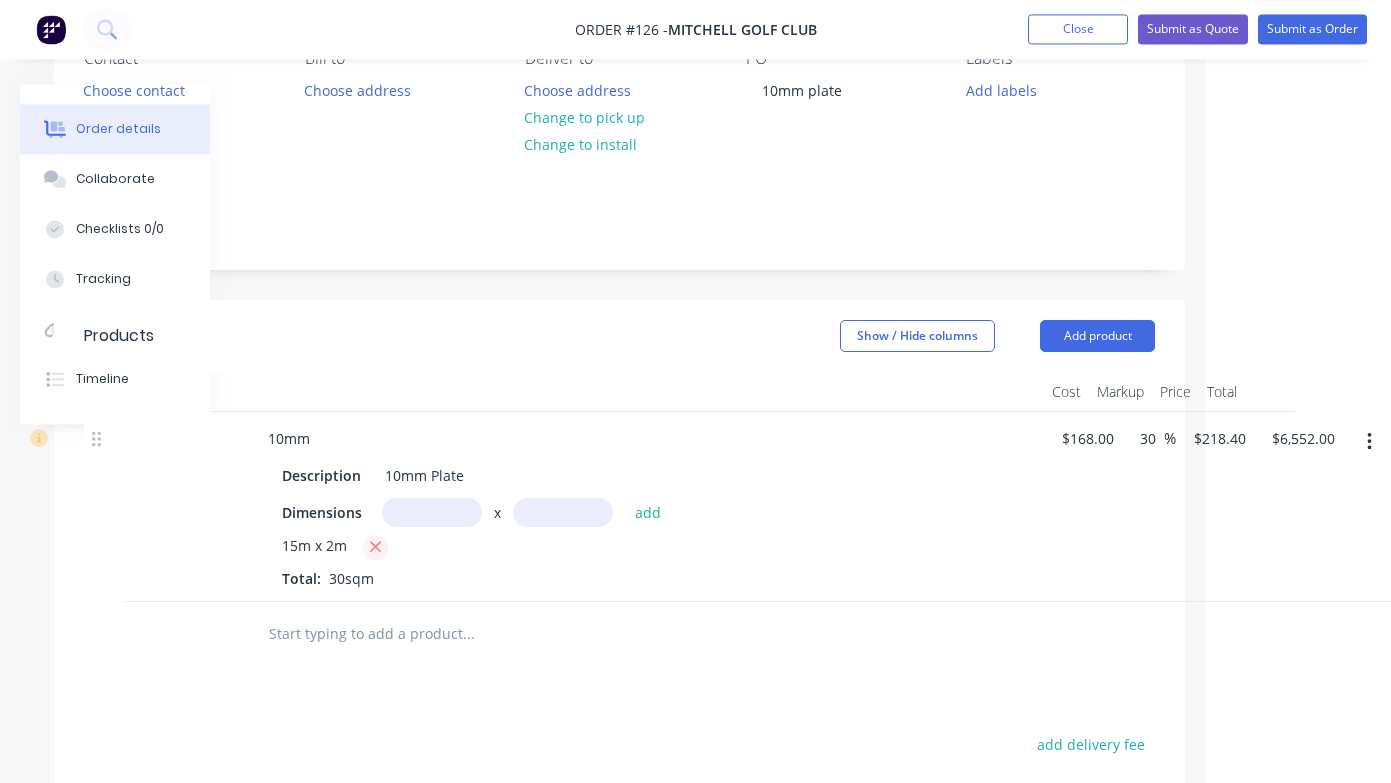 click 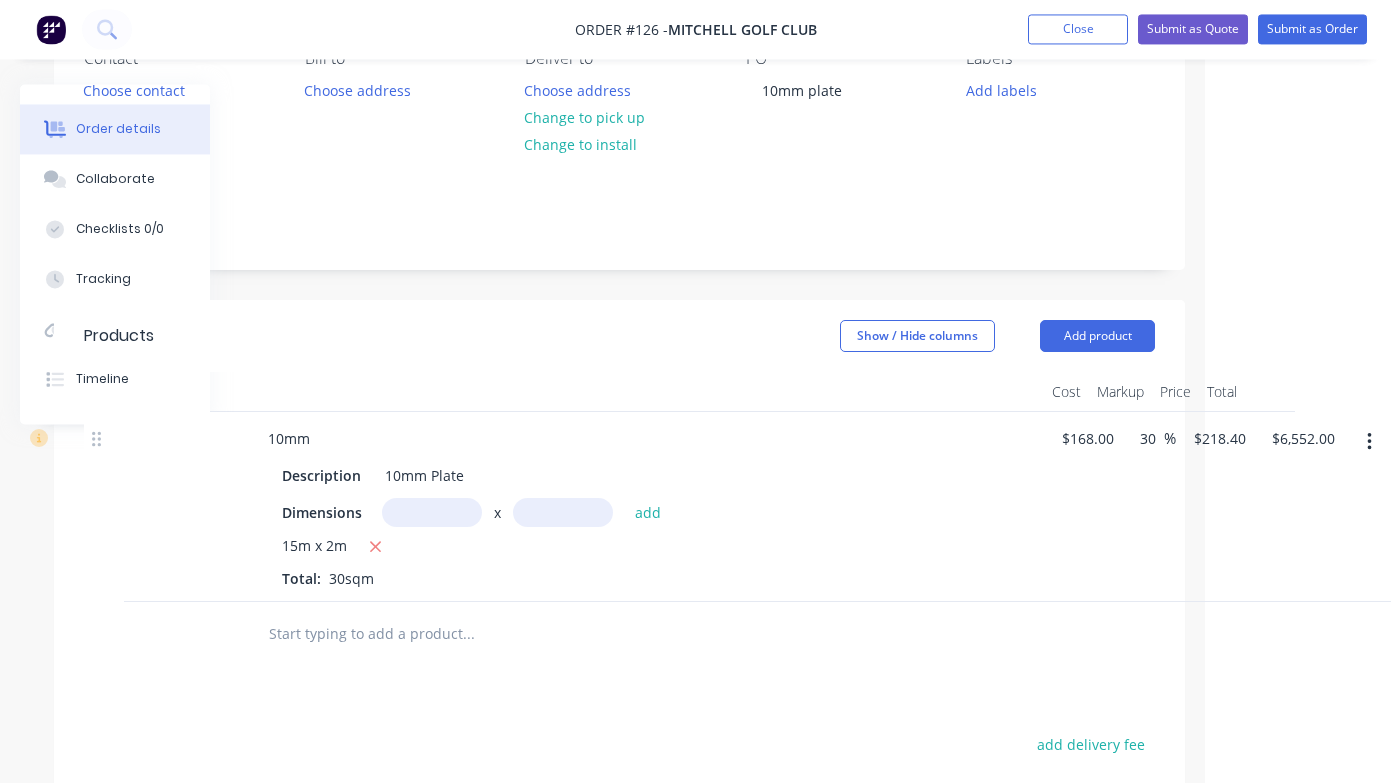 type on "$0.00" 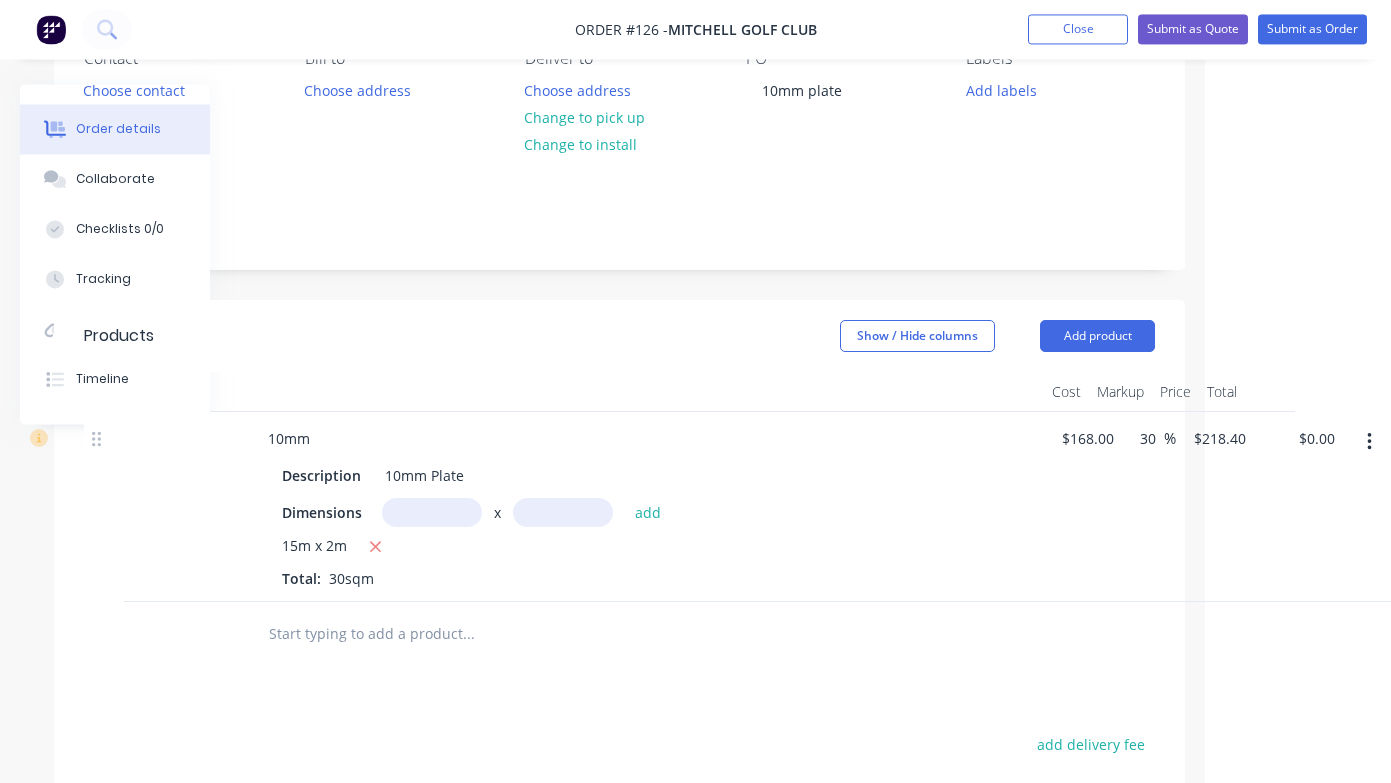 scroll, scrollTop: 202, scrollLeft: 160, axis: both 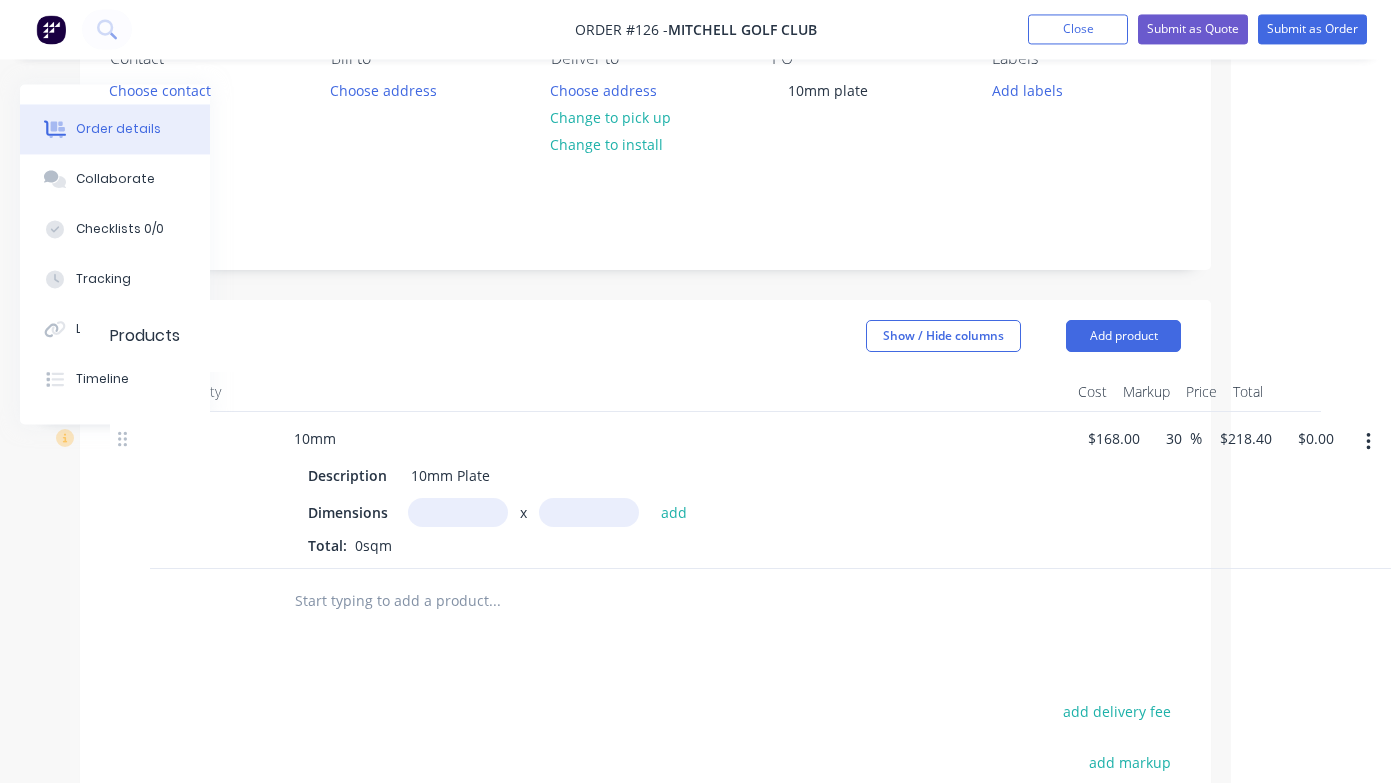 click at bounding box center (458, 513) 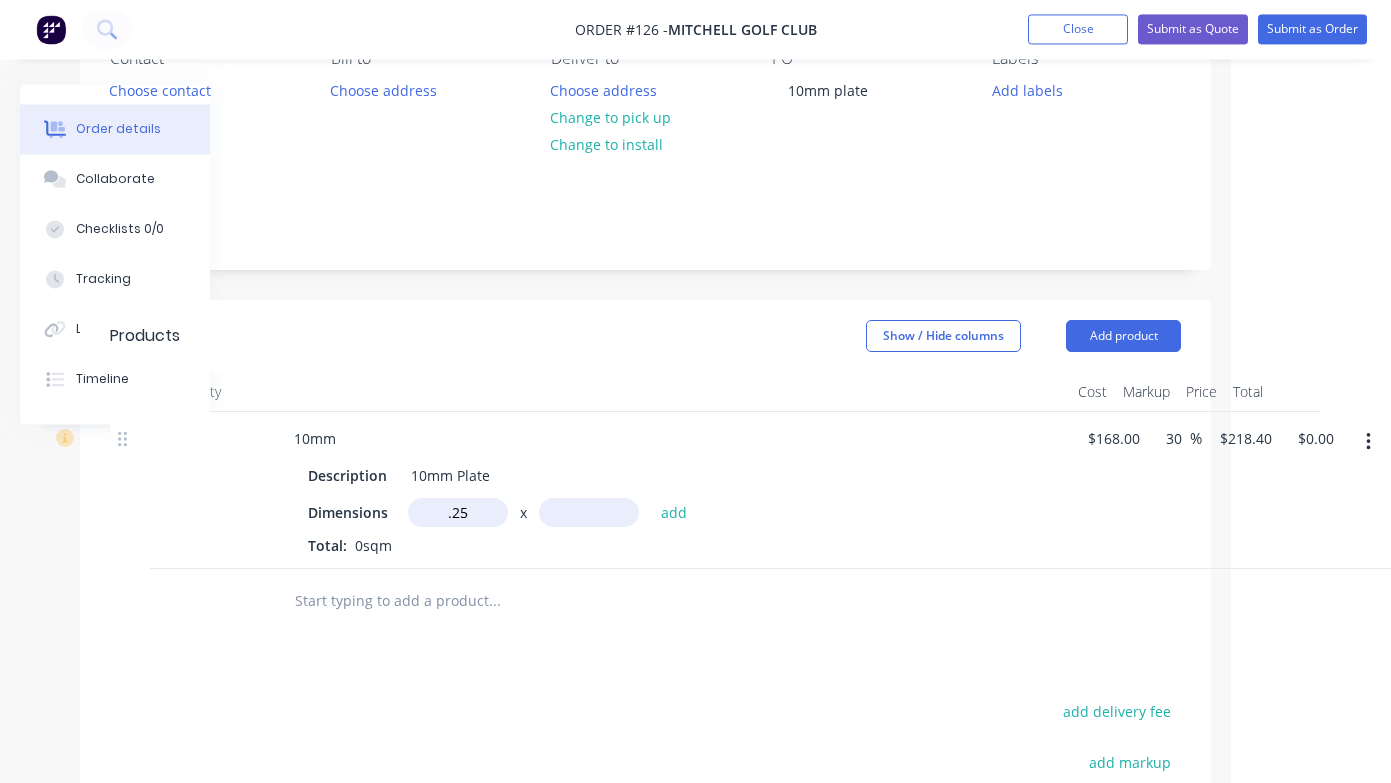 type on "0.25m" 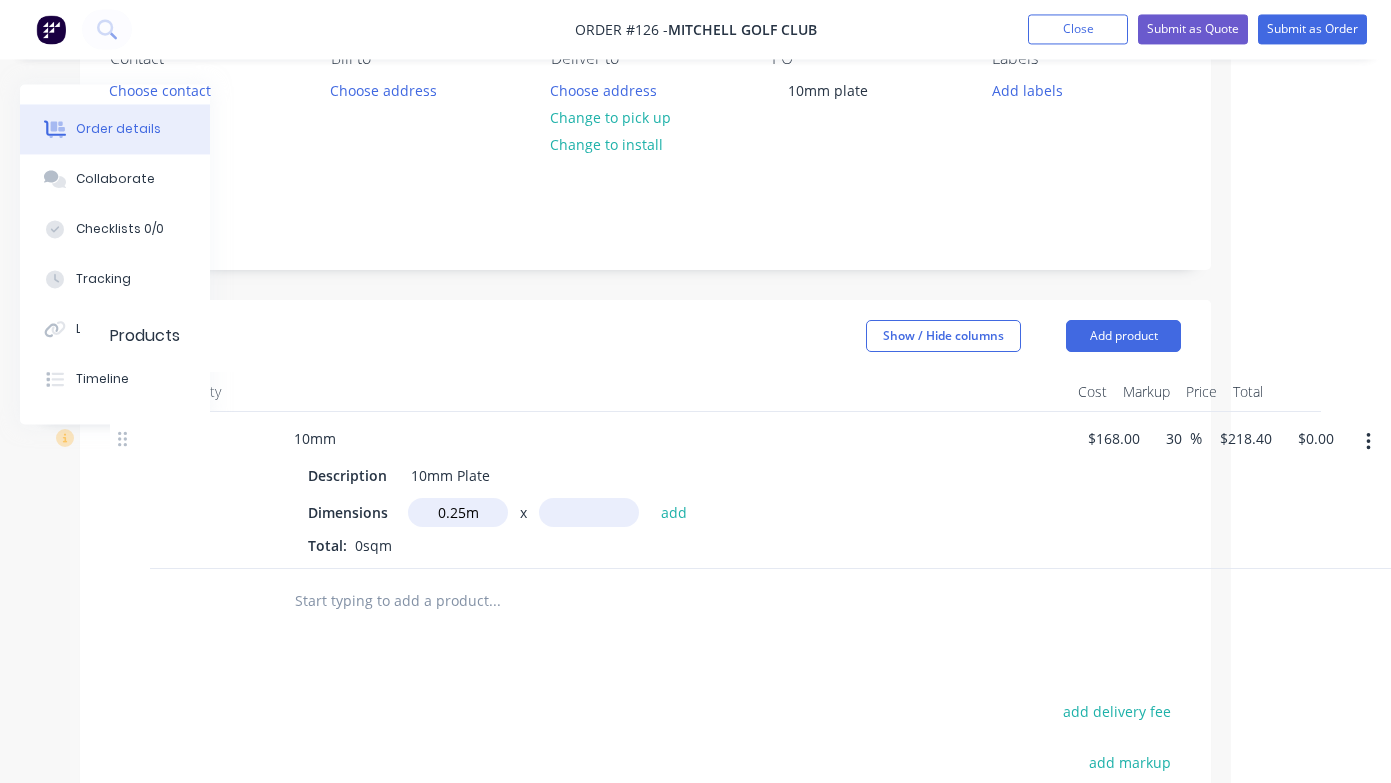 click at bounding box center (589, 513) 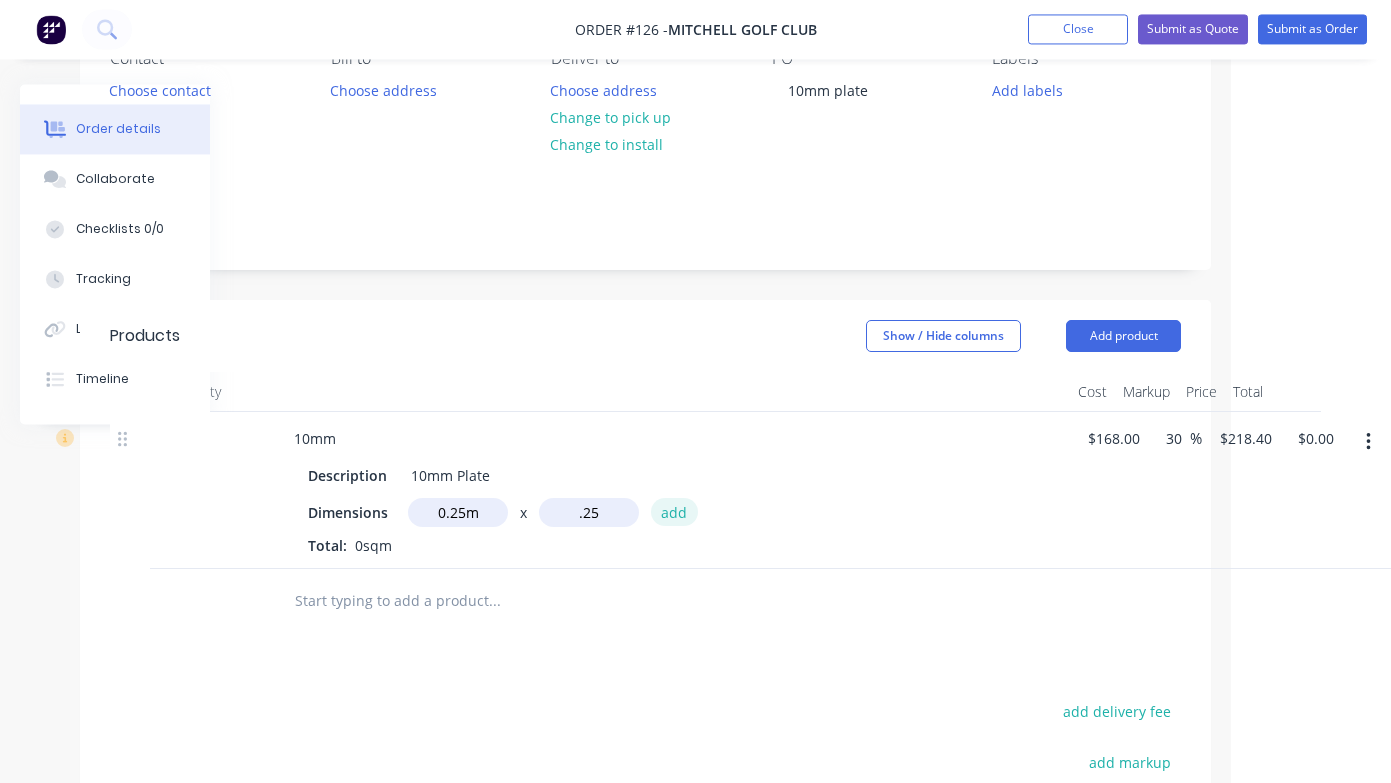 type on "0.25m" 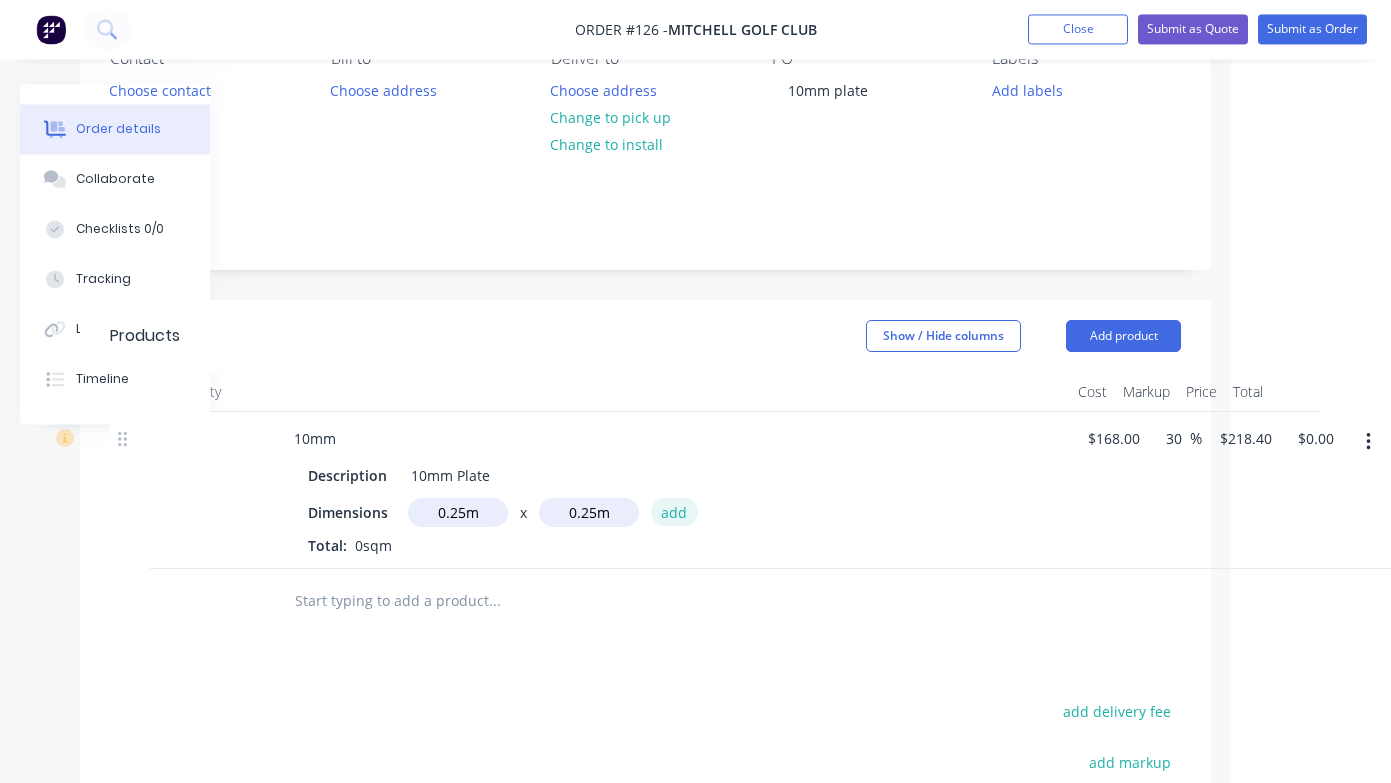 click on "add" at bounding box center [674, 512] 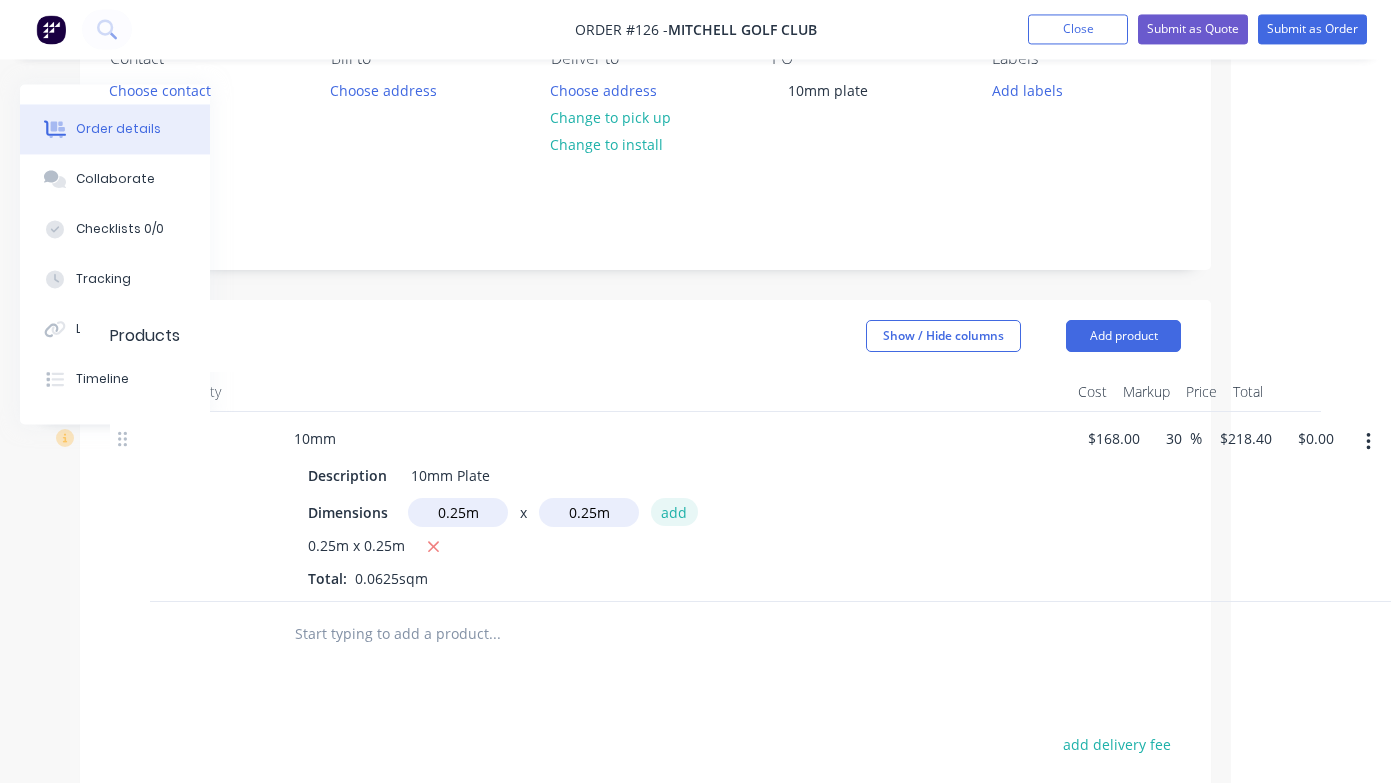 type 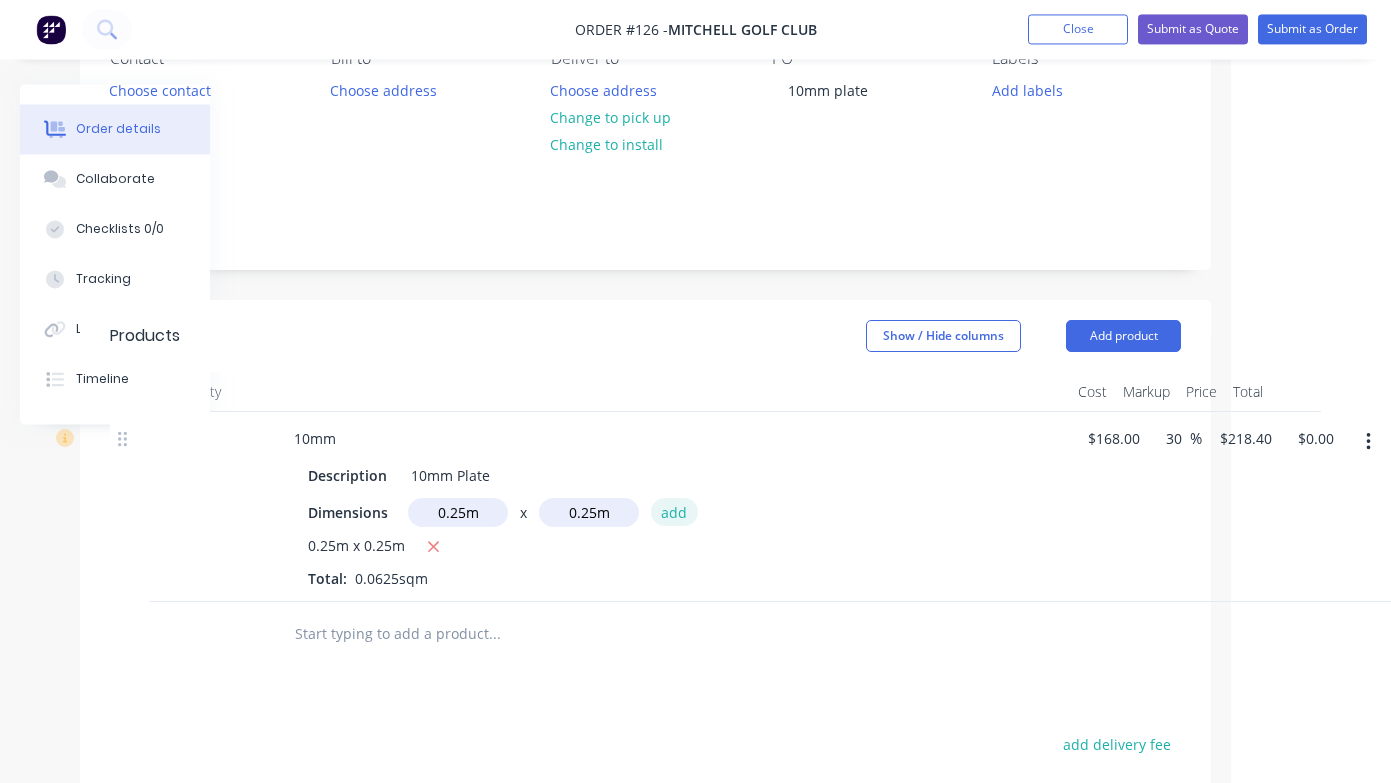 type 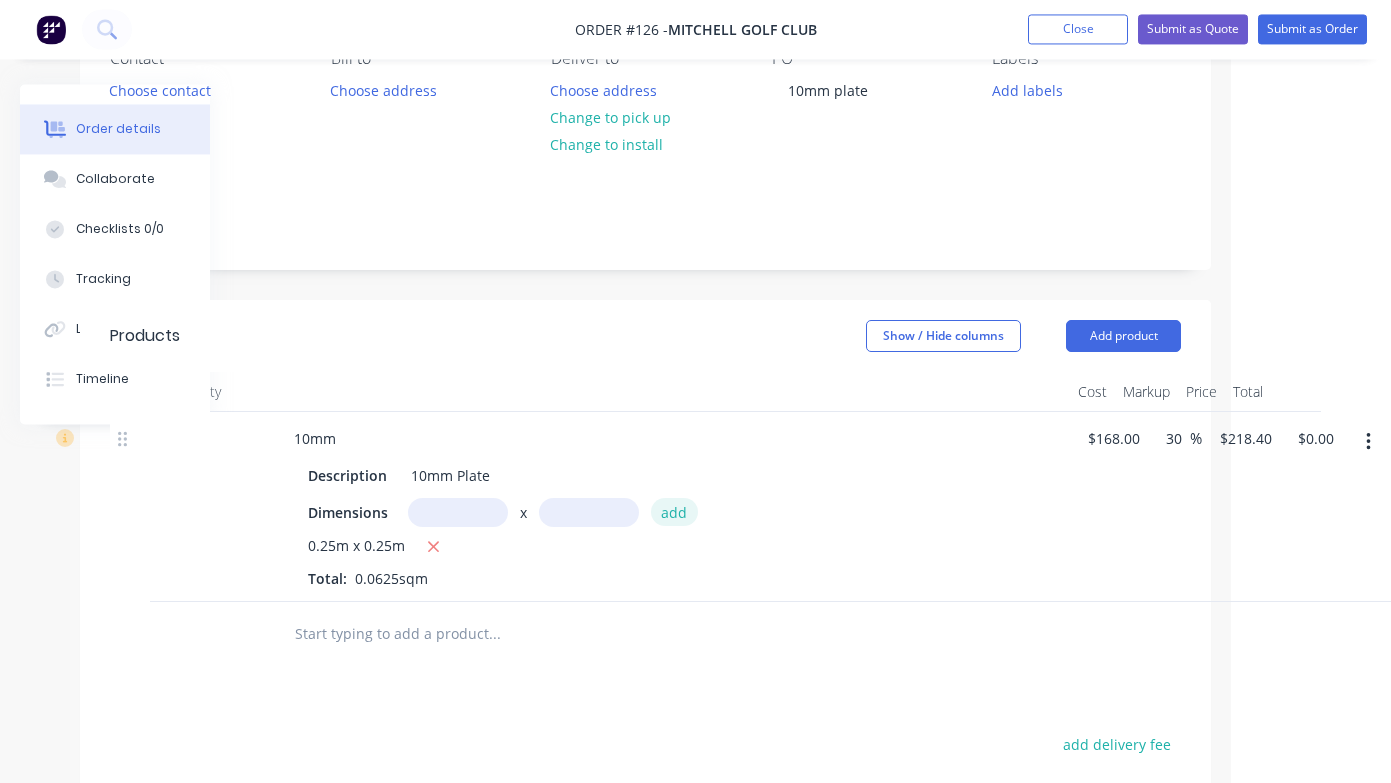 type on "$13.65" 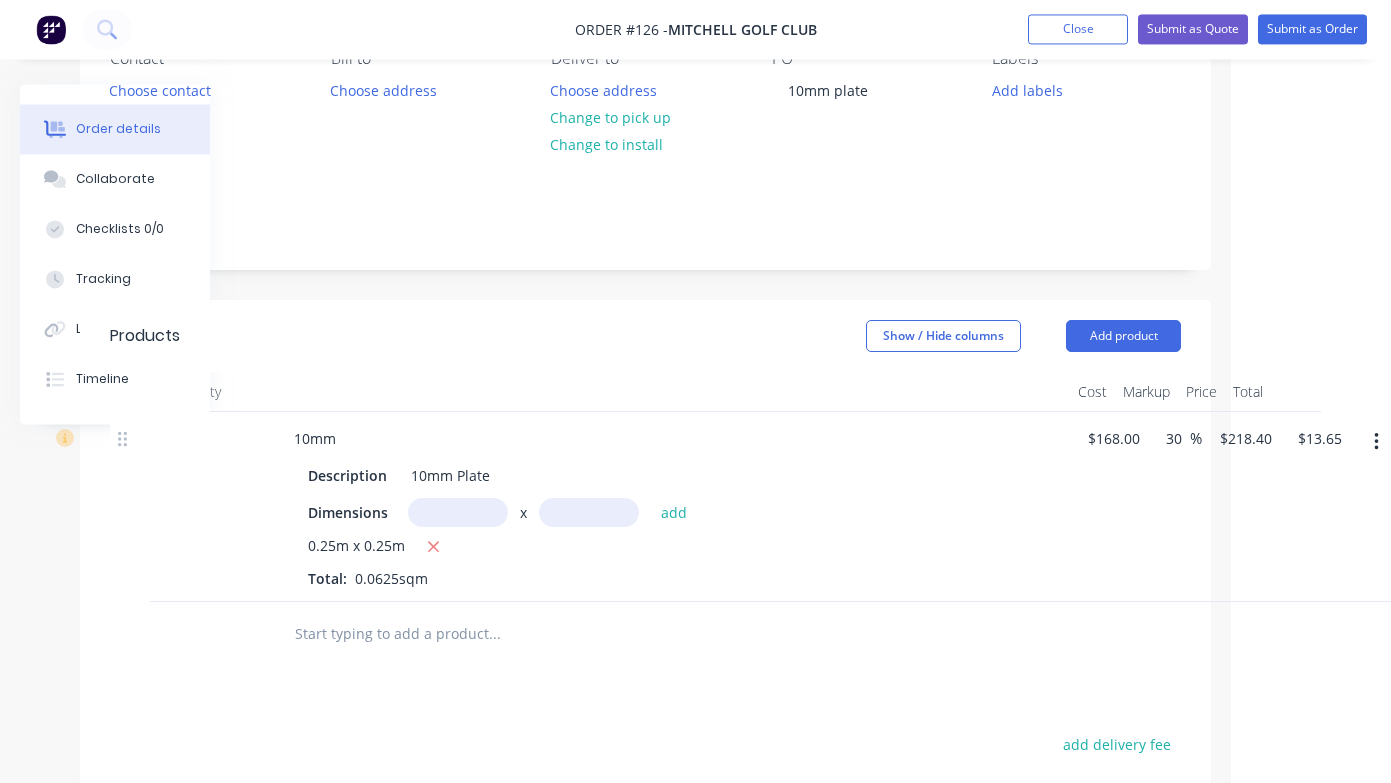 click at bounding box center (458, 513) 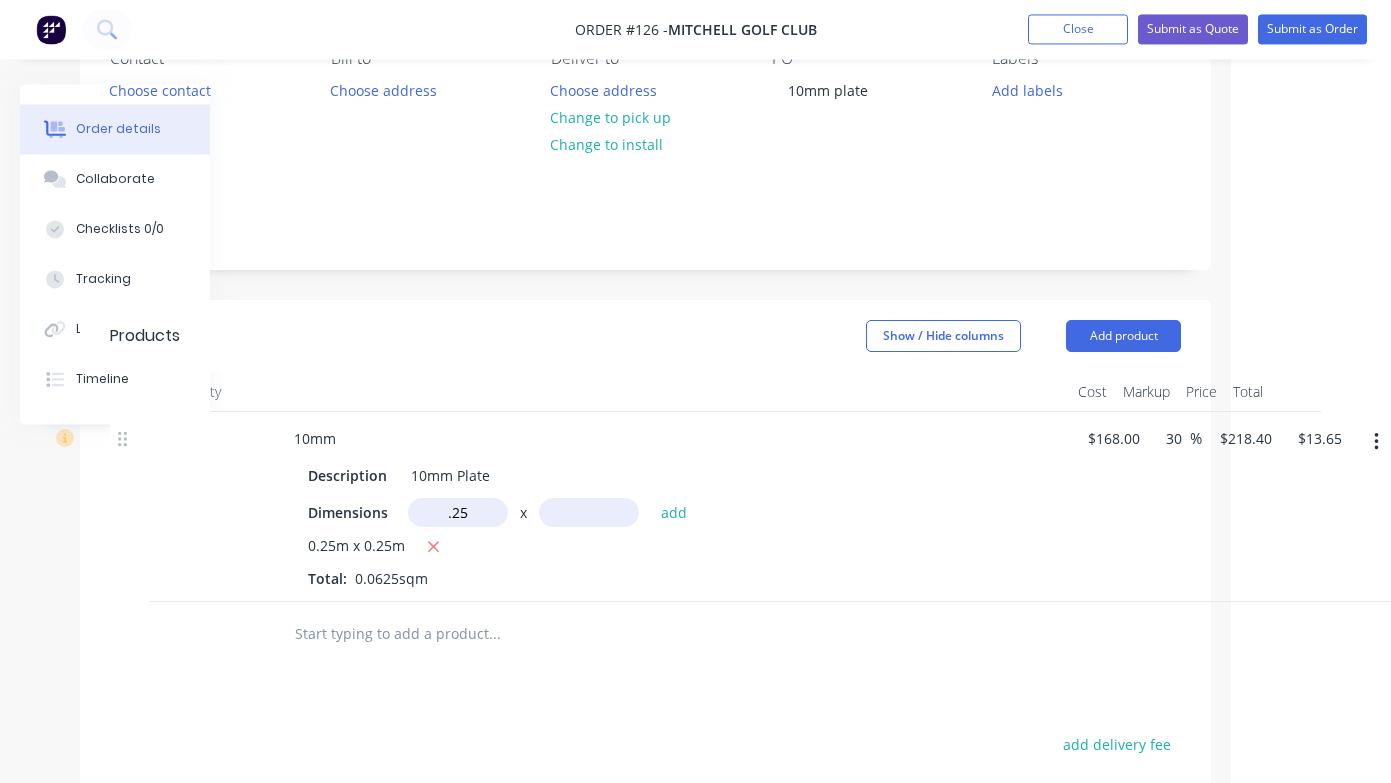 type on "0.25m" 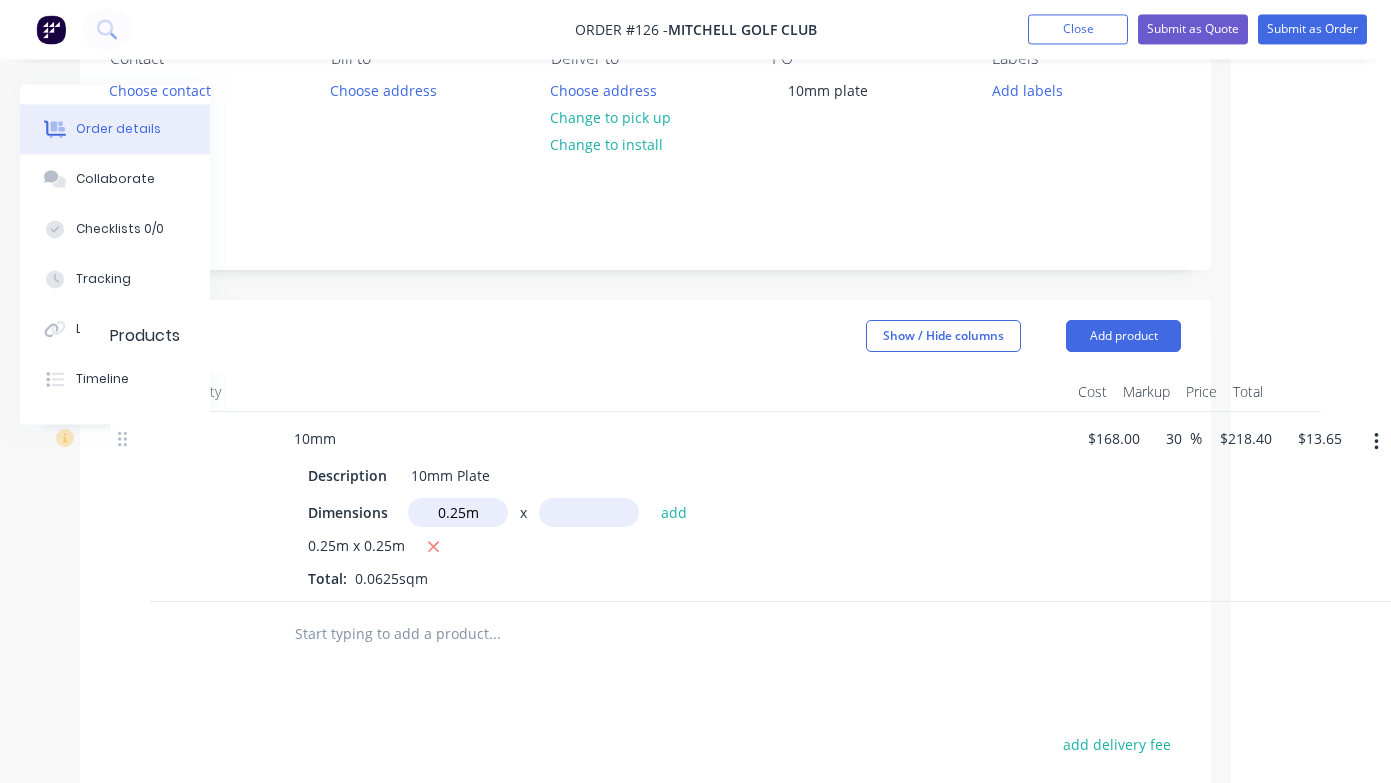 click at bounding box center [589, 513] 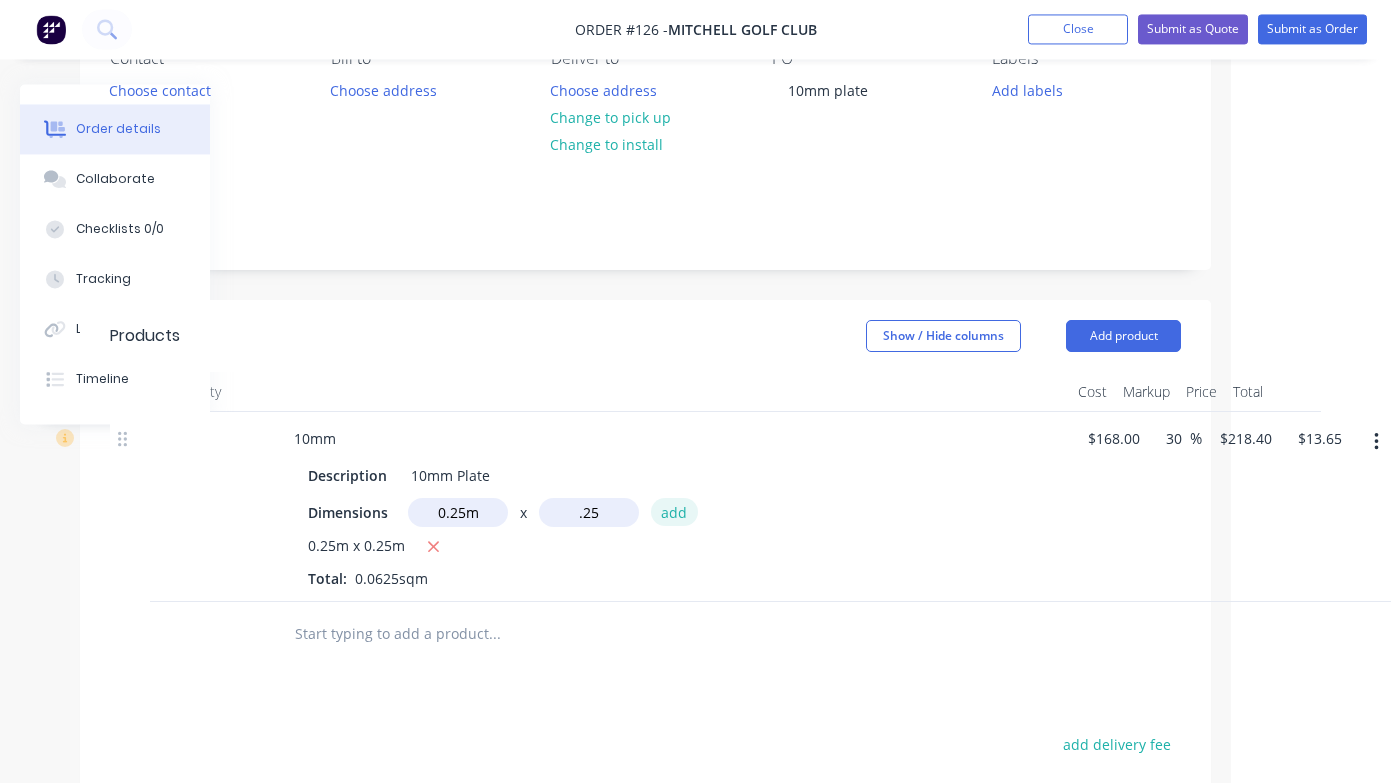 type on "0.25m" 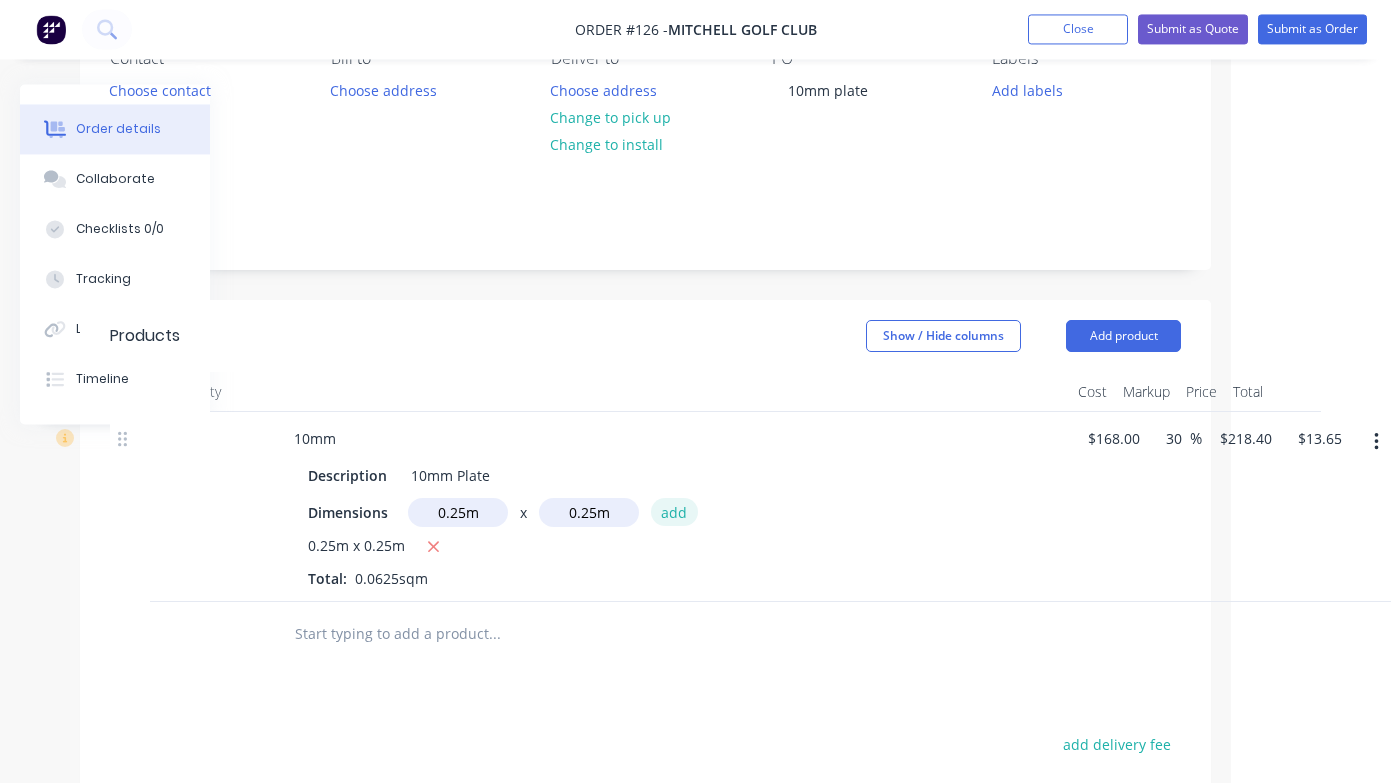 click on "add" at bounding box center [674, 512] 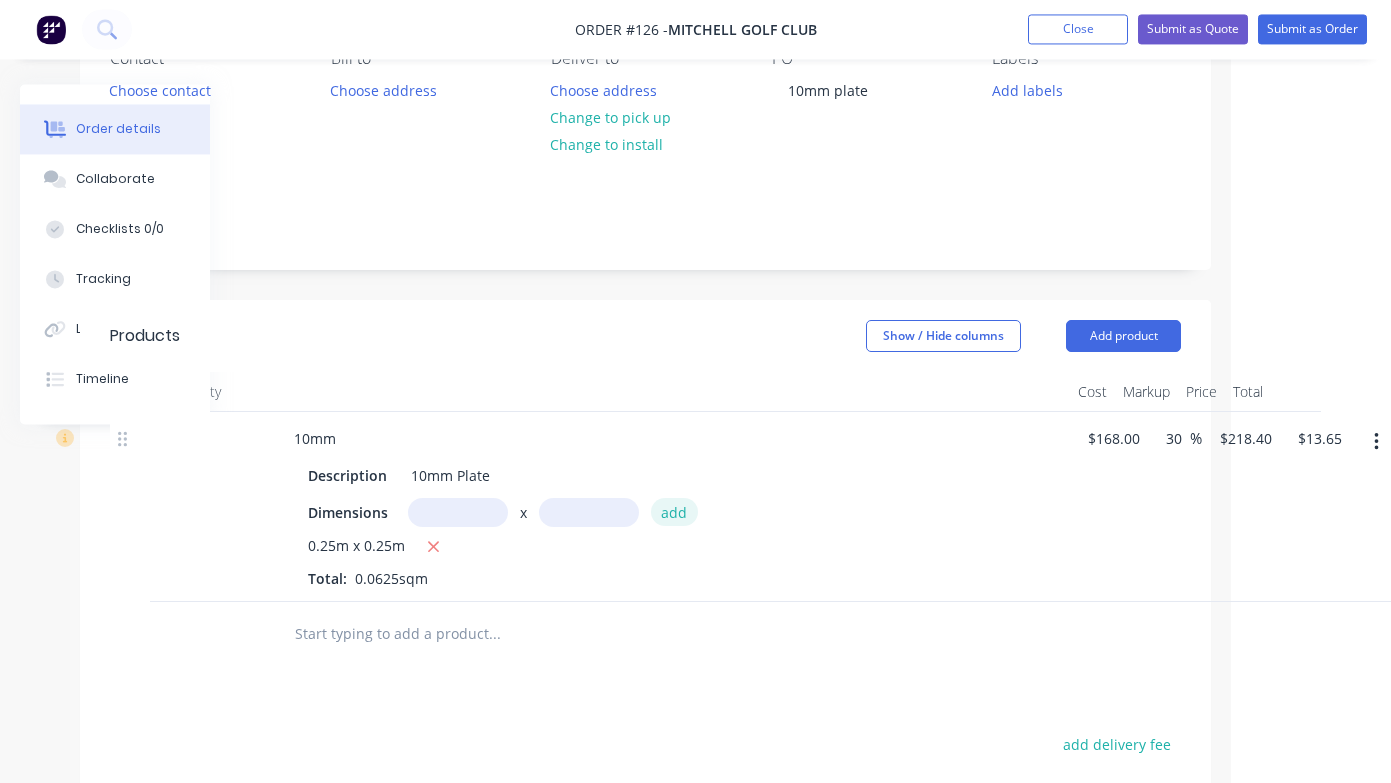 type on "$27.30" 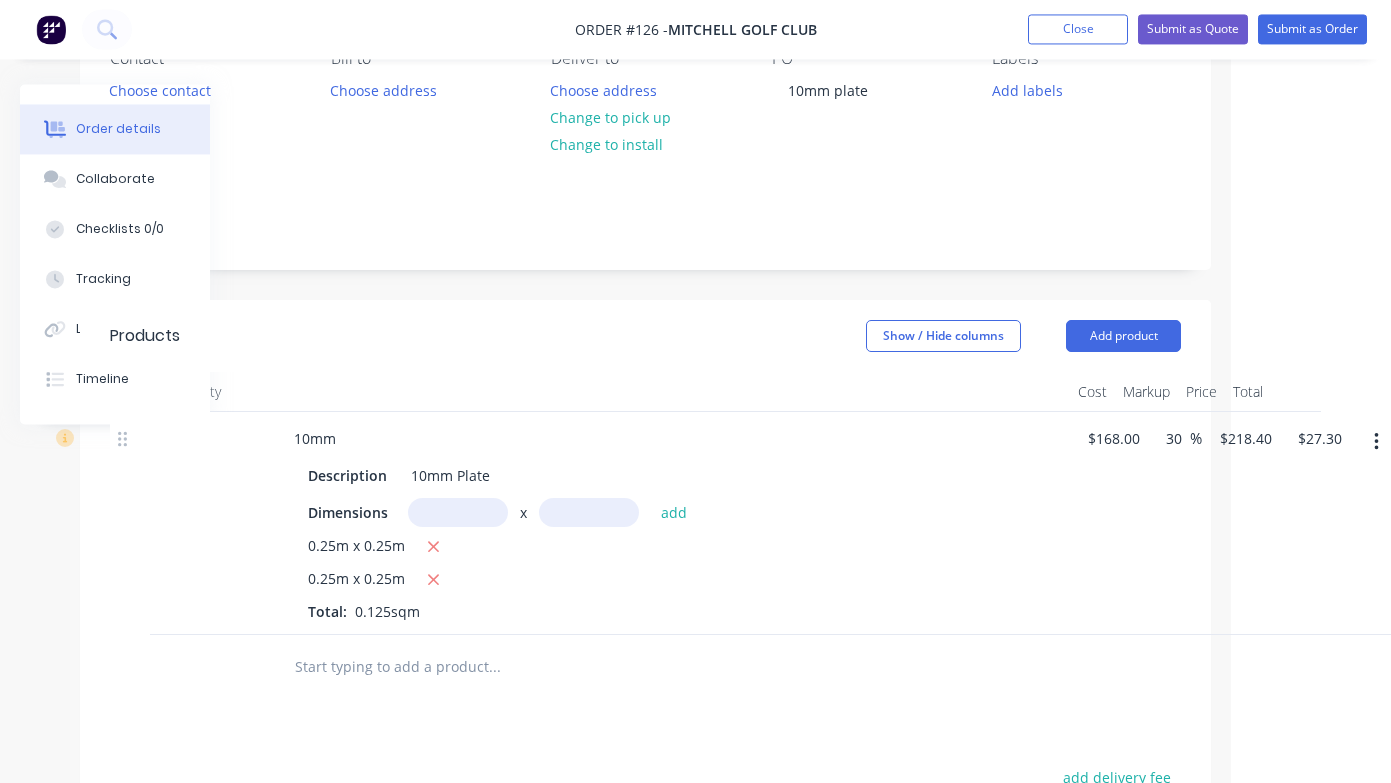 click on "0.25m x 0.25m" at bounding box center (670, 548) 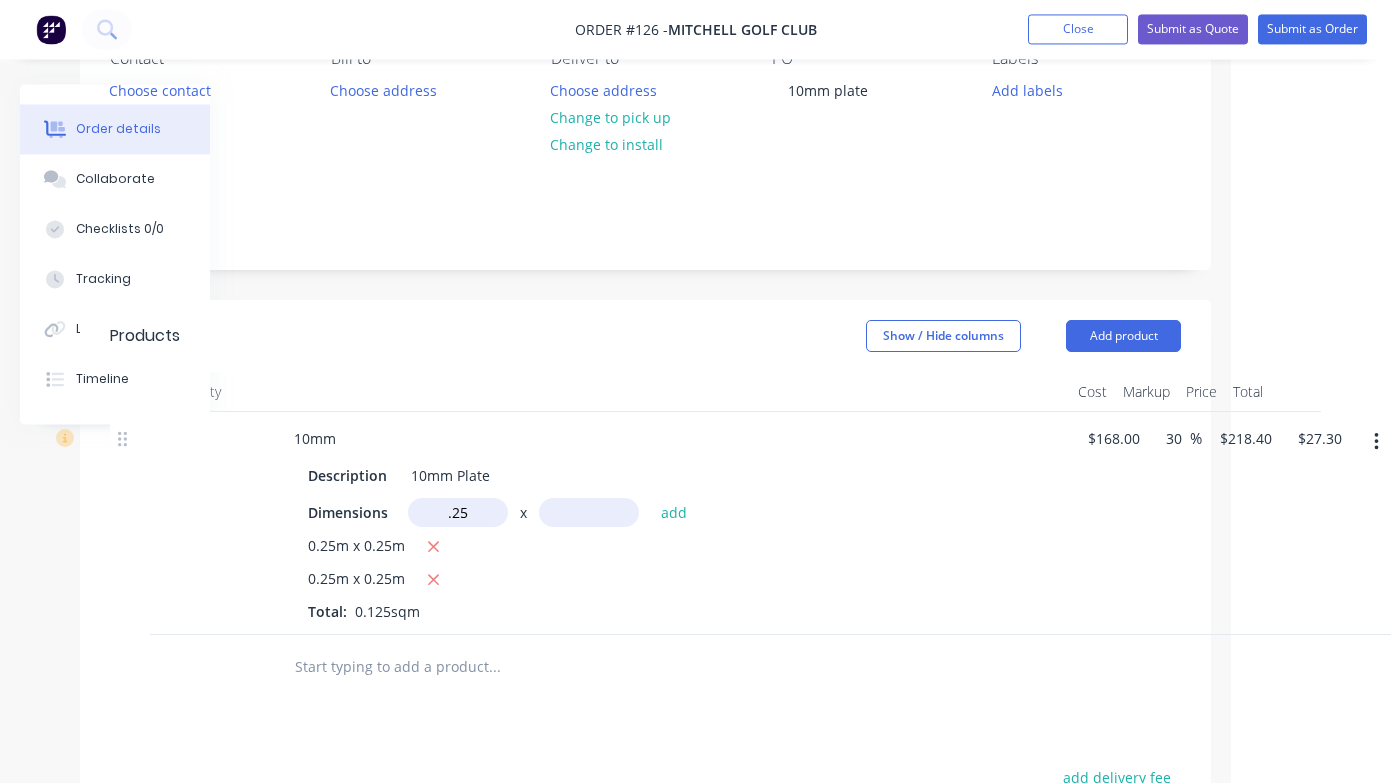 type on "0.25m" 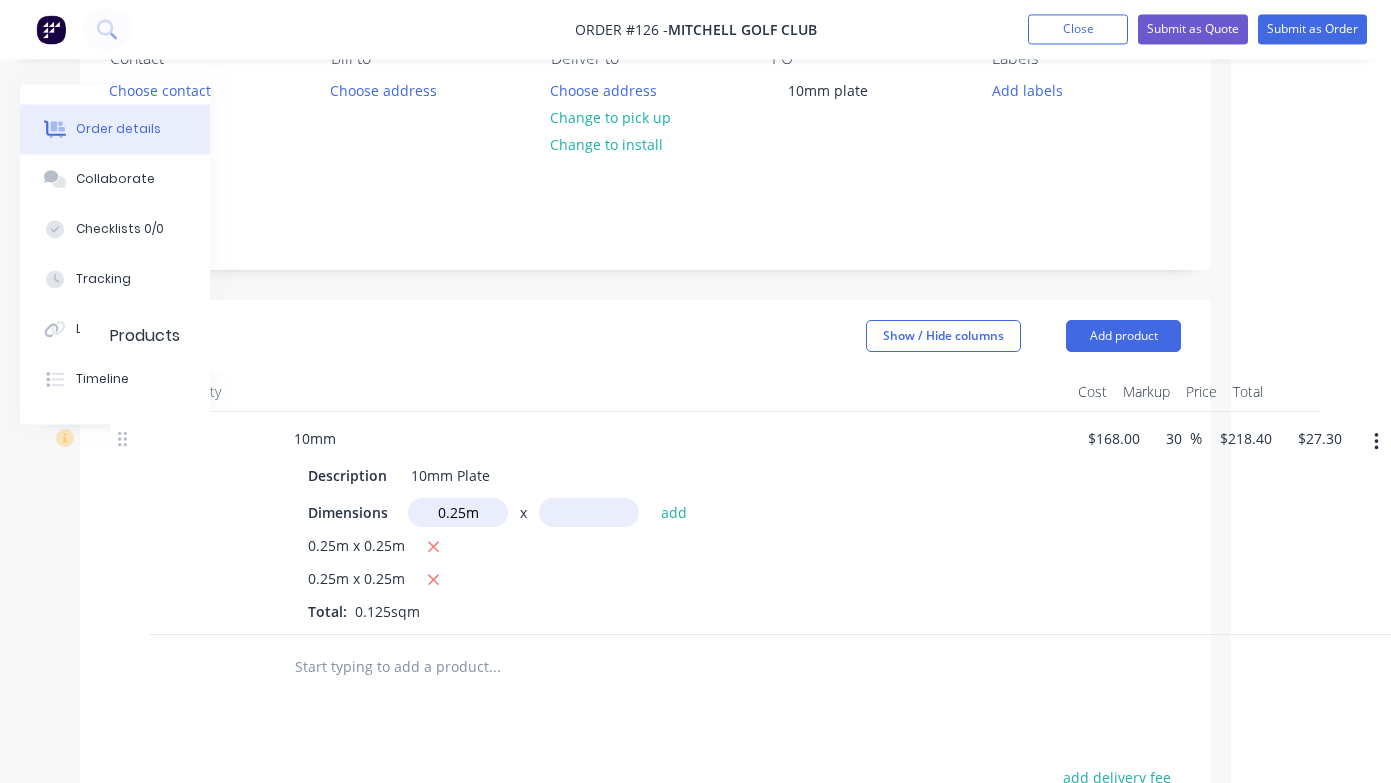click at bounding box center (589, 513) 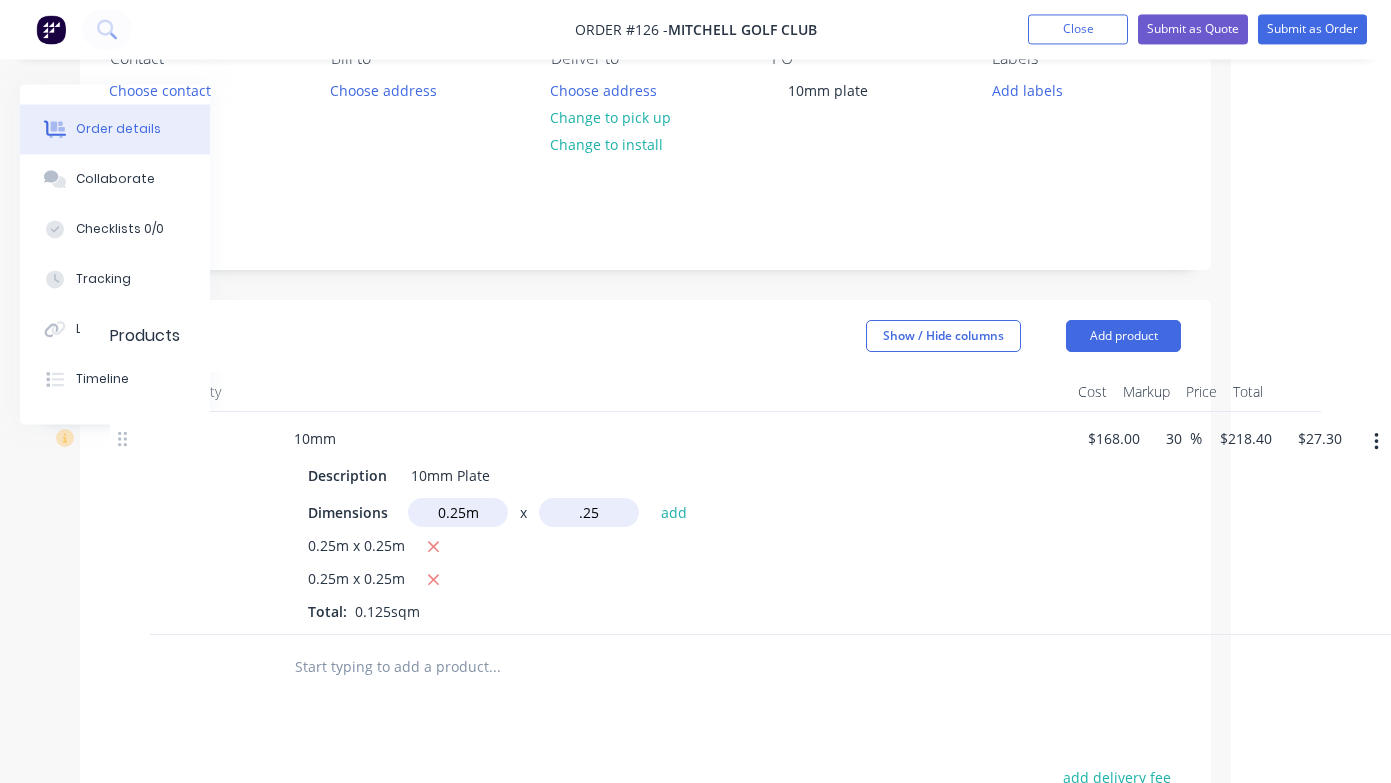 type on ".25" 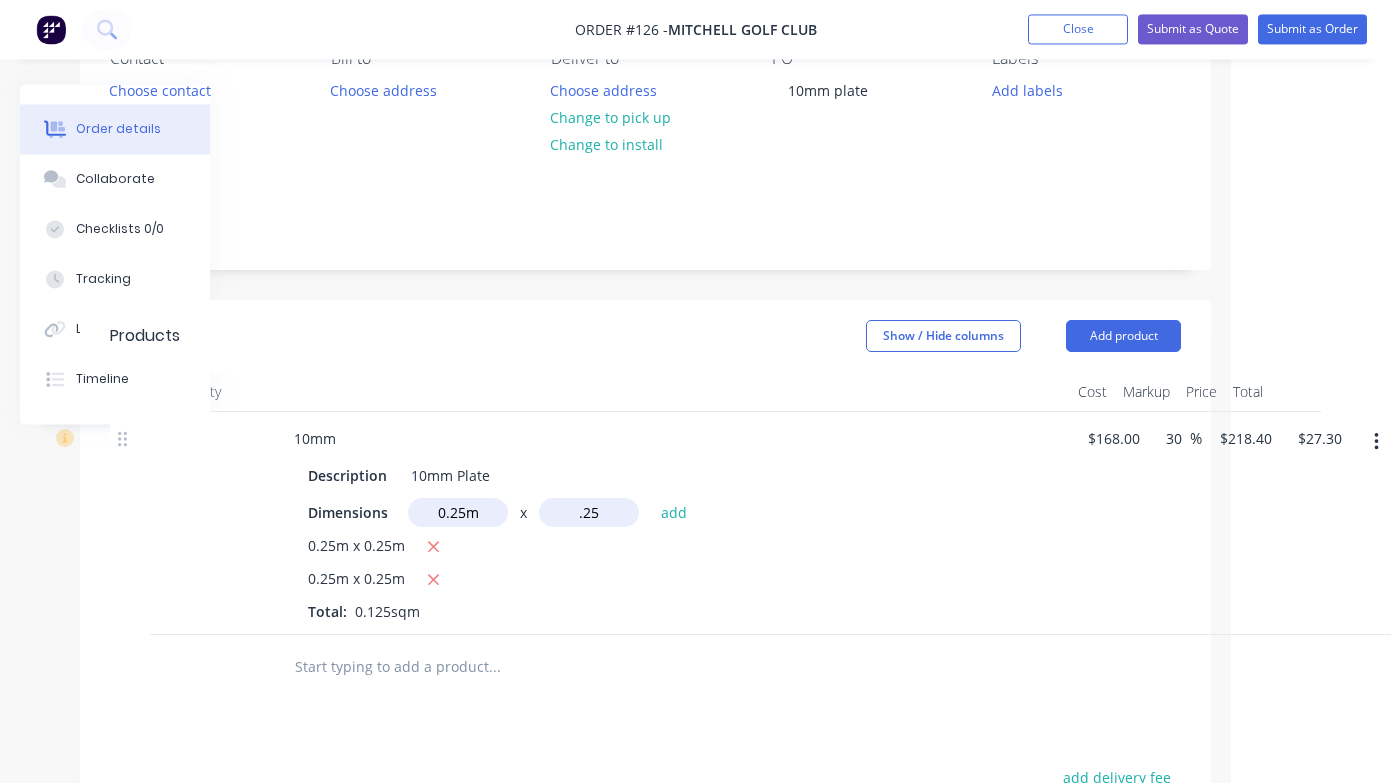 click on "add" at bounding box center [674, 512] 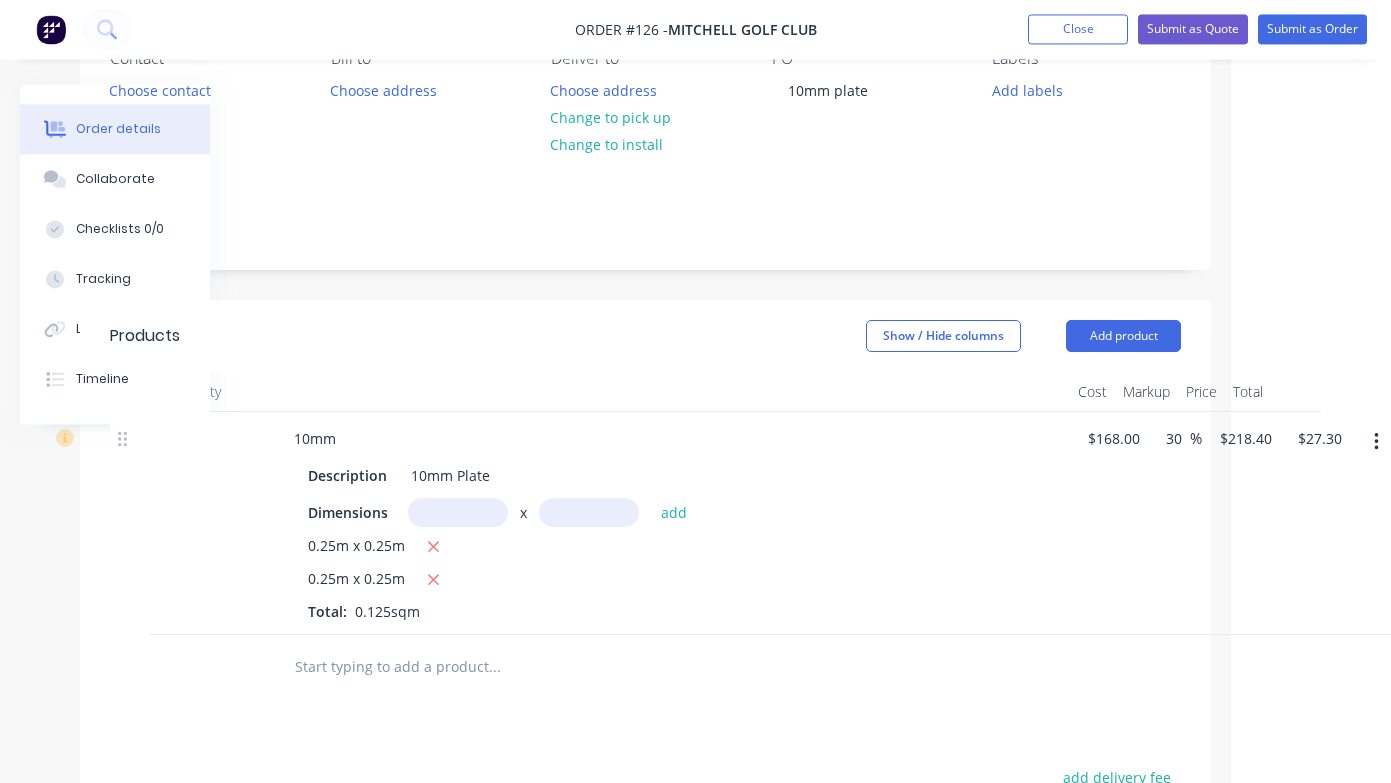 type on "$40.95" 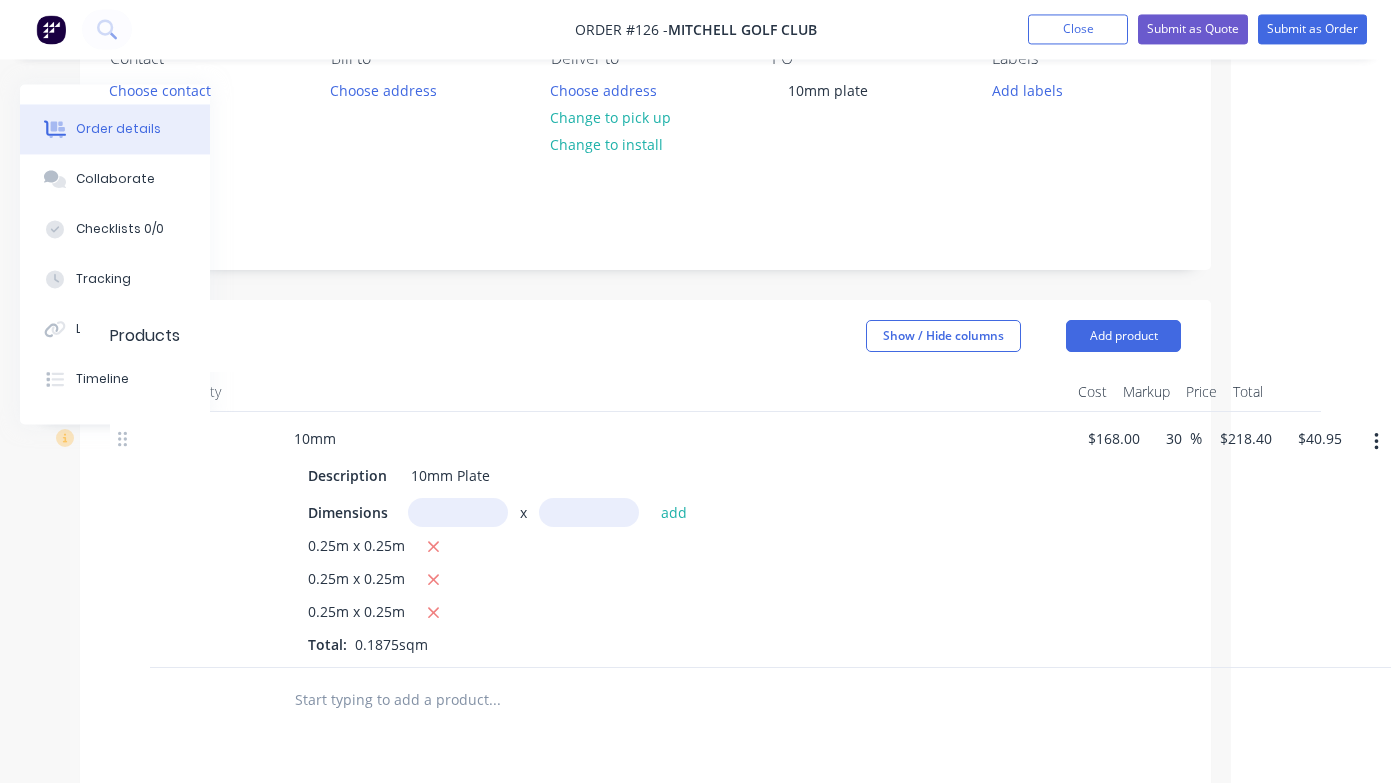 click at bounding box center (458, 513) 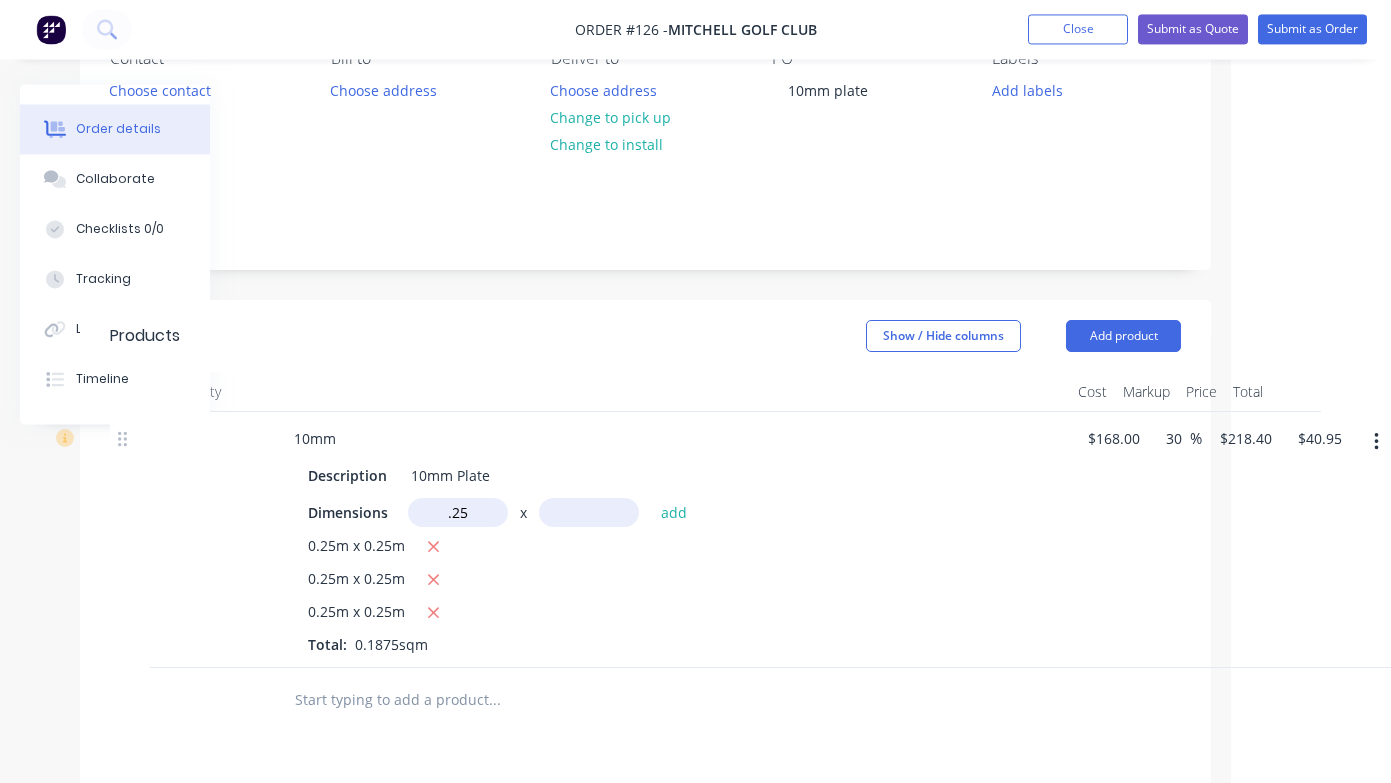type on "0.25m" 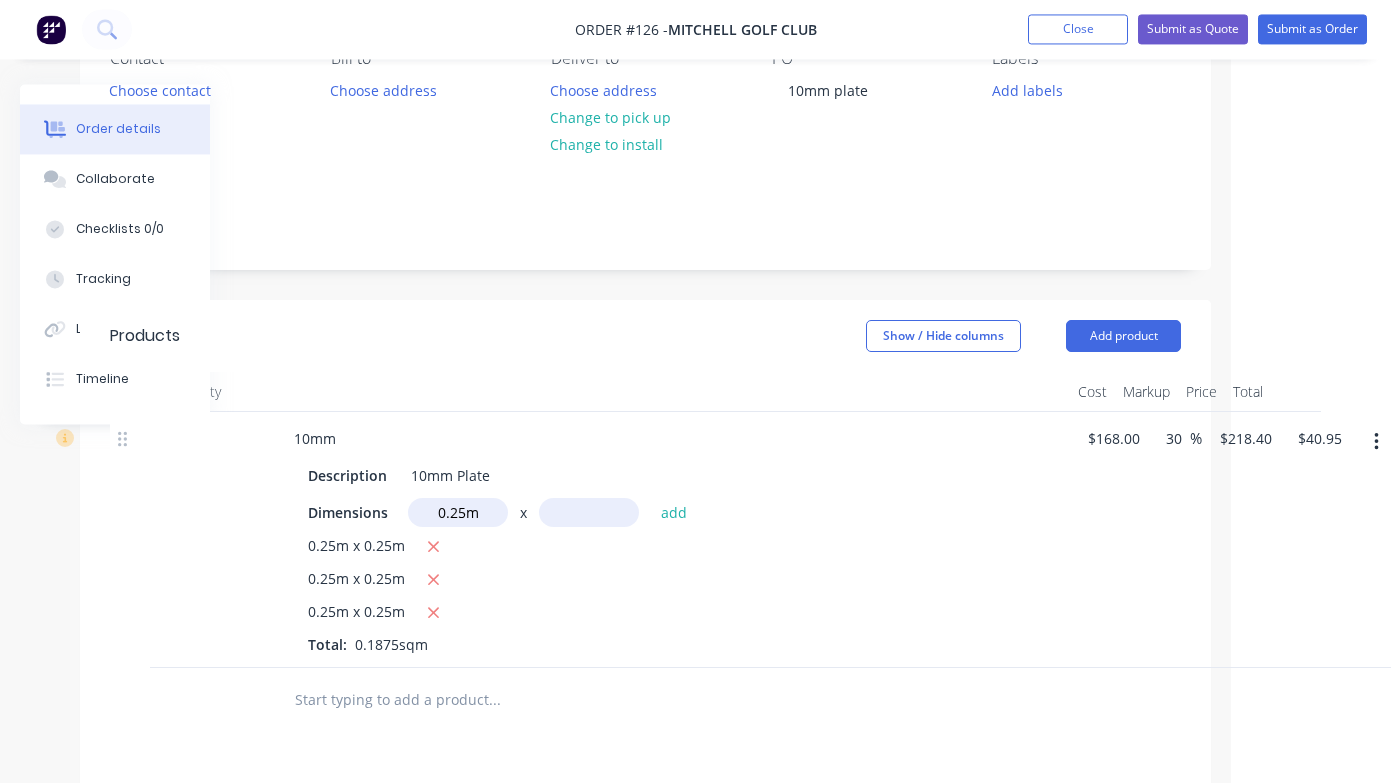 click at bounding box center (589, 513) 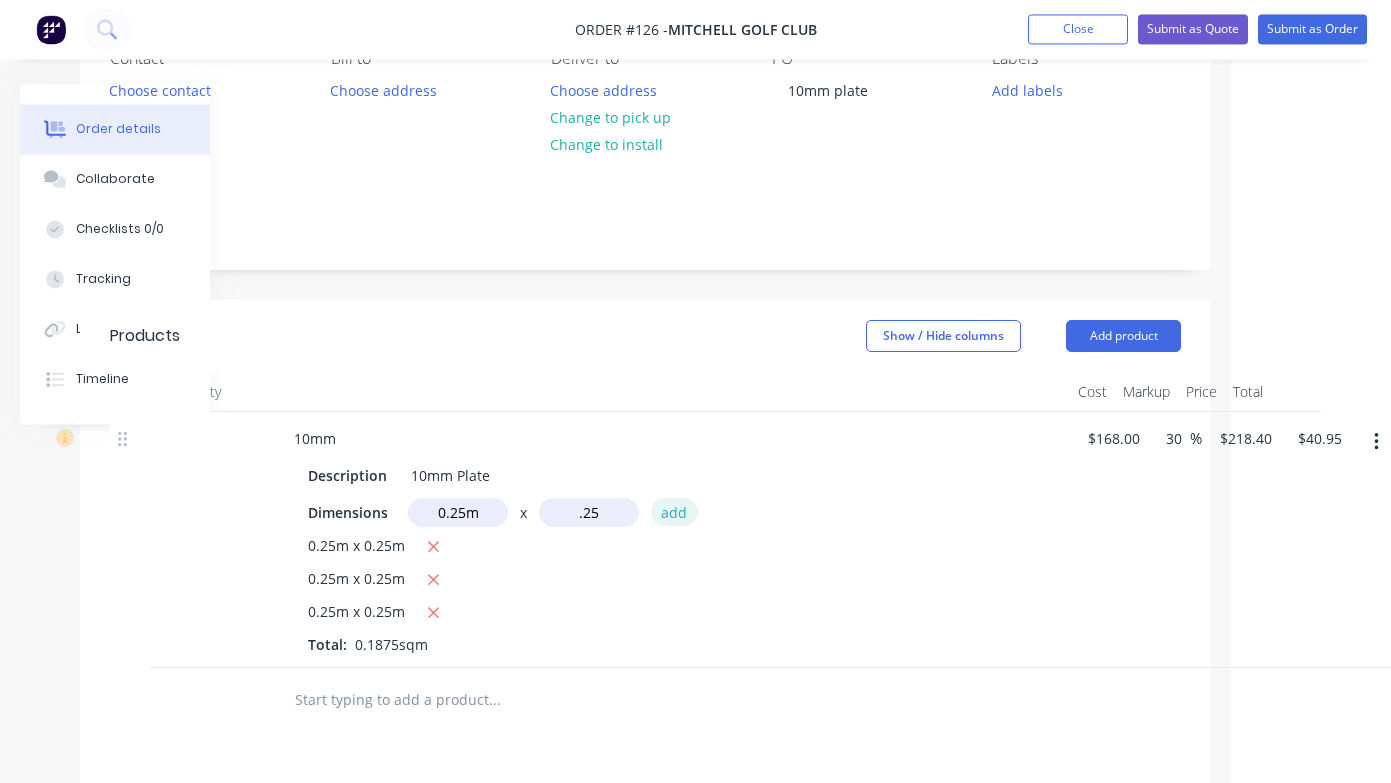 type on "0.25m" 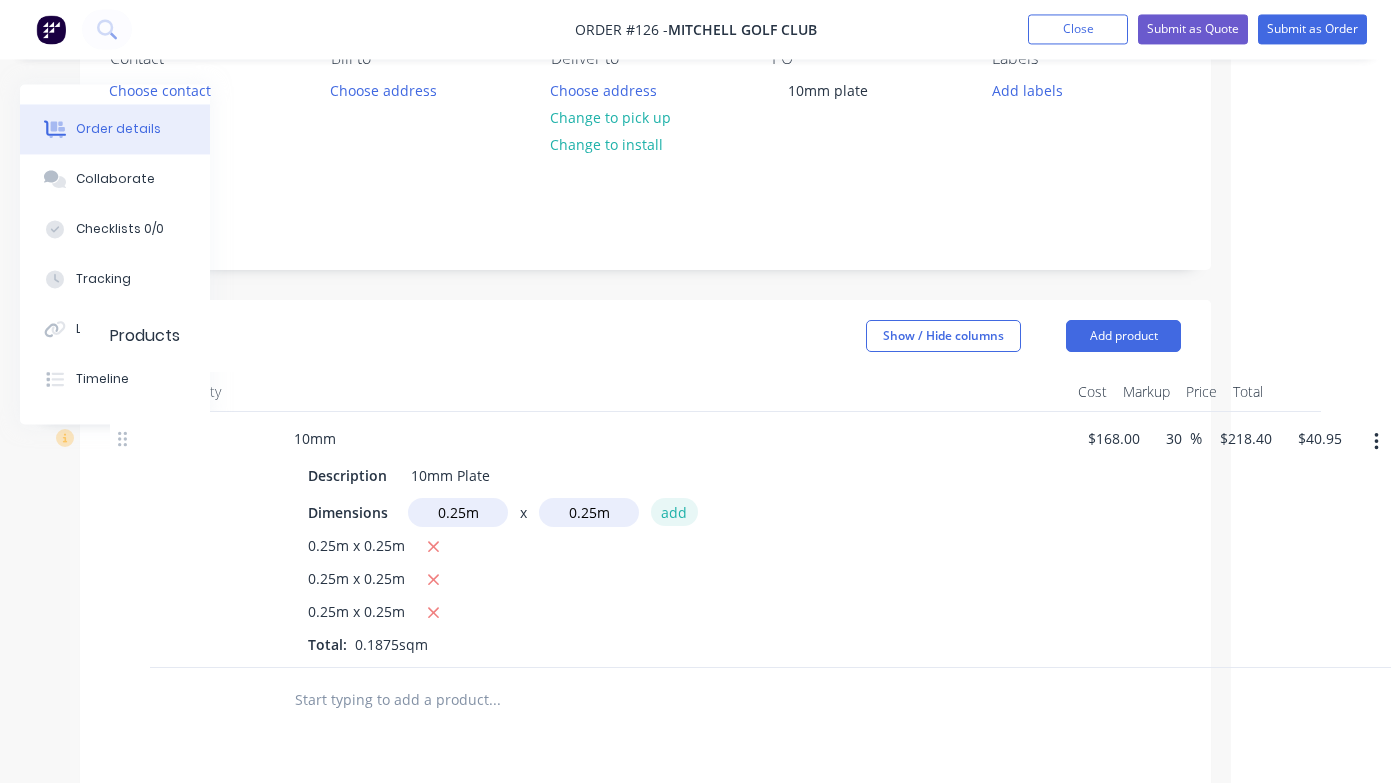 click on "add" at bounding box center [674, 512] 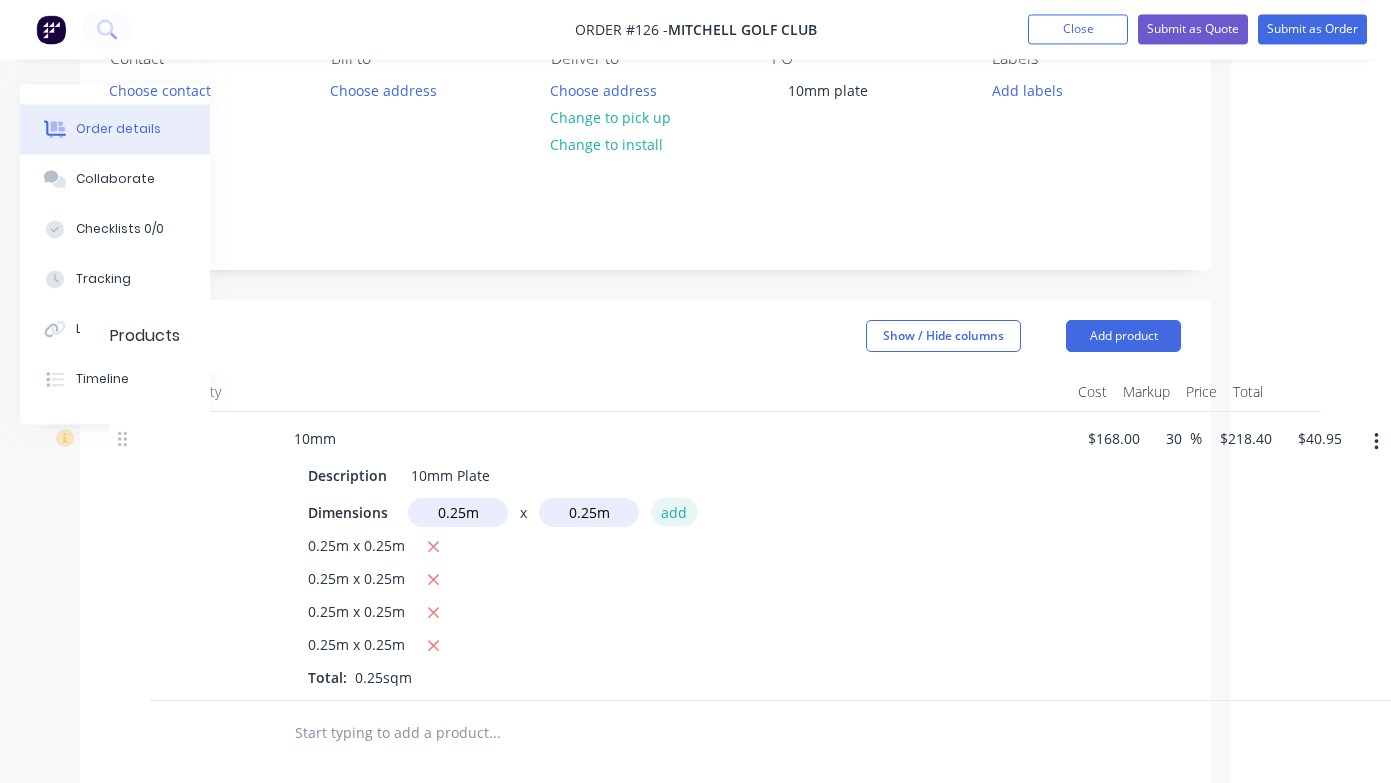 type 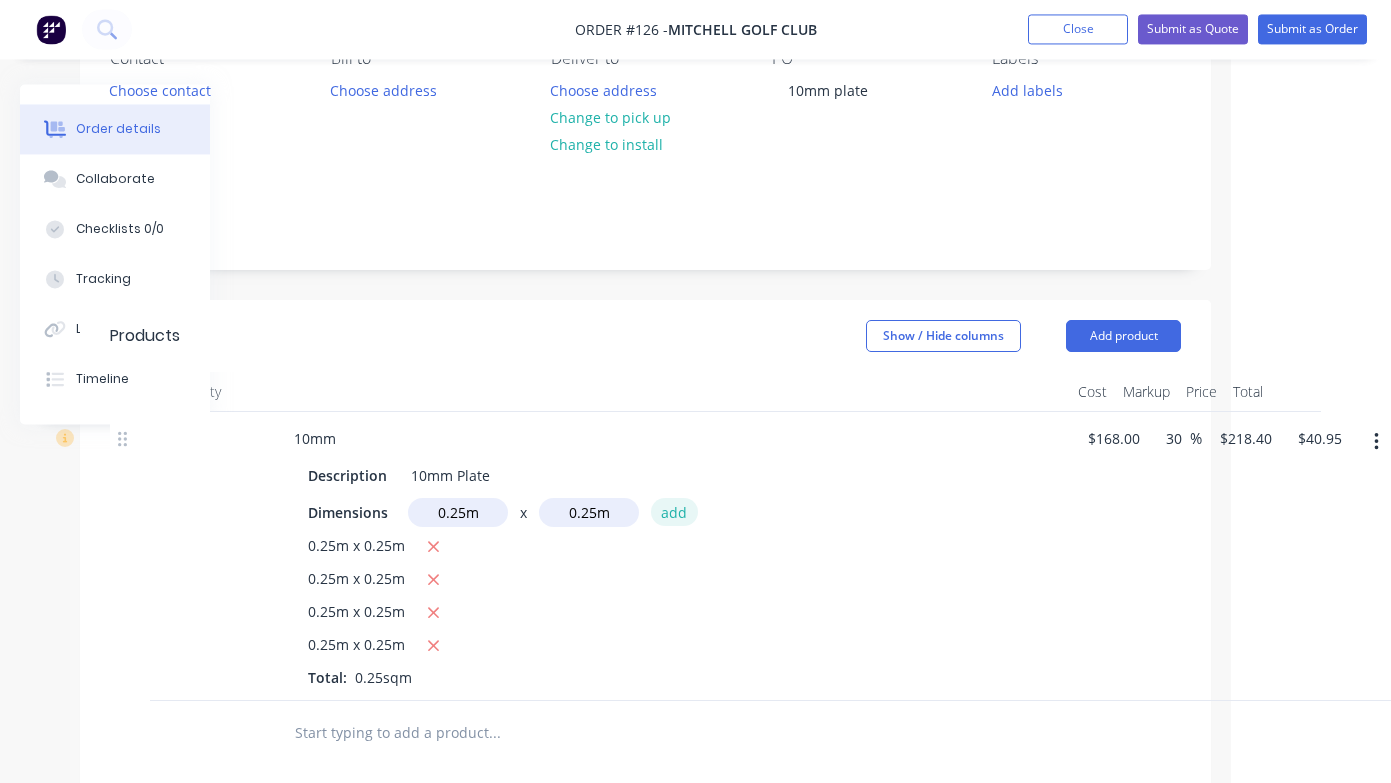 type 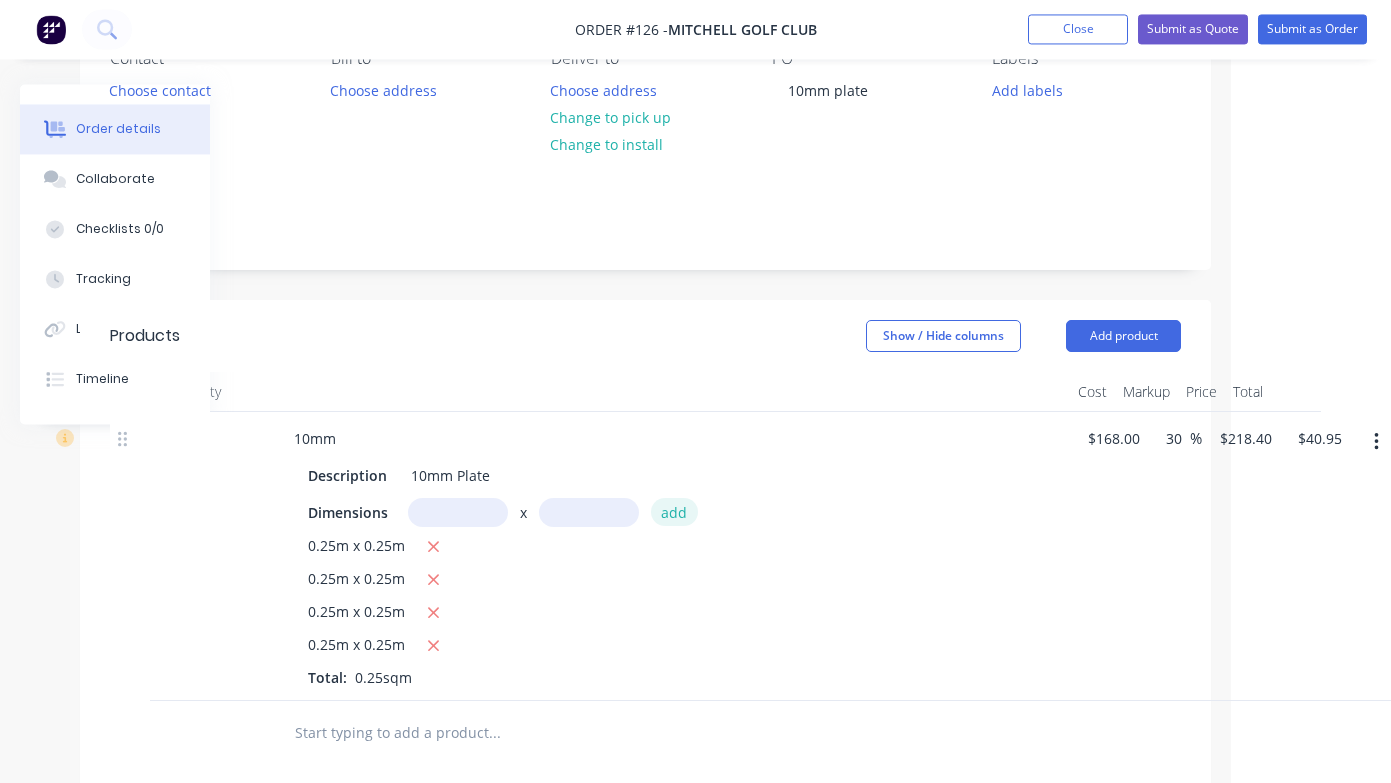 type on "$54.60" 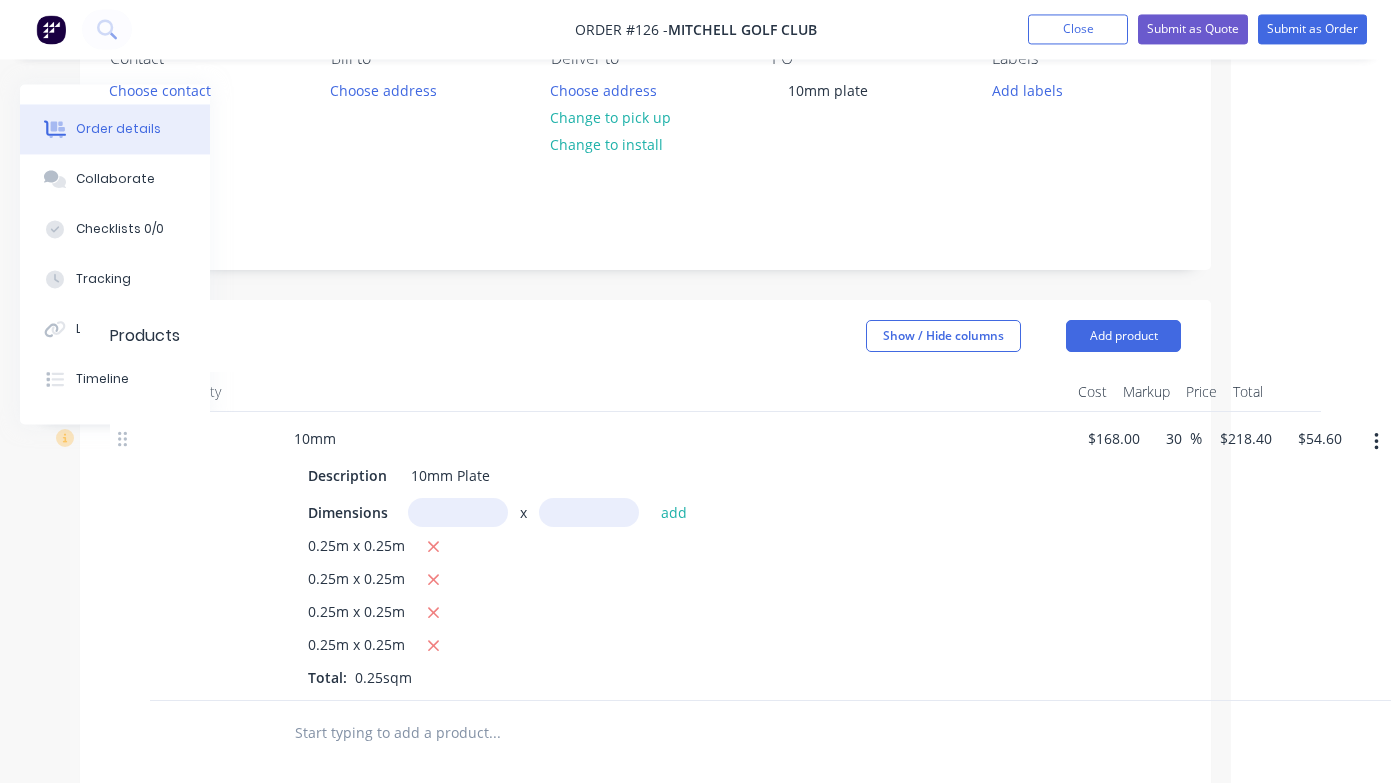 click at bounding box center [458, 513] 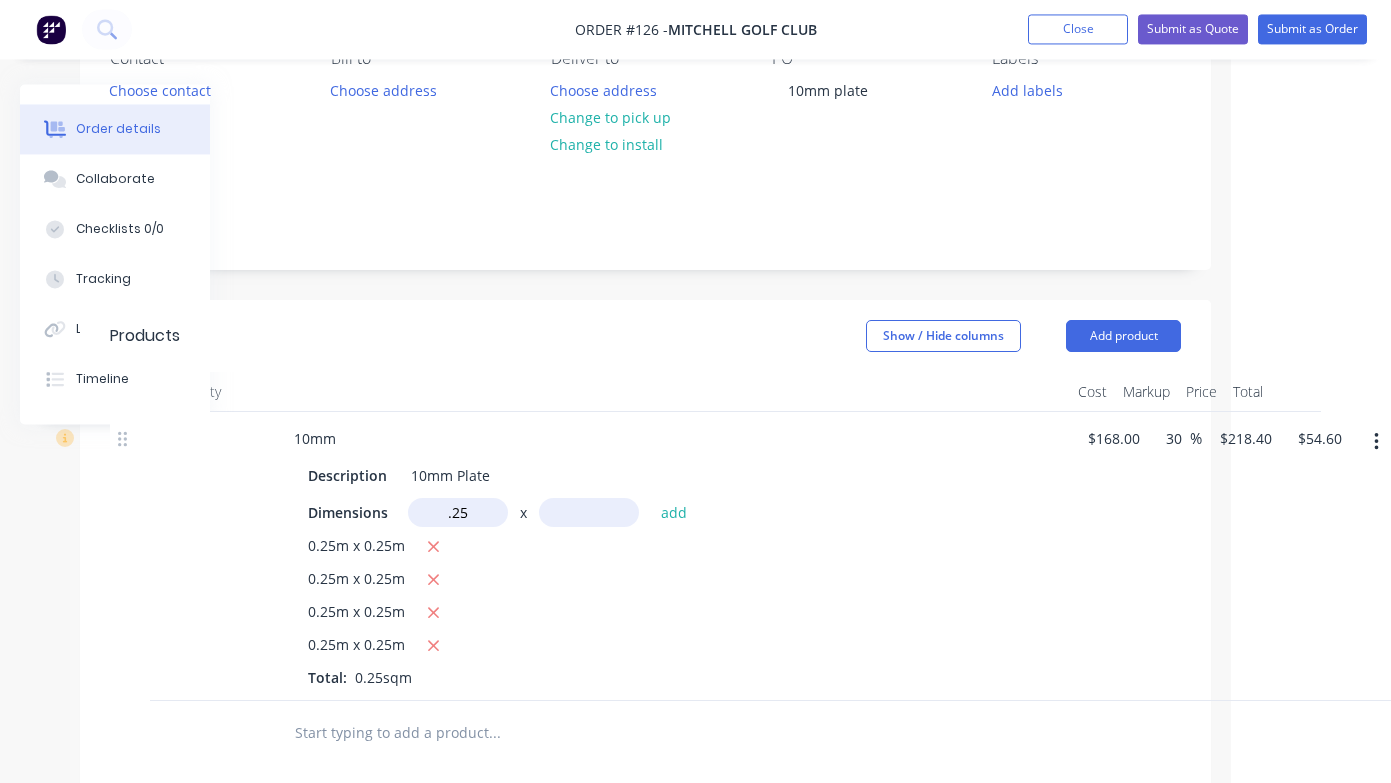 type on "0.25m" 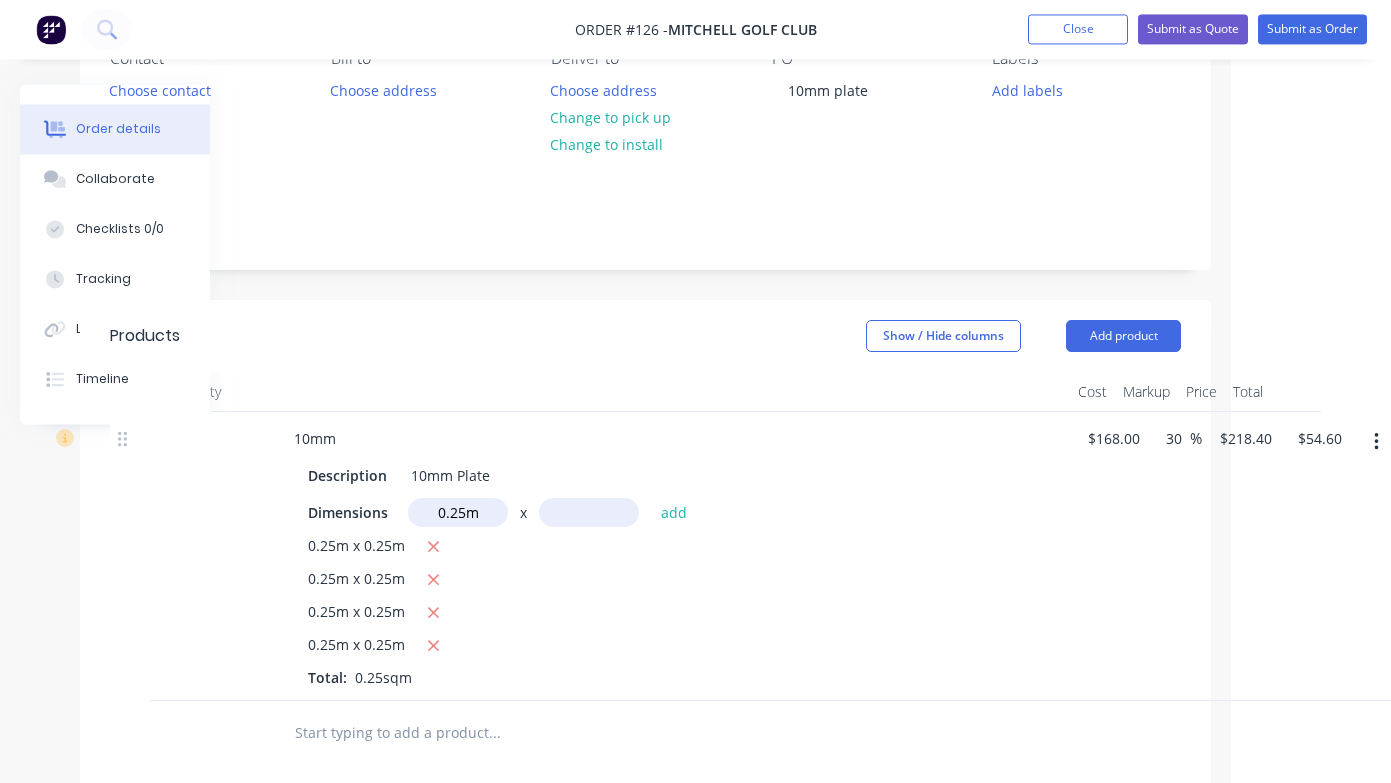 click at bounding box center (589, 513) 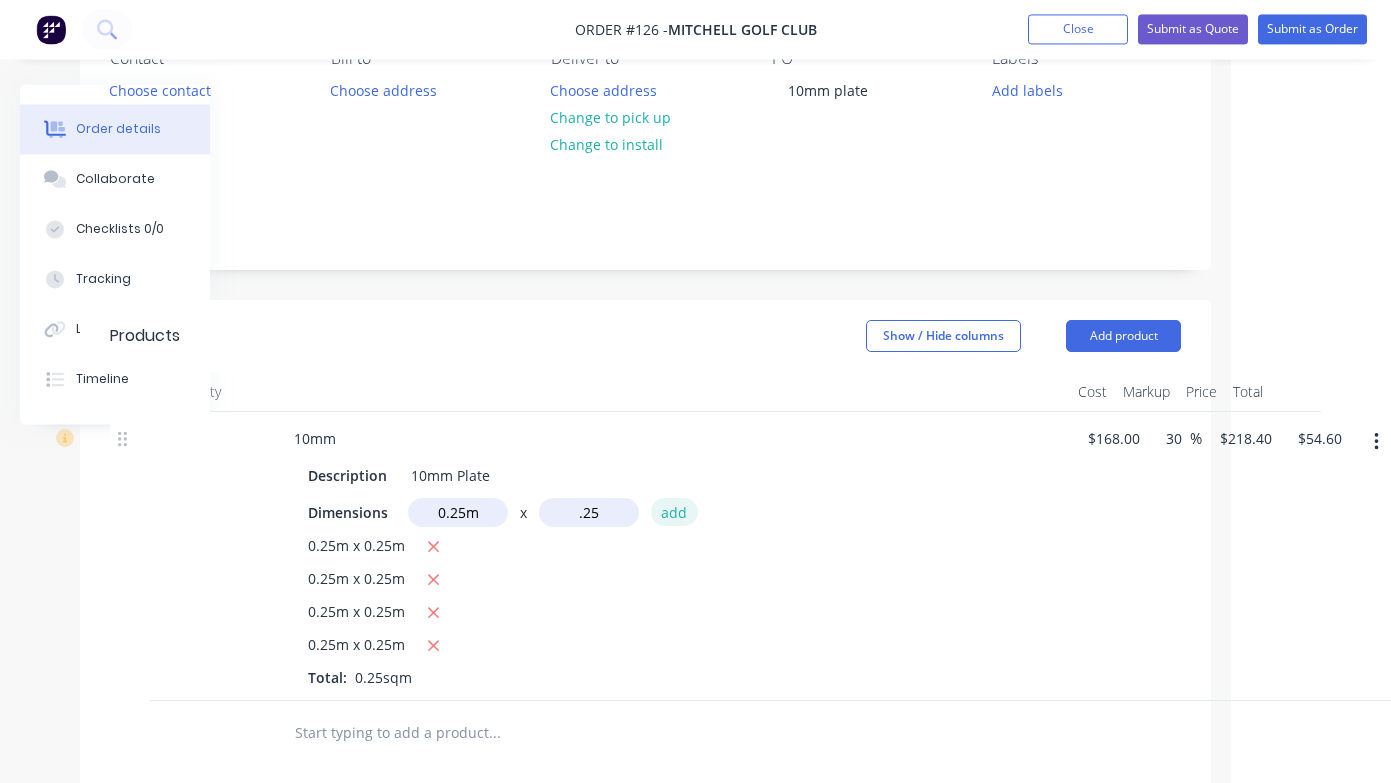 type on "0.25m" 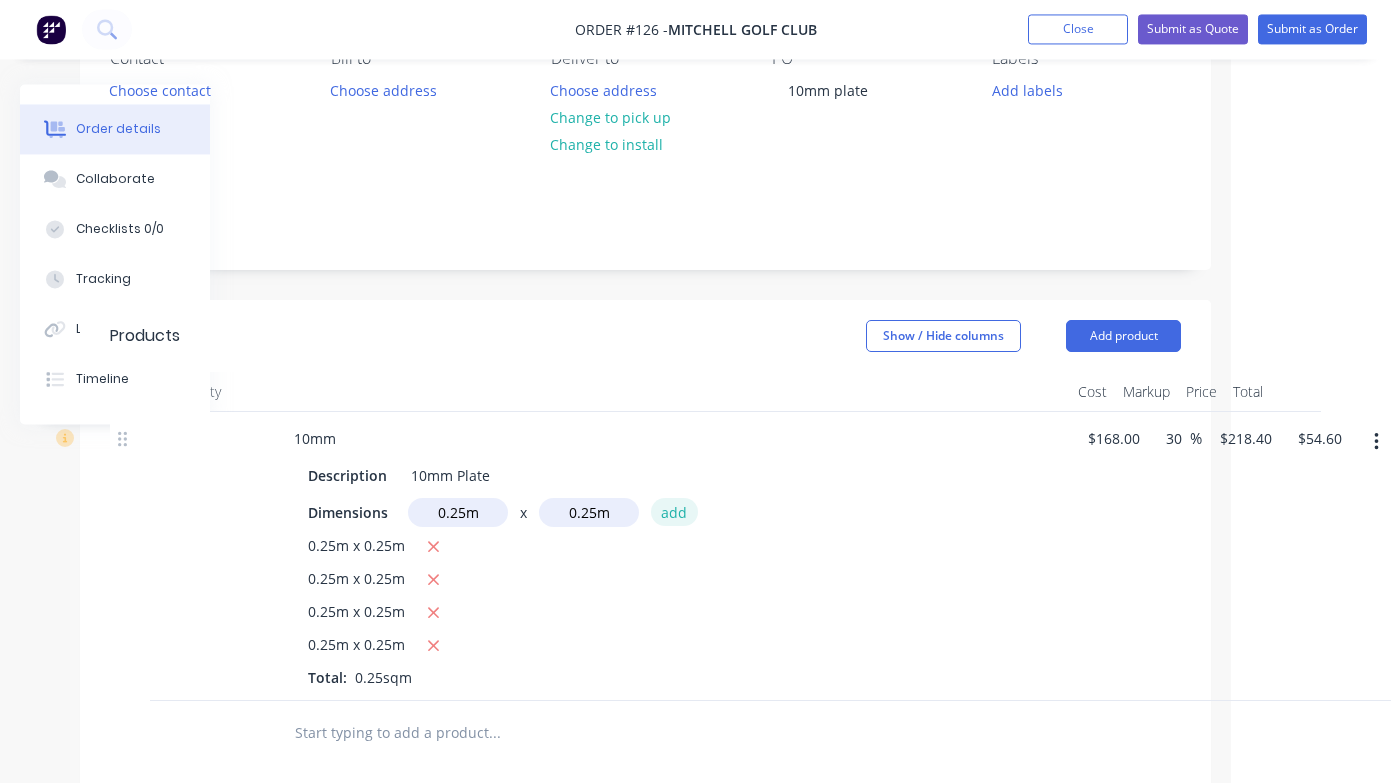 click on "add" at bounding box center (674, 512) 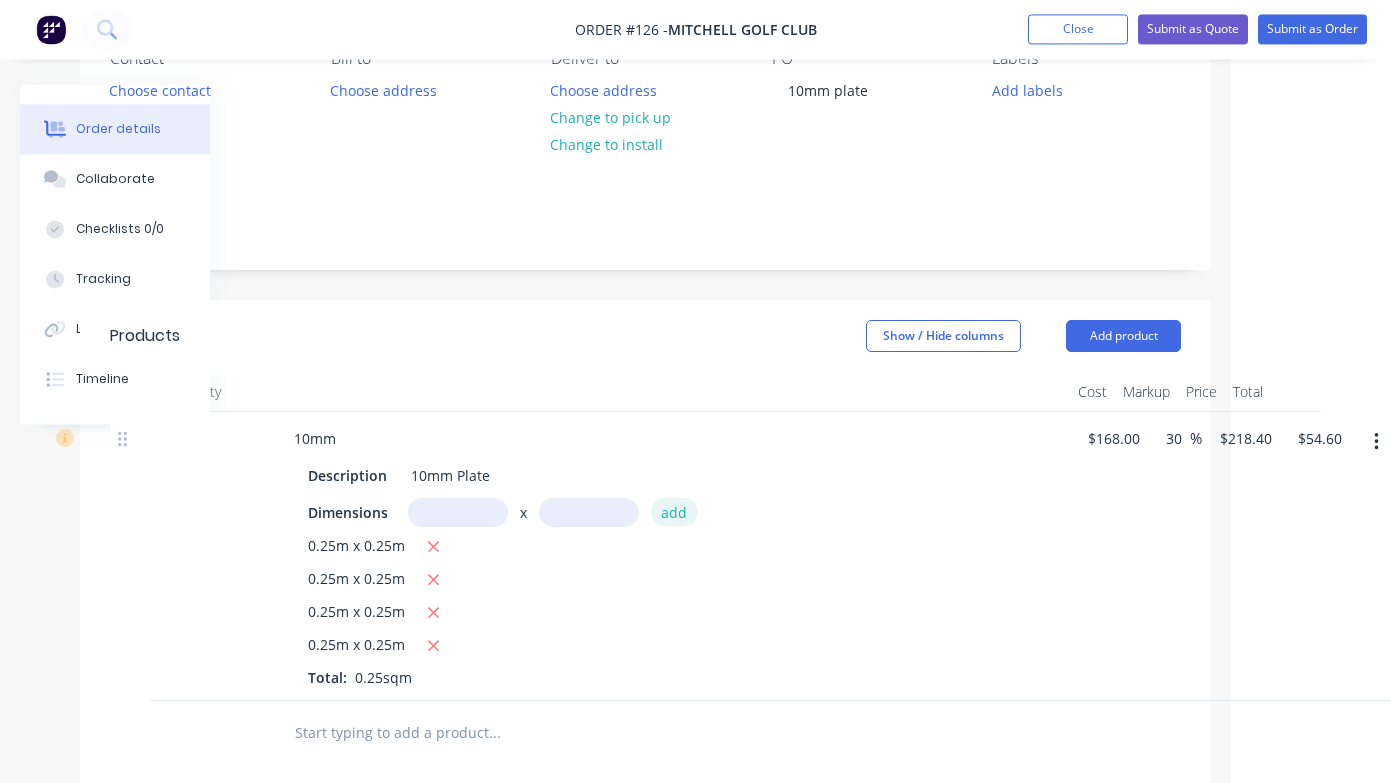 type on "$68.25" 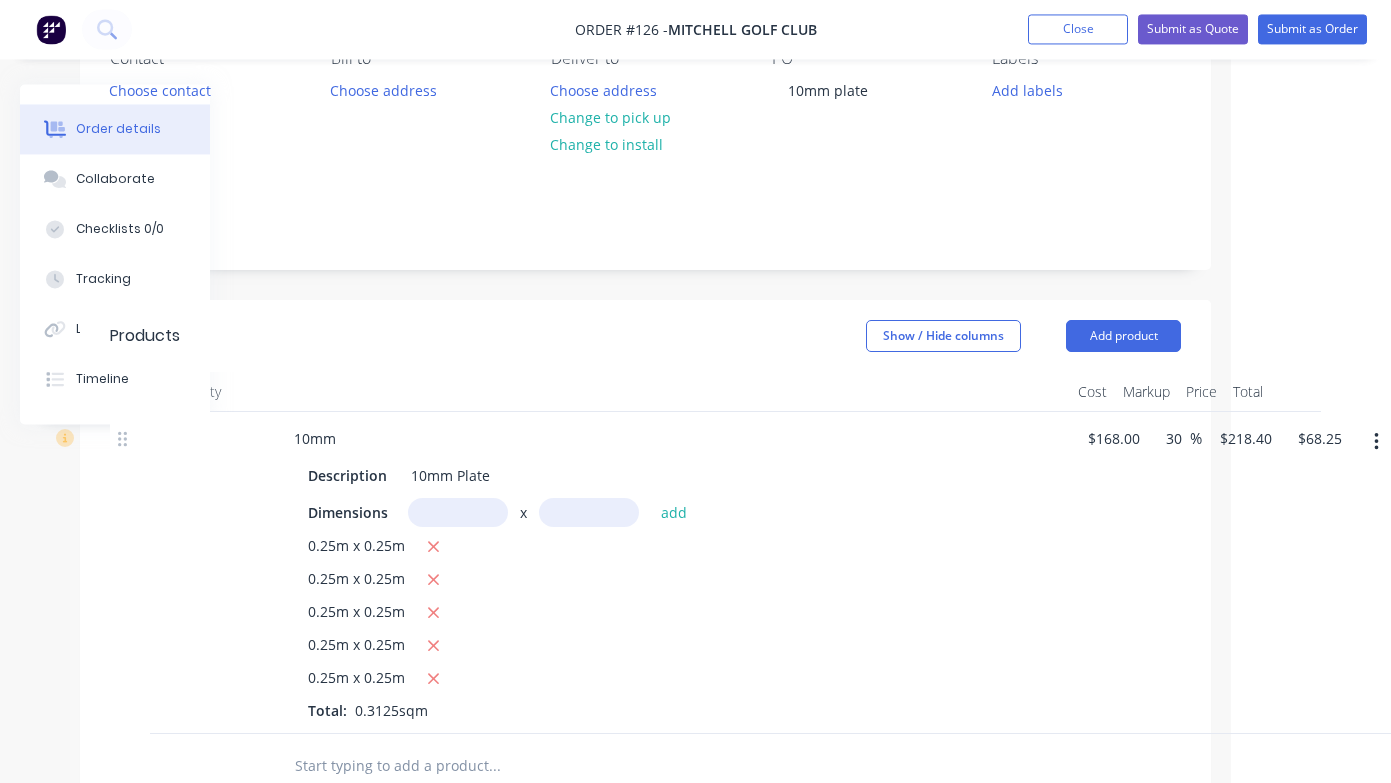 click on "Dimensions x add   [DIMENSIONS] [DIMENSIONS] [DIMENSIONS] [DIMENSIONS] [DIMENSIONS] Total: [AREA]" at bounding box center (670, 610) 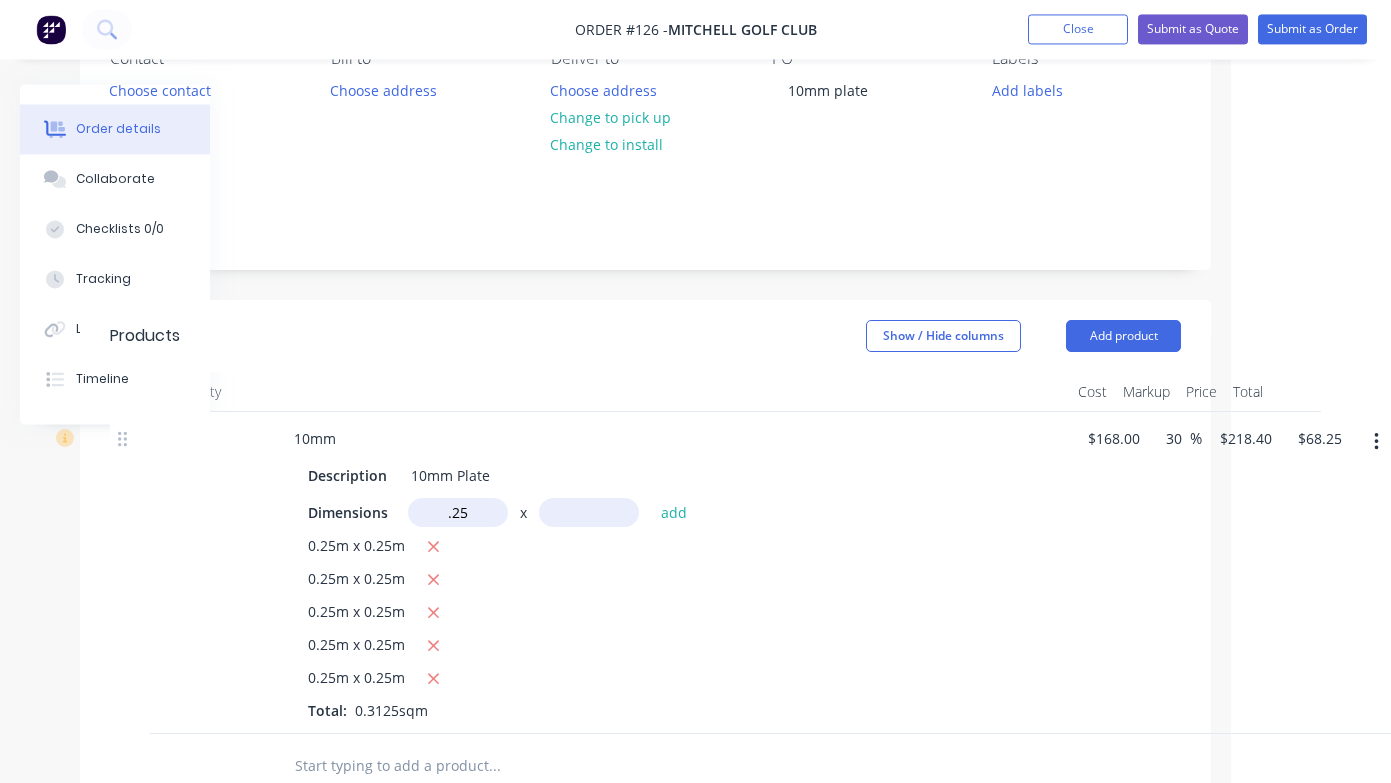 type on "0.25m" 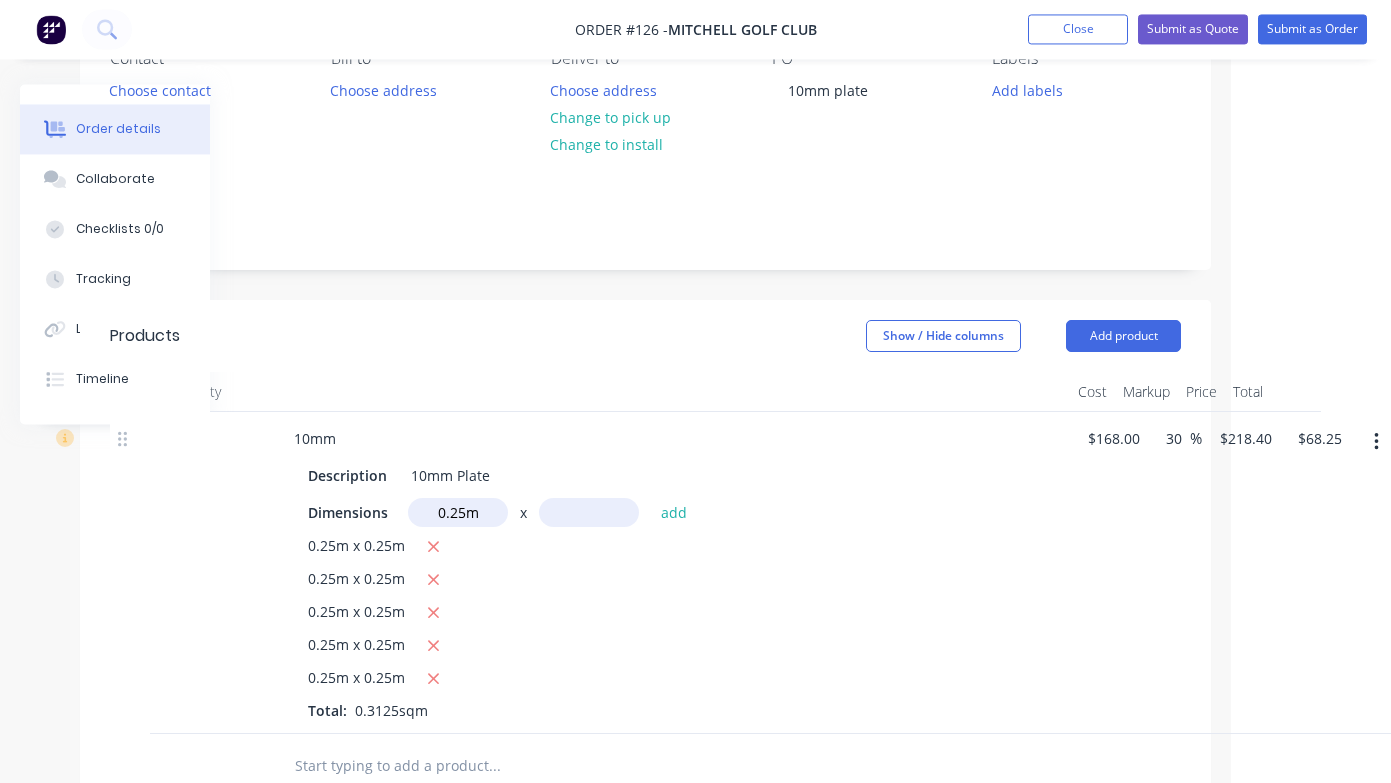 click at bounding box center (589, 513) 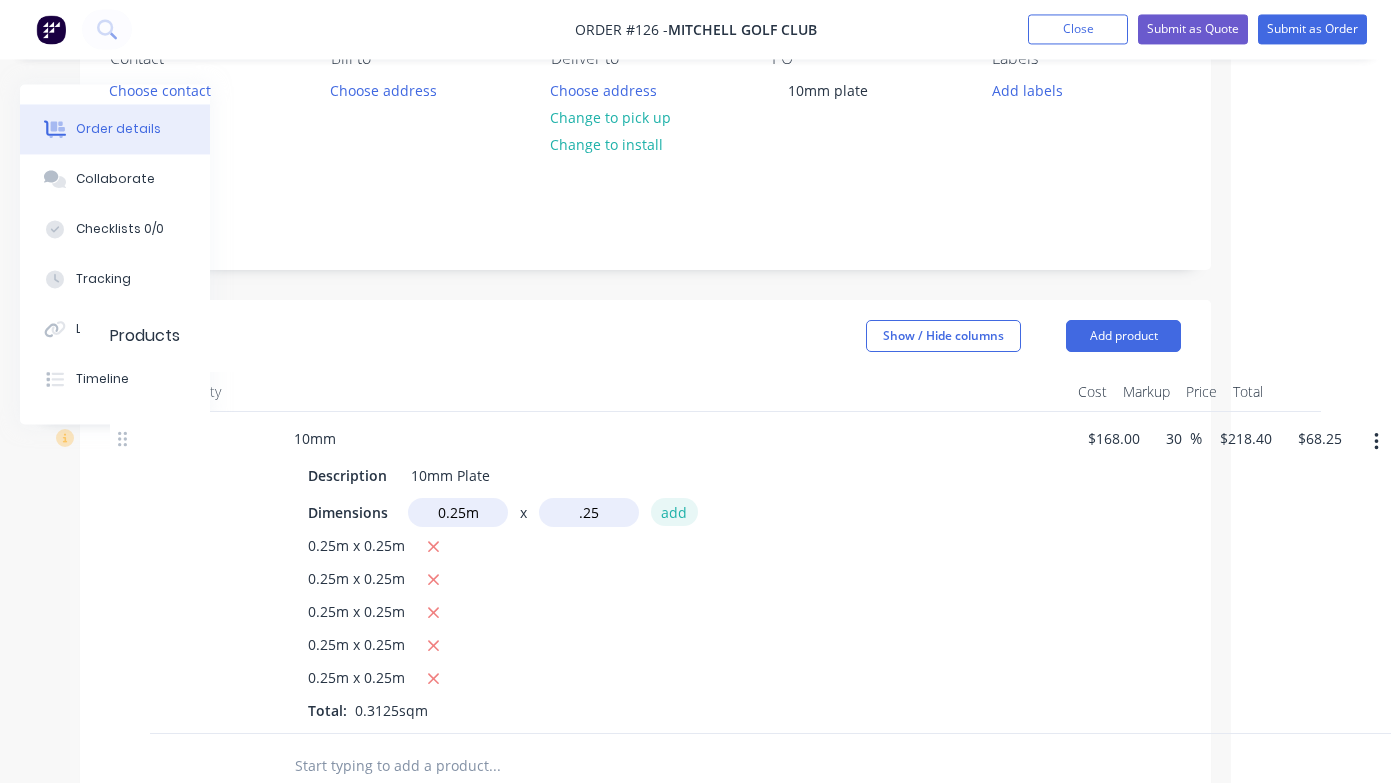 type on "0.25m" 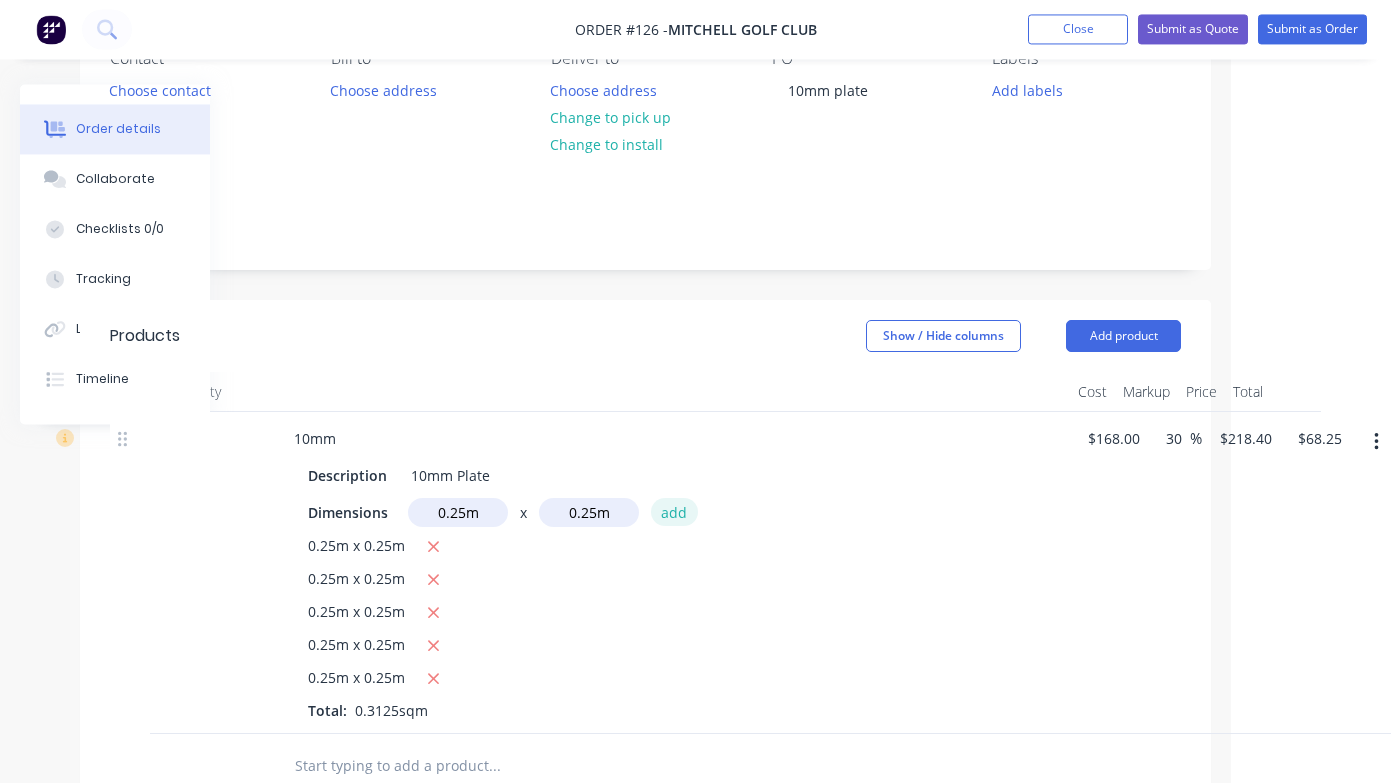 click on "add" at bounding box center [674, 512] 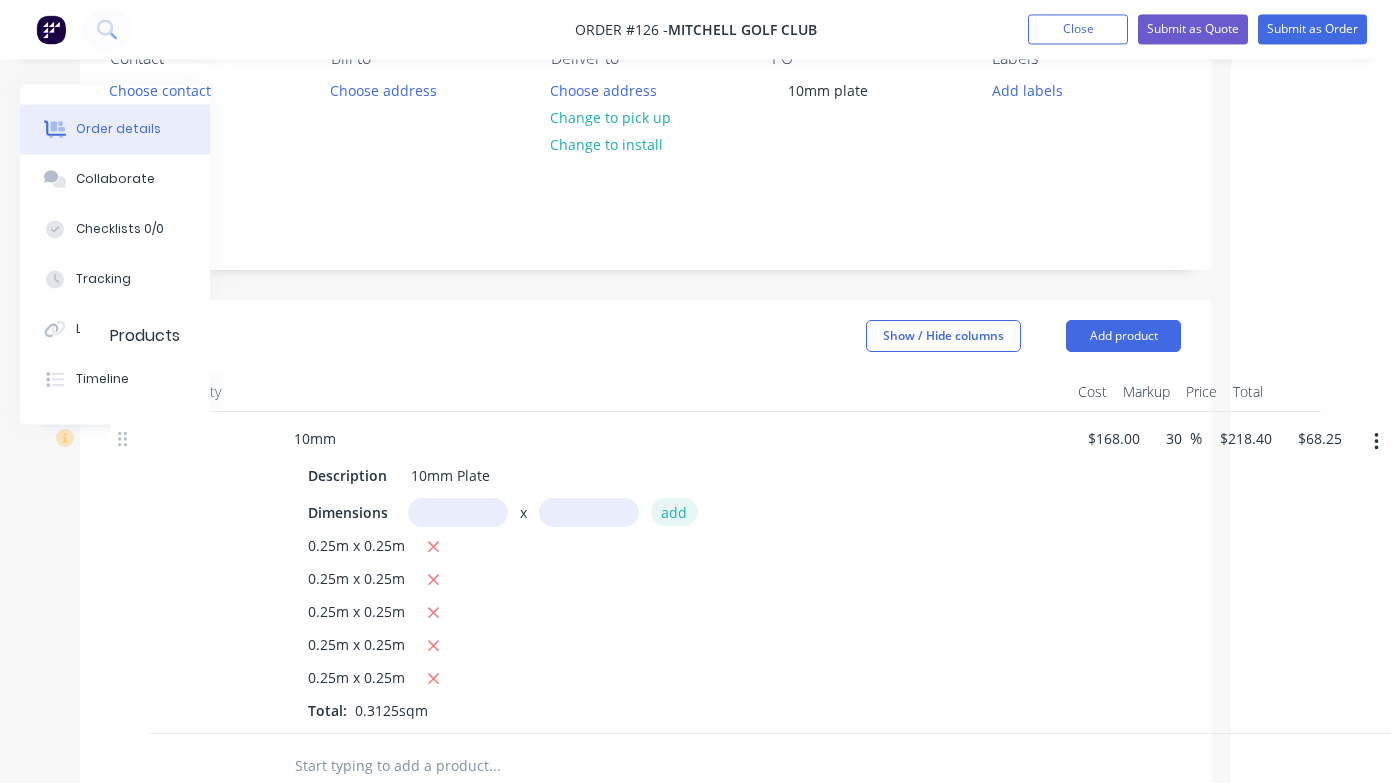 type on "$81.90" 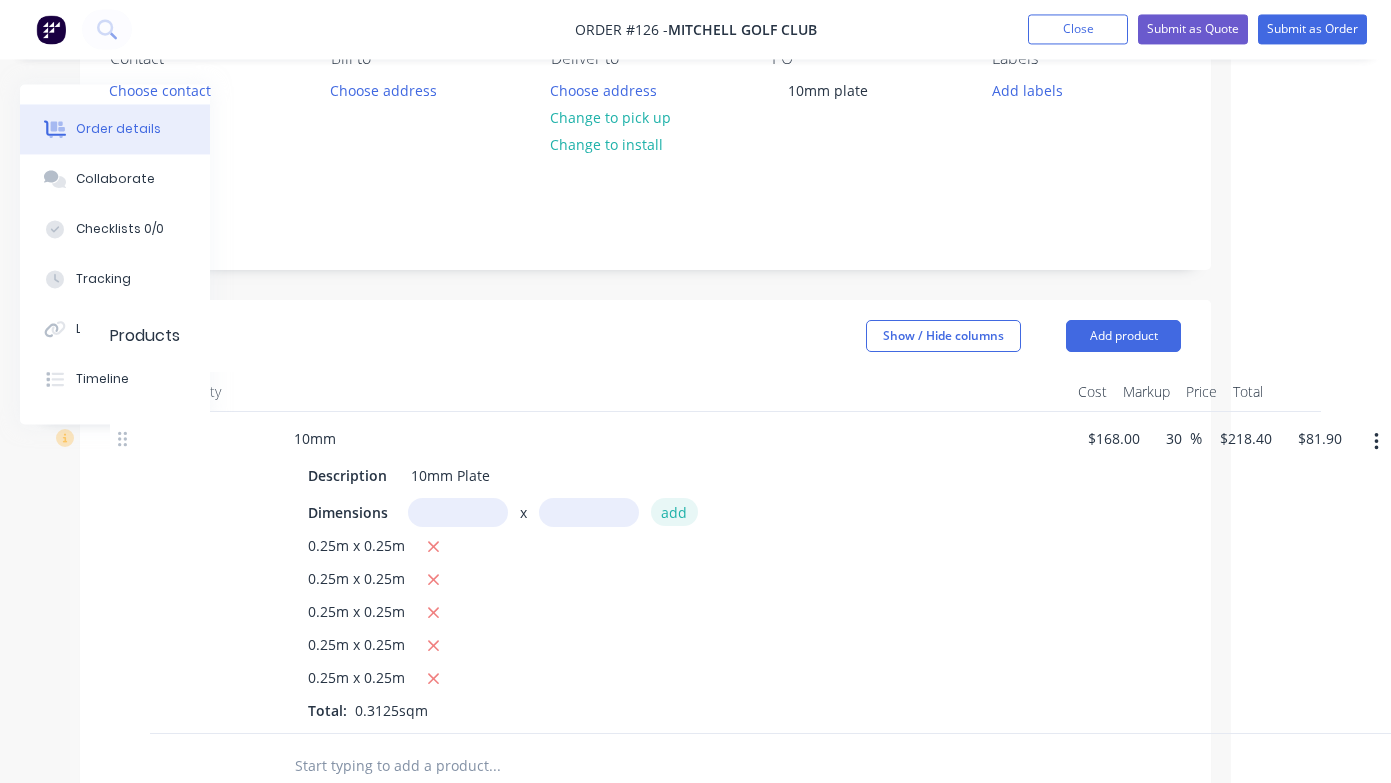 click on "add" at bounding box center [674, 512] 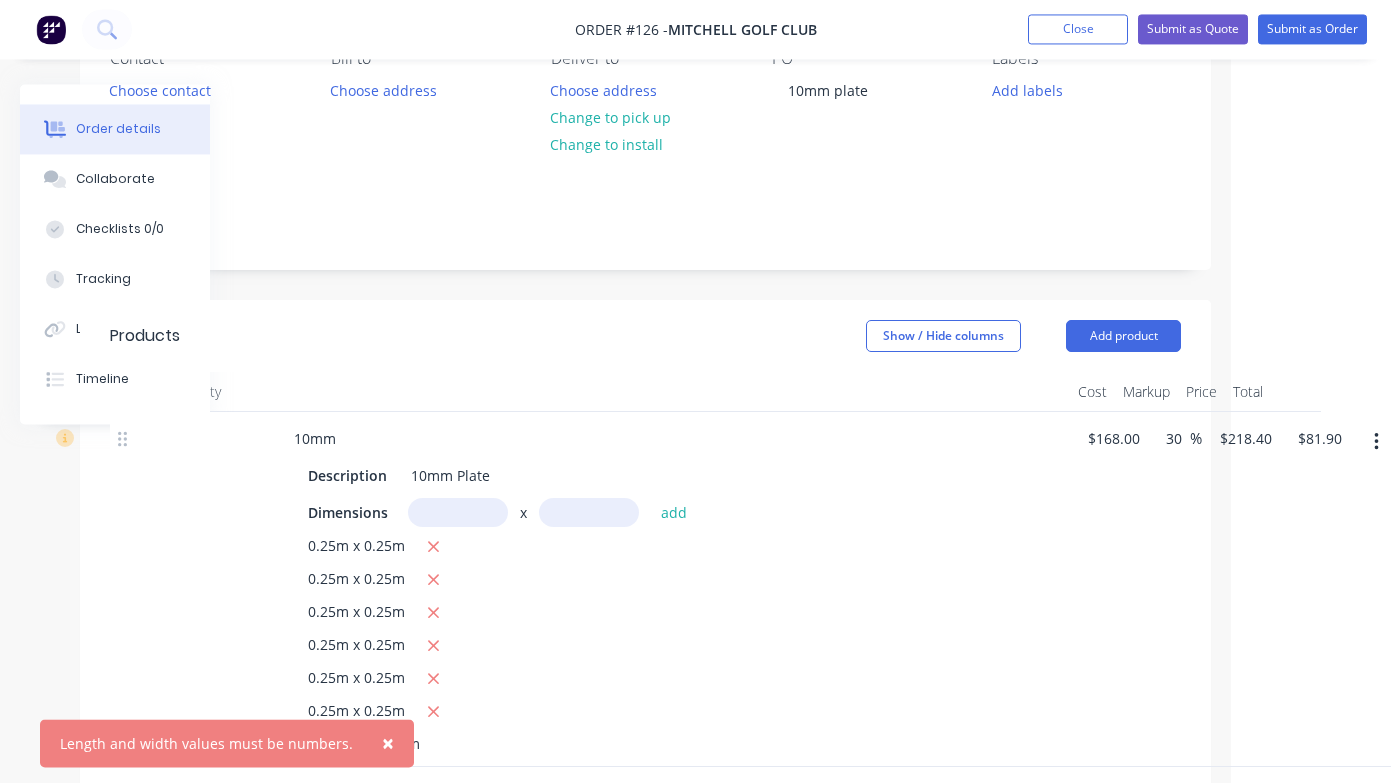 click at bounding box center [458, 513] 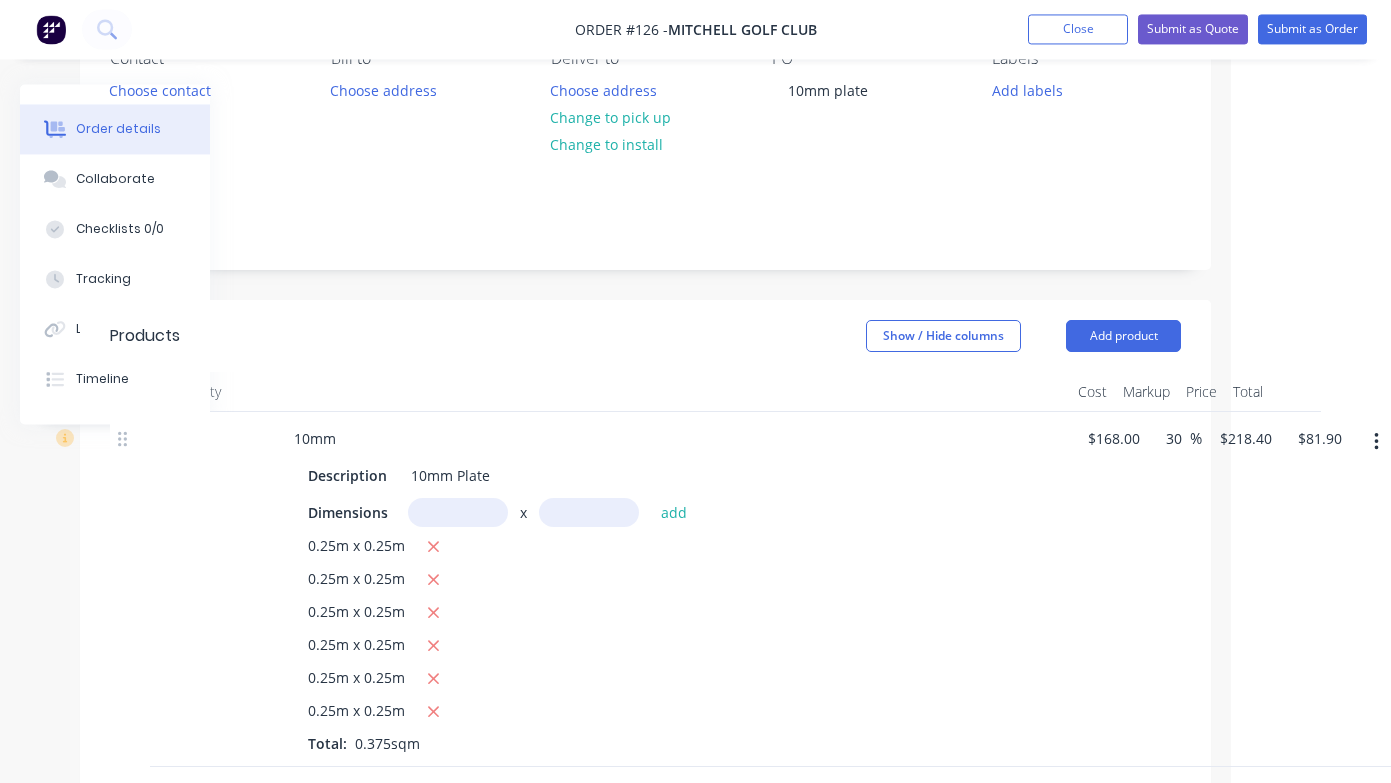 click at bounding box center [458, 513] 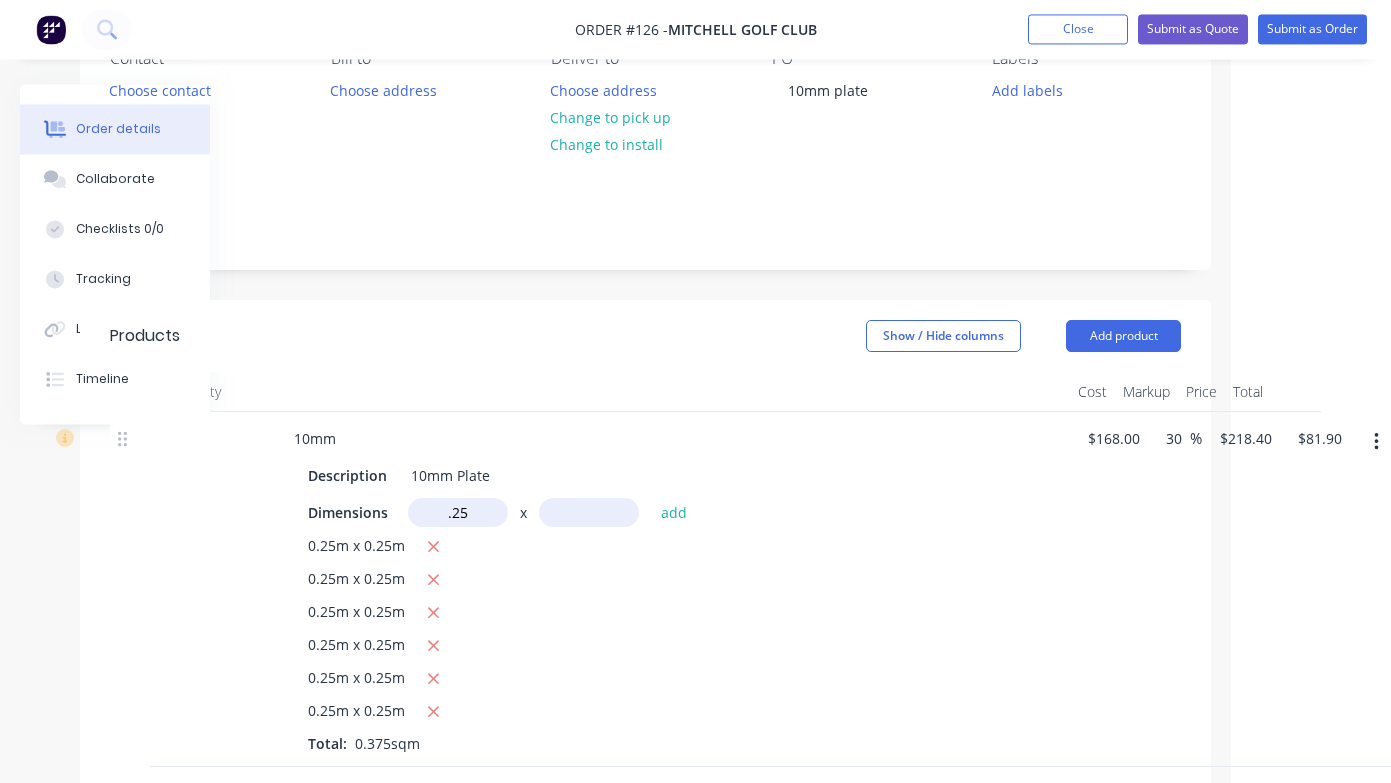 type on "0.25m" 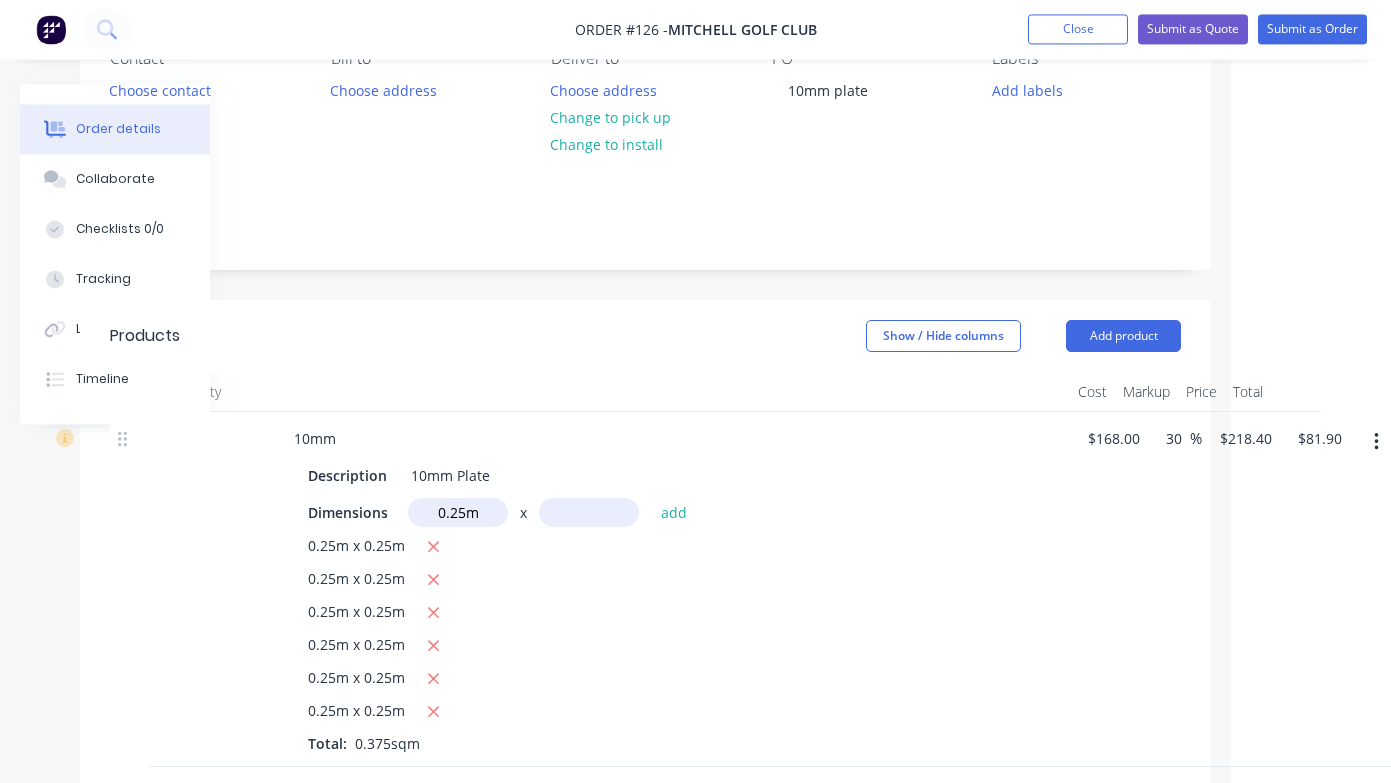 click at bounding box center (589, 513) 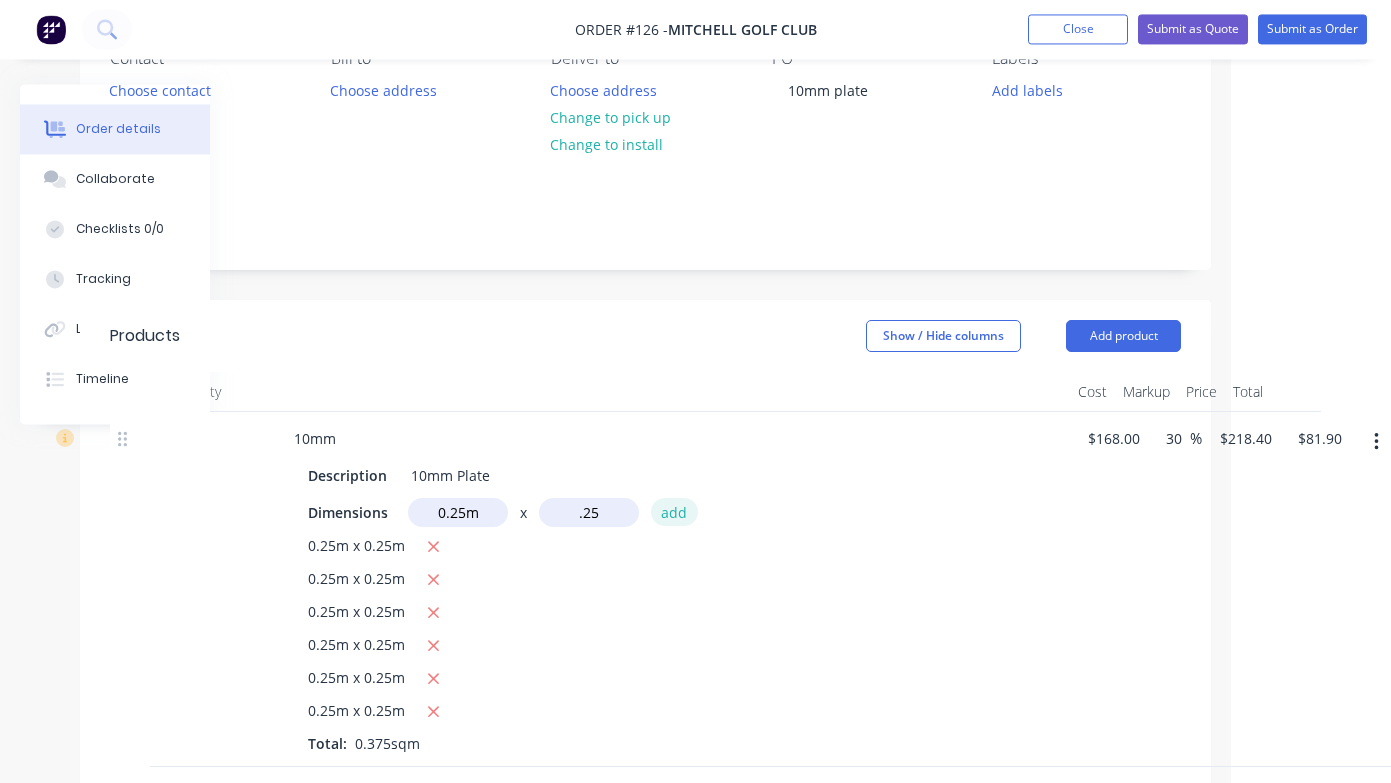 type on "0.25m" 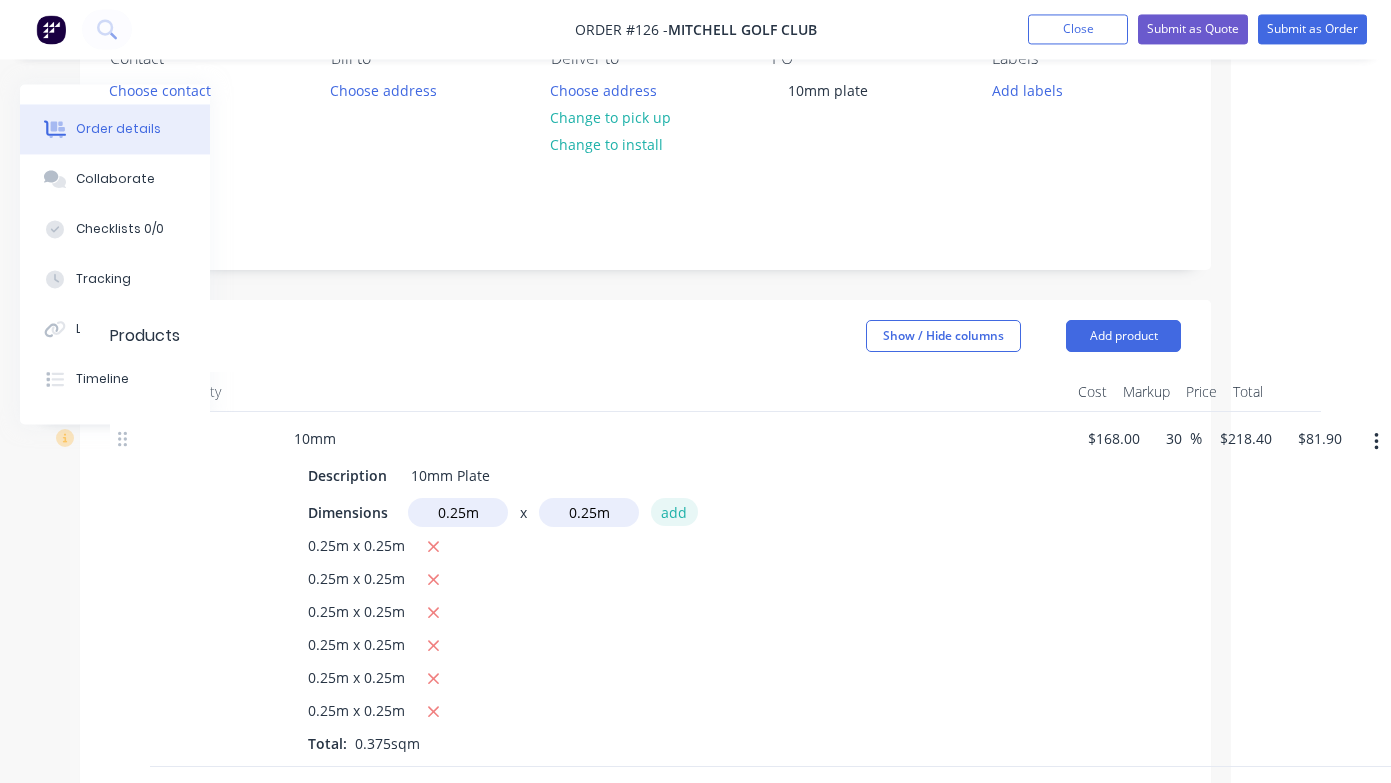 click on "add" at bounding box center [674, 512] 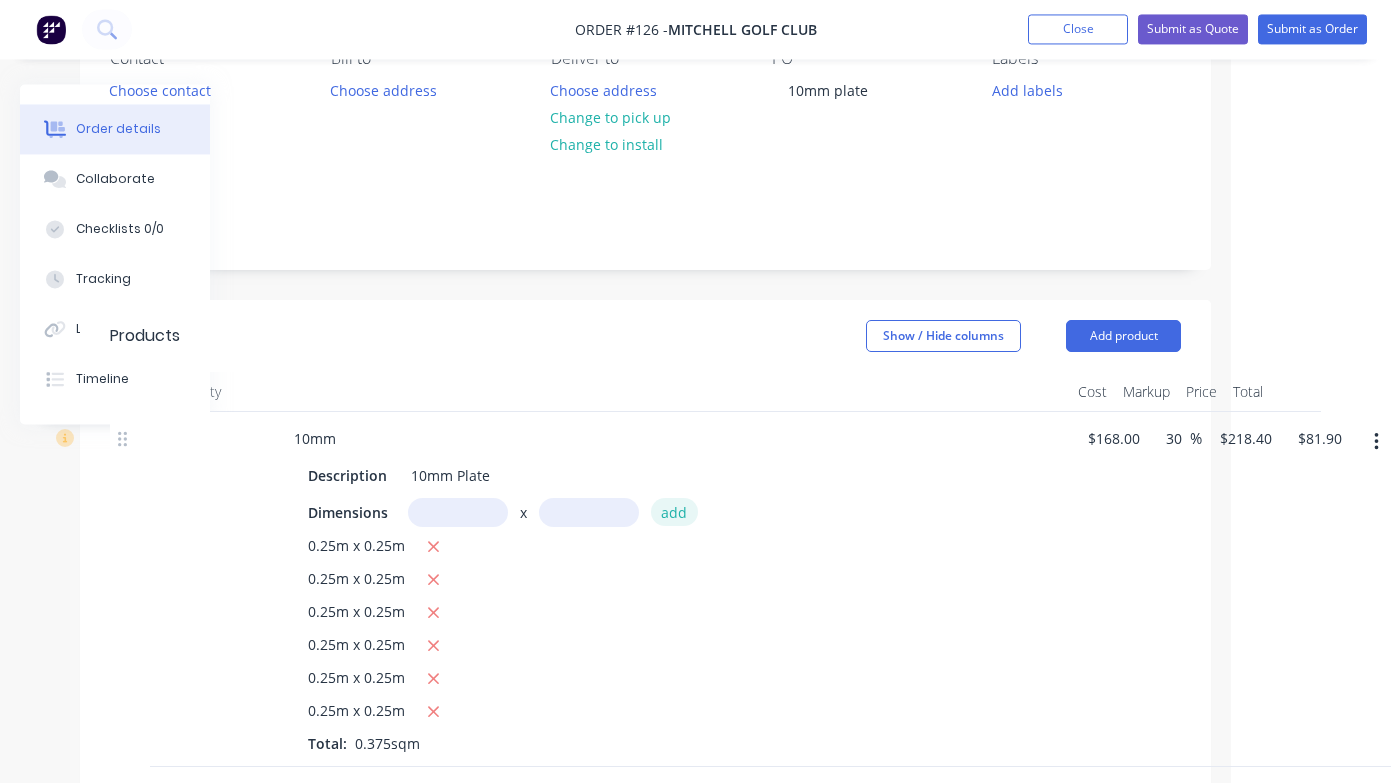 type on "$95.55" 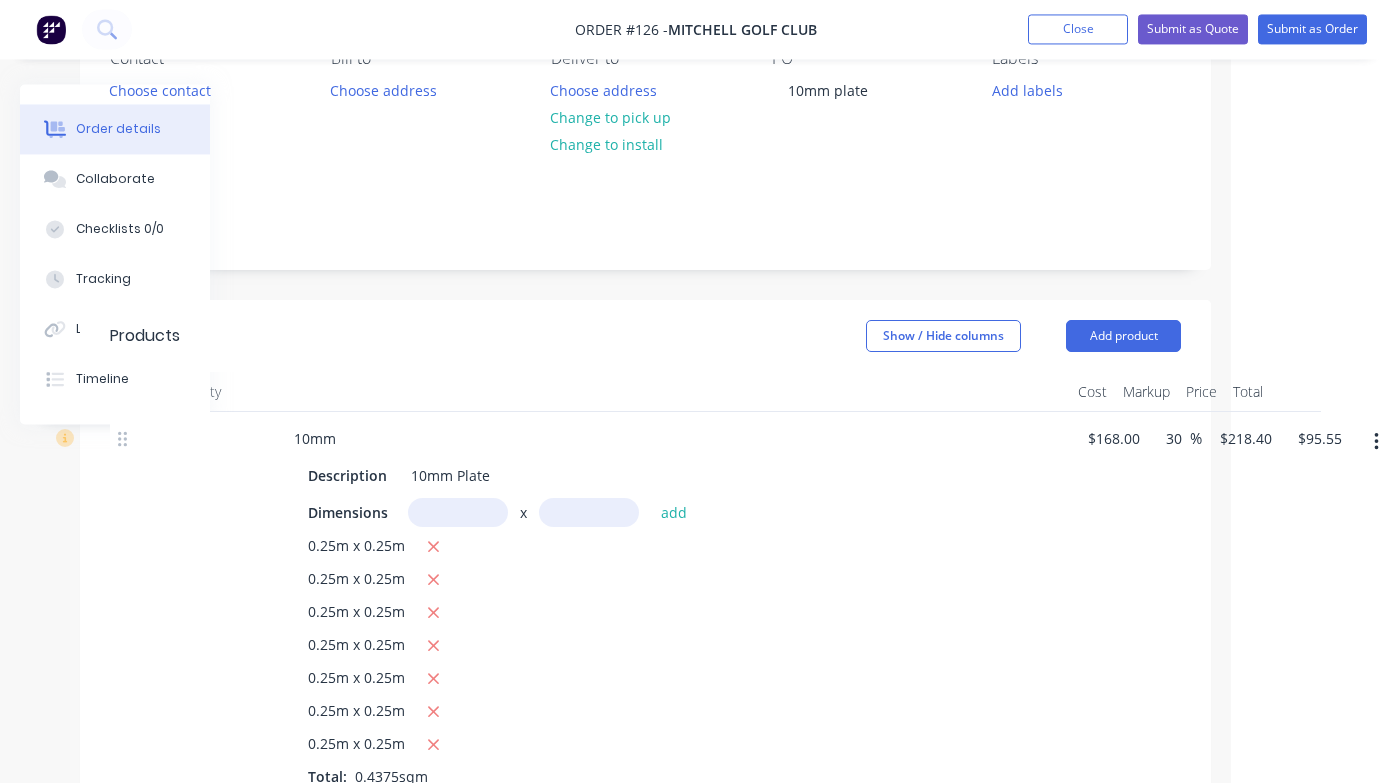 click at bounding box center (458, 513) 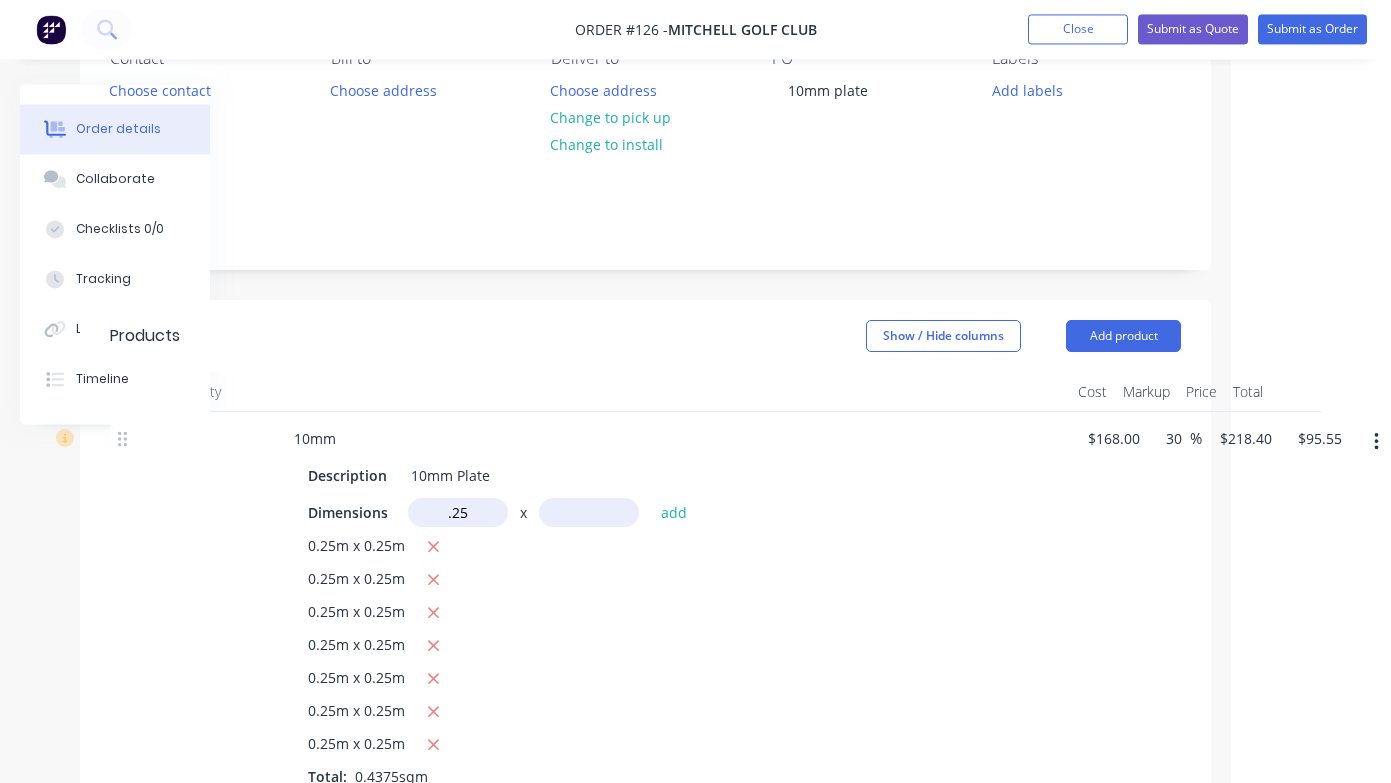 type on "0.25m" 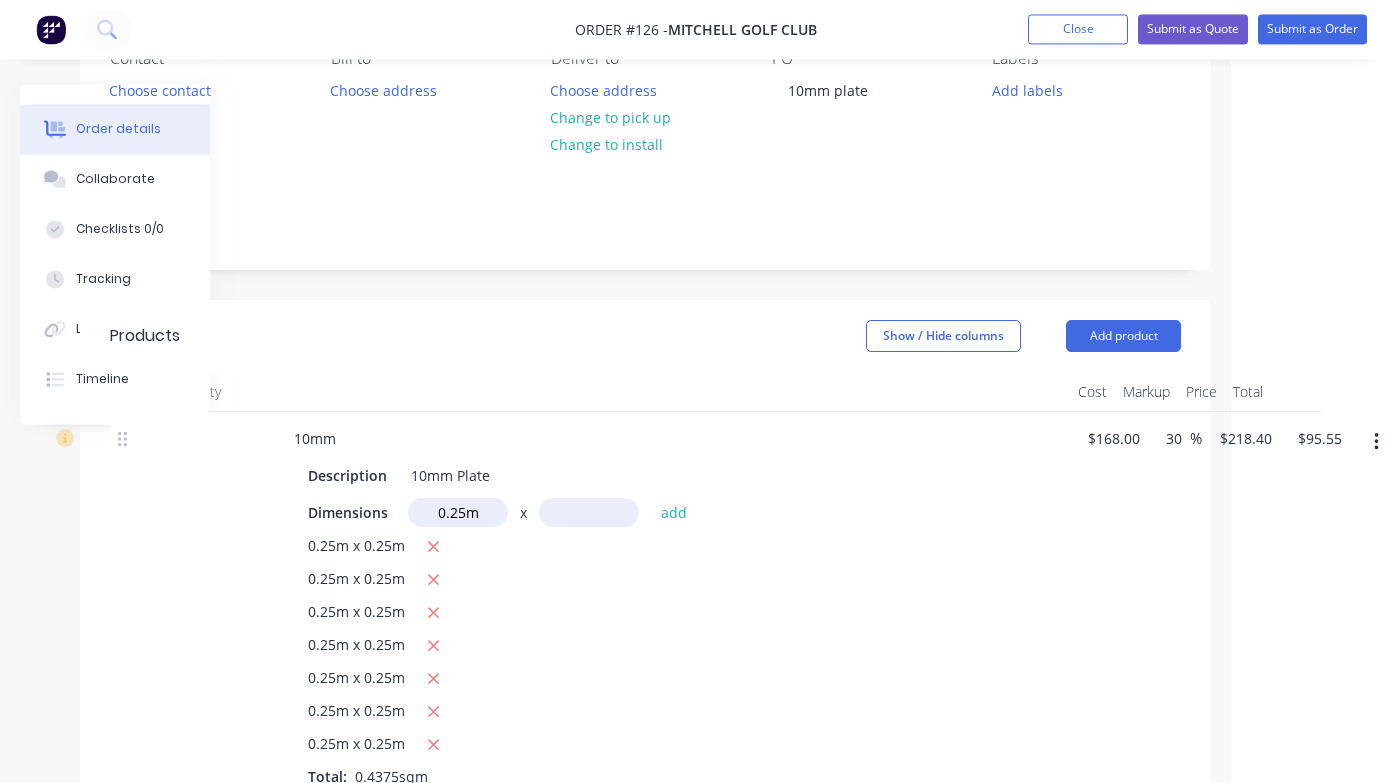 click at bounding box center [589, 513] 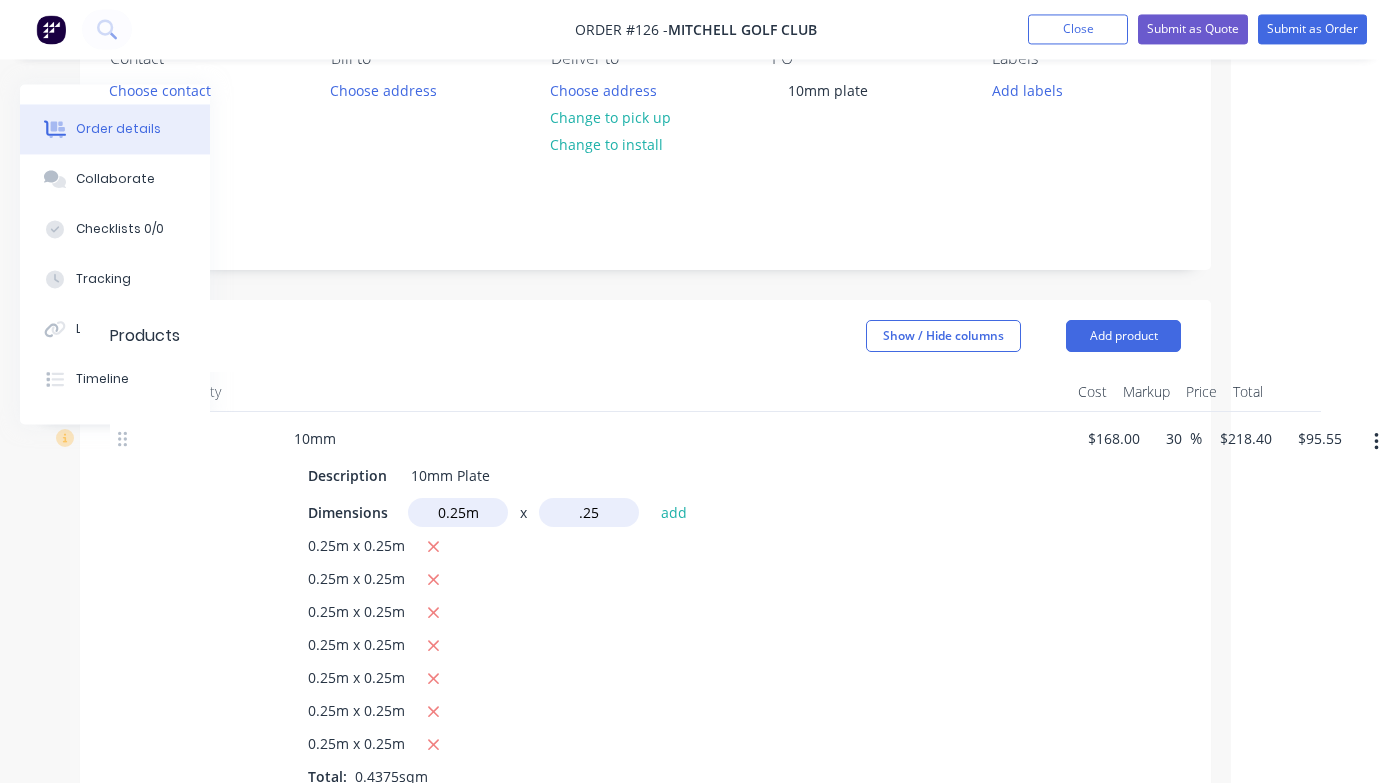 type on "0.25m" 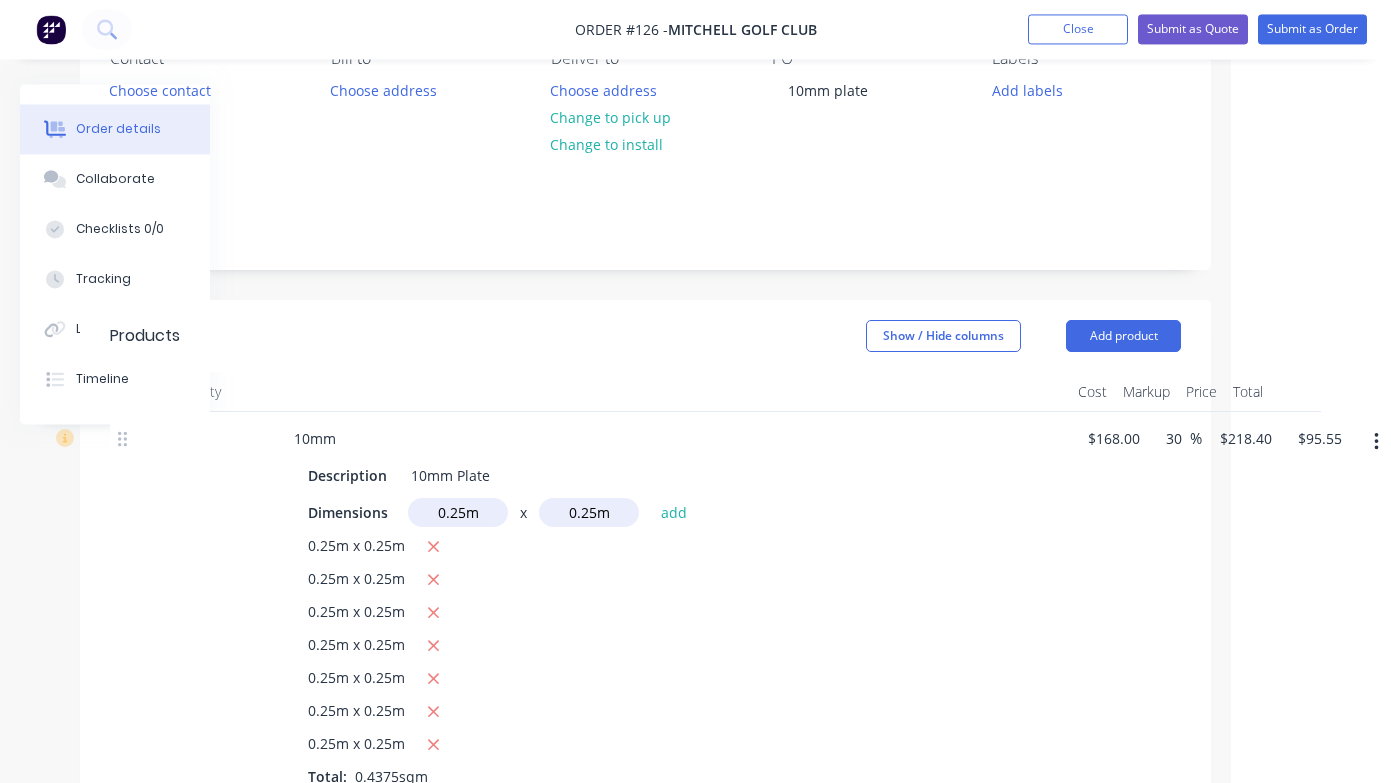 click on "0.25m x 0.25m" at bounding box center (670, 581) 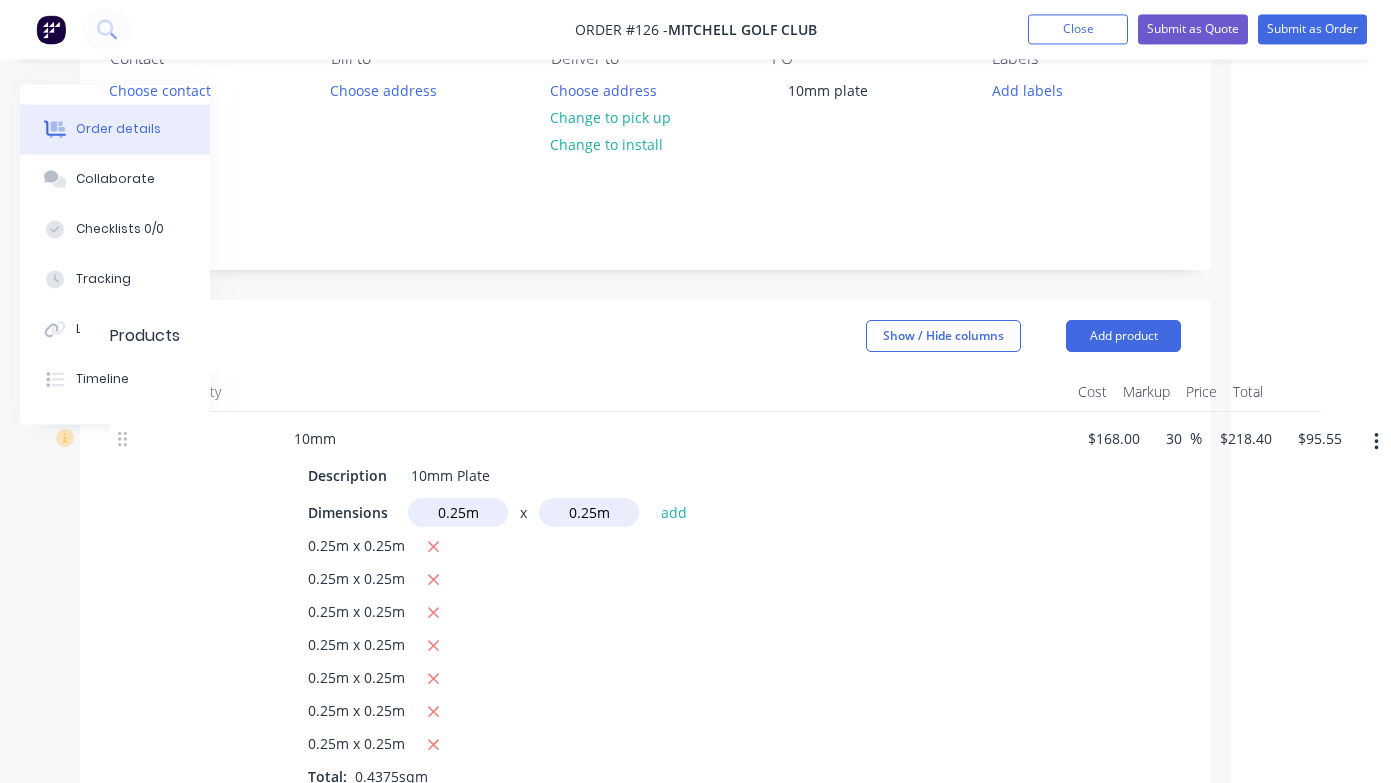 click on "Description 10mm Plate Dimensions x add   0.25m x 0.25m 0.25m x 0.25m 0.25m x 0.25m 0.25m x 0.25m 0.25m x 0.25m 0.25m x 0.25m 0.25m x 0.25m Total: 0.4375sqm" at bounding box center [670, 623] 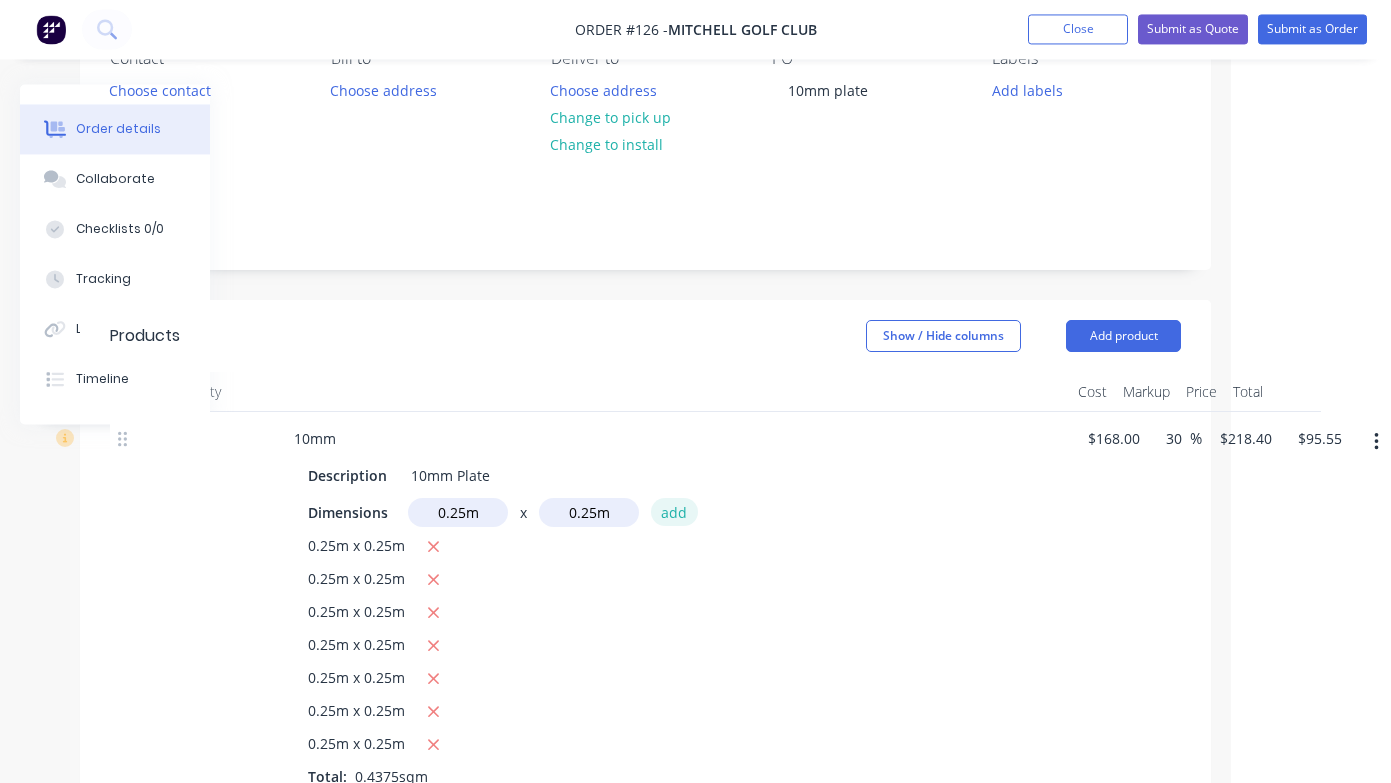 click on "add" at bounding box center (674, 512) 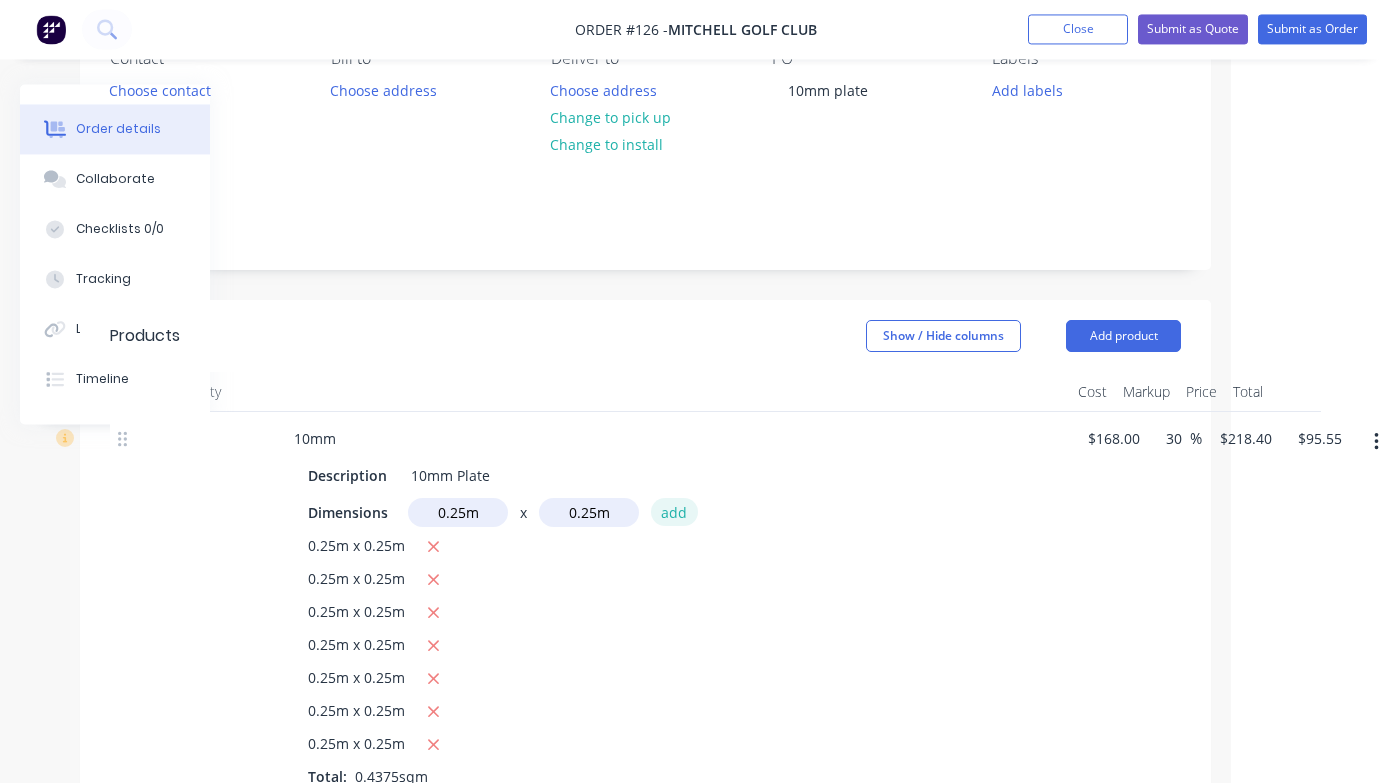 type 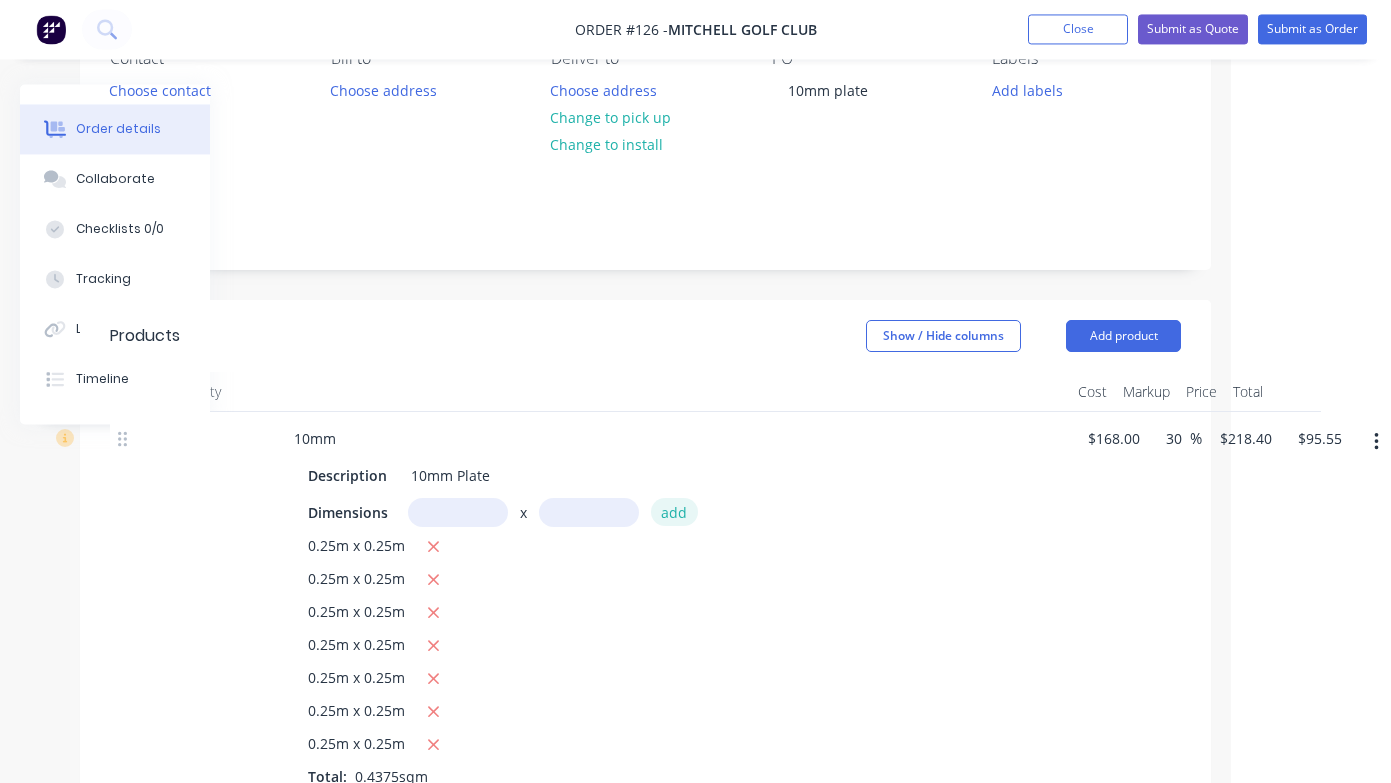 type on "$109.20" 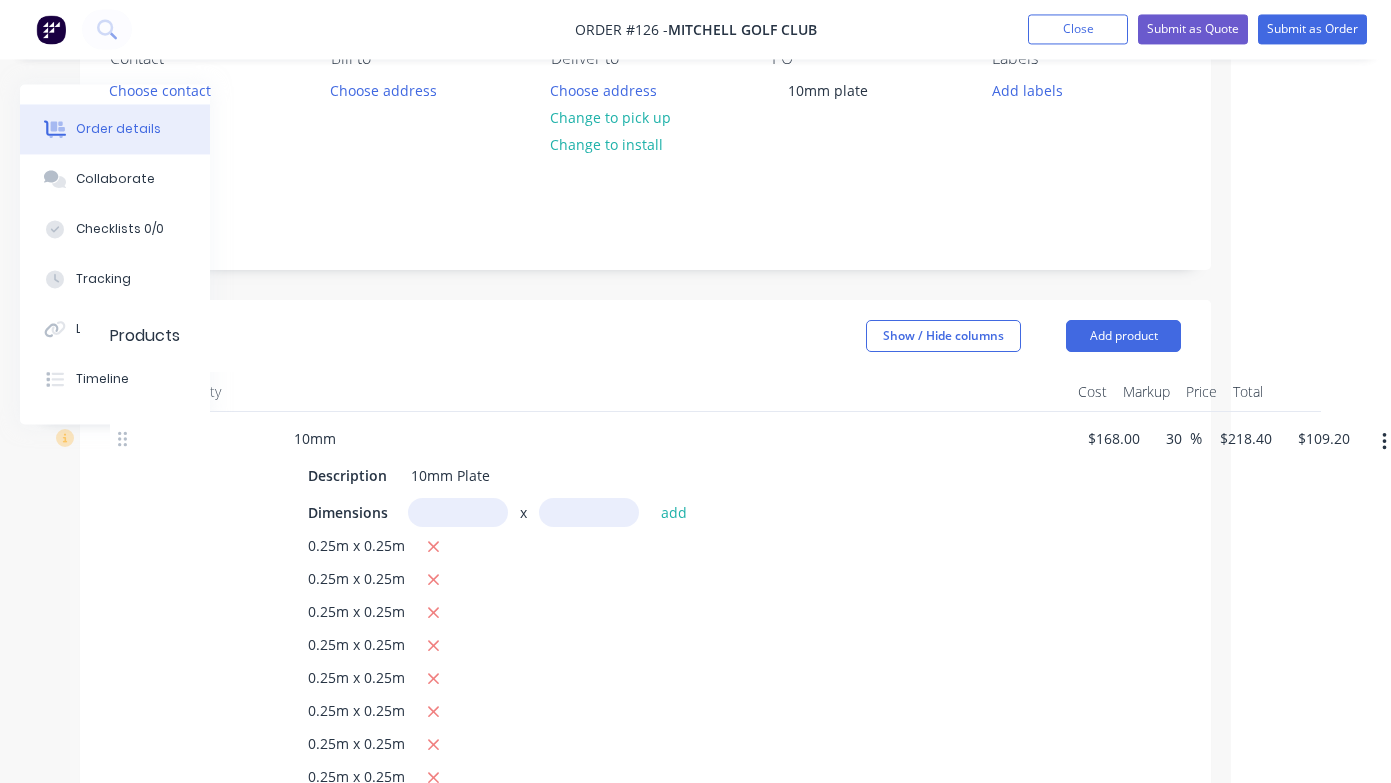 click at bounding box center (458, 513) 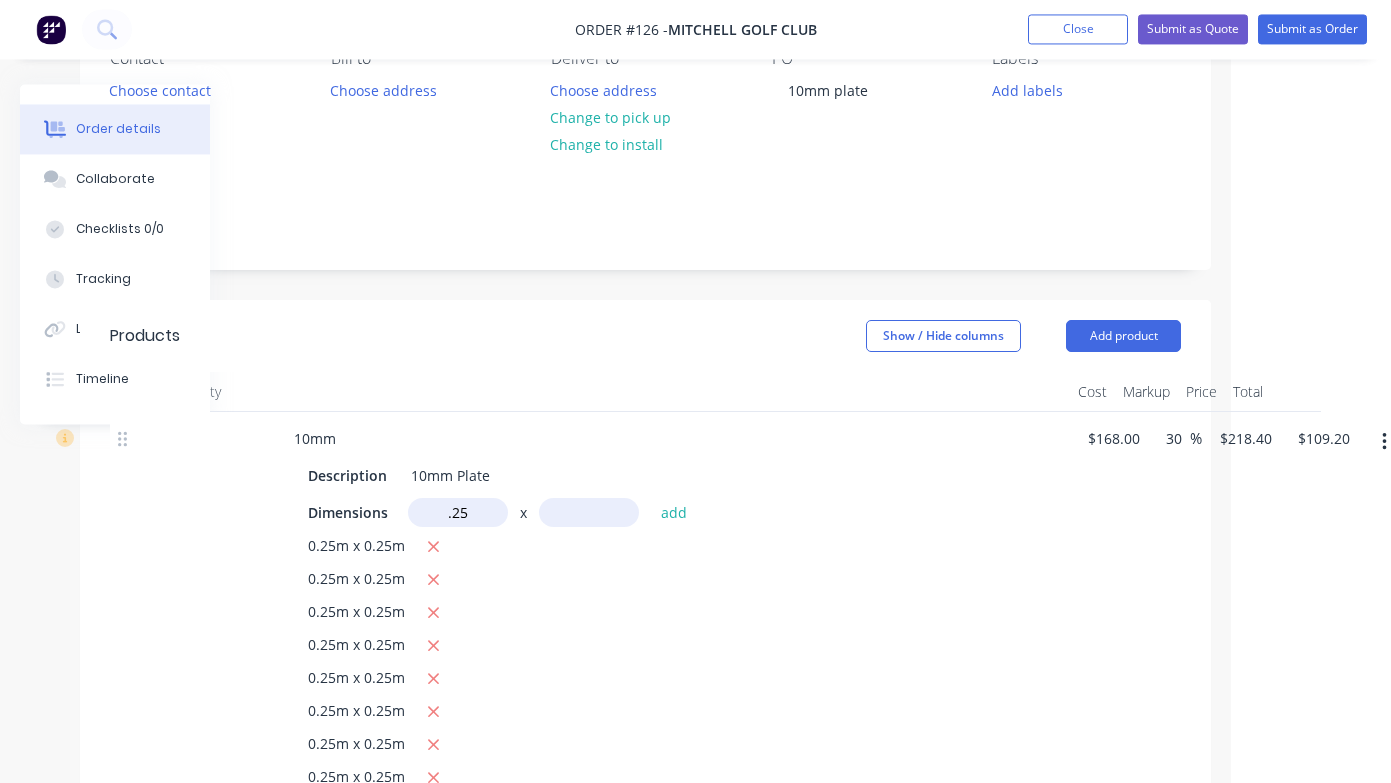 type on "0.25m" 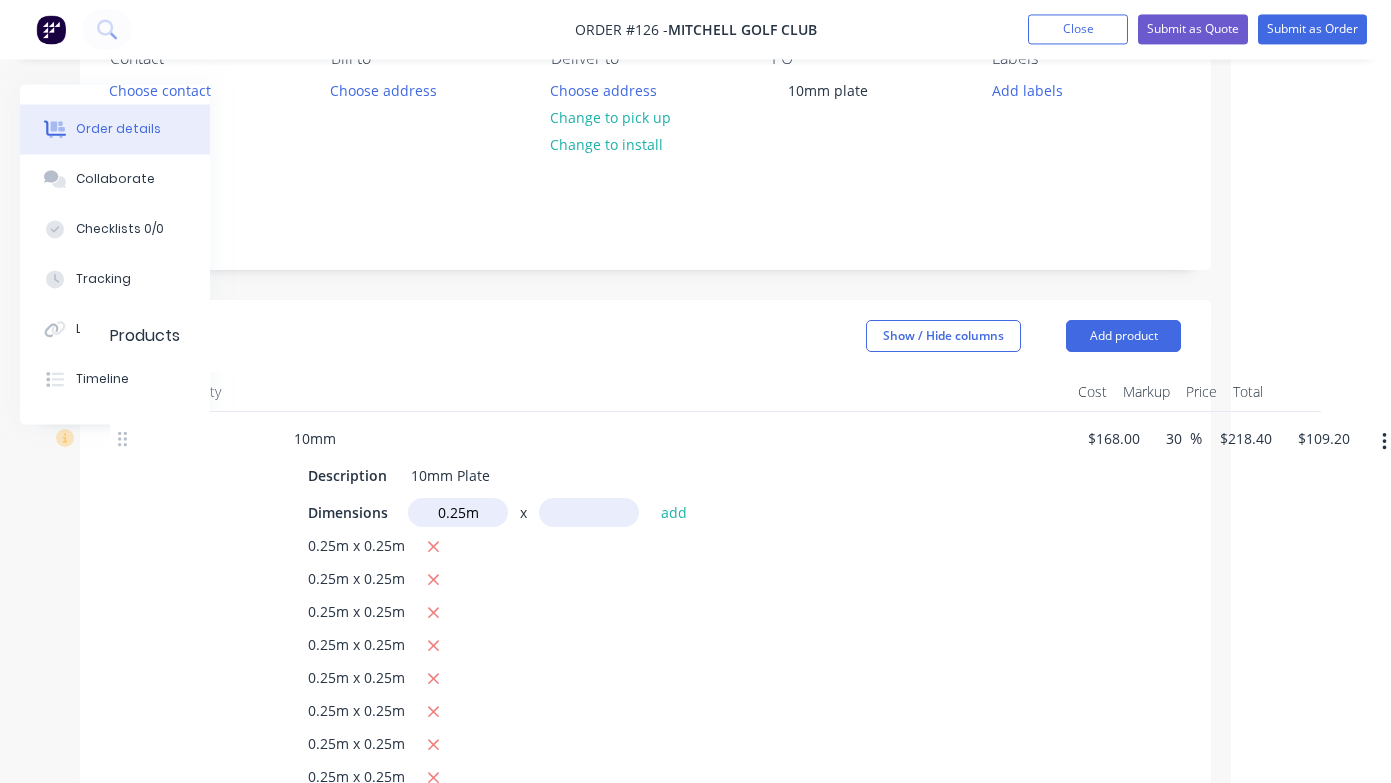 click at bounding box center [589, 513] 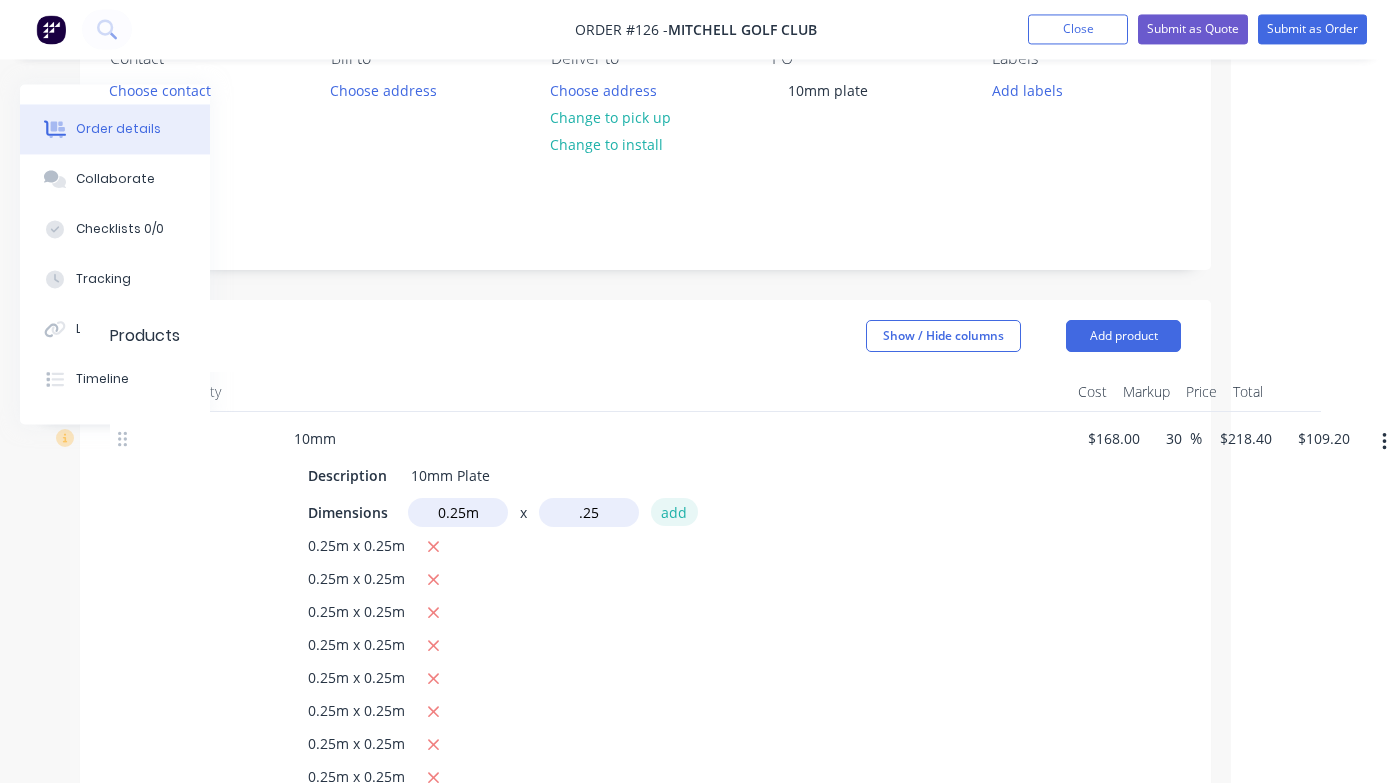 type on "0.25m" 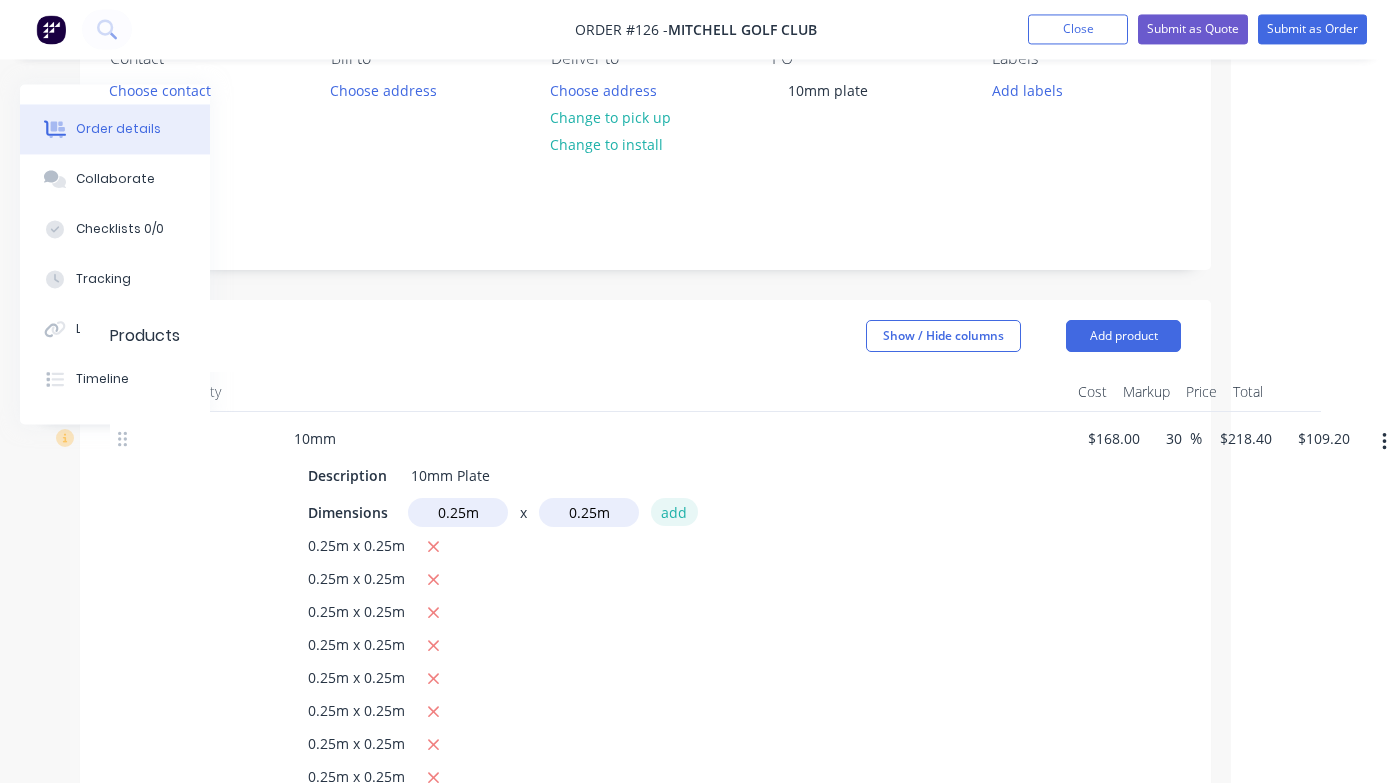 click on "add" at bounding box center (674, 512) 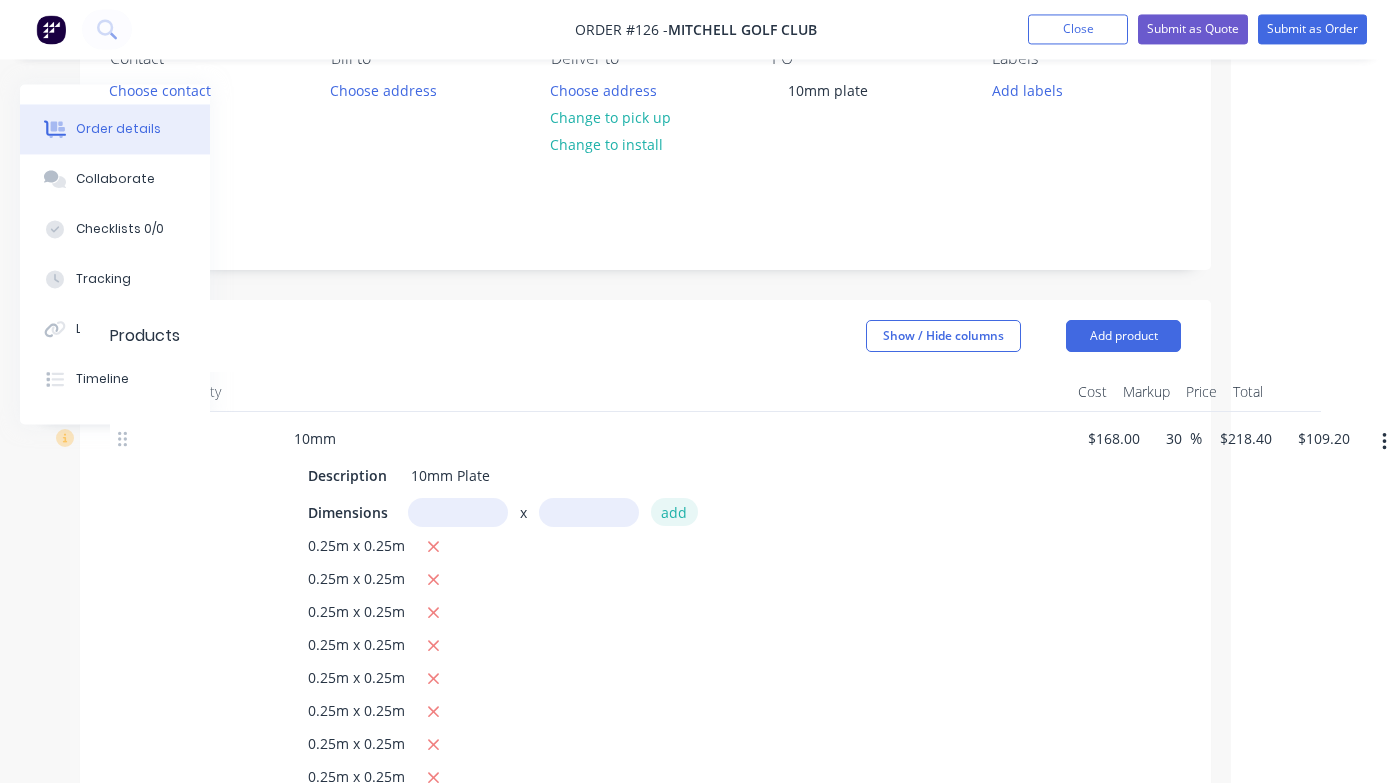 type on "$122.85" 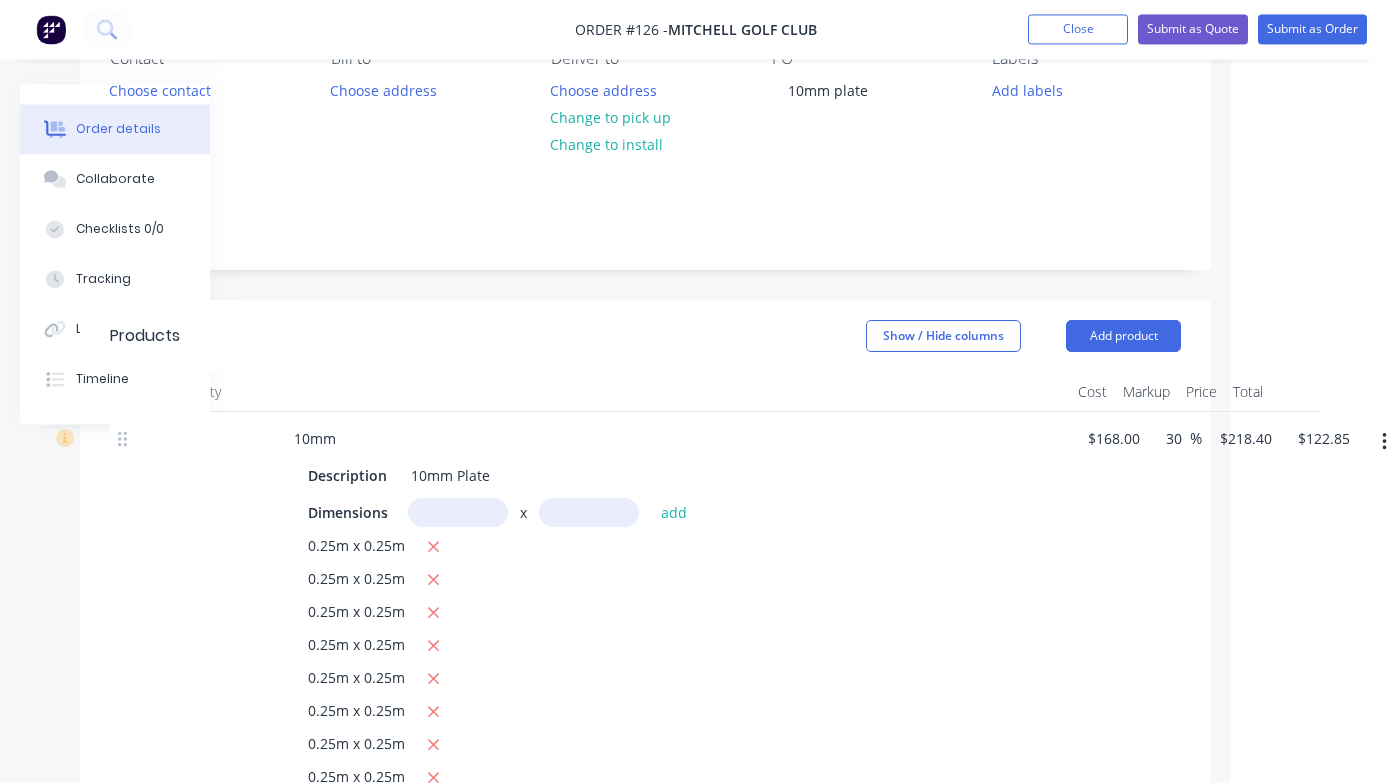 click at bounding box center [458, 513] 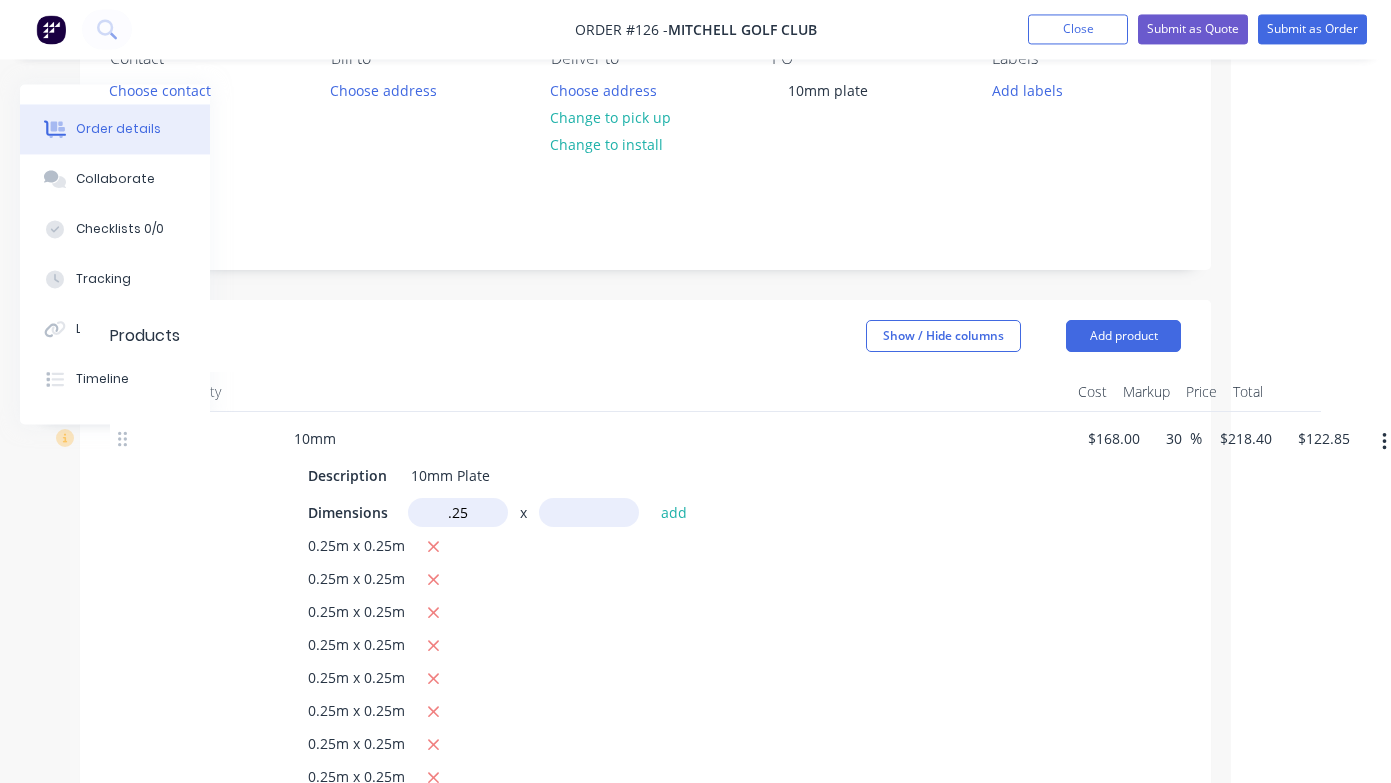 type on "0.25m" 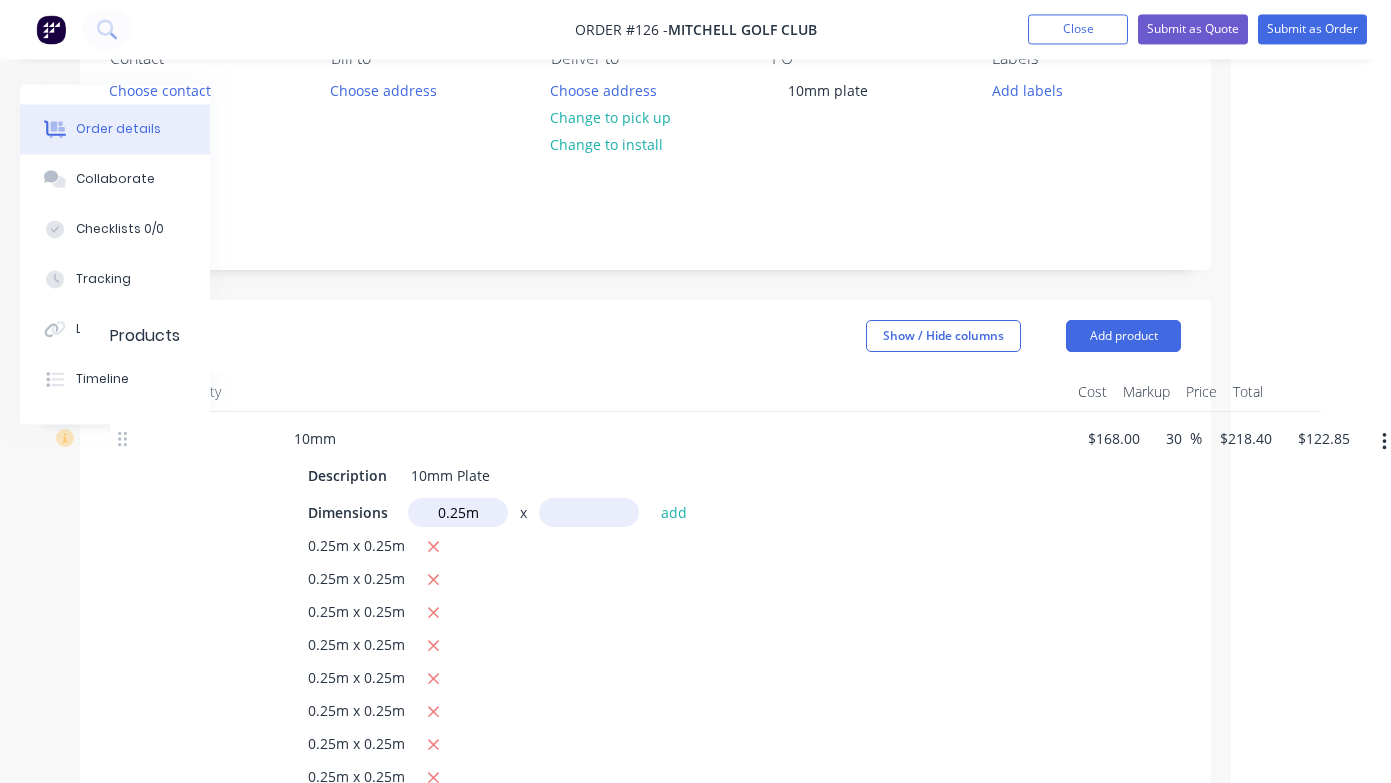 click at bounding box center (589, 513) 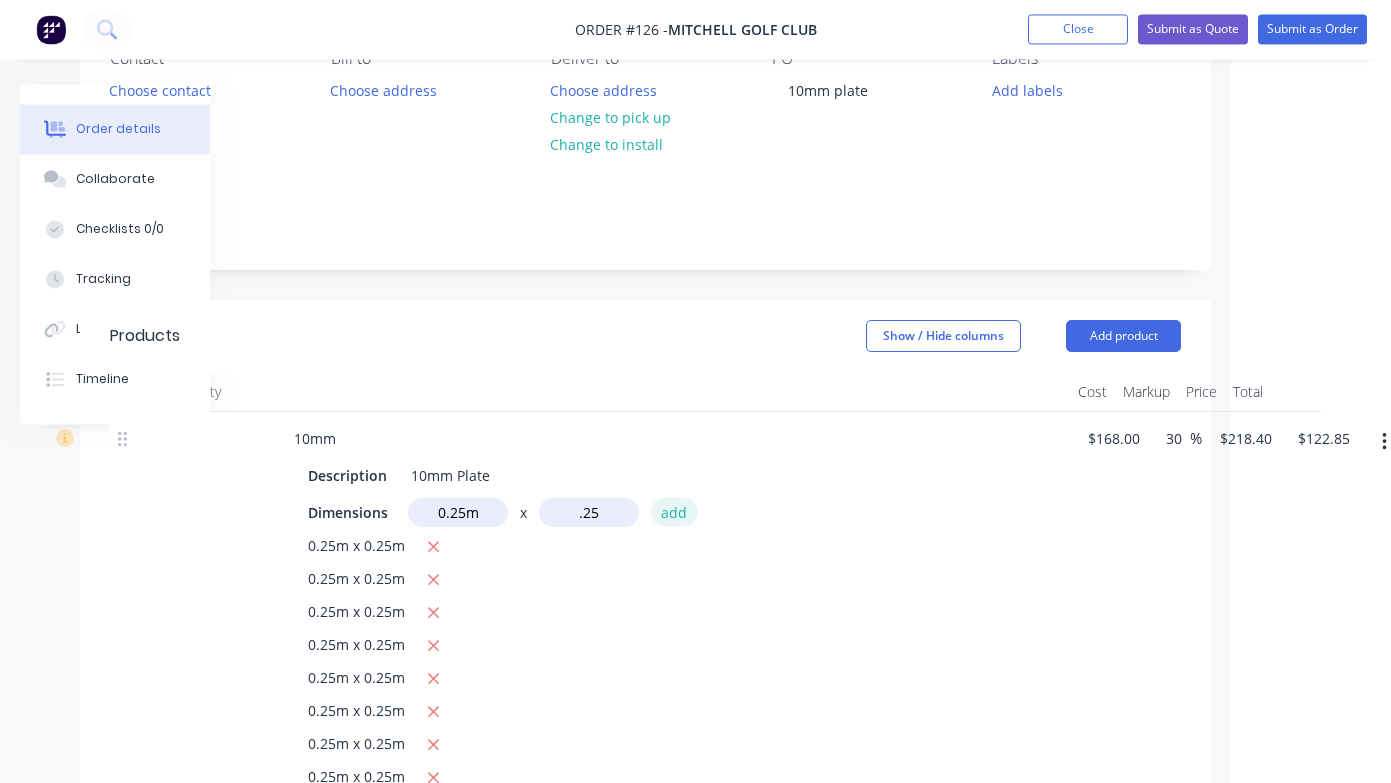 type on "0.25m" 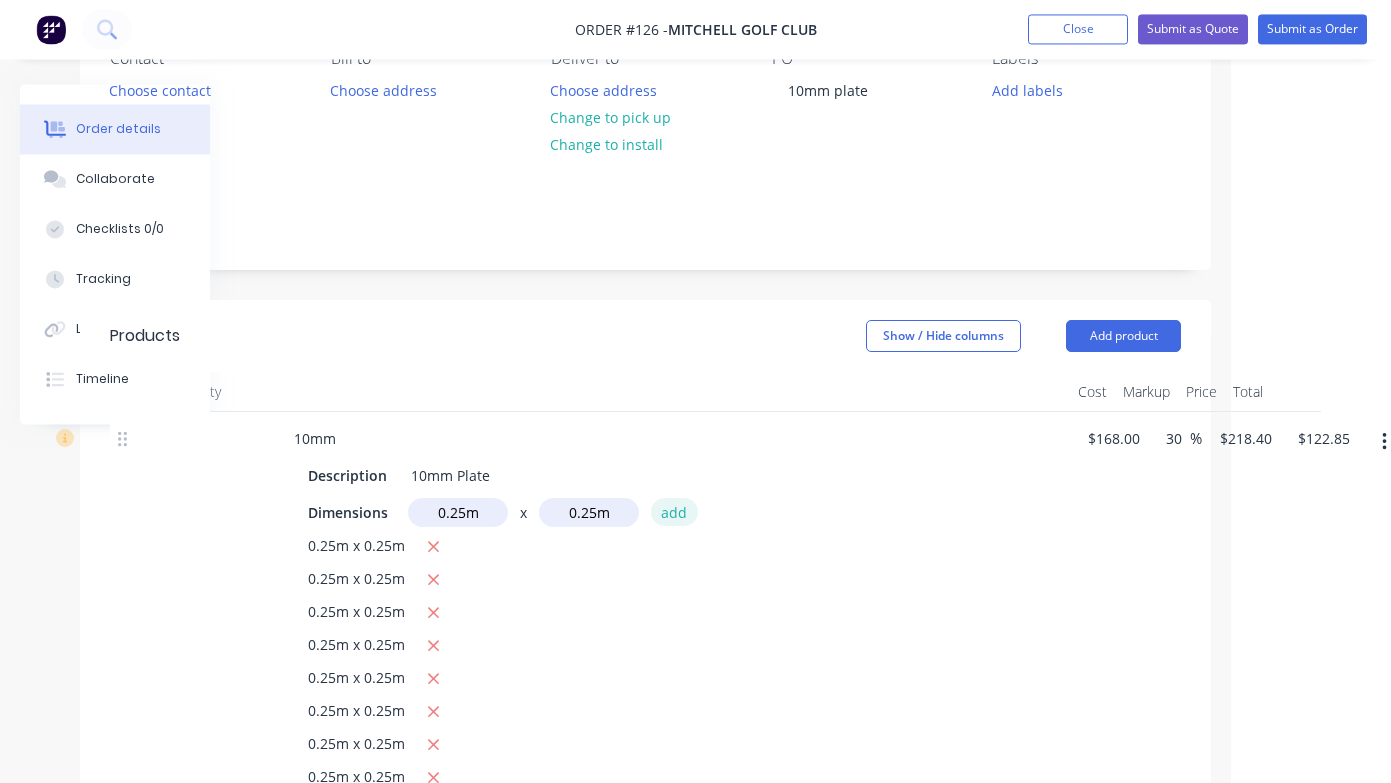 click on "add" at bounding box center [674, 512] 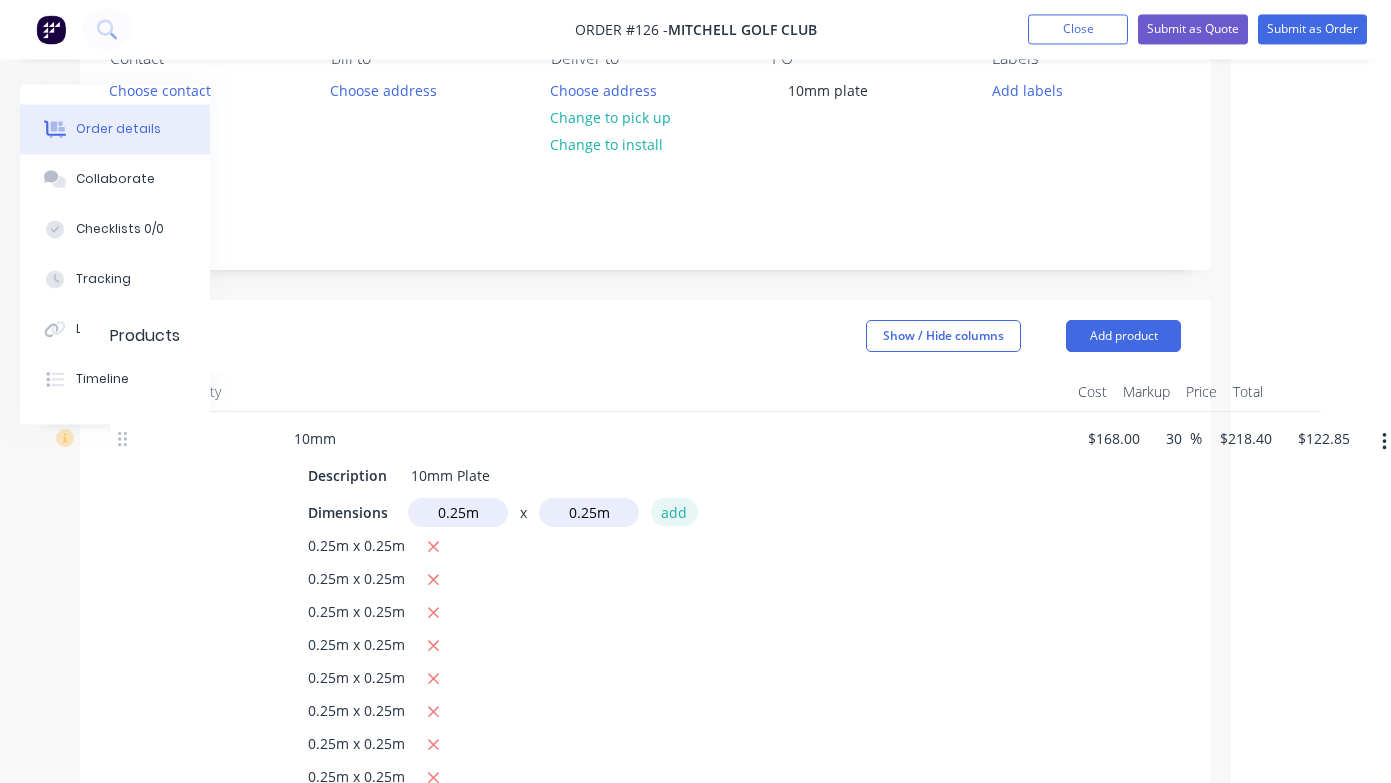 type 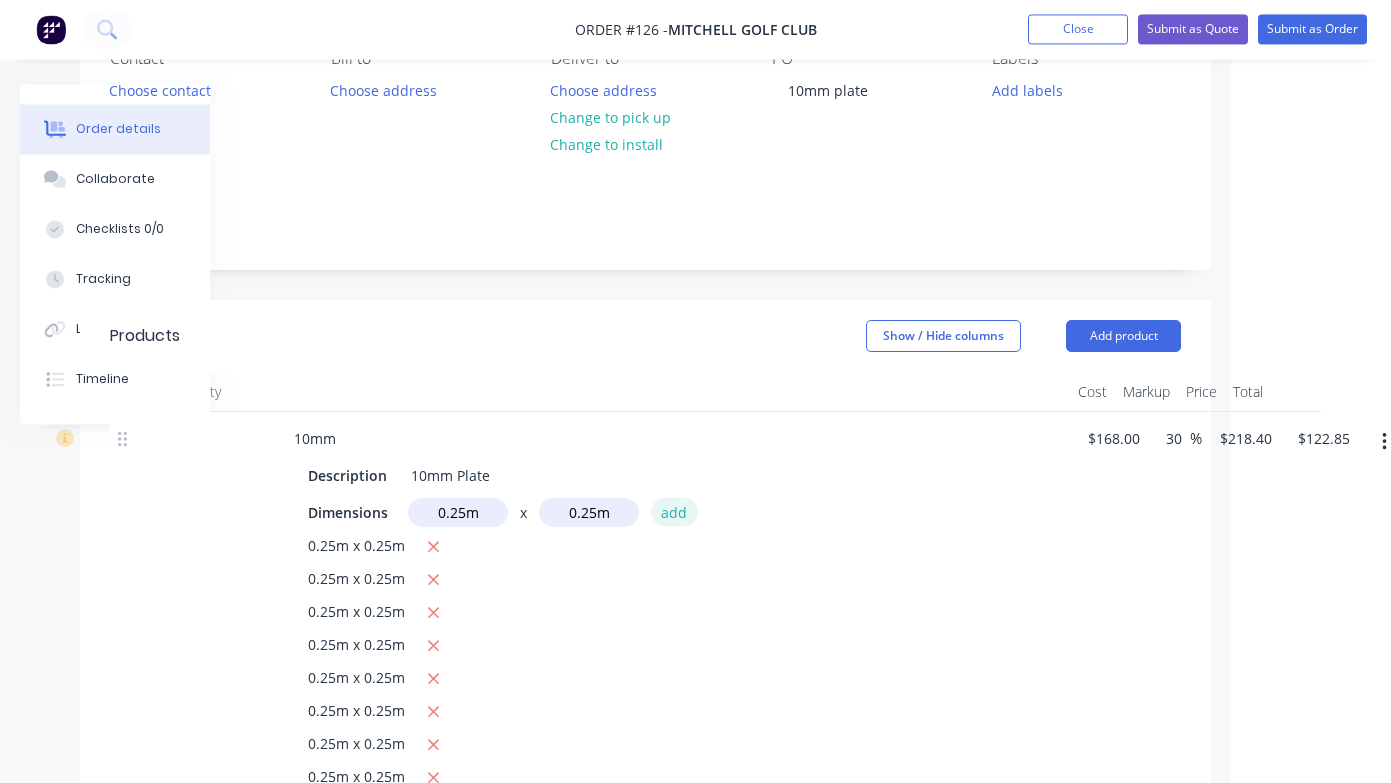type 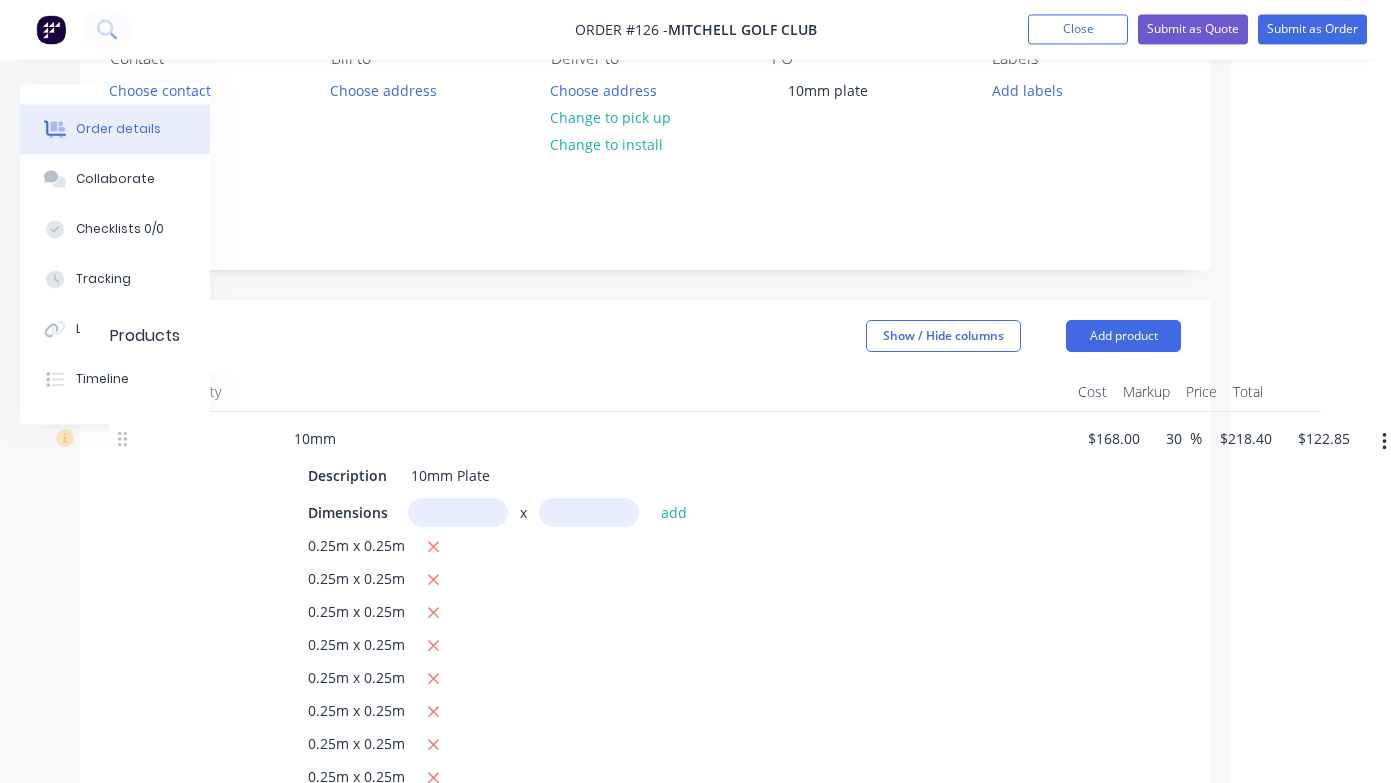 type on "$136.50" 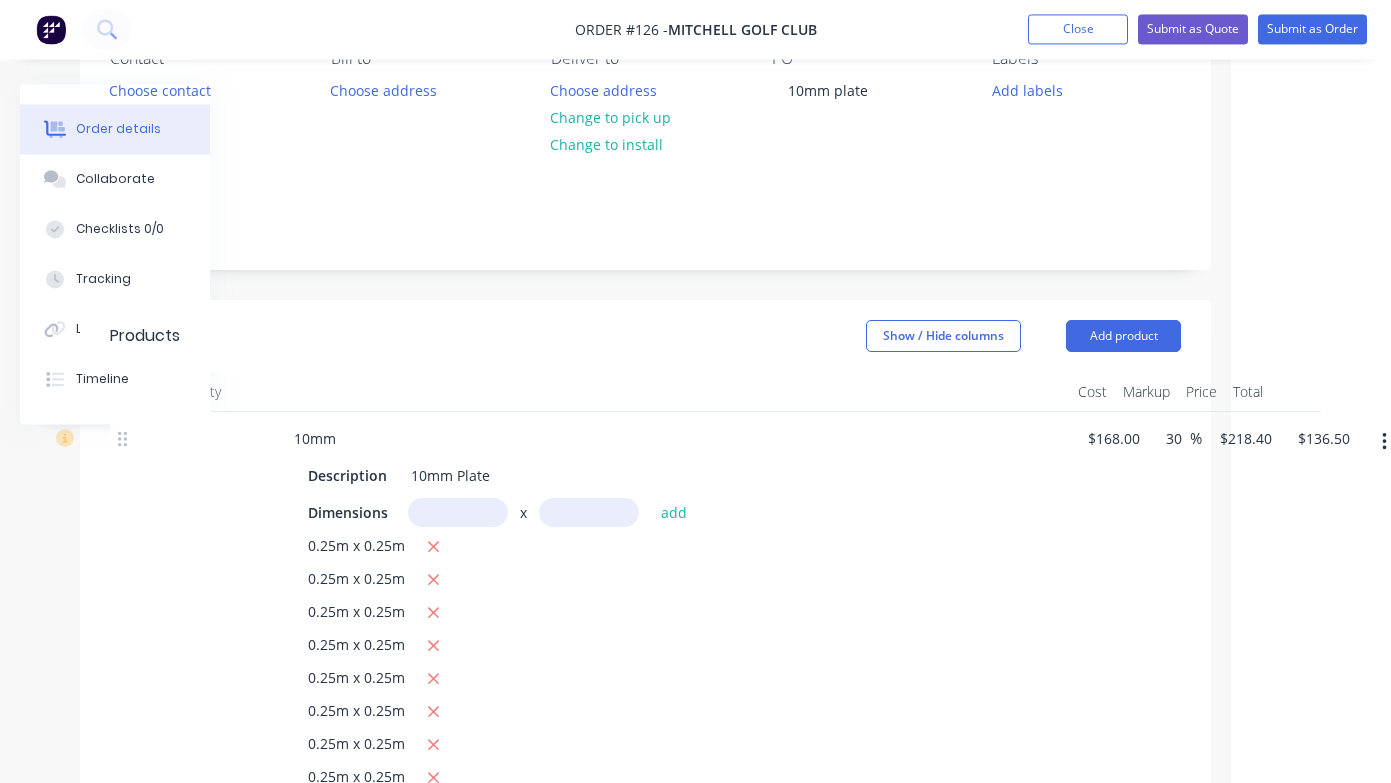 click at bounding box center [458, 513] 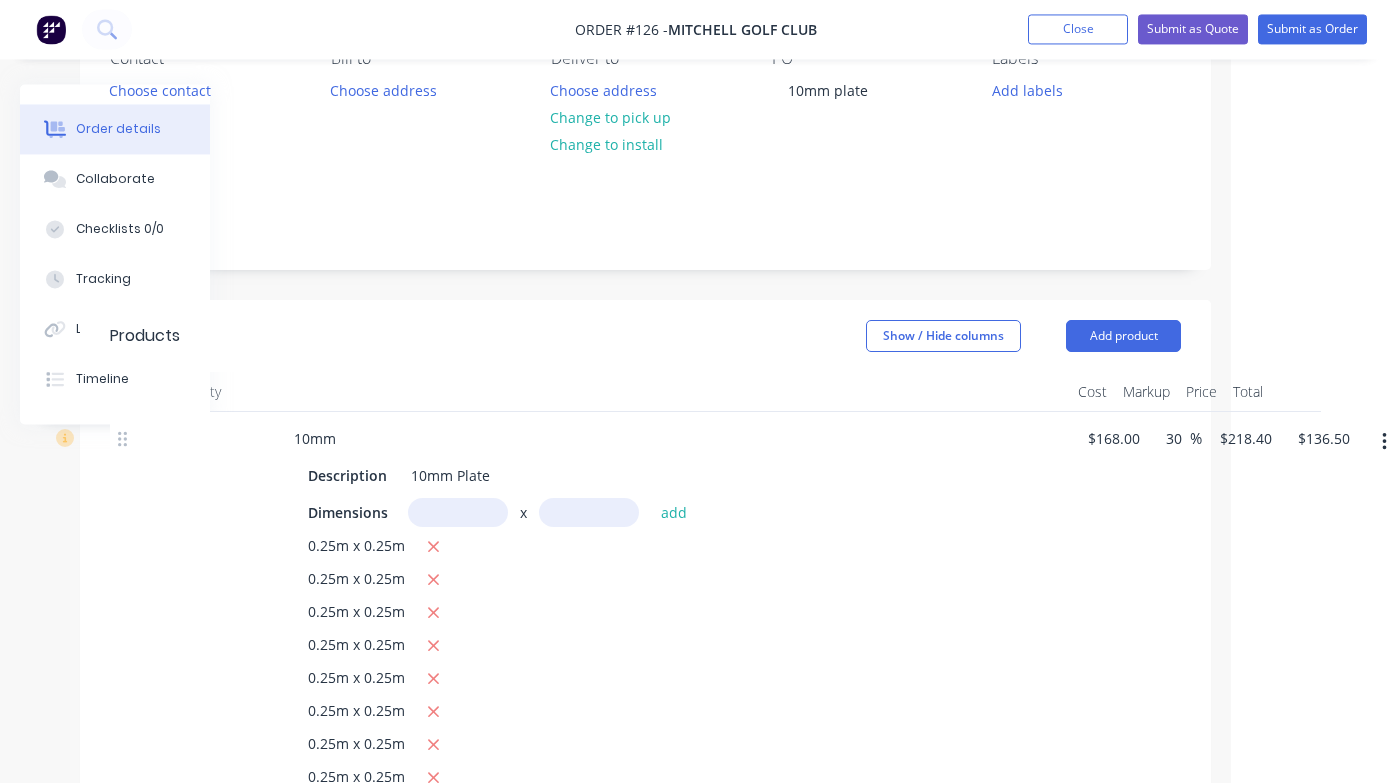 click at bounding box center [458, 513] 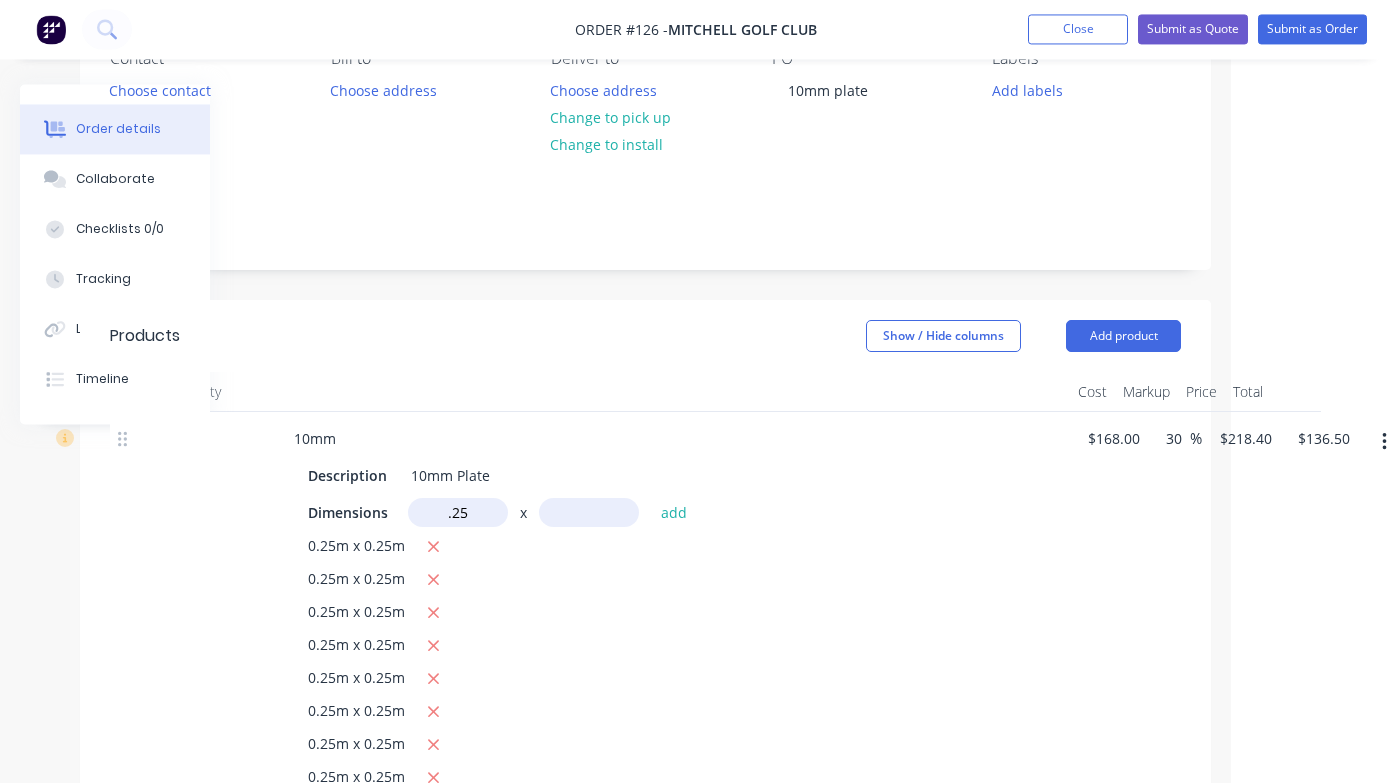 type on "0.25m" 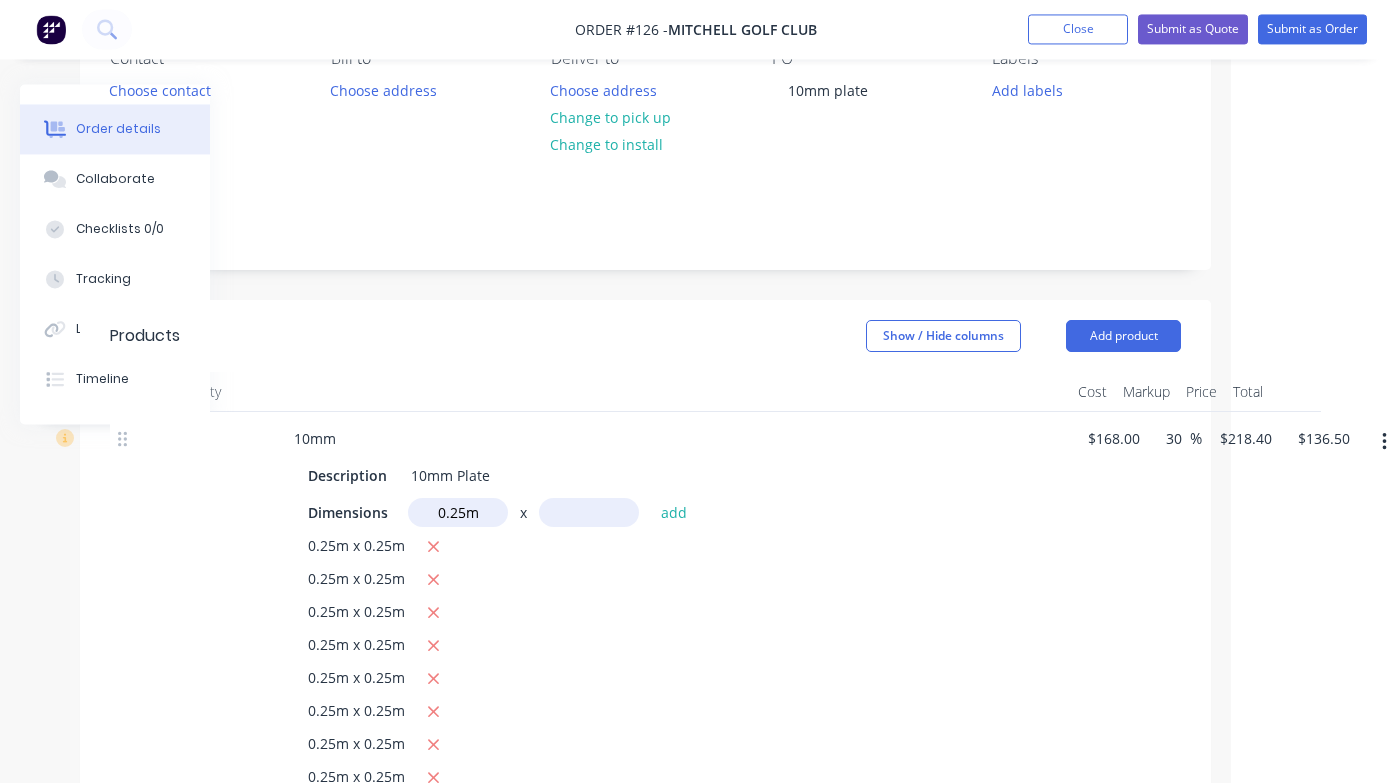 click at bounding box center (589, 513) 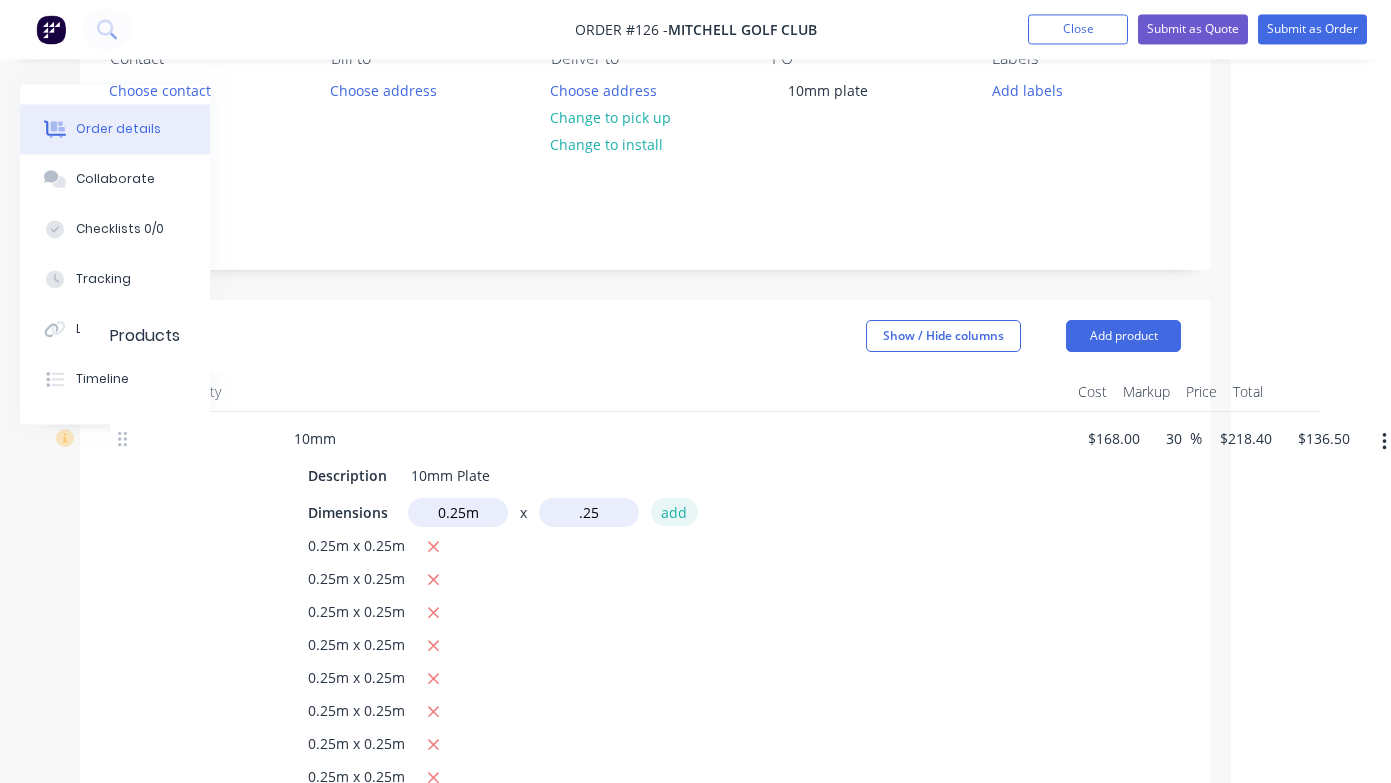 type on "0.25m" 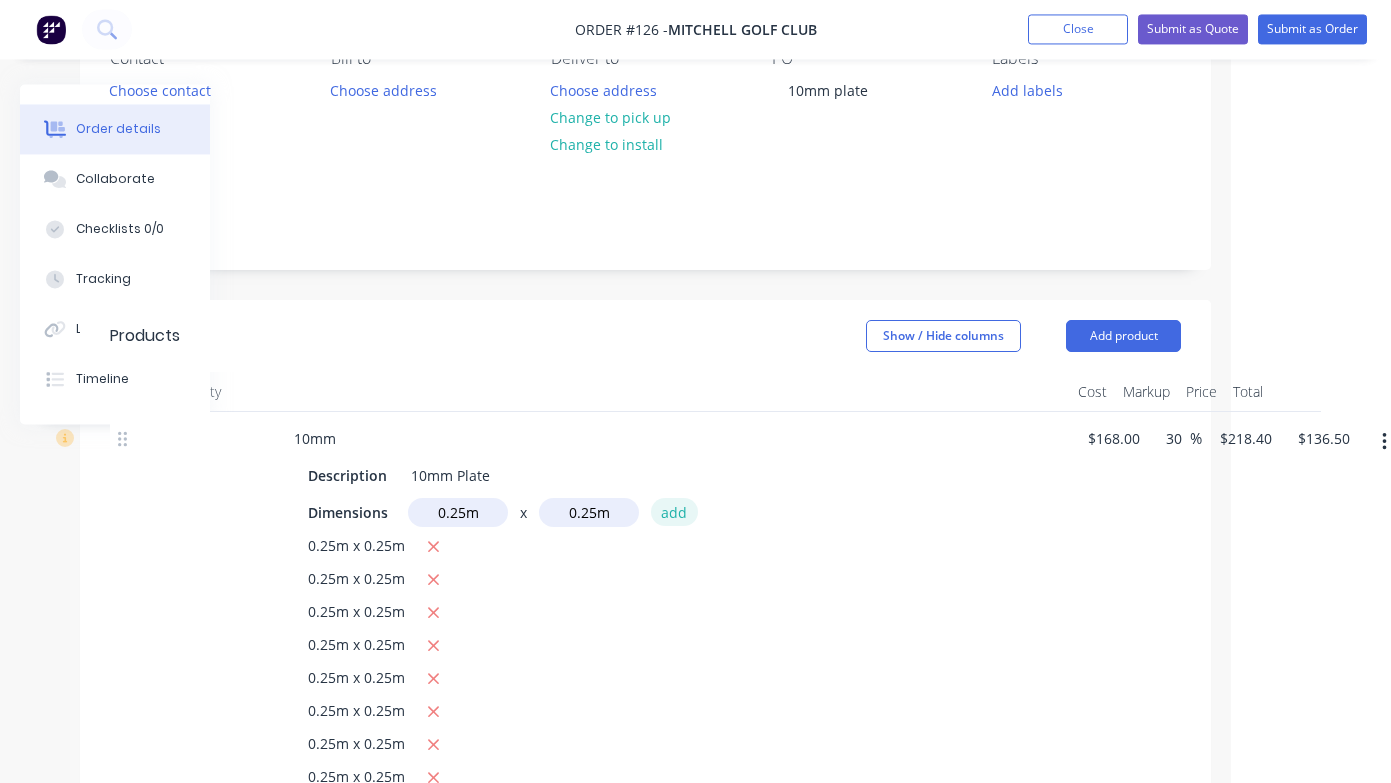click on "add" at bounding box center [674, 512] 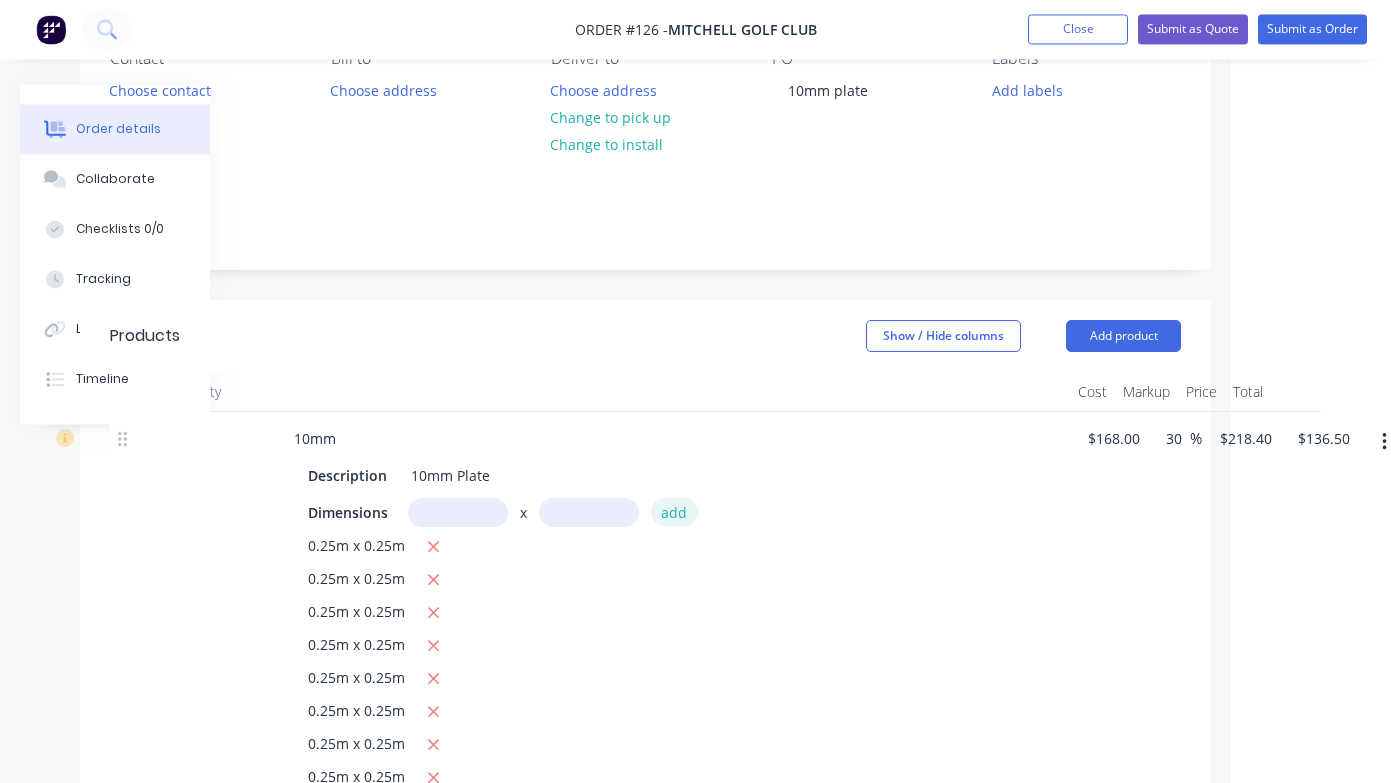 type on "$150.15" 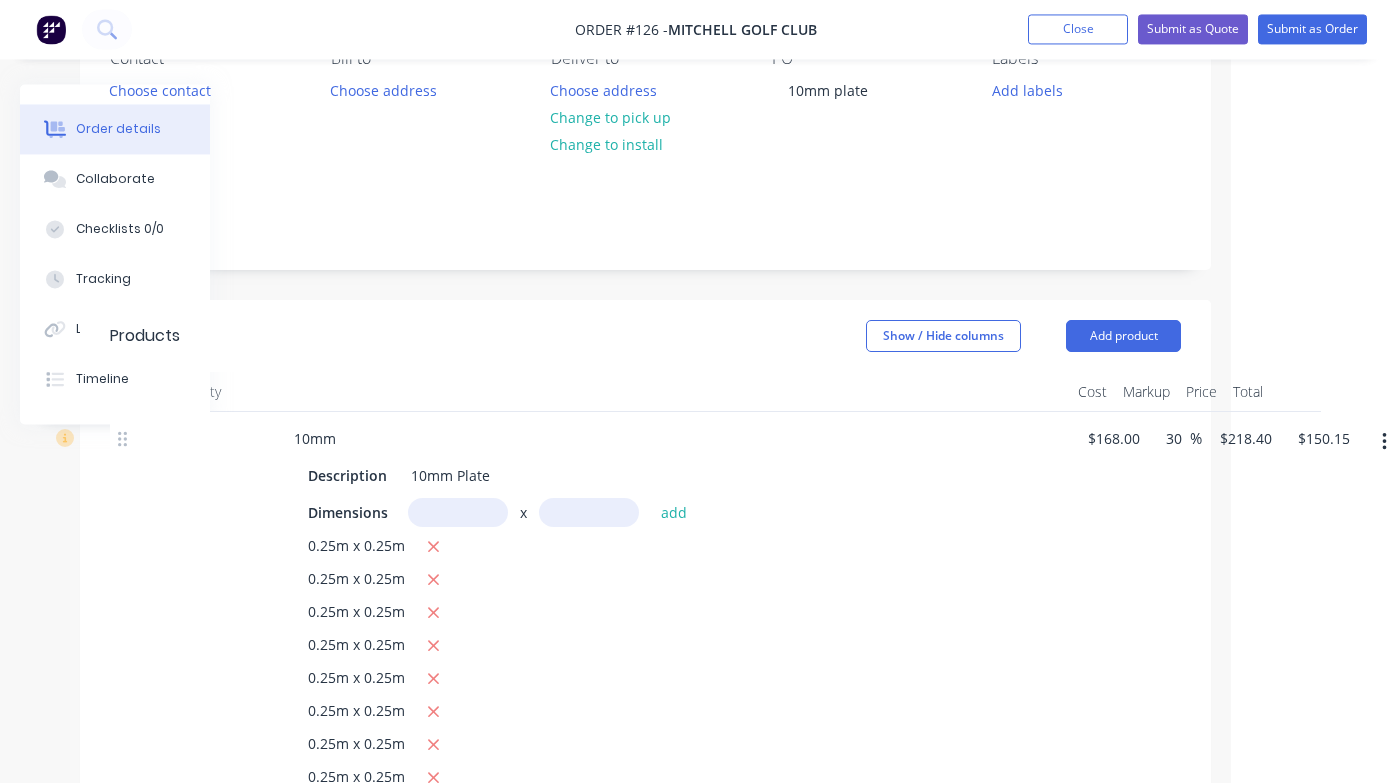 click at bounding box center (458, 513) 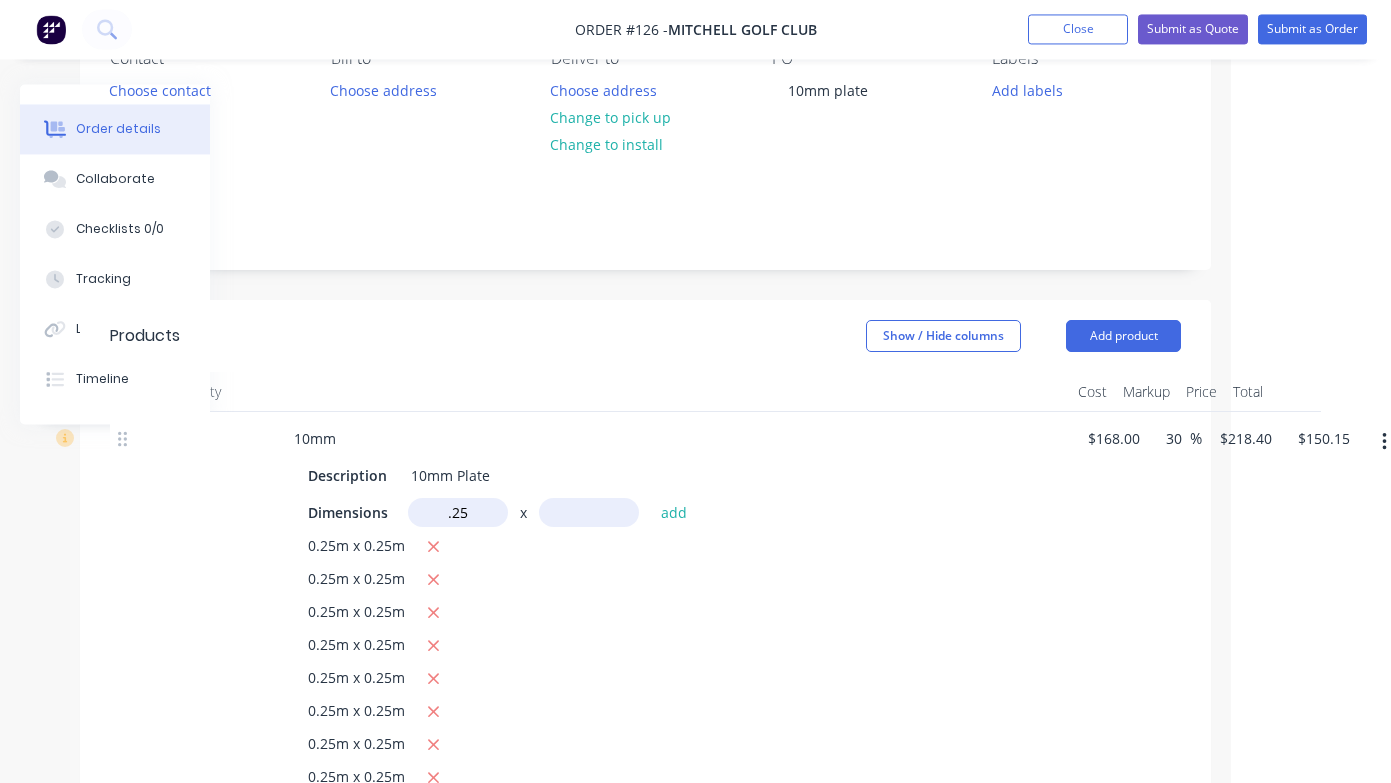 type on "0.25m" 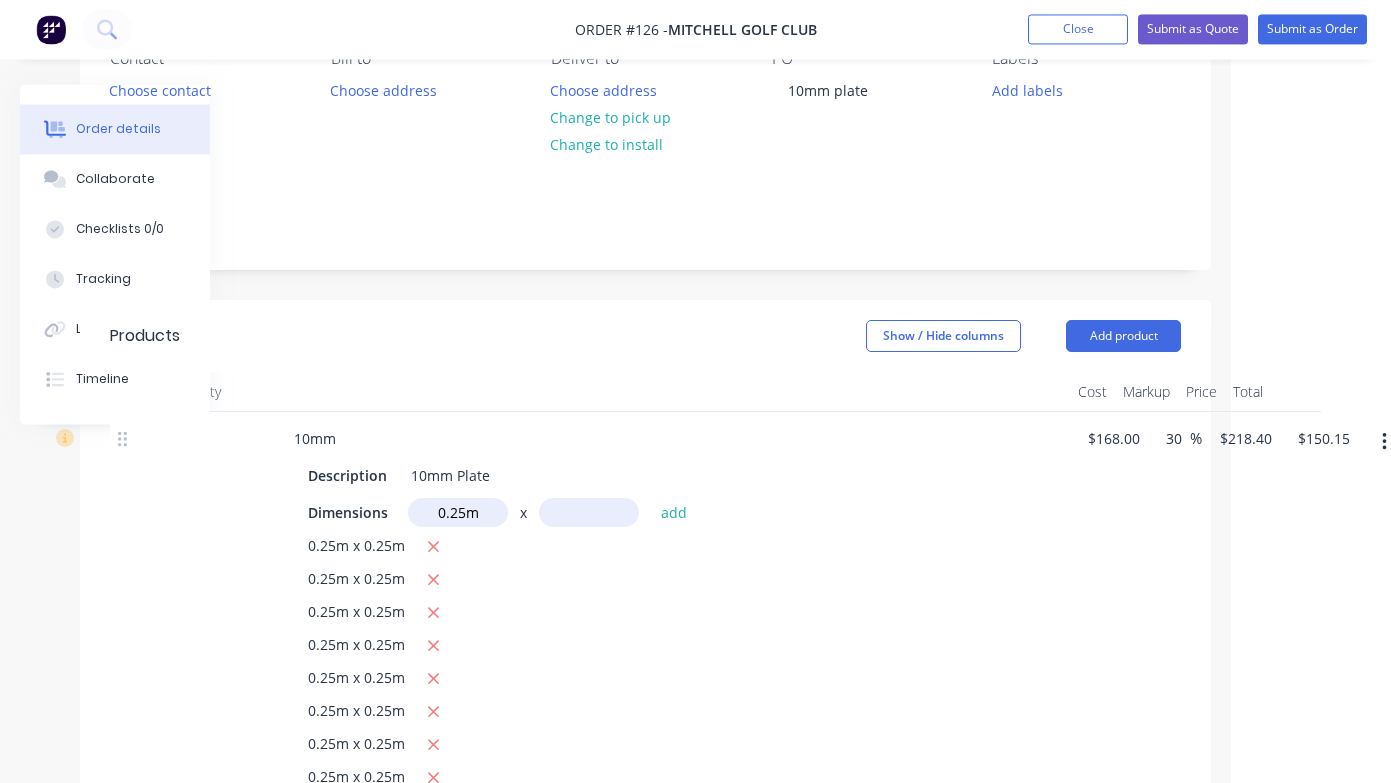 click at bounding box center (589, 513) 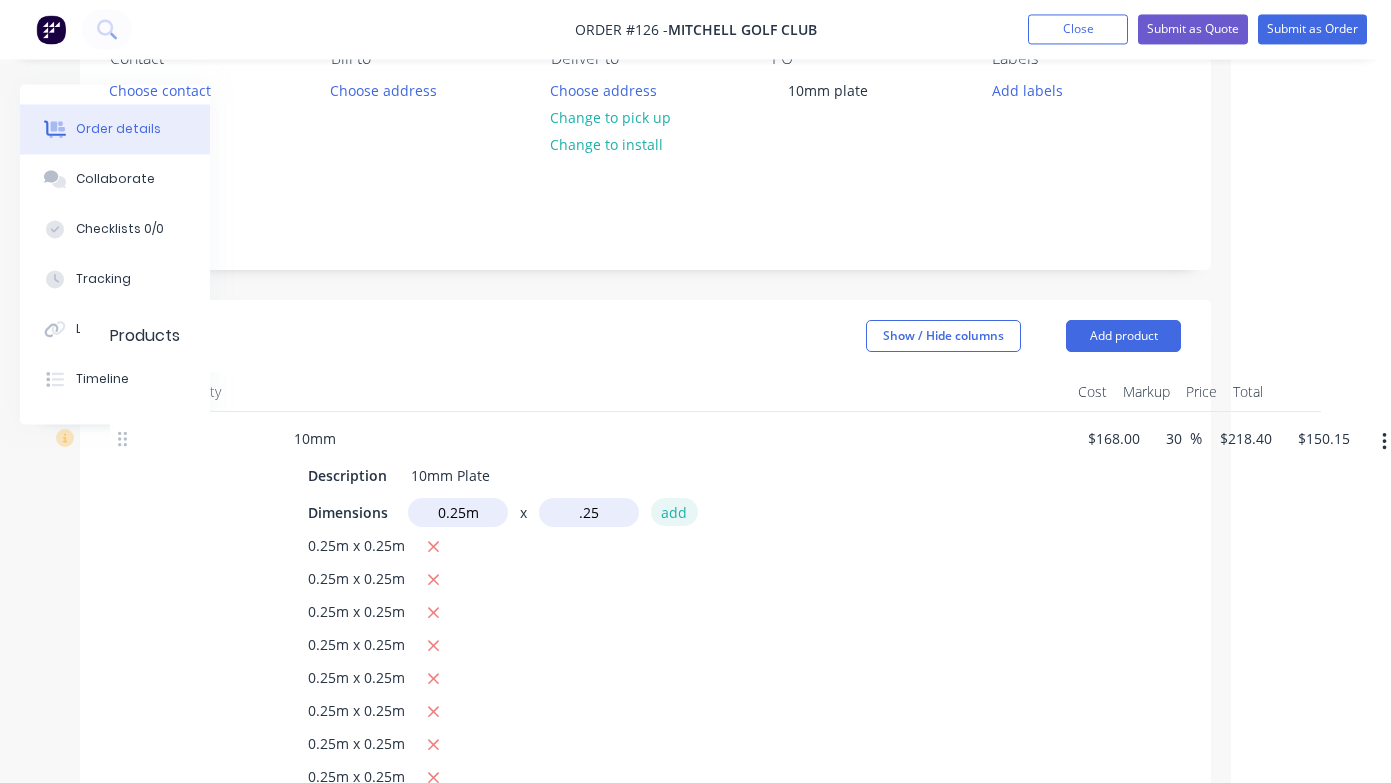 type on "0.25m" 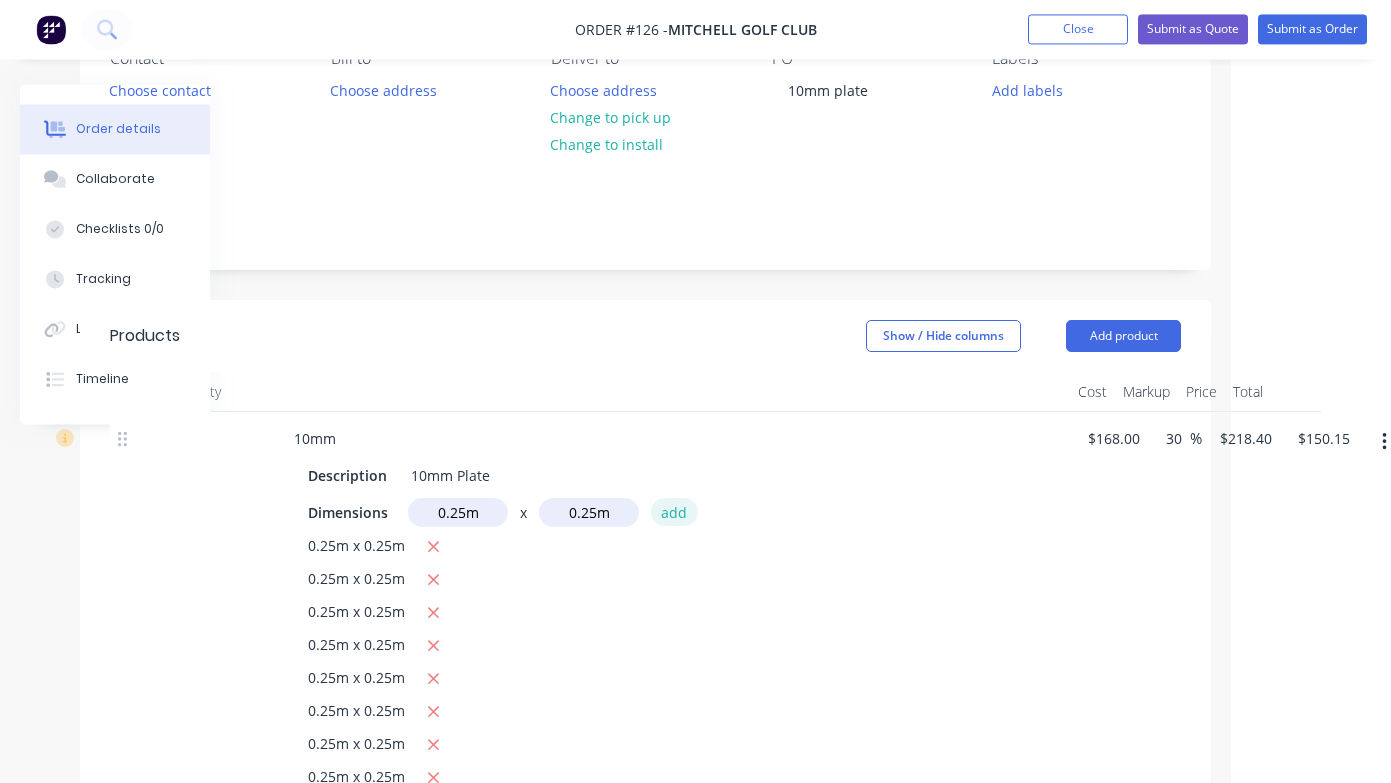click on "add" at bounding box center [674, 512] 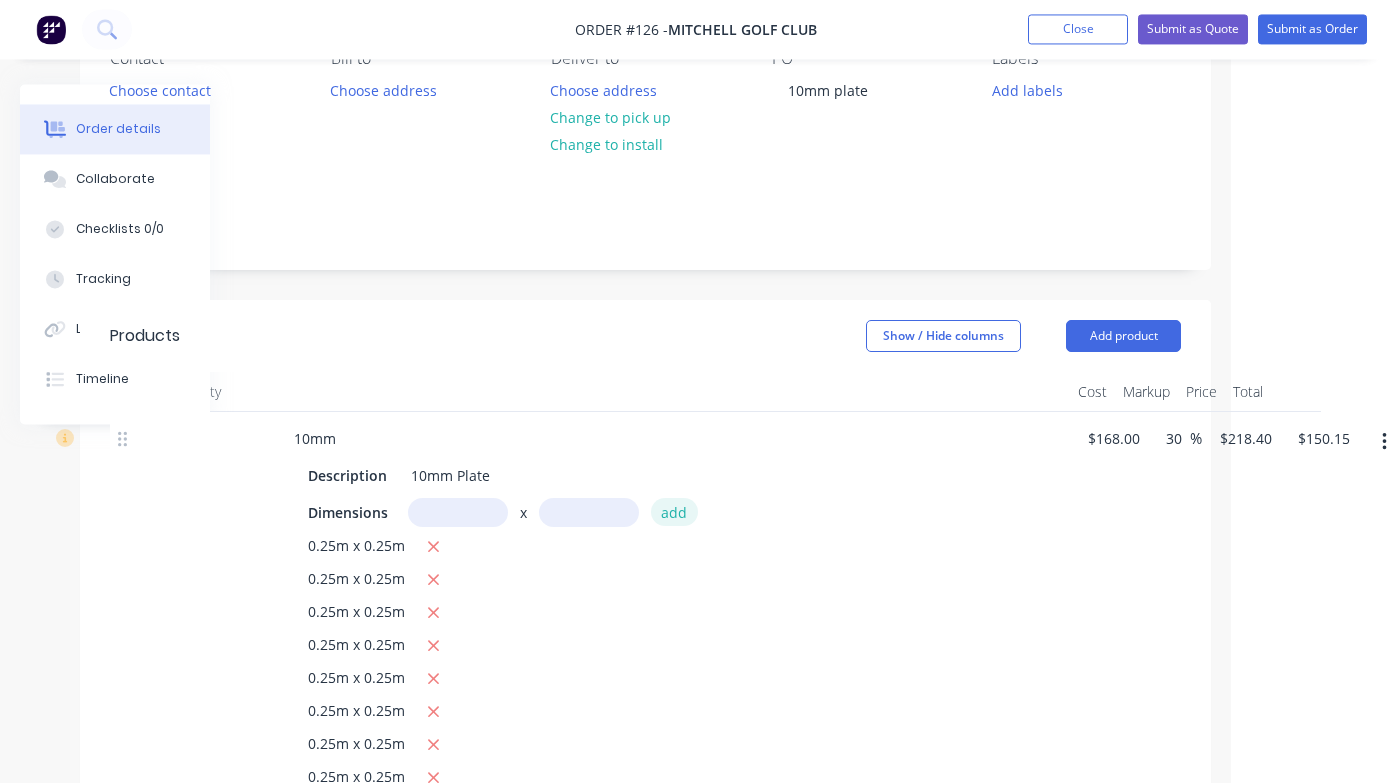 type on "$163.80" 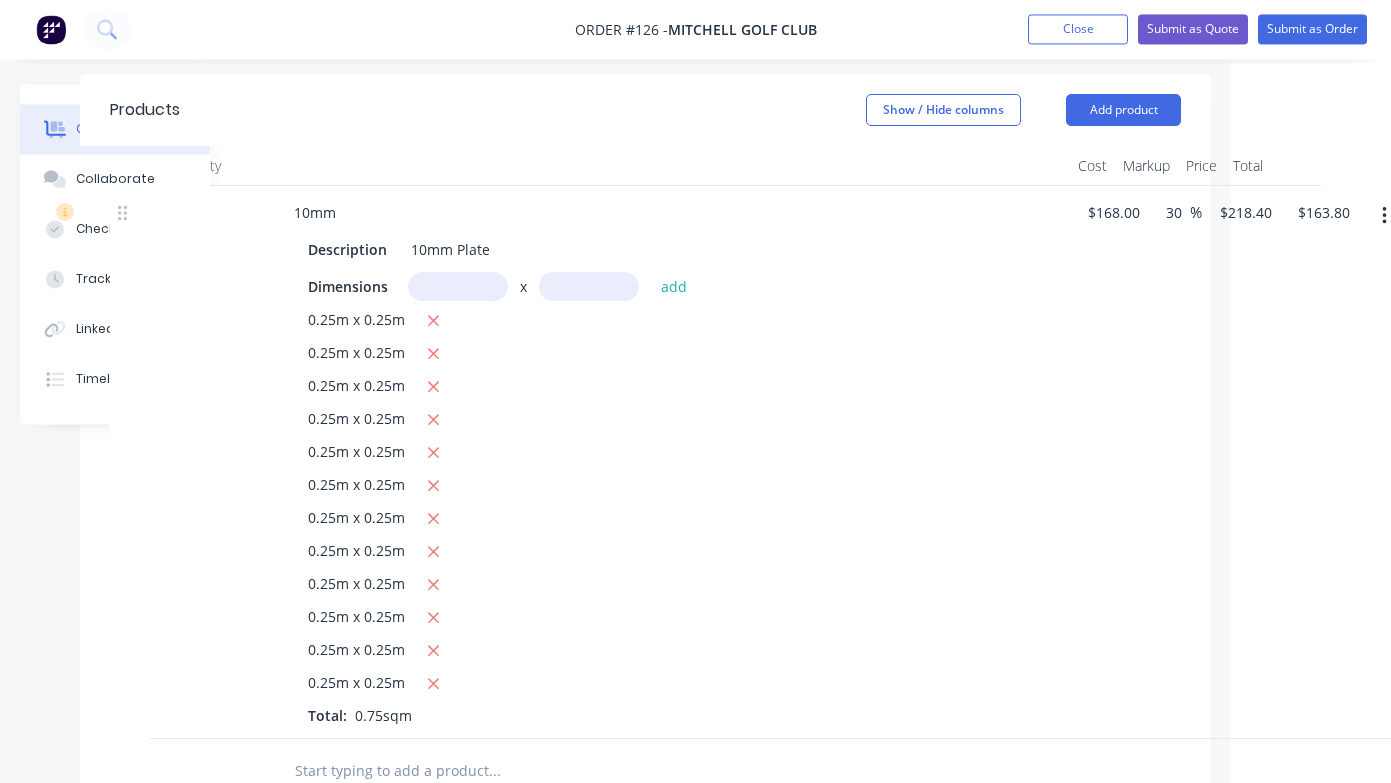 scroll, scrollTop: 438, scrollLeft: 160, axis: both 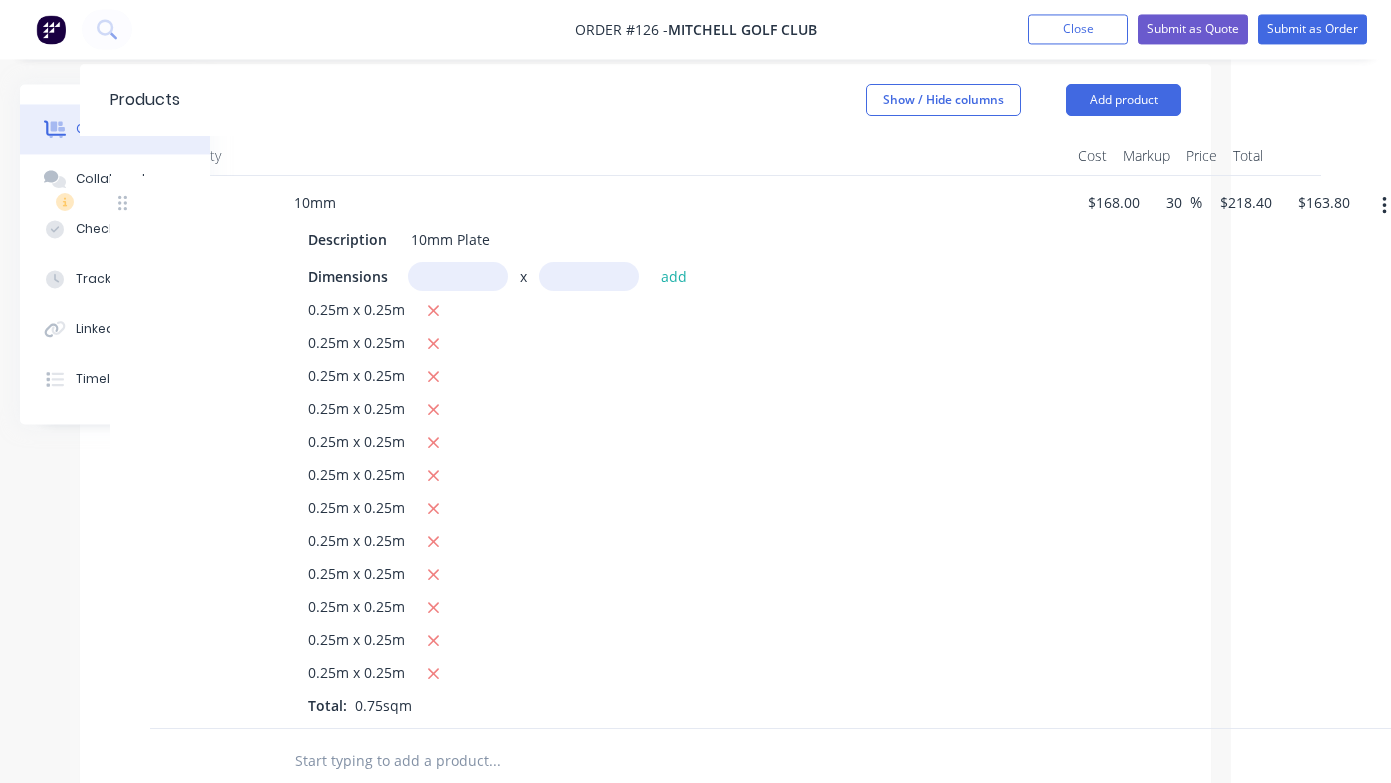 click at bounding box center (458, 277) 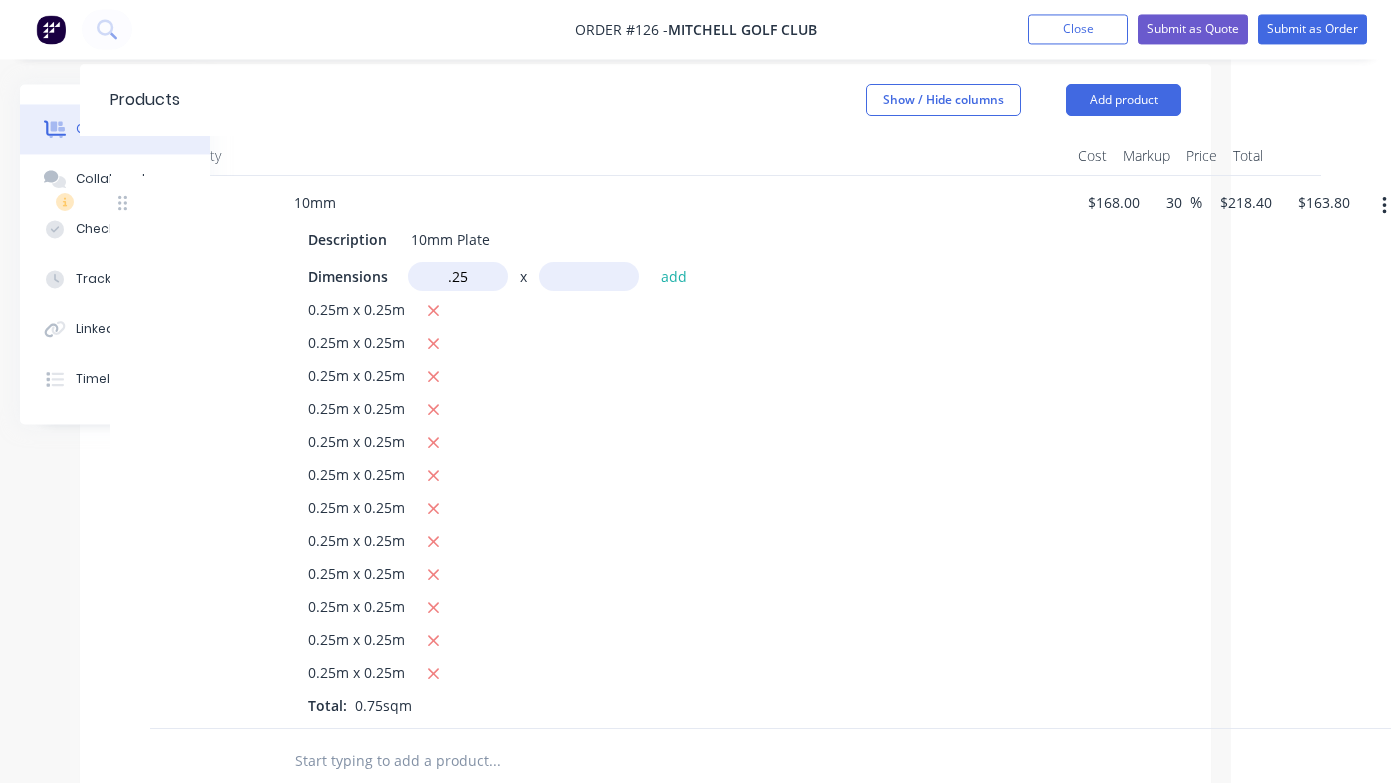 type on "0.25m" 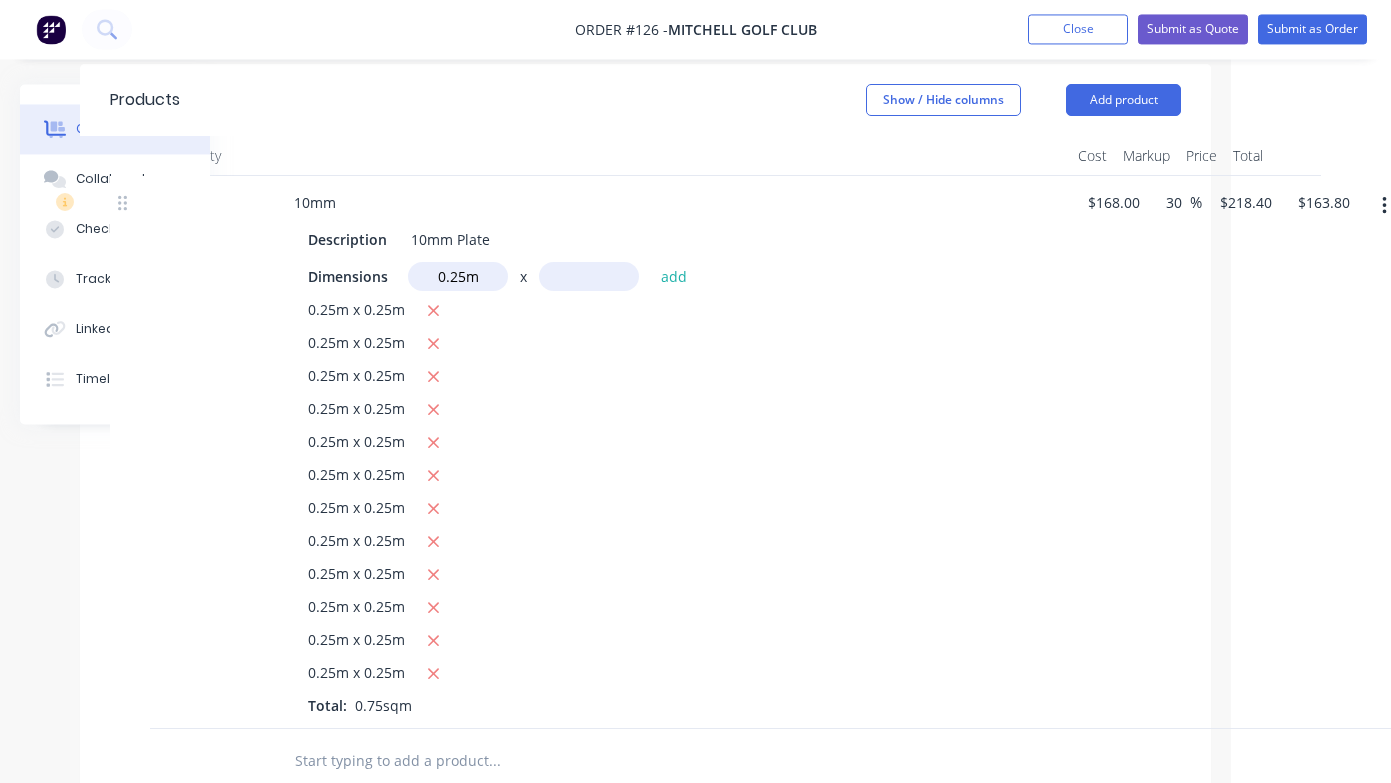 click at bounding box center (589, 277) 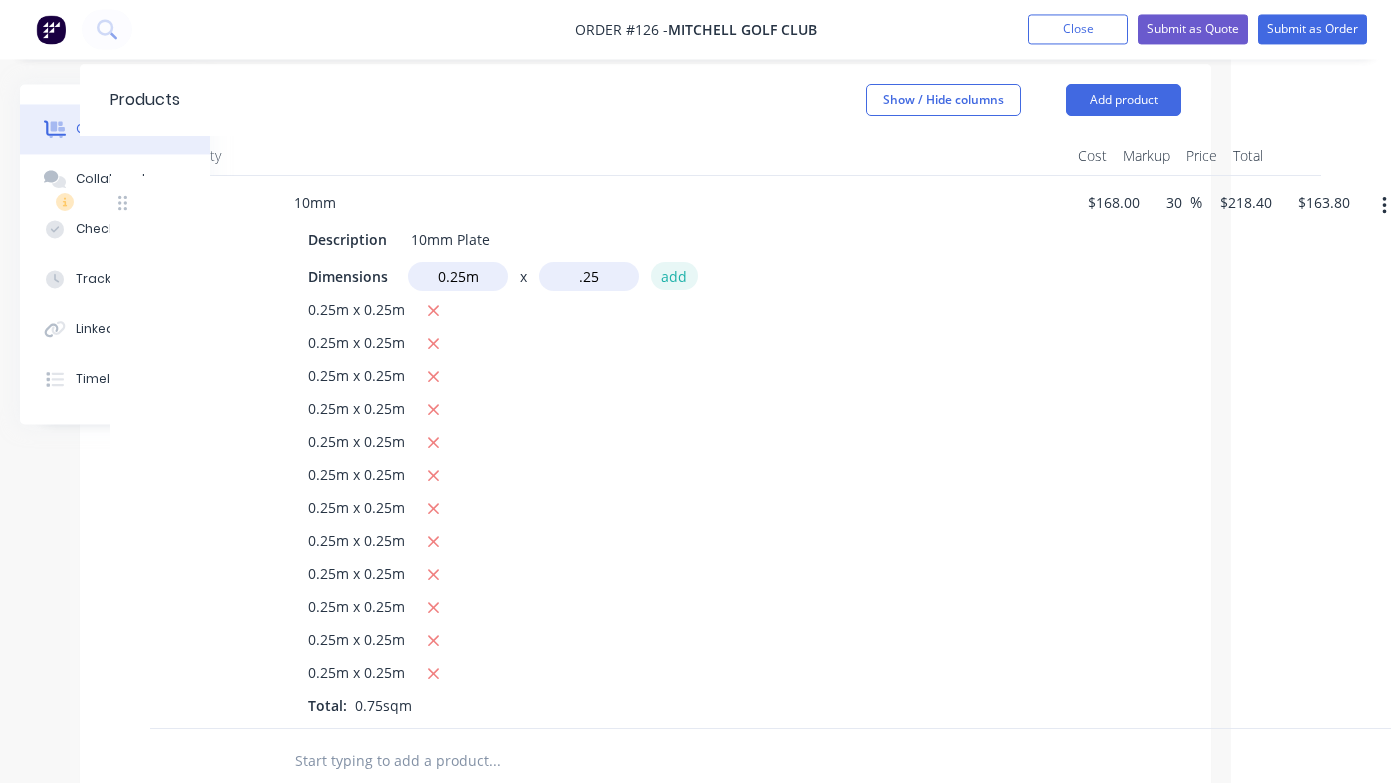 type on "0.25m" 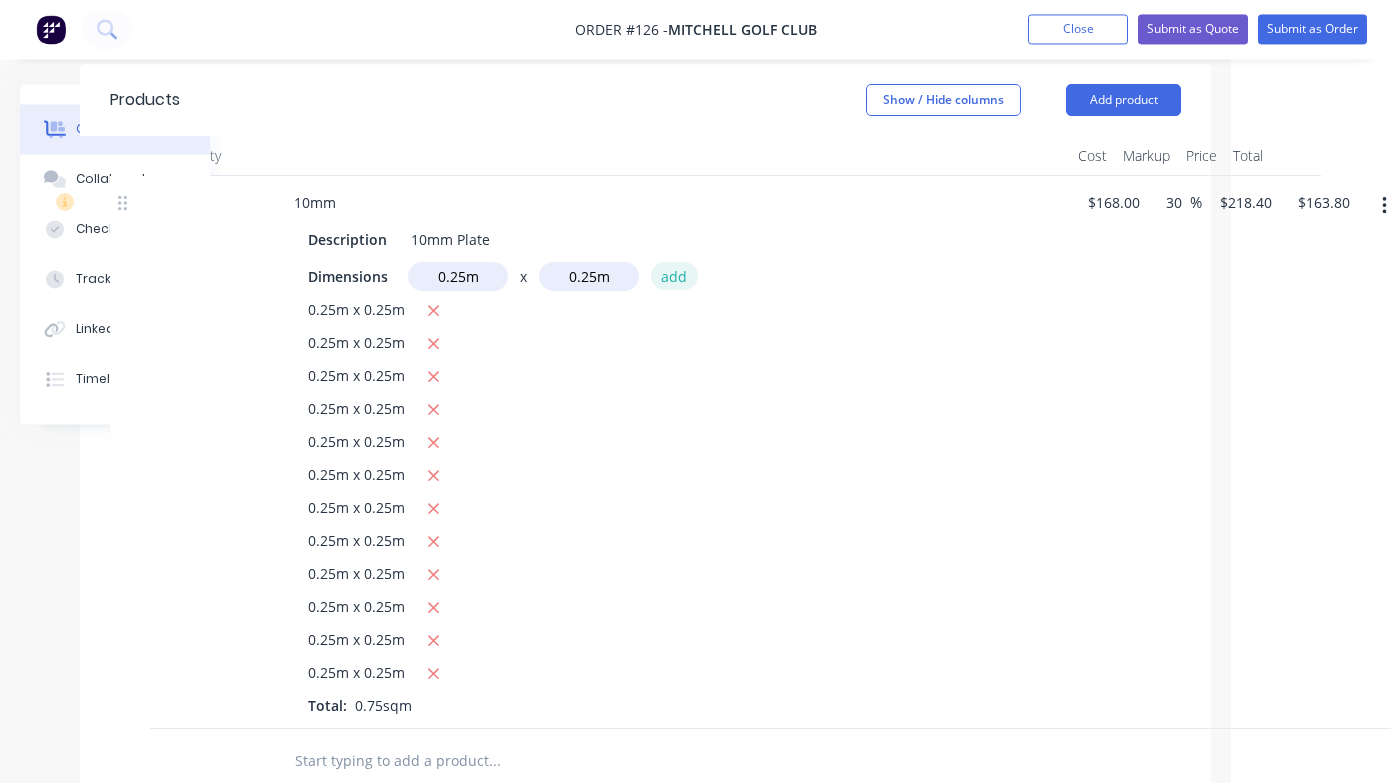 click on "add" at bounding box center (674, 276) 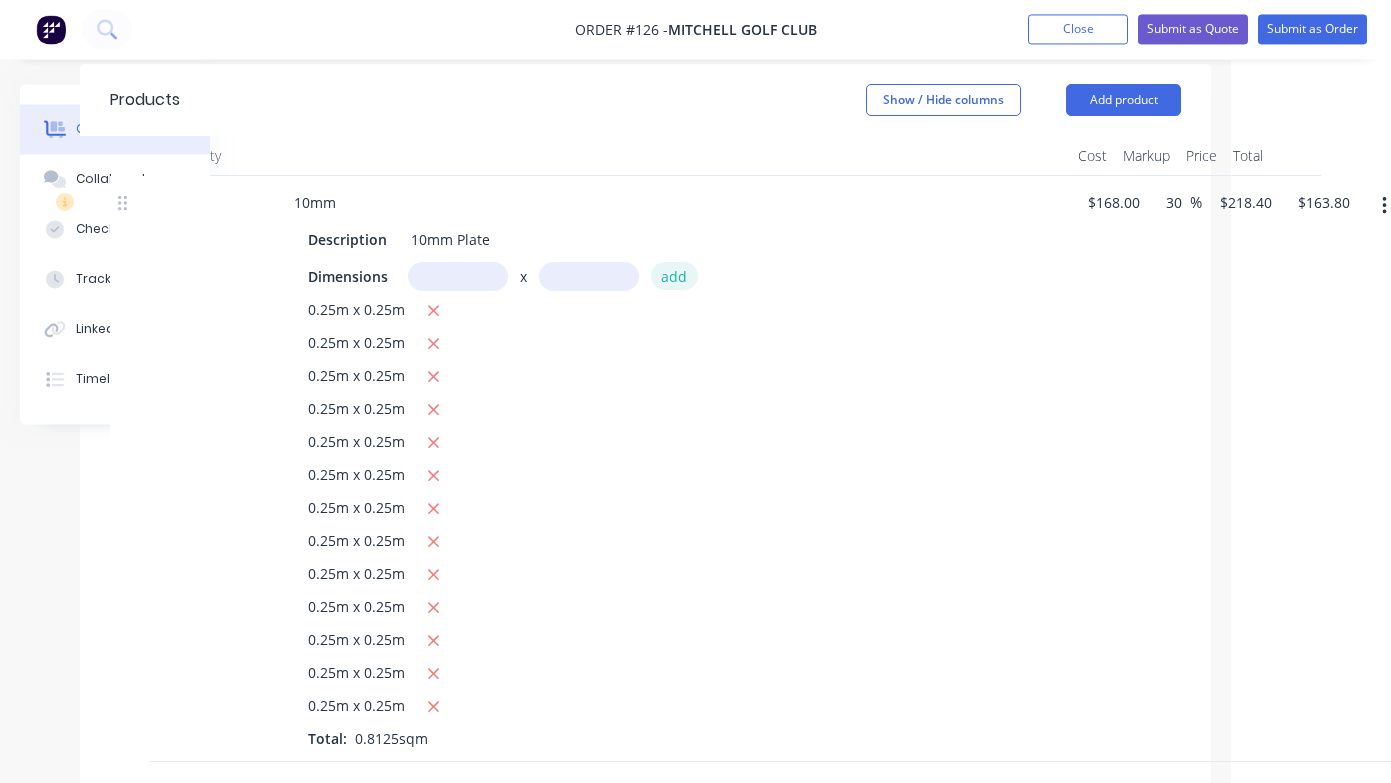 type on "$177.45" 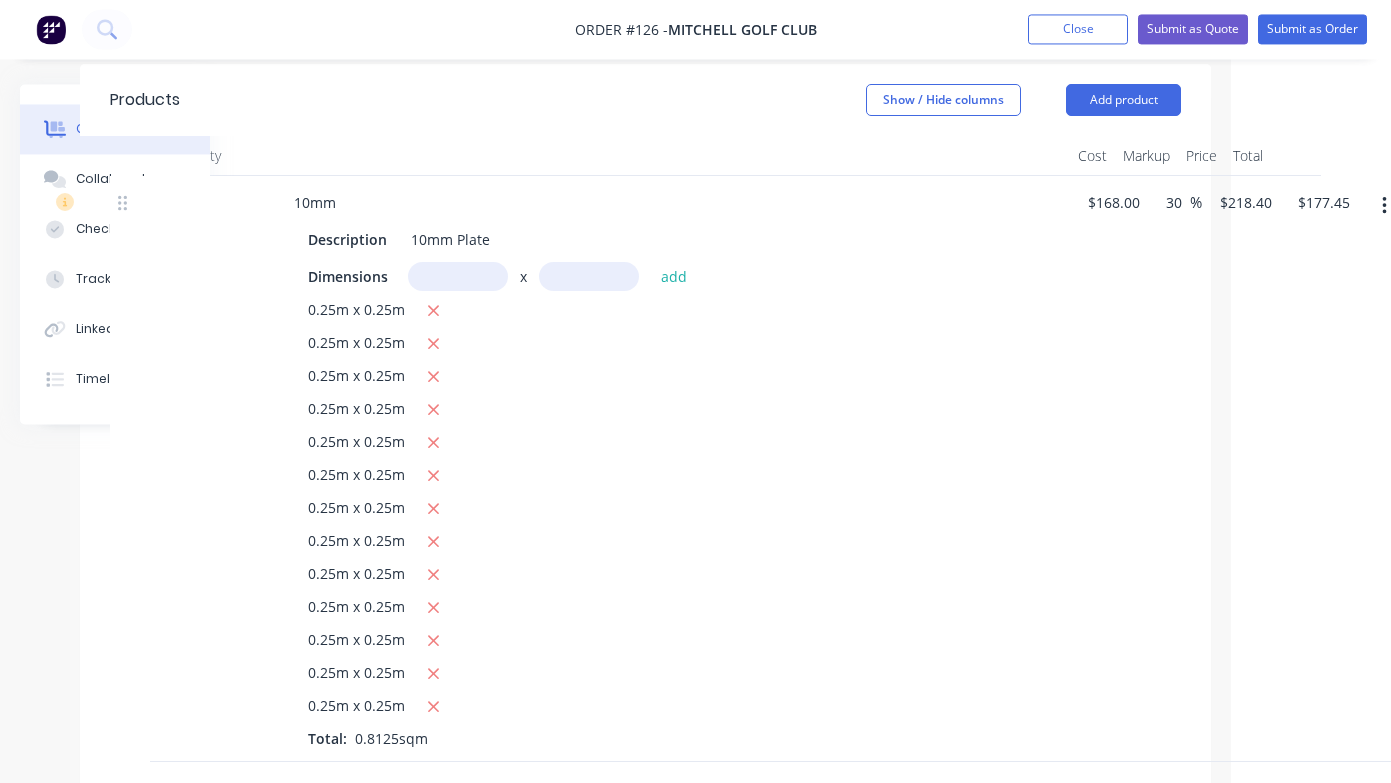 click on "Dimensions x add   0.25m x 0.25m 0.25m x 0.25m 0.25m x 0.25m 0.25m x 0.25m 0.25m x 0.25m 0.25m x 0.25m 0.25m x 0.25m 0.25m x 0.25m 0.25m x 0.25m 0.25m x 0.25m 0.25m x 0.25m 0.25m x 0.25m 0.25m x 0.25m Total: 0.8125sqm" at bounding box center (670, 506) 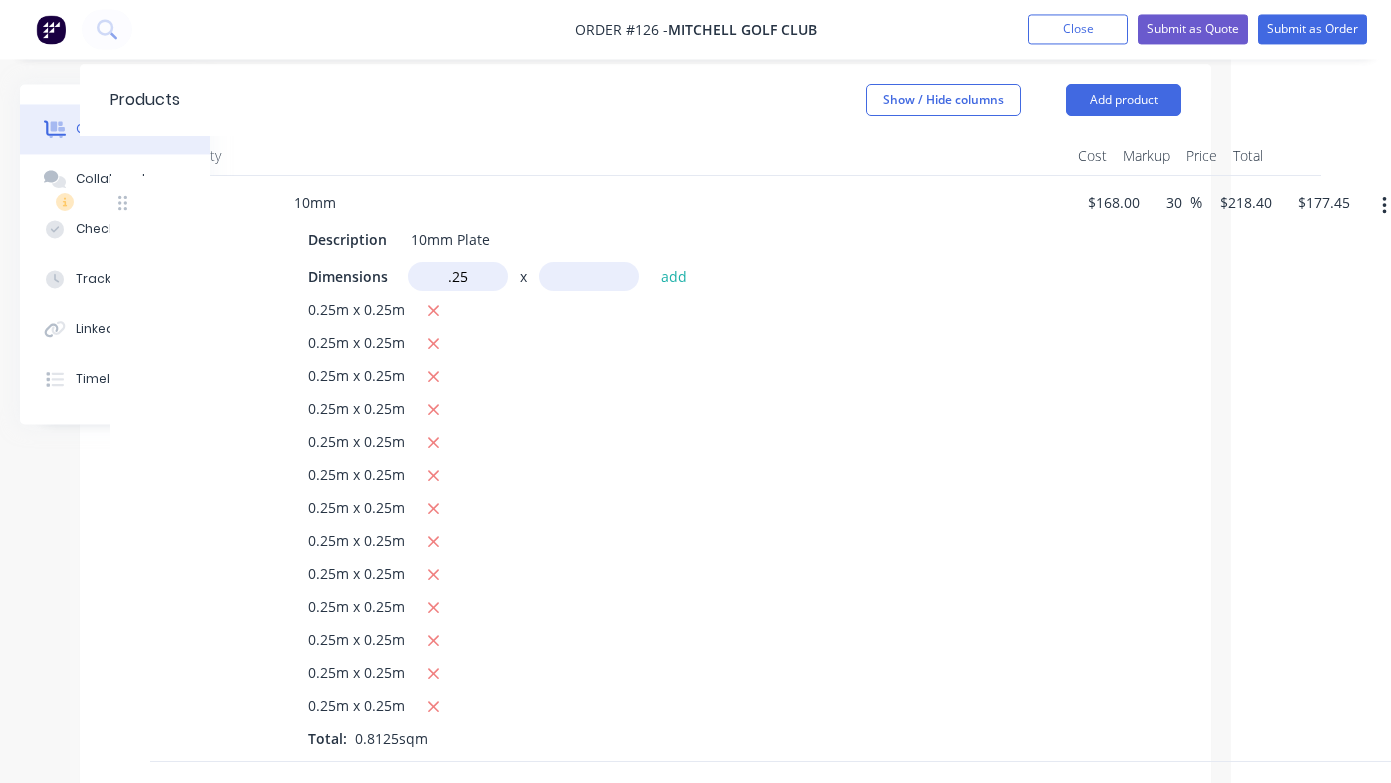 type on "0.25m" 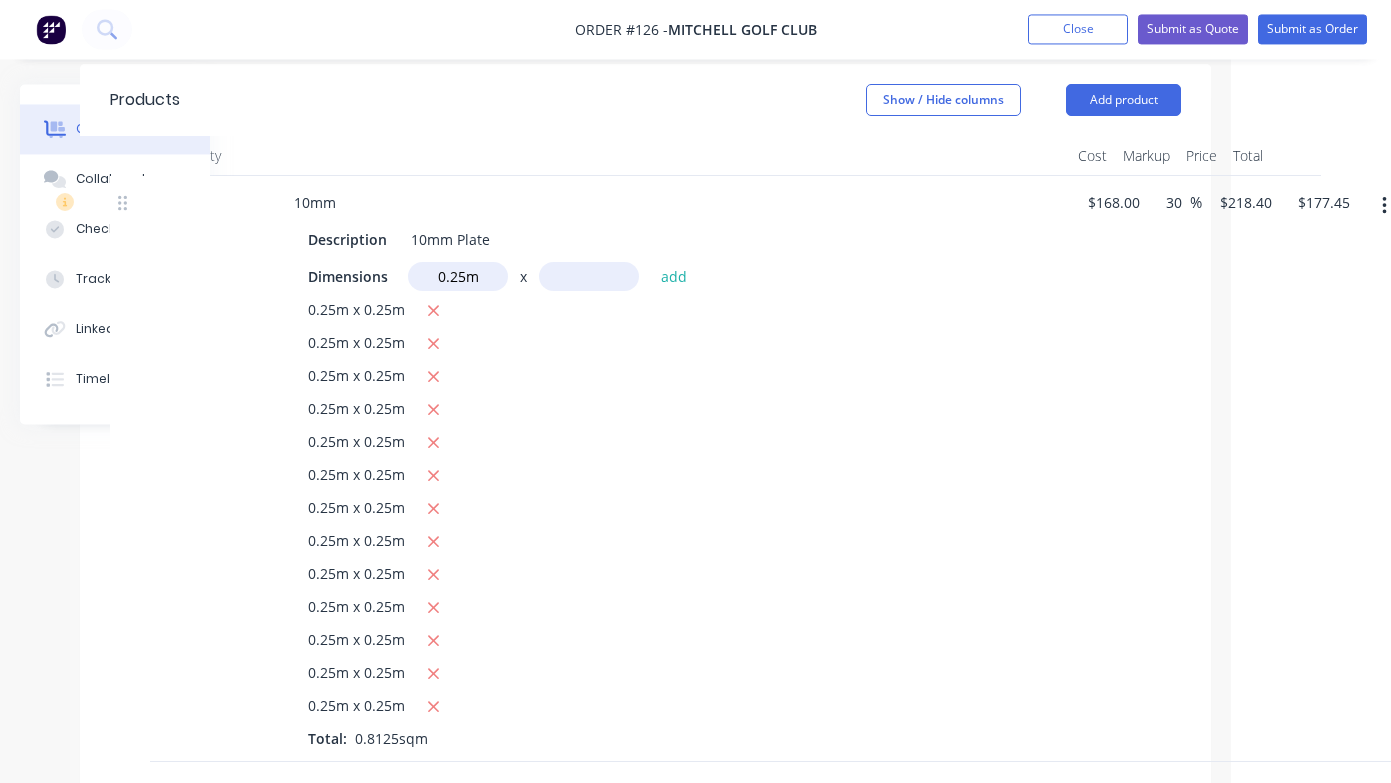 click at bounding box center (589, 277) 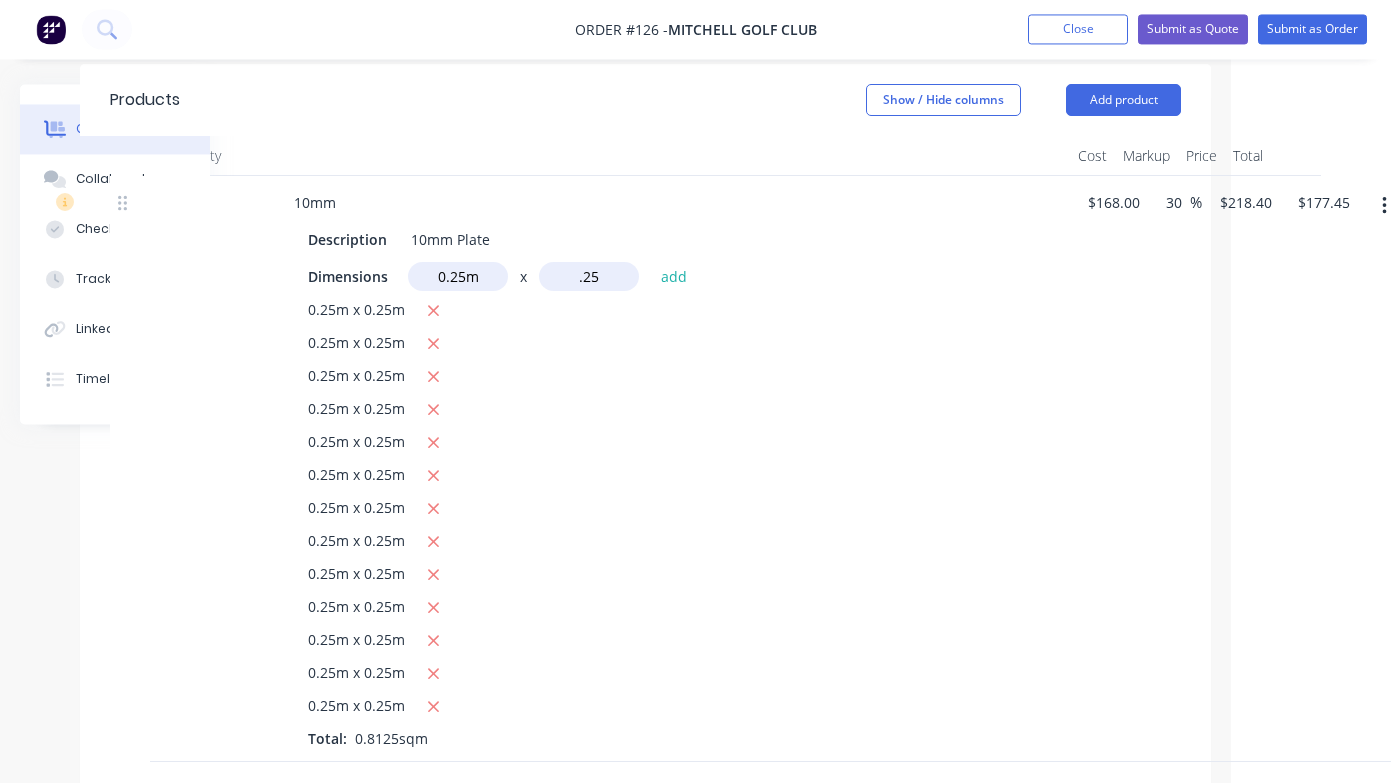 type on ".25" 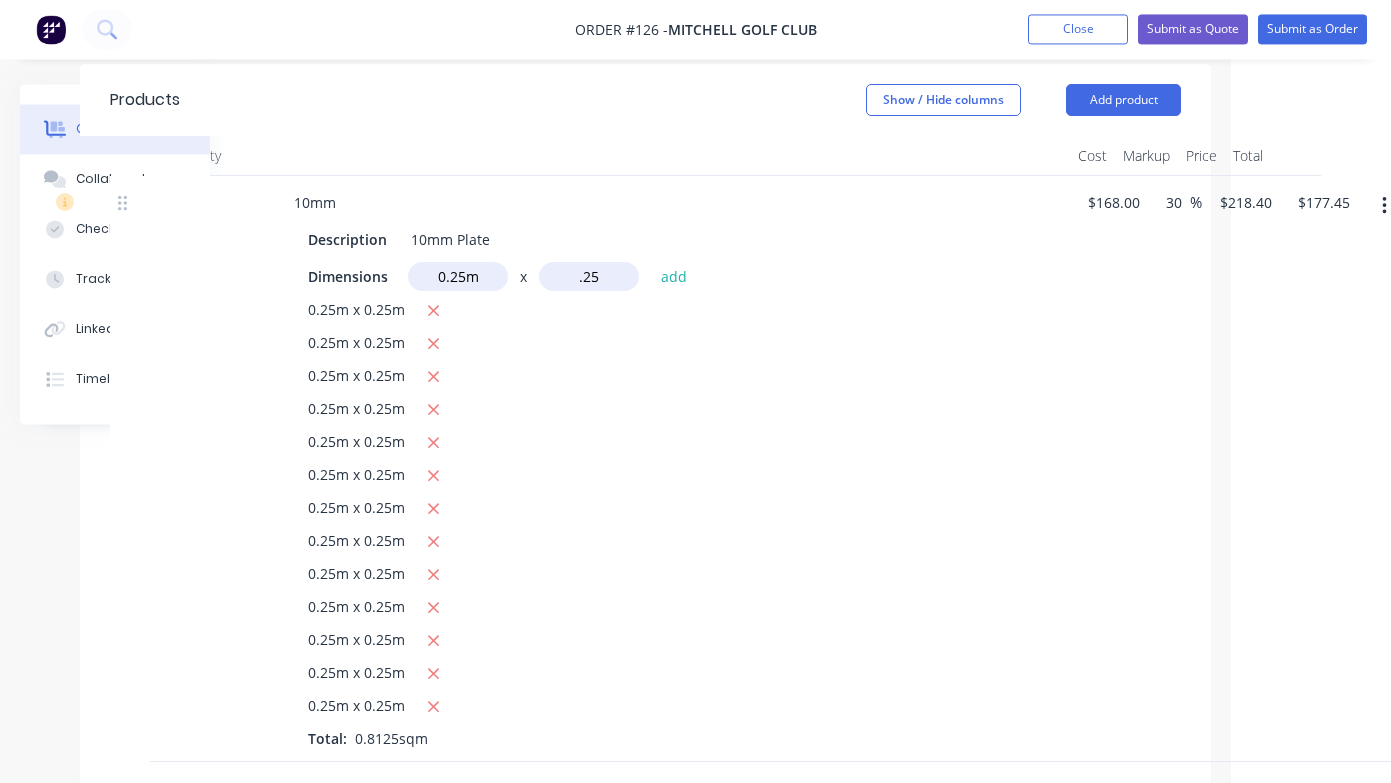 click on "add" at bounding box center (674, 276) 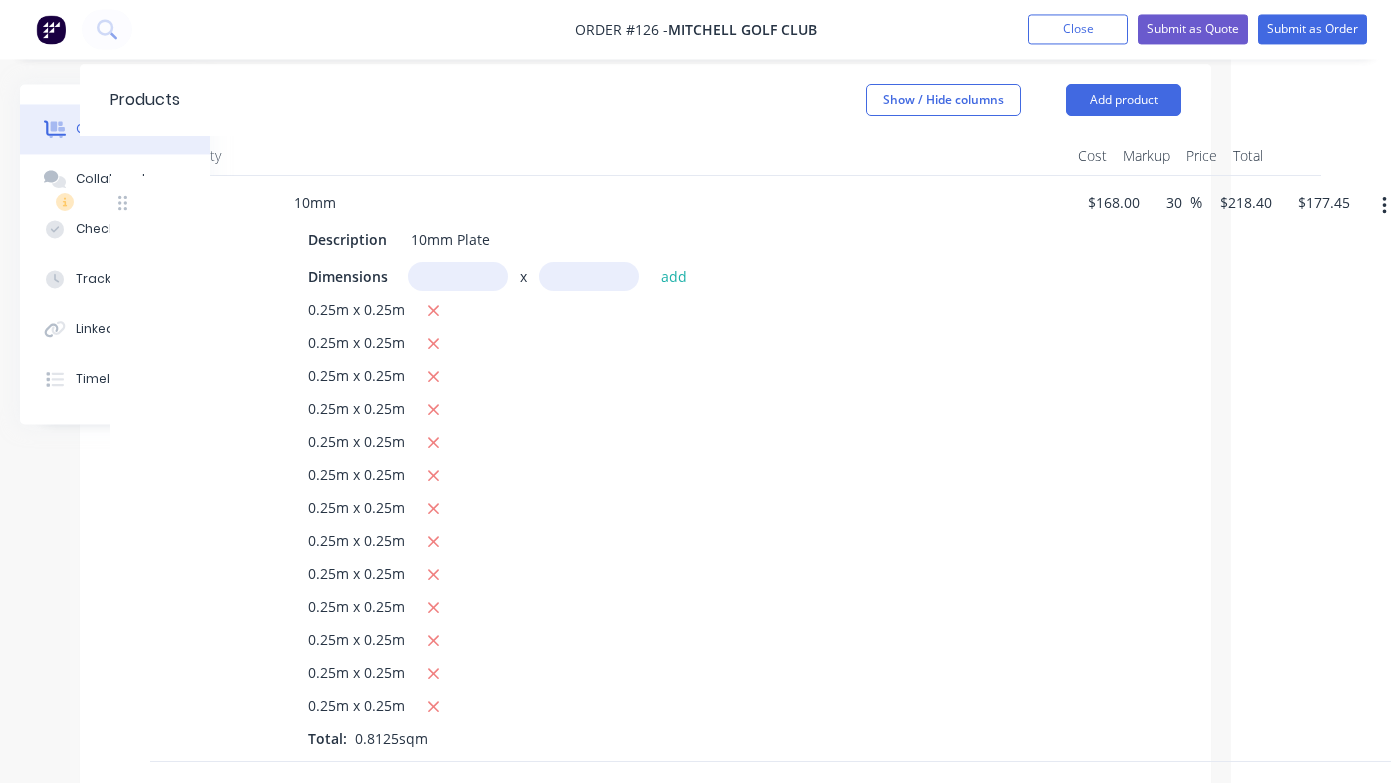 type on "$191.10" 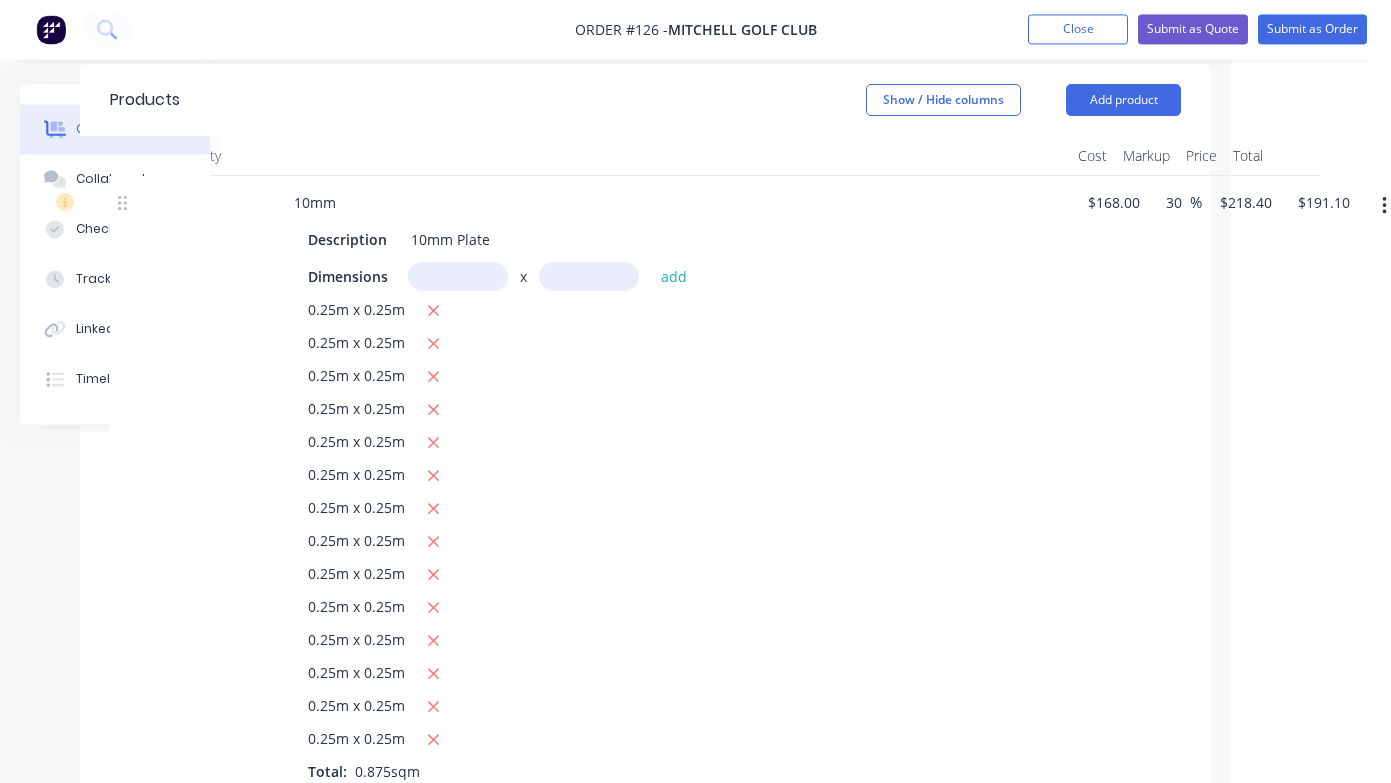 click on "Description 10mm Plate Dimensions x add   0.25m x 0.25m 0.25m x 0.25m 0.25m x 0.25m 0.25m x 0.25m 0.25m x 0.25m 0.25m x 0.25m 0.25m x 0.25m 0.25m x 0.25m 0.25m x 0.25m 0.25m x 0.25m 0.25m x 0.25m 0.25m x 0.25m 0.25m x 0.25m 0.25m x 0.25m Total: 0.875sqm" at bounding box center [670, 502] 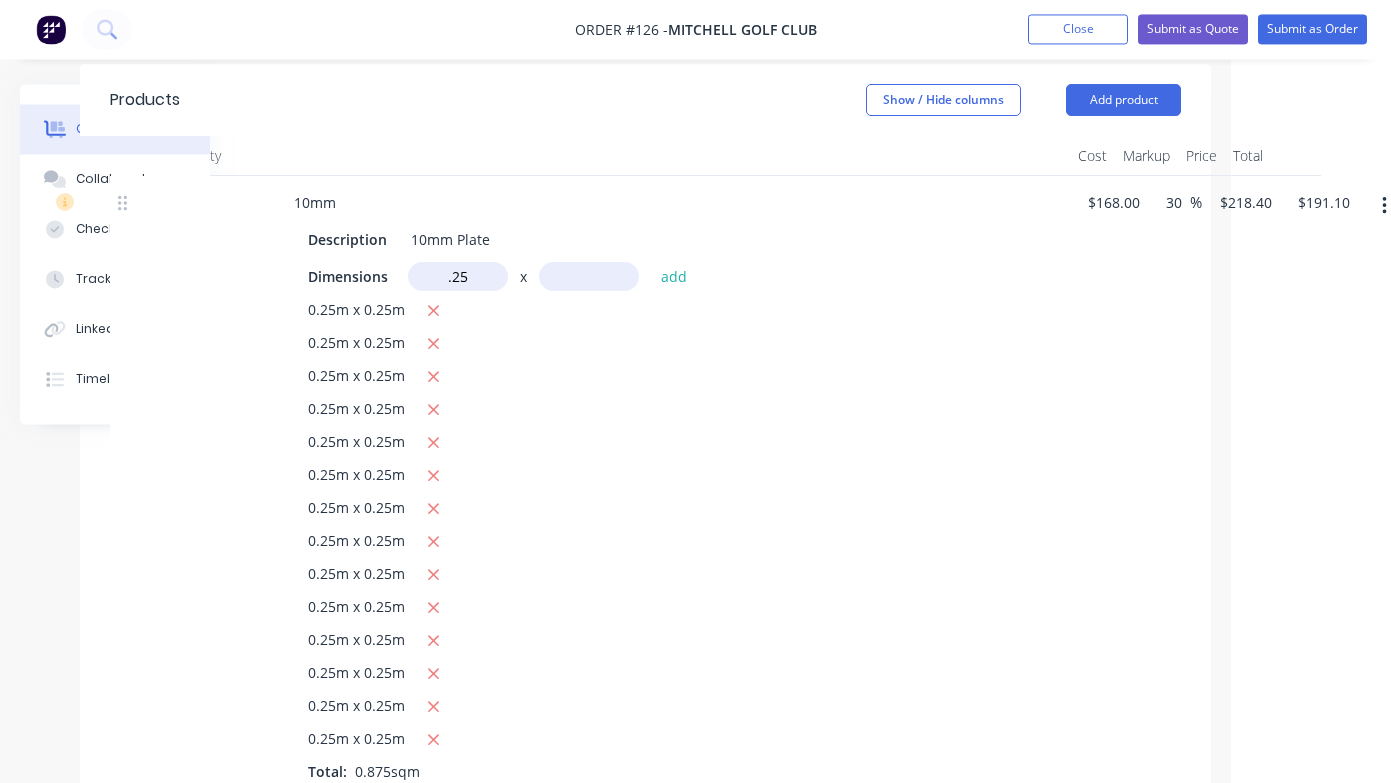type on "0.25m" 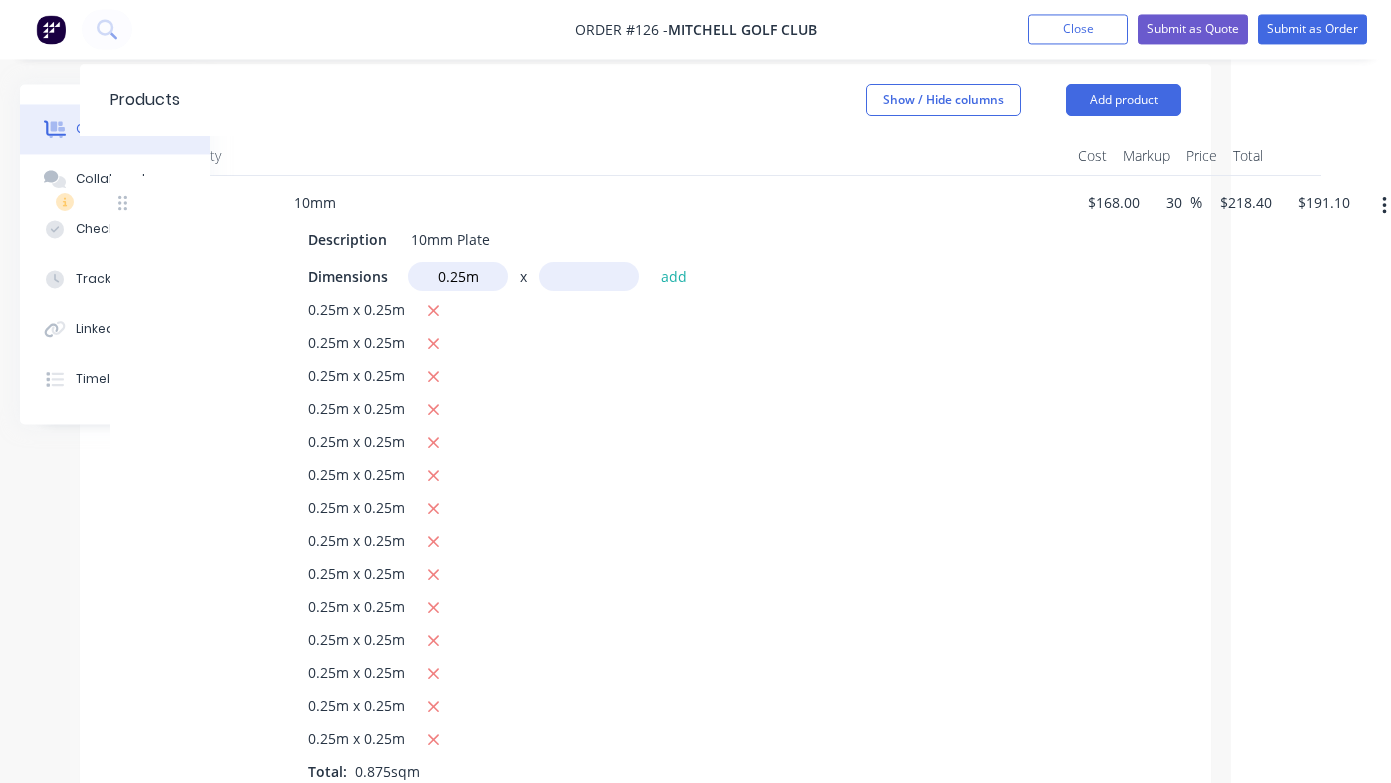 click at bounding box center (589, 277) 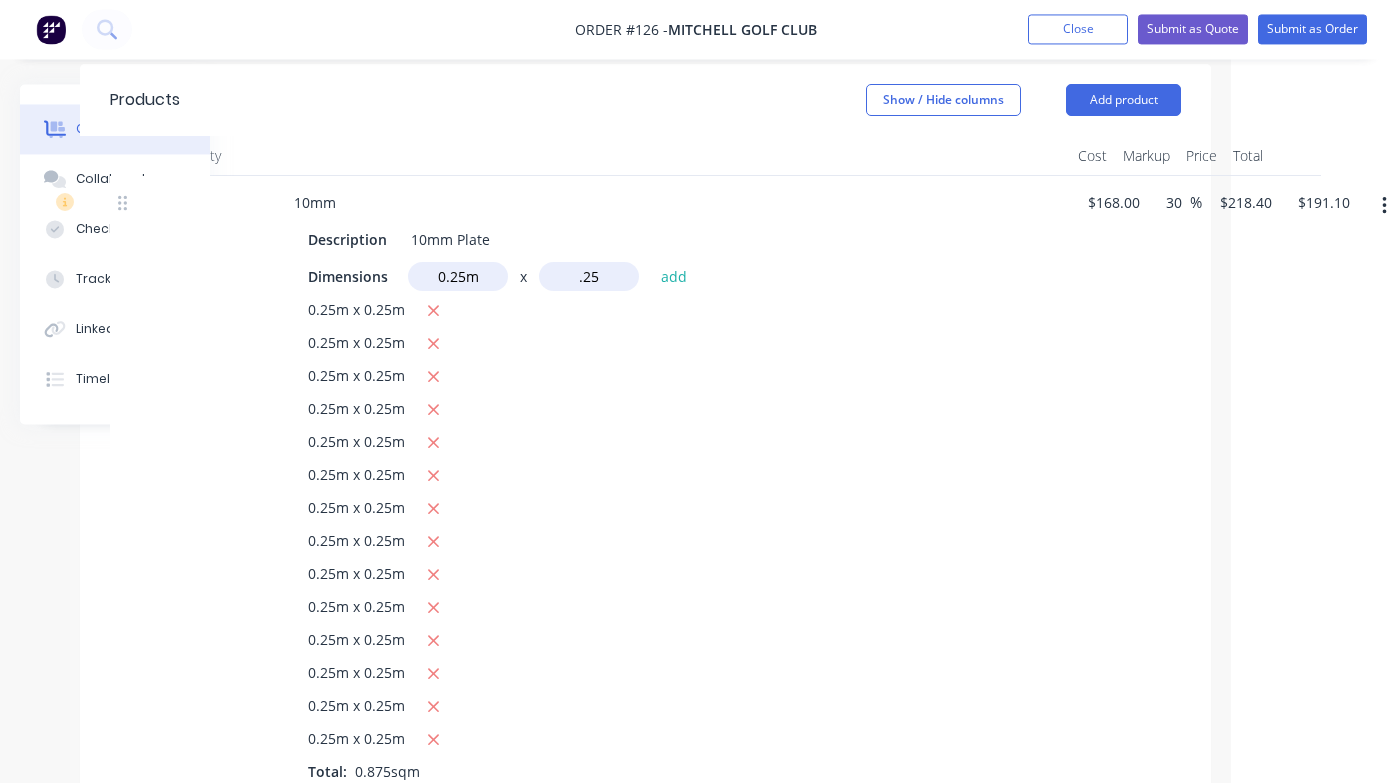 type on ".25" 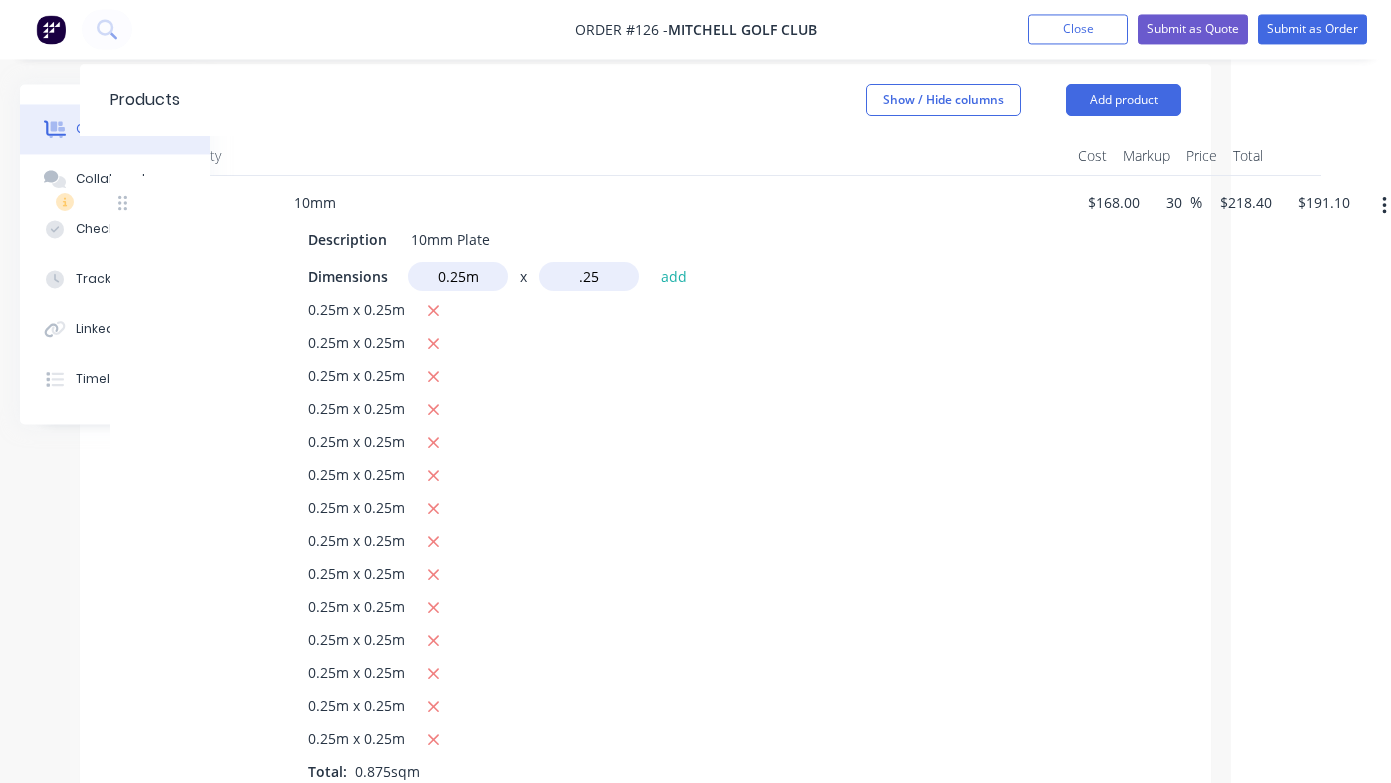 click on "add" at bounding box center [674, 276] 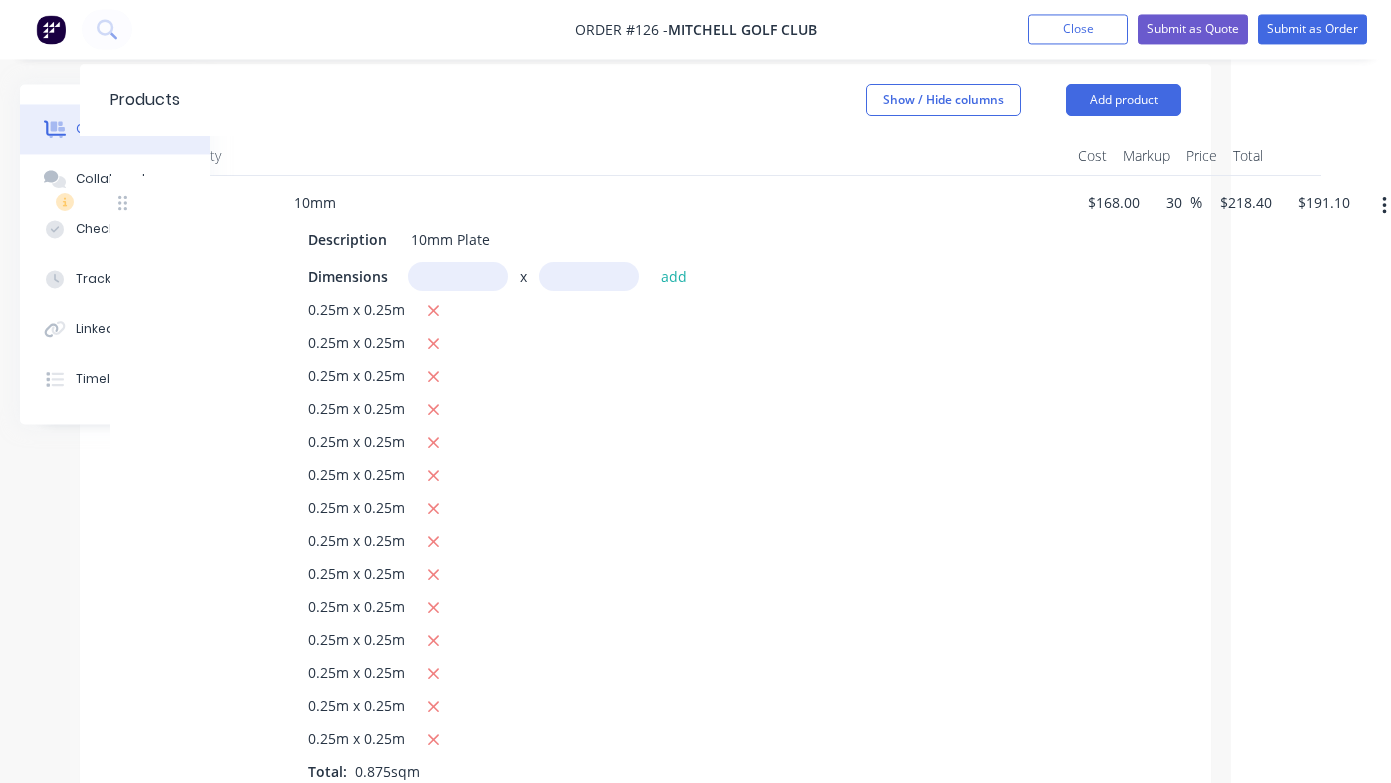 type on "$204.75" 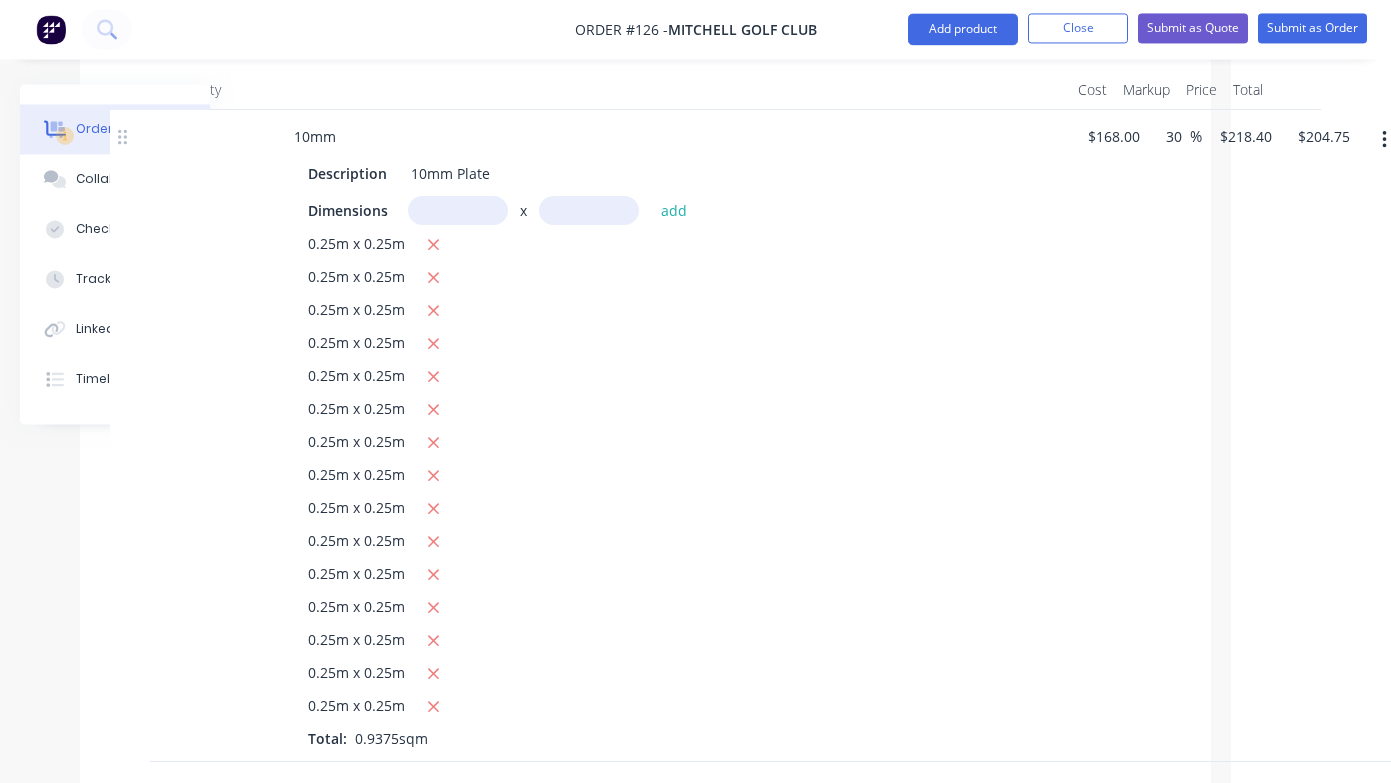 scroll, scrollTop: 505, scrollLeft: 157, axis: both 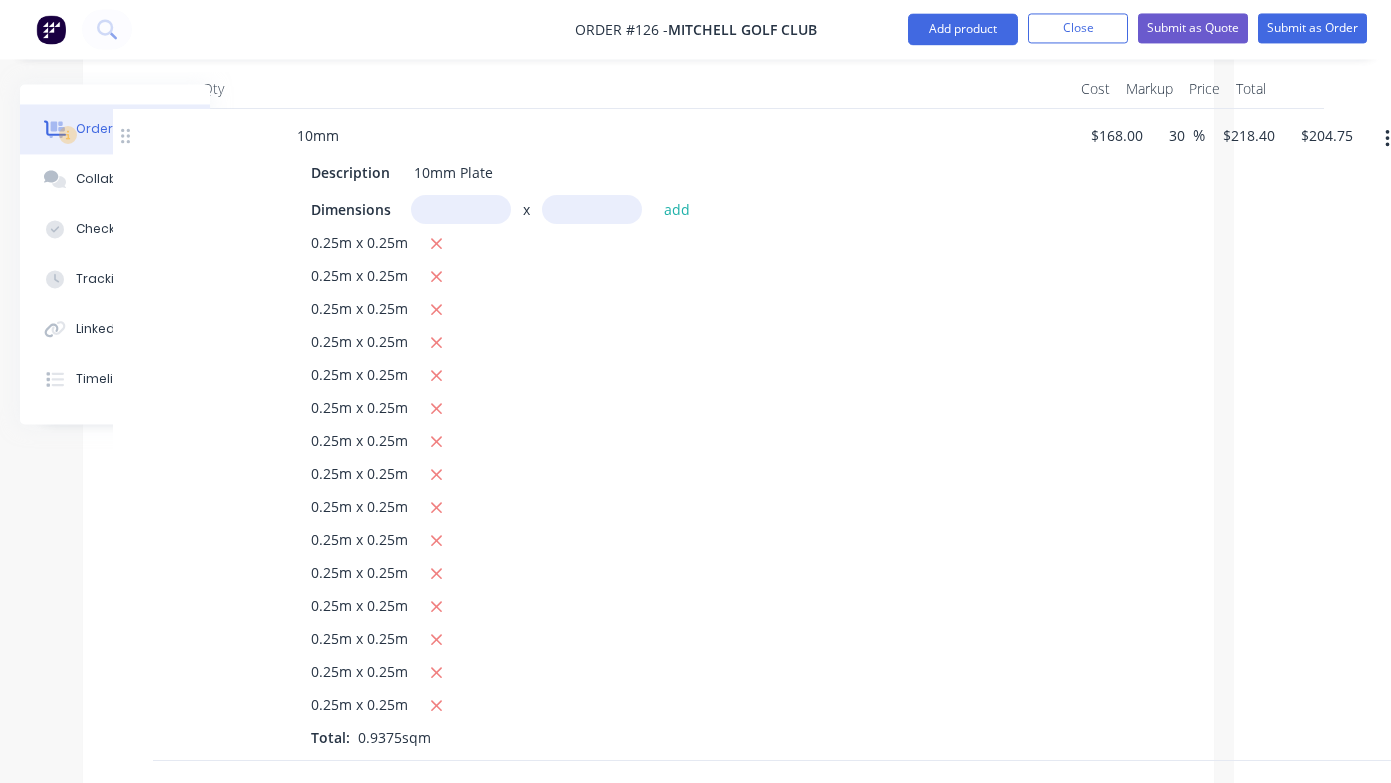 click at bounding box center [461, 210] 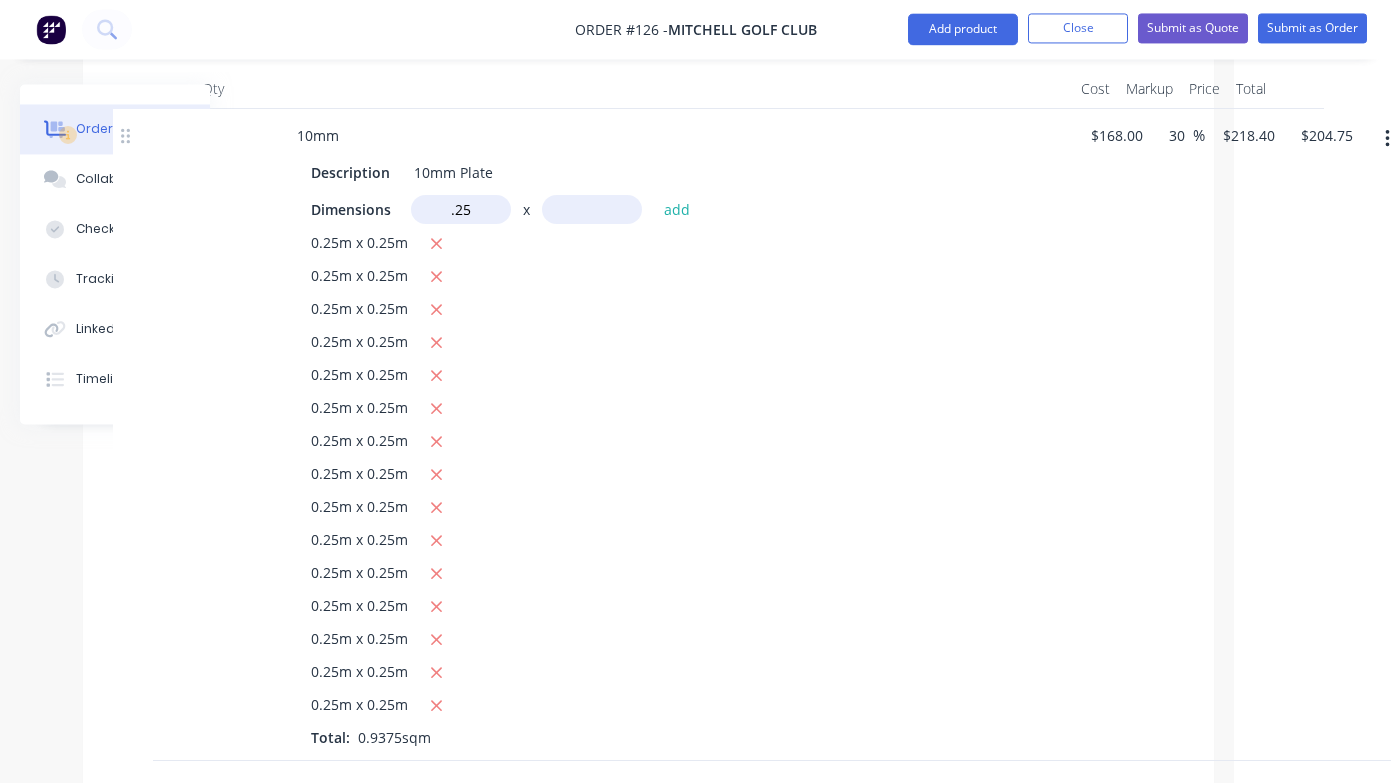type on "0.25m" 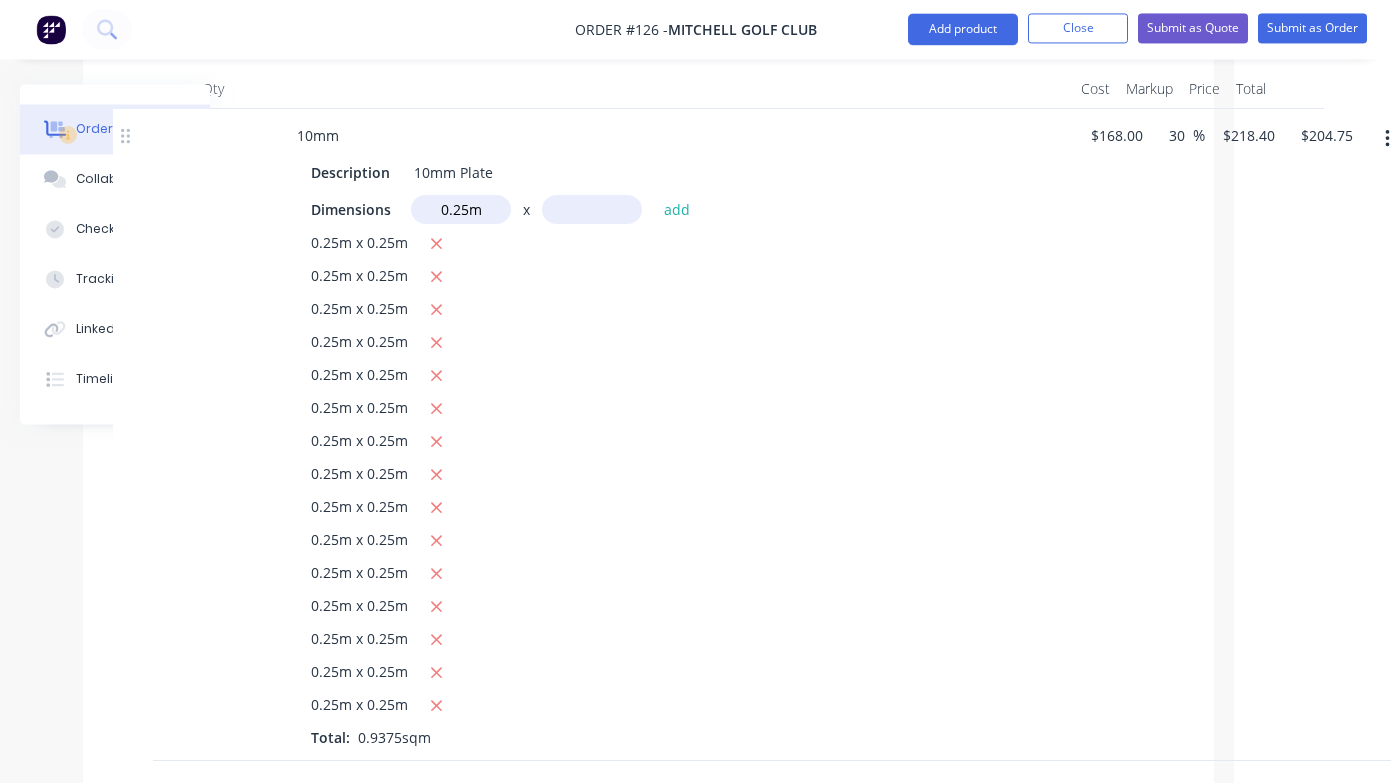 click at bounding box center [592, 210] 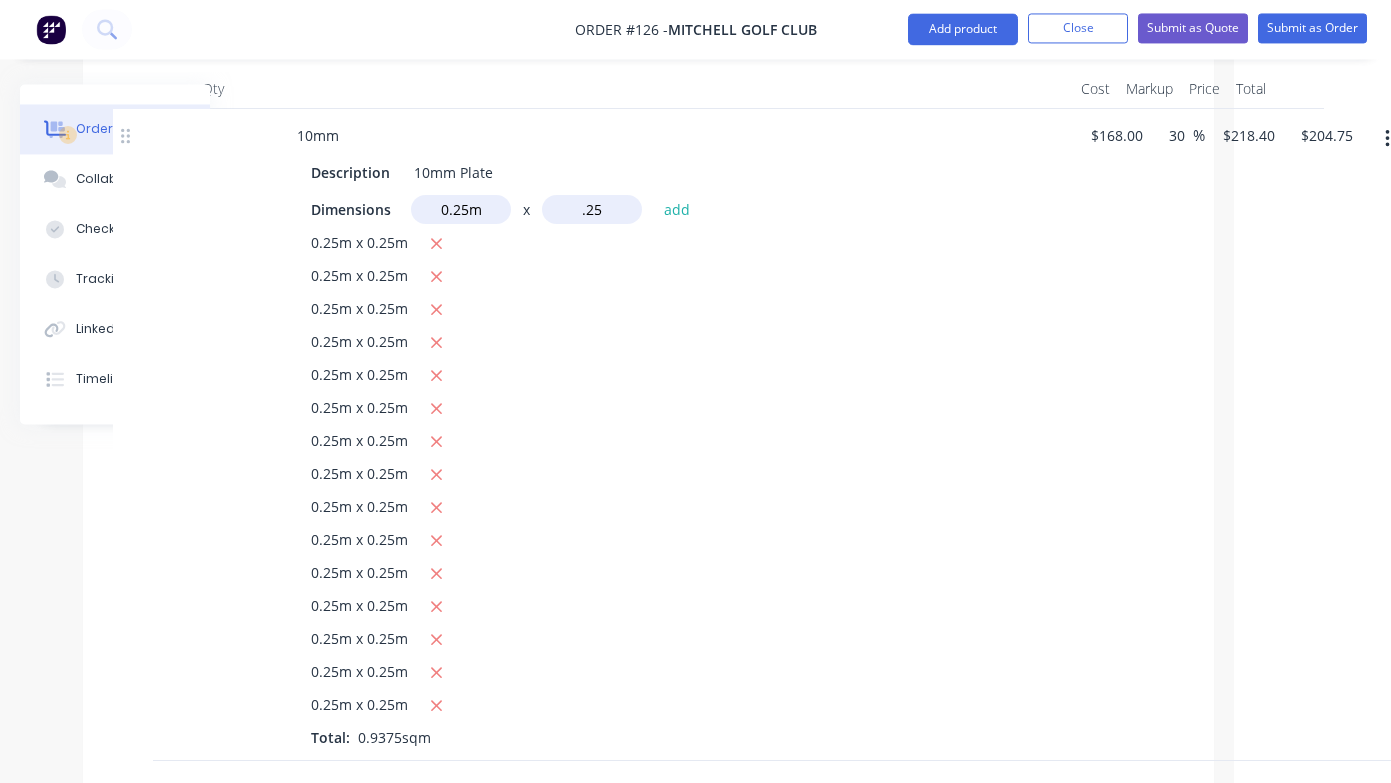 type on ".25" 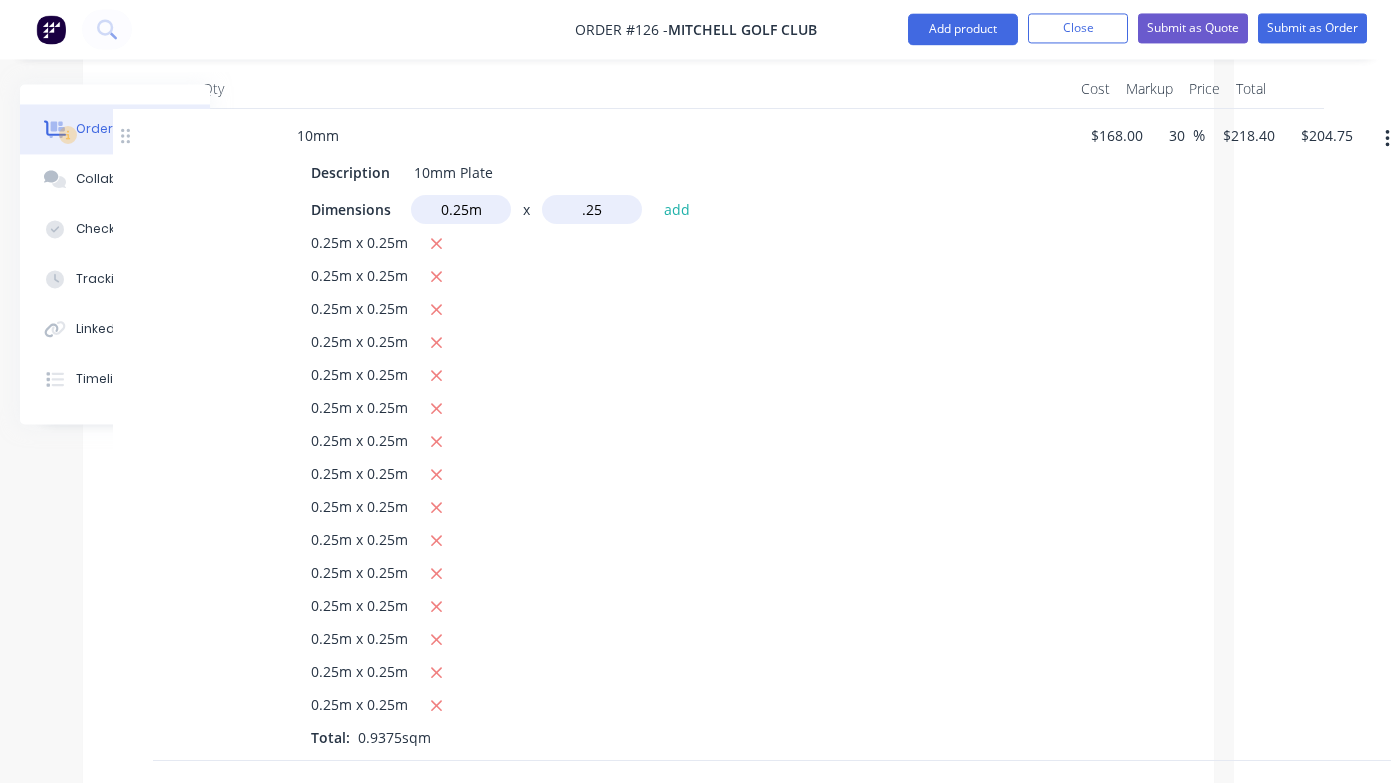 click on "add" at bounding box center [677, 209] 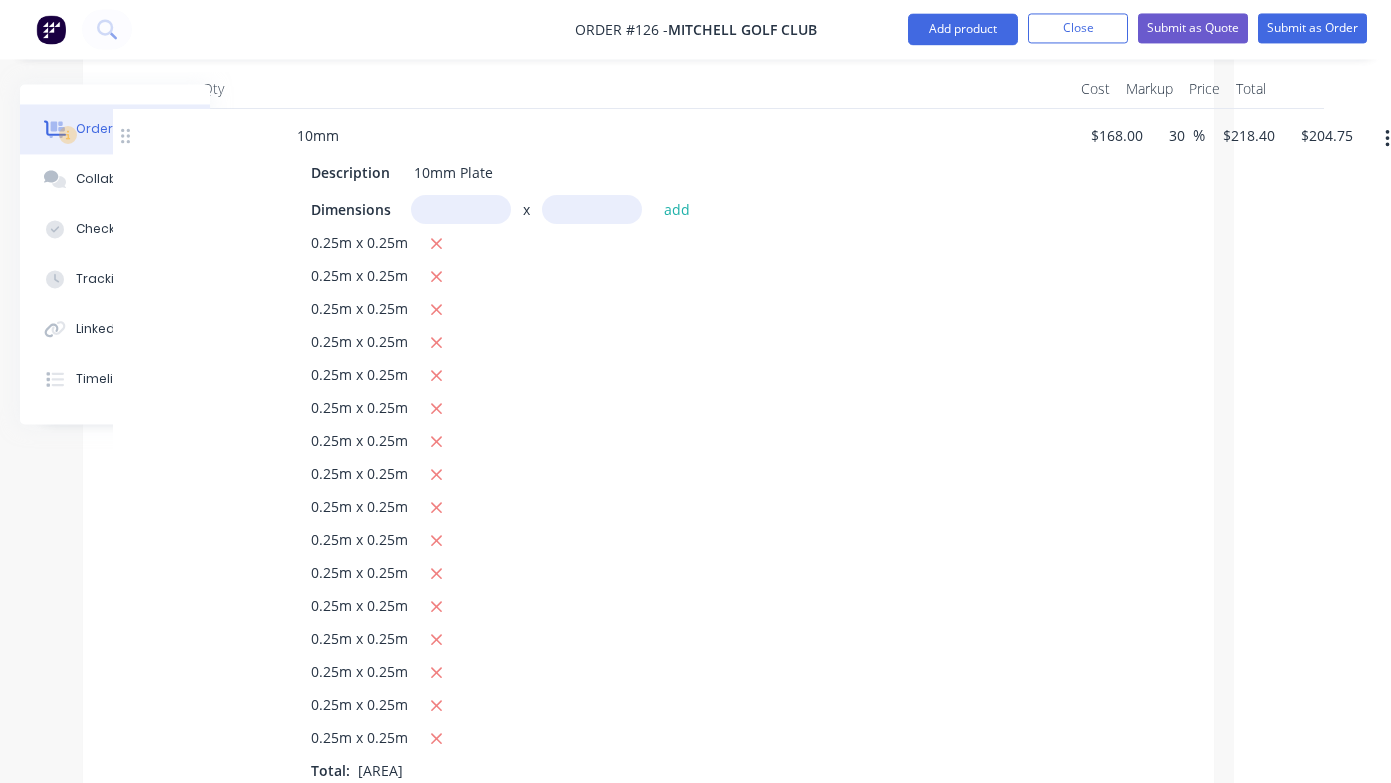 type on "$218.40" 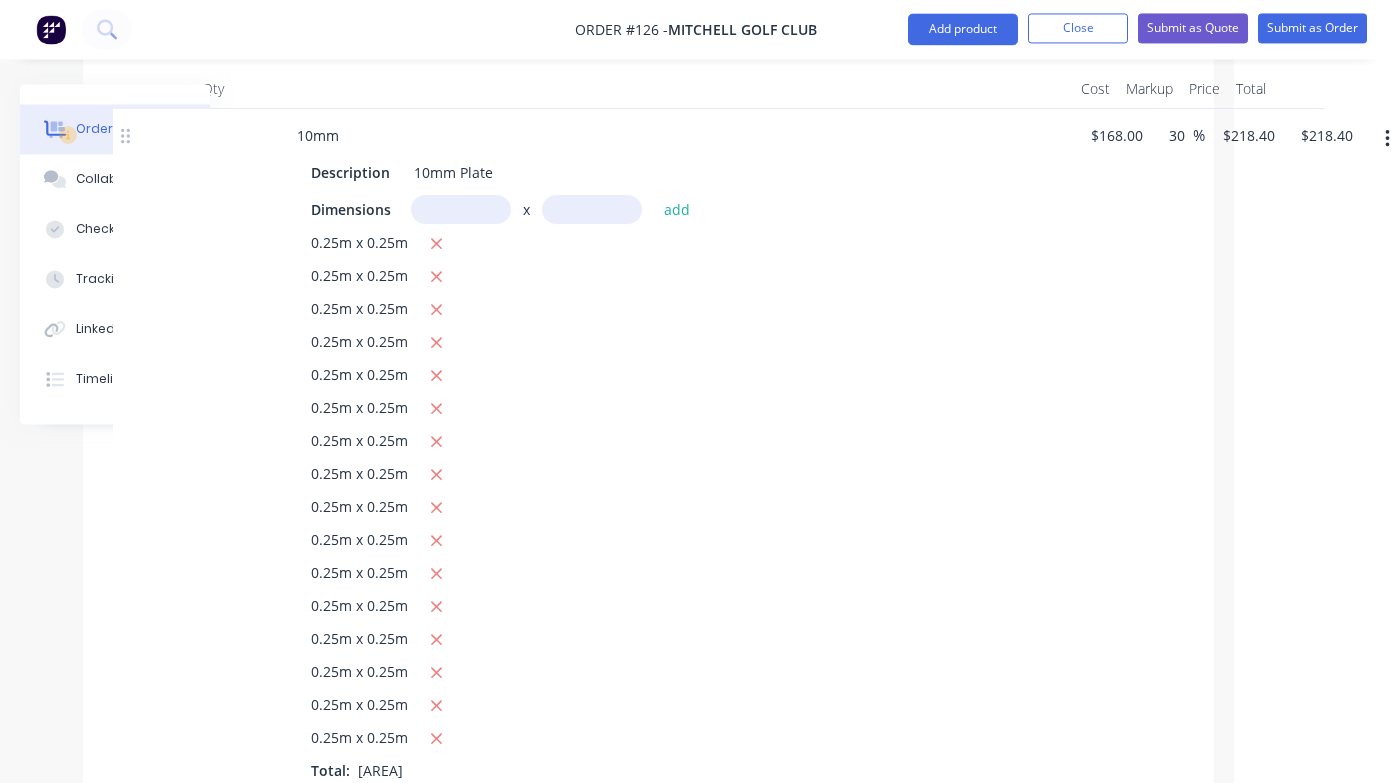 click on "0.25m x 0.25m" at bounding box center (673, 245) 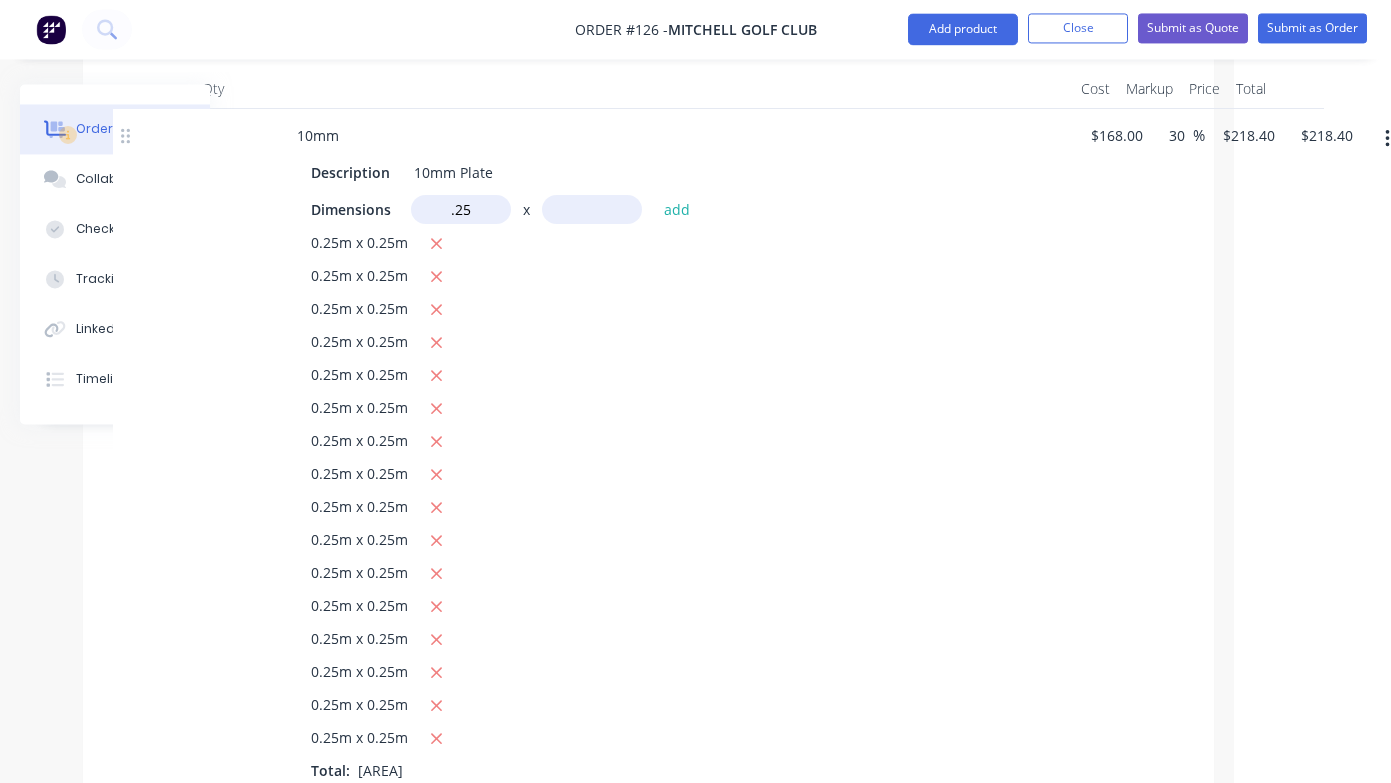 type on "0.25m" 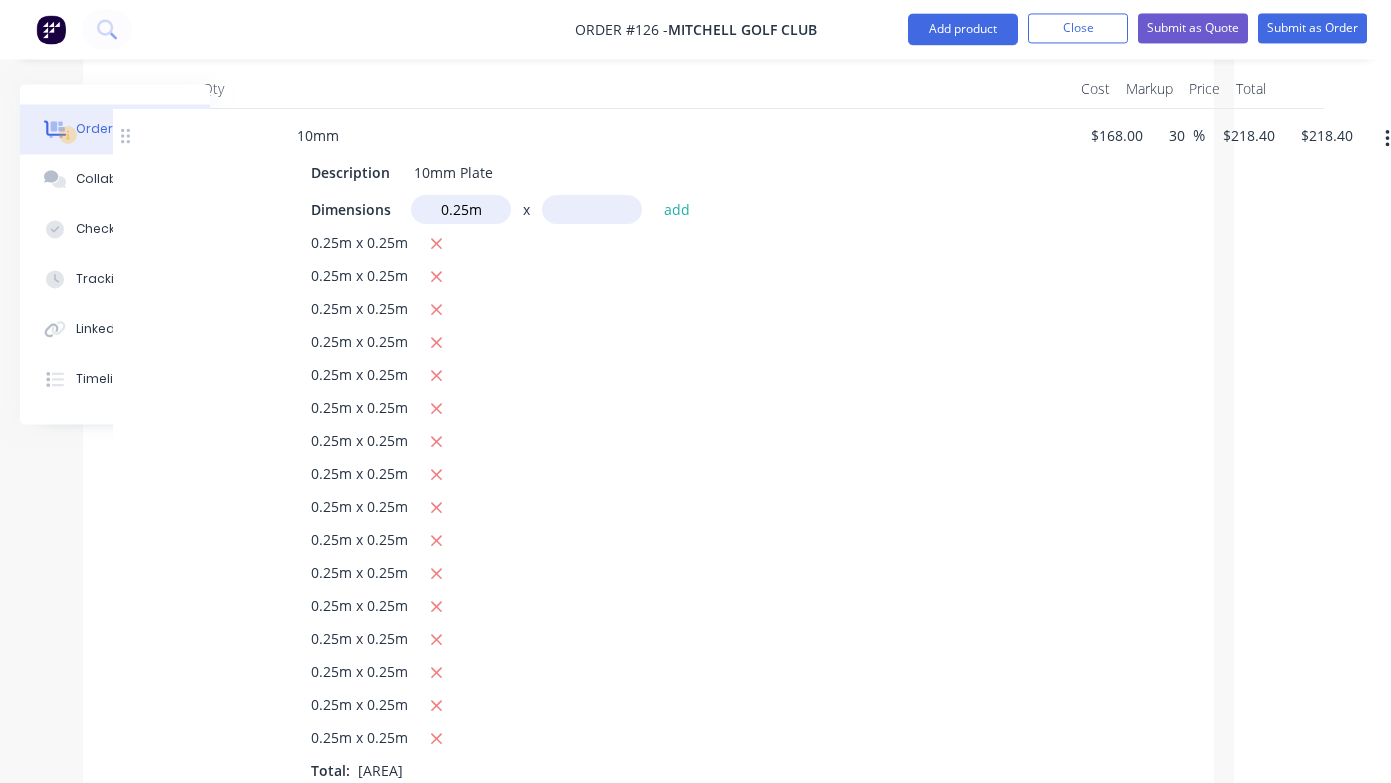 click at bounding box center [592, 210] 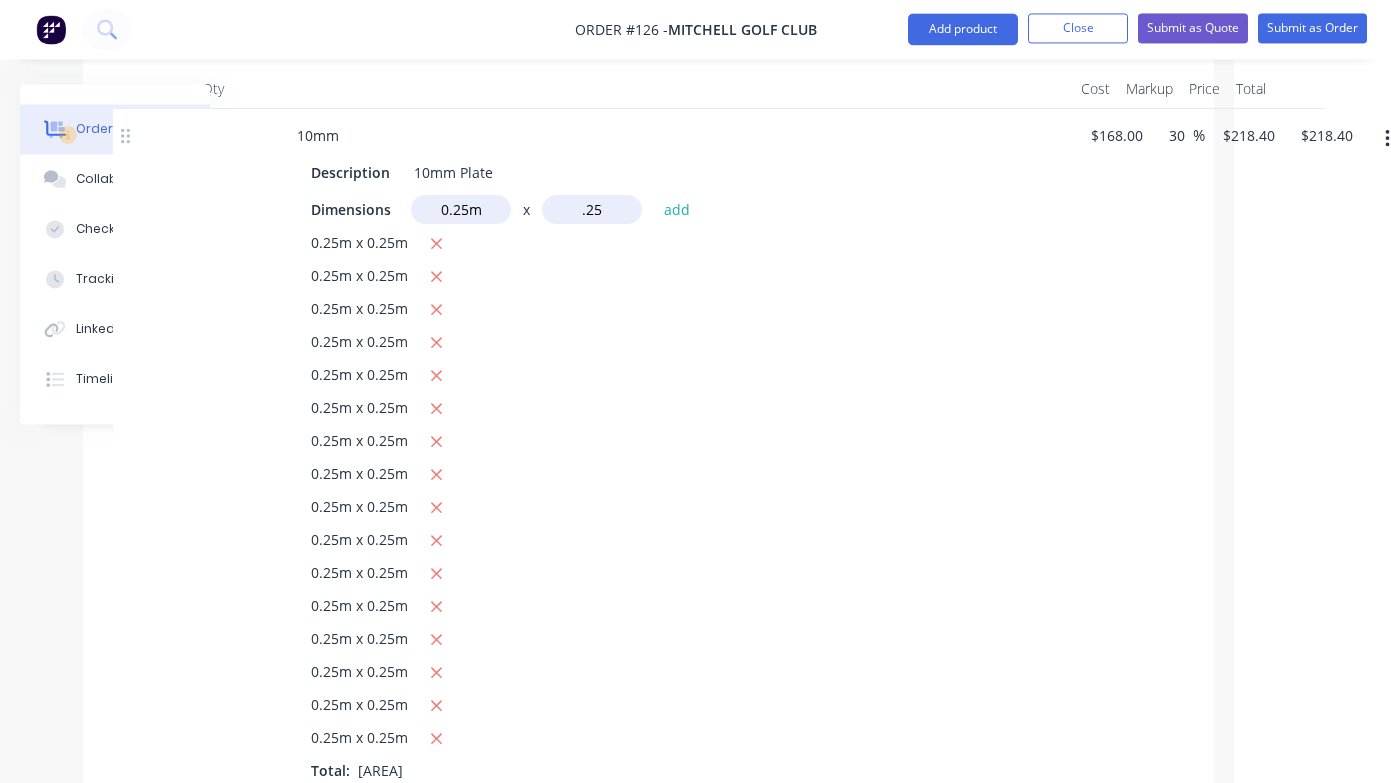 type on ".25" 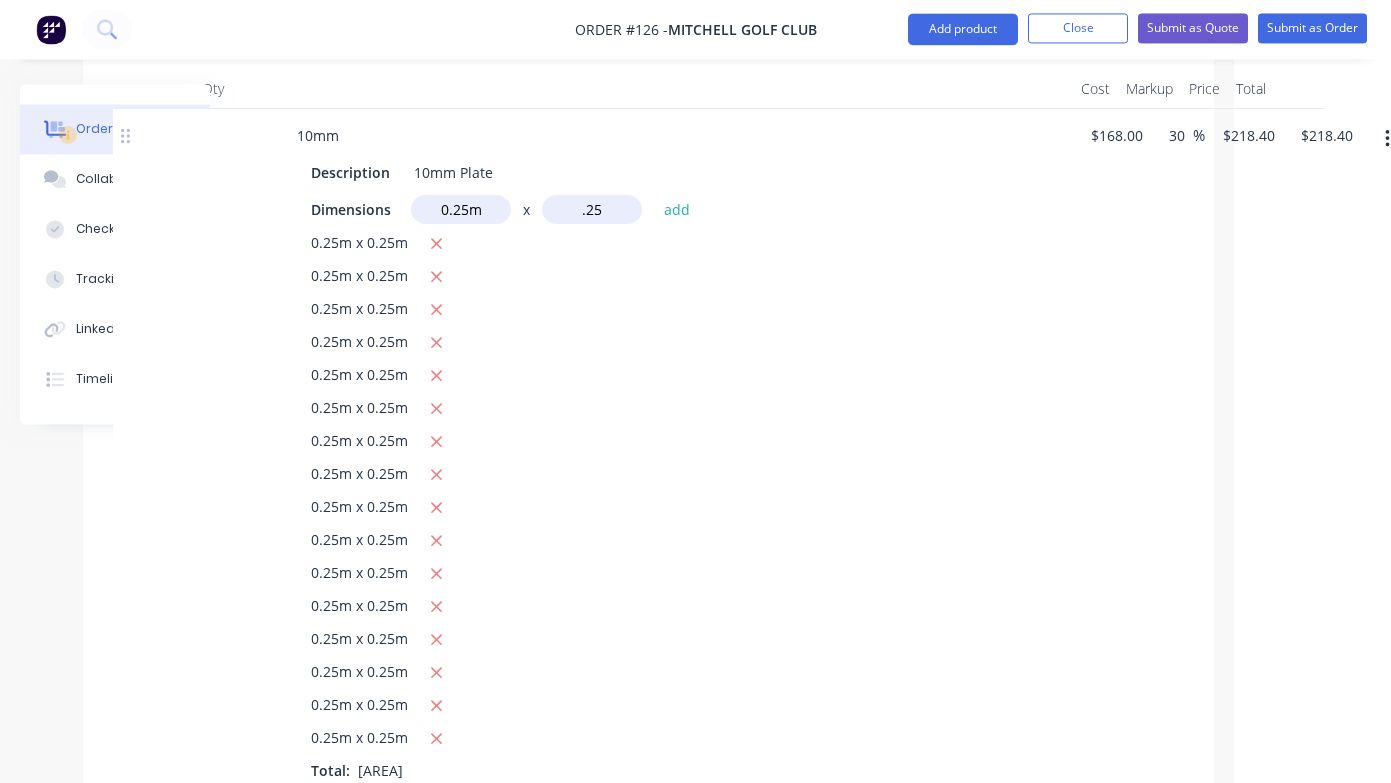 click on "add" at bounding box center [677, 209] 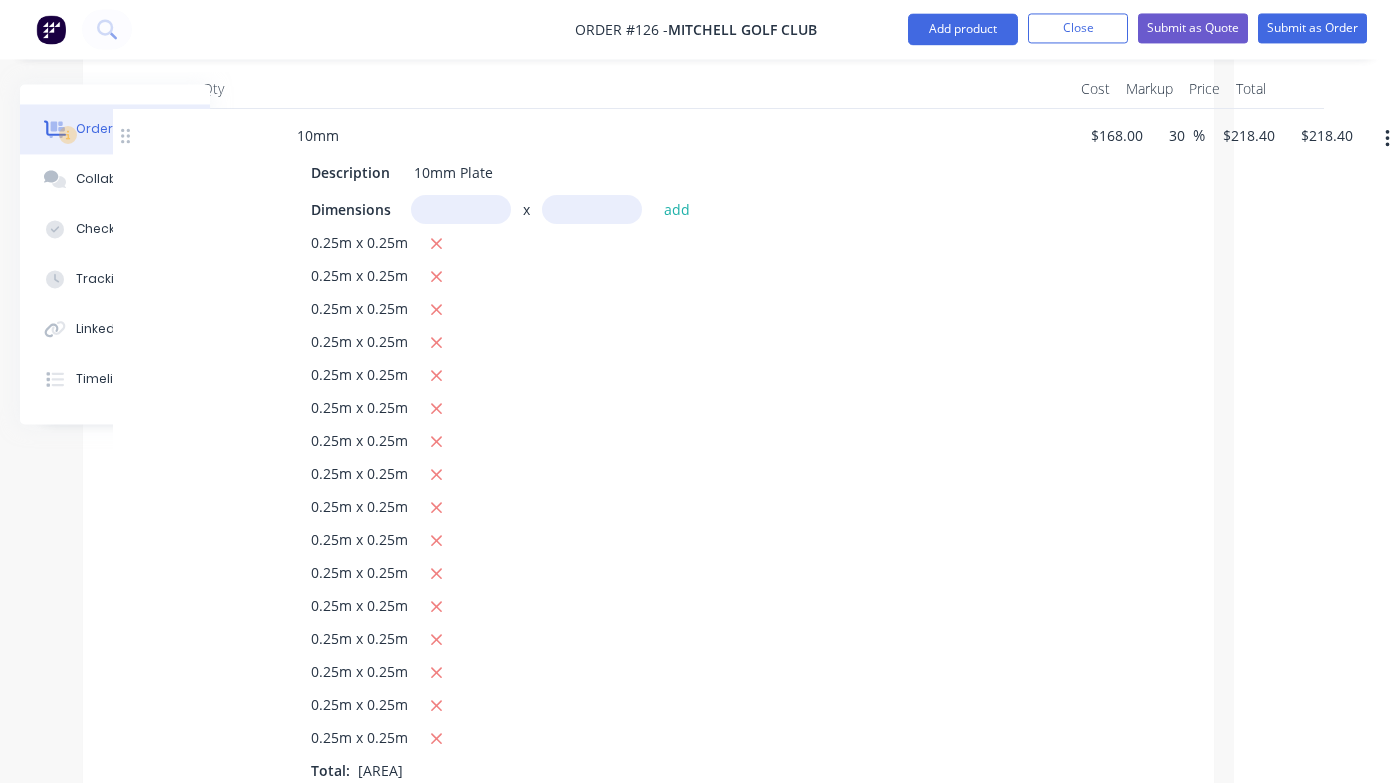 type on "$232.05" 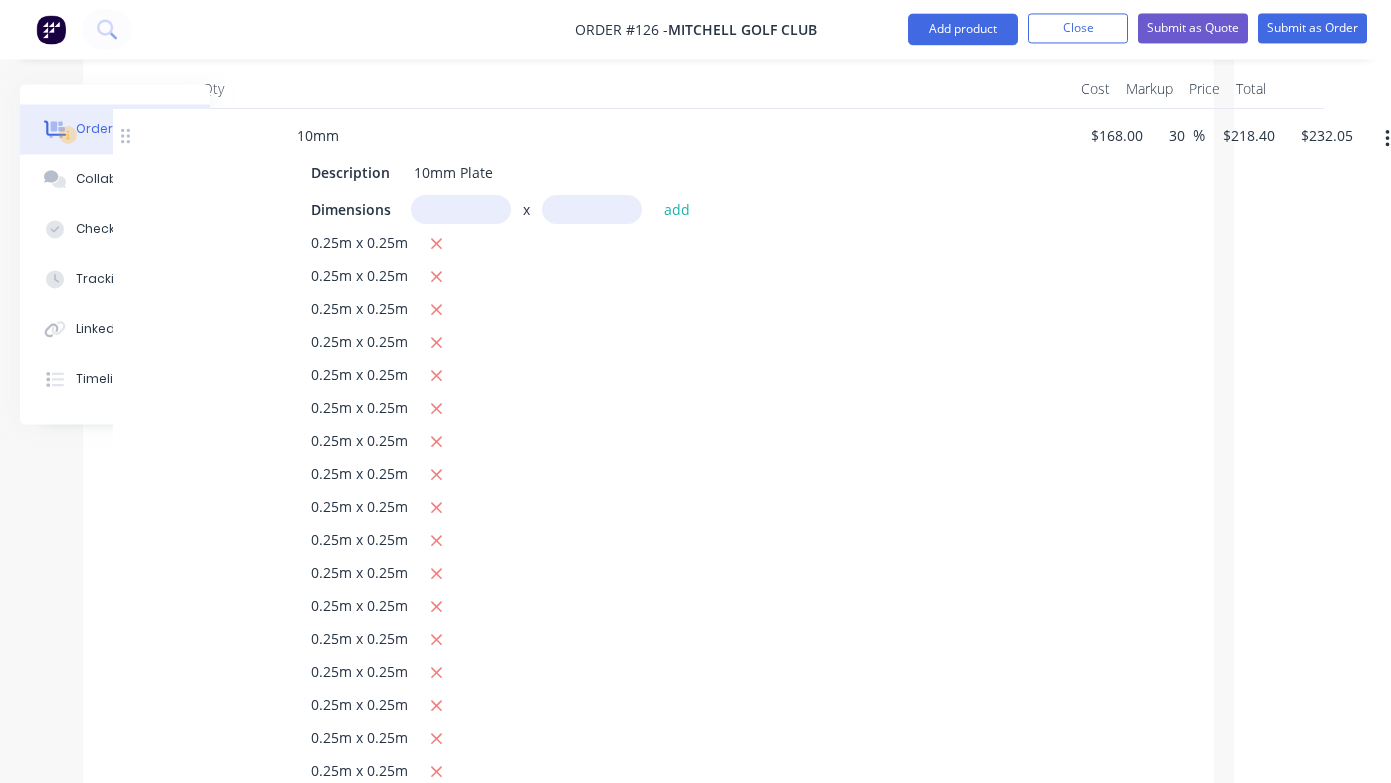 click at bounding box center (461, 210) 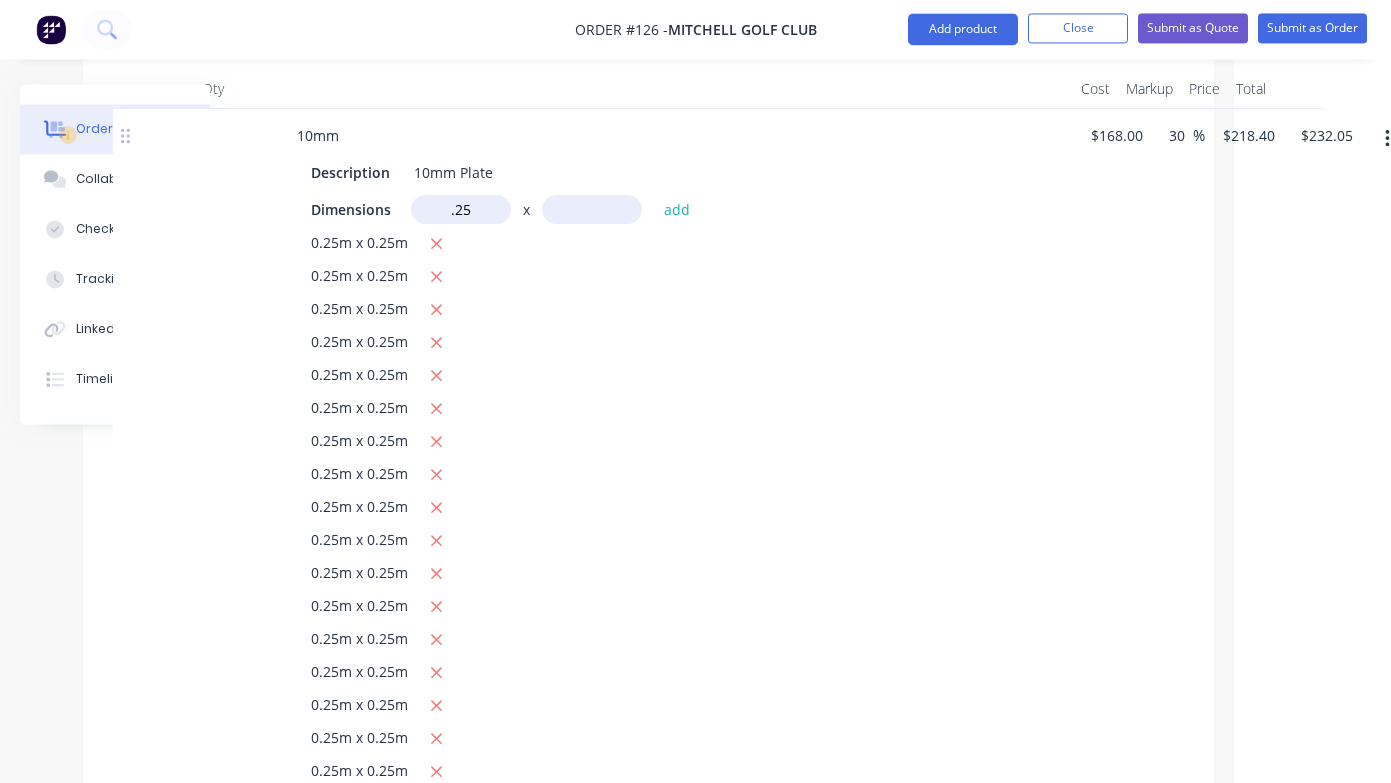 type on "0.25m" 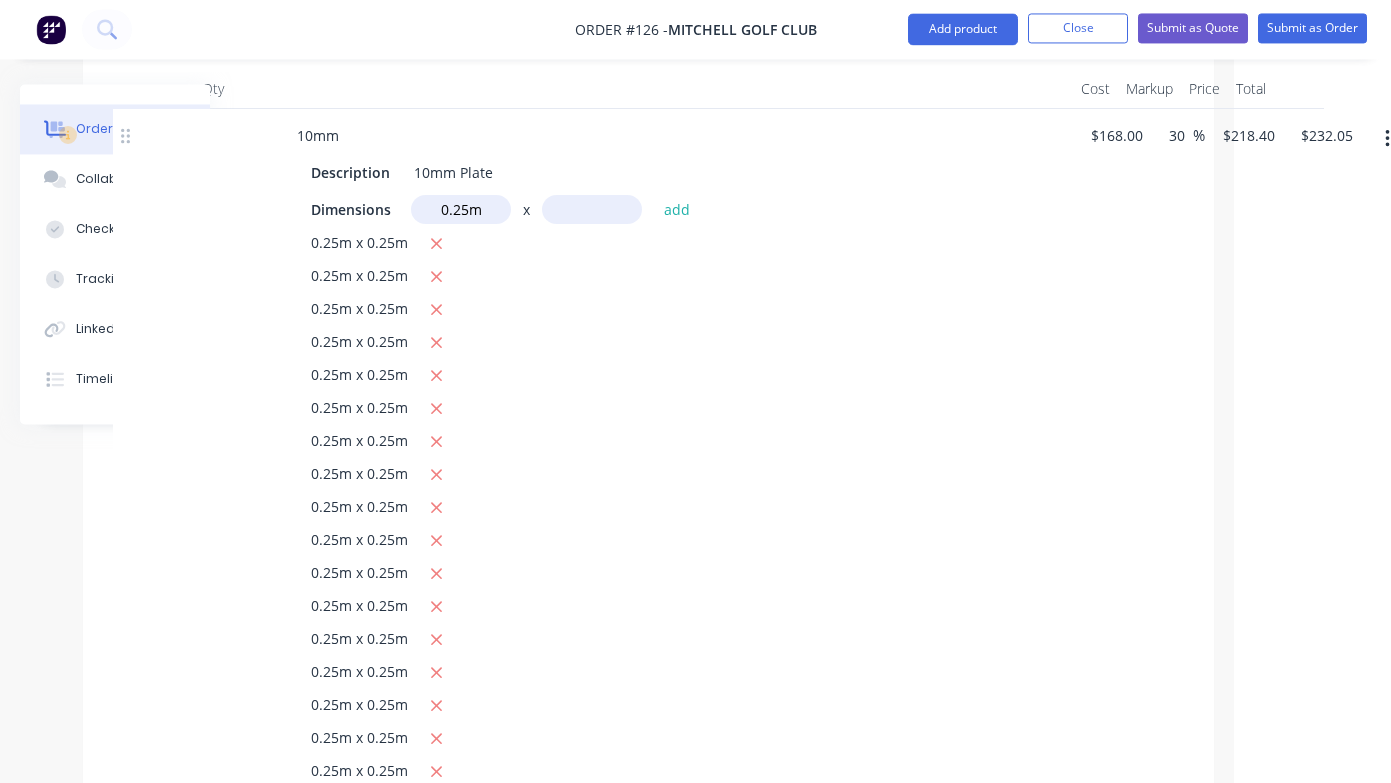 click at bounding box center (592, 210) 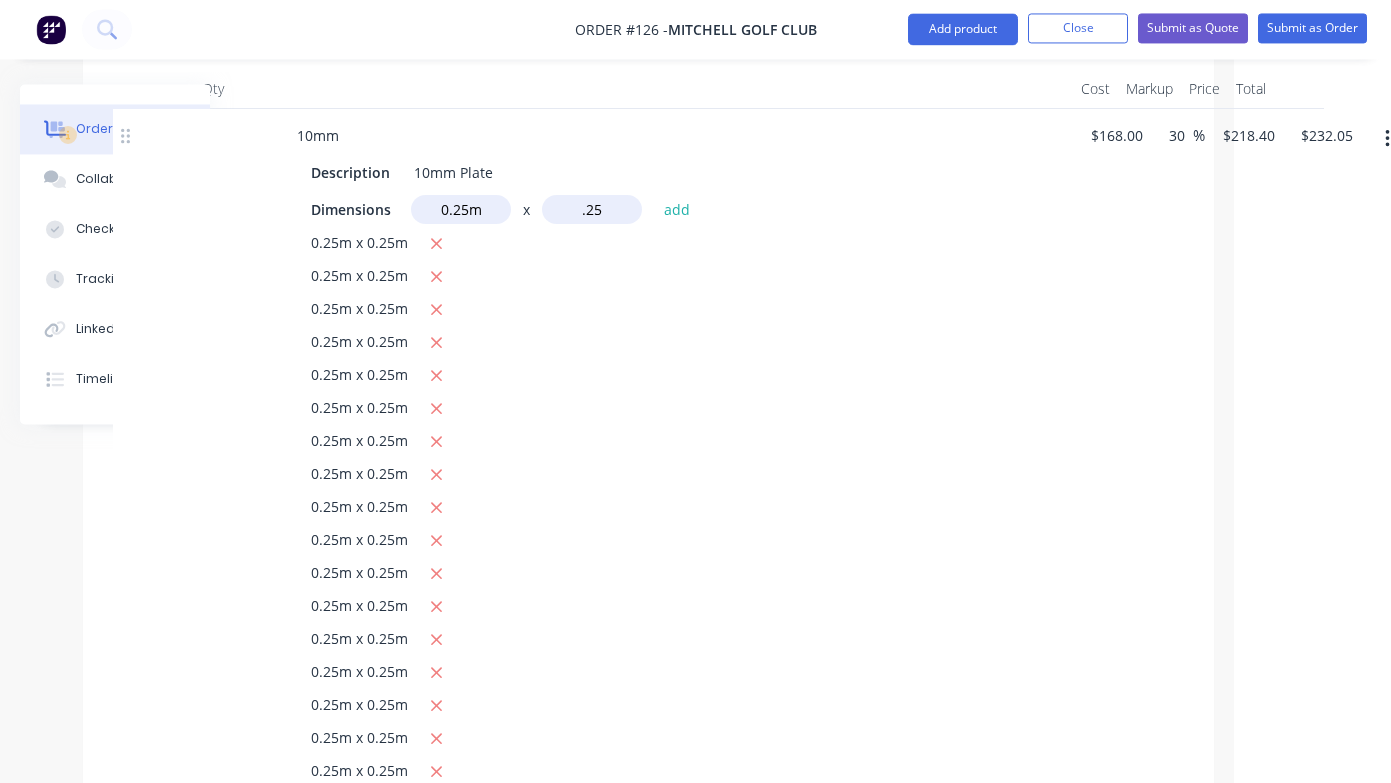 type on ".25" 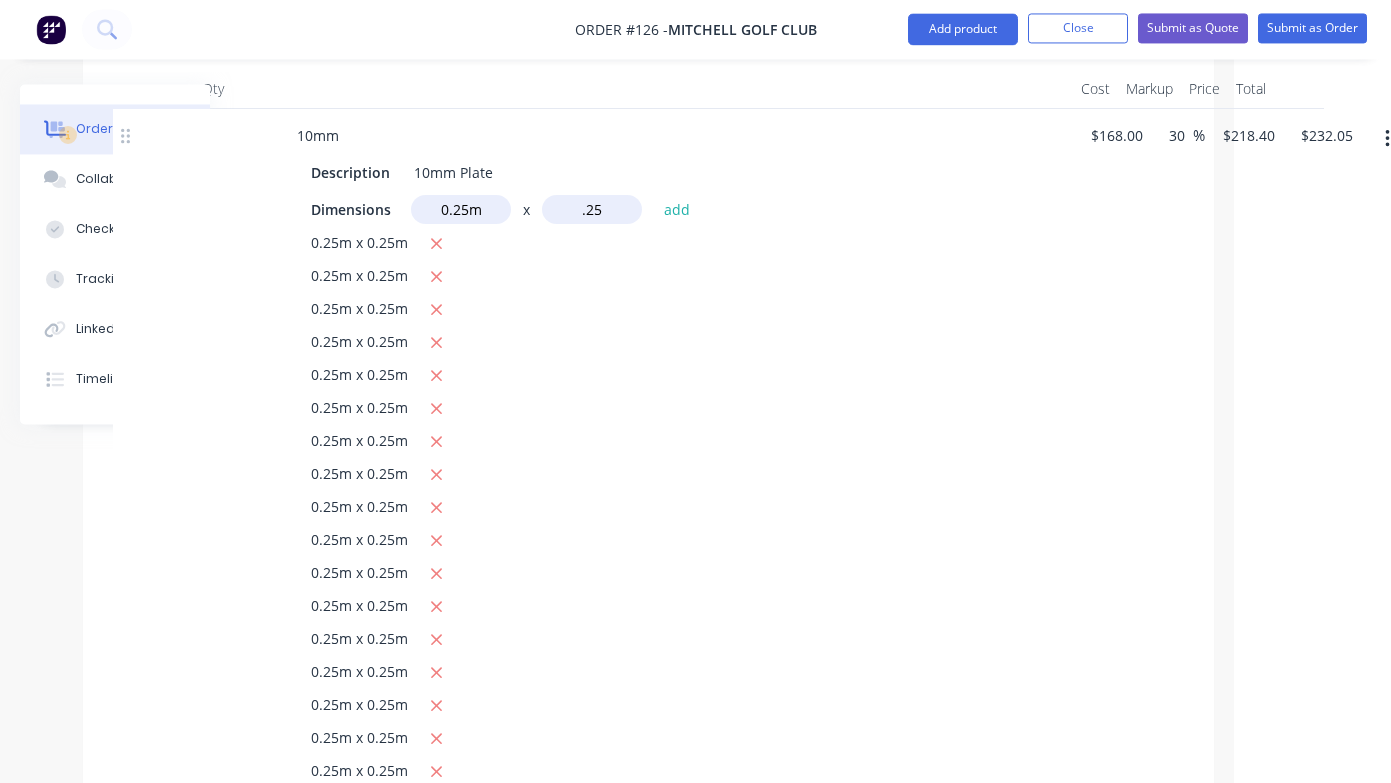 click on "add" at bounding box center [677, 209] 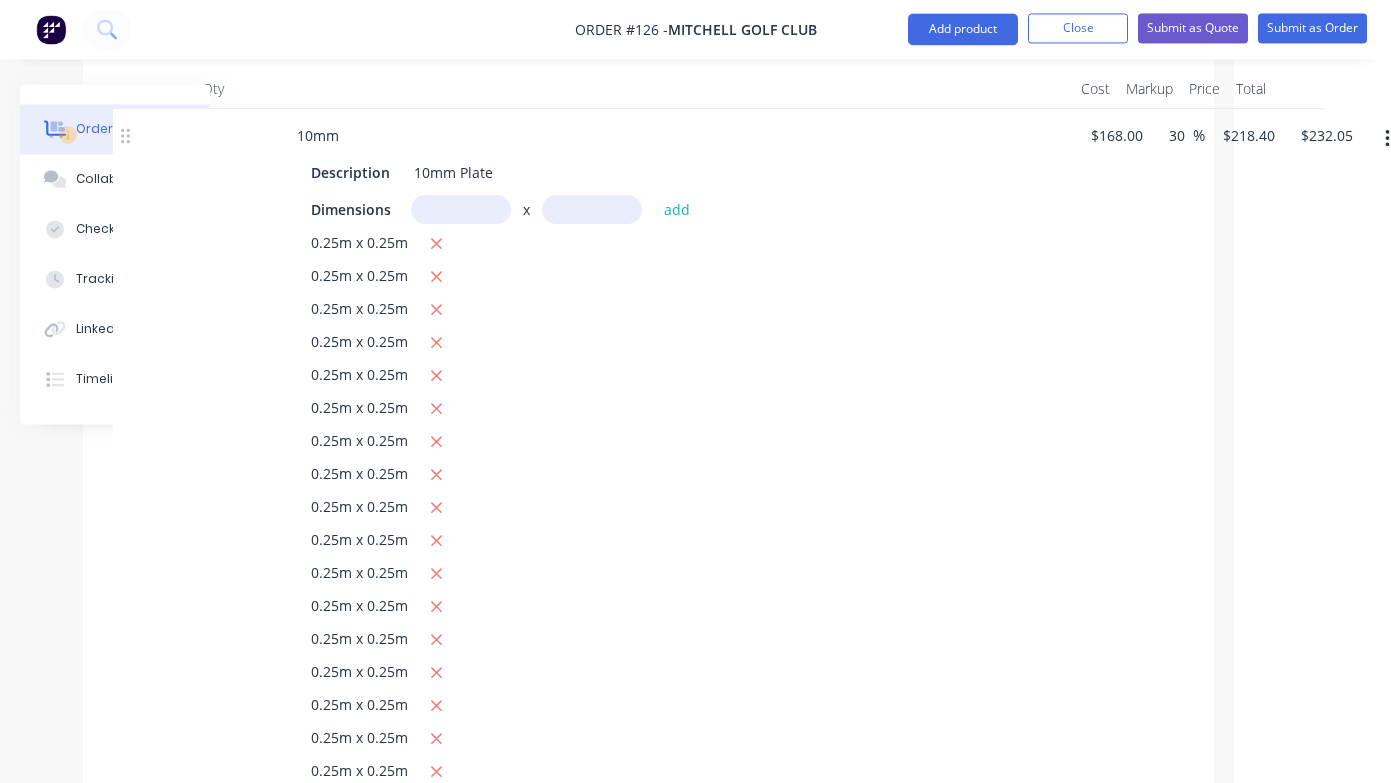 type on "$245.70" 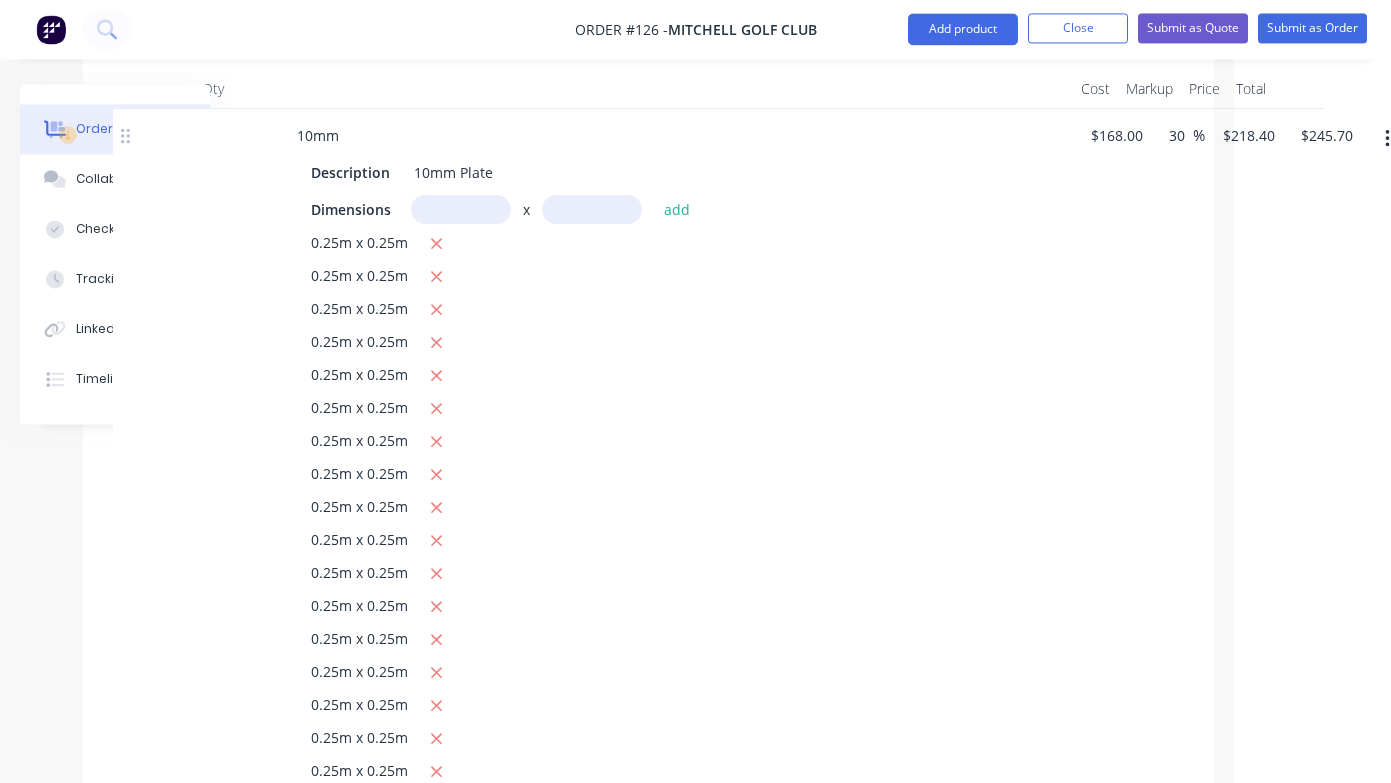 click at bounding box center [461, 210] 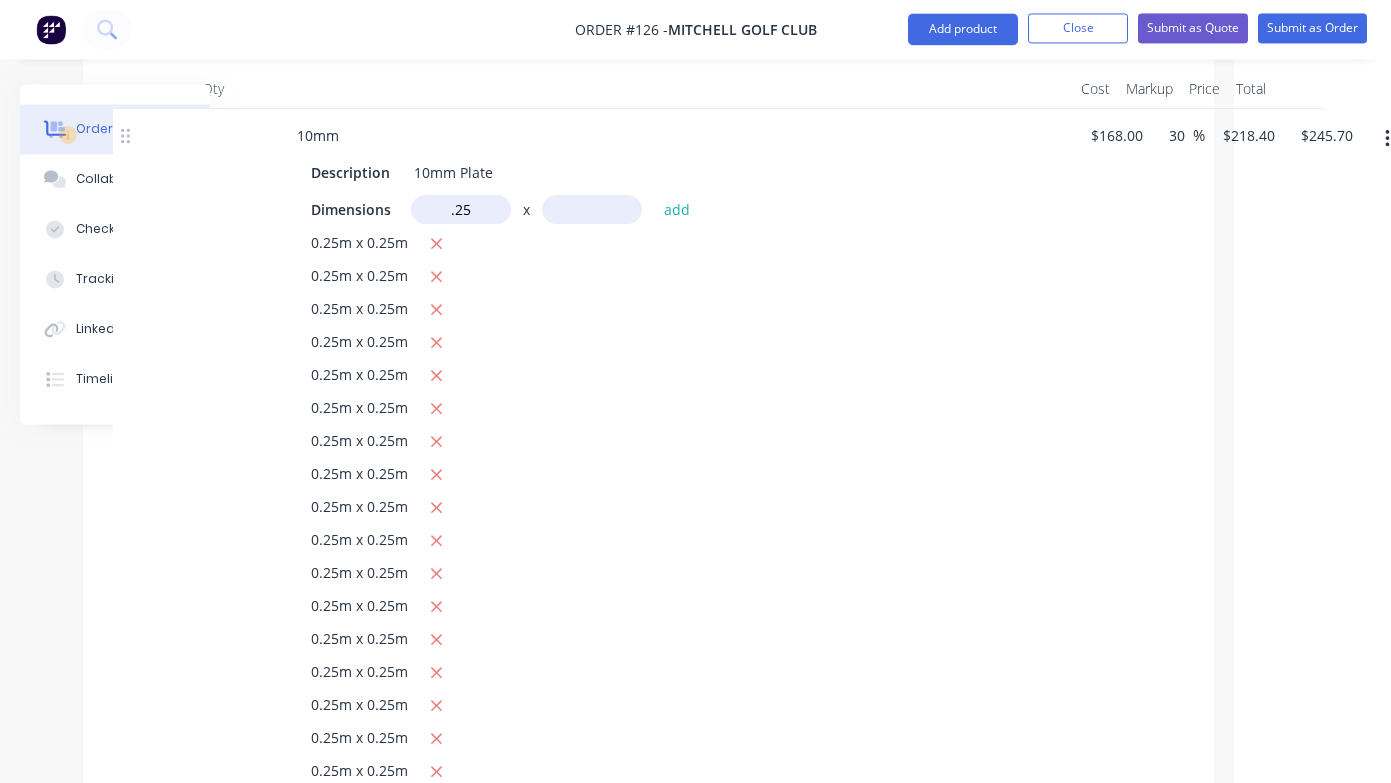 type on "0.25m" 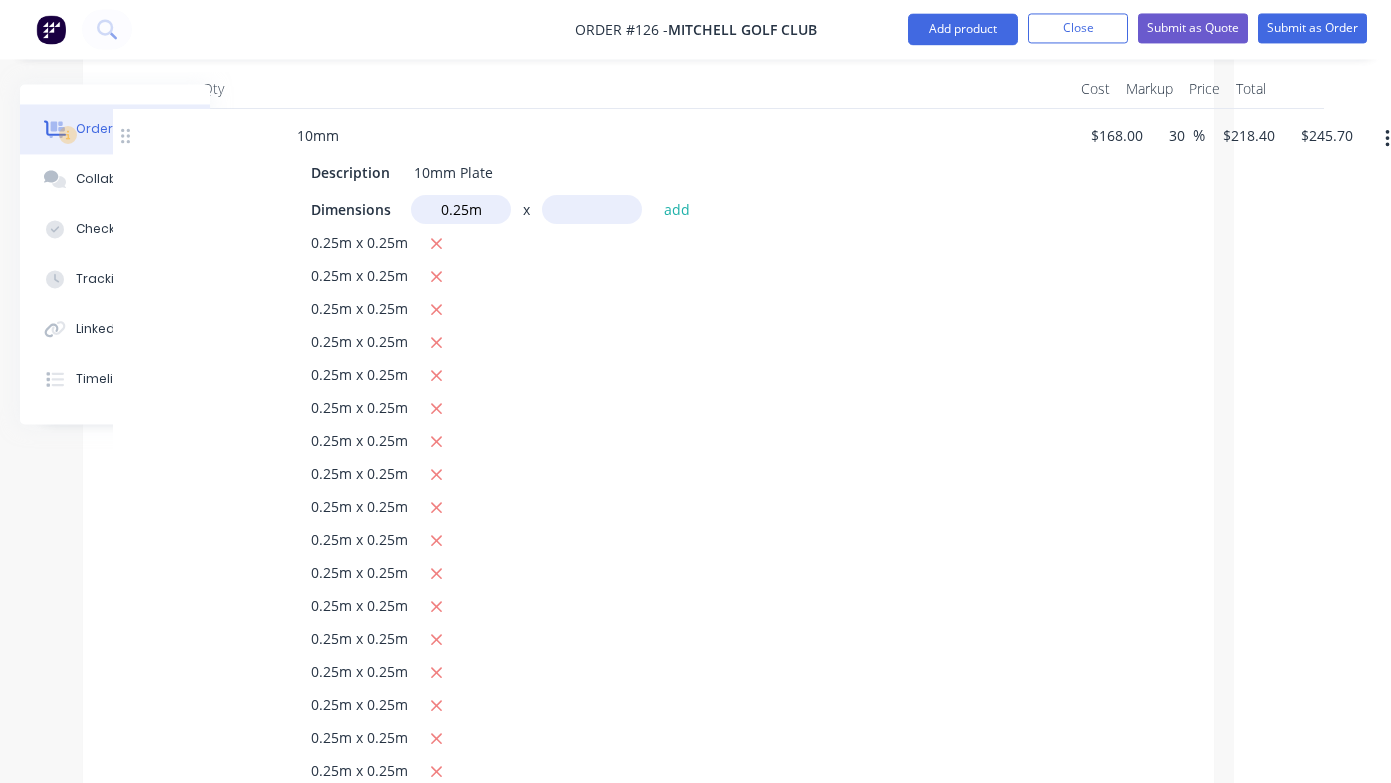 click at bounding box center (592, 210) 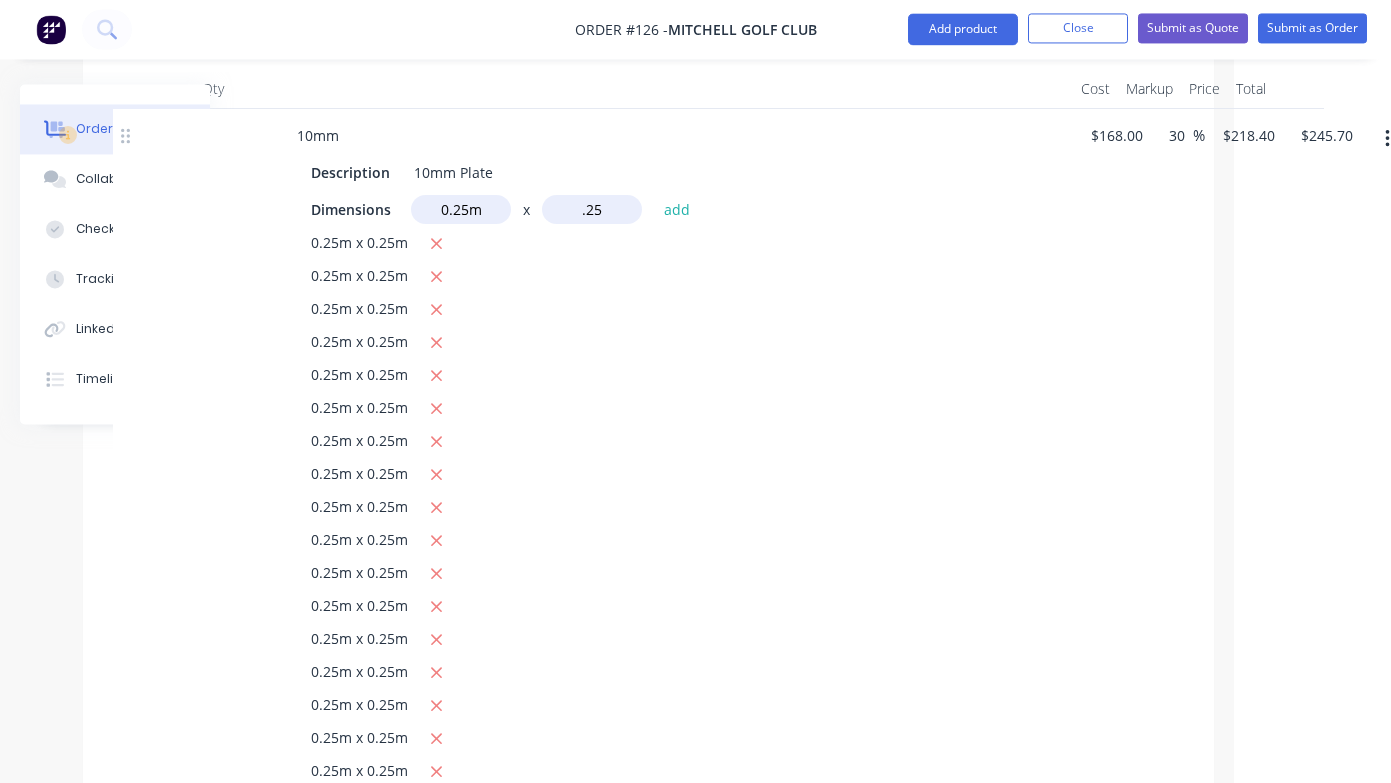 type on ".25" 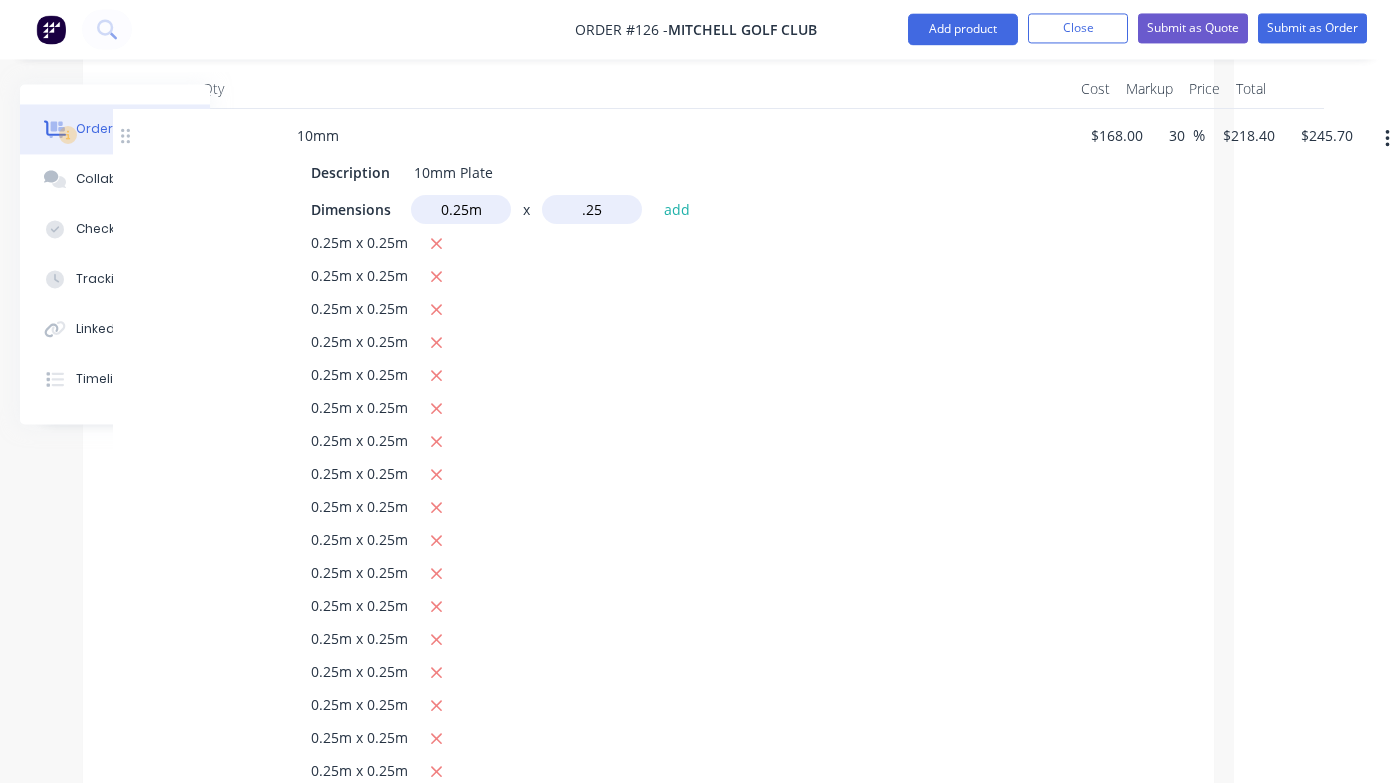 click on "add" at bounding box center [677, 209] 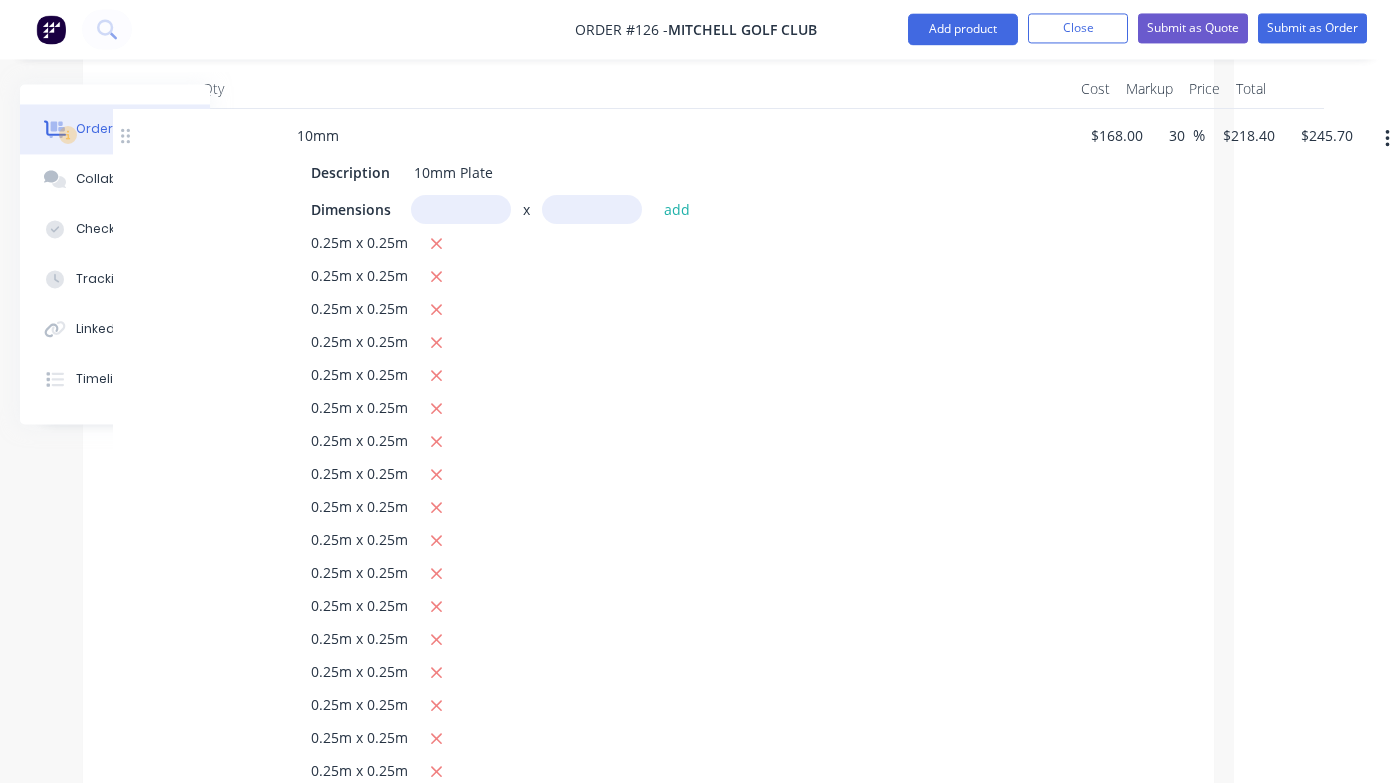 type on "$259.35" 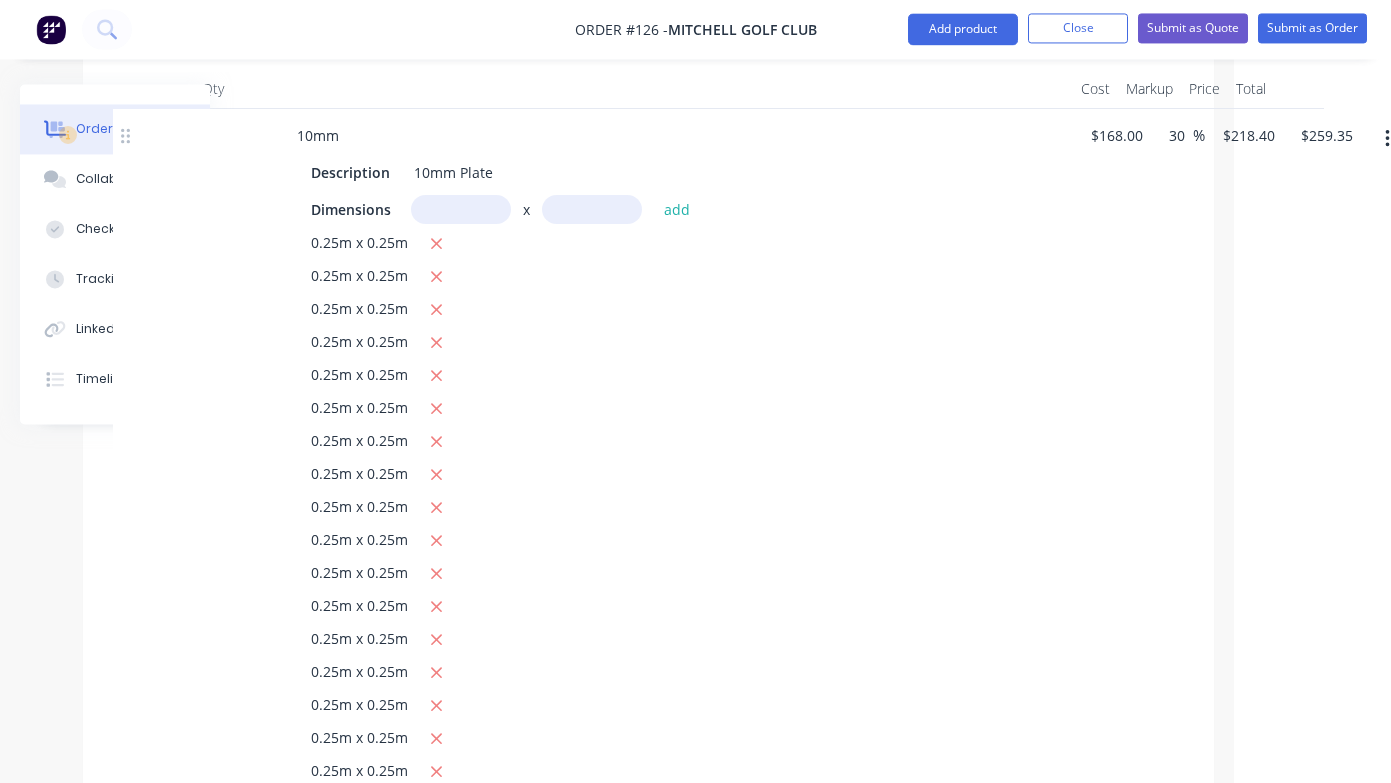 click at bounding box center (461, 210) 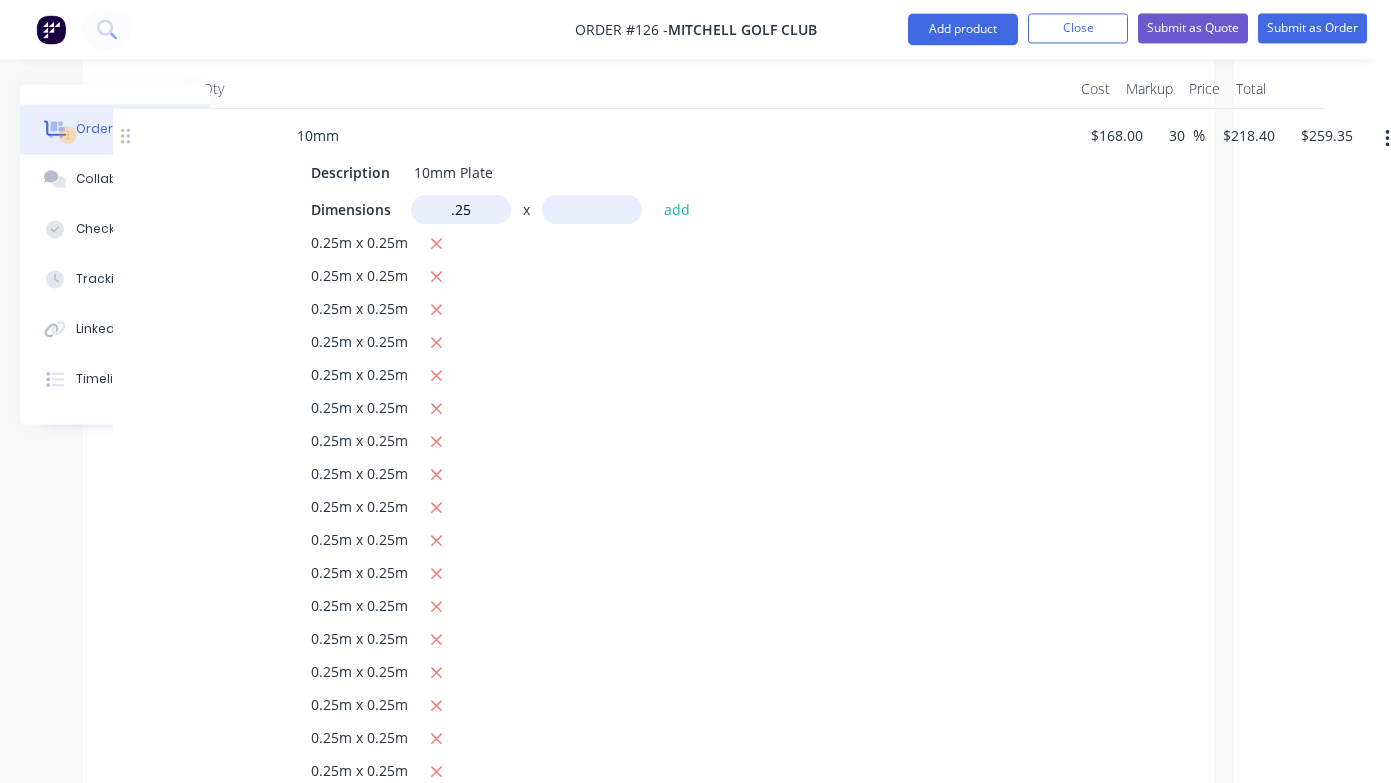 type on "0.25m" 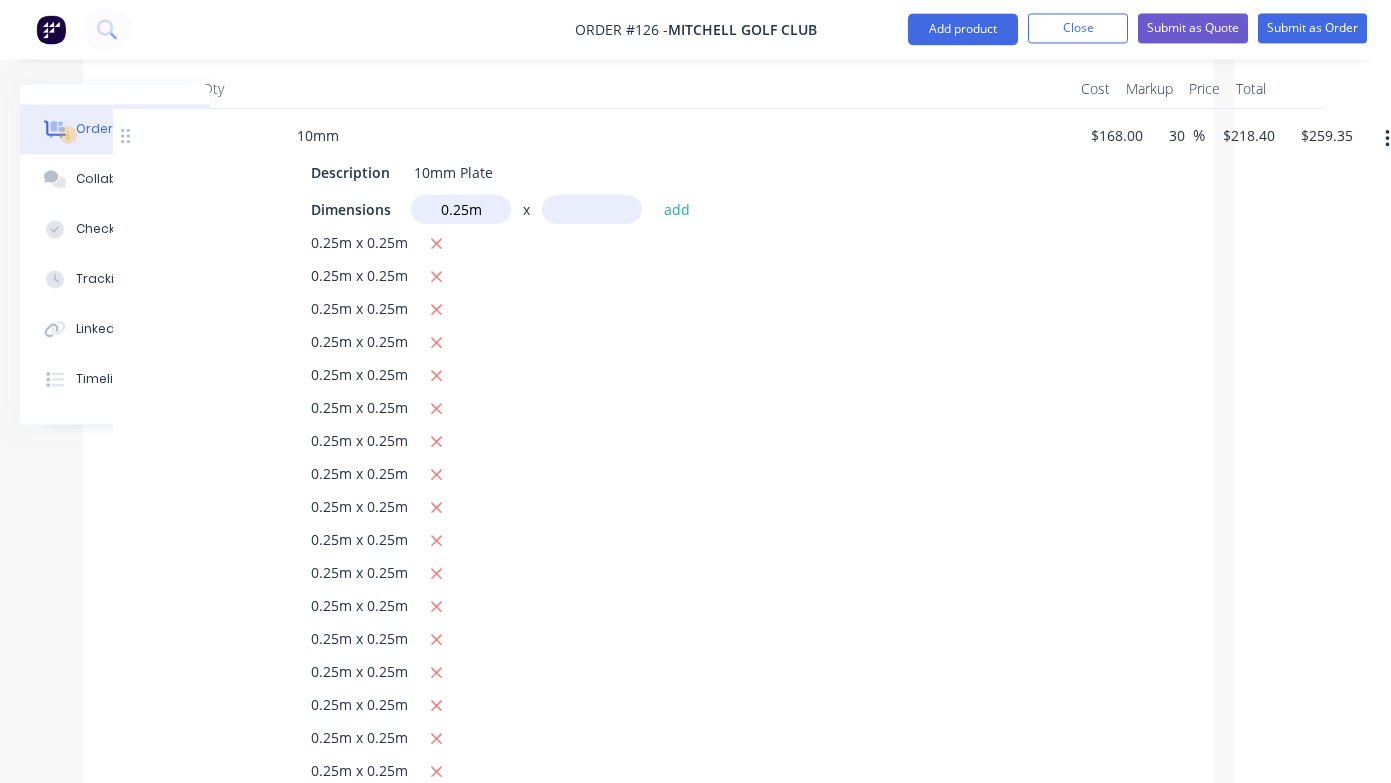 click at bounding box center [592, 210] 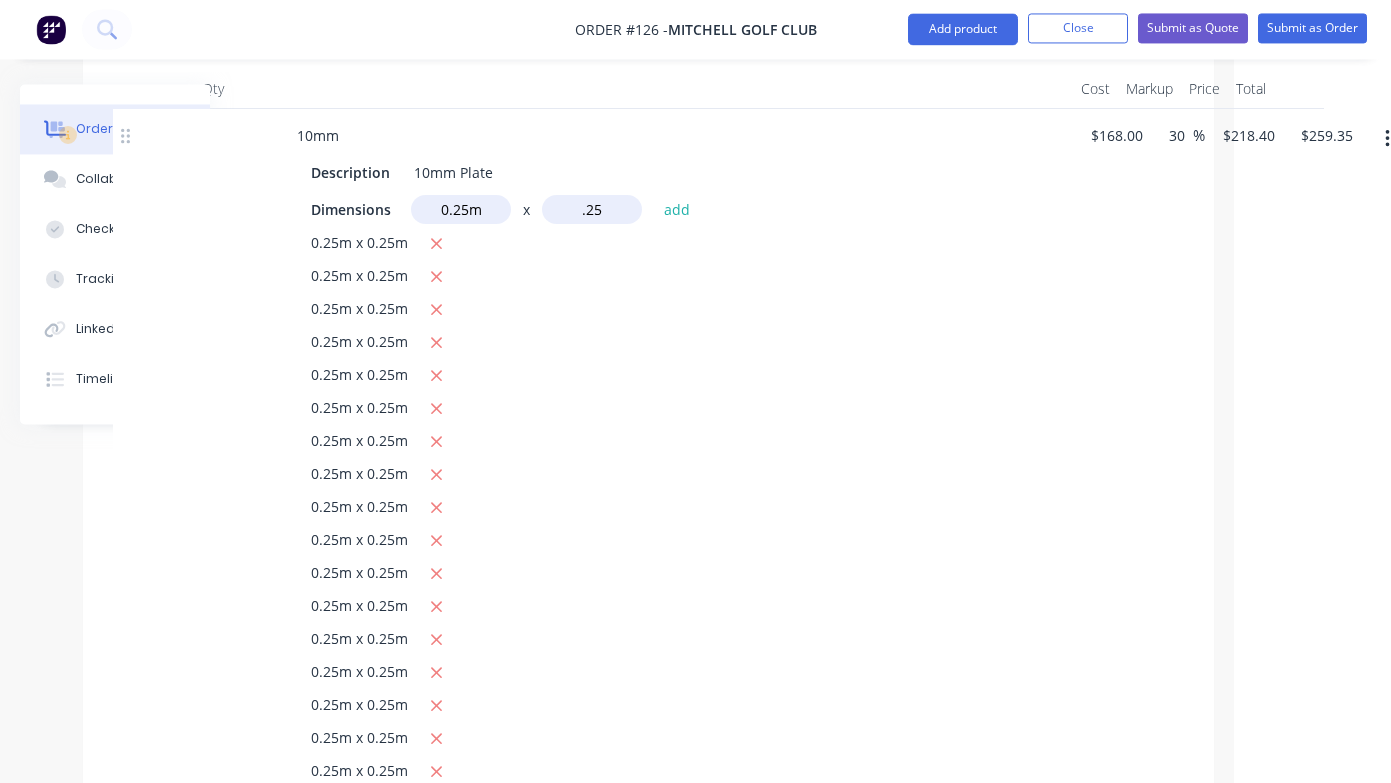 type on ".25" 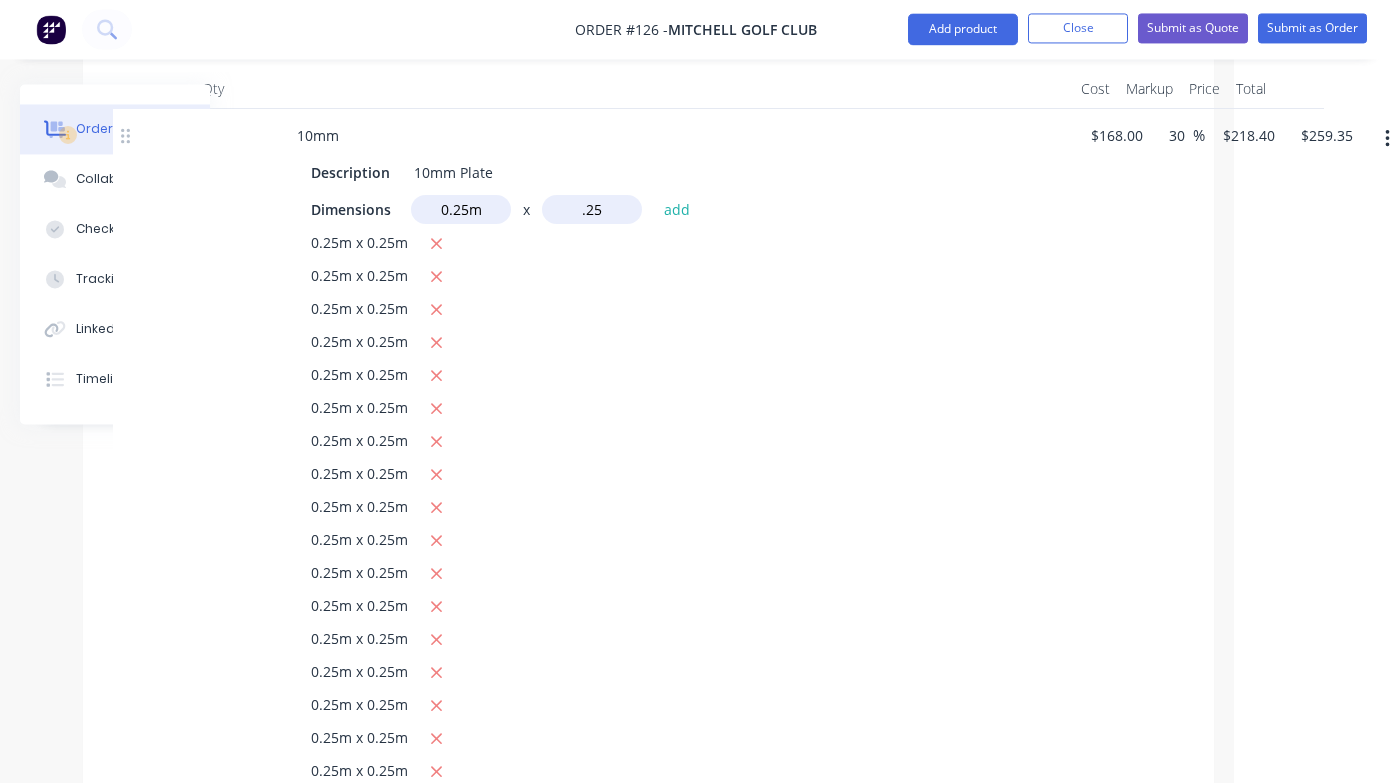 click on "add" at bounding box center [677, 209] 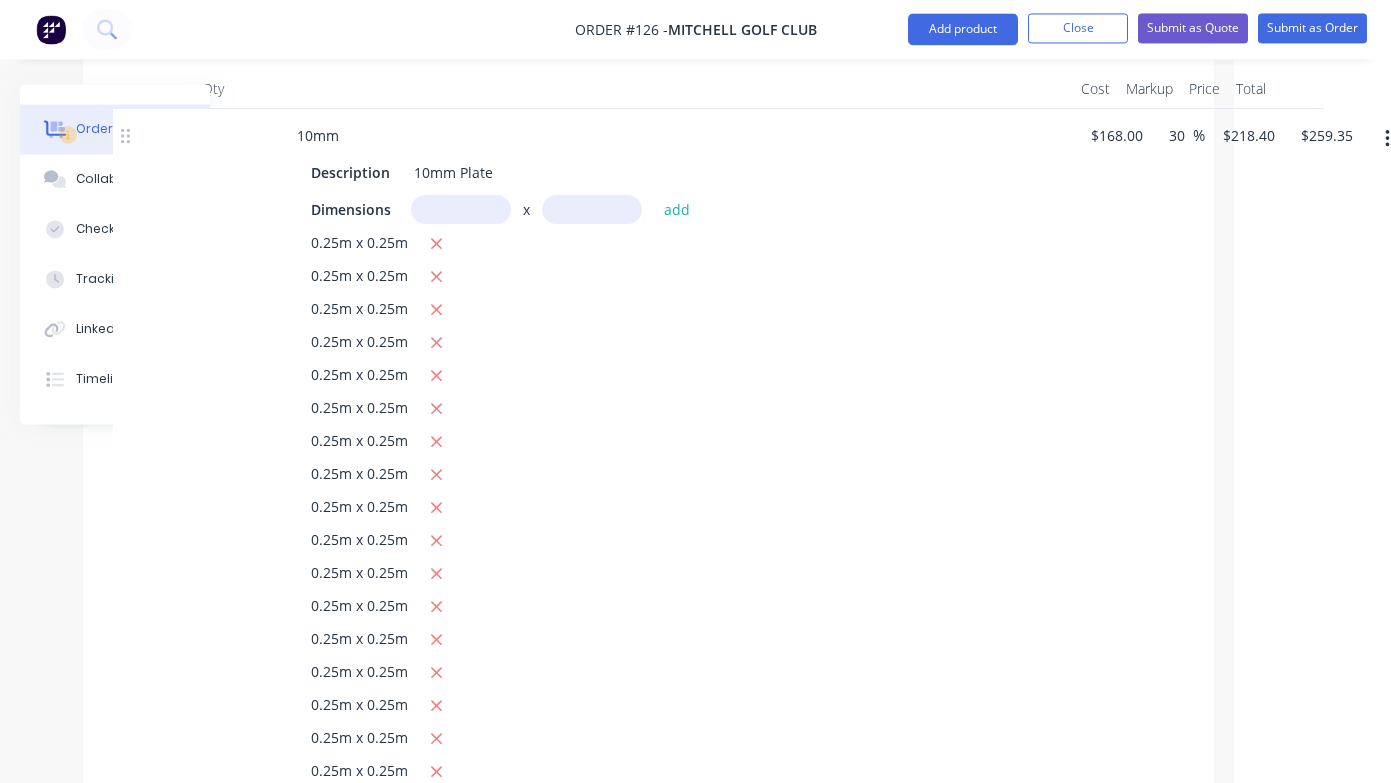 type on "$273.00" 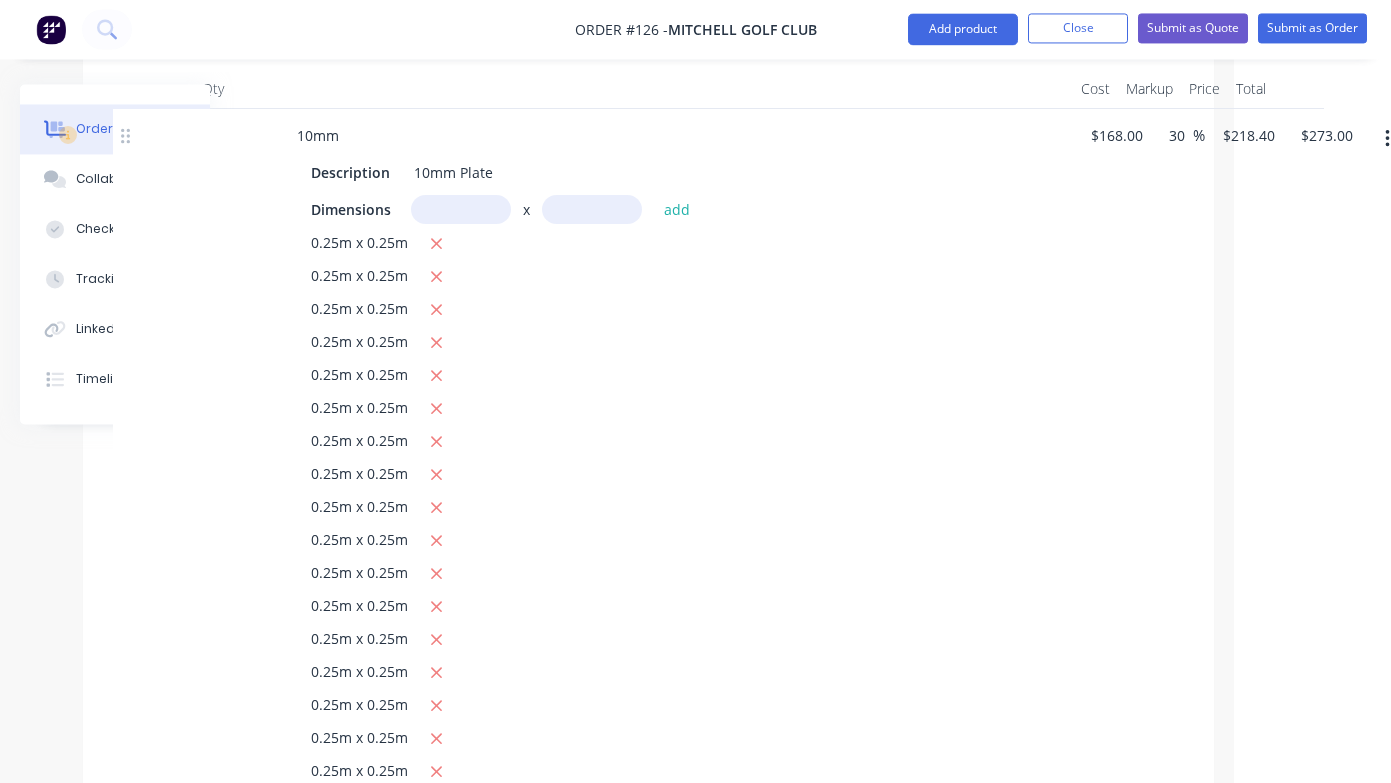 click at bounding box center [461, 210] 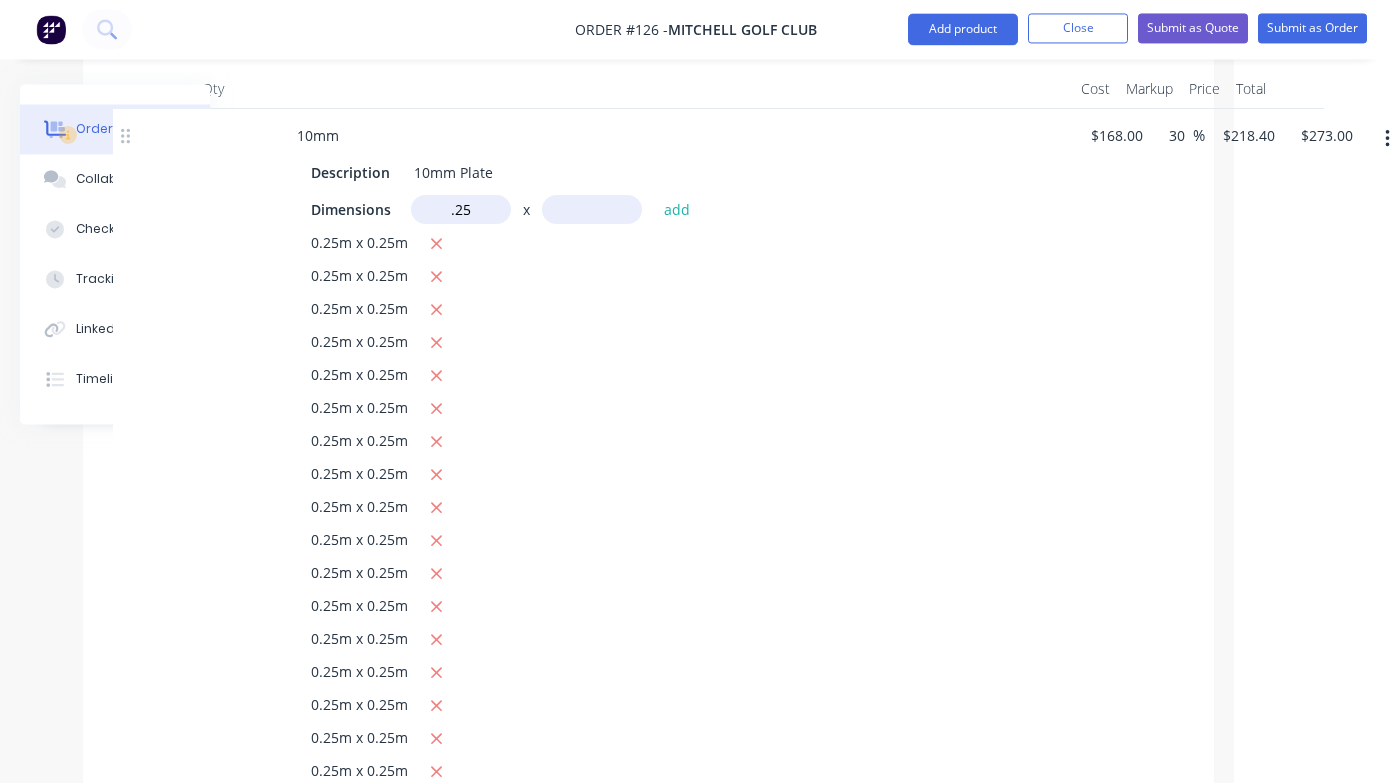 type on "0.25m" 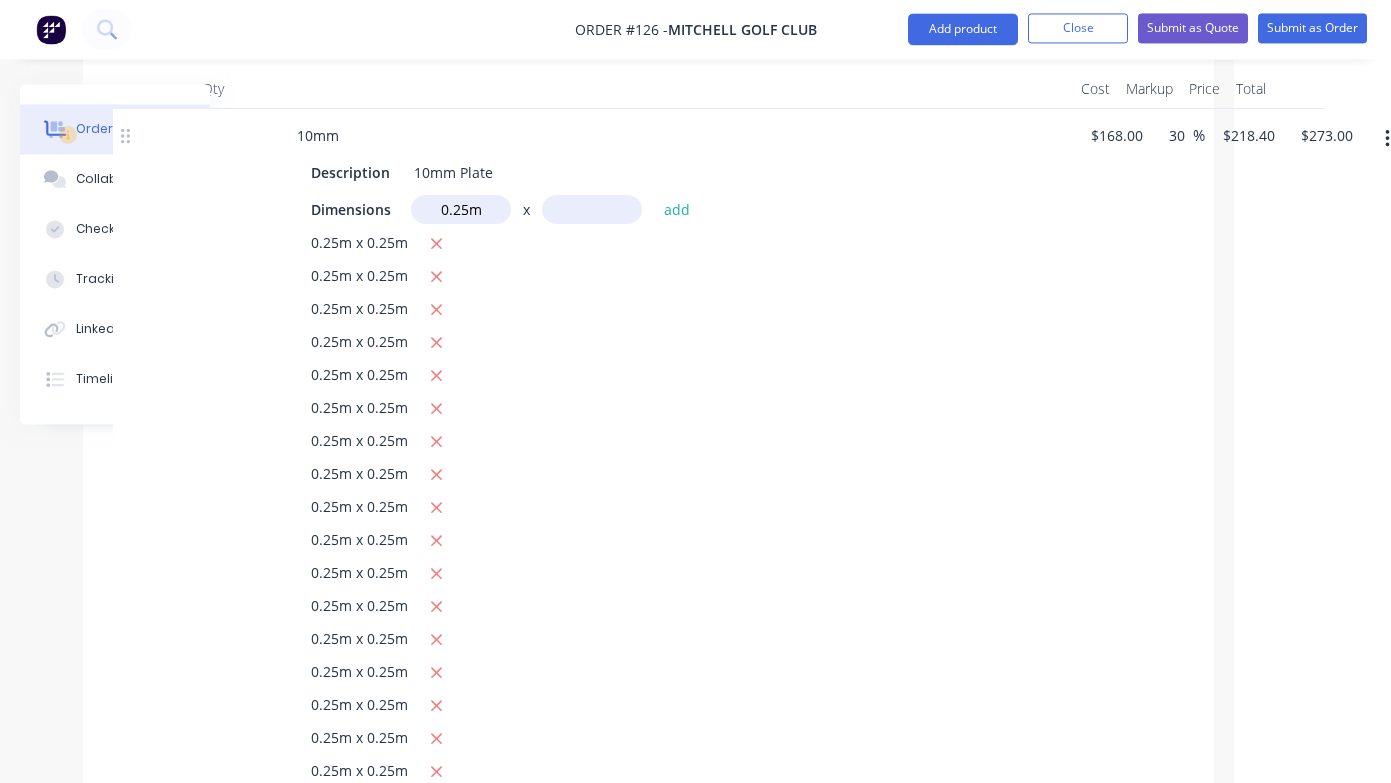 click at bounding box center (592, 210) 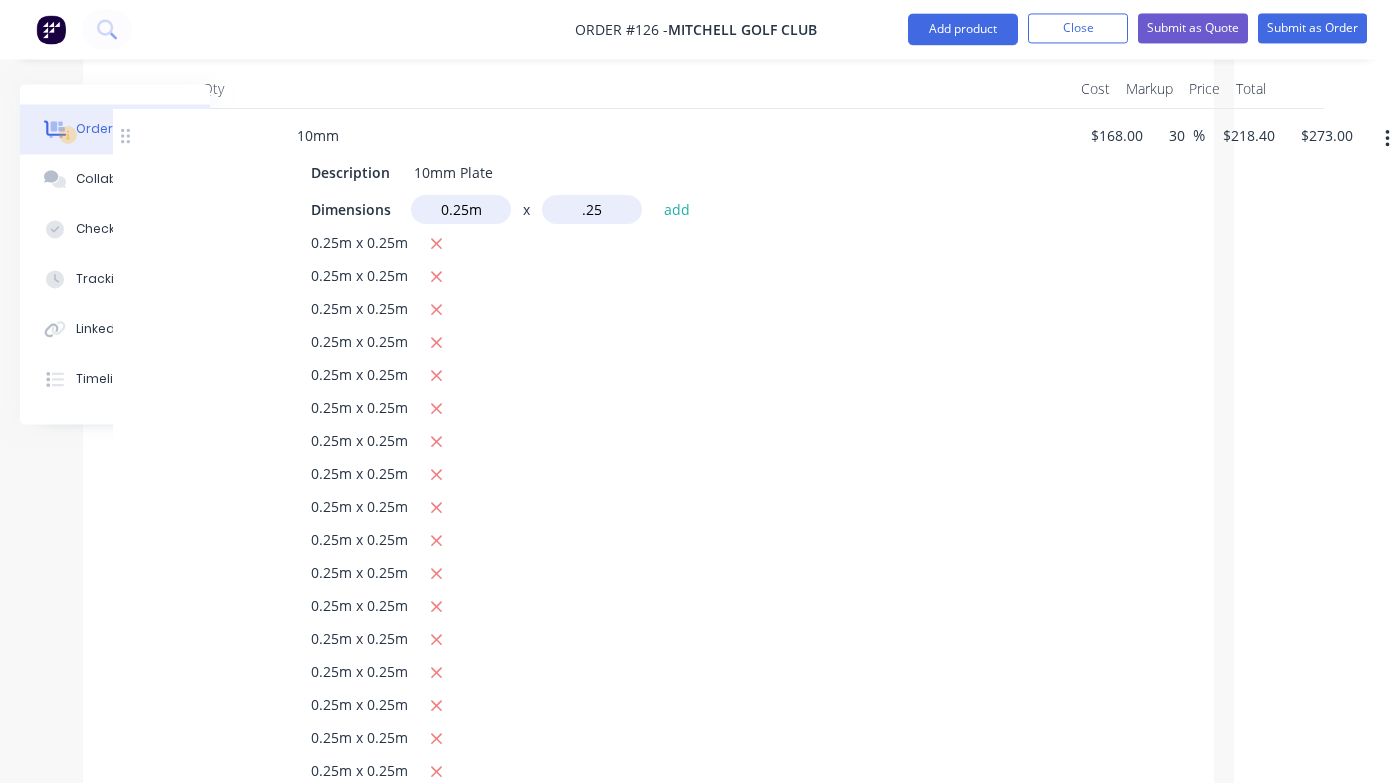 type on ".25" 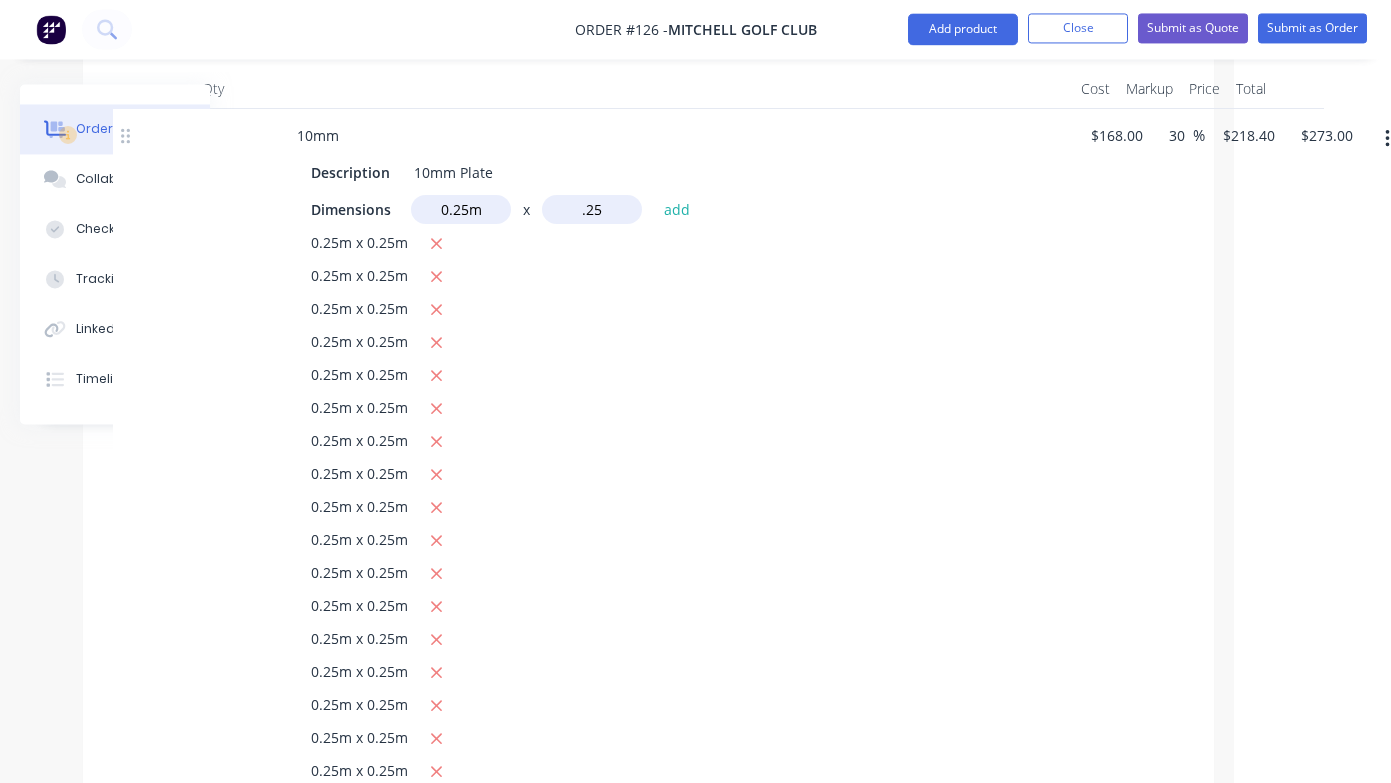 click on "add" at bounding box center (677, 209) 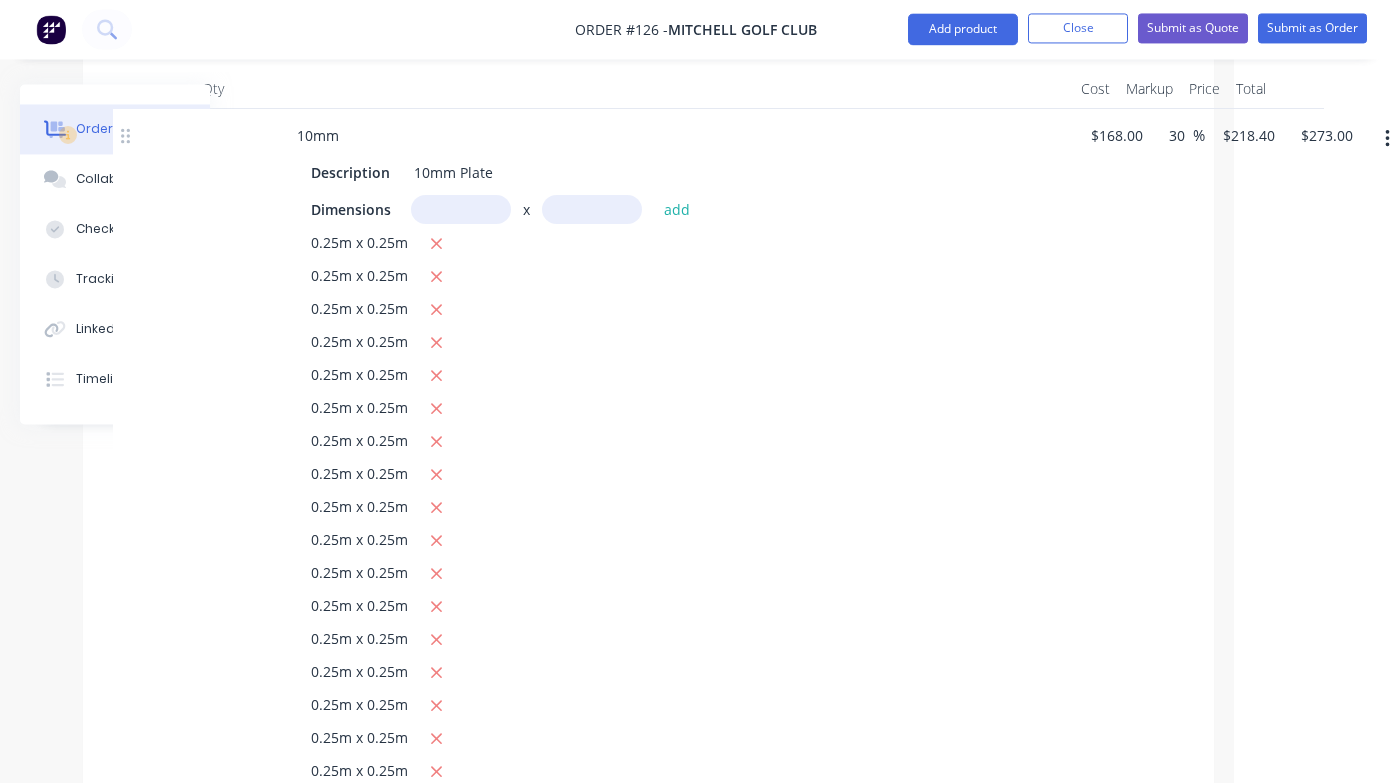 type on "$286.65" 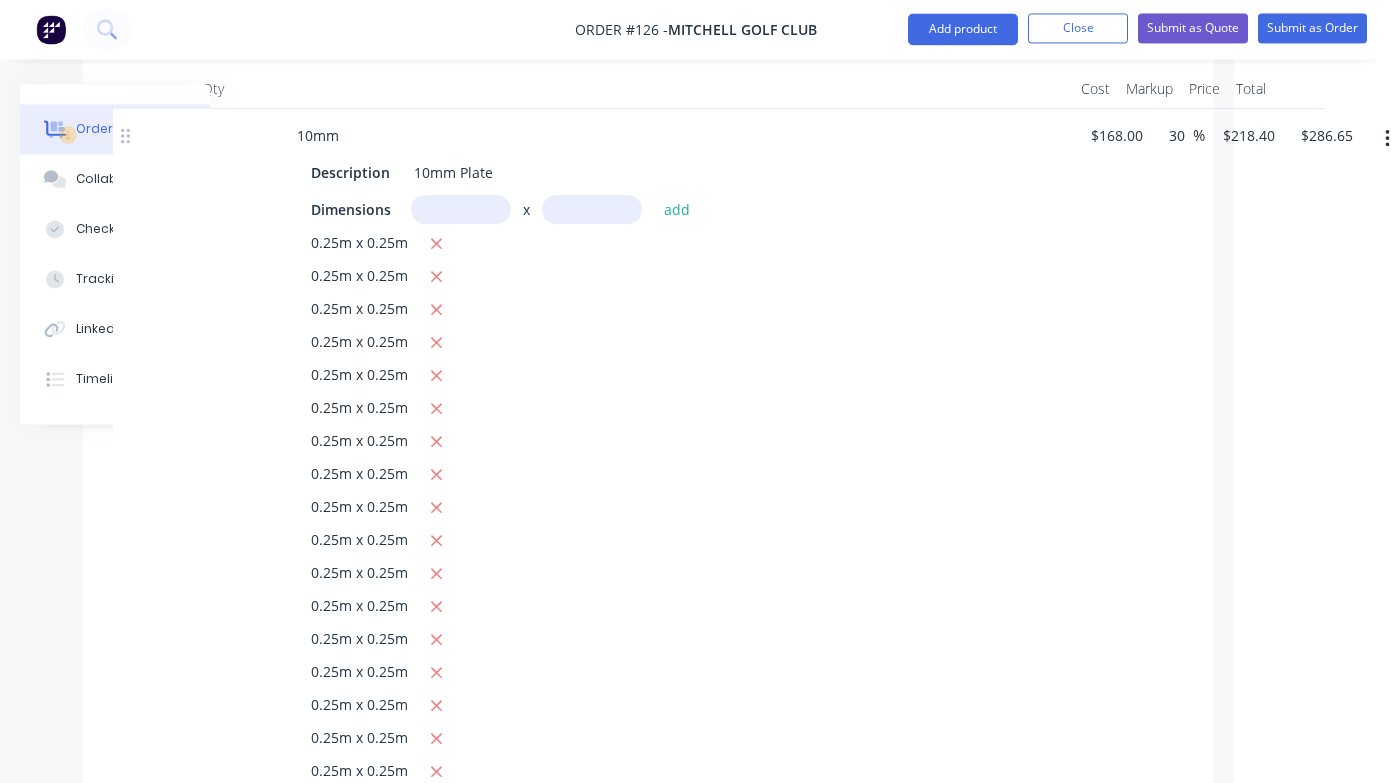 click at bounding box center (461, 210) 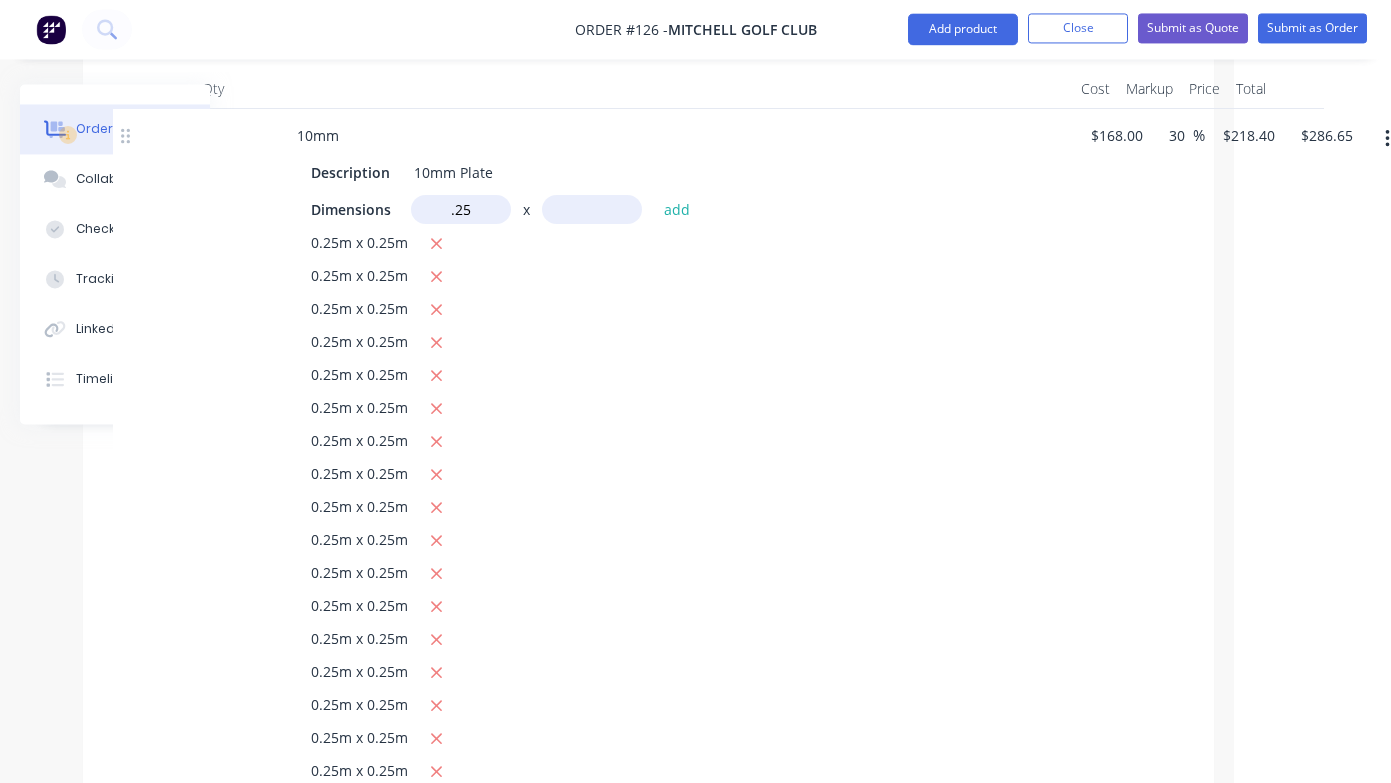 type on "0.25m" 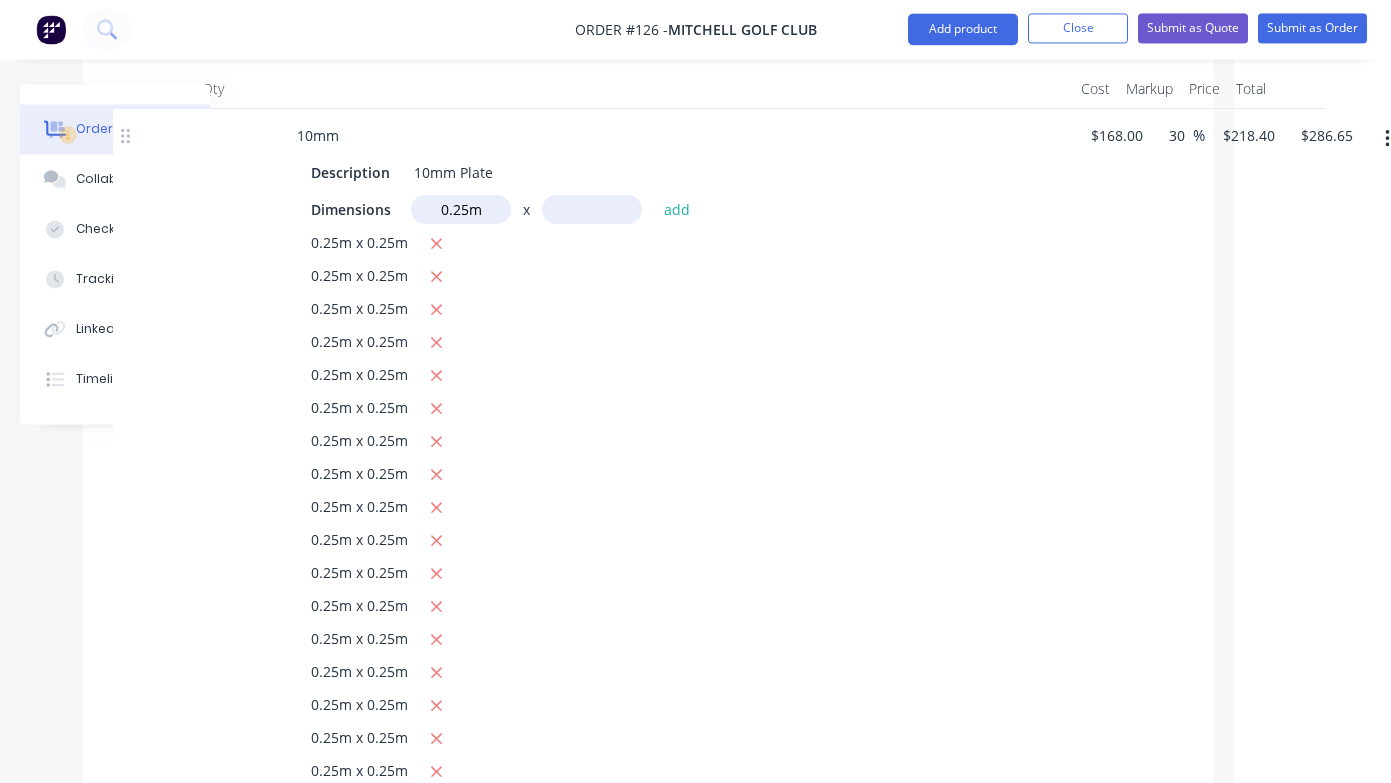click at bounding box center [592, 210] 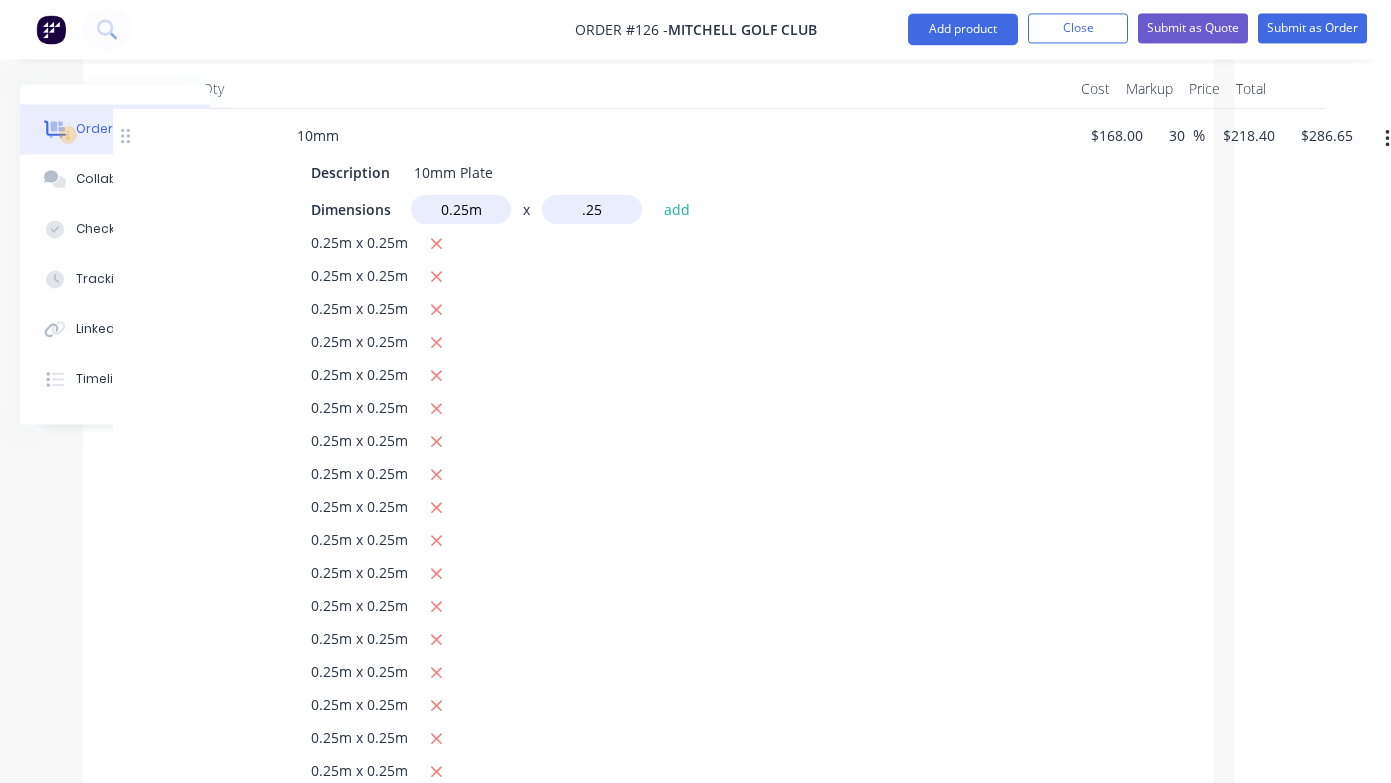 type on ".25" 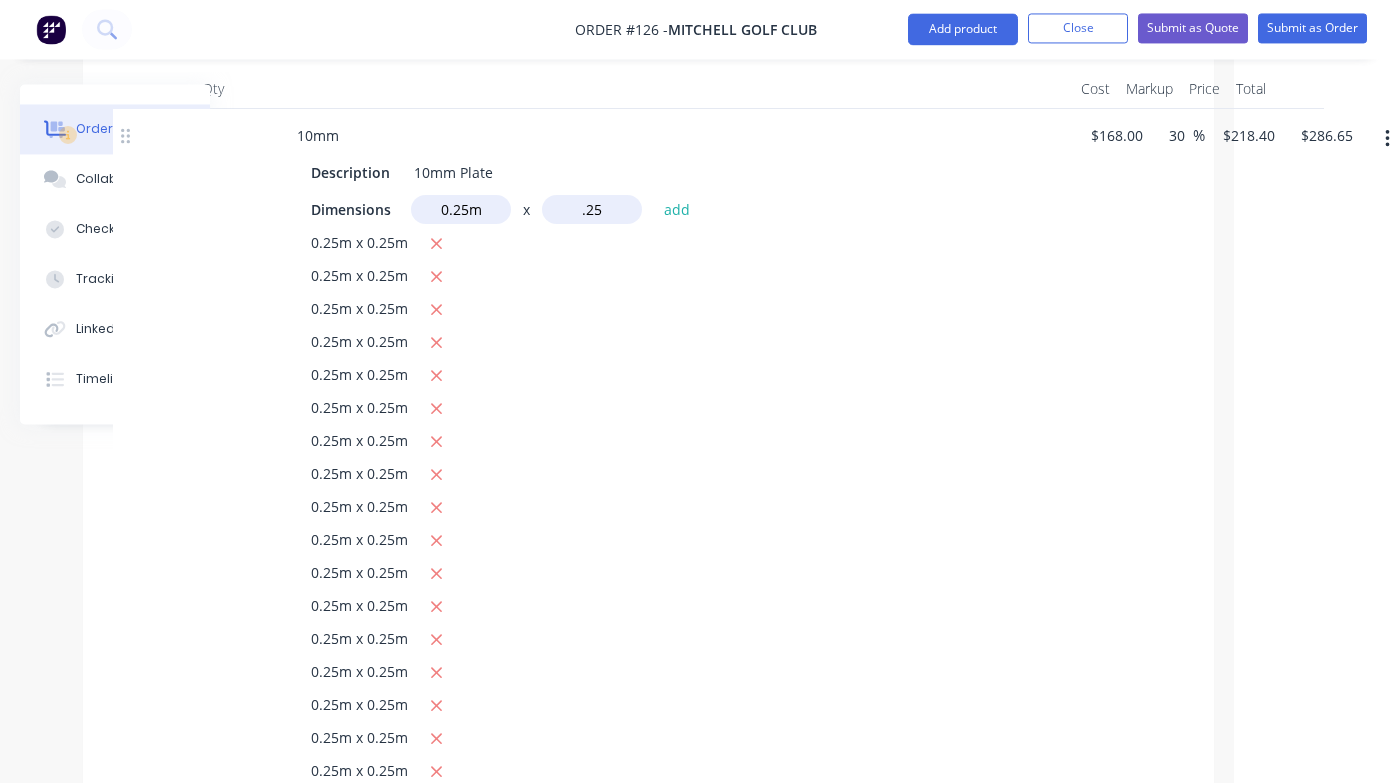 click on "add" at bounding box center [677, 209] 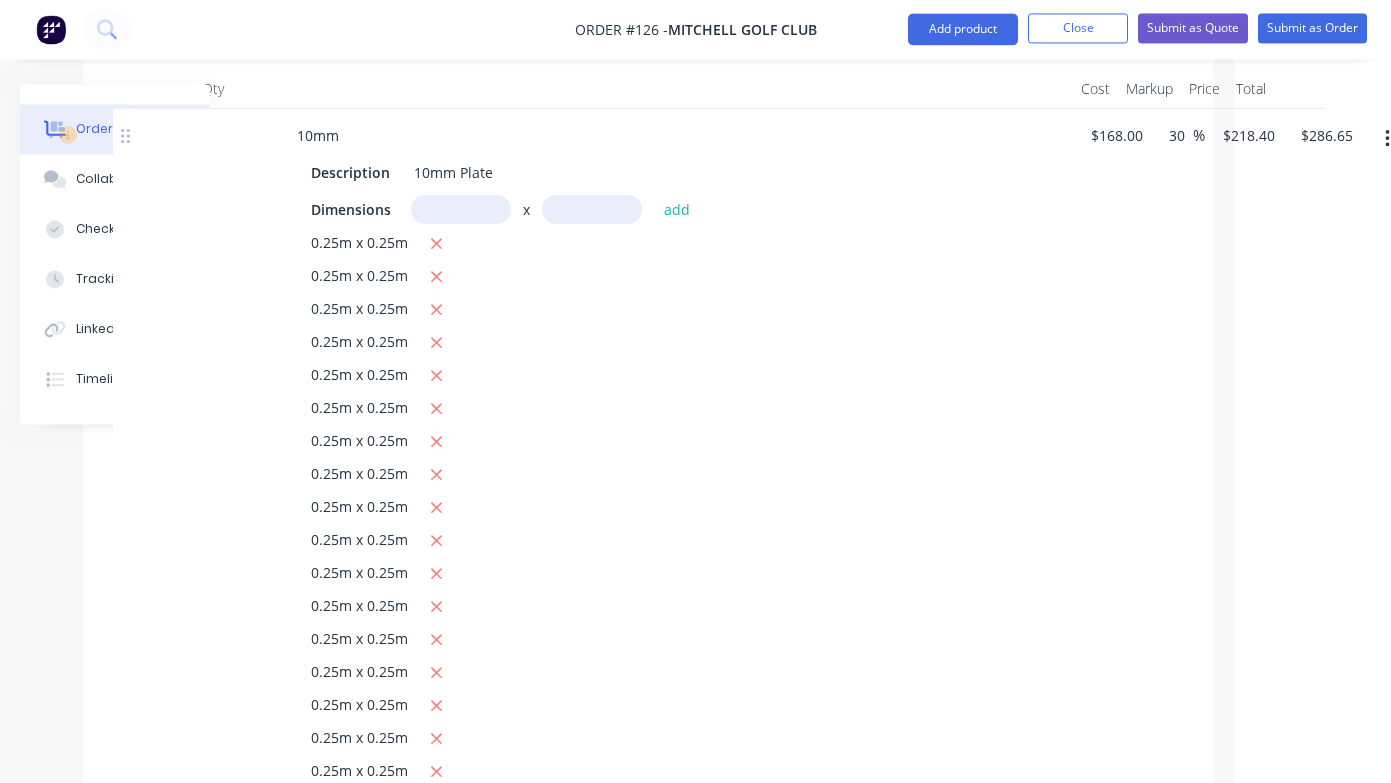 type on "$300.30" 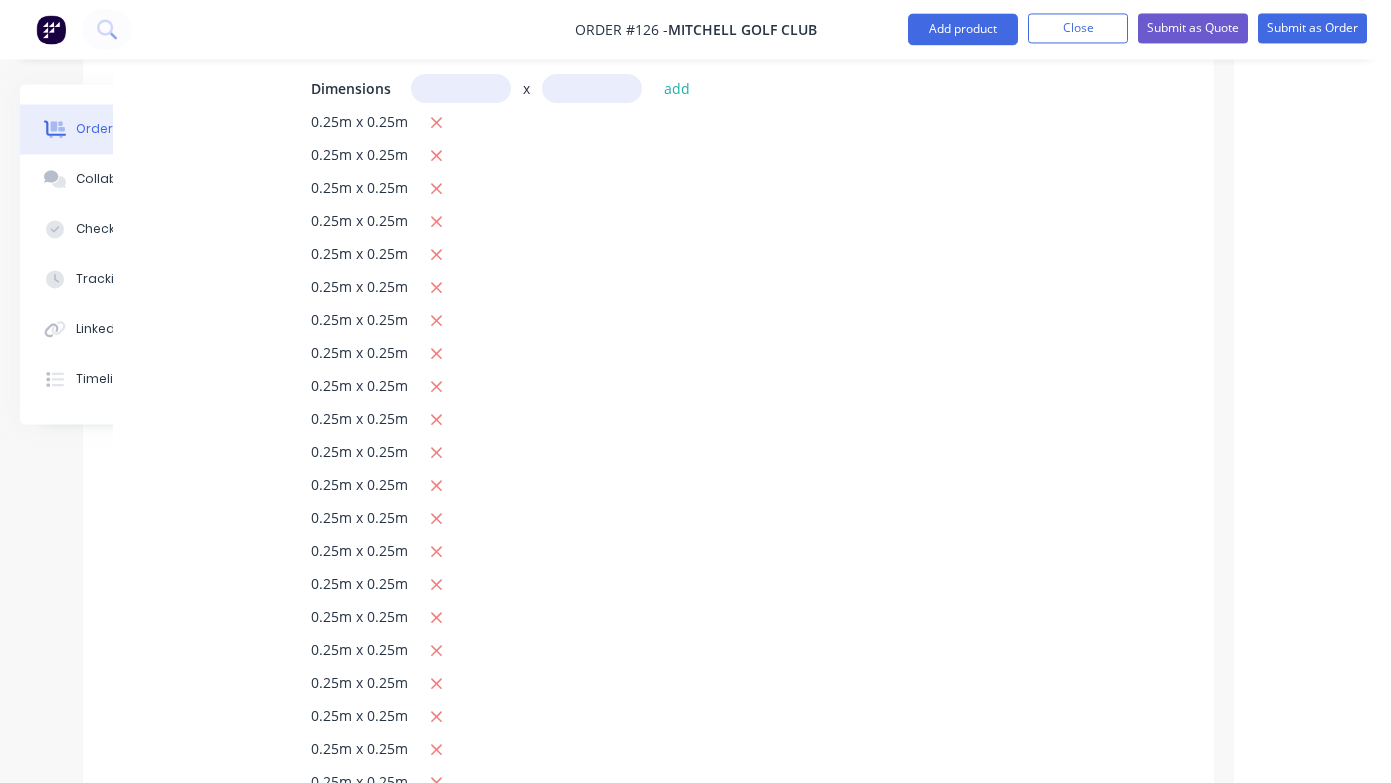 scroll, scrollTop: 627, scrollLeft: 158, axis: both 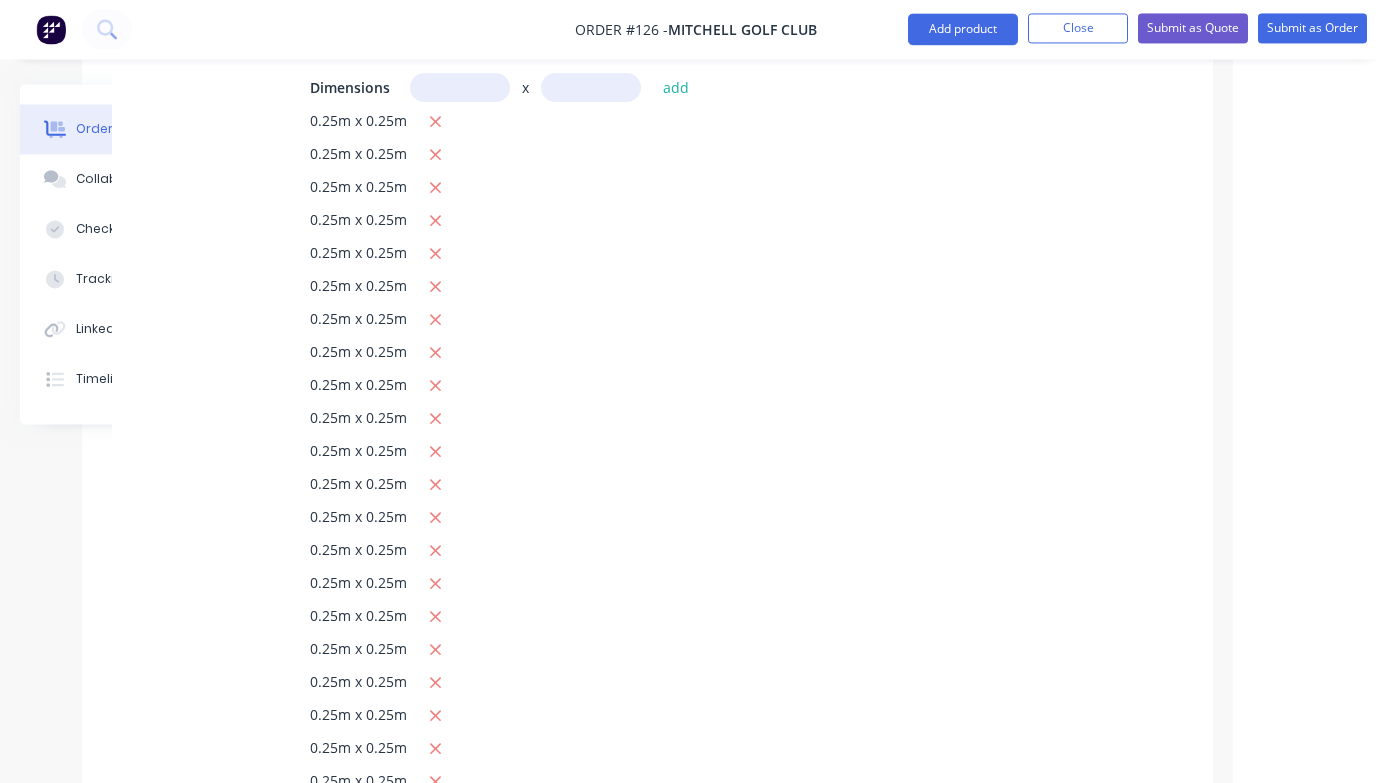 drag, startPoint x: 399, startPoint y: 193, endPoint x: 660, endPoint y: 306, distance: 284.41168 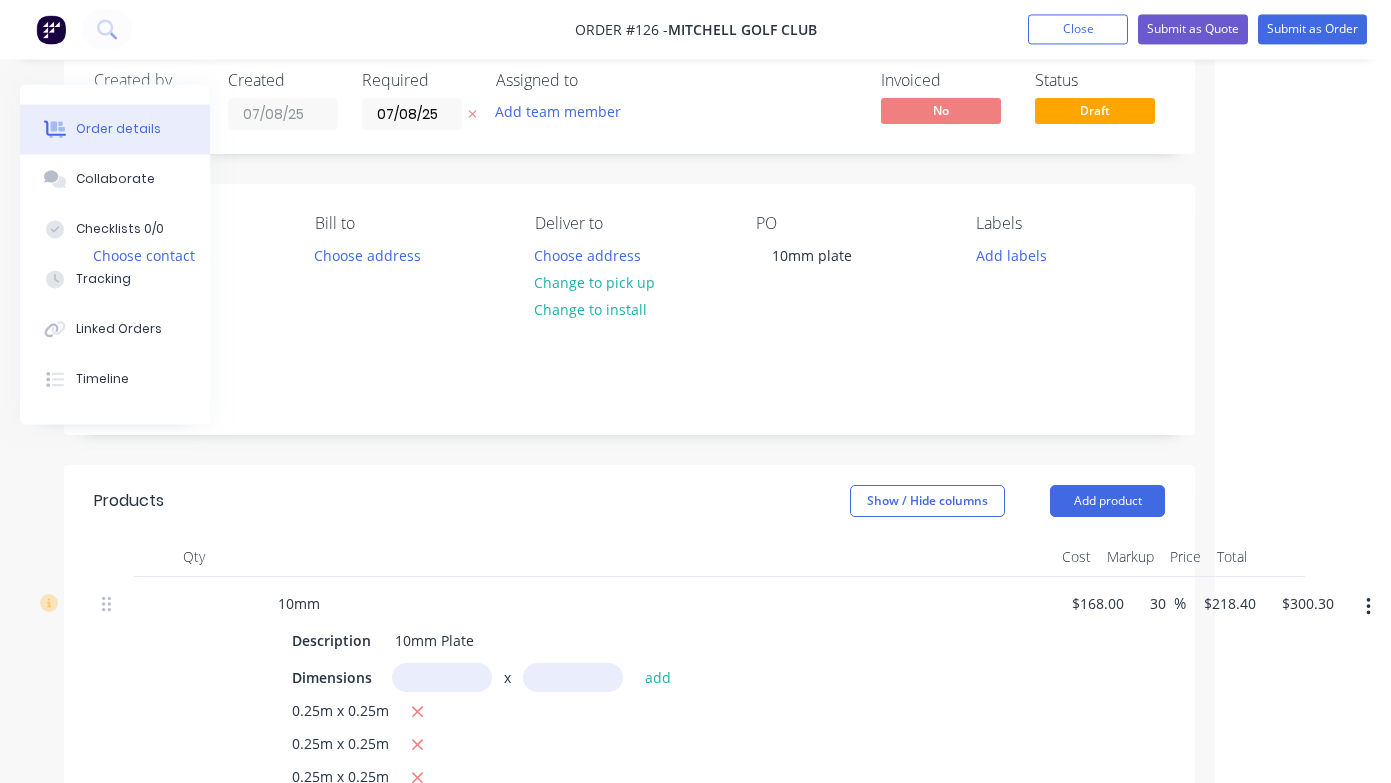 scroll, scrollTop: 166, scrollLeft: 176, axis: both 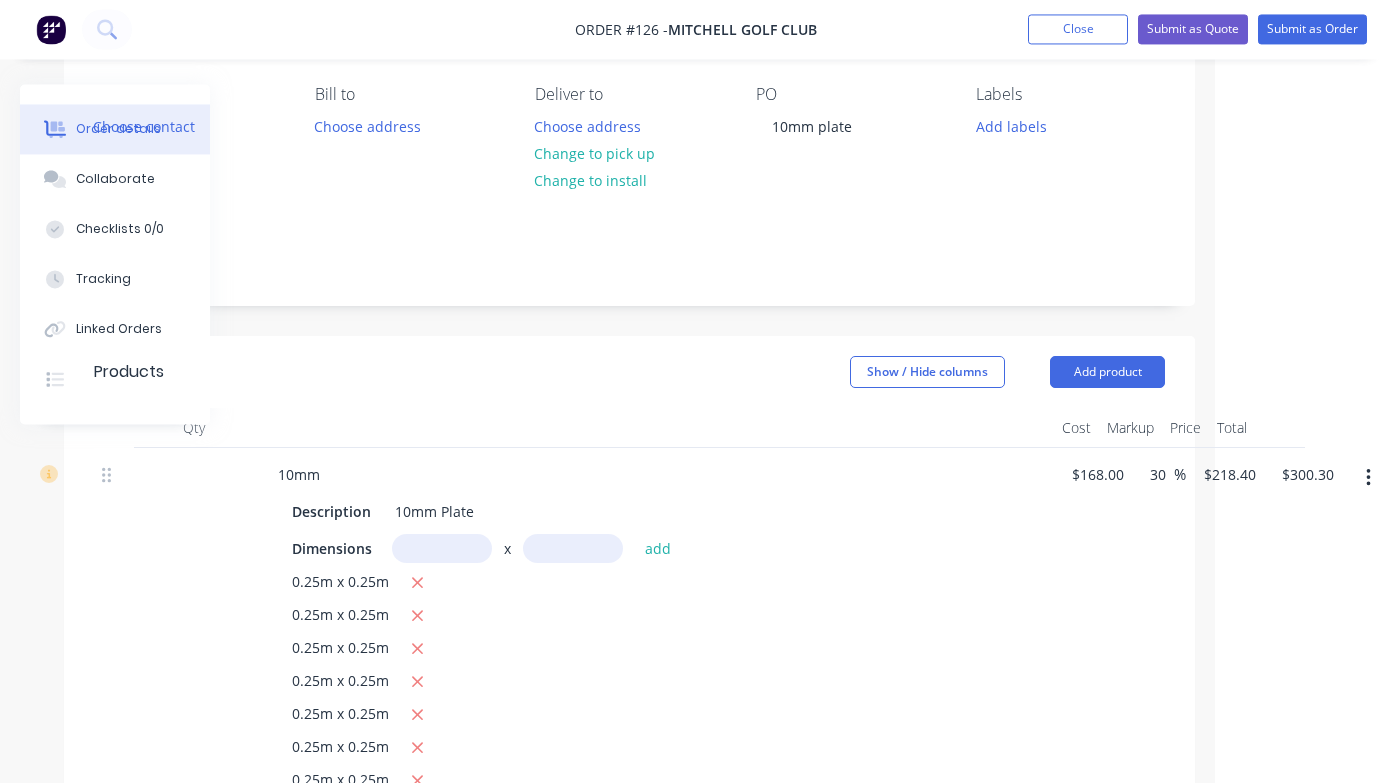 click at bounding box center (442, 549) 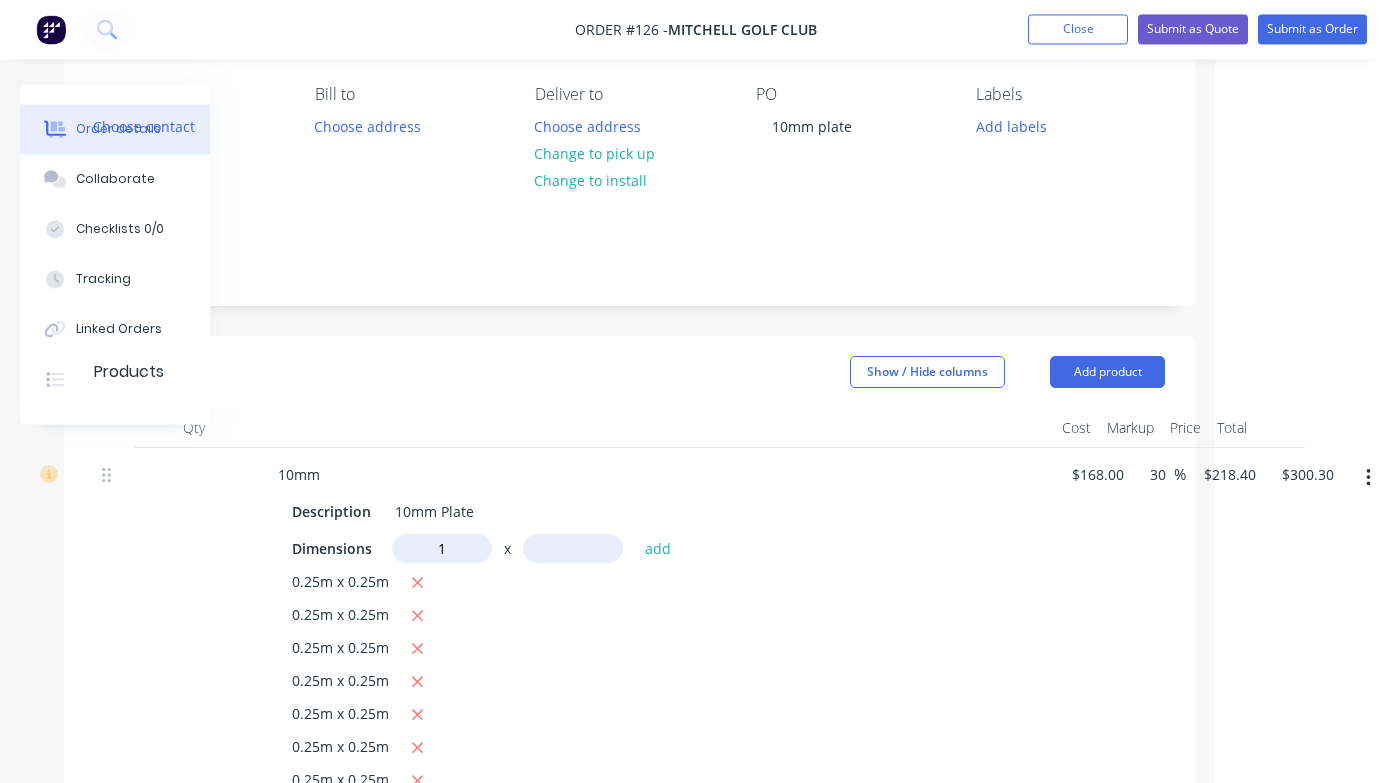 type on "1m" 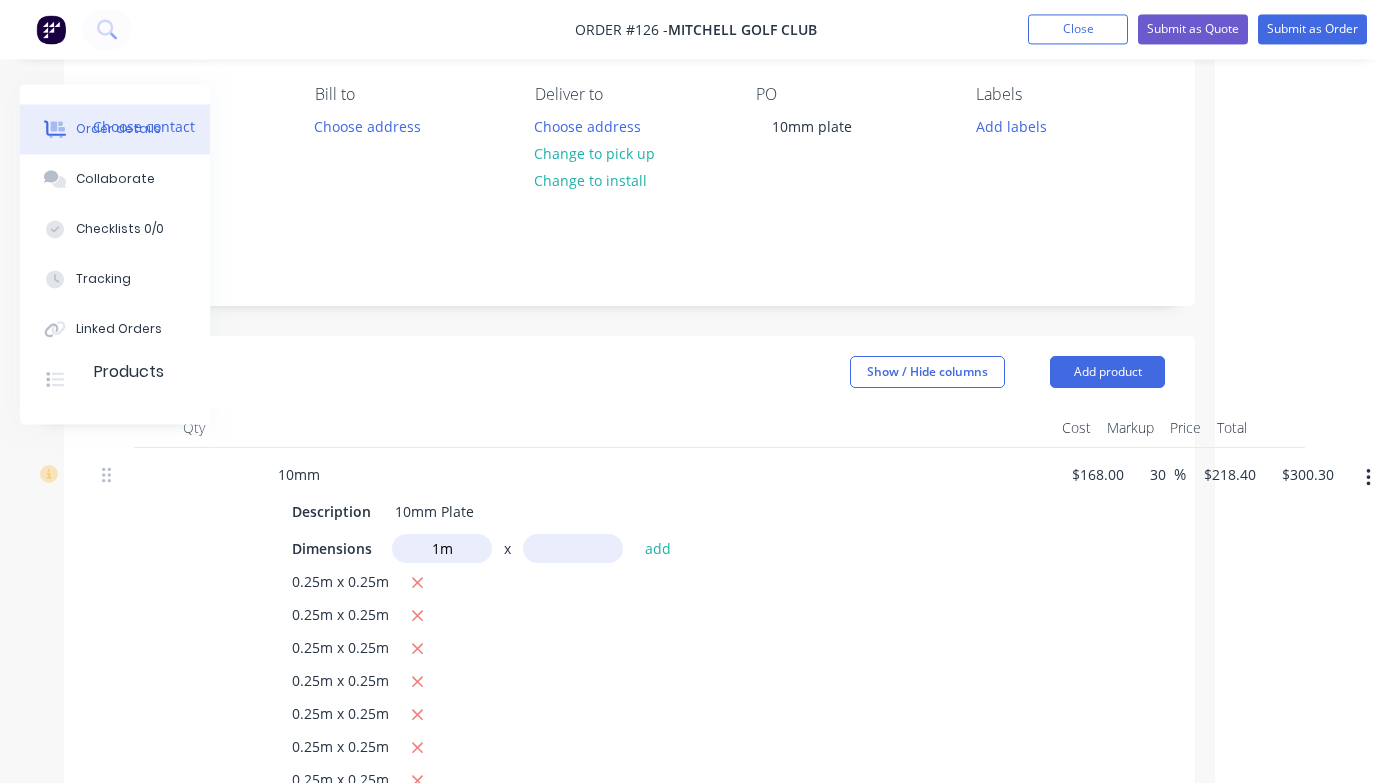 click at bounding box center (573, 549) 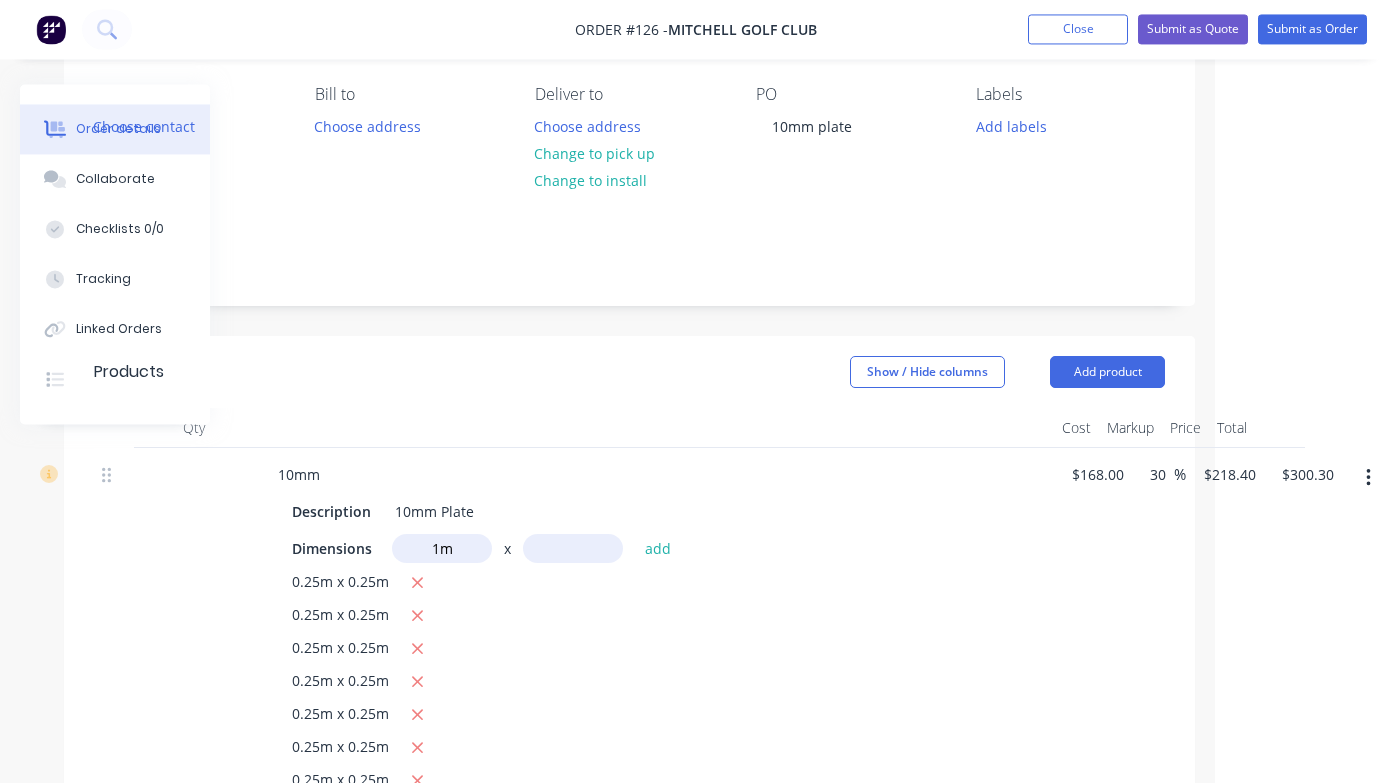 type on "3" 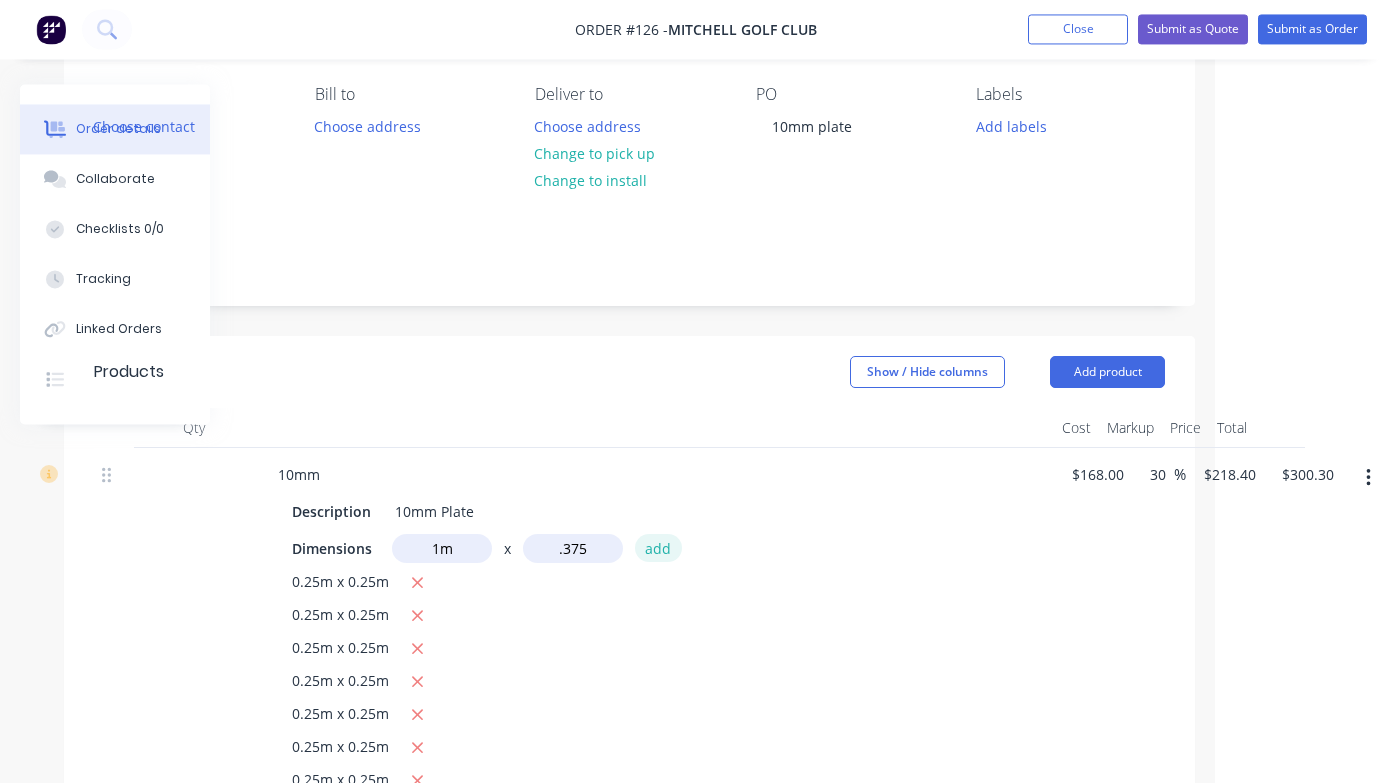 type on "0.375m" 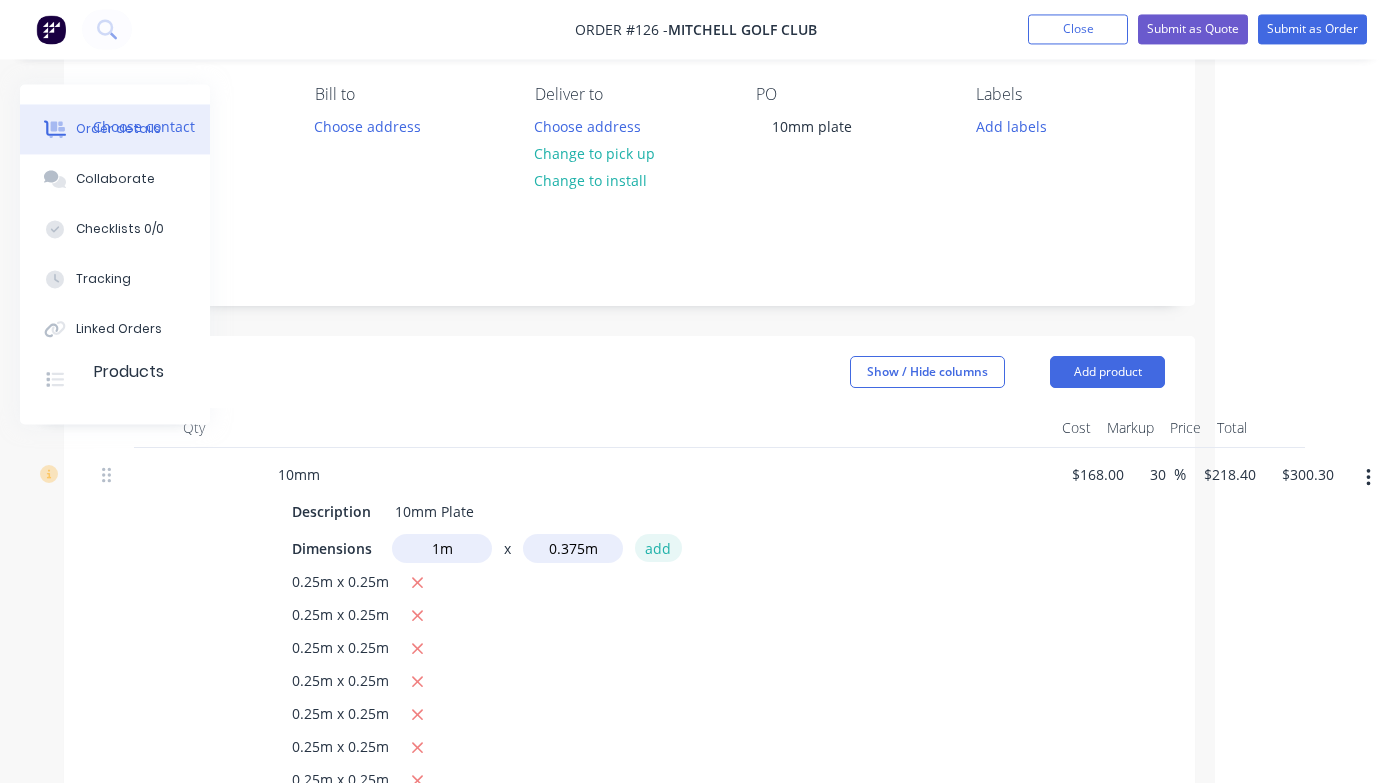 click on "add" at bounding box center [658, 548] 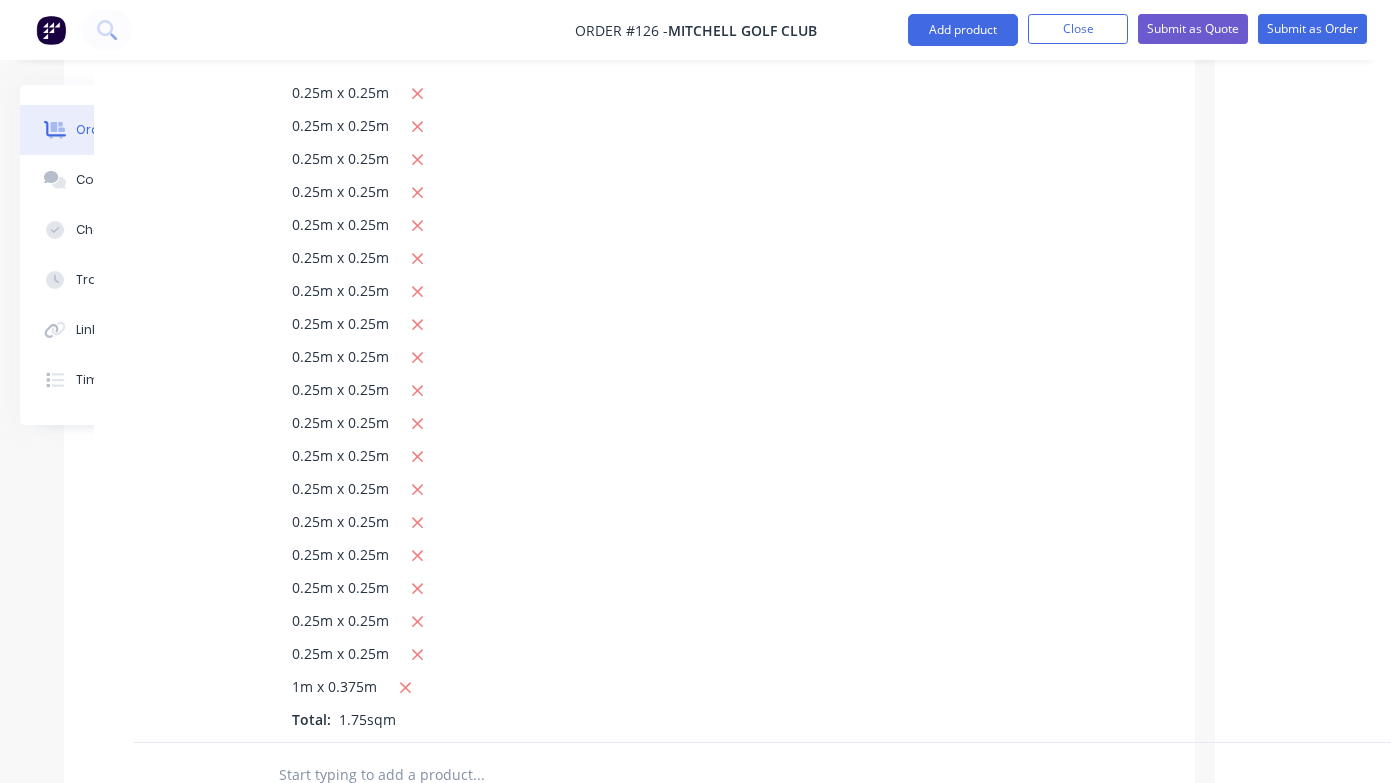 scroll, scrollTop: 787, scrollLeft: 176, axis: both 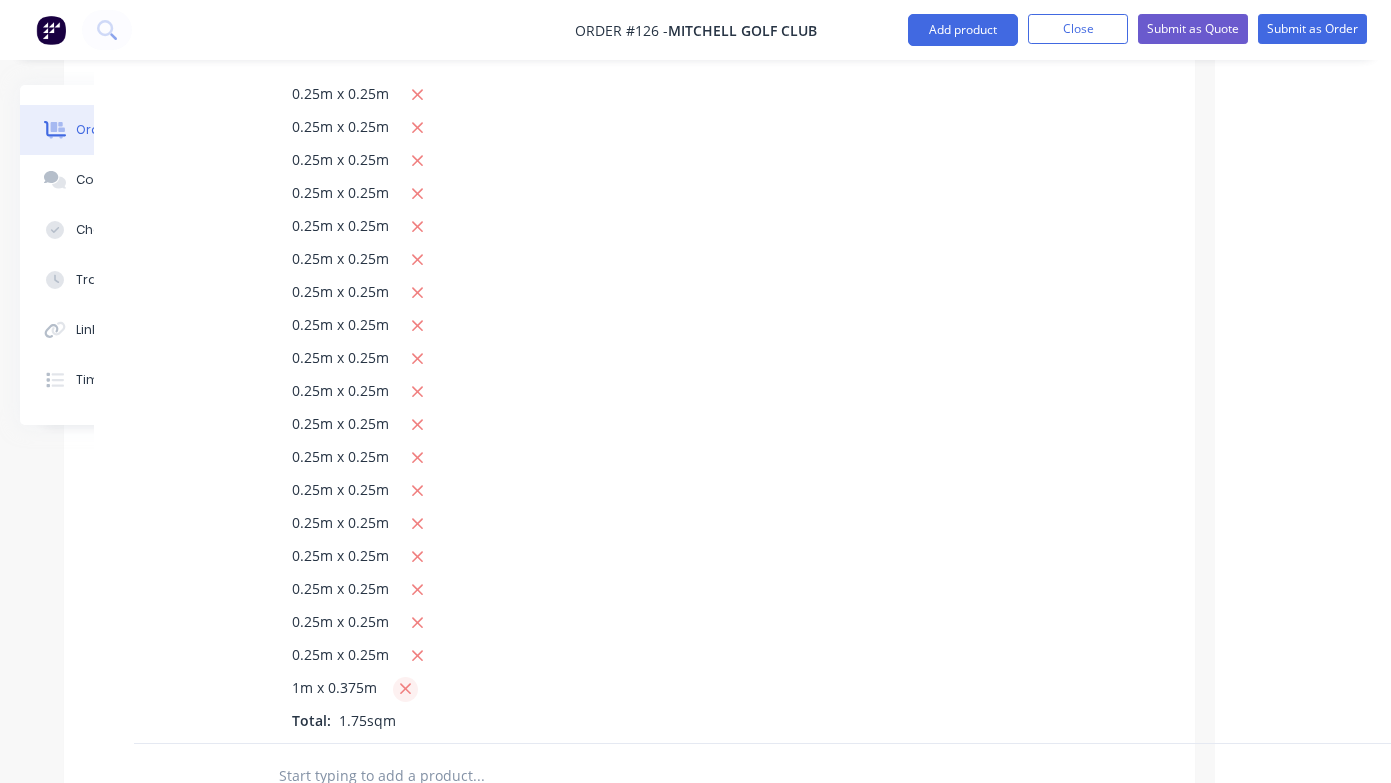 click 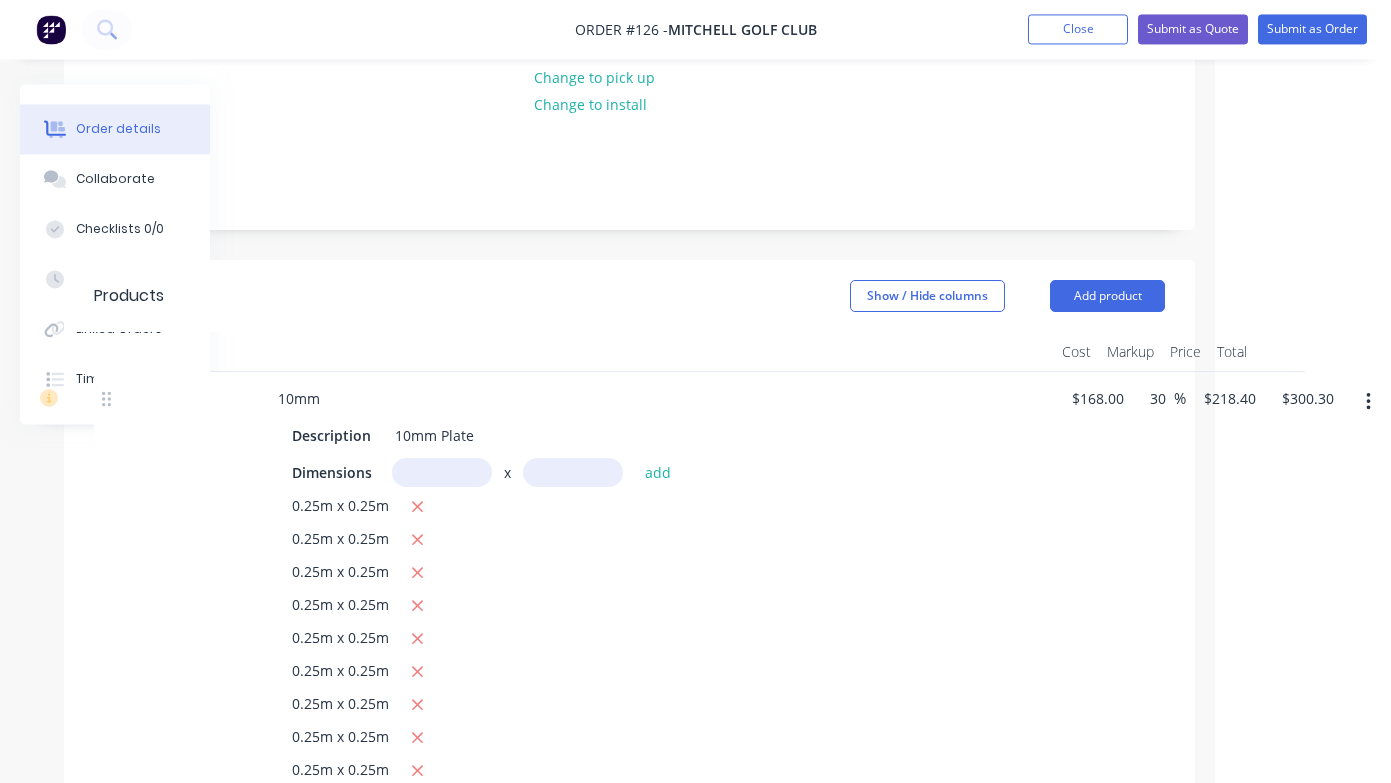 scroll, scrollTop: 248, scrollLeft: 176, axis: both 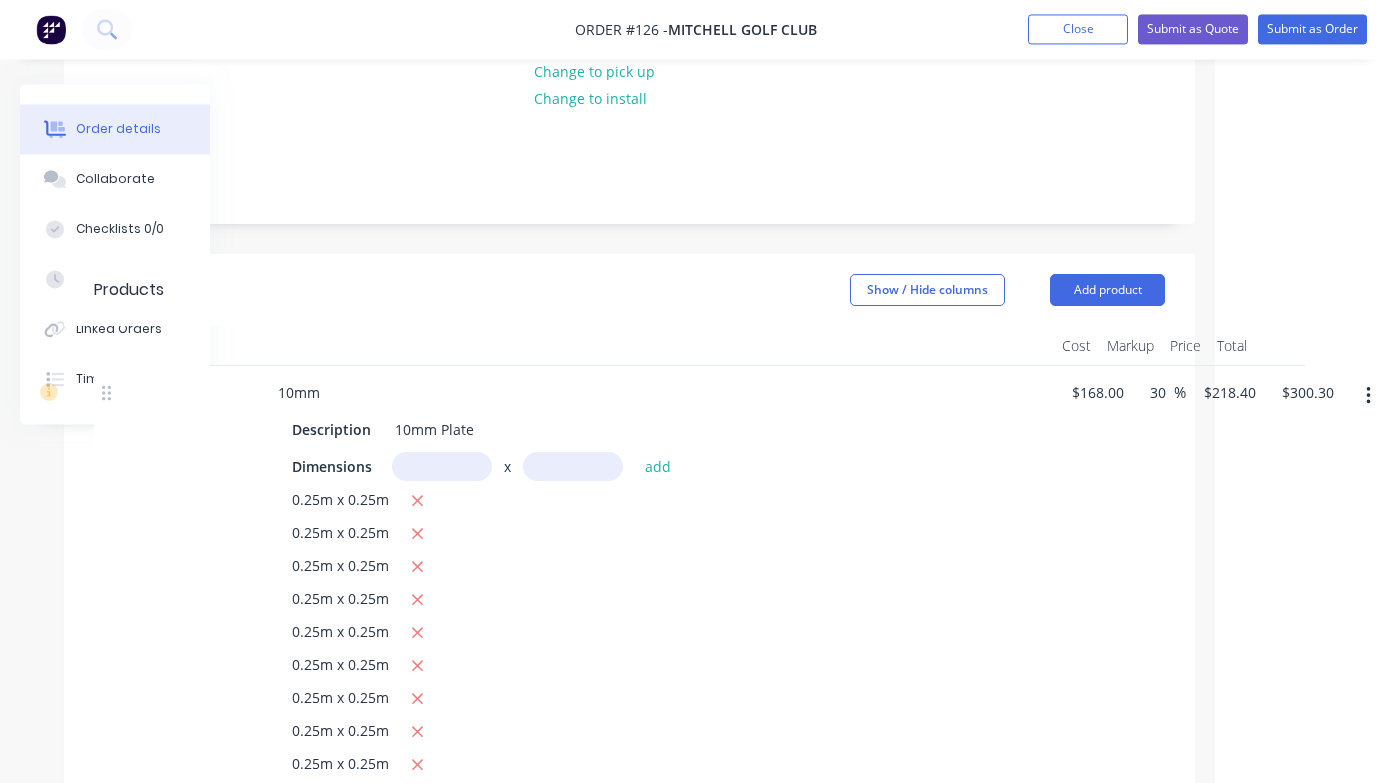 click at bounding box center (442, 467) 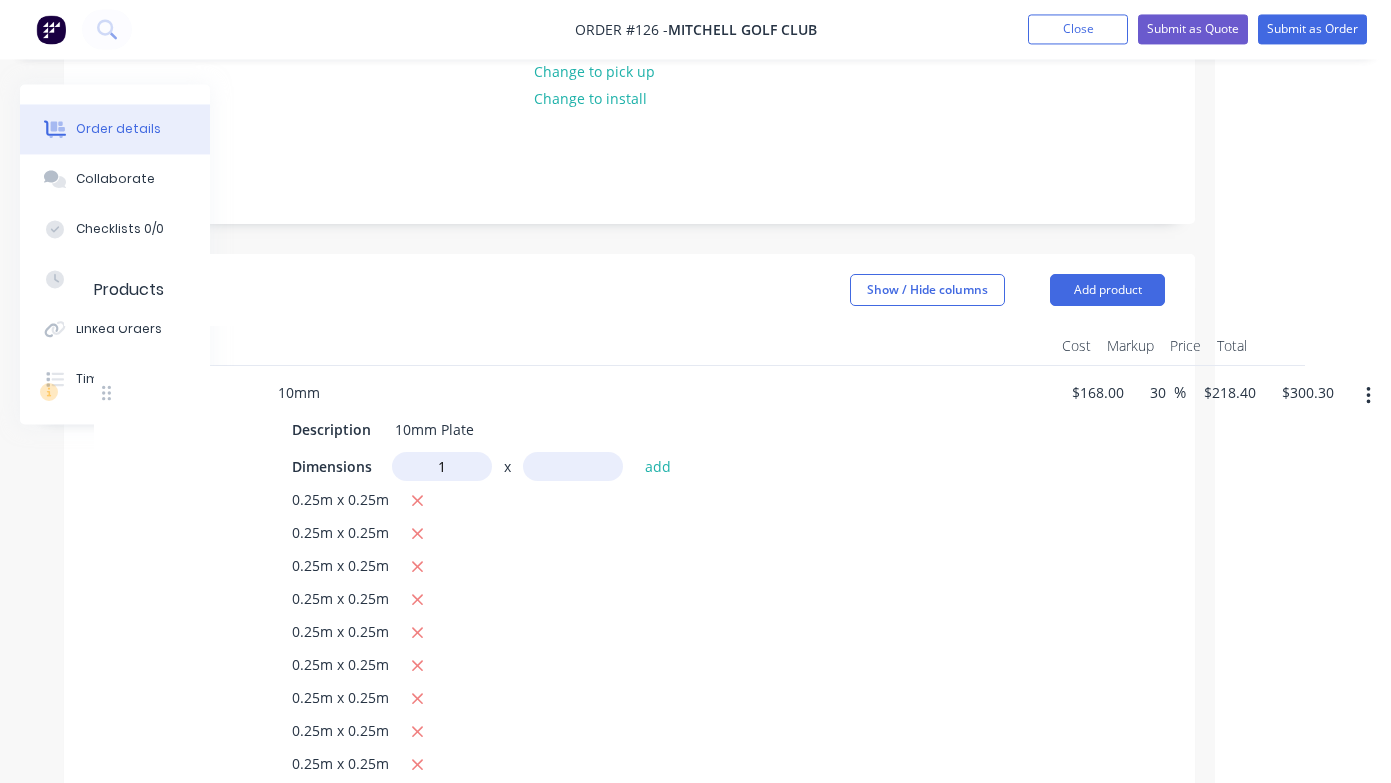 type on "1m" 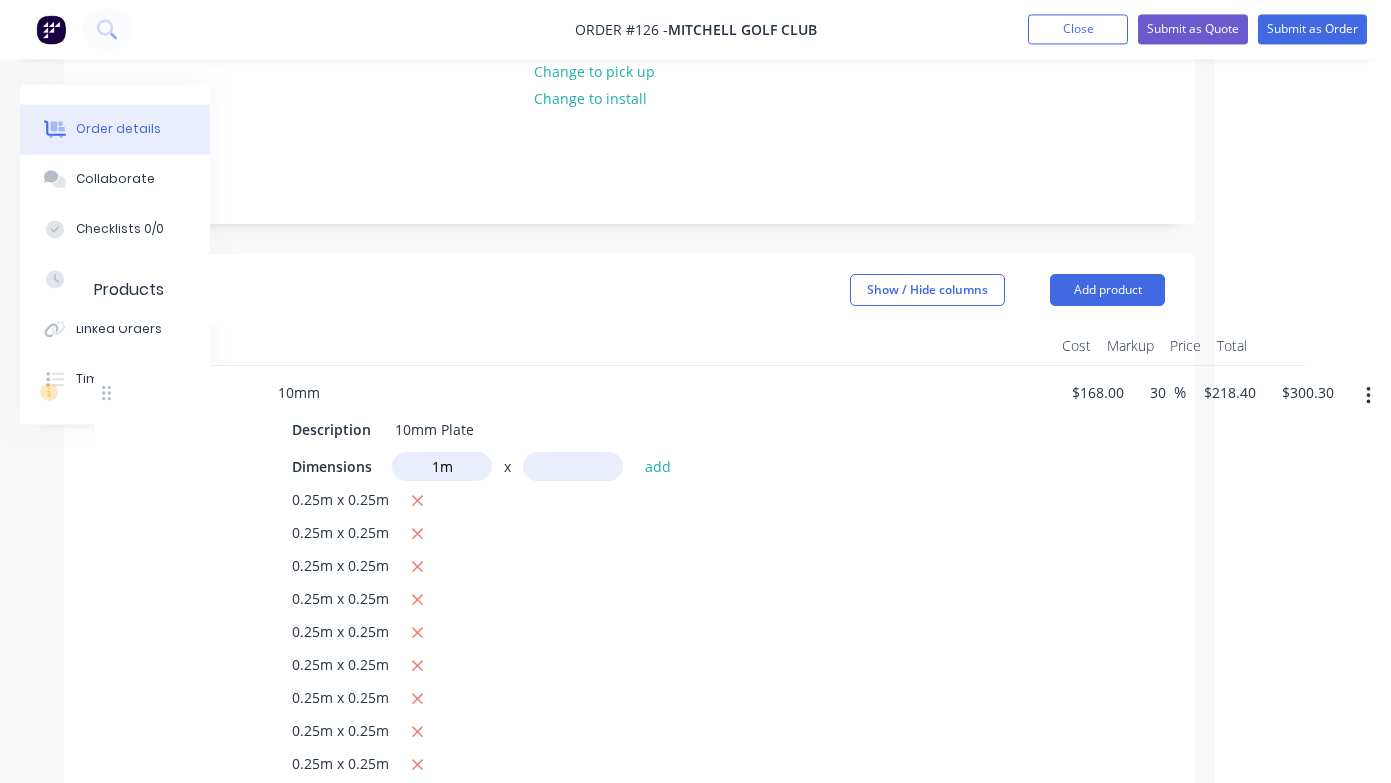 click at bounding box center (573, 467) 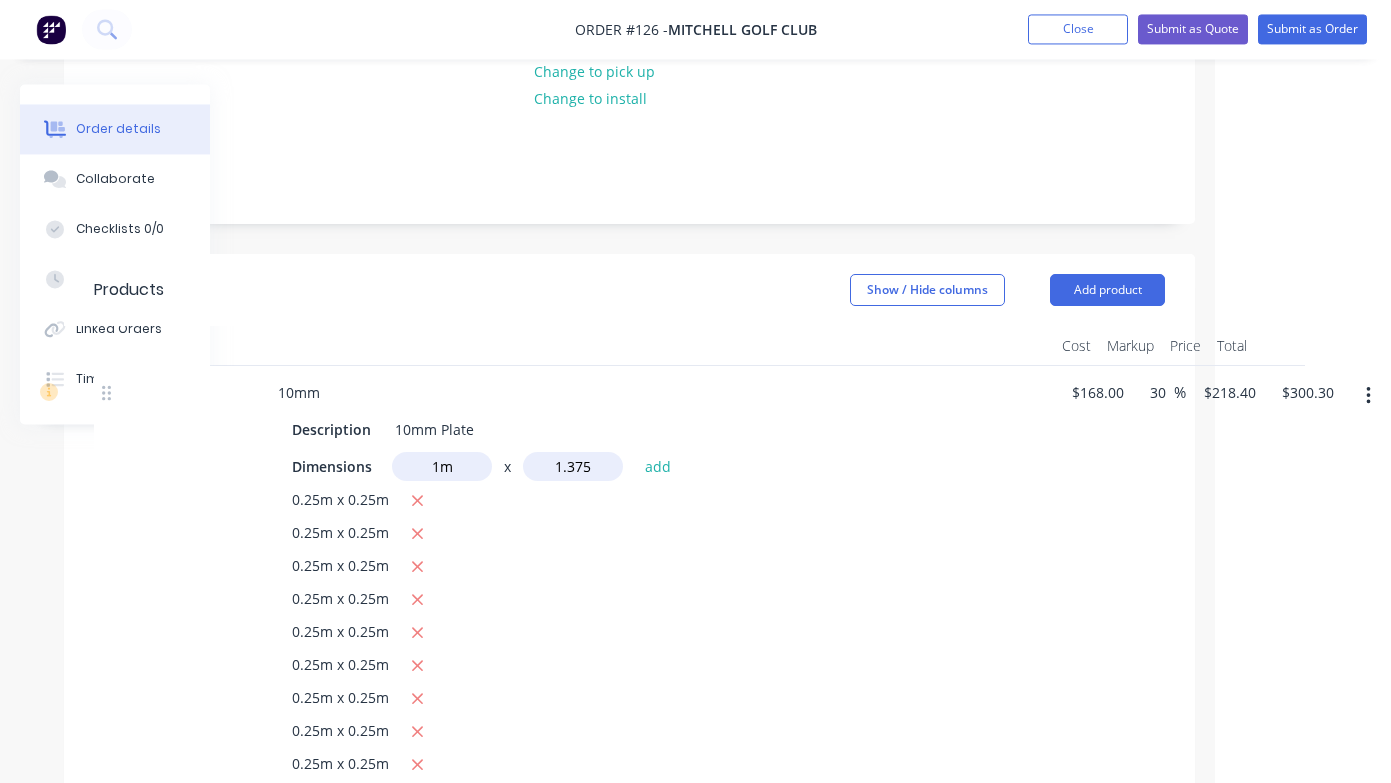 type on "1.375" 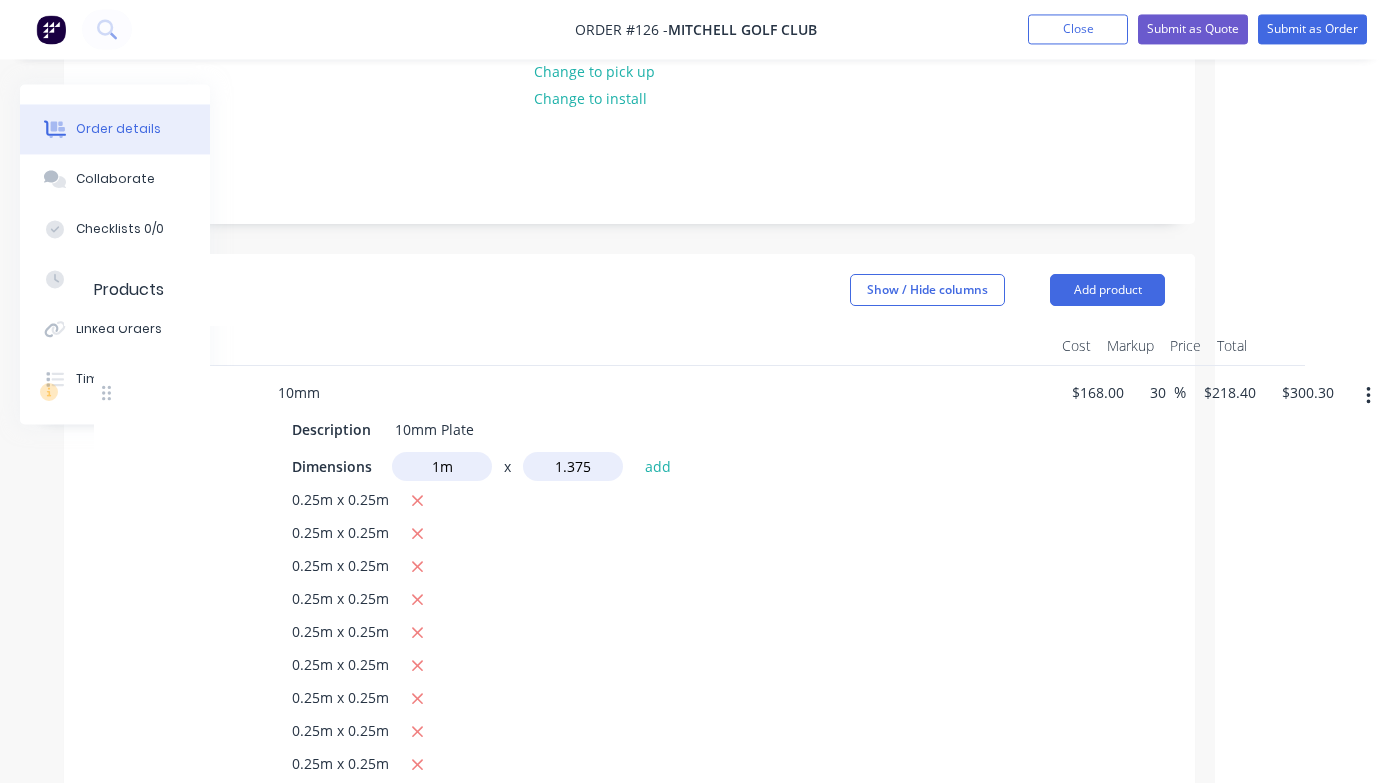 click on "add" at bounding box center [658, 466] 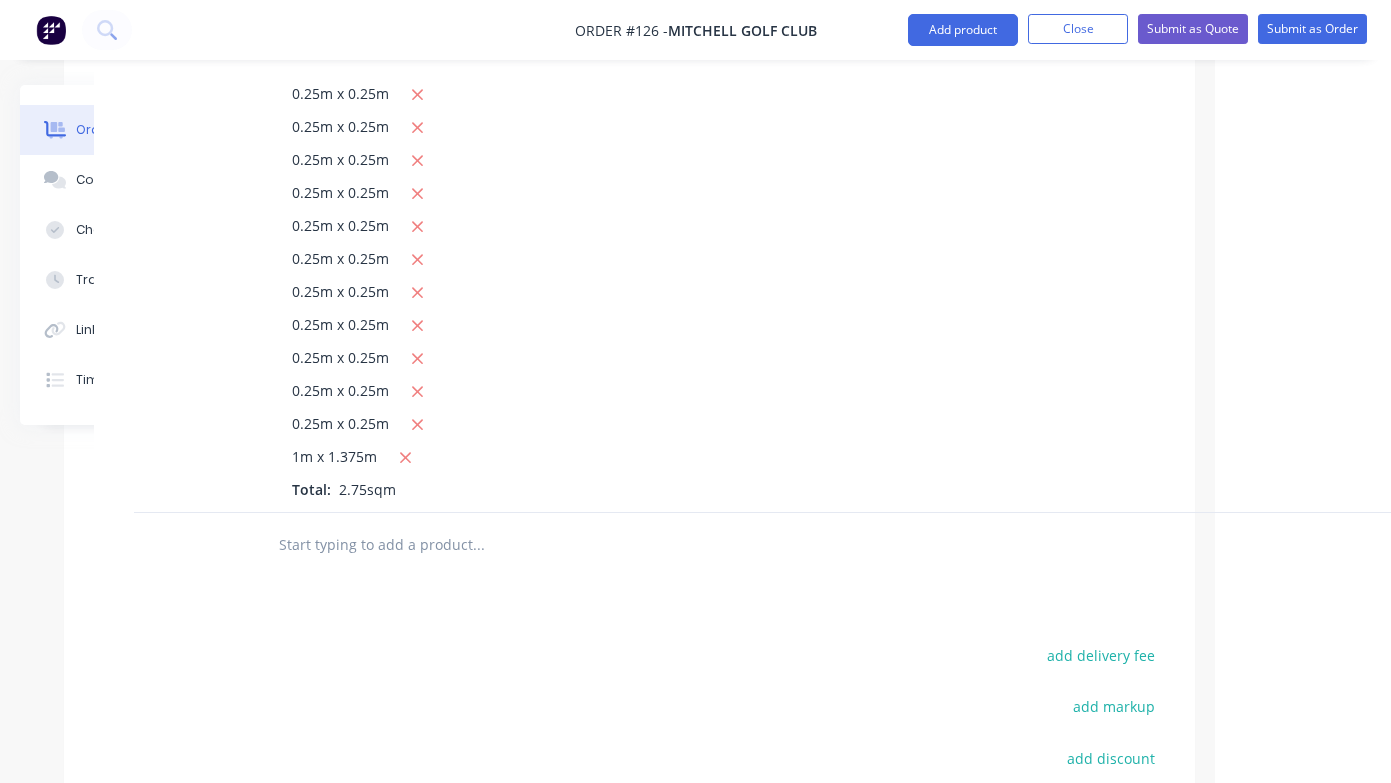scroll, scrollTop: 1013, scrollLeft: 176, axis: both 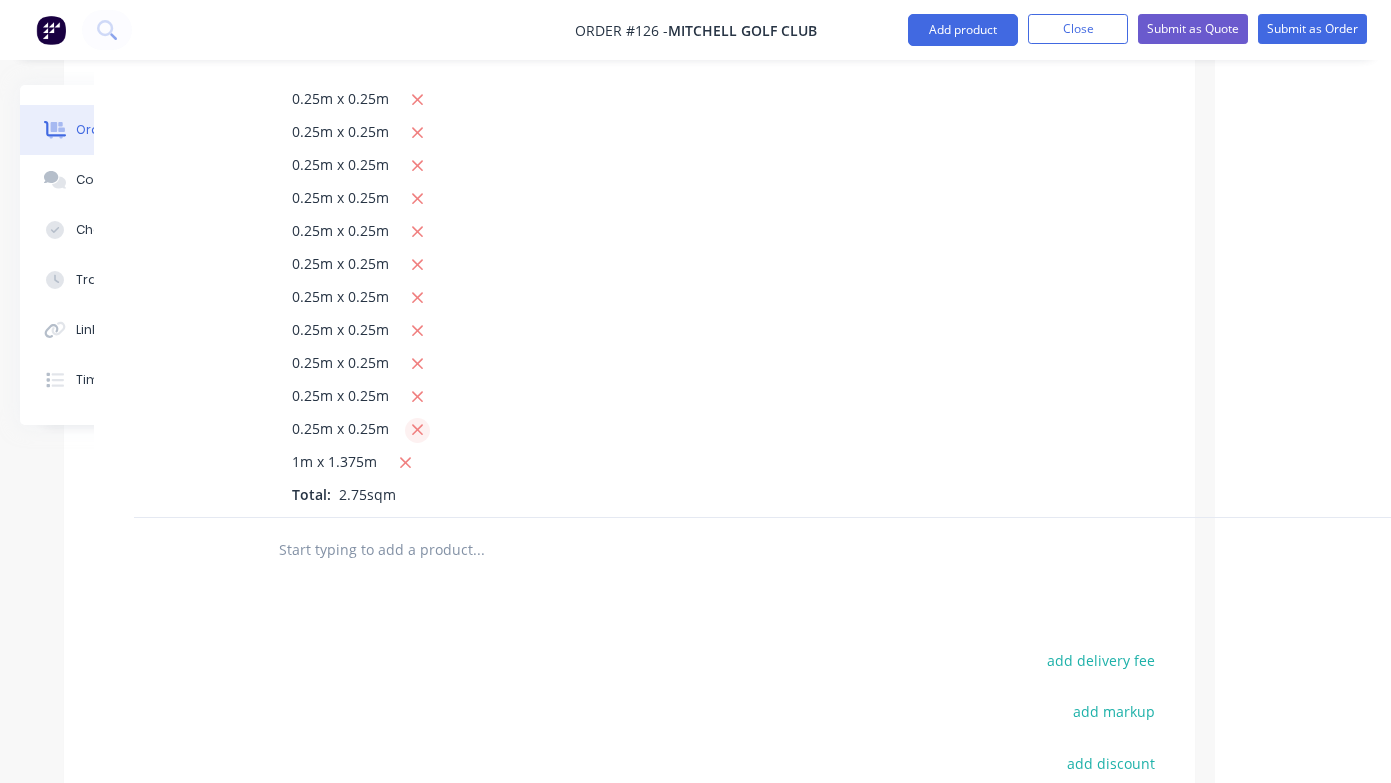 click 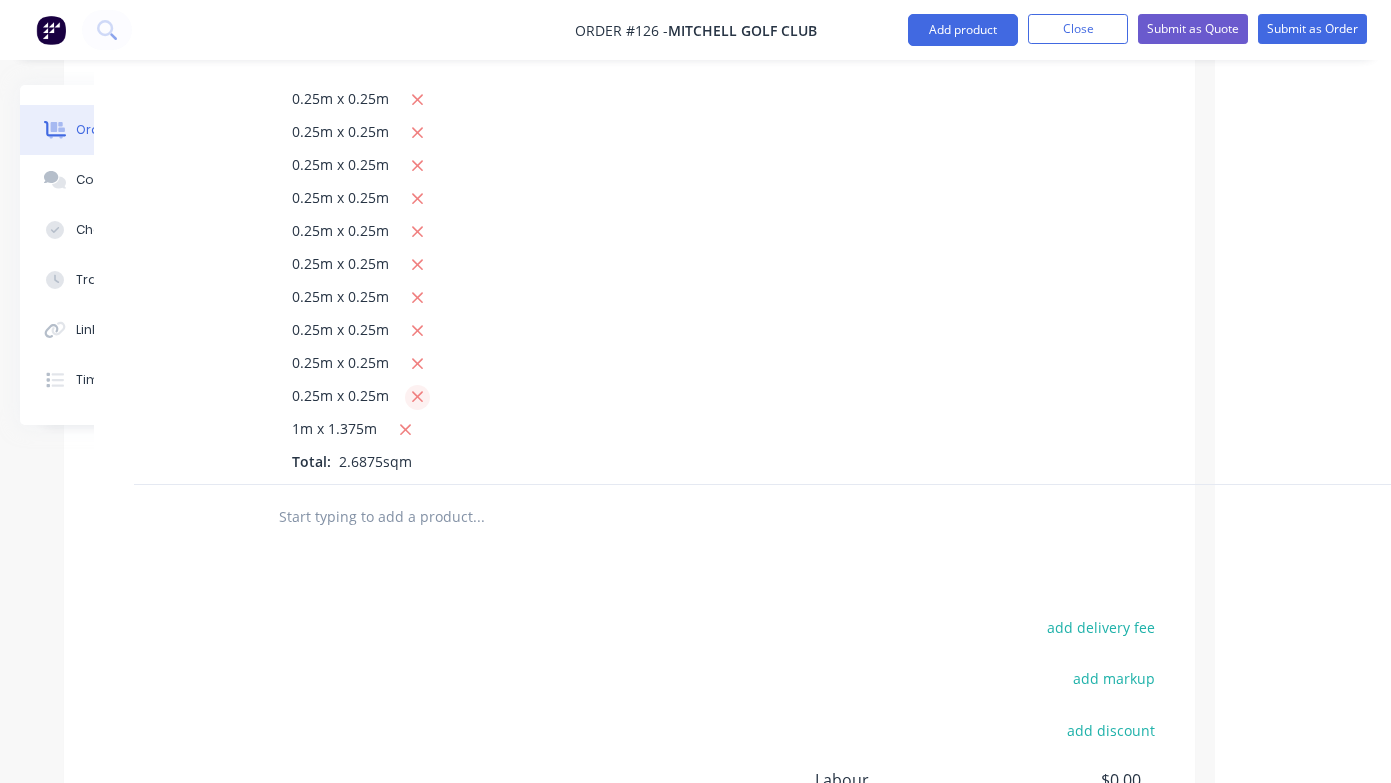 click 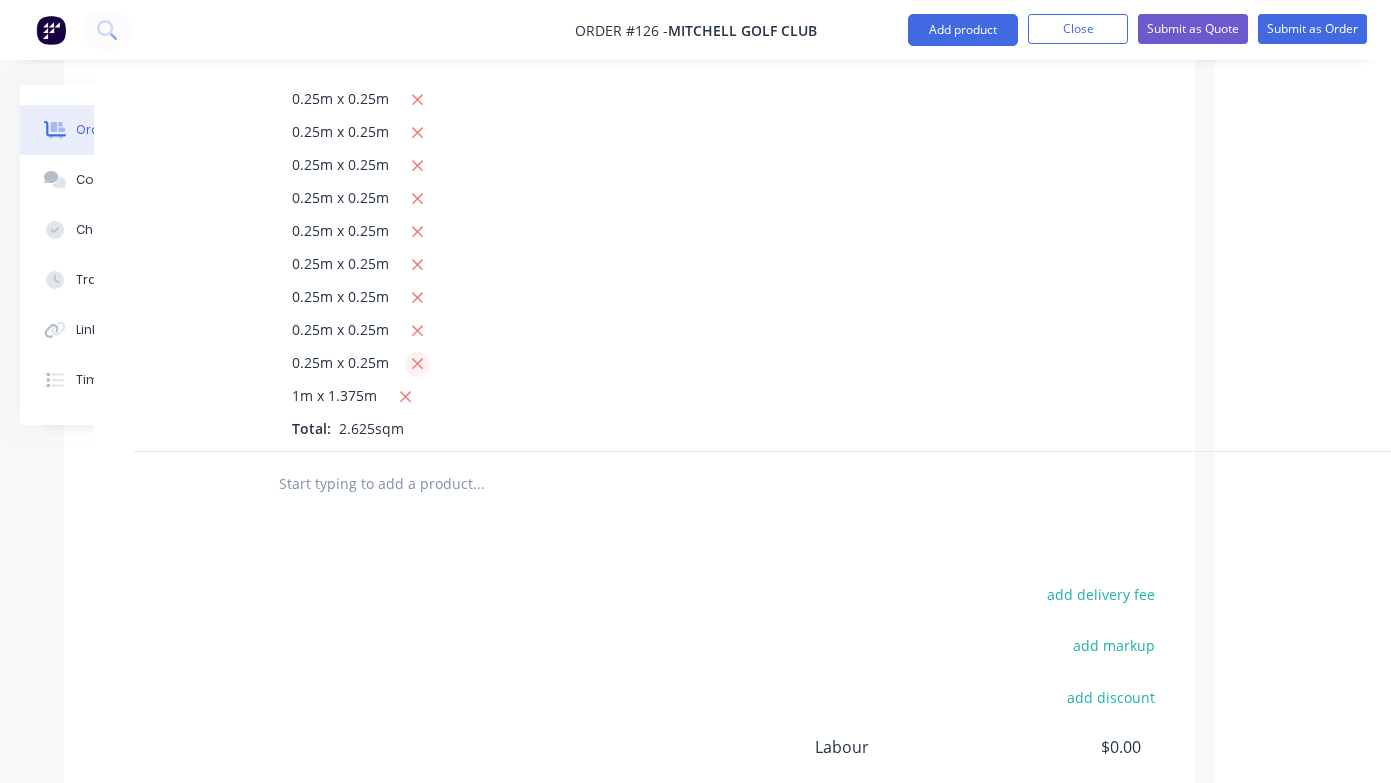 click 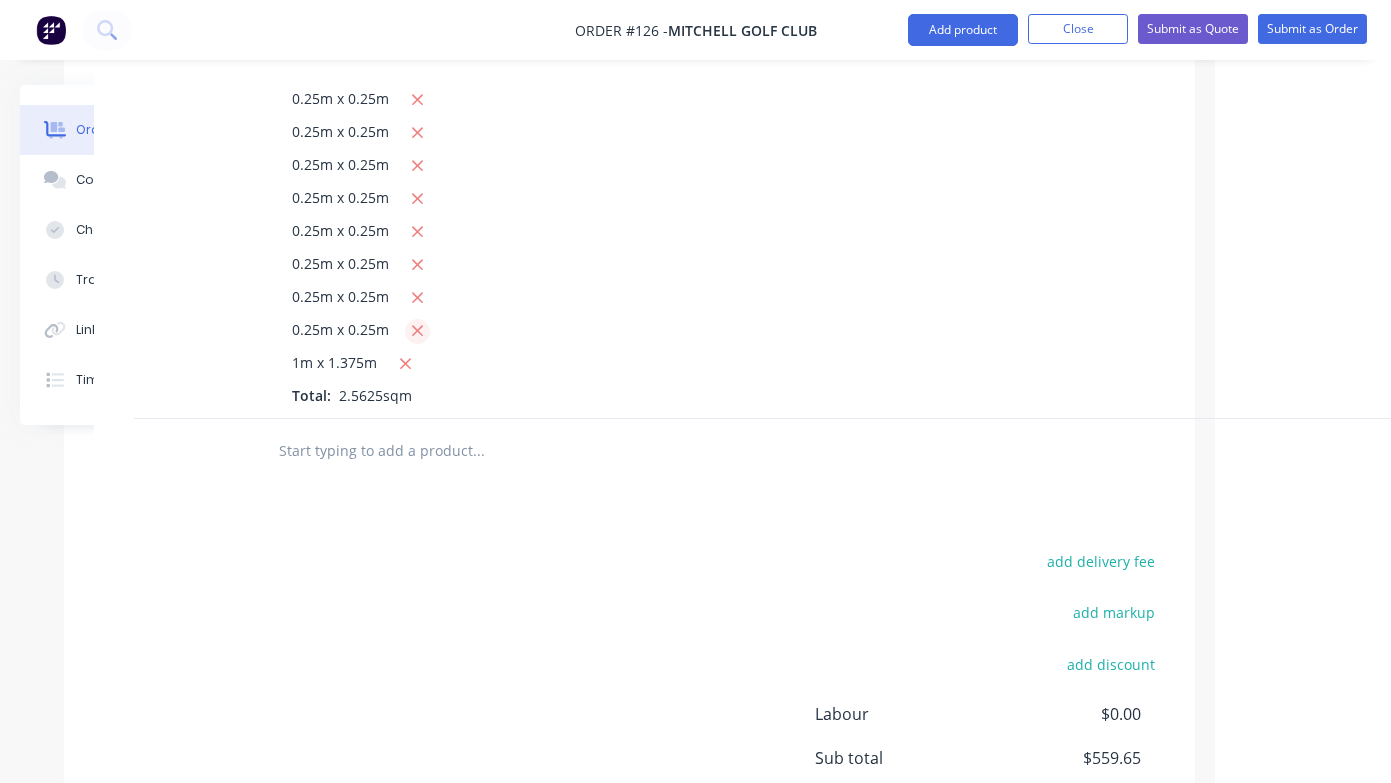 click 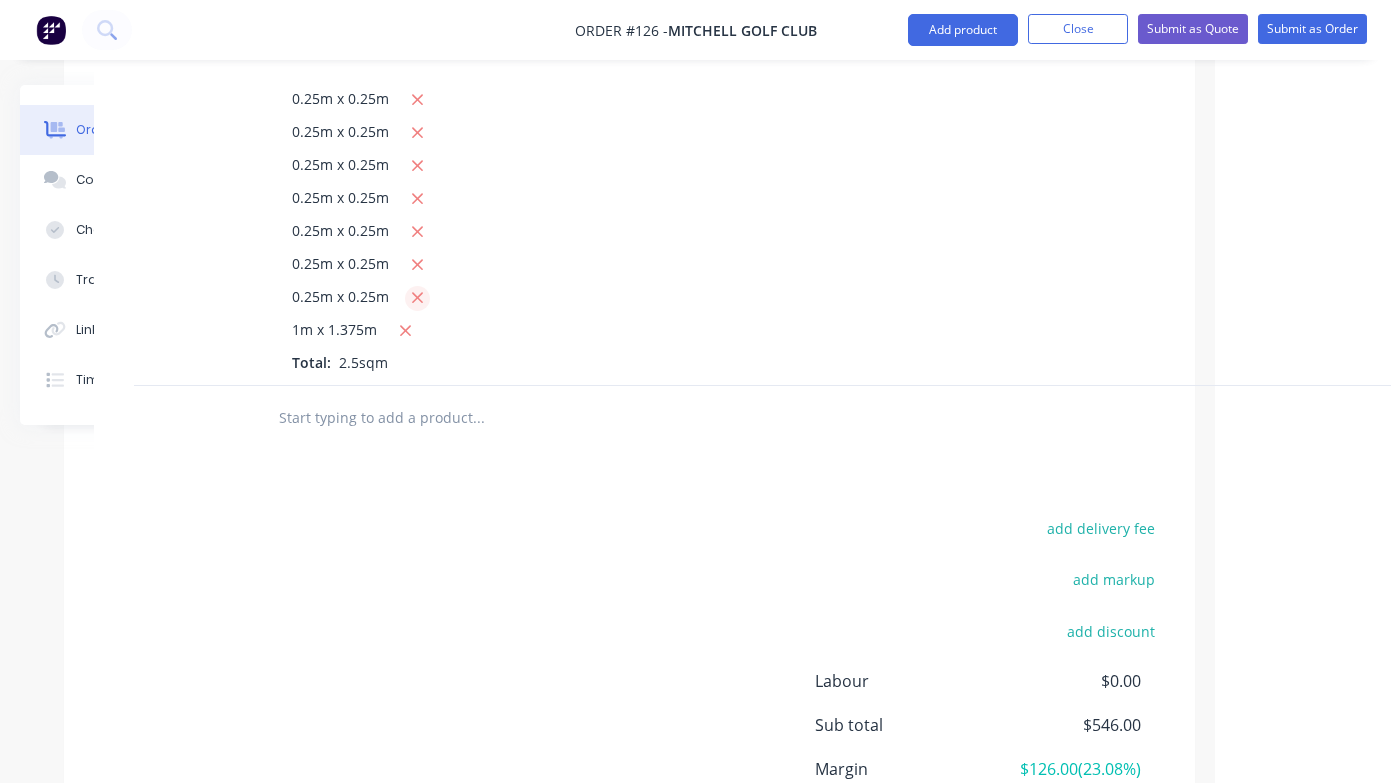 click 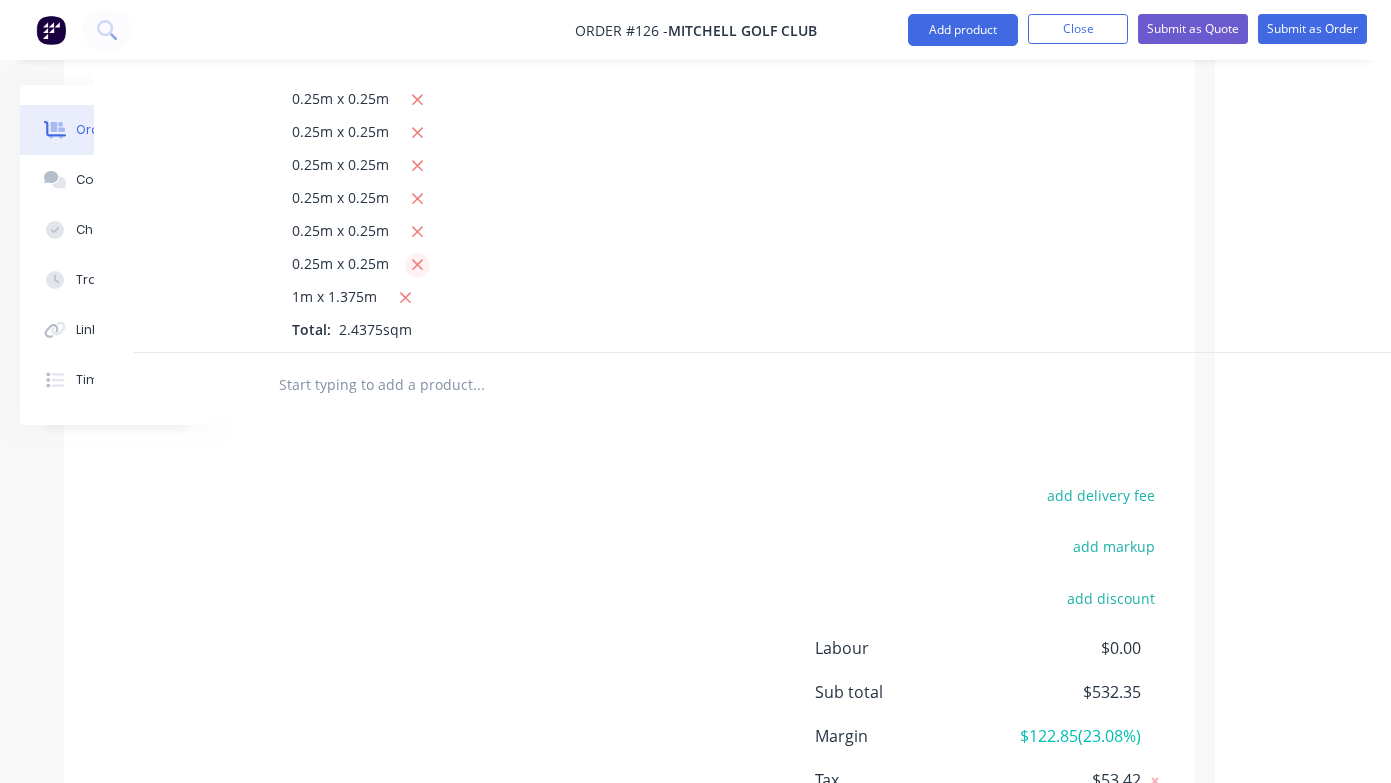 click 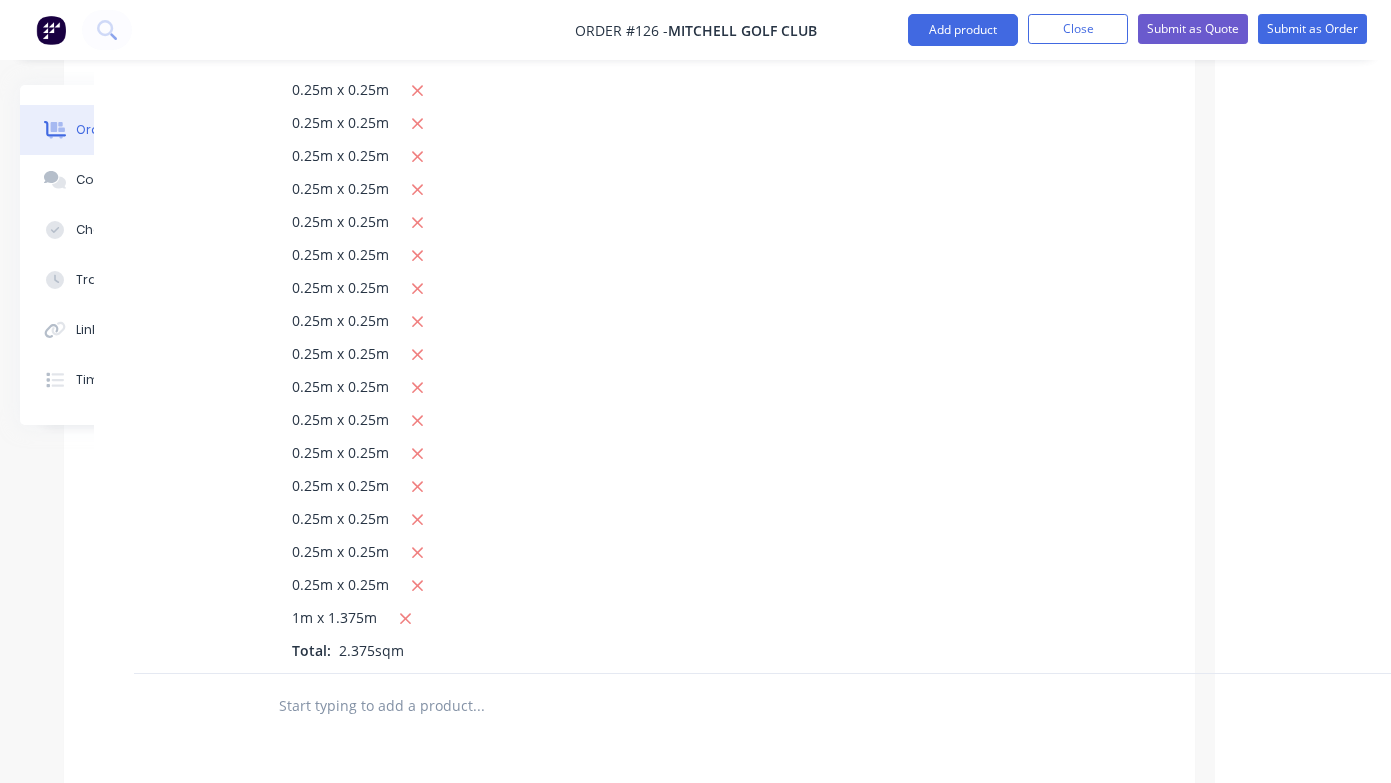 scroll, scrollTop: 648, scrollLeft: 176, axis: both 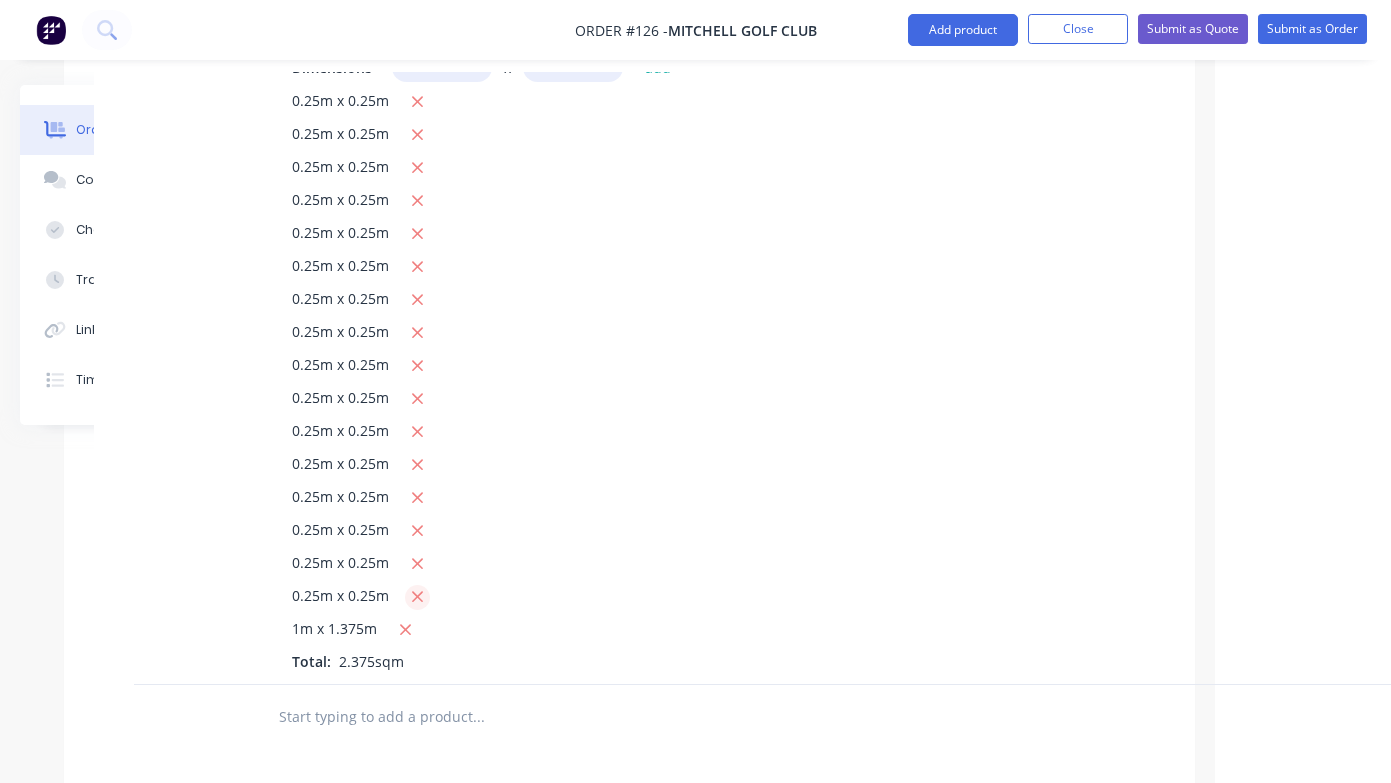 click 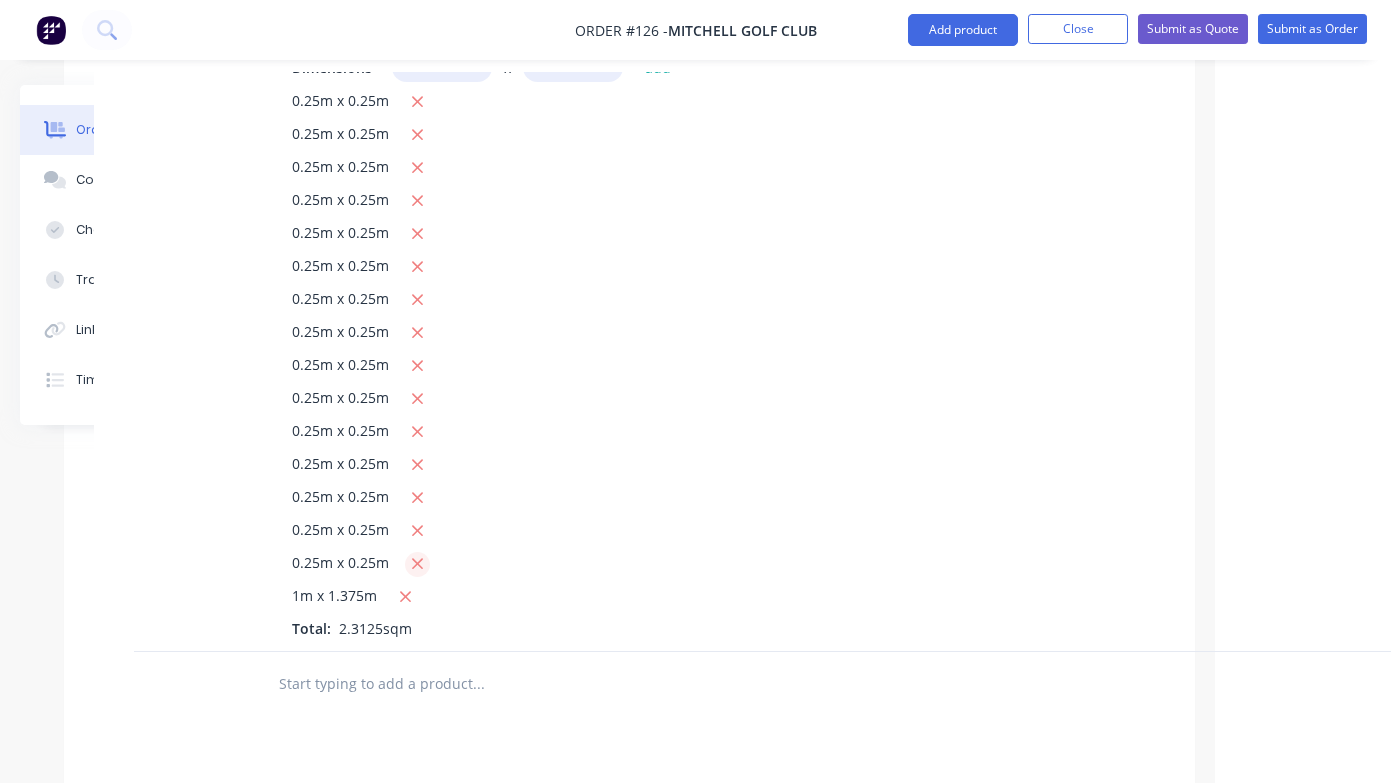 click 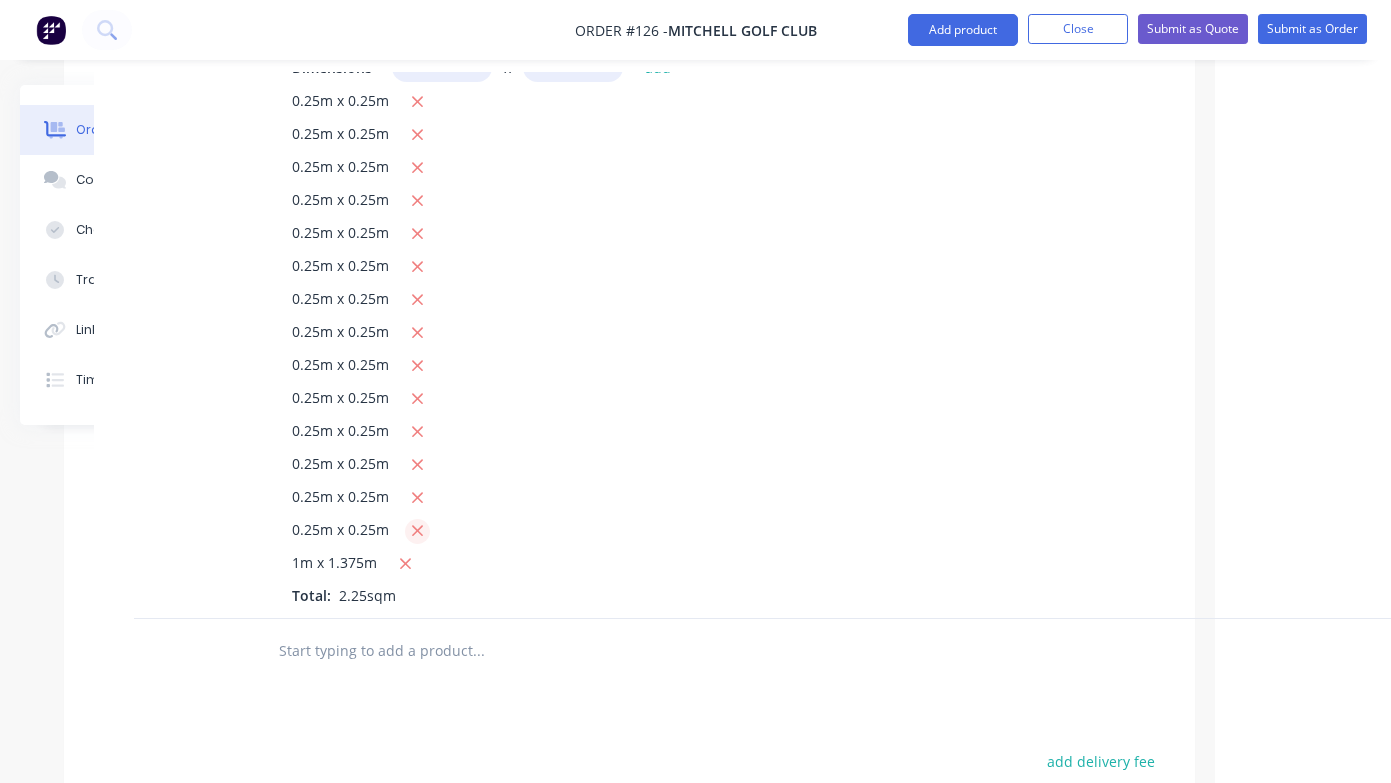 click 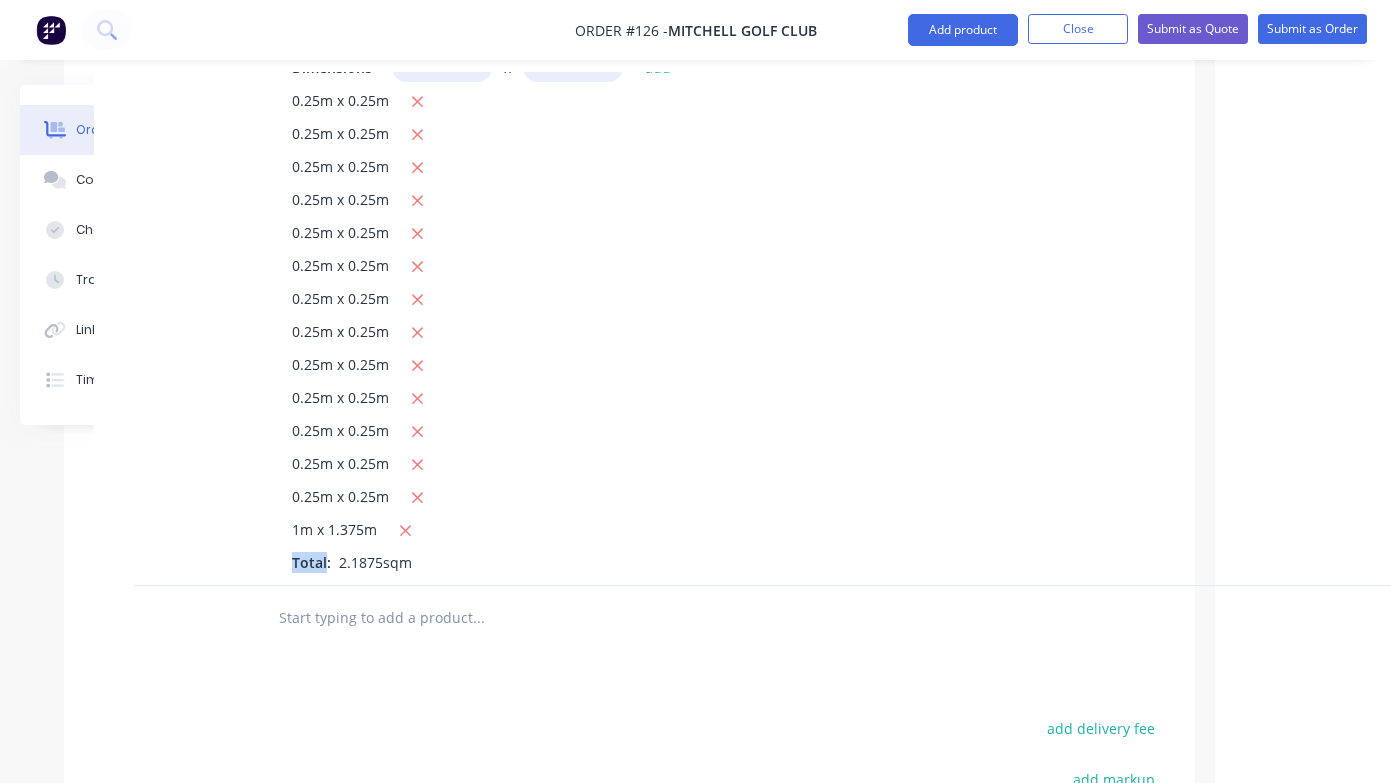 click on "1m x 1.375m" at bounding box center (654, 531) 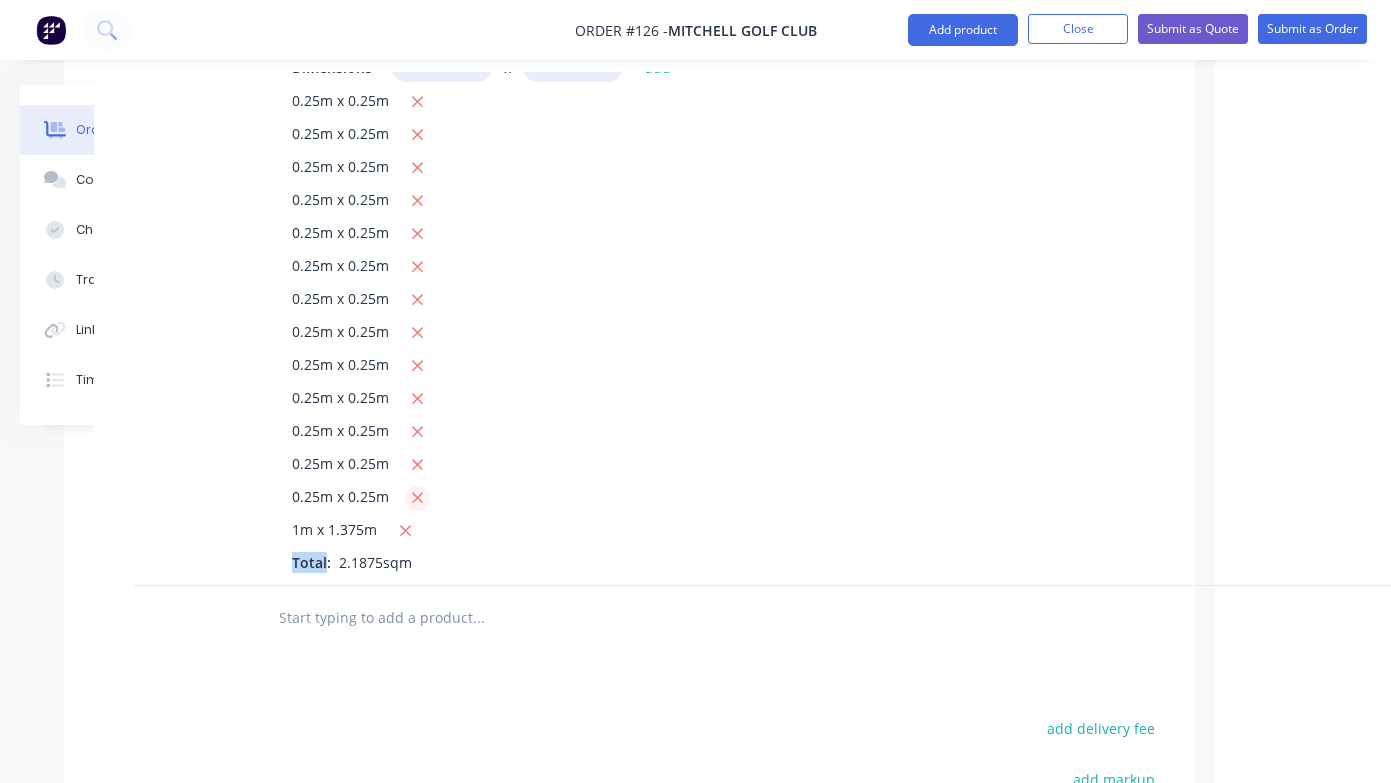 click 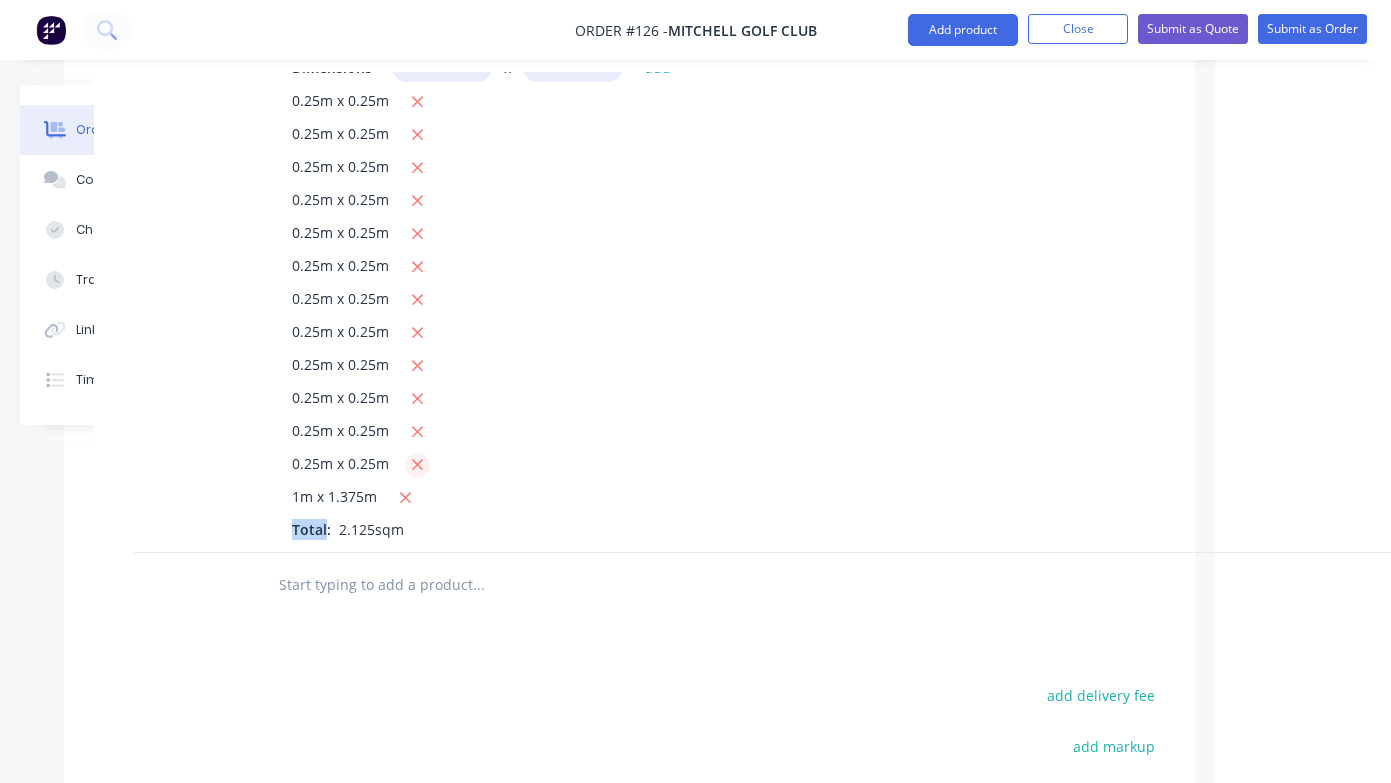 click 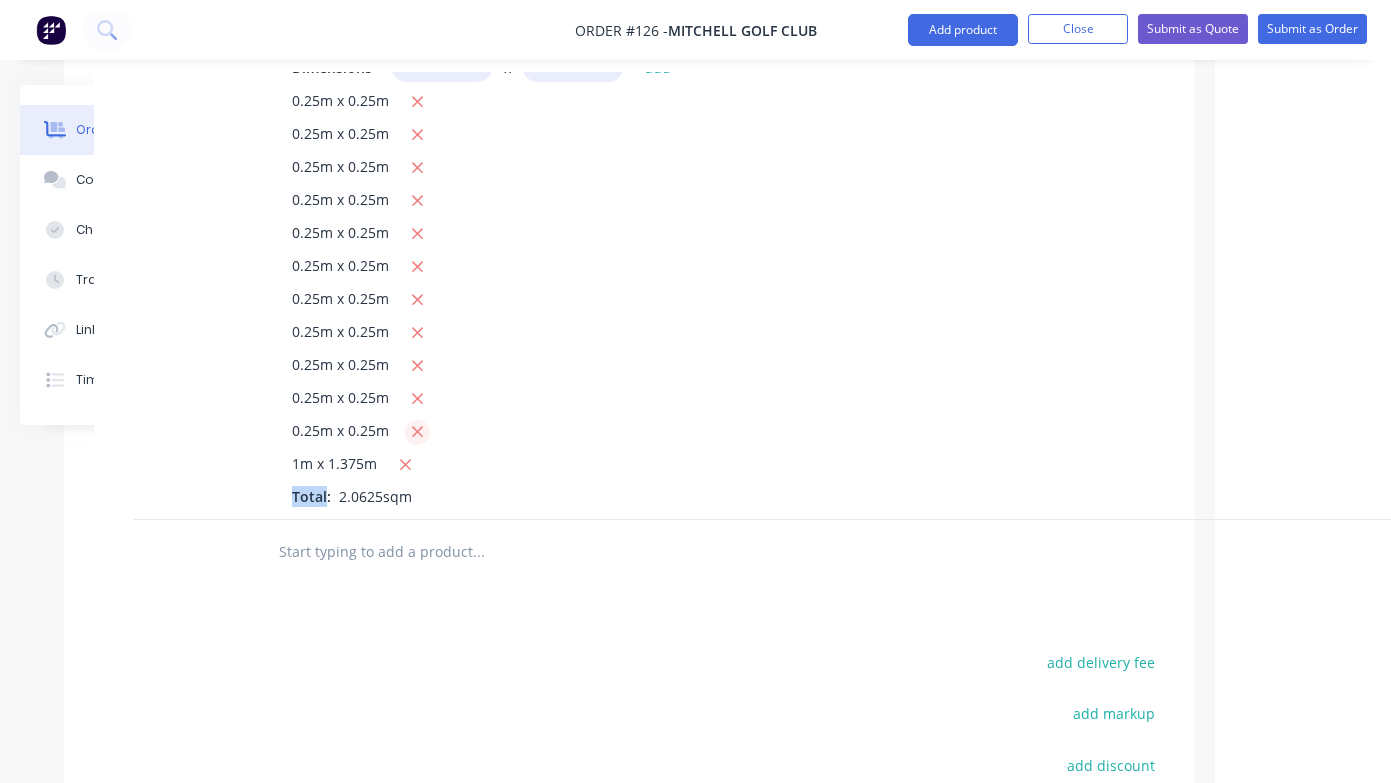 click 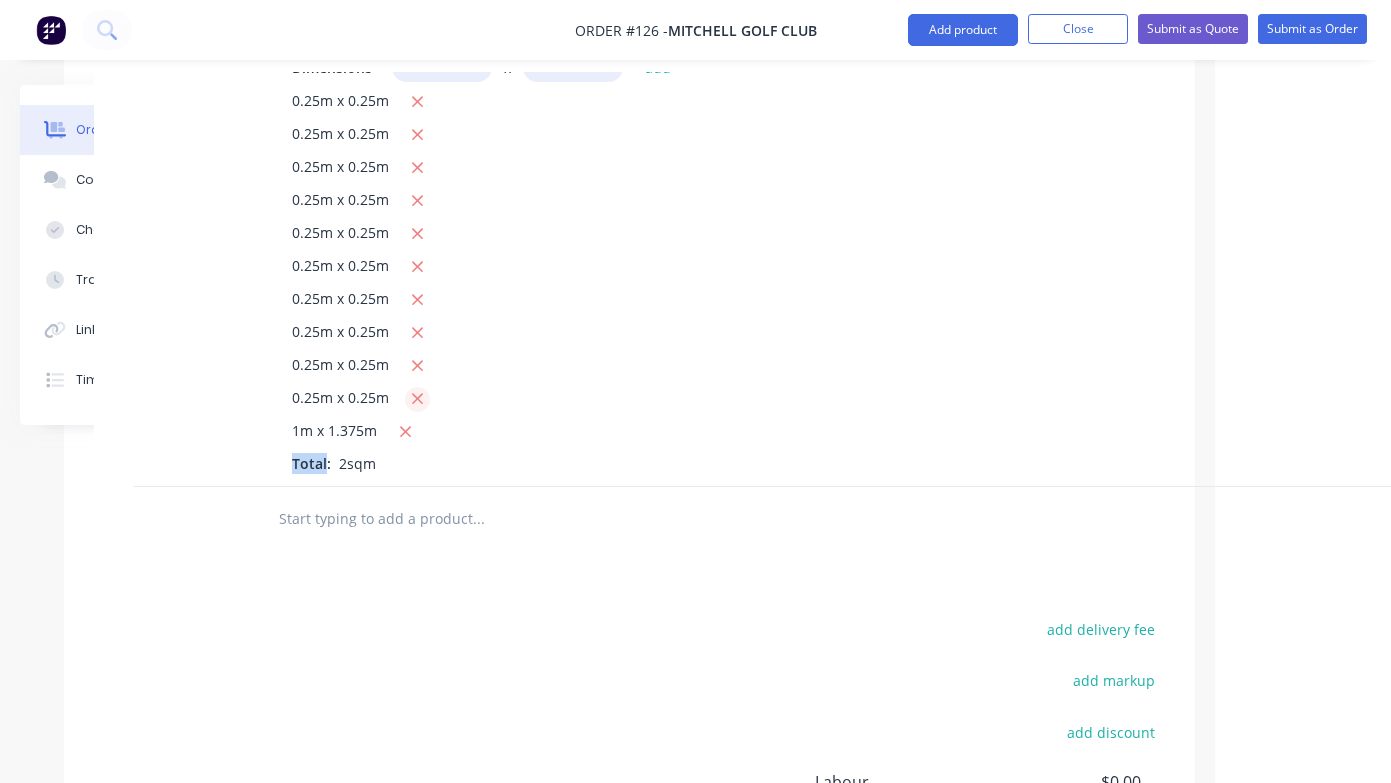 click 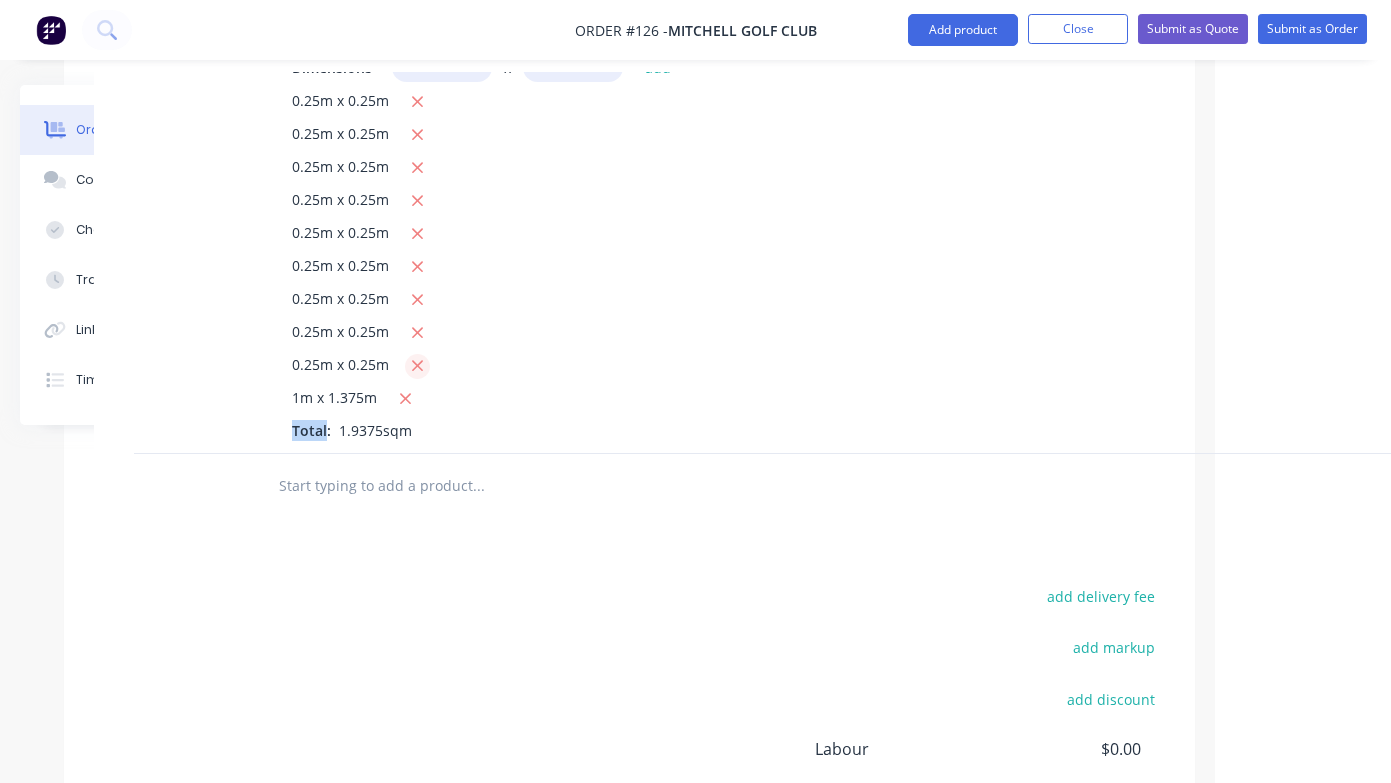 click 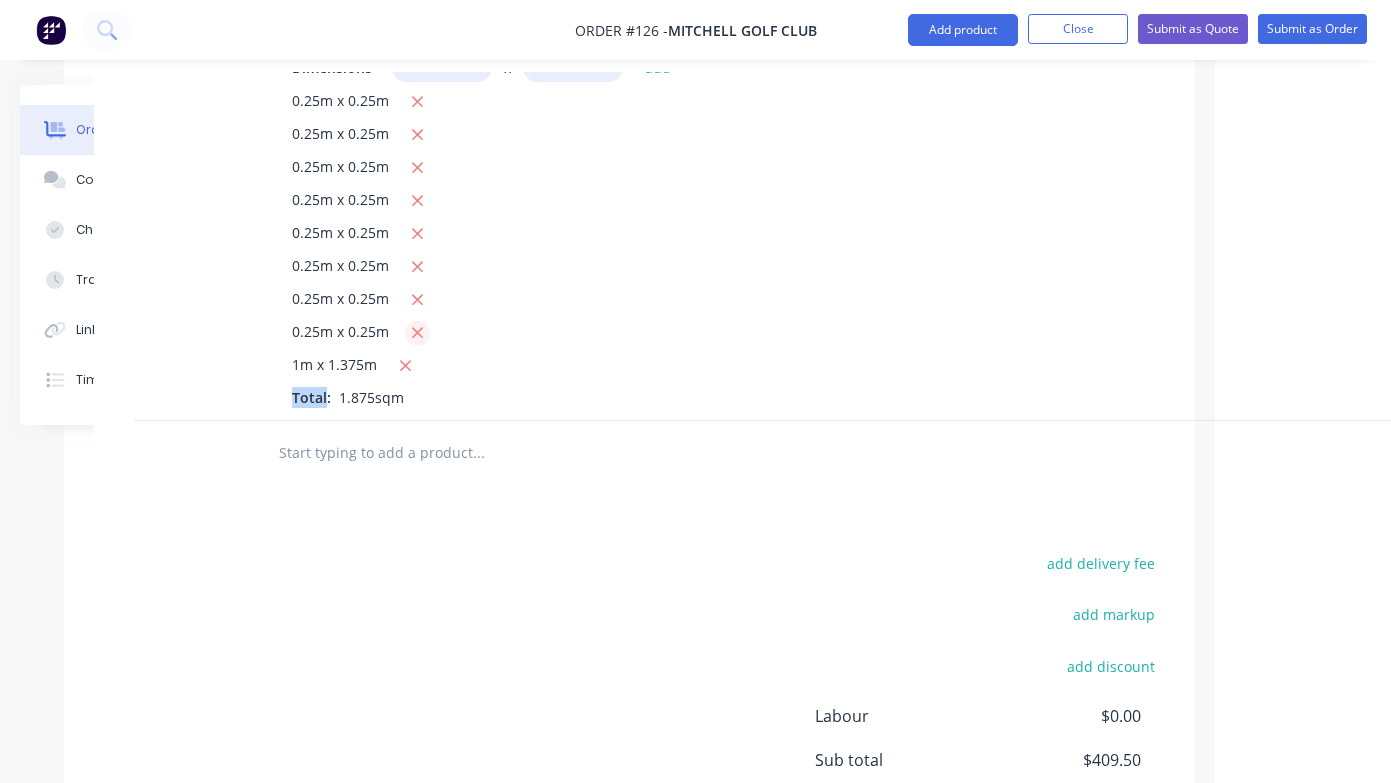 click 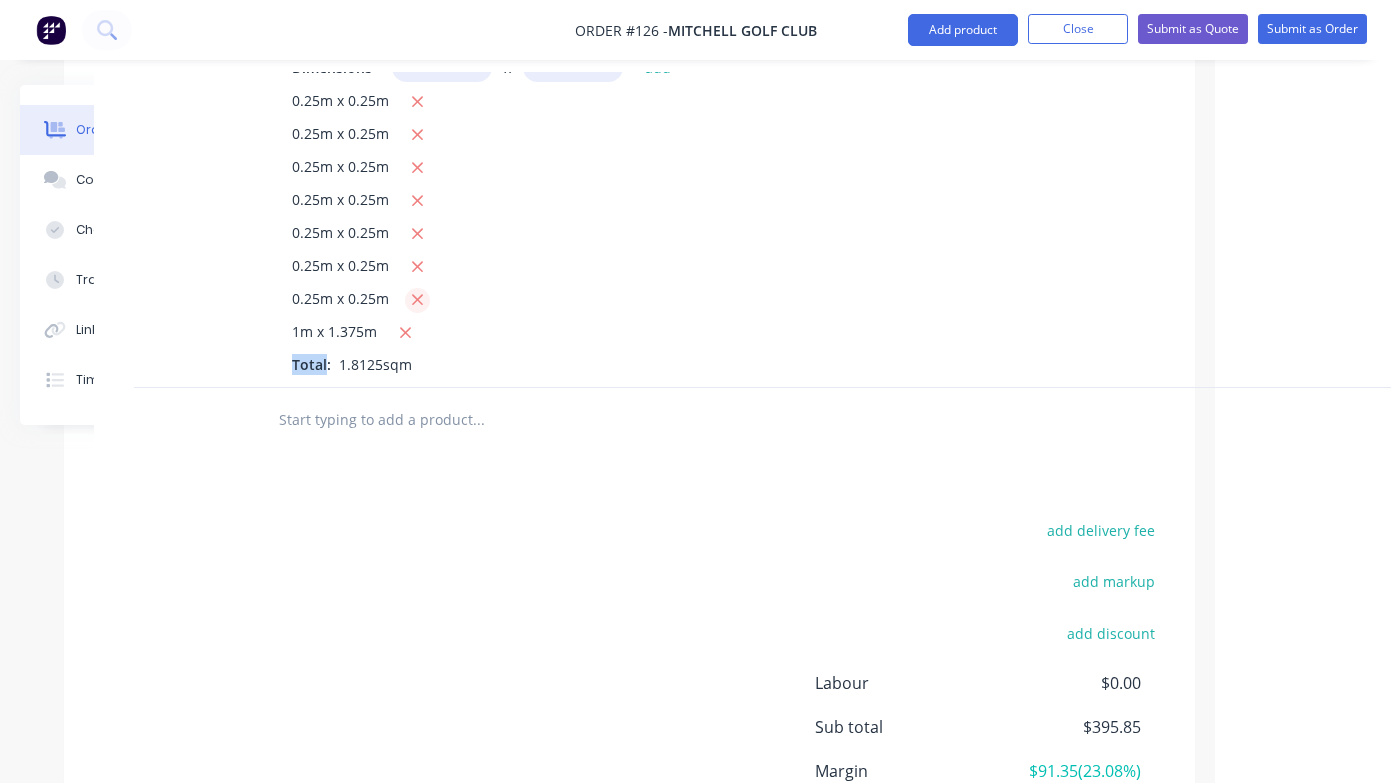 click 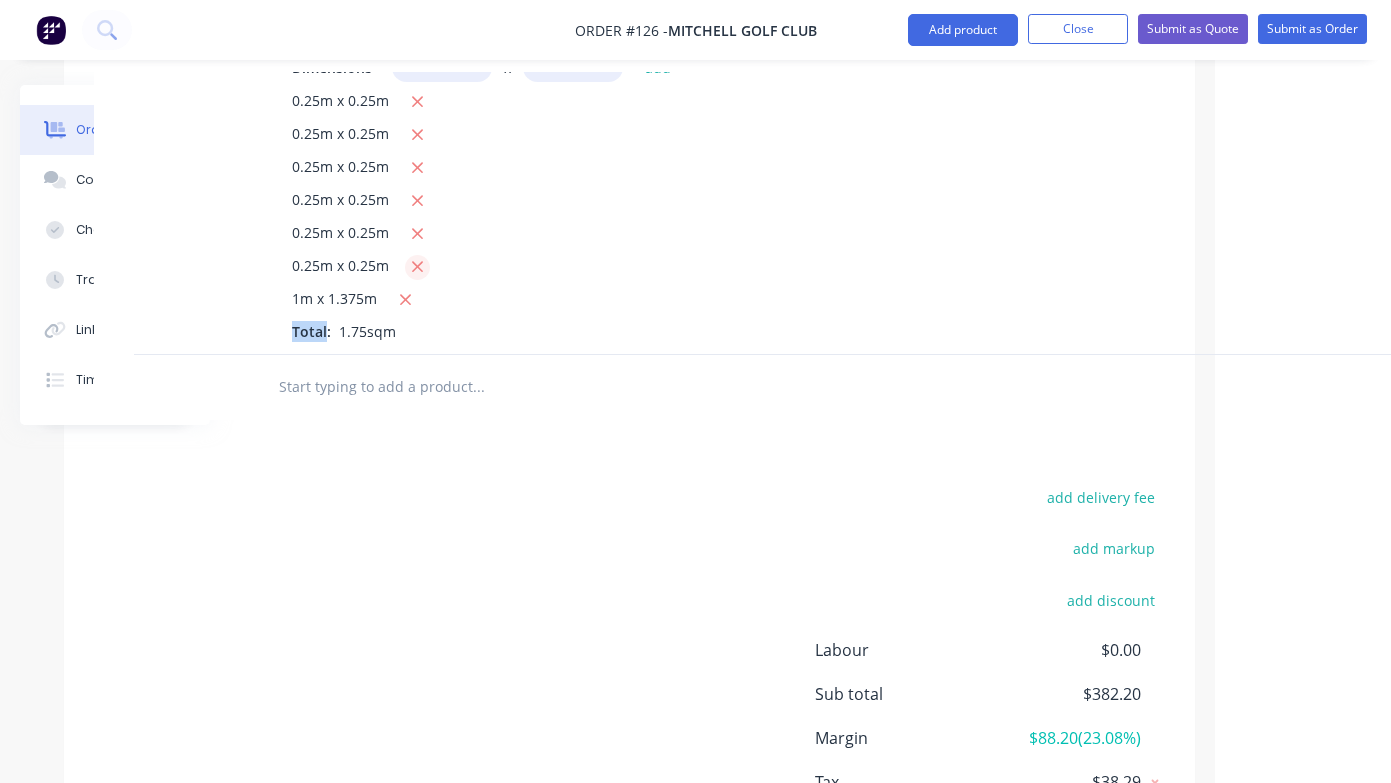 click at bounding box center [417, 267] 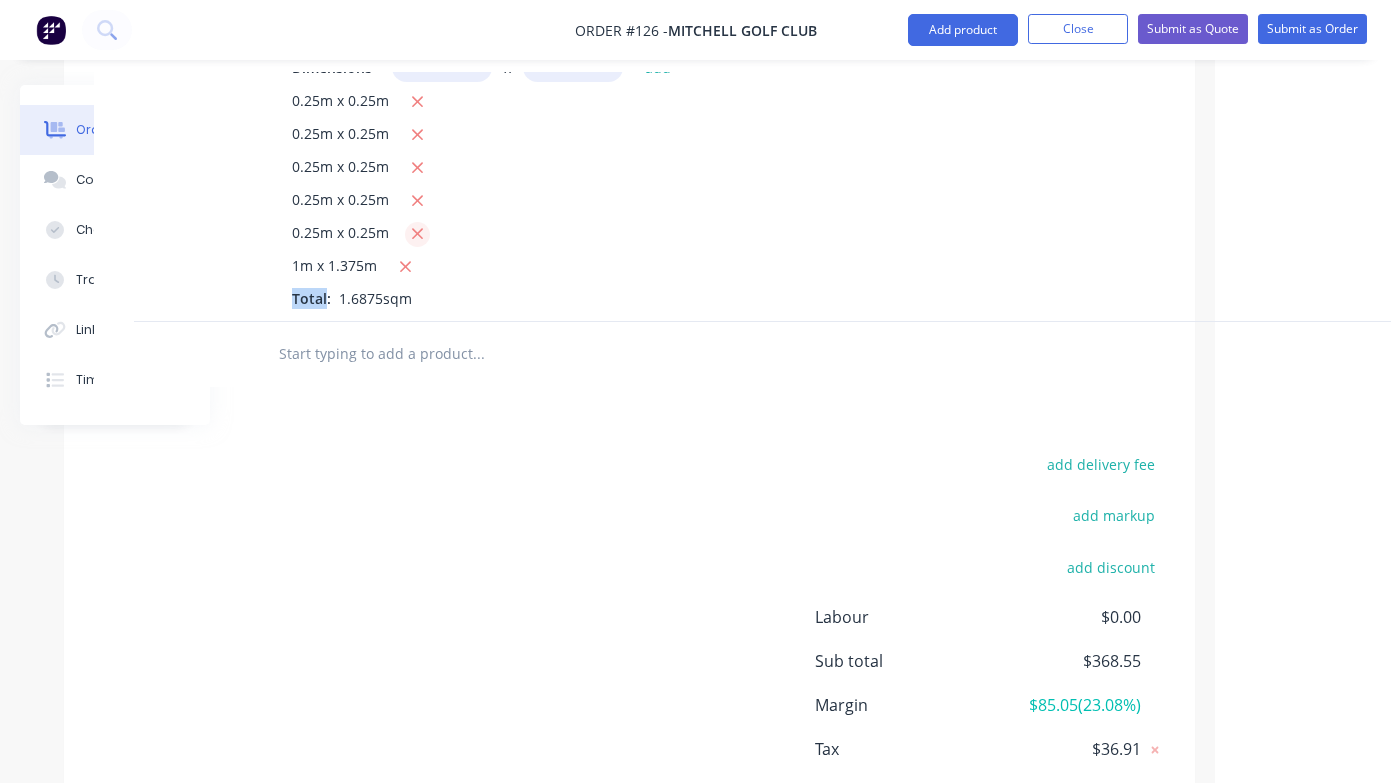 click 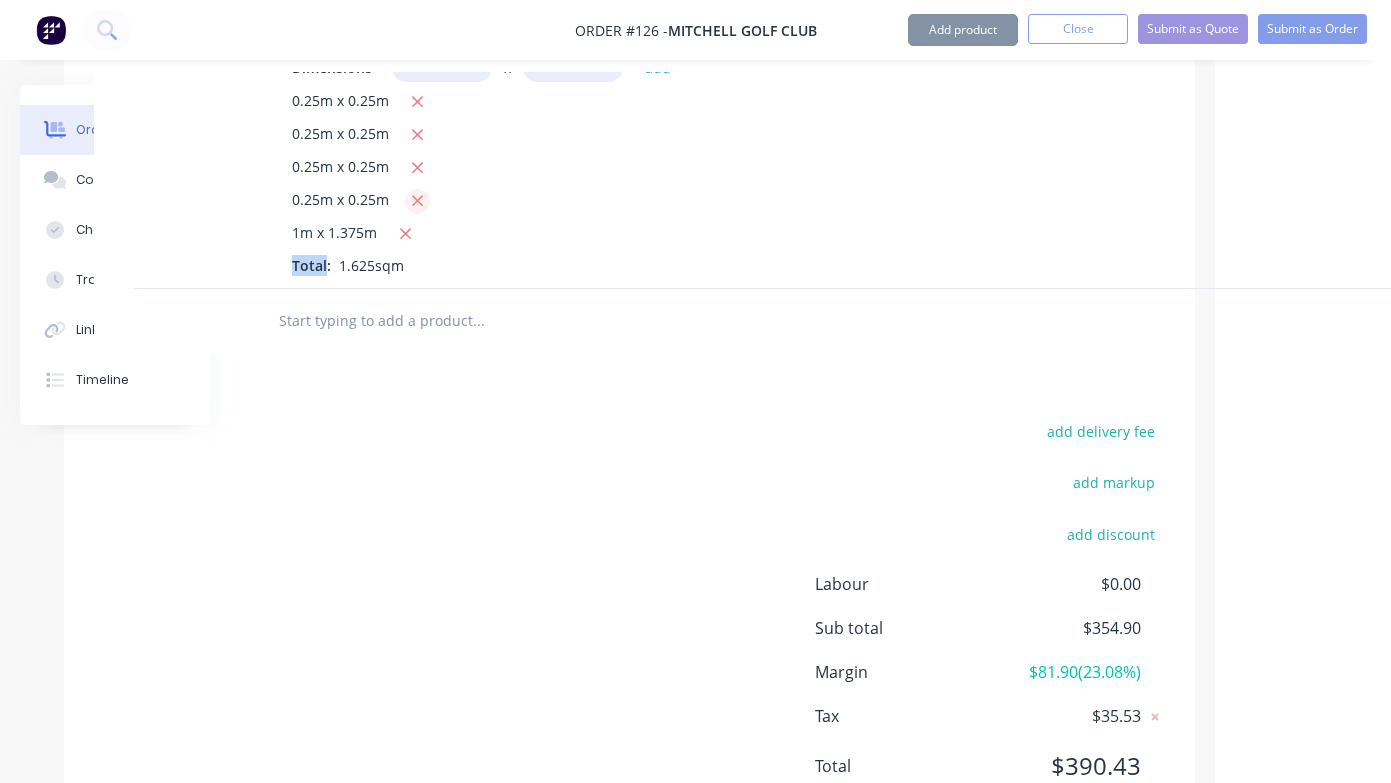 click 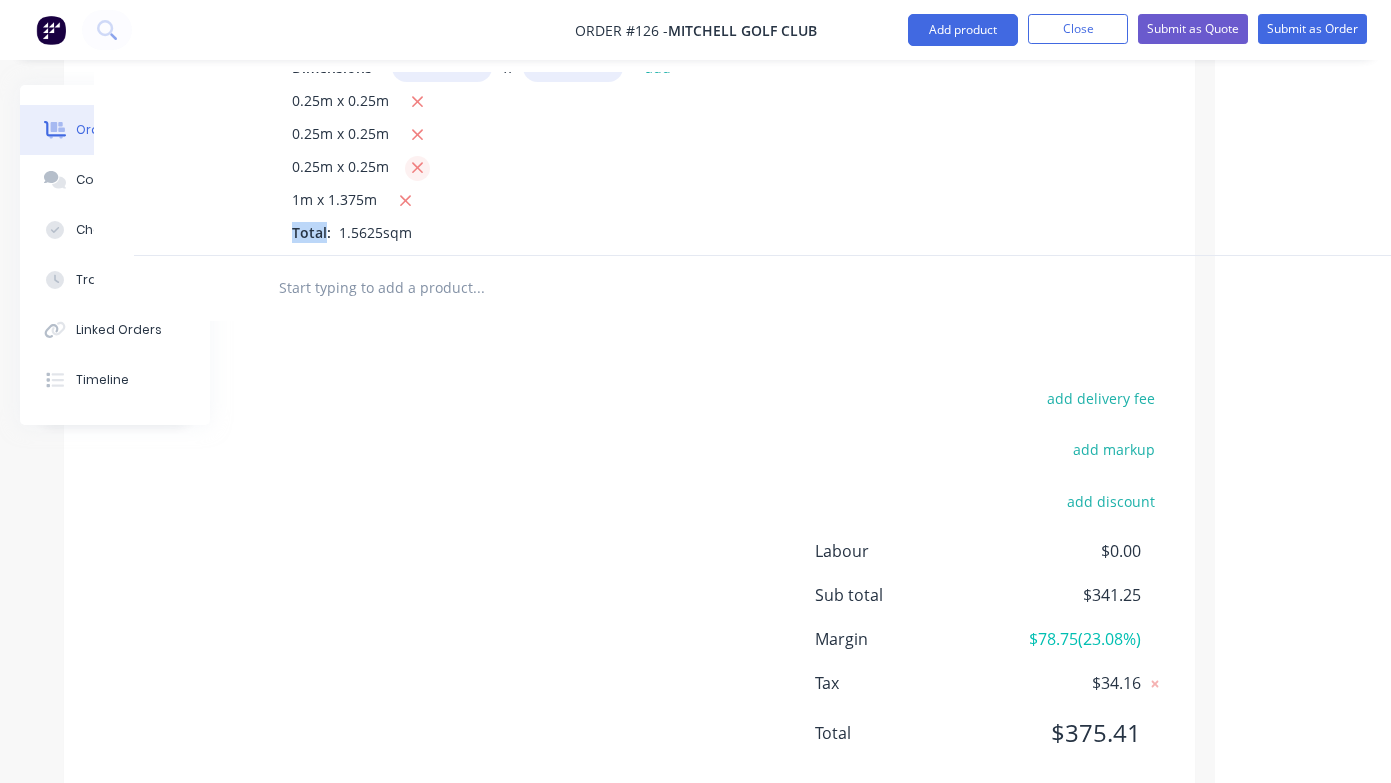 click 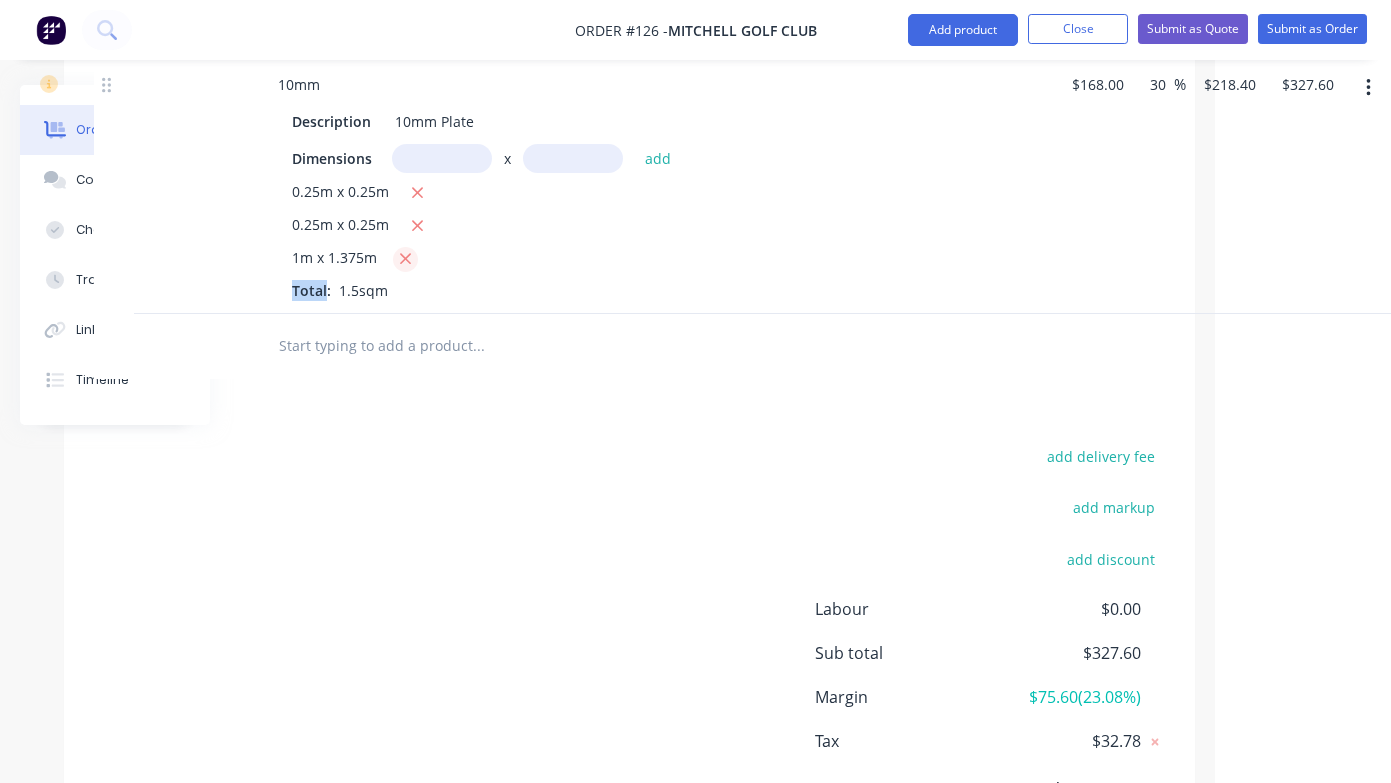 scroll, scrollTop: 556, scrollLeft: 176, axis: both 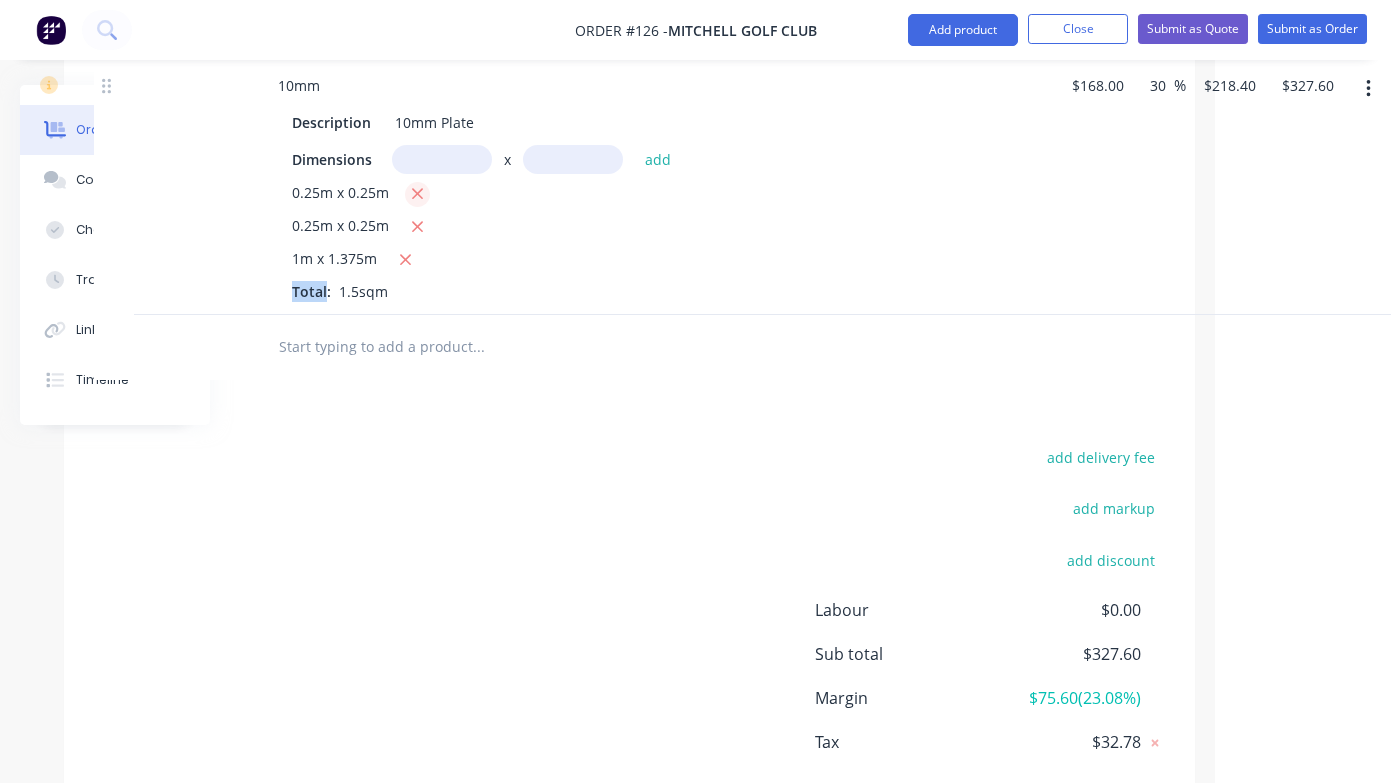 click 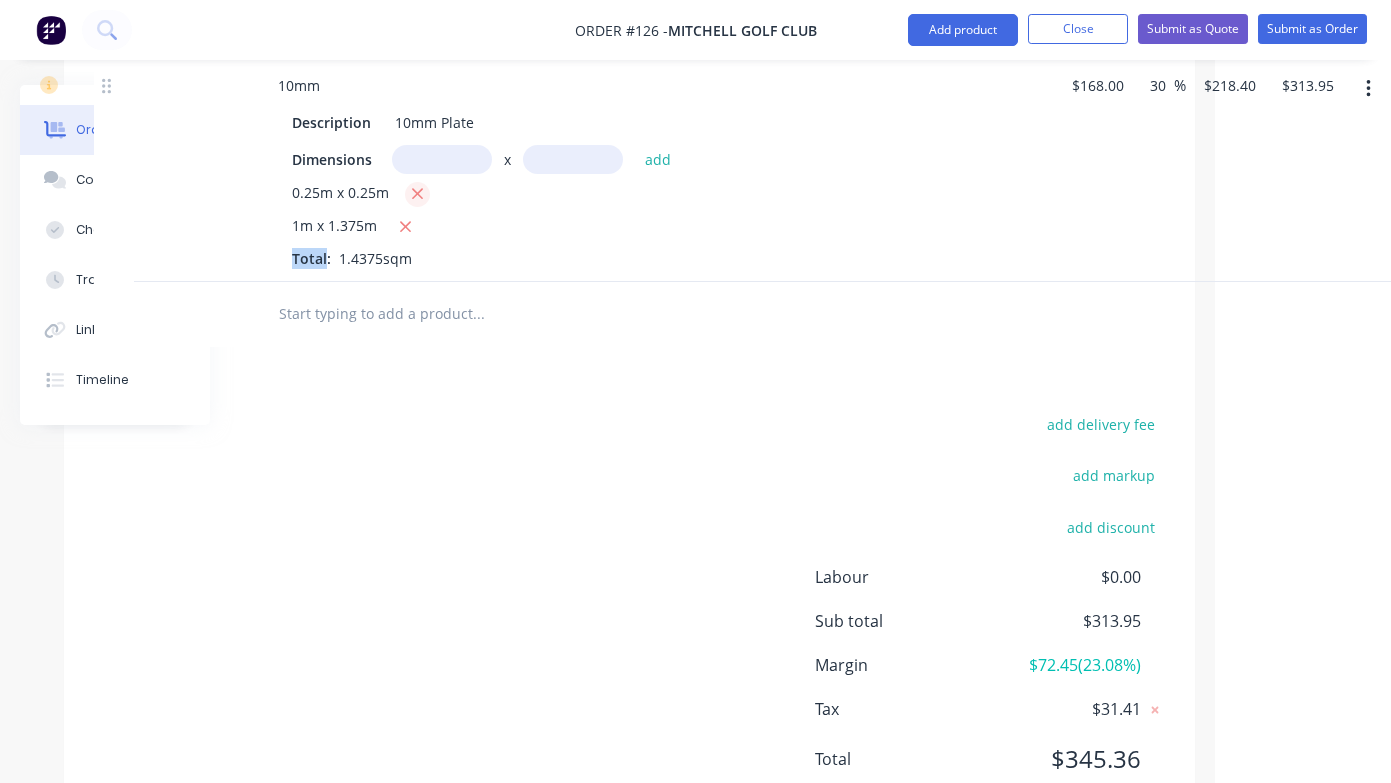 click 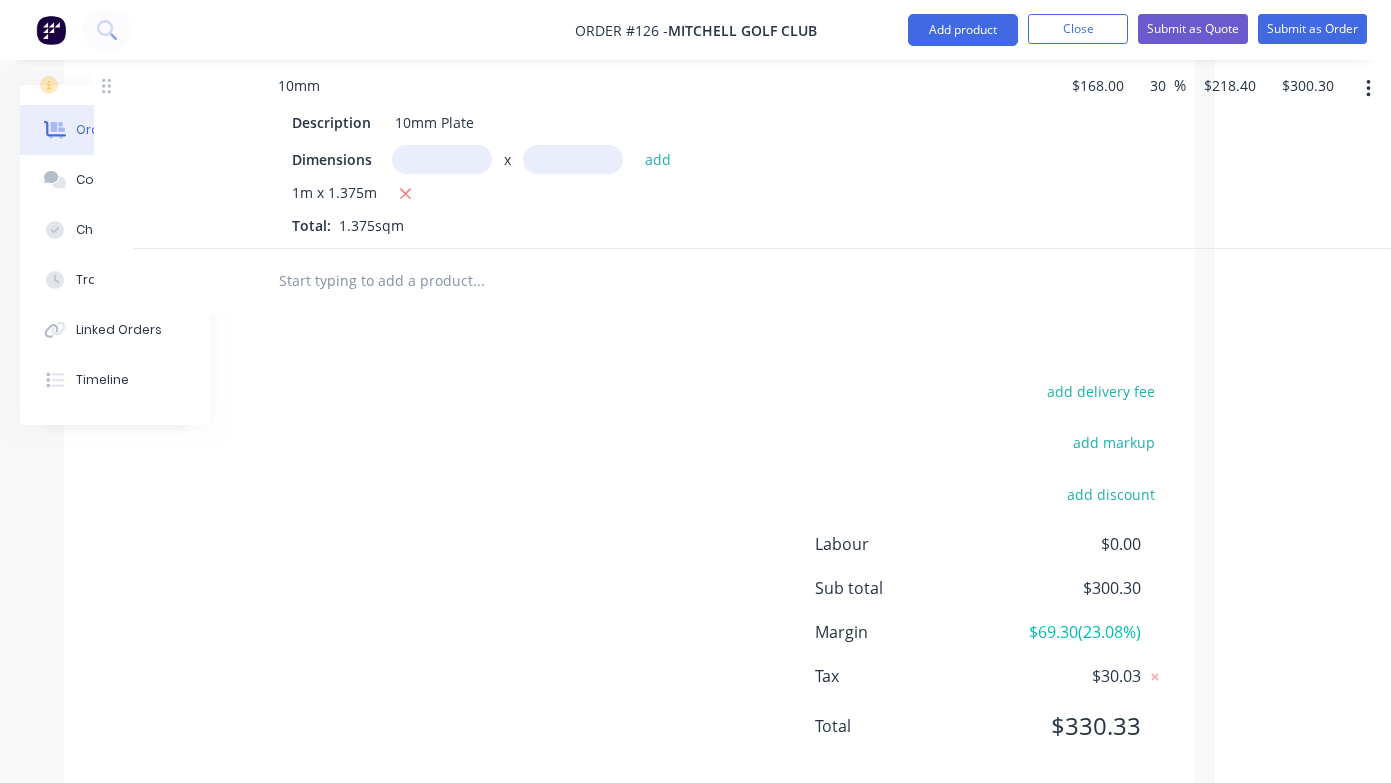 click on "Products Show / Hide columns Add product     Qty Cost Markup Price Total 10mm  Description 10mm Plate Dimensions x add   1m x 1.375m Total: 1.375sqm $168.00 $168.00 30 30 % $218.40 $218.40 $300.30 $300.30   add delivery fee add markup add discount Labour $0.00 Sub total $300.30 Margin $69.30  ( 23.08 %) Tax $30.03 Total $330.33" at bounding box center [629, 370] 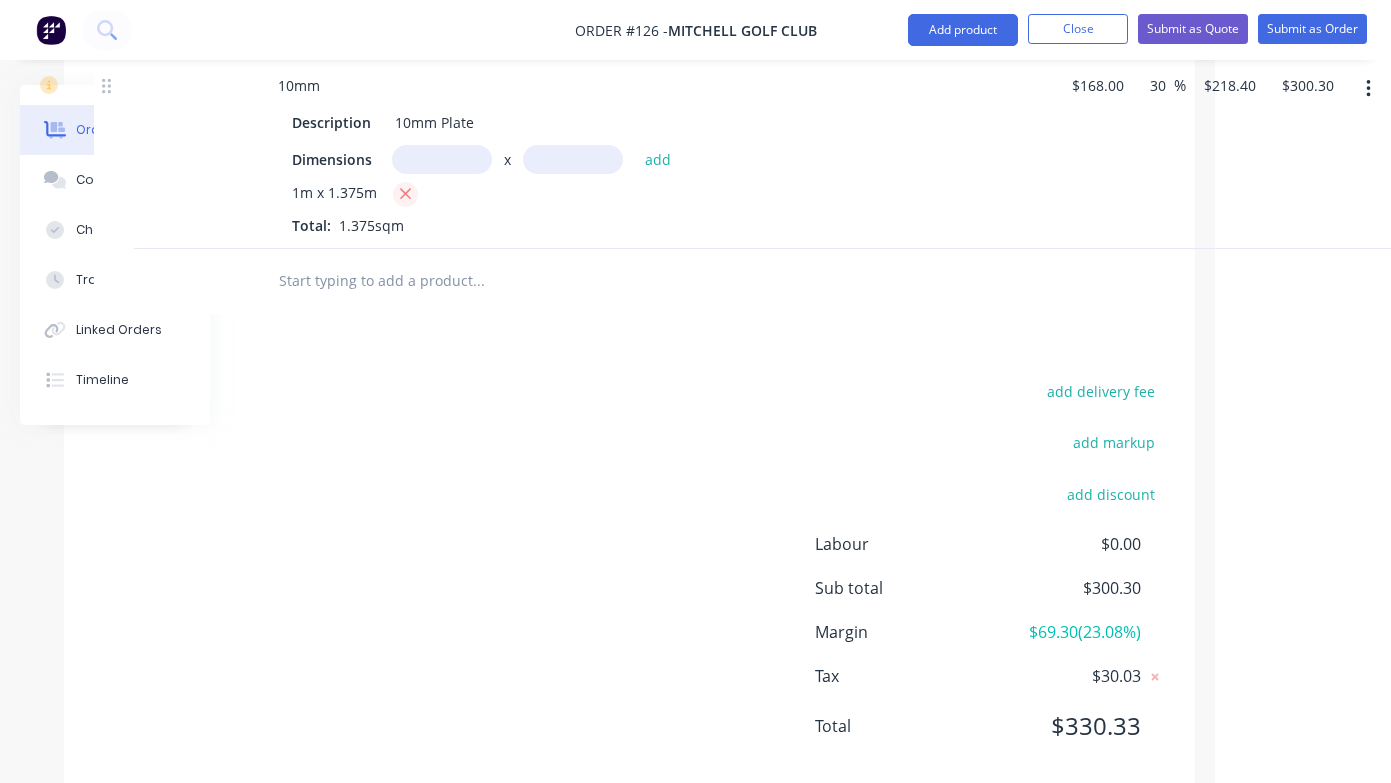 click 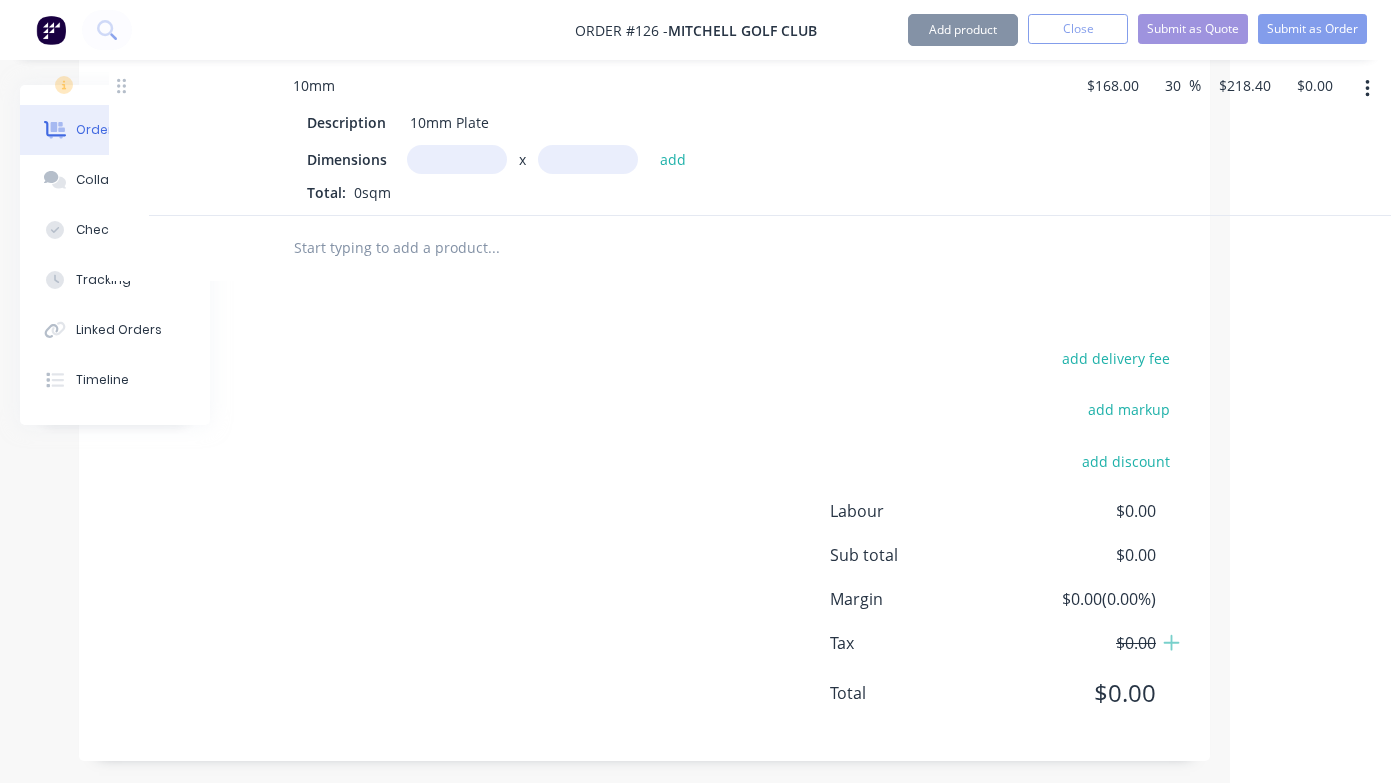 scroll, scrollTop: 556, scrollLeft: 160, axis: both 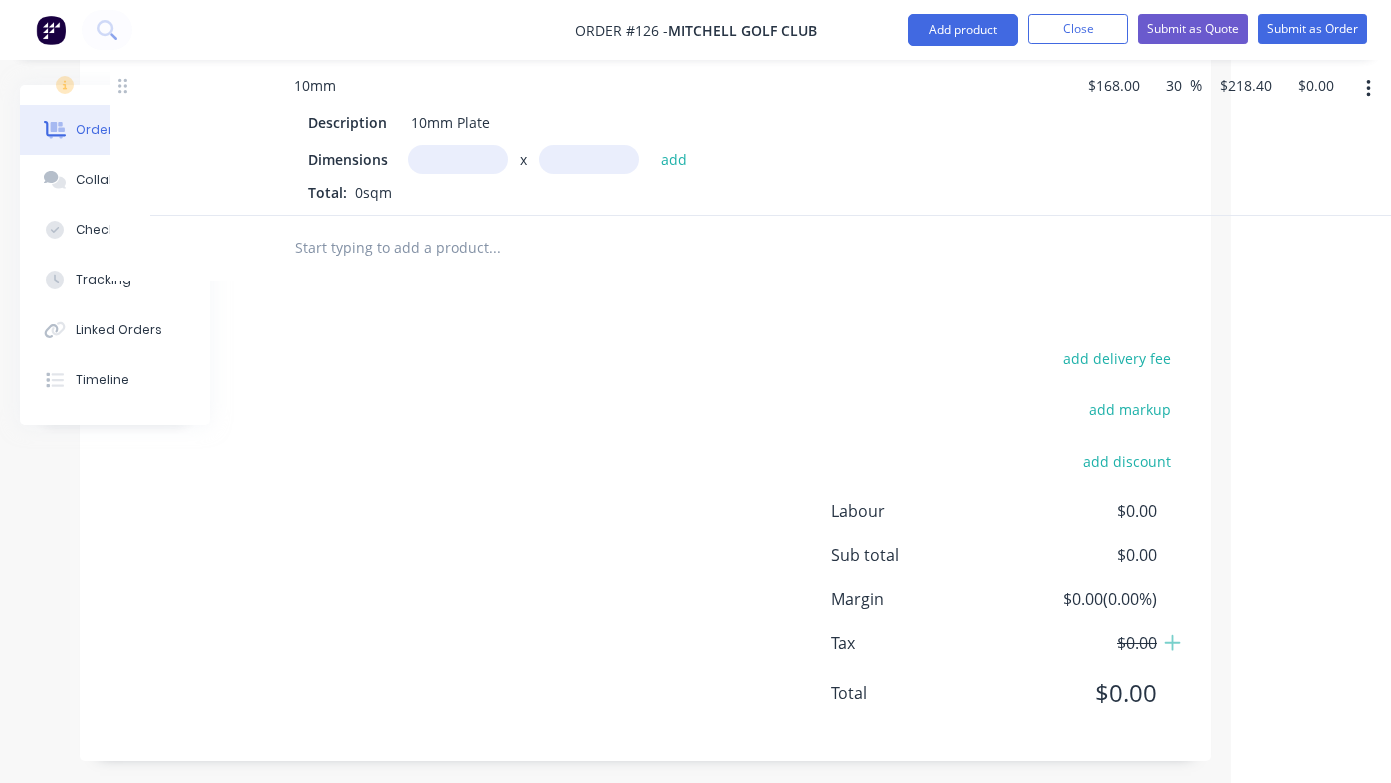 click at bounding box center (458, 159) 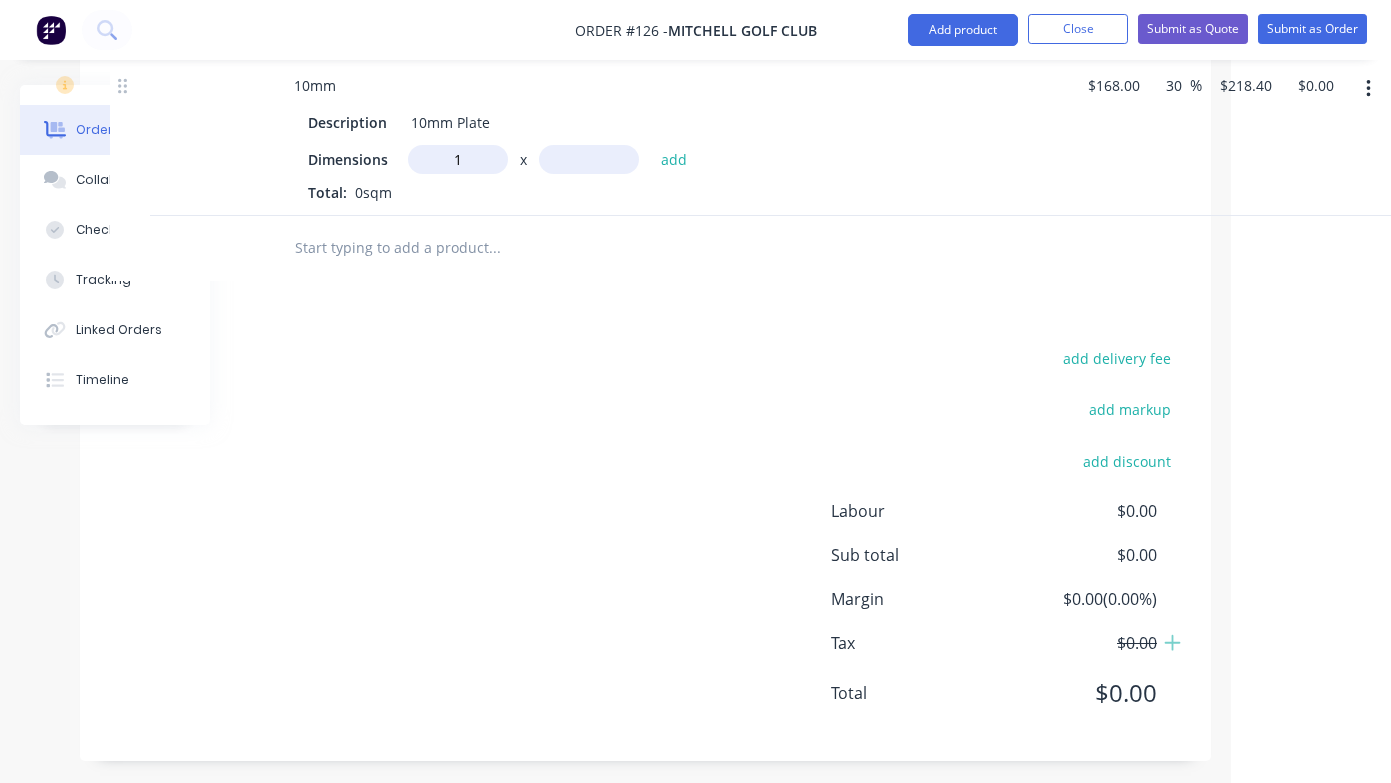 type on "1m" 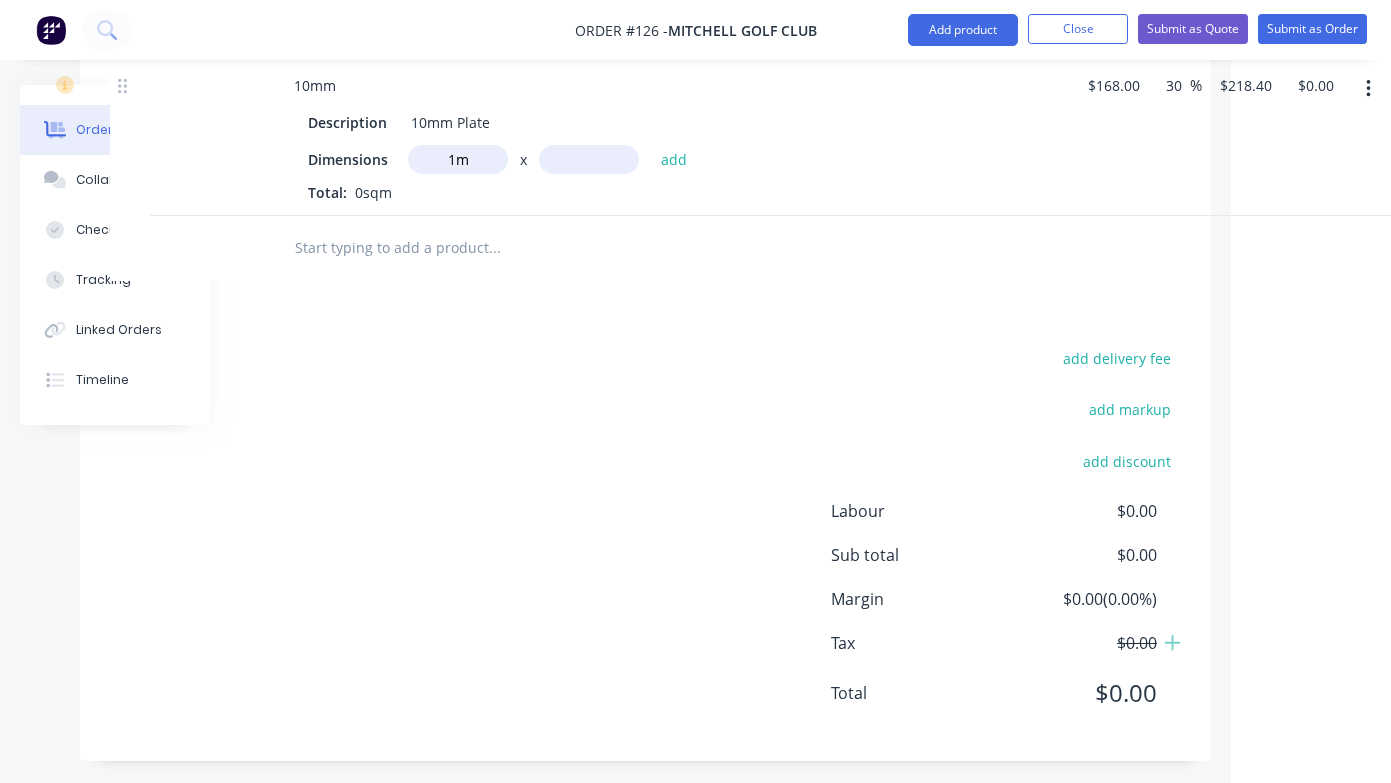 click at bounding box center [589, 159] 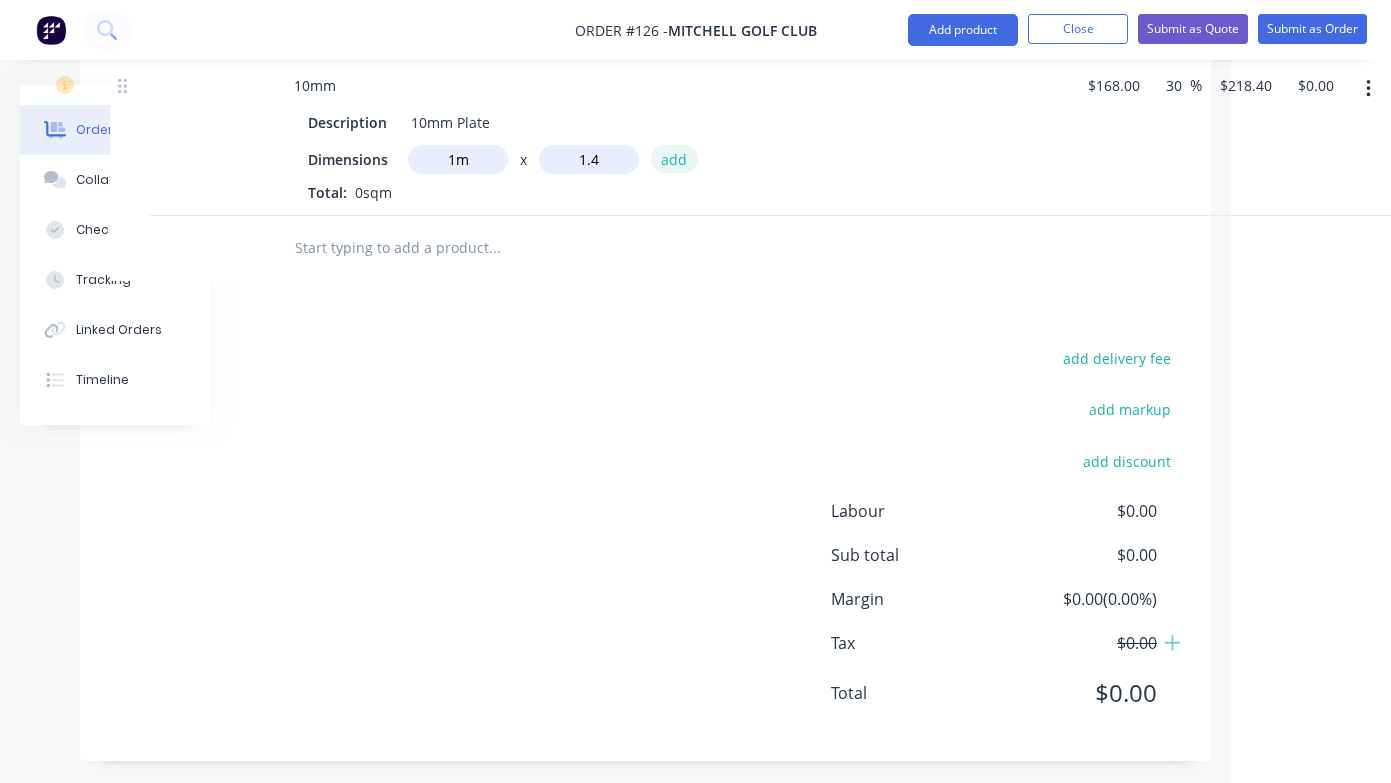 type on "1.4m" 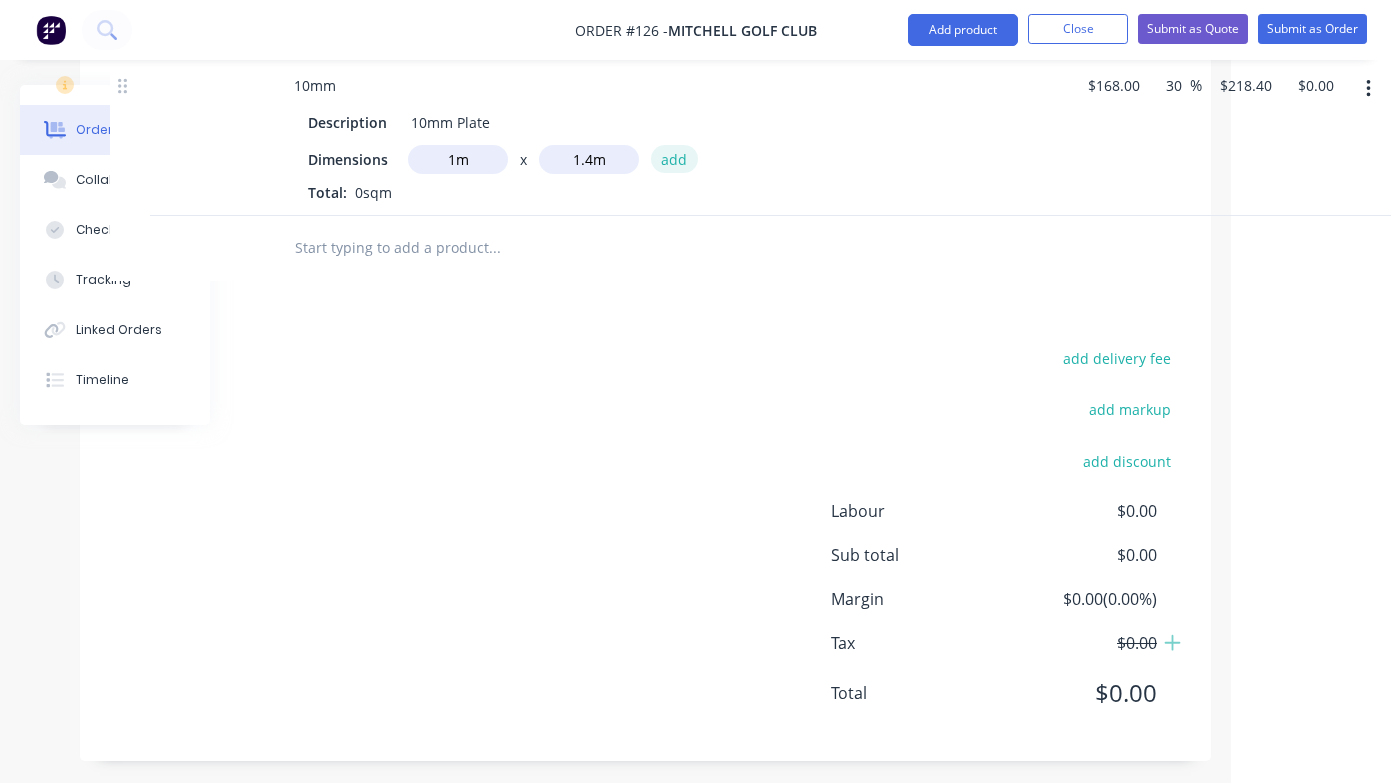 click on "add" at bounding box center [674, 158] 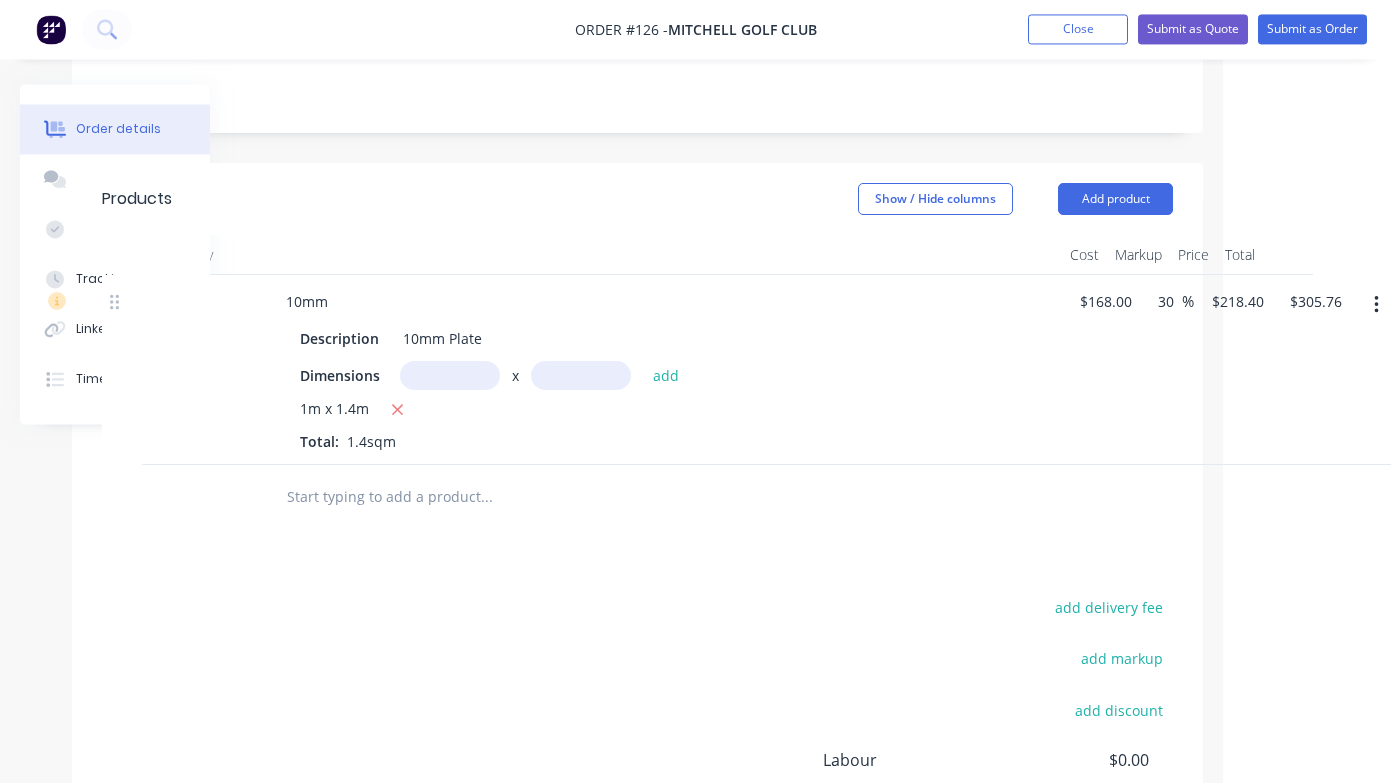 scroll, scrollTop: 339, scrollLeft: 174, axis: both 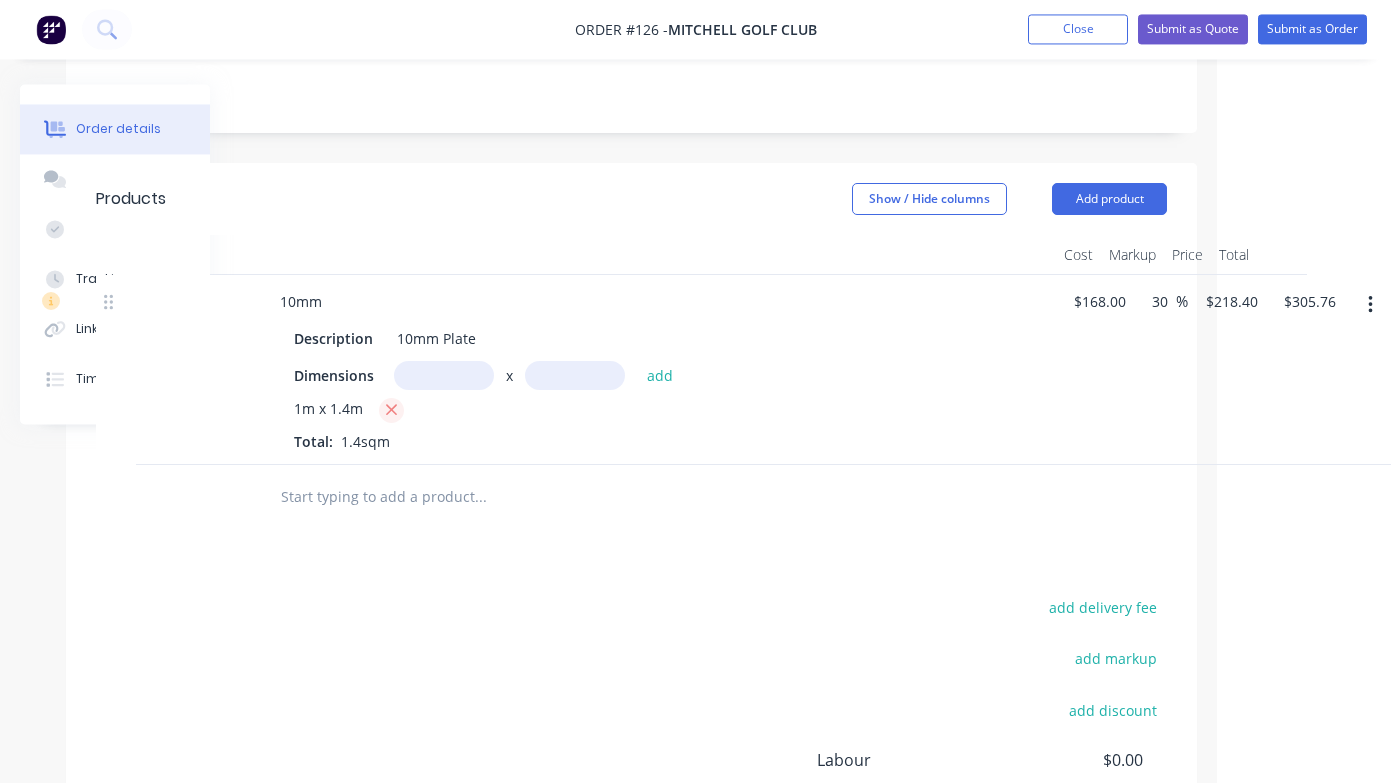click 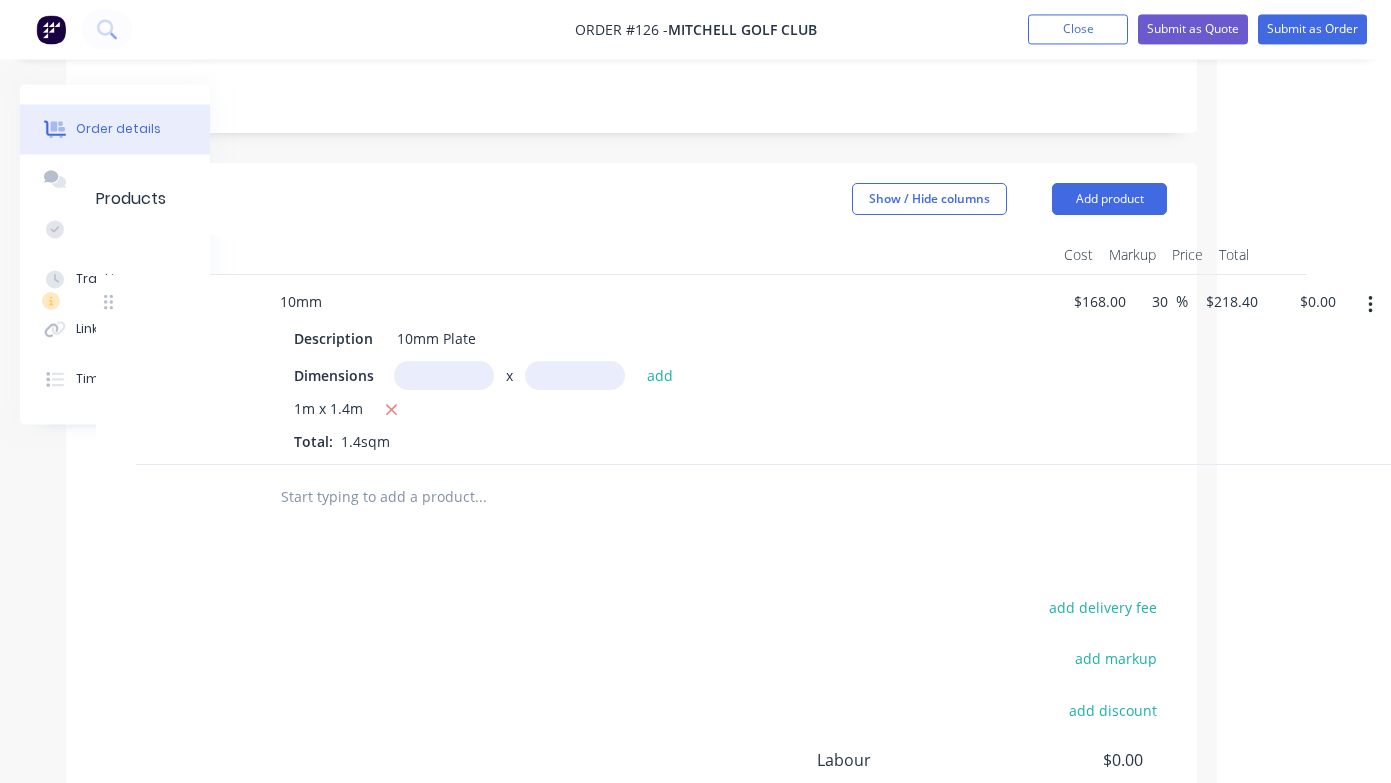 scroll, scrollTop: 339, scrollLeft: 160, axis: both 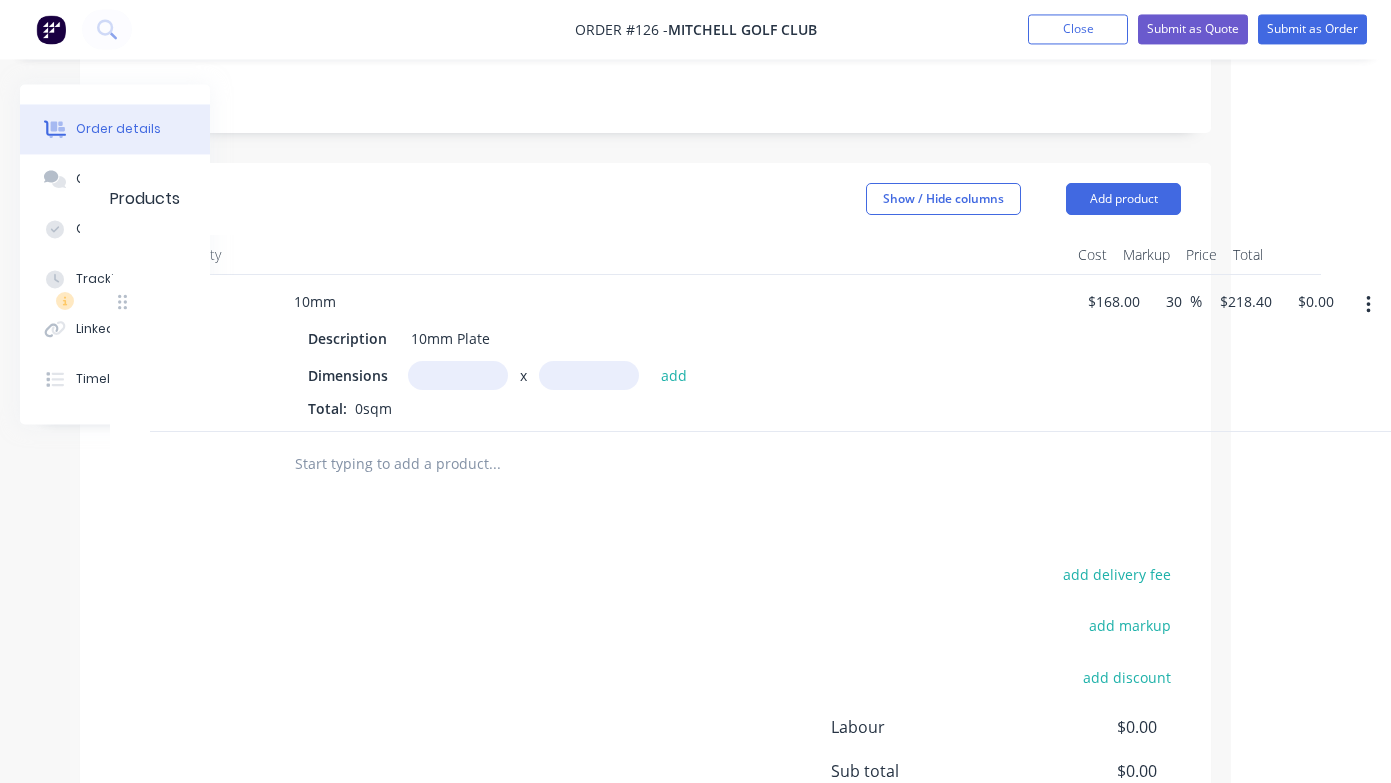 click at bounding box center [458, 376] 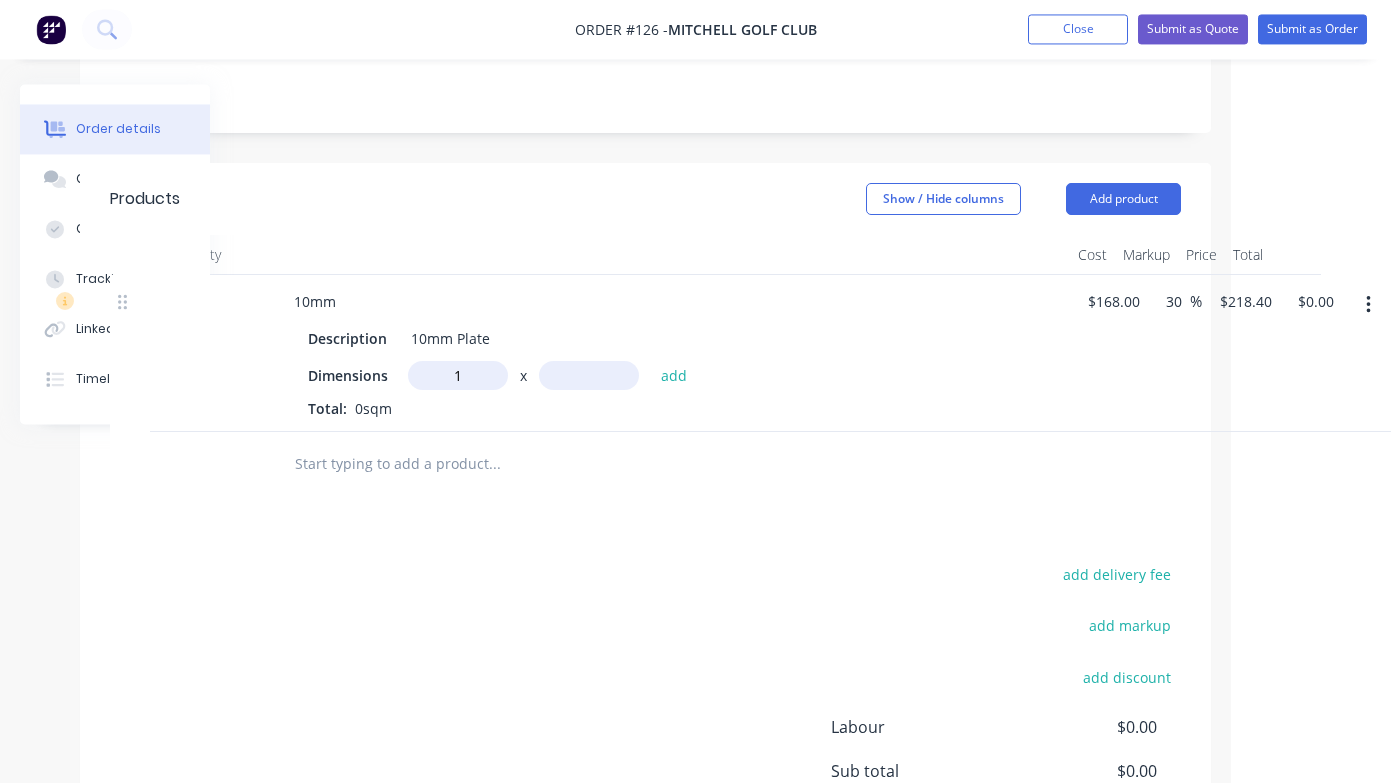 type on "1m" 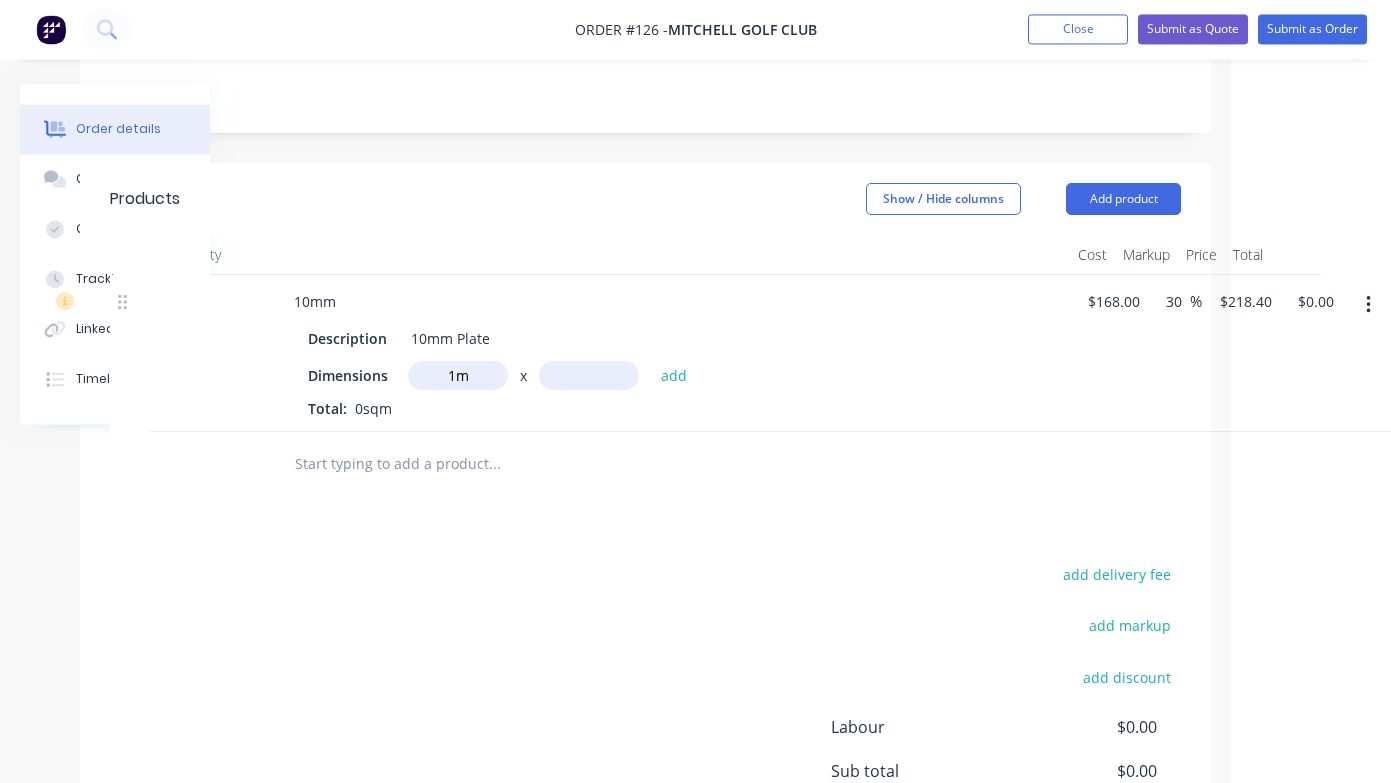 click at bounding box center (589, 376) 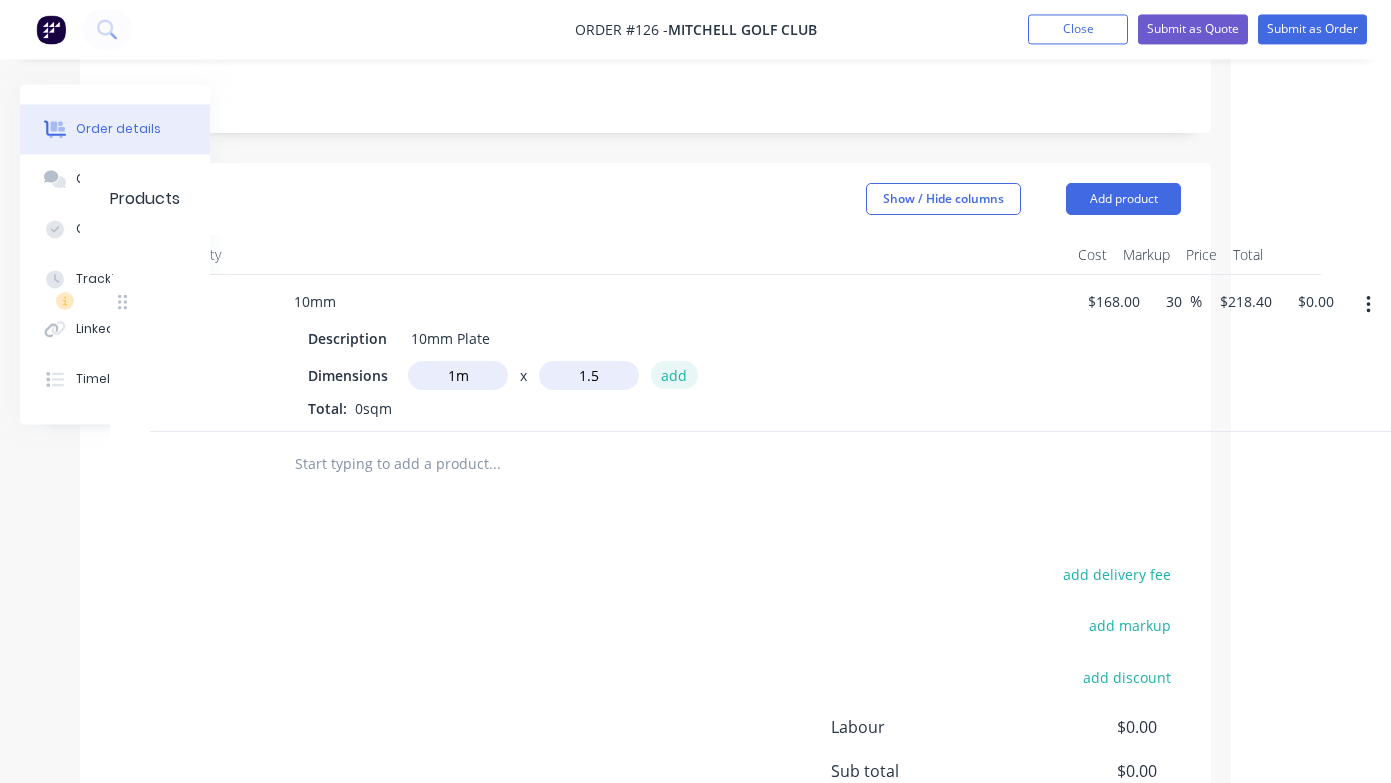 type on "1.5m" 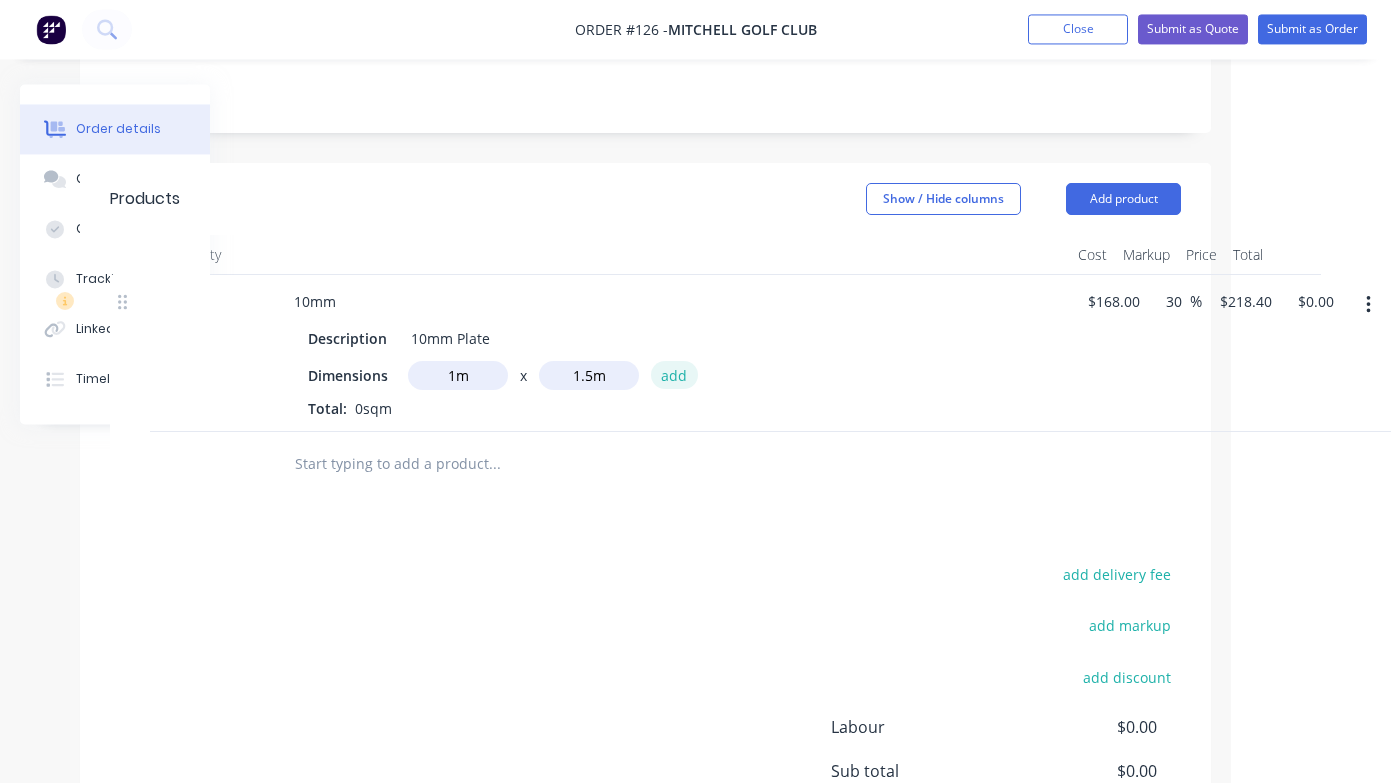 click on "add" at bounding box center (674, 375) 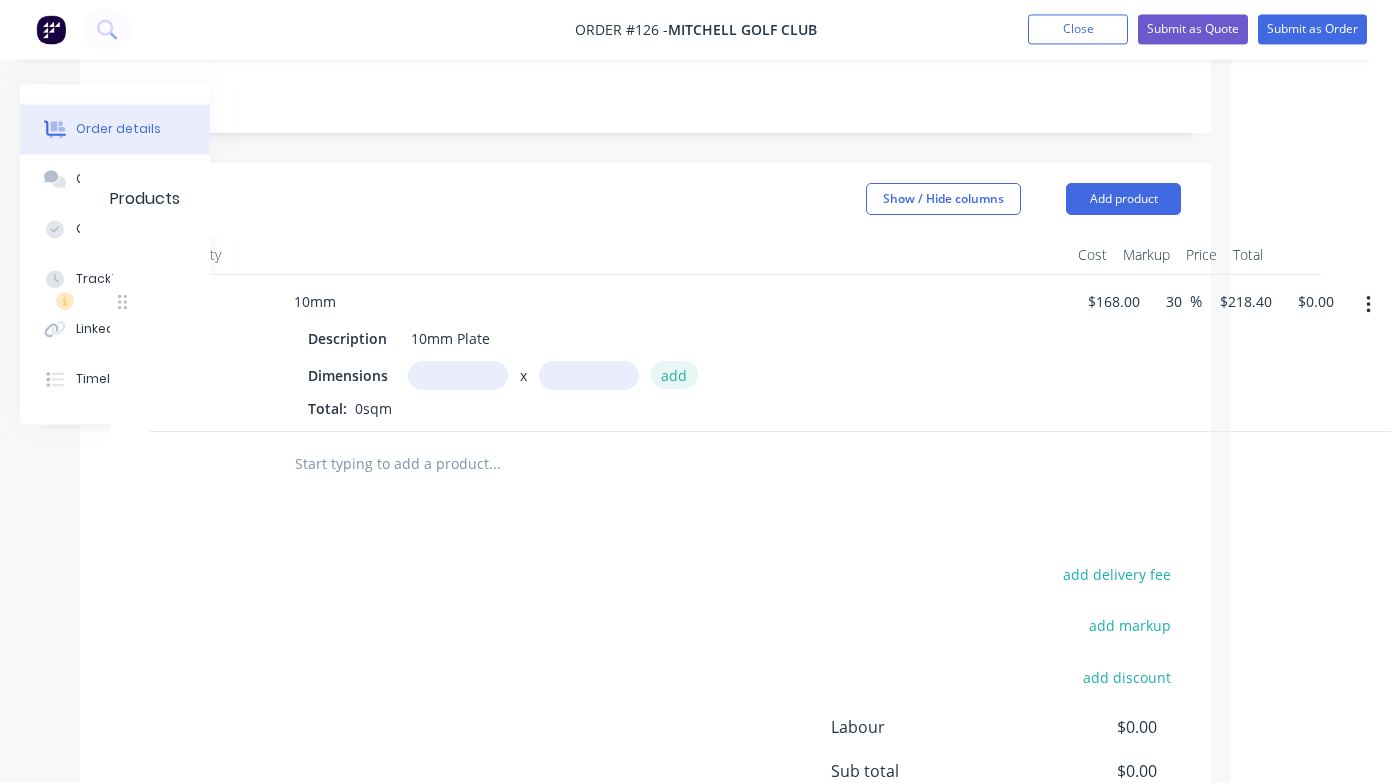 type on "$327.60" 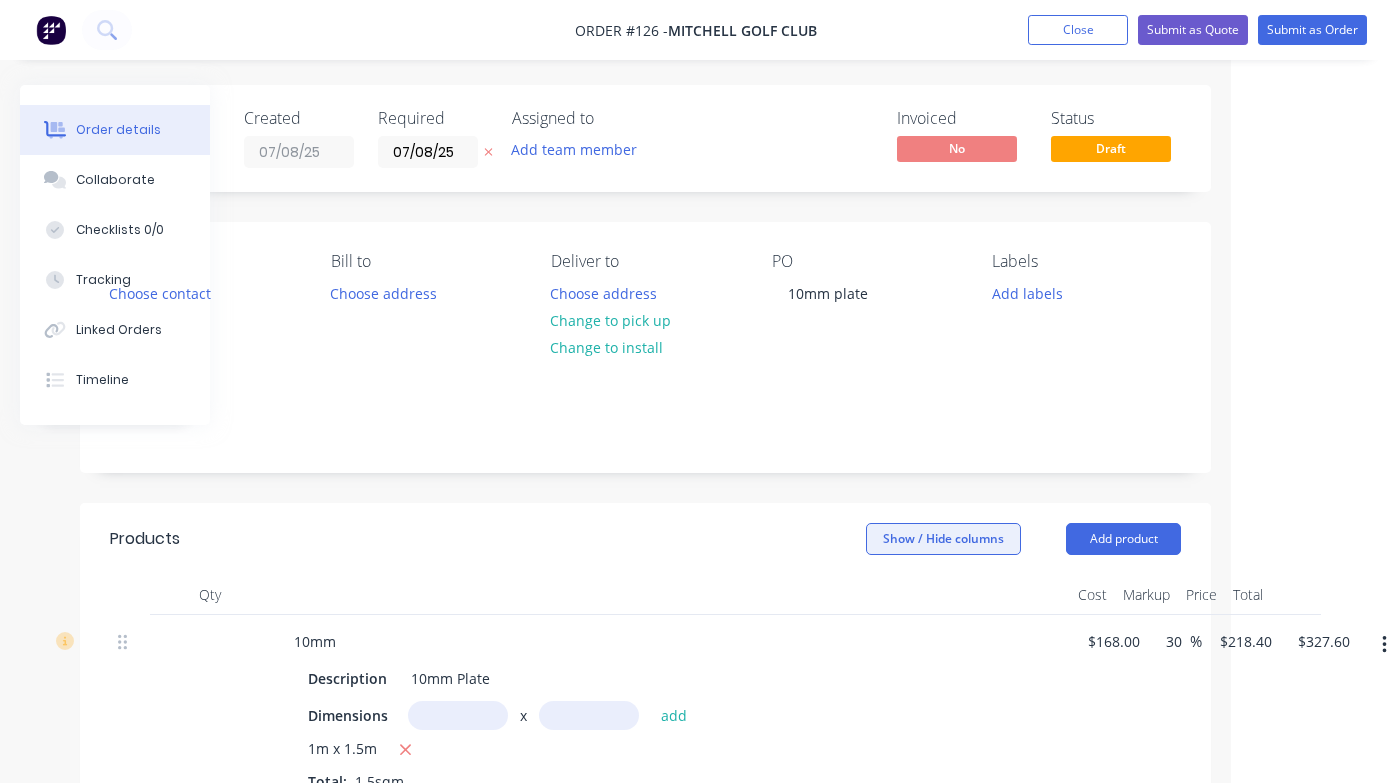 scroll, scrollTop: 0, scrollLeft: 160, axis: horizontal 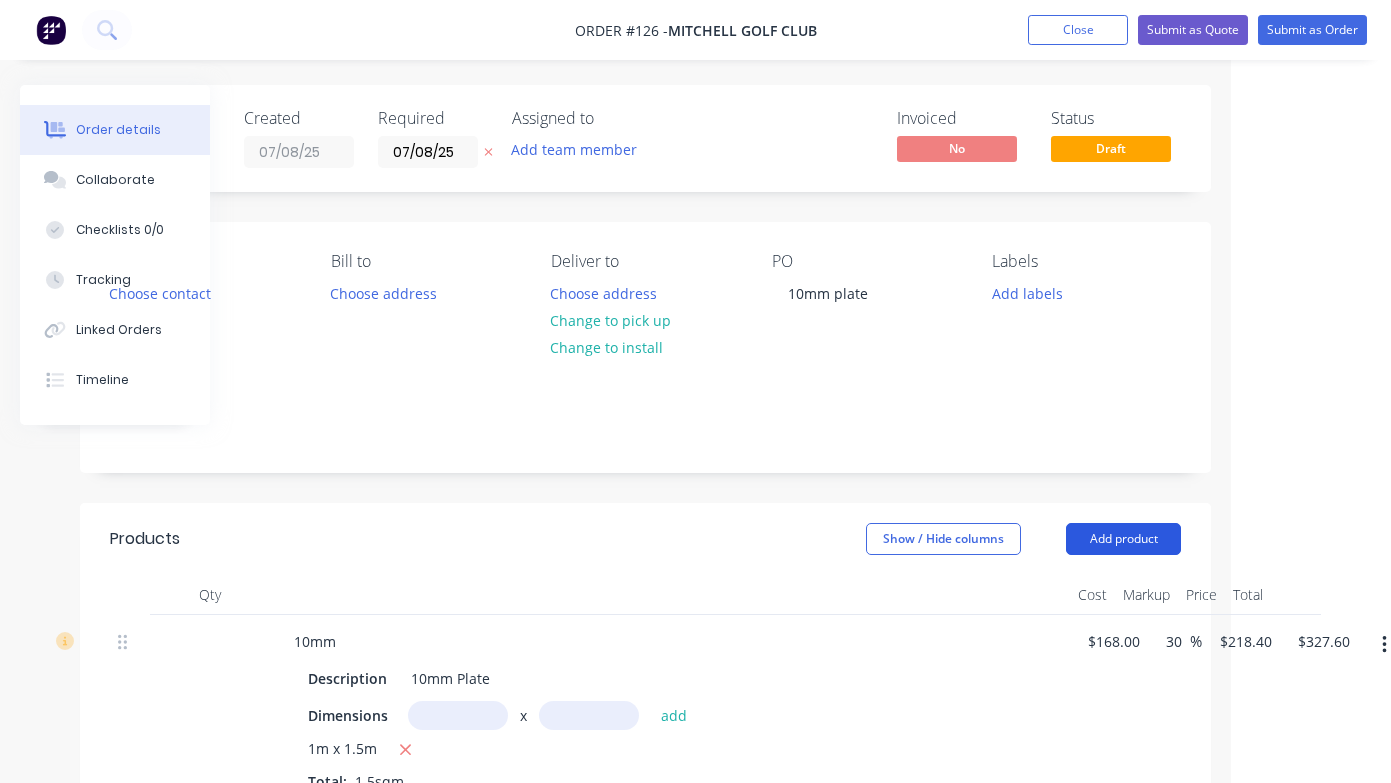 click on "Add product" at bounding box center (1123, 539) 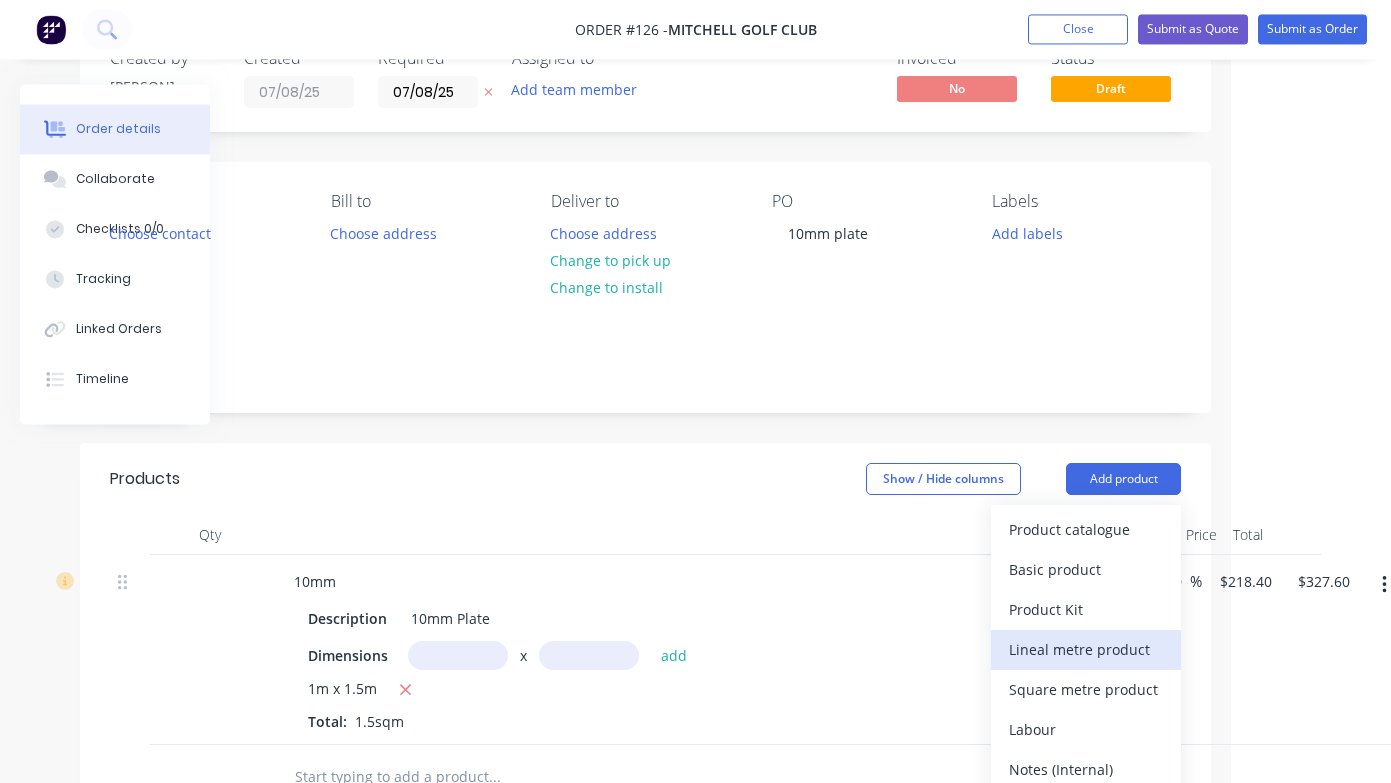 scroll, scrollTop: 88, scrollLeft: 160, axis: both 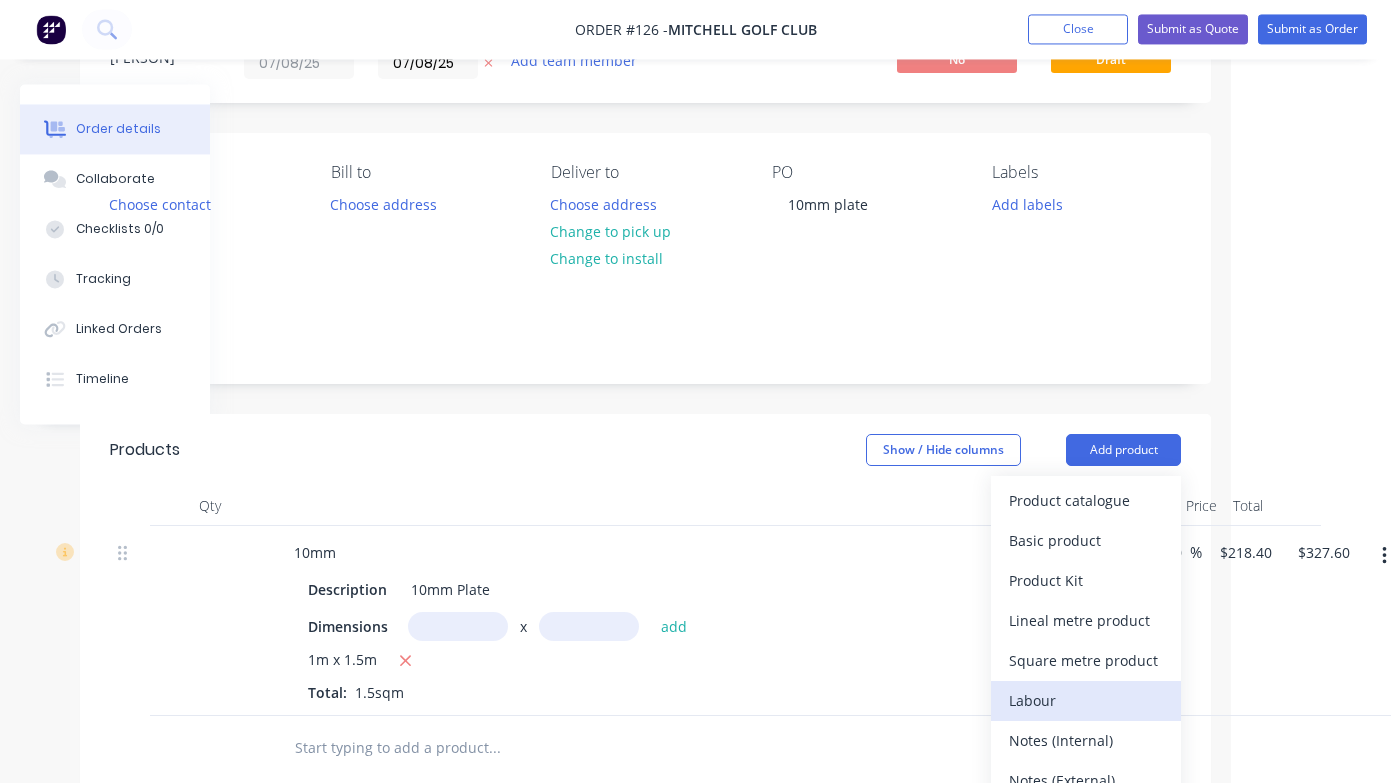click on "Labour" at bounding box center (1086, 701) 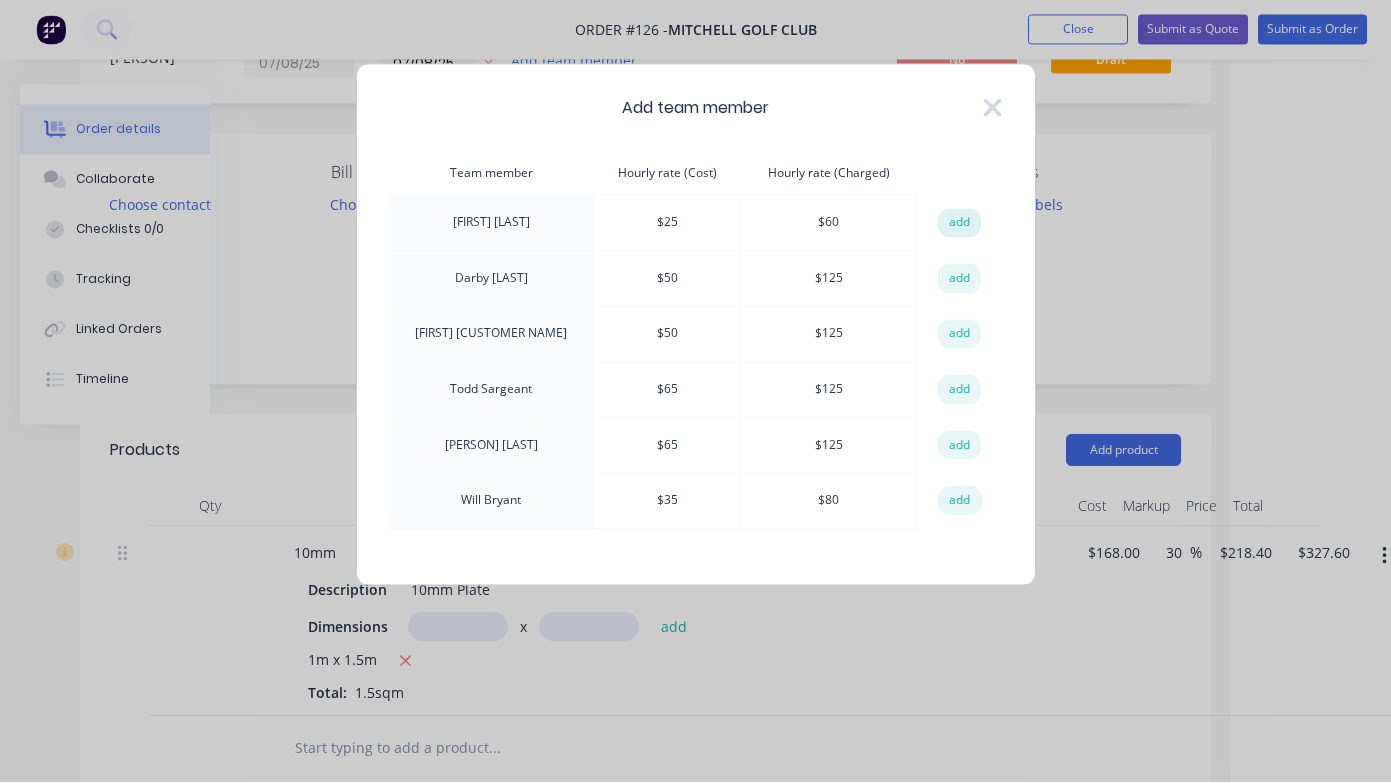 click on "add" at bounding box center (960, 224) 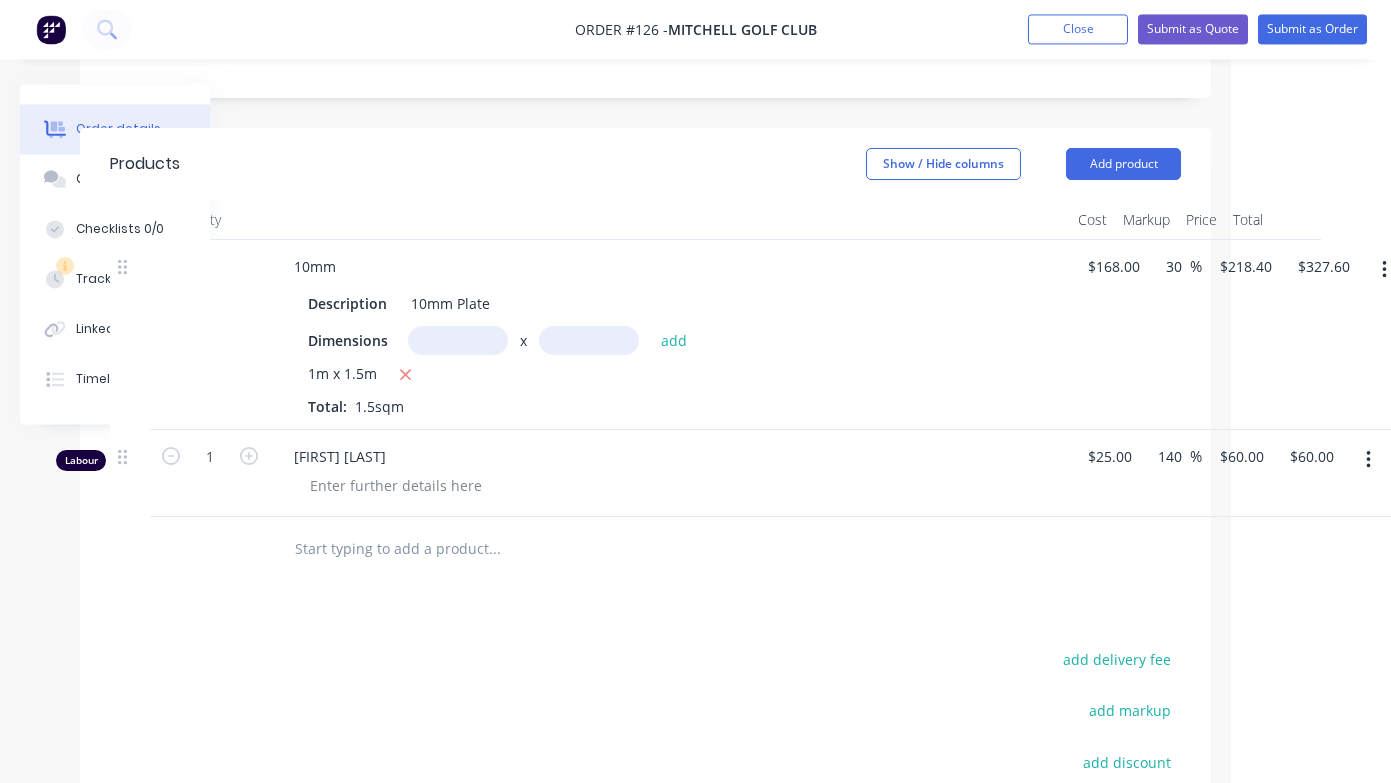 scroll, scrollTop: 387, scrollLeft: 160, axis: both 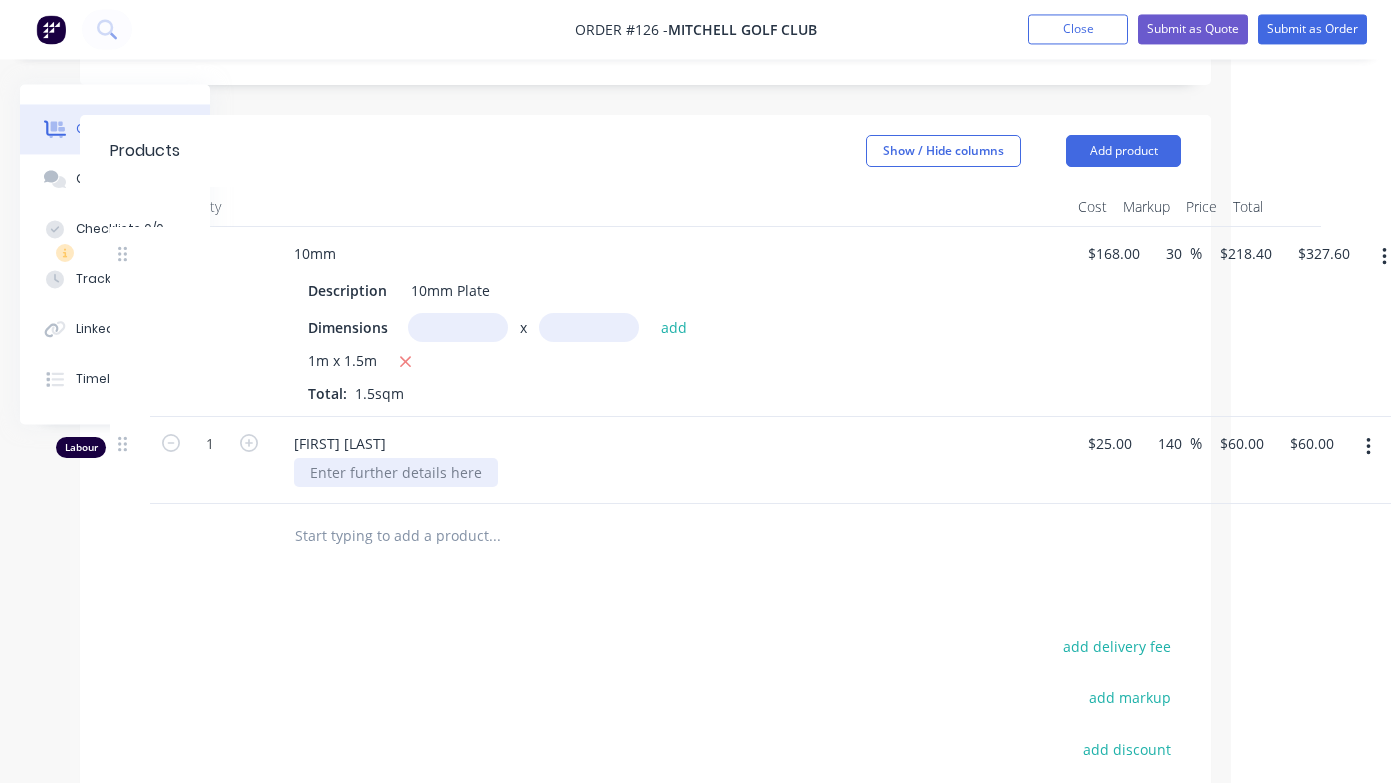 click at bounding box center (396, 473) 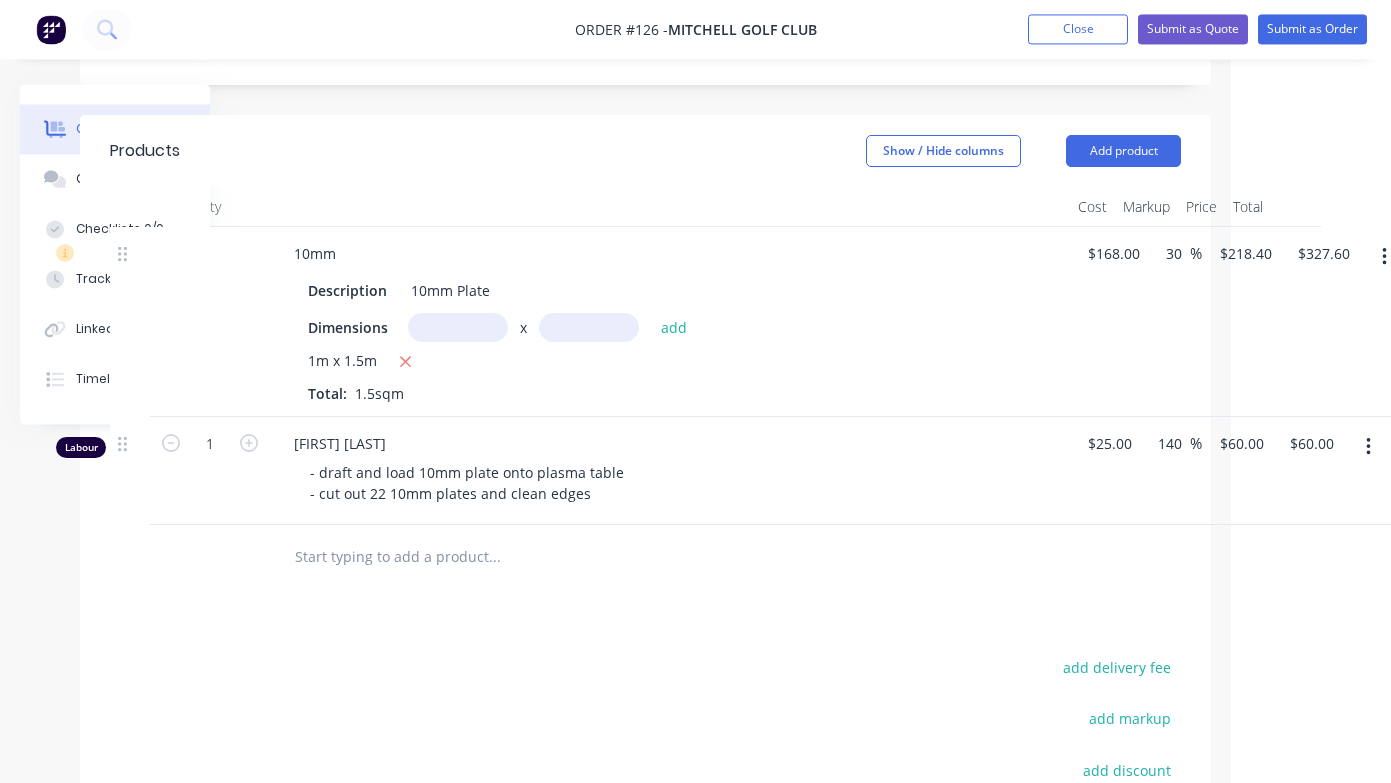 click at bounding box center (630, 558) 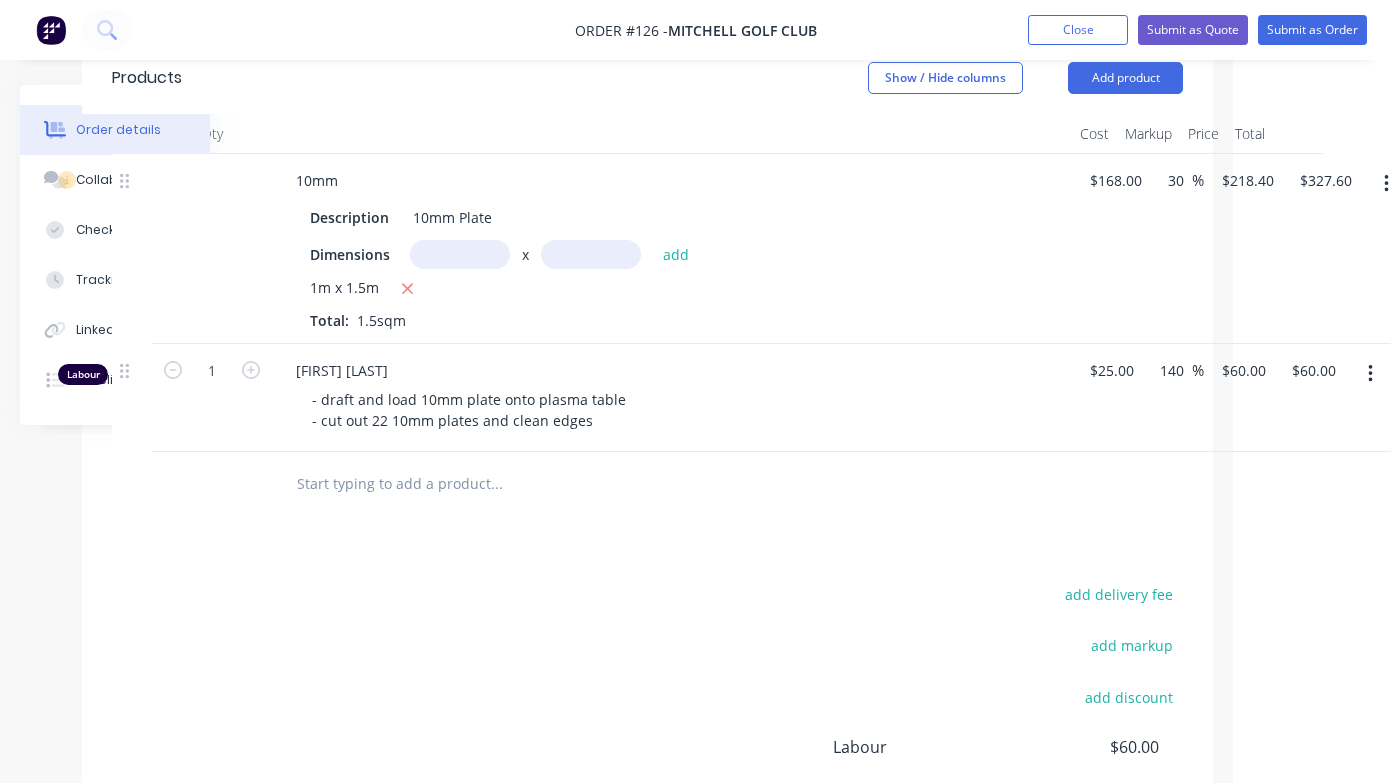 scroll, scrollTop: 450, scrollLeft: 158, axis: both 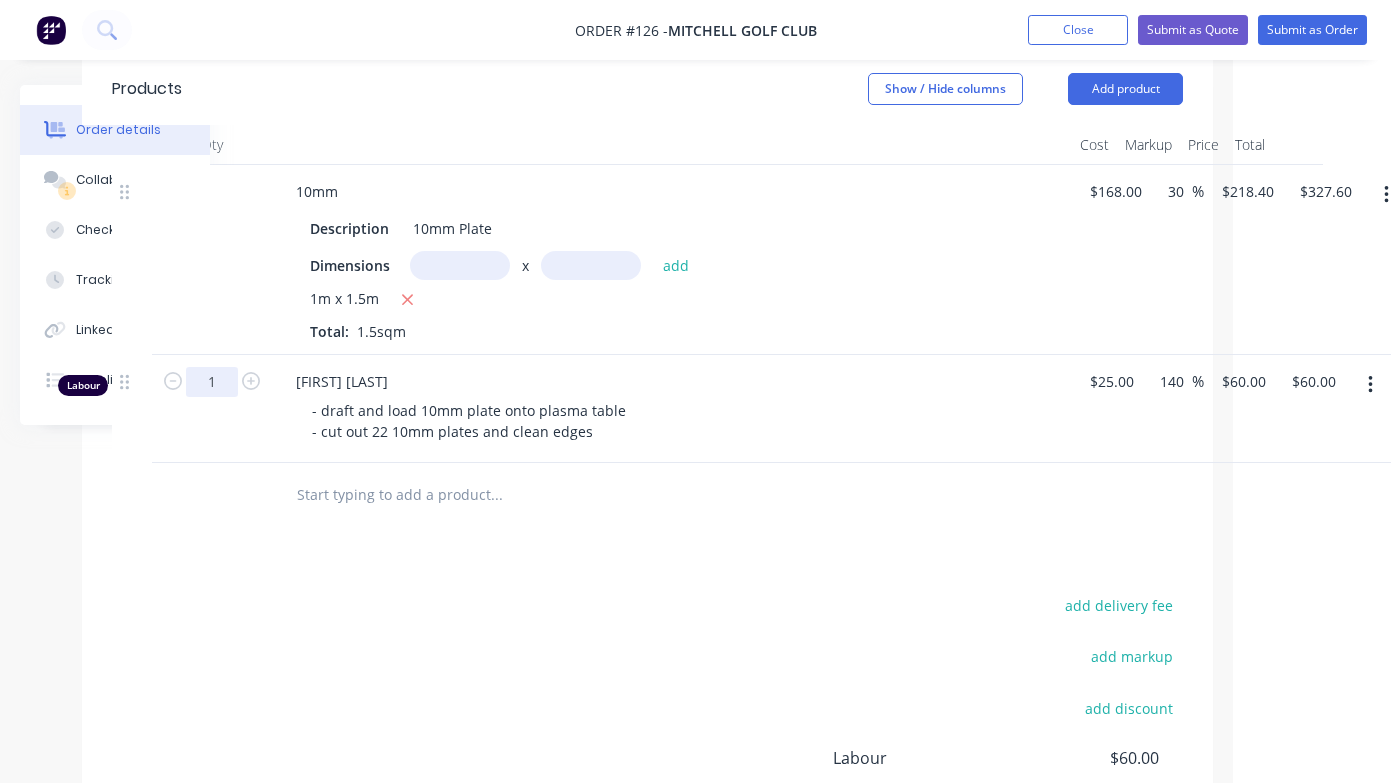click on "1" at bounding box center [212, 382] 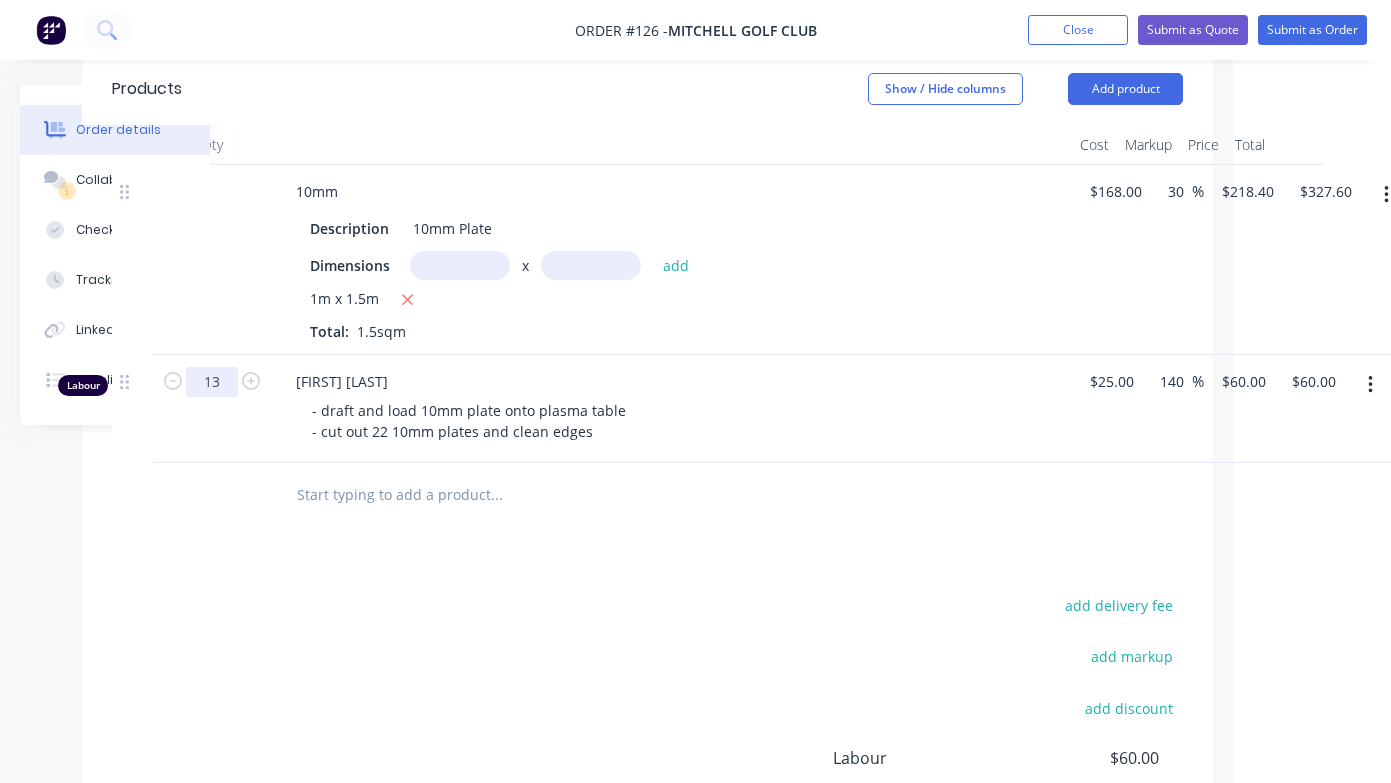 type on "1" 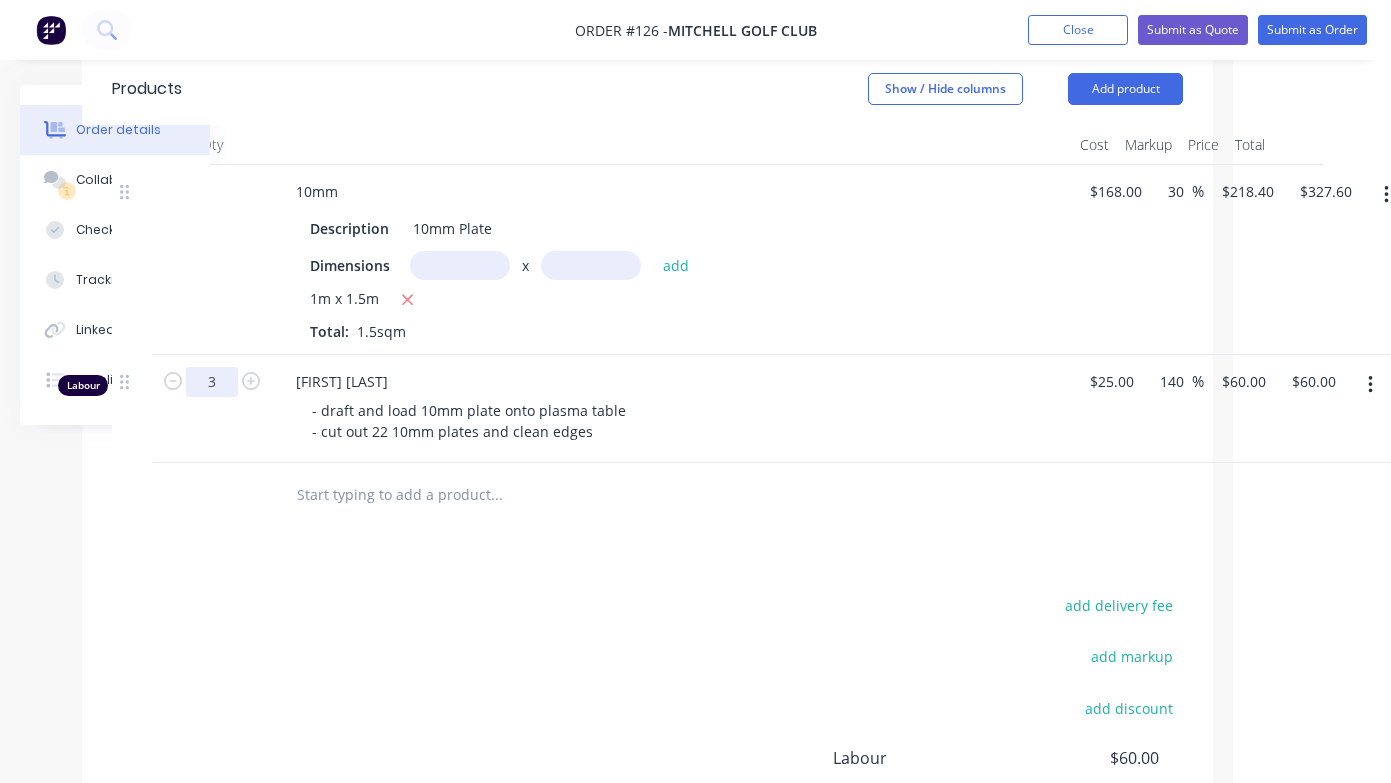 type on "3" 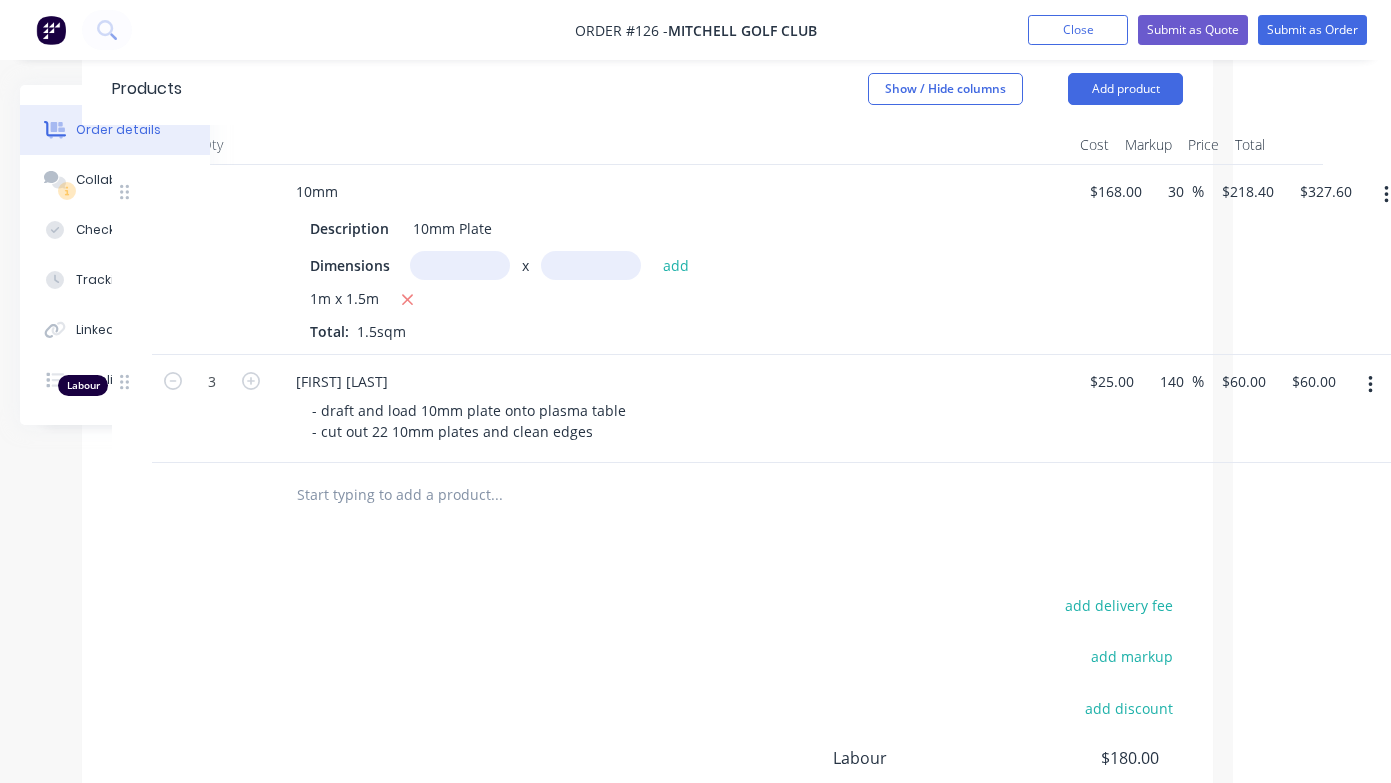 type on "$180.00" 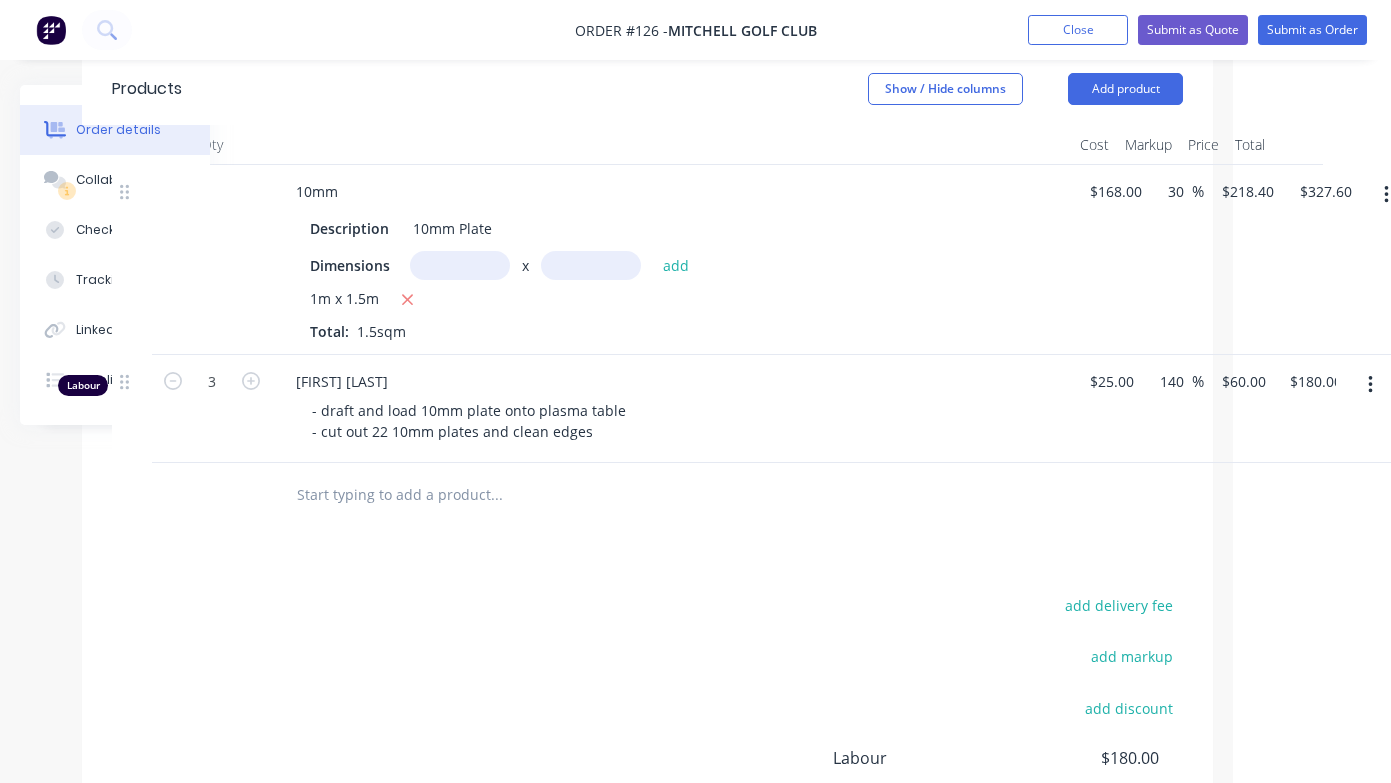 click on "add delivery fee add markup add discount Labour $180.00 Sub total $507.60 Margin $180.60  ( 35.58 %) Tax $50.76 Total $558.36" at bounding box center [647, 785] 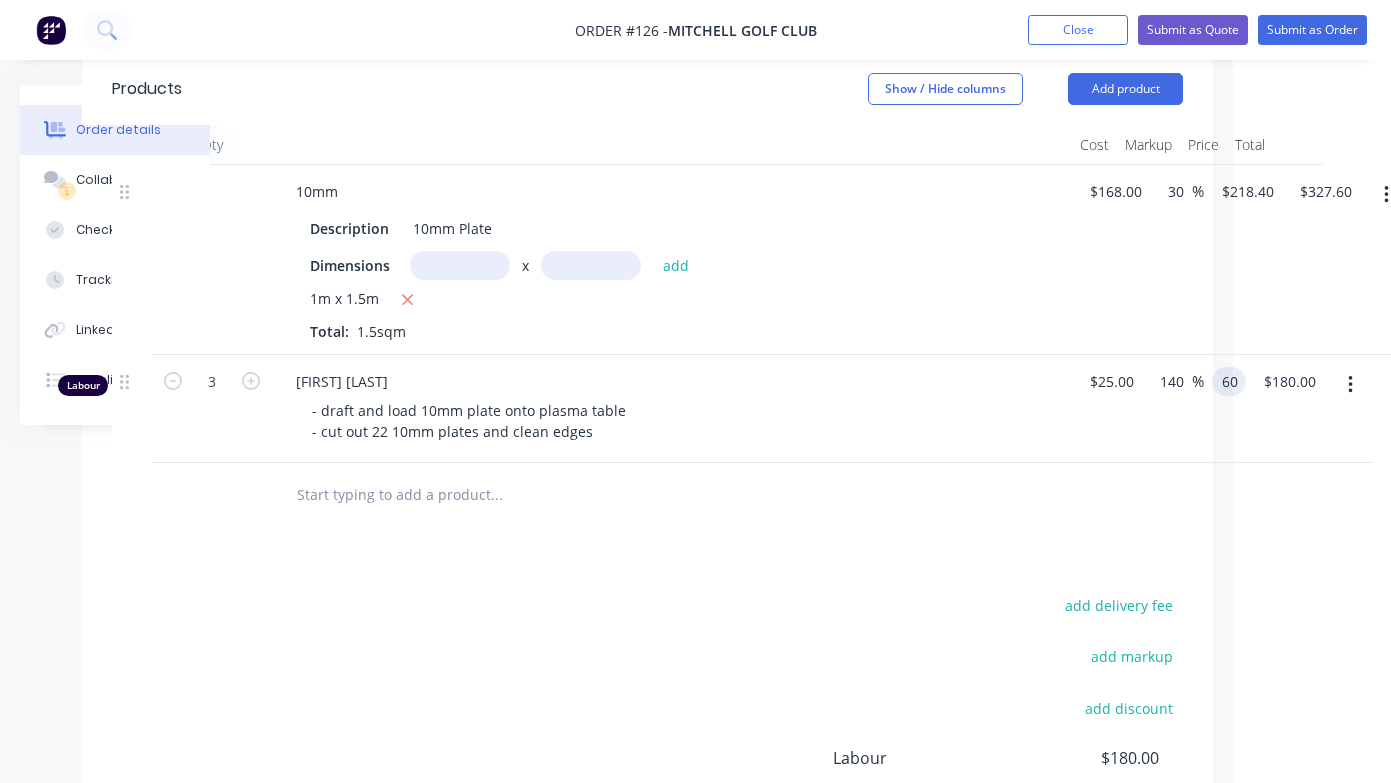 click on "Labour 3 [FIRST] [LAST] - draft and load [NUMBER]mm plate onto plasma table
- cut out [NUMBER] [NUMBER]mm plates and clean edges $[PRICE] $[PRICE] [NUMBER] [NUMBER] [NUMBER] [NUMBER] $[PRICE] $[PRICE]" at bounding box center (647, 409) 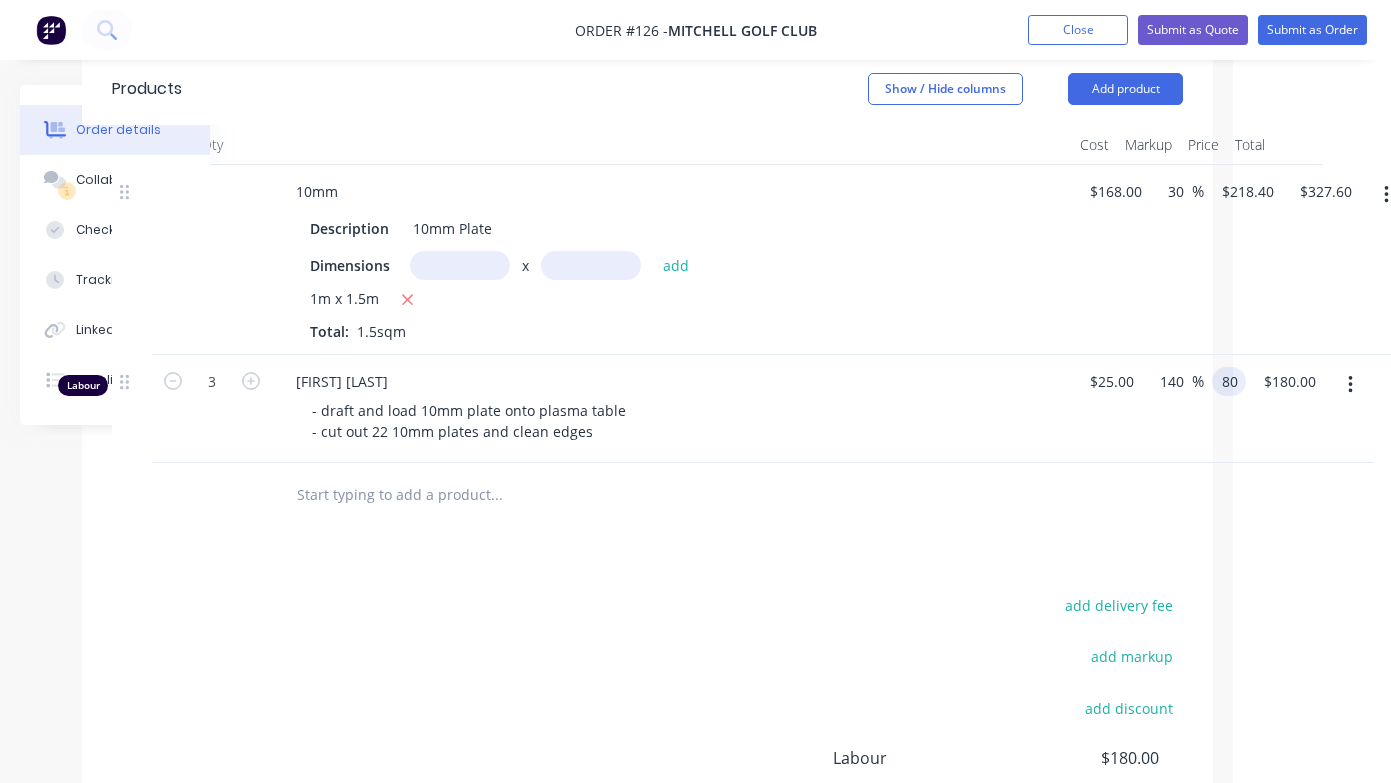 type on "$80.00" 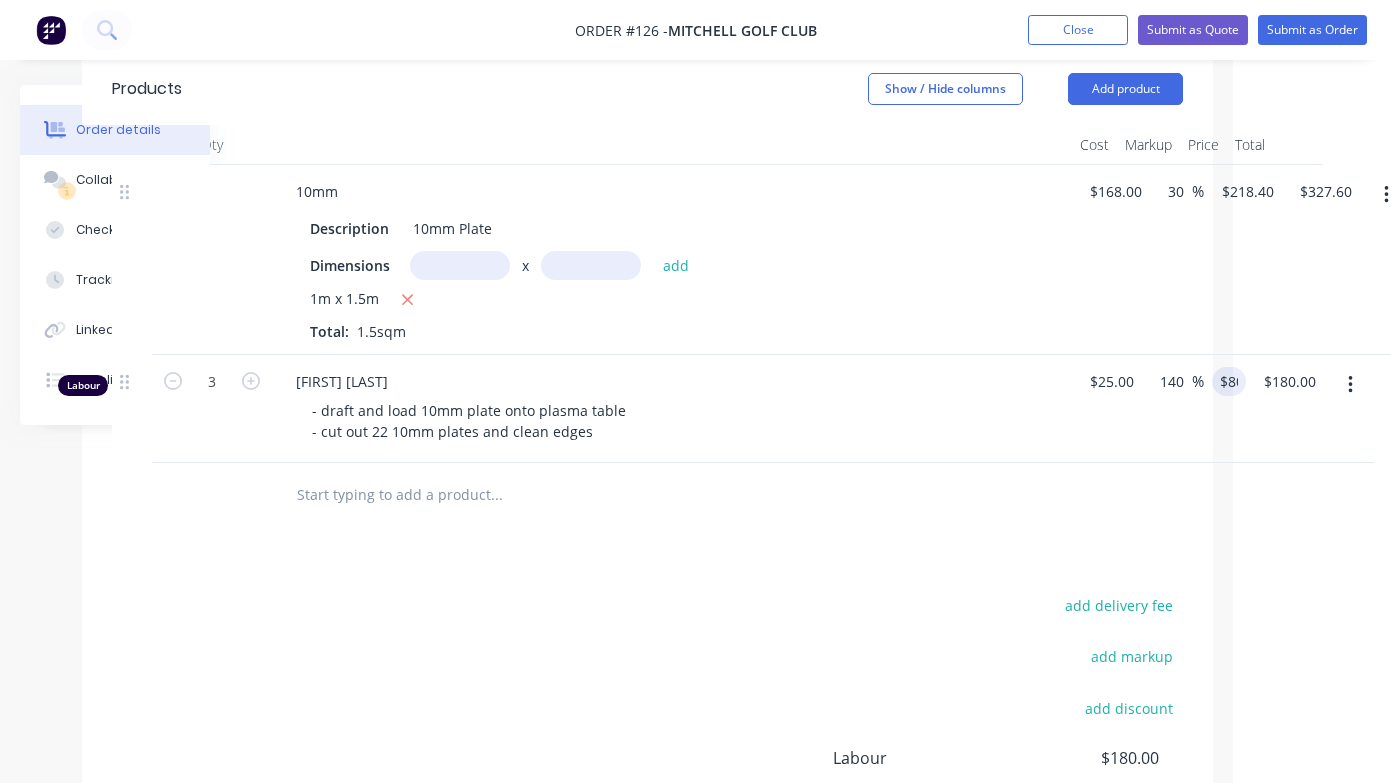 type on "220" 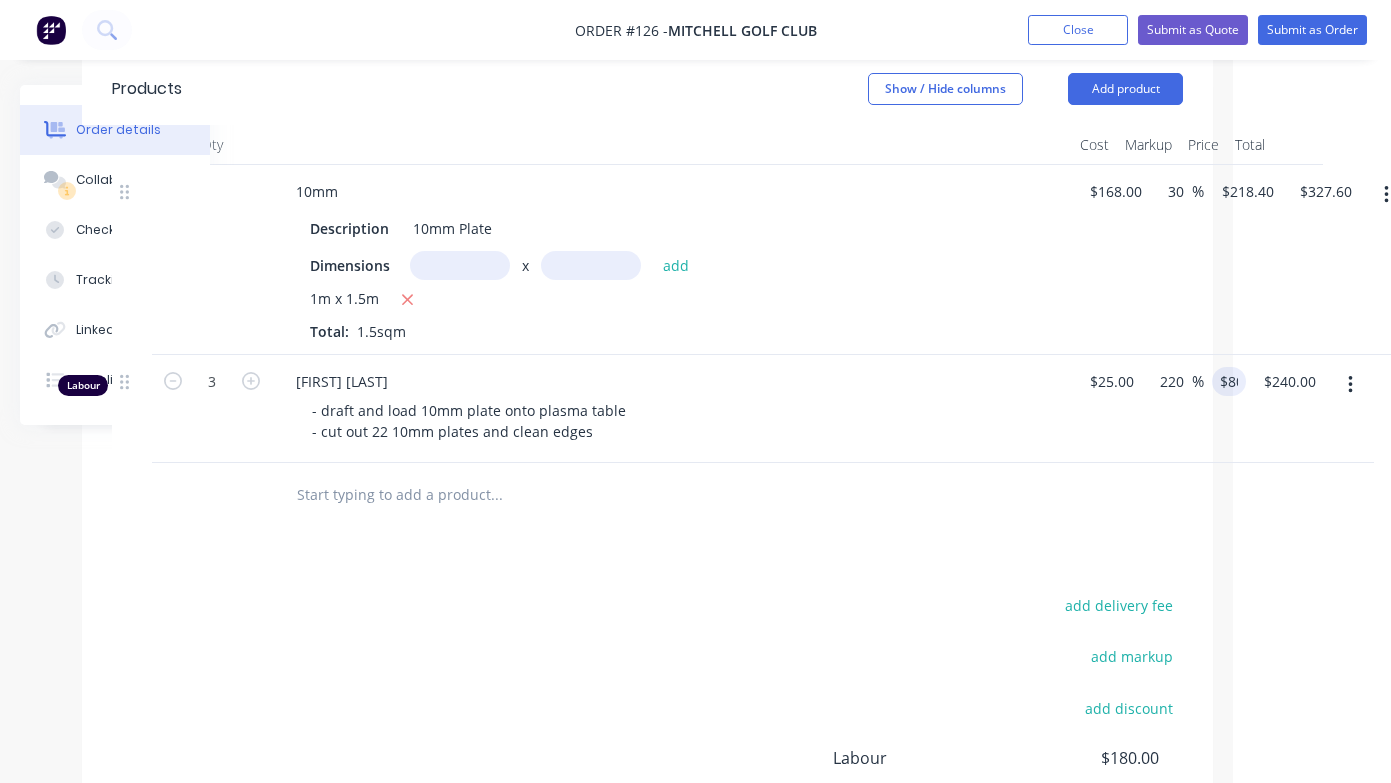 click on "Products Show / Hide columns Add product     Qty Cost Markup Price Total 10mm  Description 10mm Plate Dimensions x add   1m x 1.5m Total: 1.5sqm $168.00 $168.00 30 30 % $218.40 $218.40 $327.60 $327.60   Labour 3 [LAST] - draft and load 10mm plate onto plasma table
- cut out 22 10mm plates and clean edges $25.00 $25.00 220 140 % $80.00 80 $240.00 $180.00   add delivery fee add markup add discount Labour $180.00 Sub total $507.60 Margin $180.60  ( 35.58 %) Tax $50.76 Total $558.36" at bounding box center (647, 530) 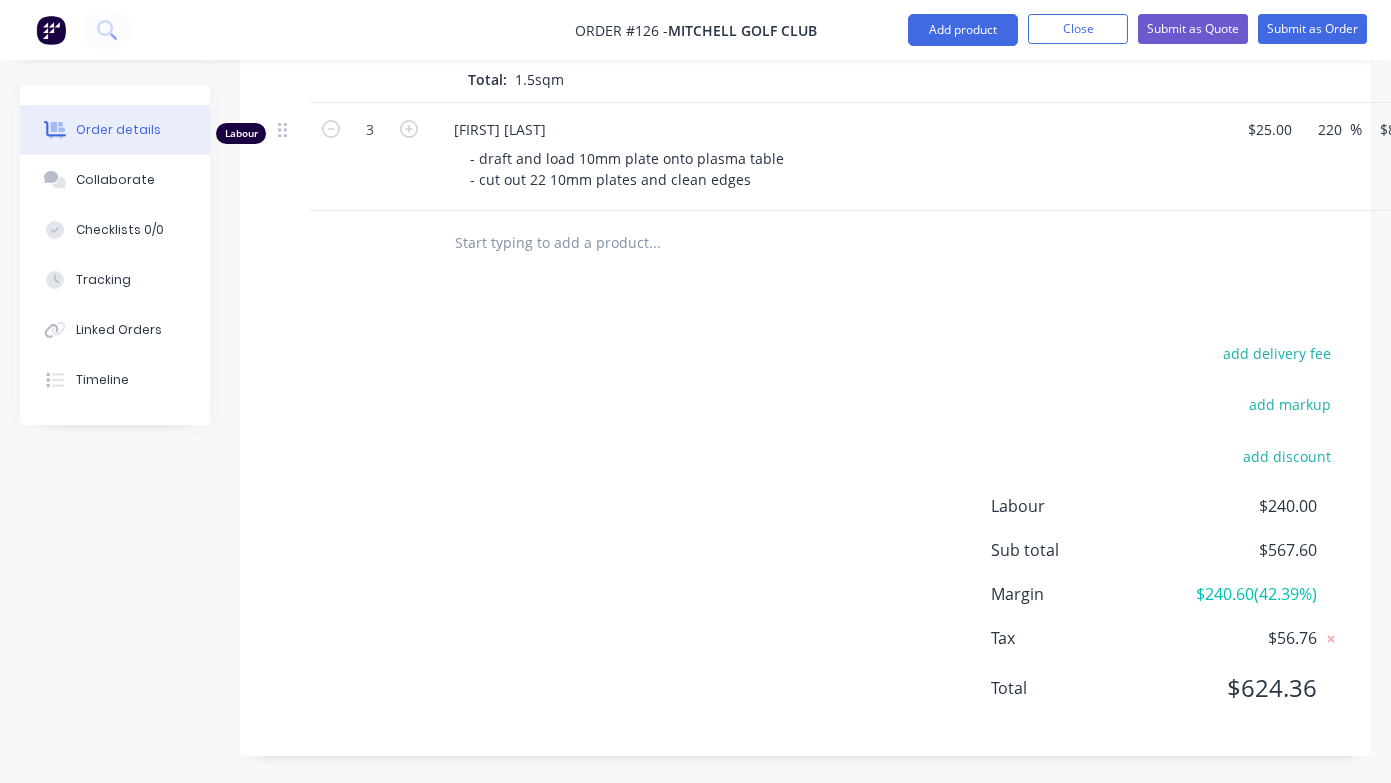 scroll, scrollTop: 699, scrollLeft: 0, axis: vertical 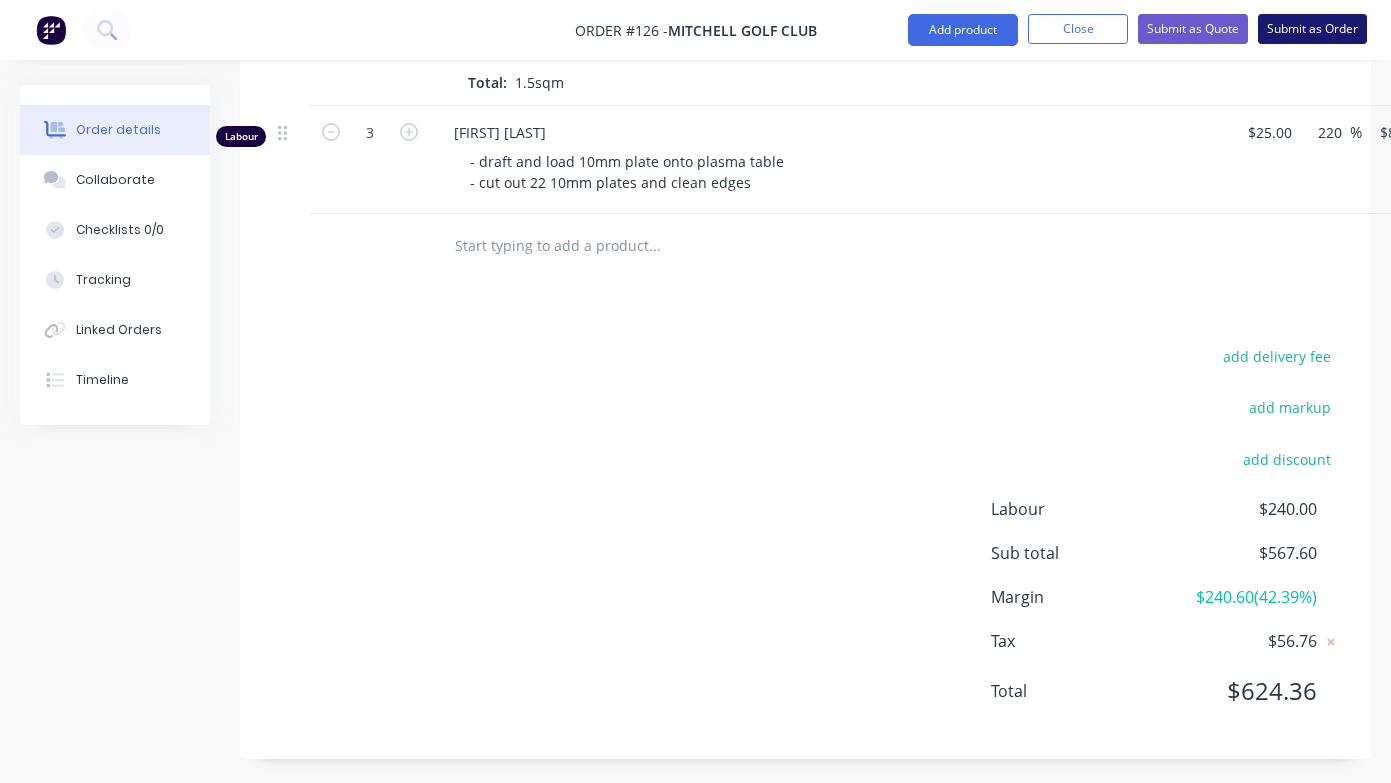 click on "Submit as Order" at bounding box center [1312, 29] 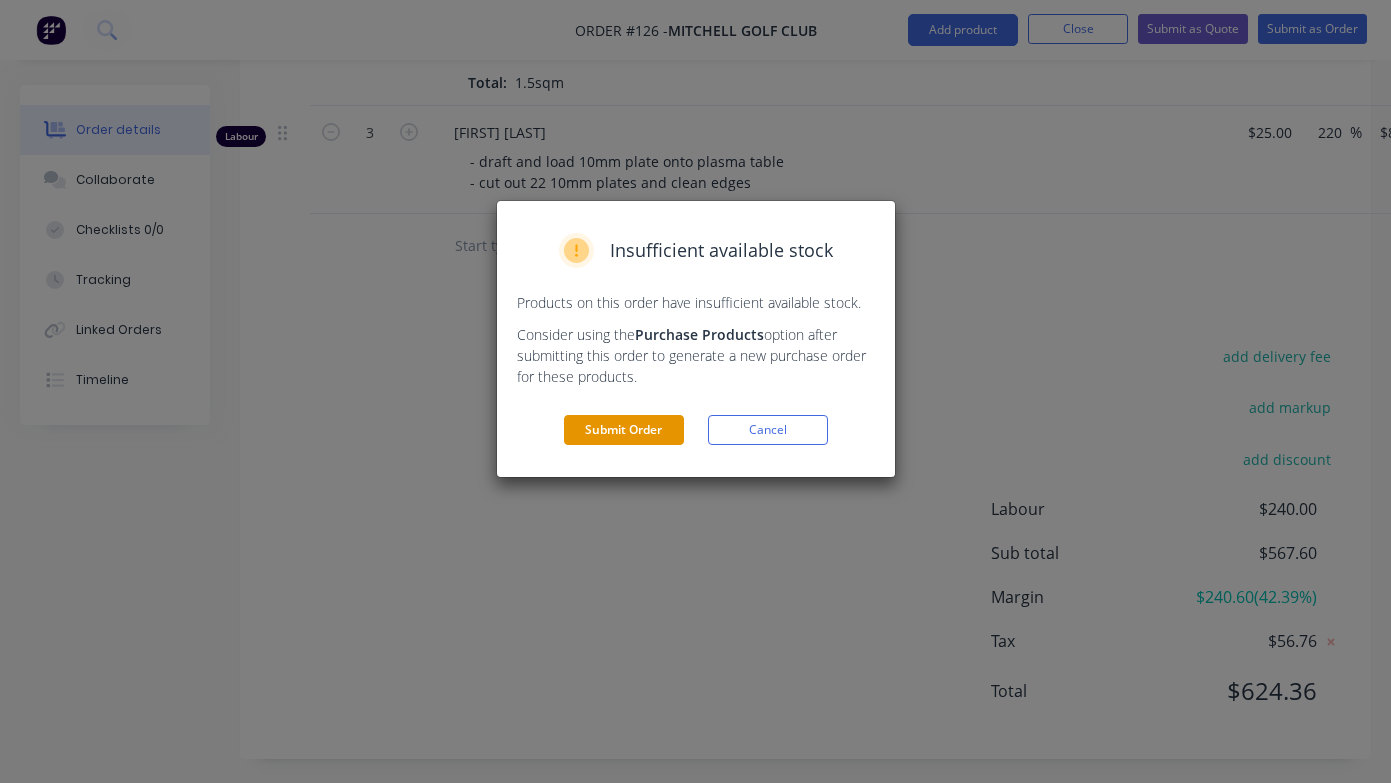 click on "Submit Order" at bounding box center [624, 430] 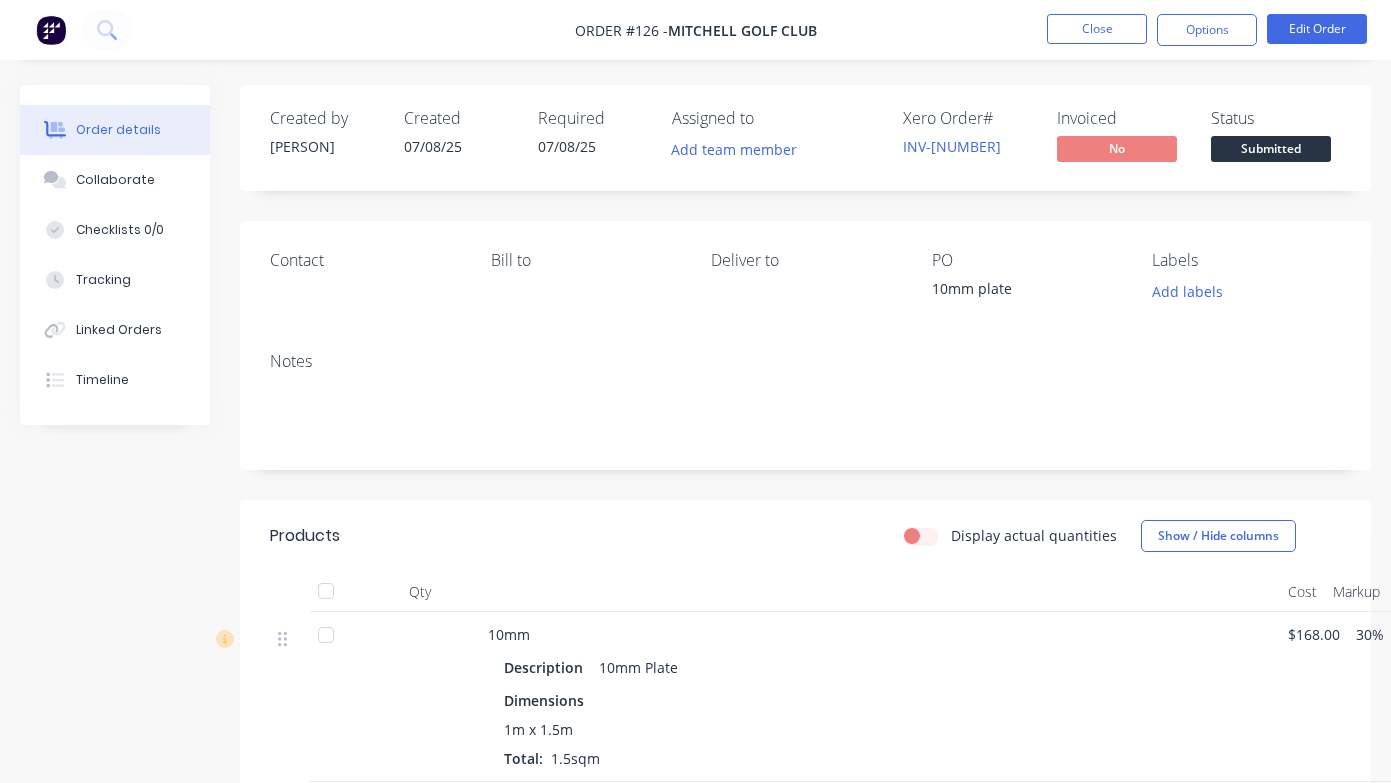 scroll, scrollTop: 0, scrollLeft: 0, axis: both 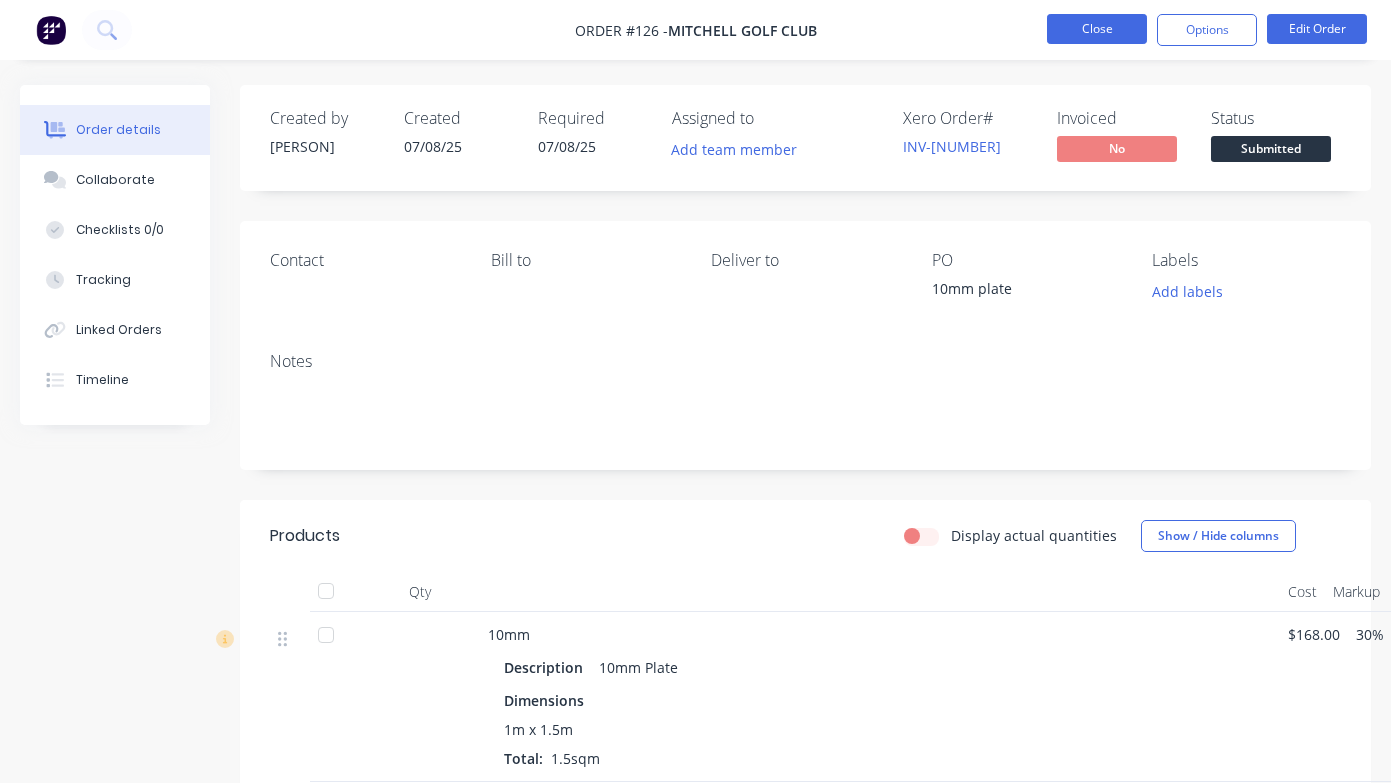 click on "Close" at bounding box center [1097, 29] 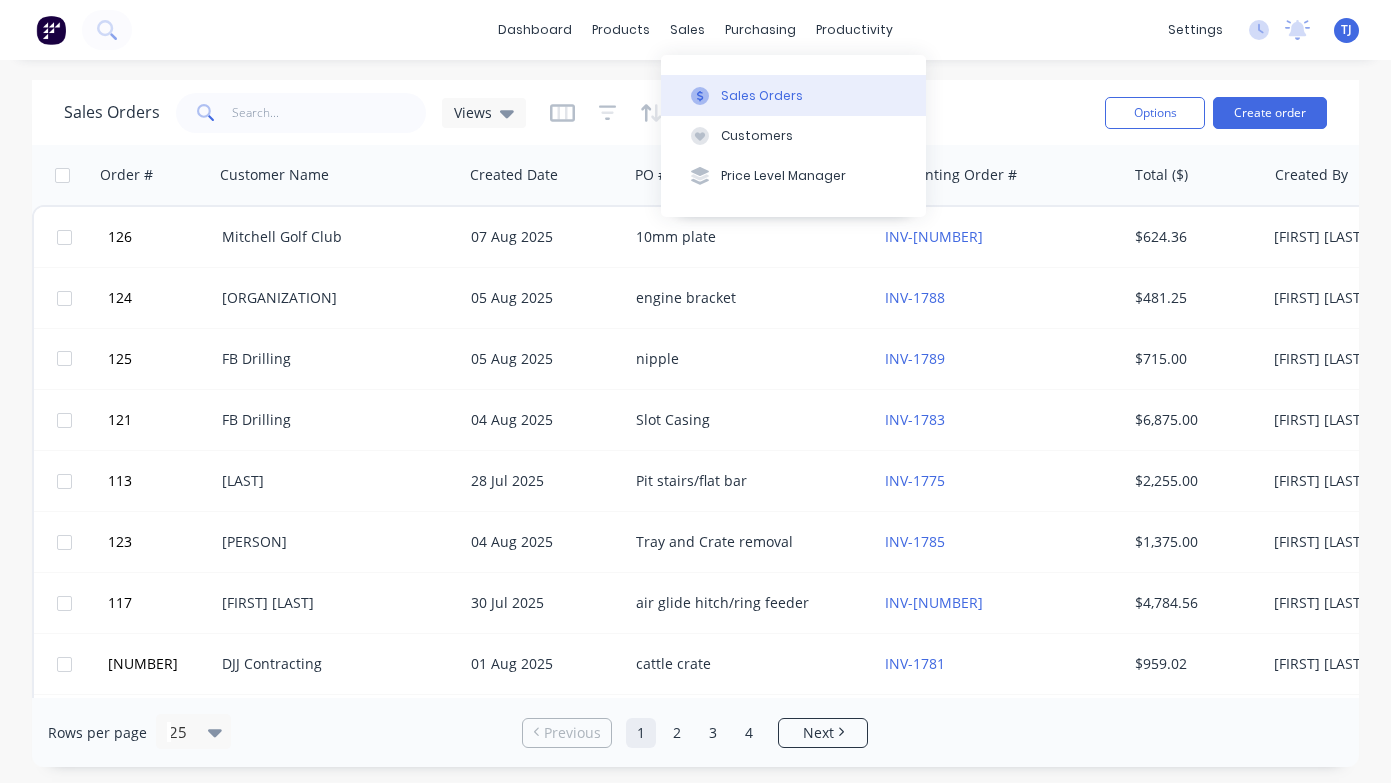 click on "Sales Orders" at bounding box center (762, 96) 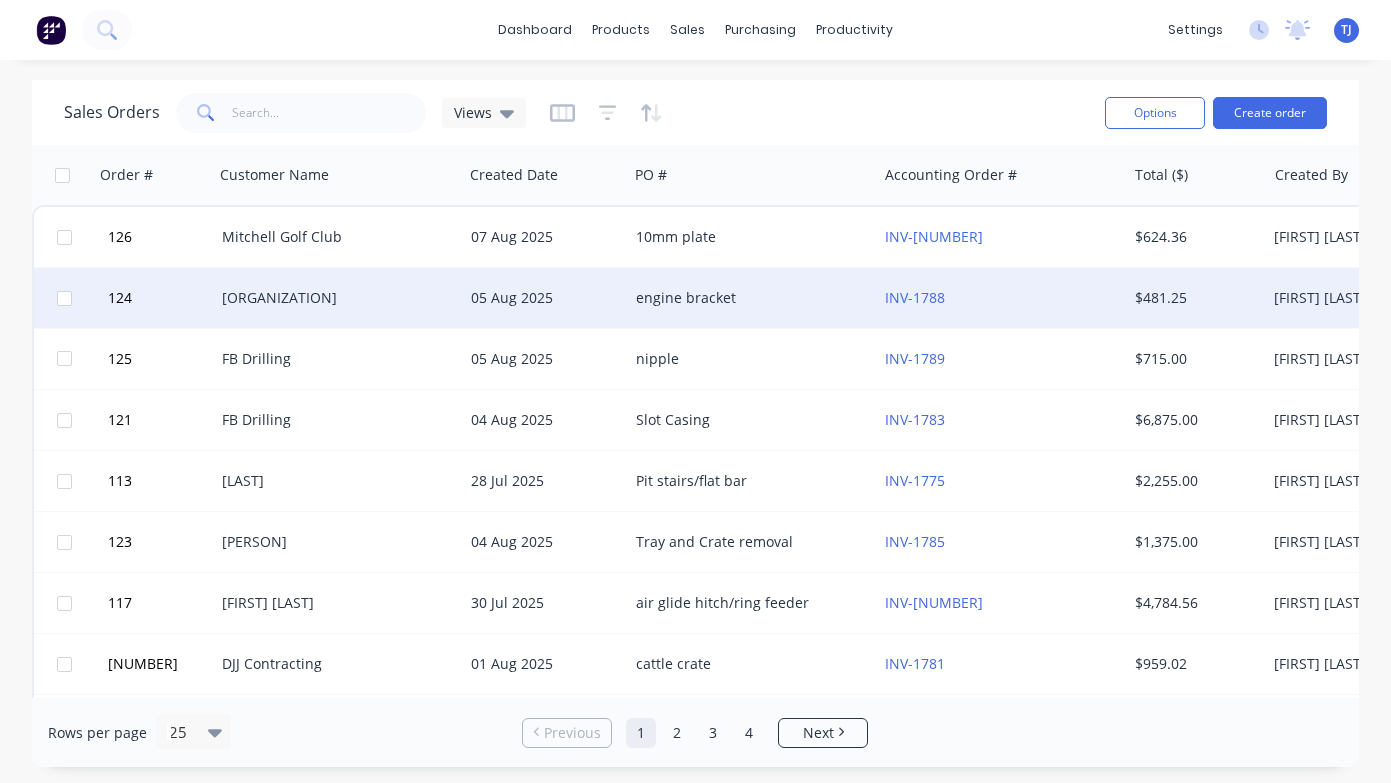 scroll, scrollTop: 0, scrollLeft: 0, axis: both 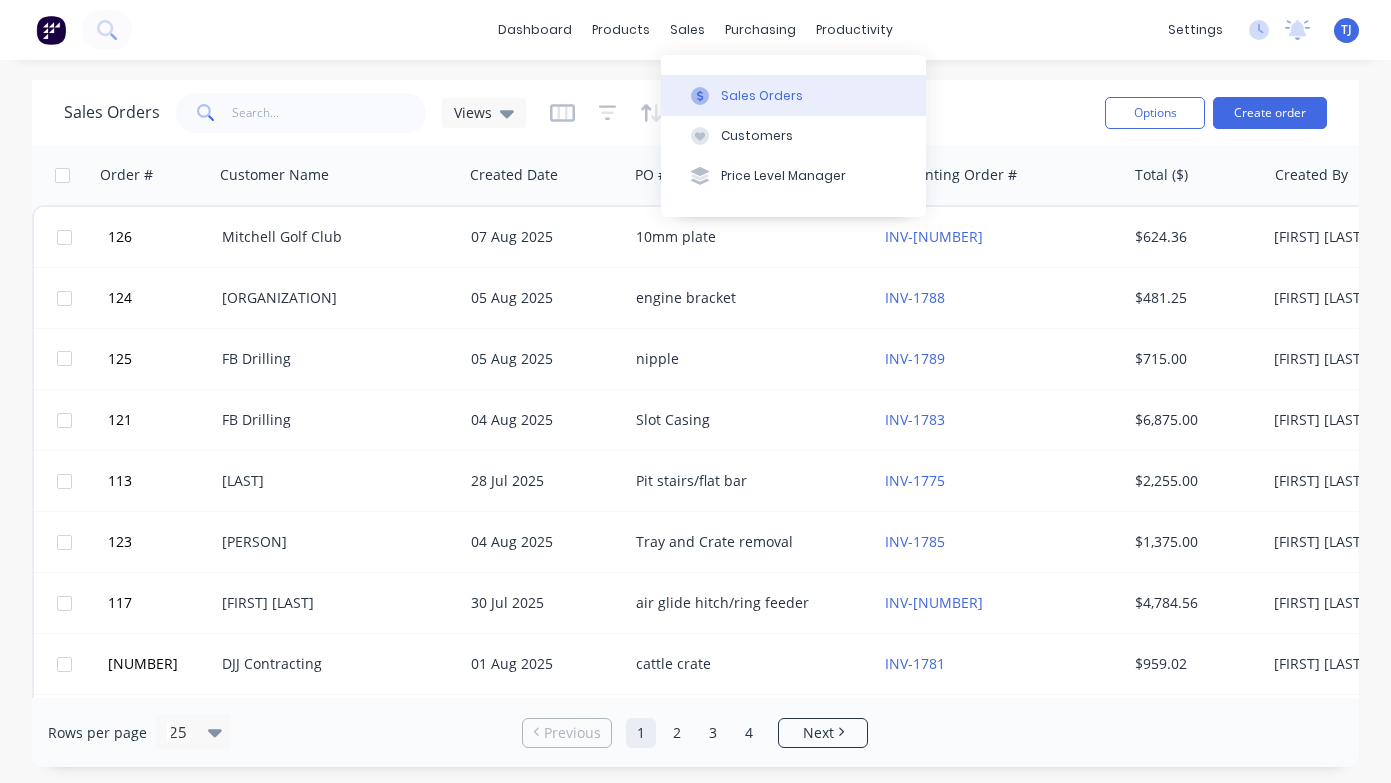 click at bounding box center (700, 96) 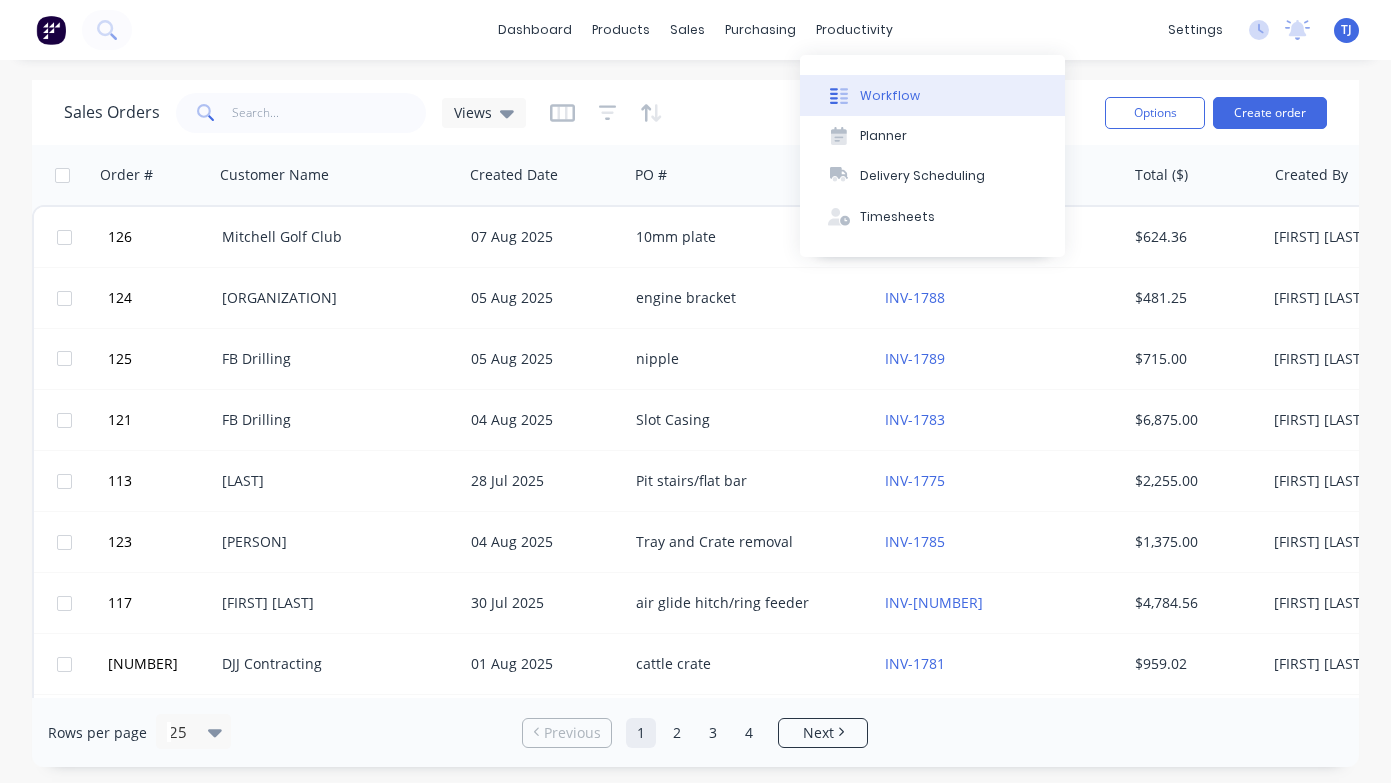 click on "Workflow" at bounding box center [890, 96] 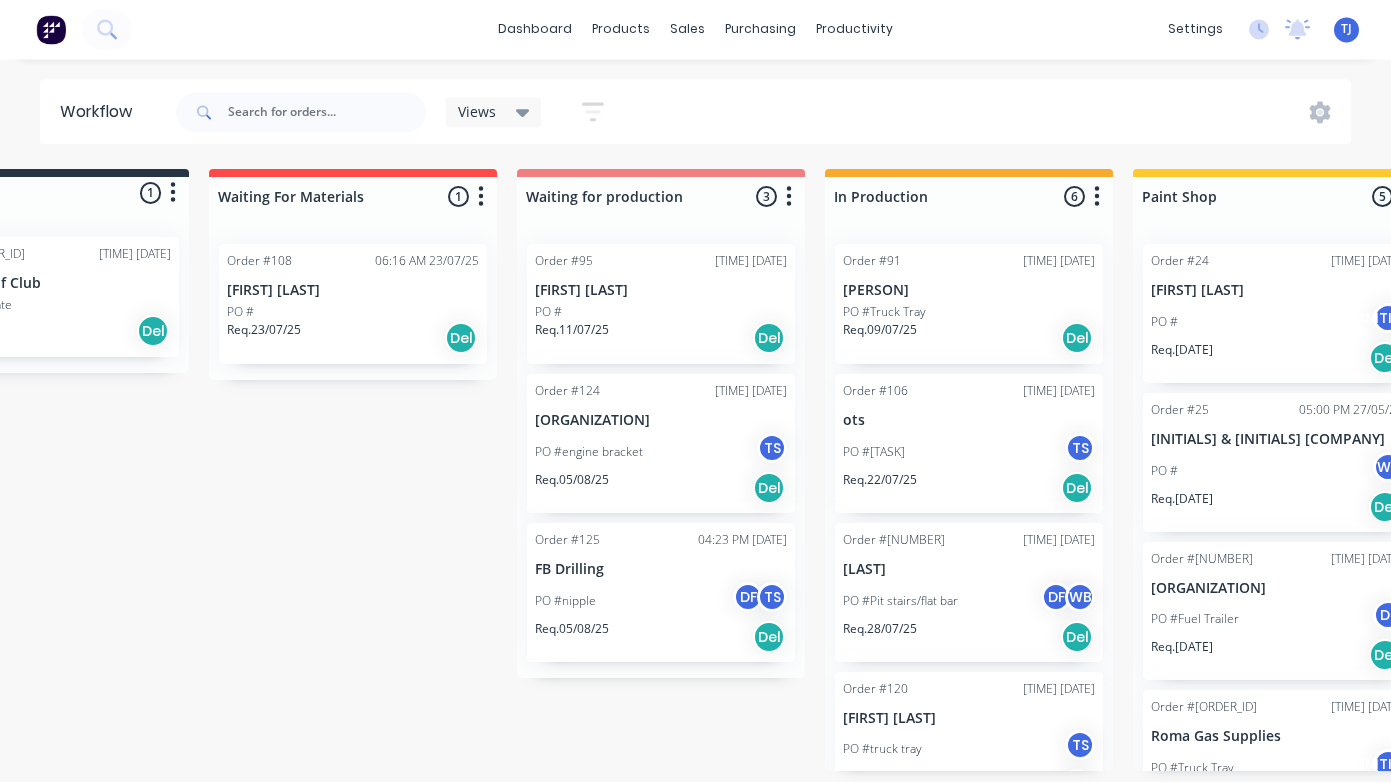 scroll, scrollTop: 0, scrollLeft: 147, axis: horizontal 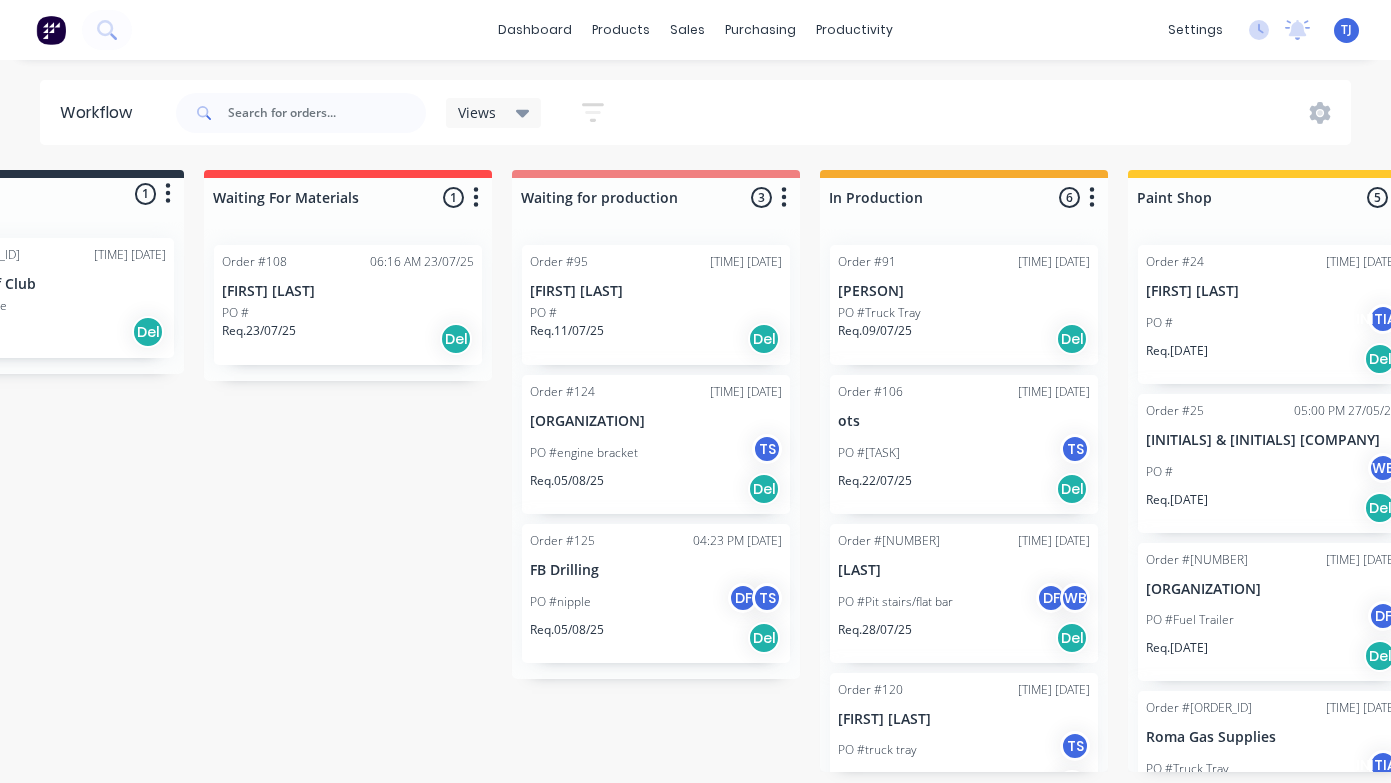 click on "PO #Dolly Pull TS" at bounding box center (964, 453) 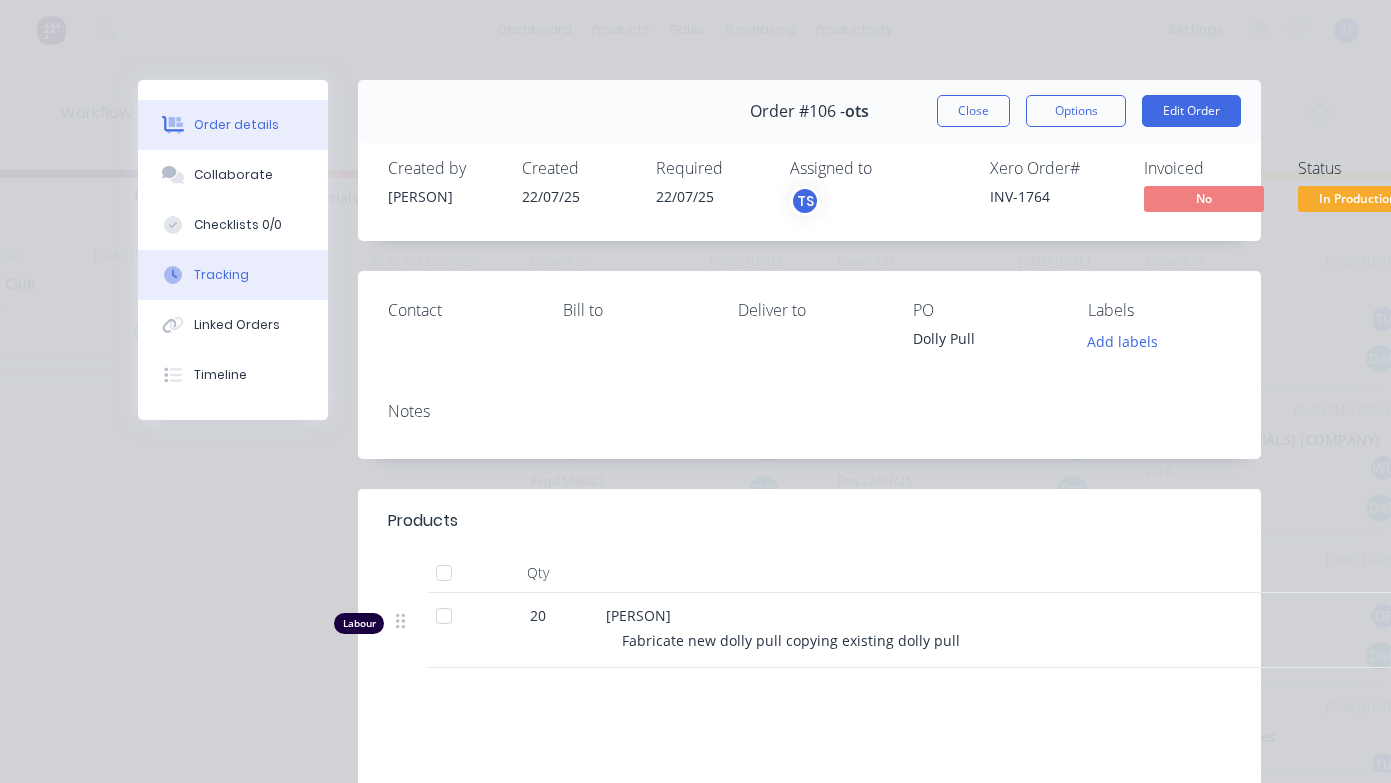 click on "Tracking" at bounding box center [221, 275] 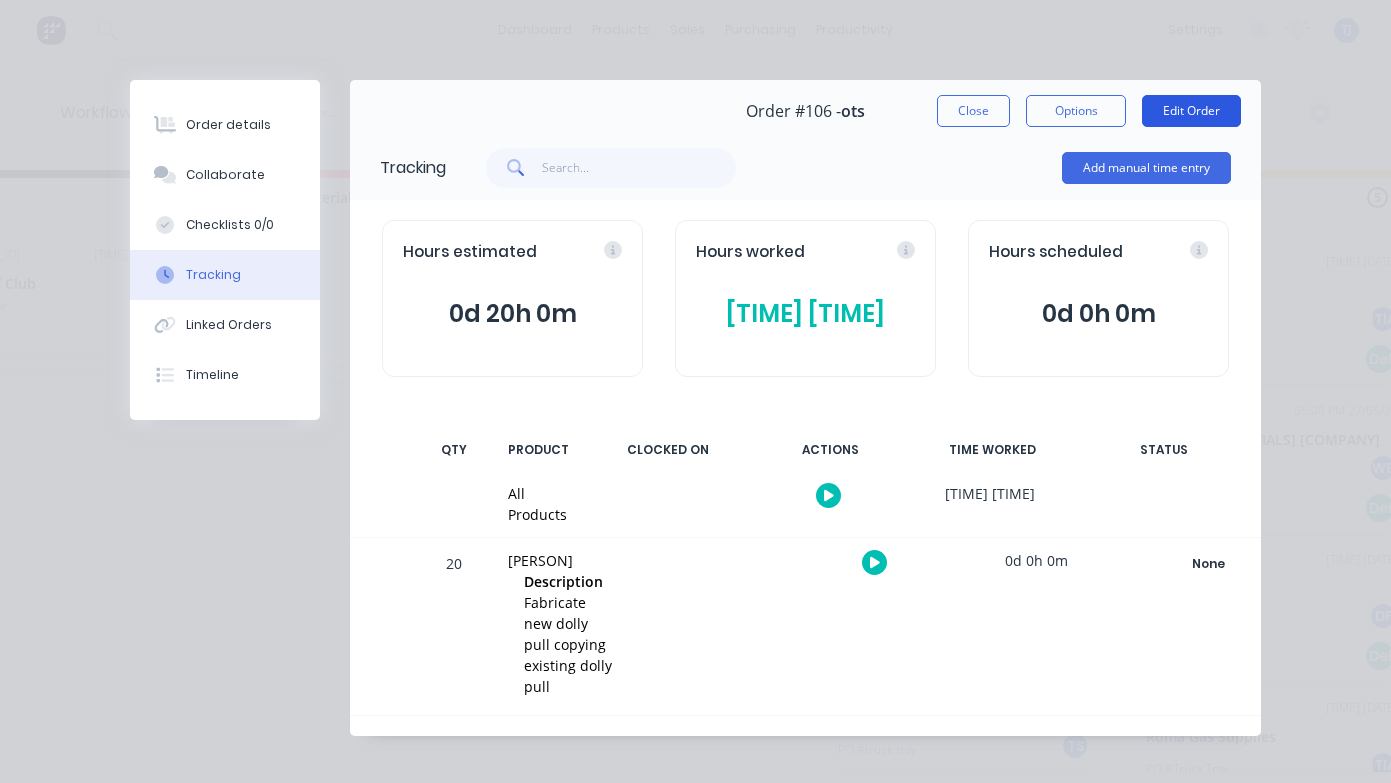 click on "Edit Order" at bounding box center (1191, 111) 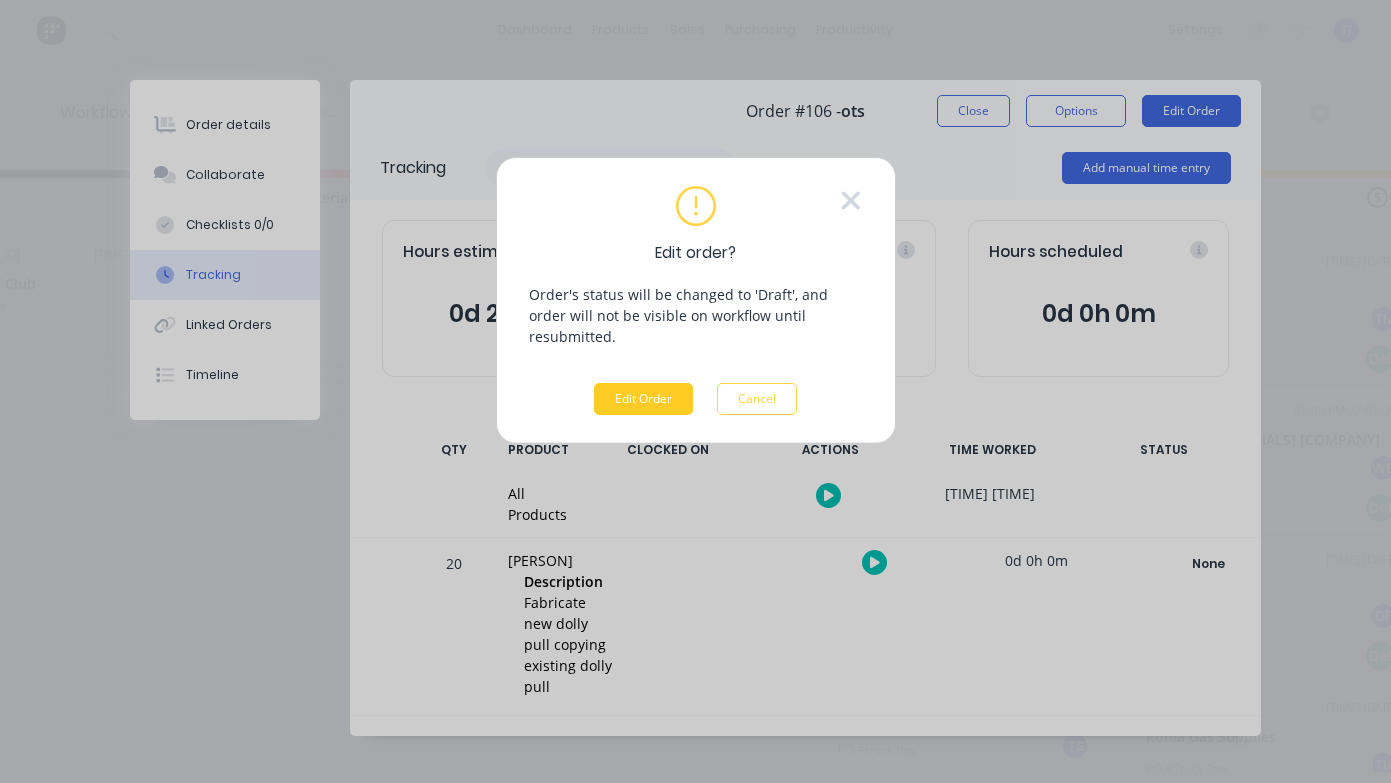 click on "Edit Order" at bounding box center (643, 399) 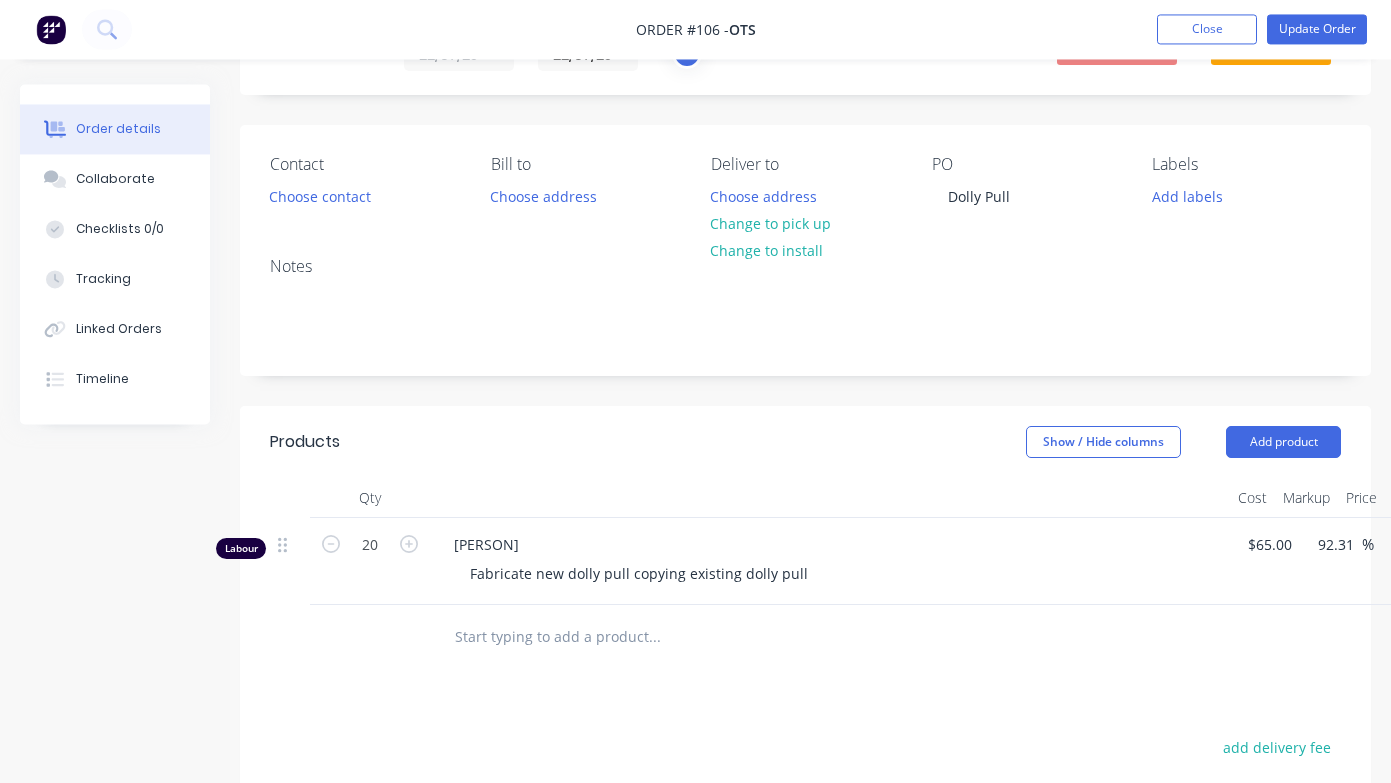 scroll, scrollTop: 97, scrollLeft: 0, axis: vertical 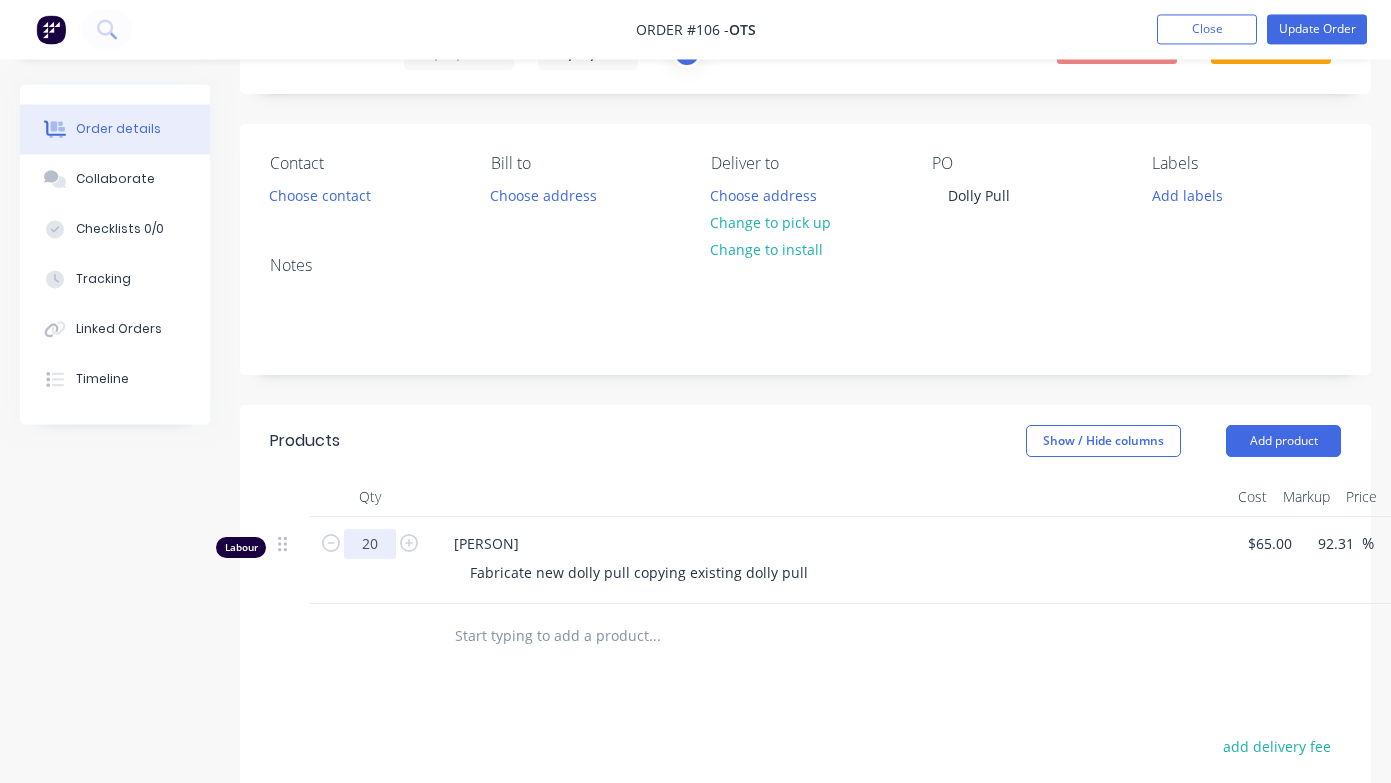 click on "20" at bounding box center (370, 545) 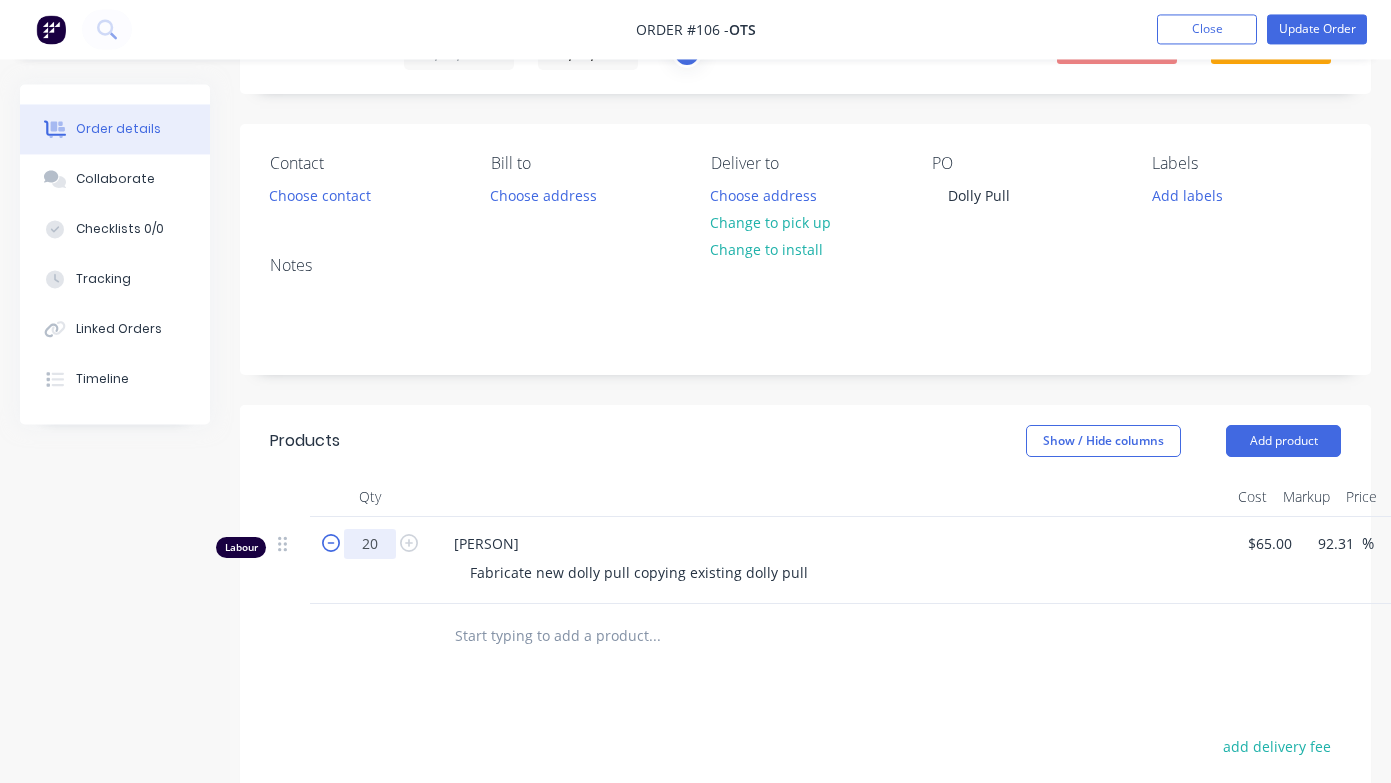 drag, startPoint x: 385, startPoint y: 540, endPoint x: 324, endPoint y: 549, distance: 61.66036 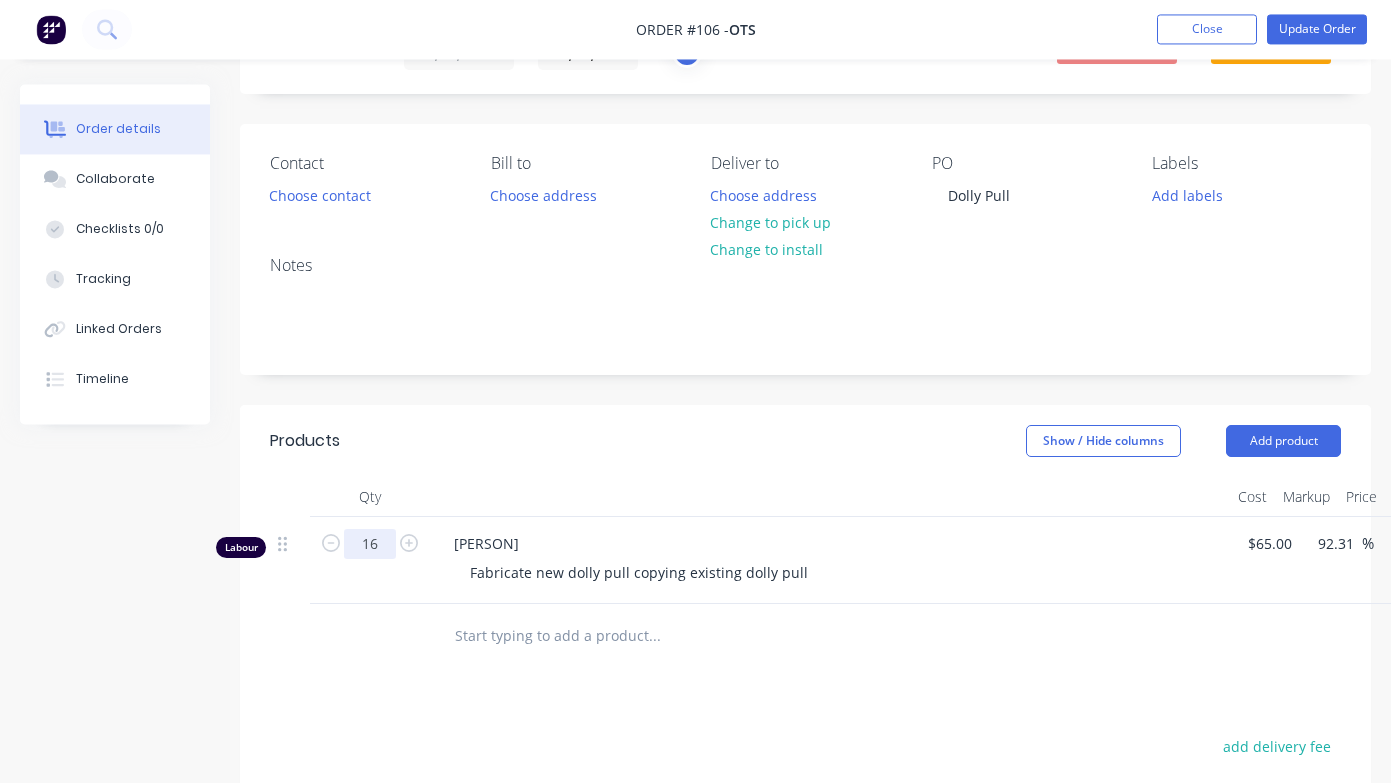 type on "16" 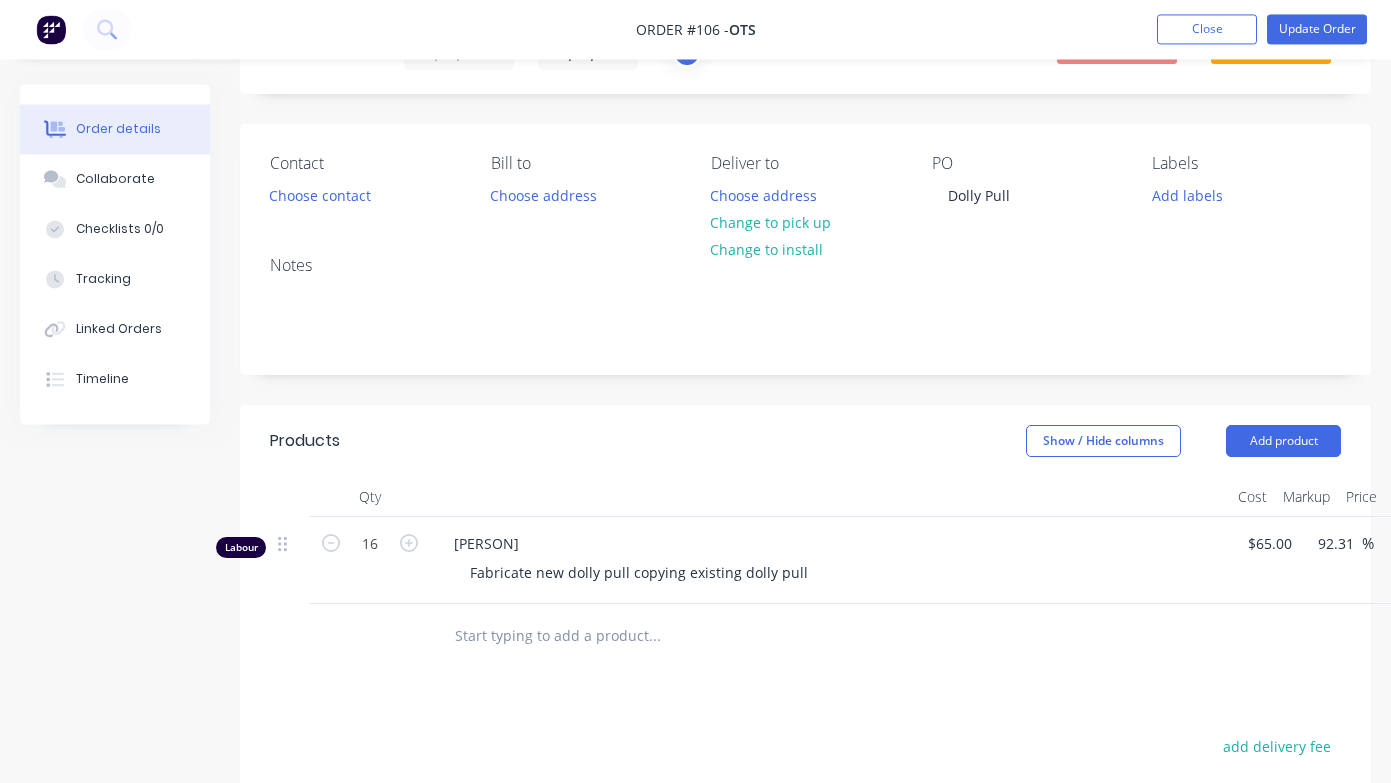 type on "$2,000.00" 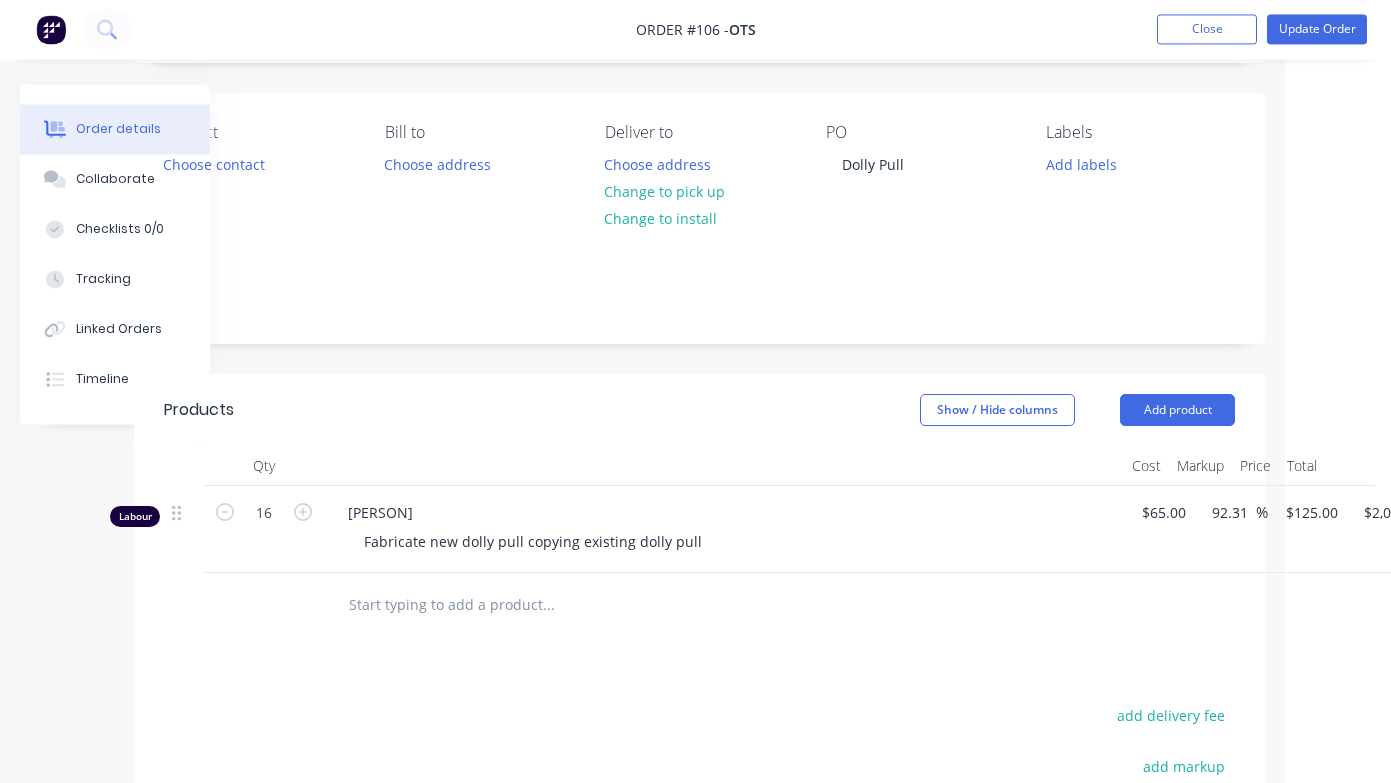 scroll, scrollTop: 128, scrollLeft: 103, axis: both 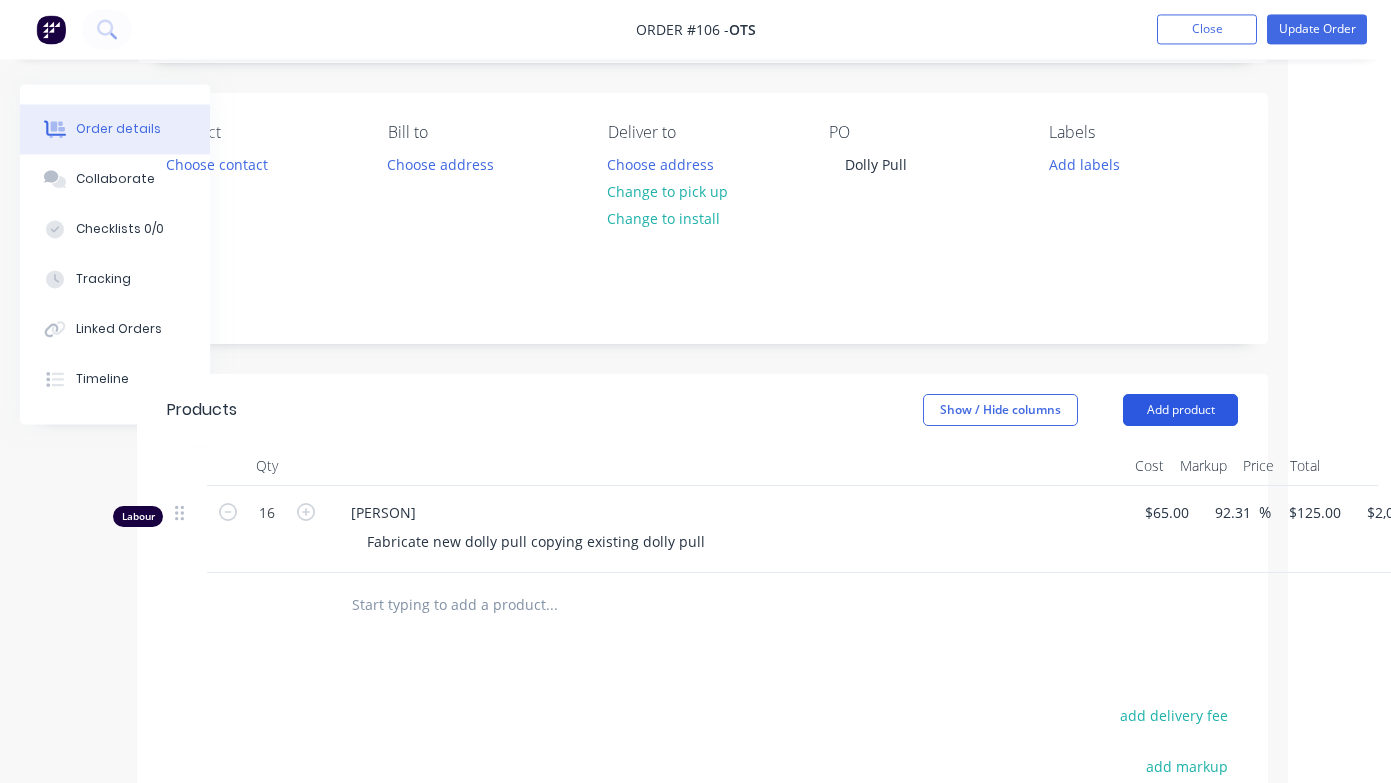 click on "Add product" at bounding box center [1180, 411] 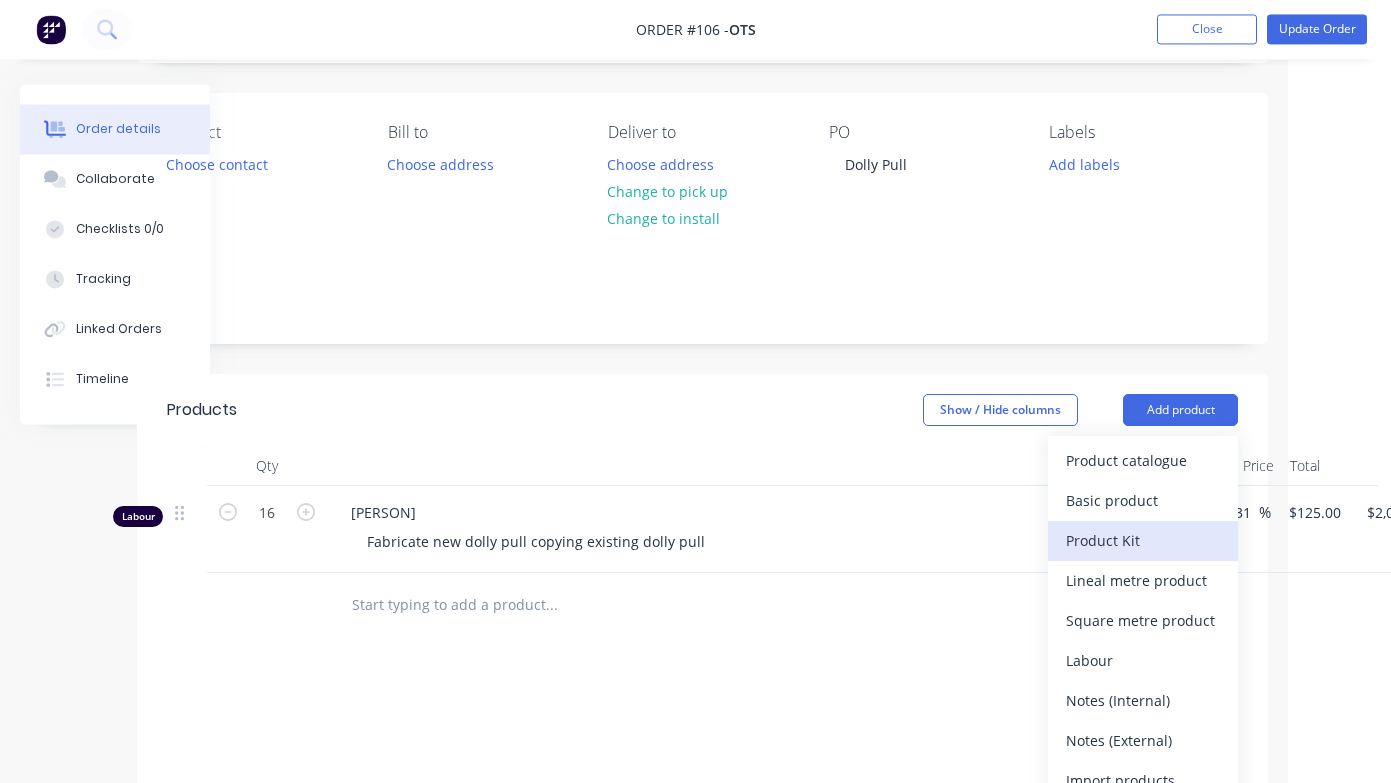 click on "Product Kit" at bounding box center [1143, 541] 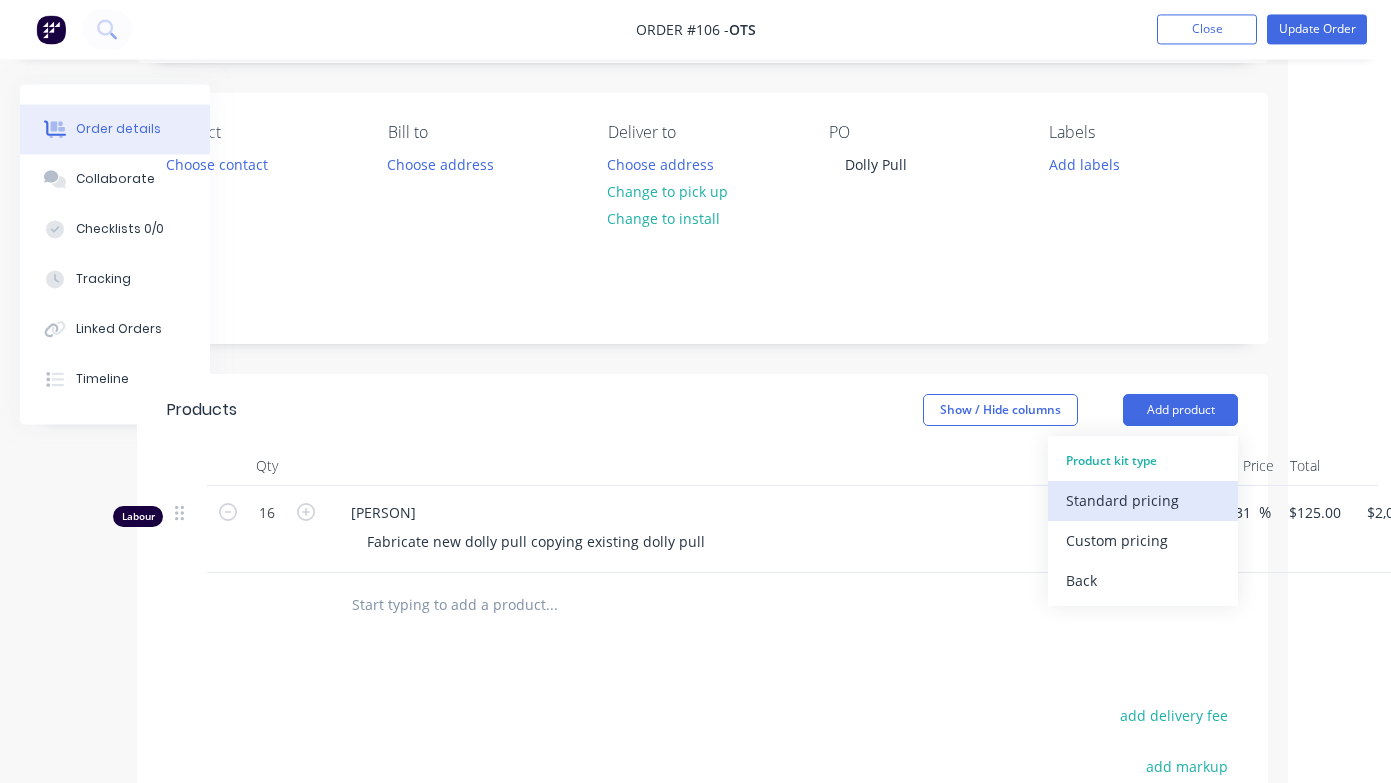 click on "Standard pricing" at bounding box center (1143, 501) 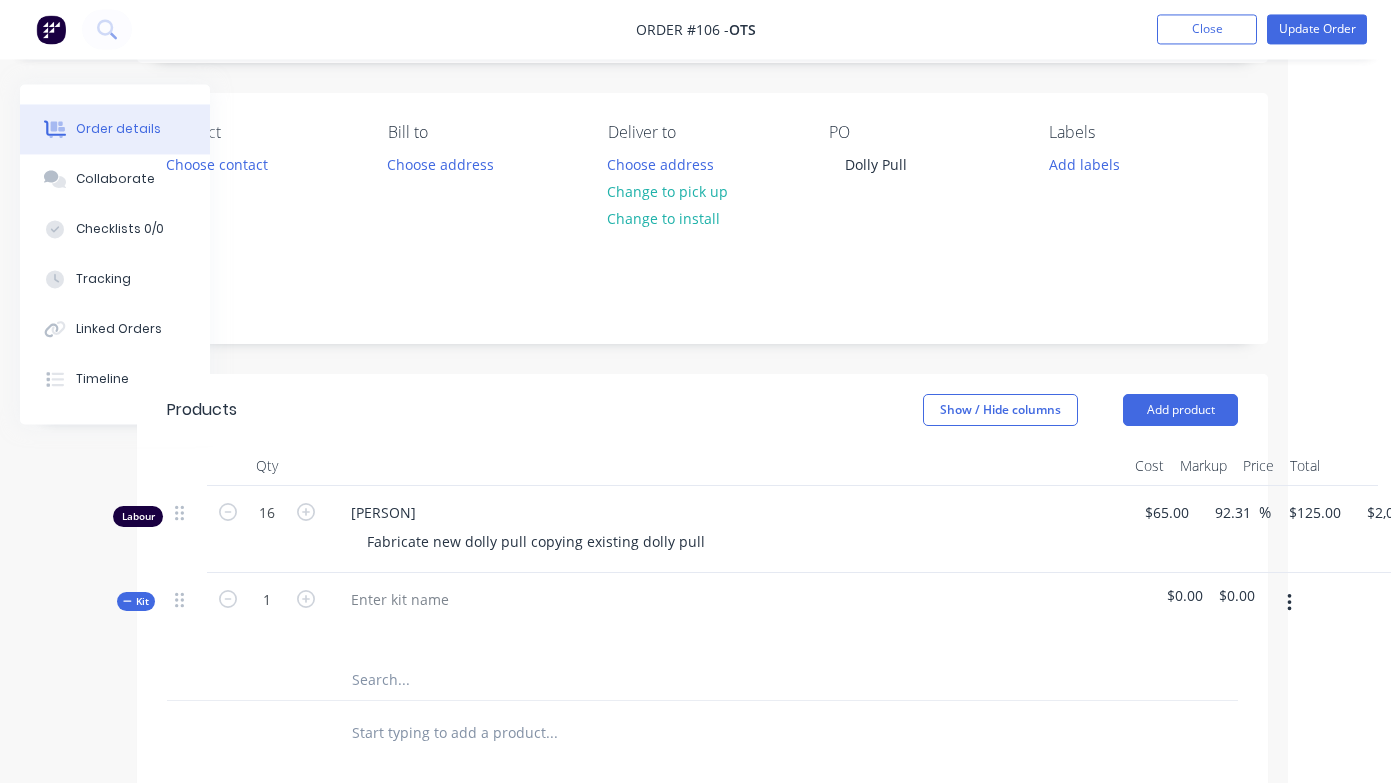 click 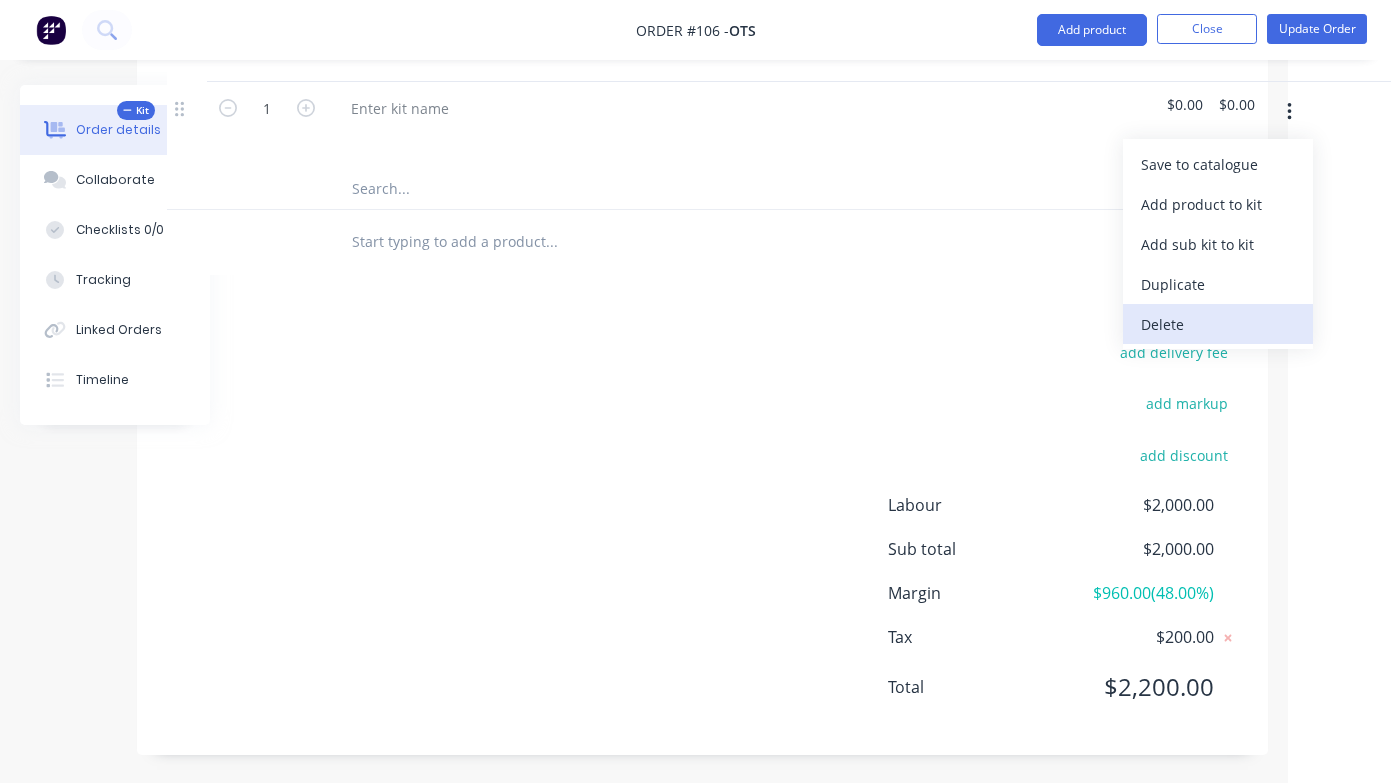 click on "Delete" at bounding box center [1218, 324] 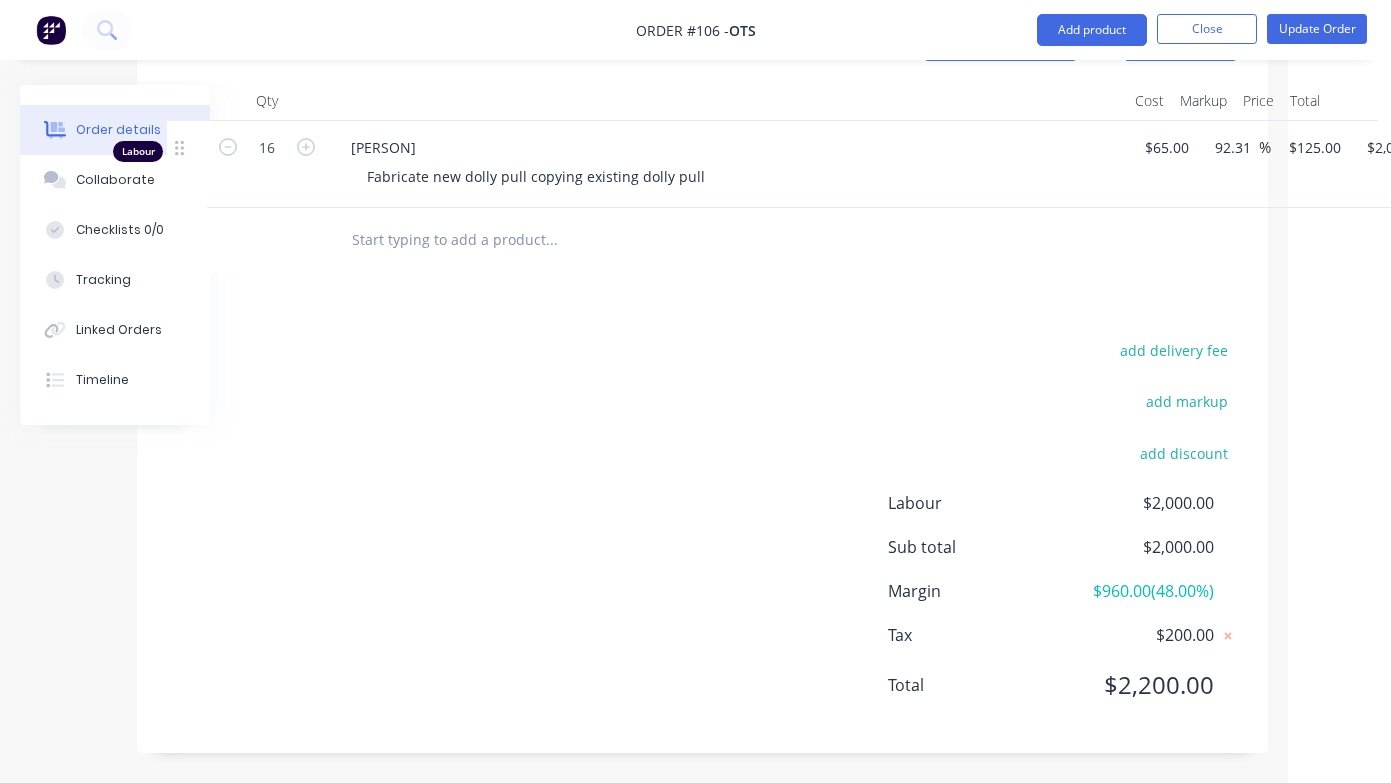 scroll, scrollTop: 493, scrollLeft: 103, axis: both 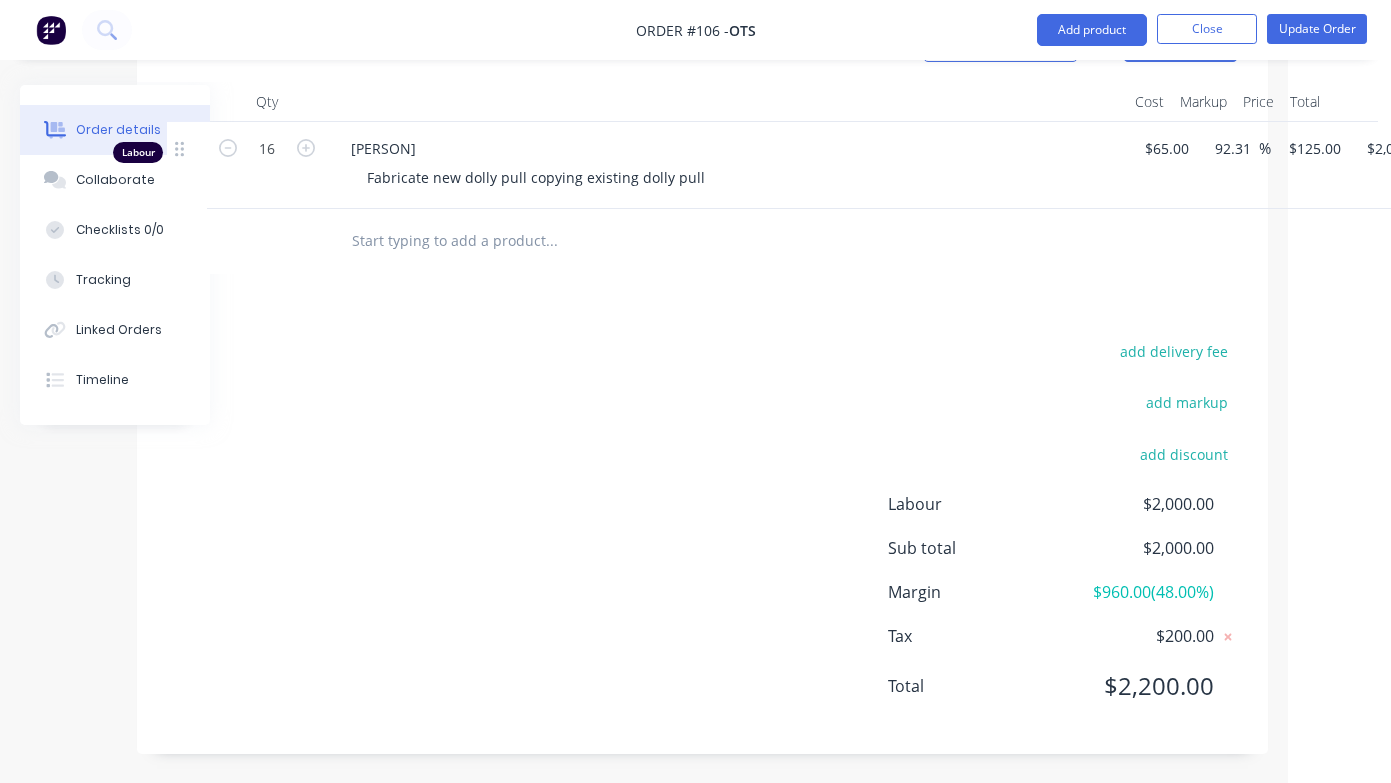 click on "add delivery fee add markup add discount Labour $2,000.00 Sub total $2,000.00 Margin $960.00  ( 48.00 %) Tax $200.00 Total $2,200.00" at bounding box center (702, 531) 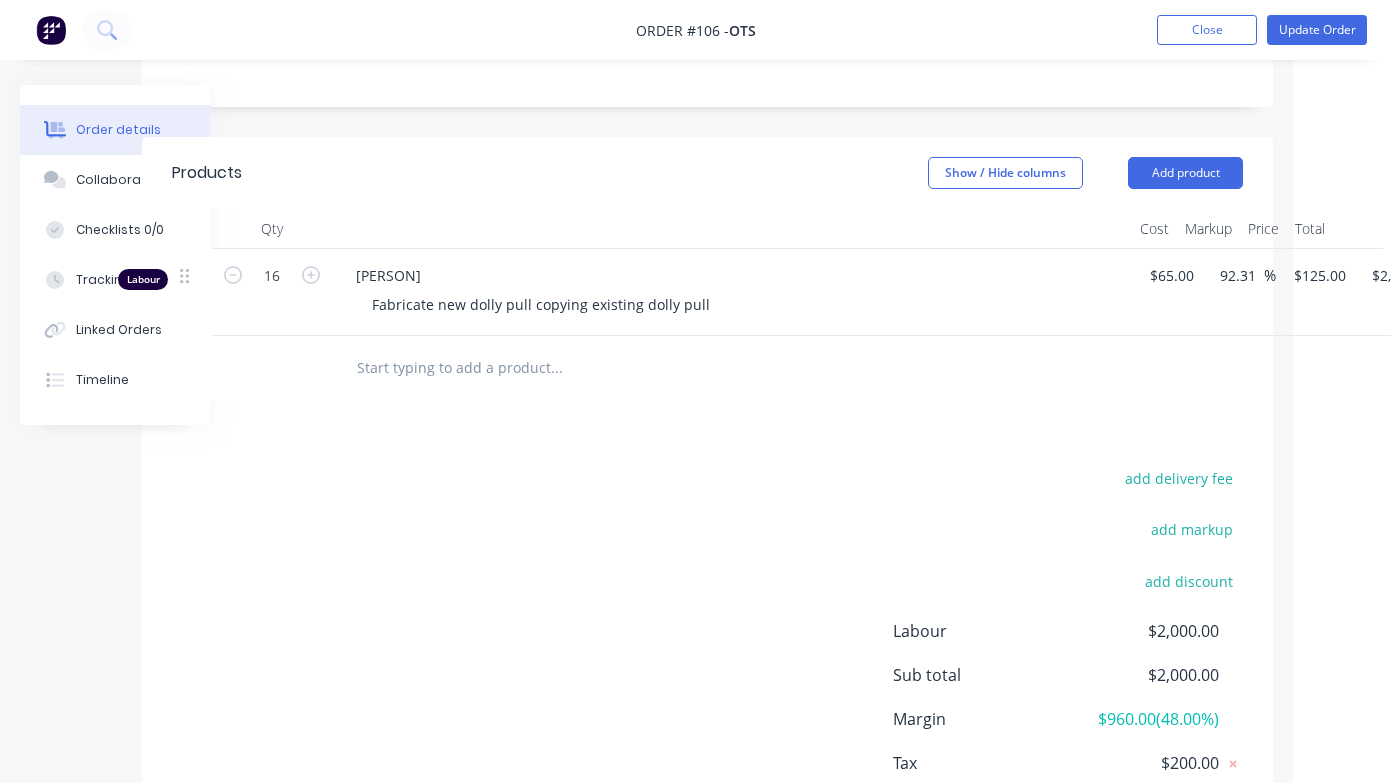 scroll, scrollTop: 402, scrollLeft: 98, axis: both 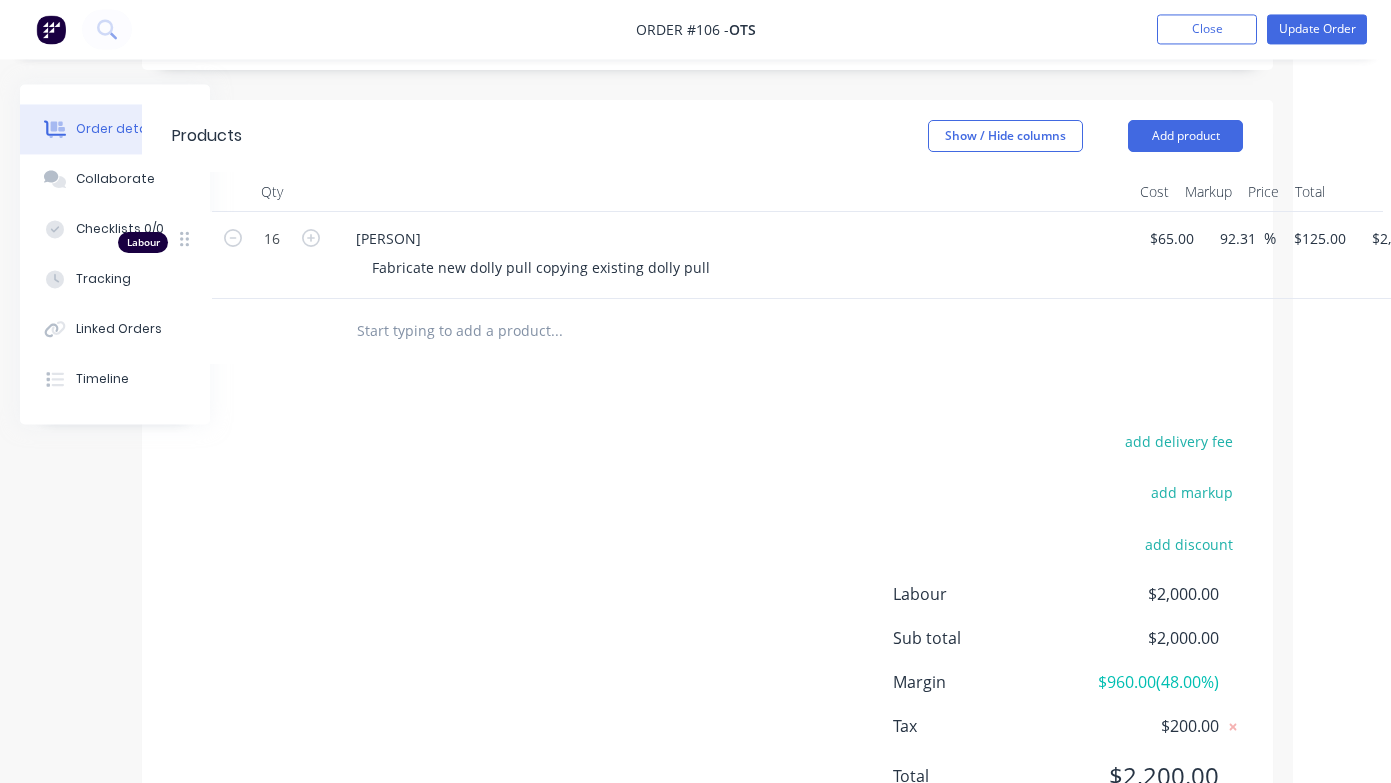click on "[FIRST] [LAST] Fabricate new dolly pull copying existing dolly pull" at bounding box center (732, 256) 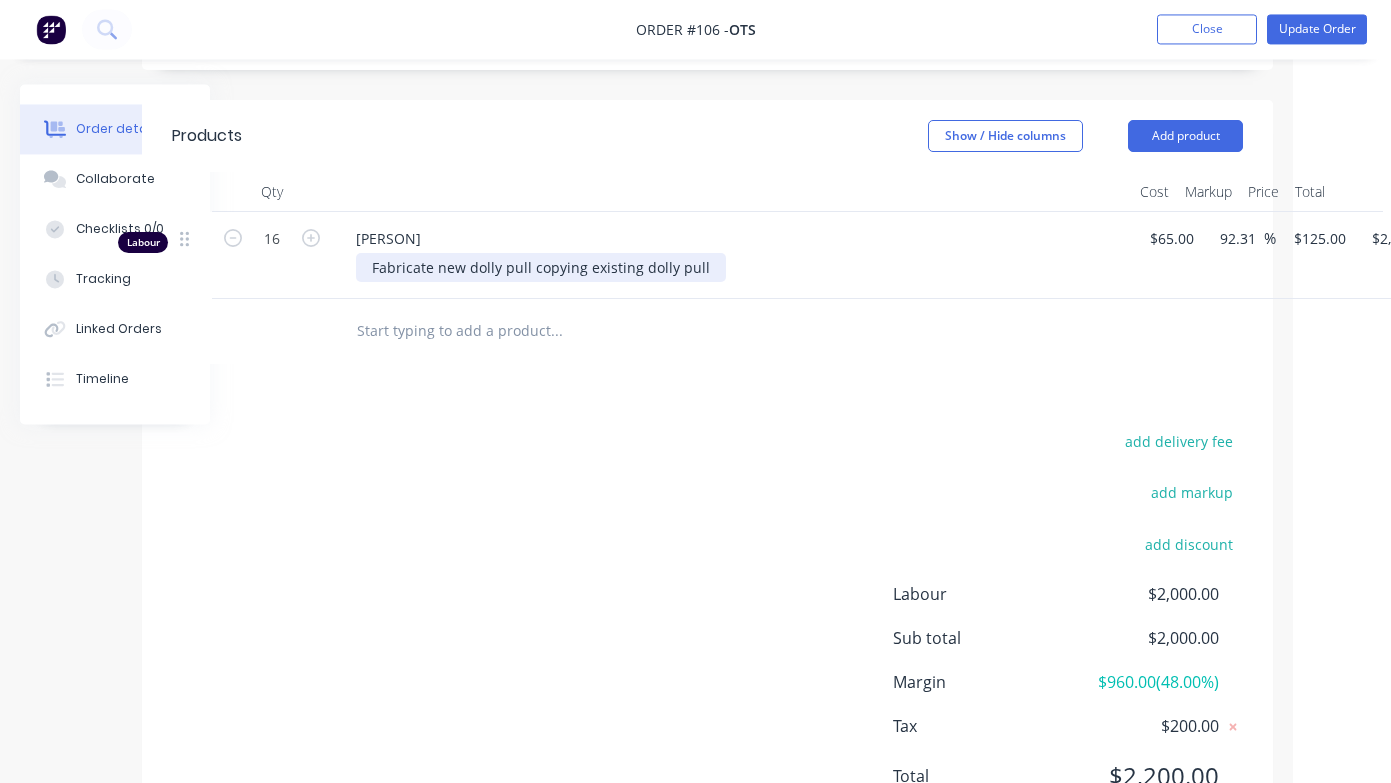 click on "Fabricate new dolly pull copying existing dolly pull" at bounding box center (541, 268) 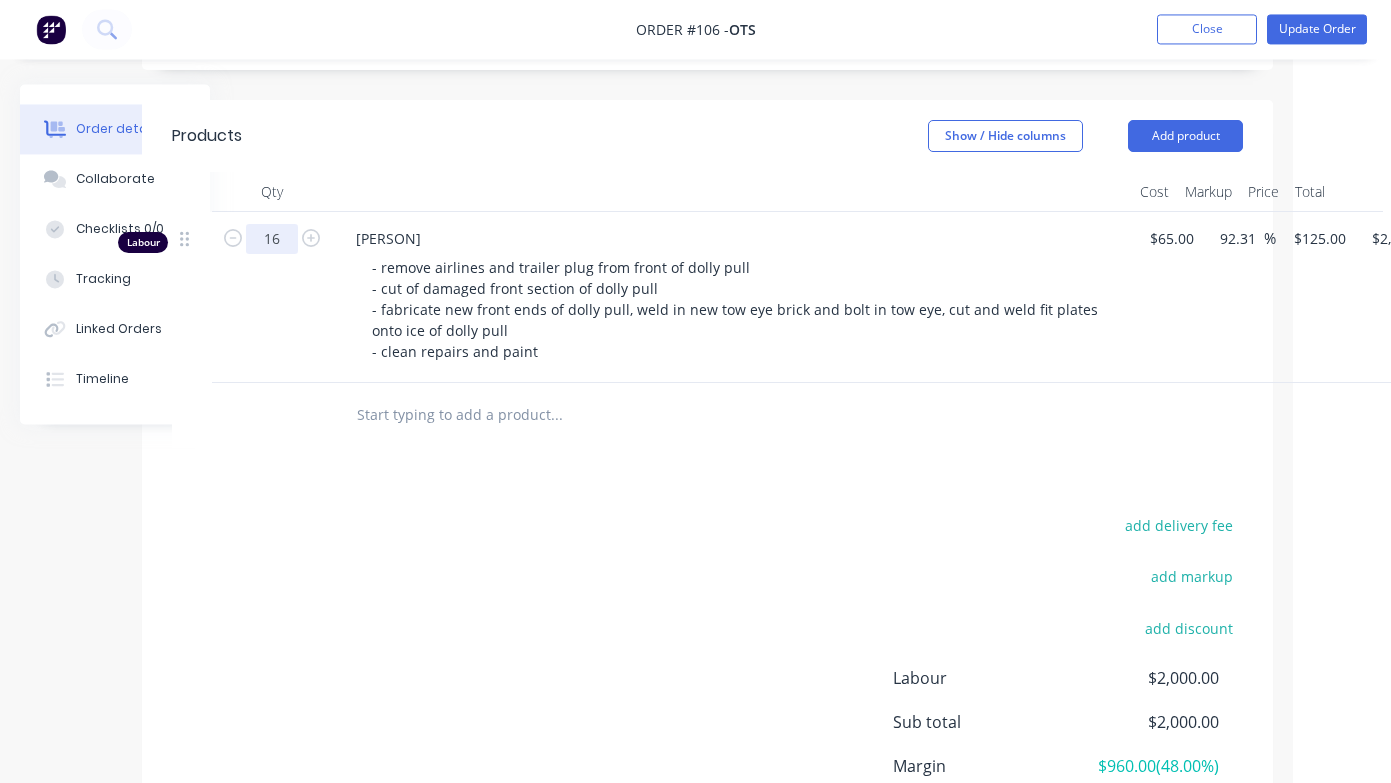 click on "16" at bounding box center [272, 240] 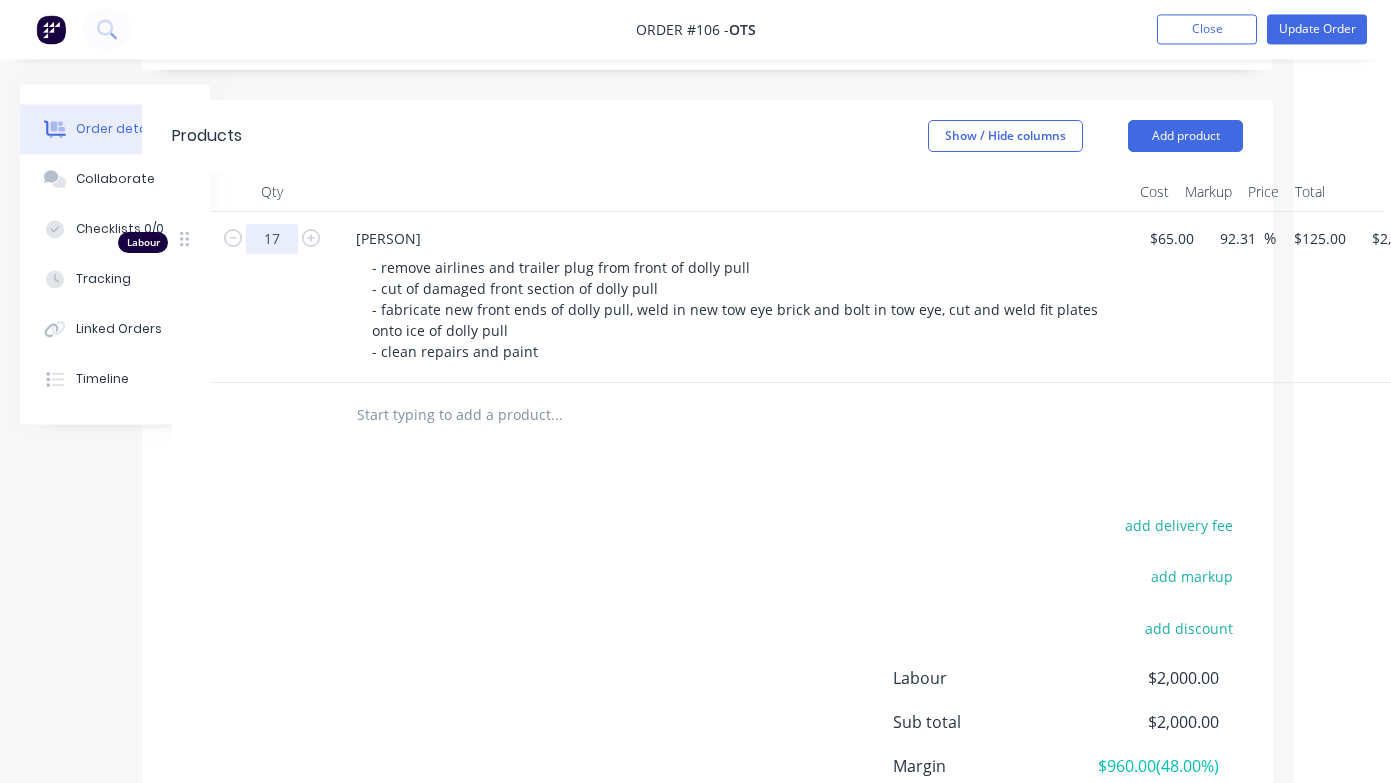 type on "17" 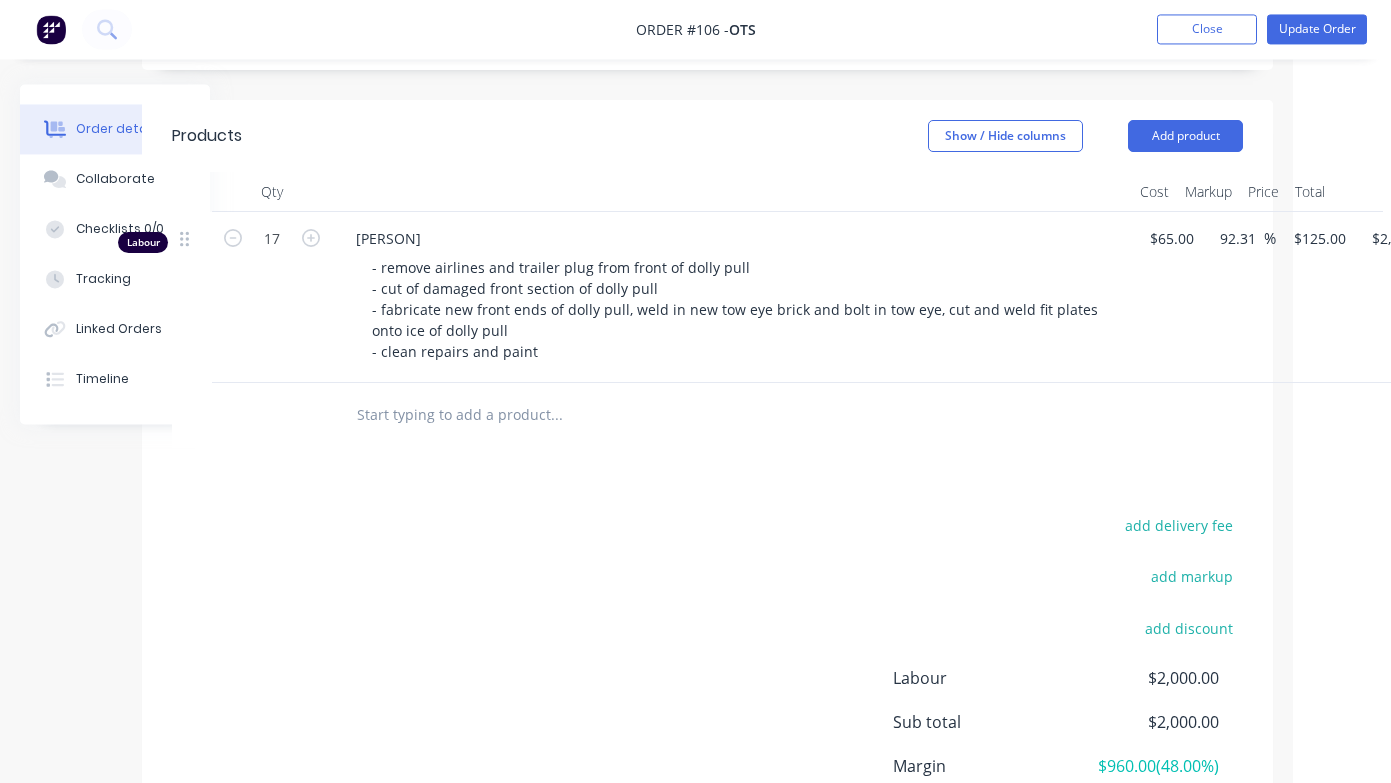 type on "$2,125.00" 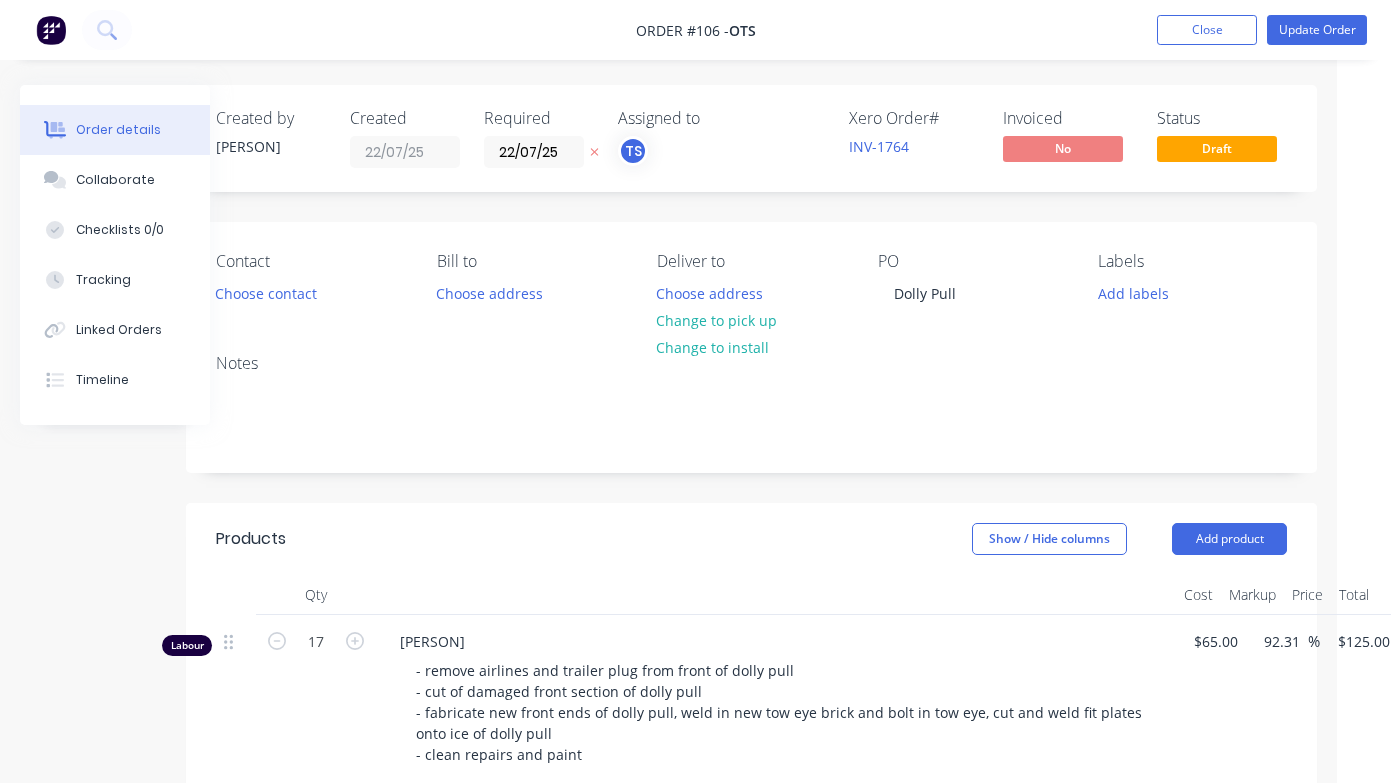 scroll, scrollTop: 0, scrollLeft: 54, axis: horizontal 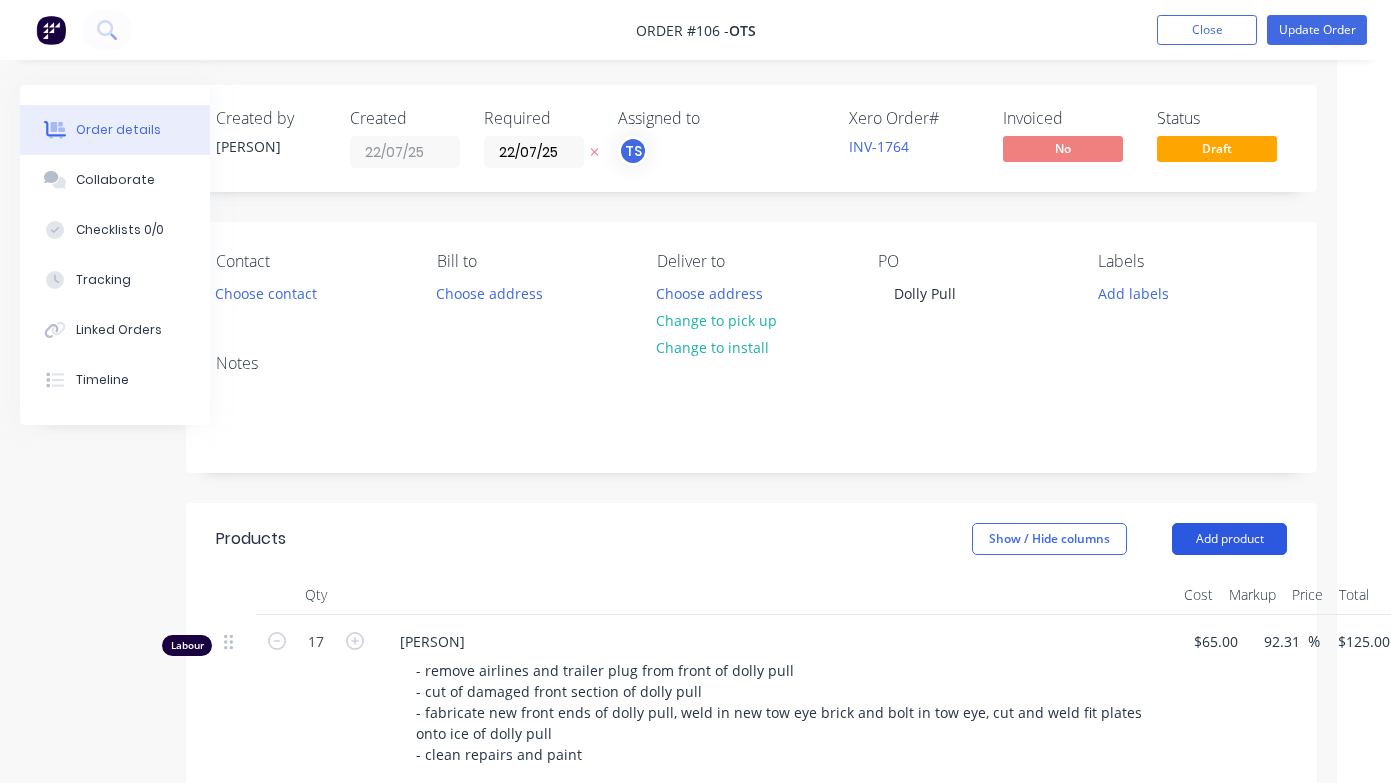 click on "Add product" at bounding box center [1229, 539] 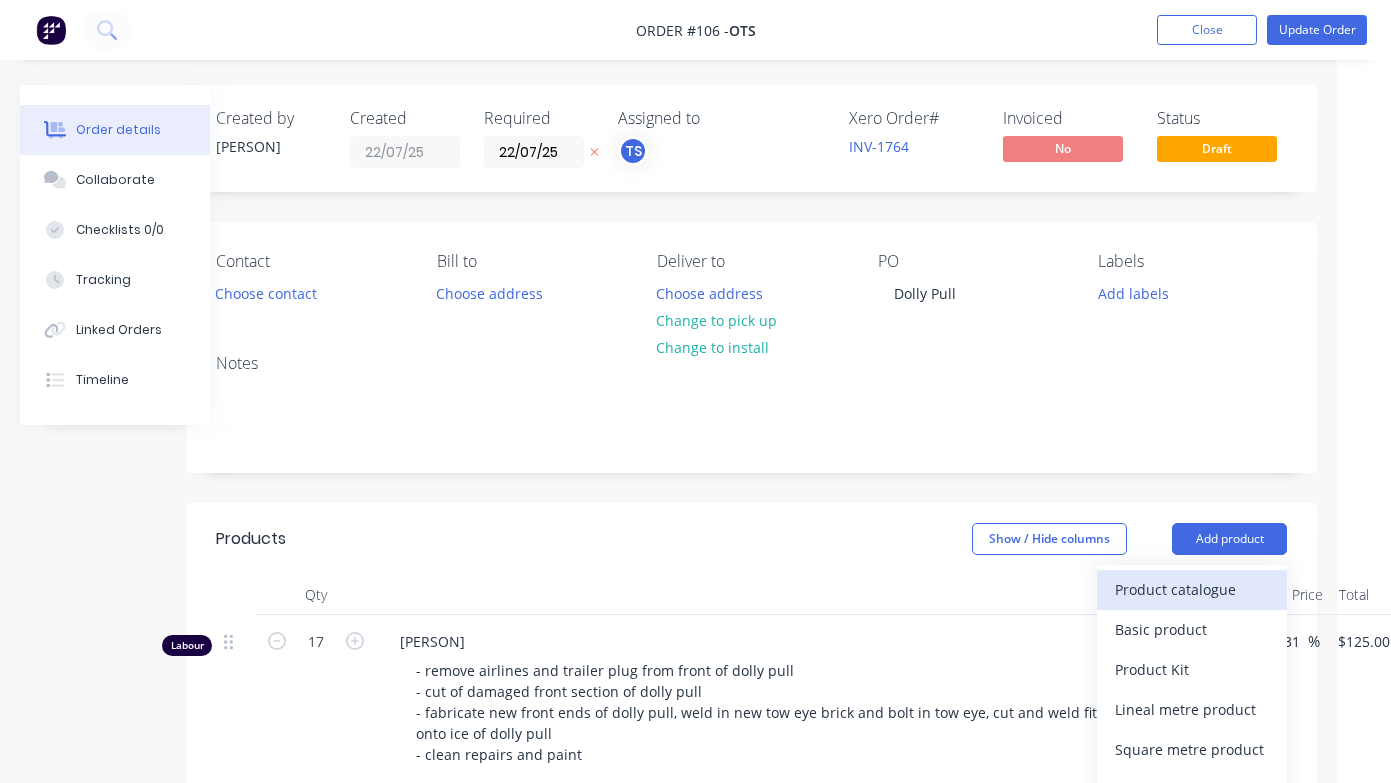 click on "Product catalogue" at bounding box center (1192, 590) 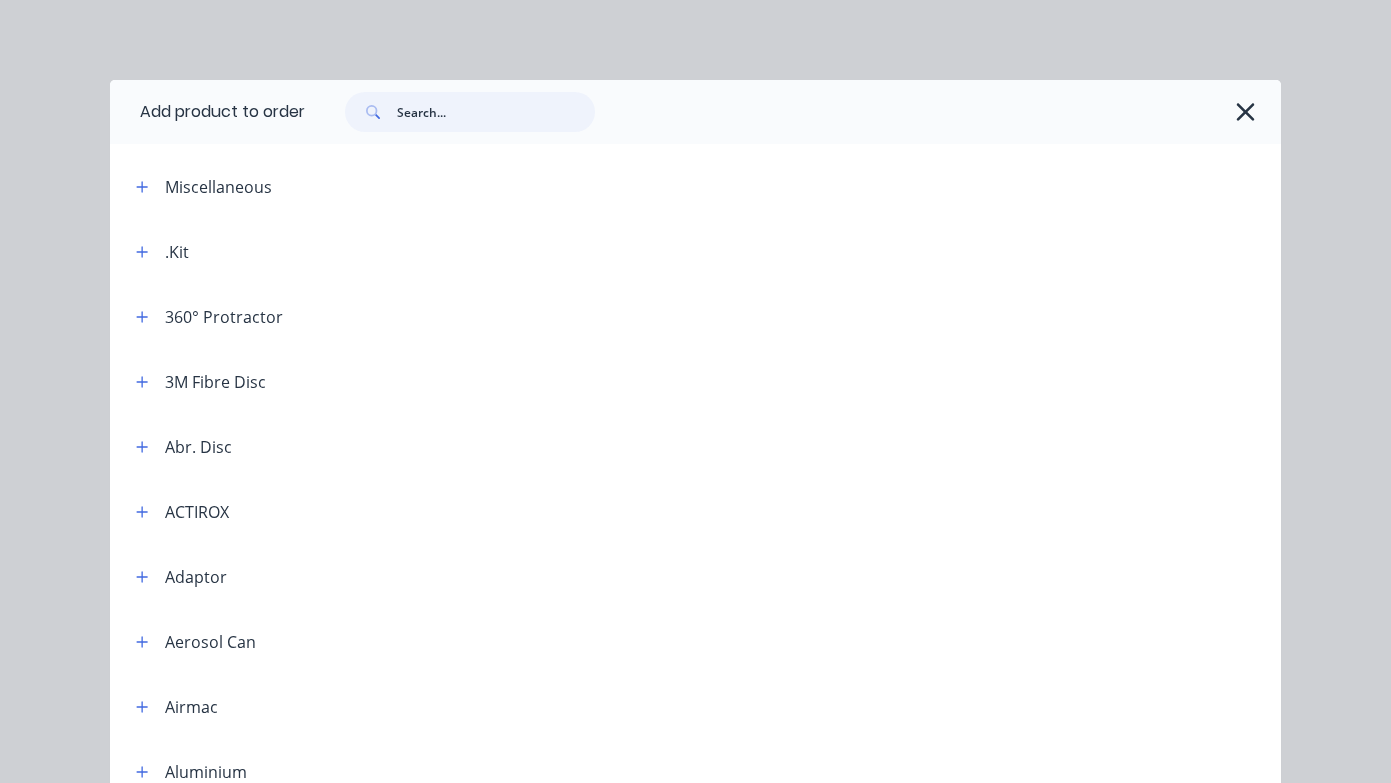 click at bounding box center [496, 112] 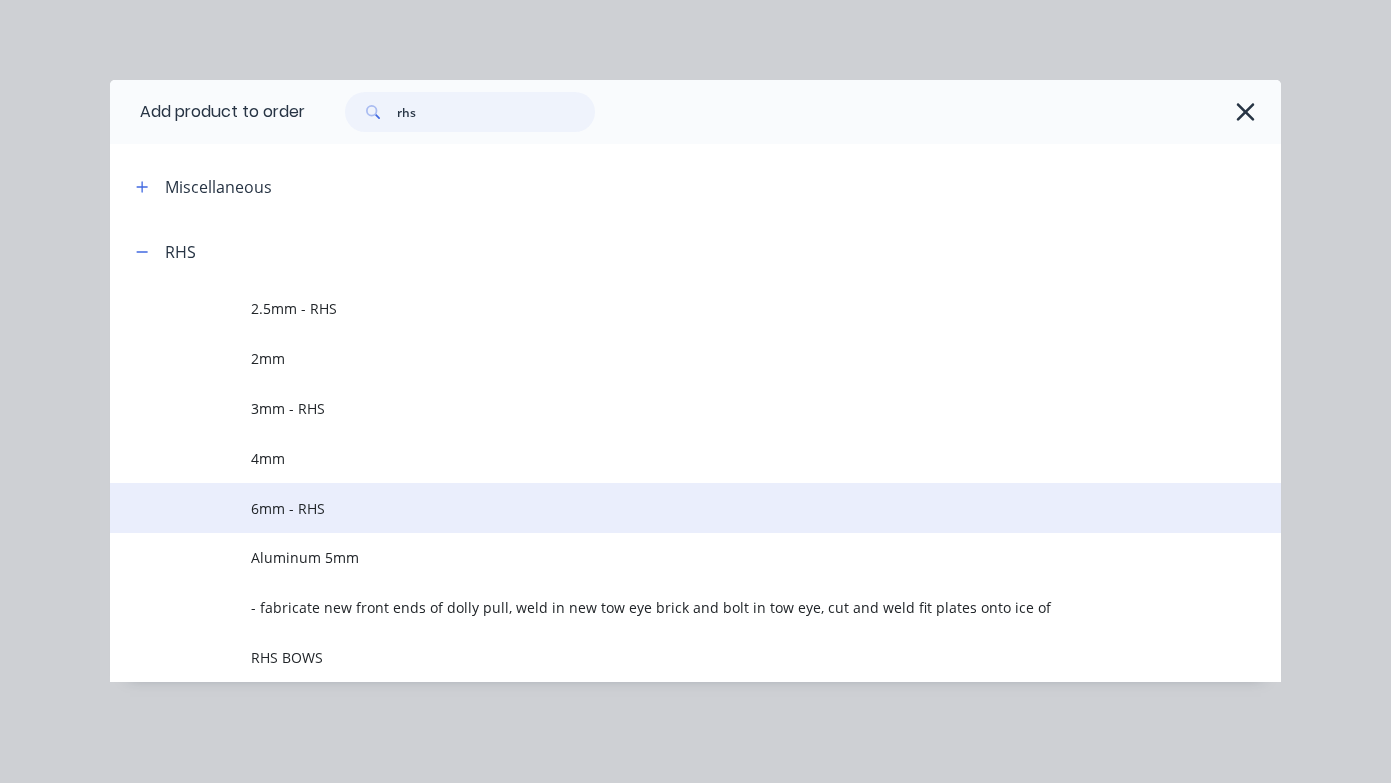 type on "res" 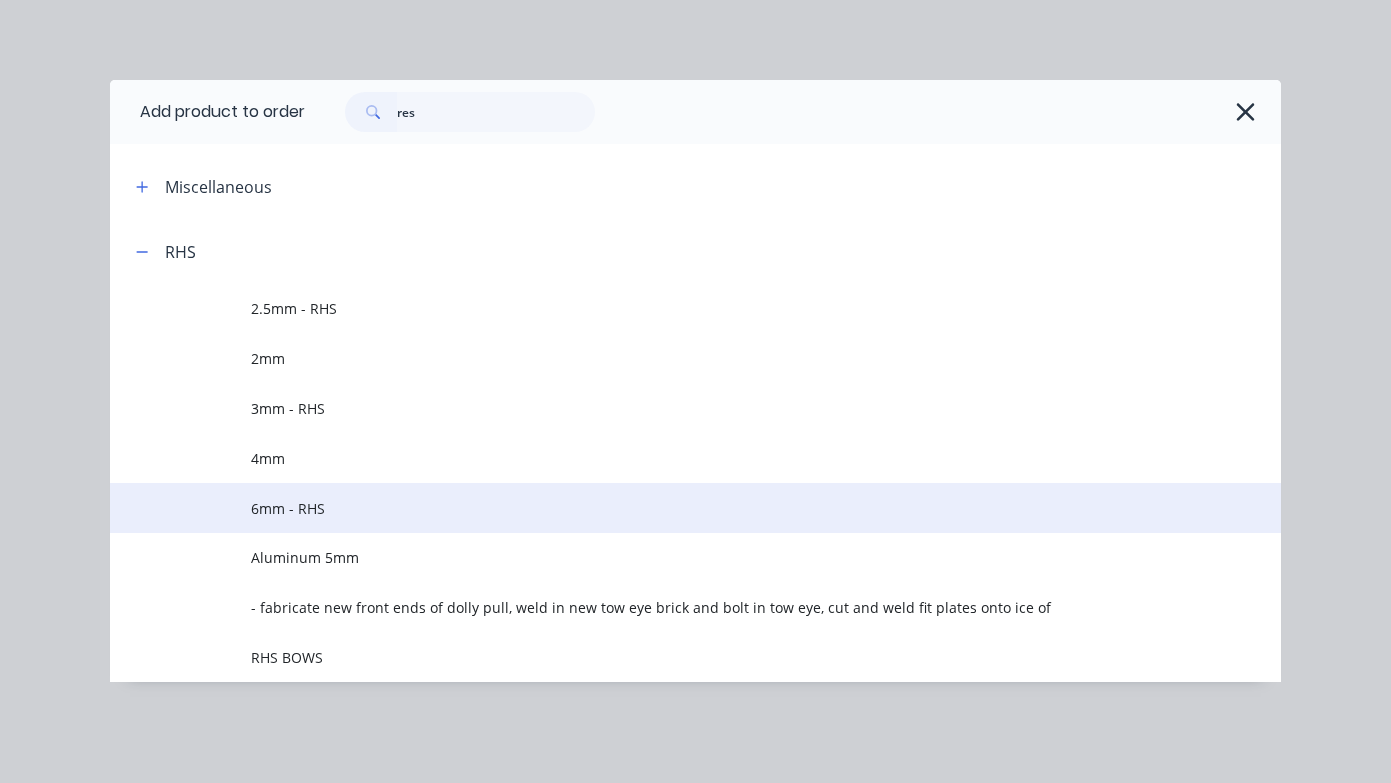 click on "6mm - RHS" at bounding box center (766, 508) 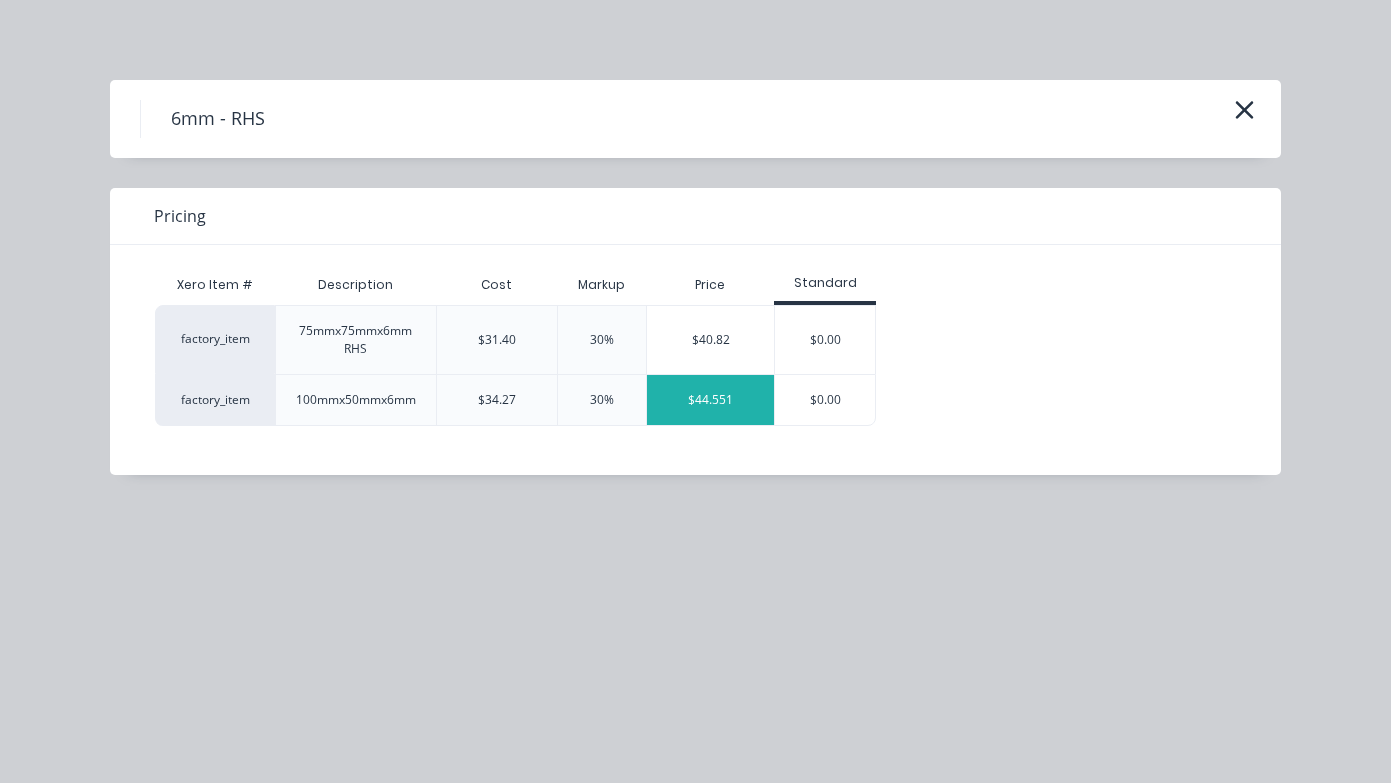 click on "$44.551" at bounding box center (710, 400) 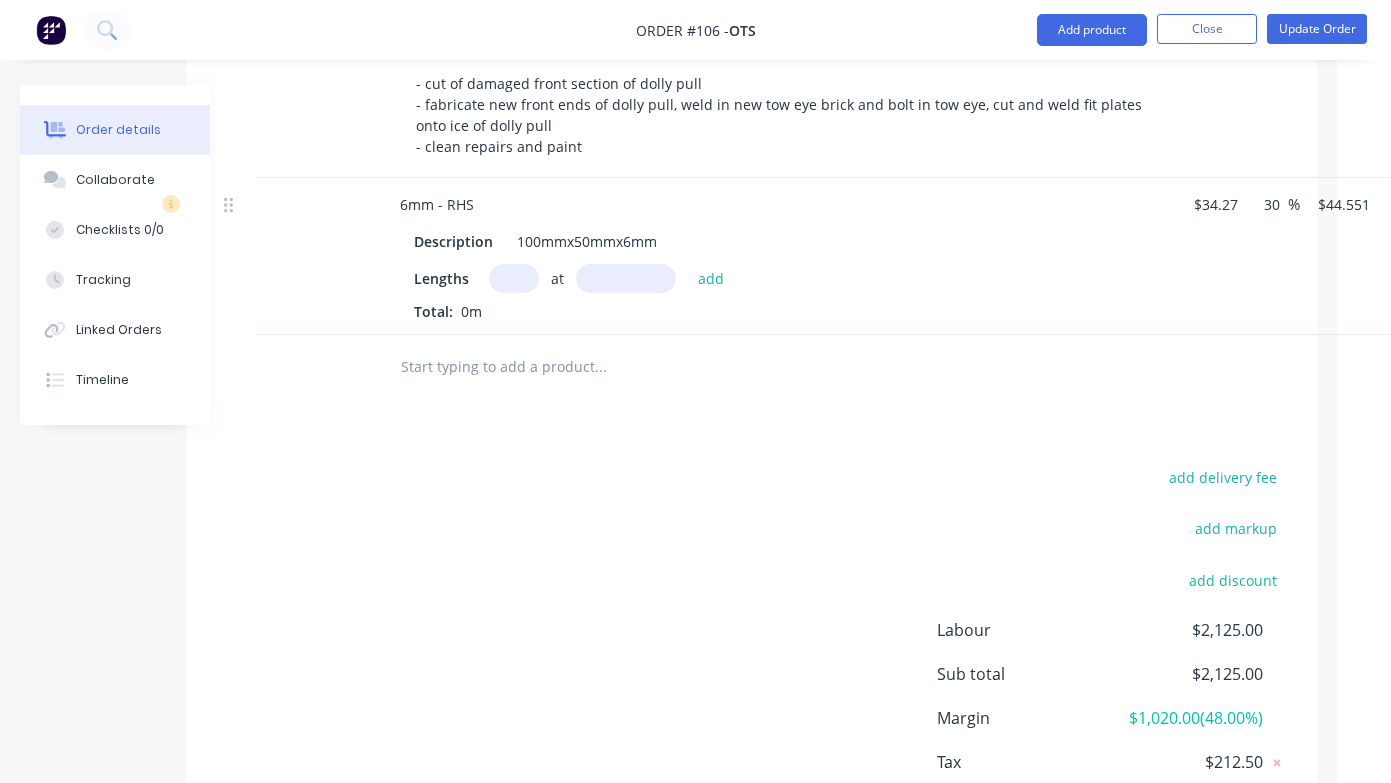 scroll, scrollTop: 597, scrollLeft: 54, axis: both 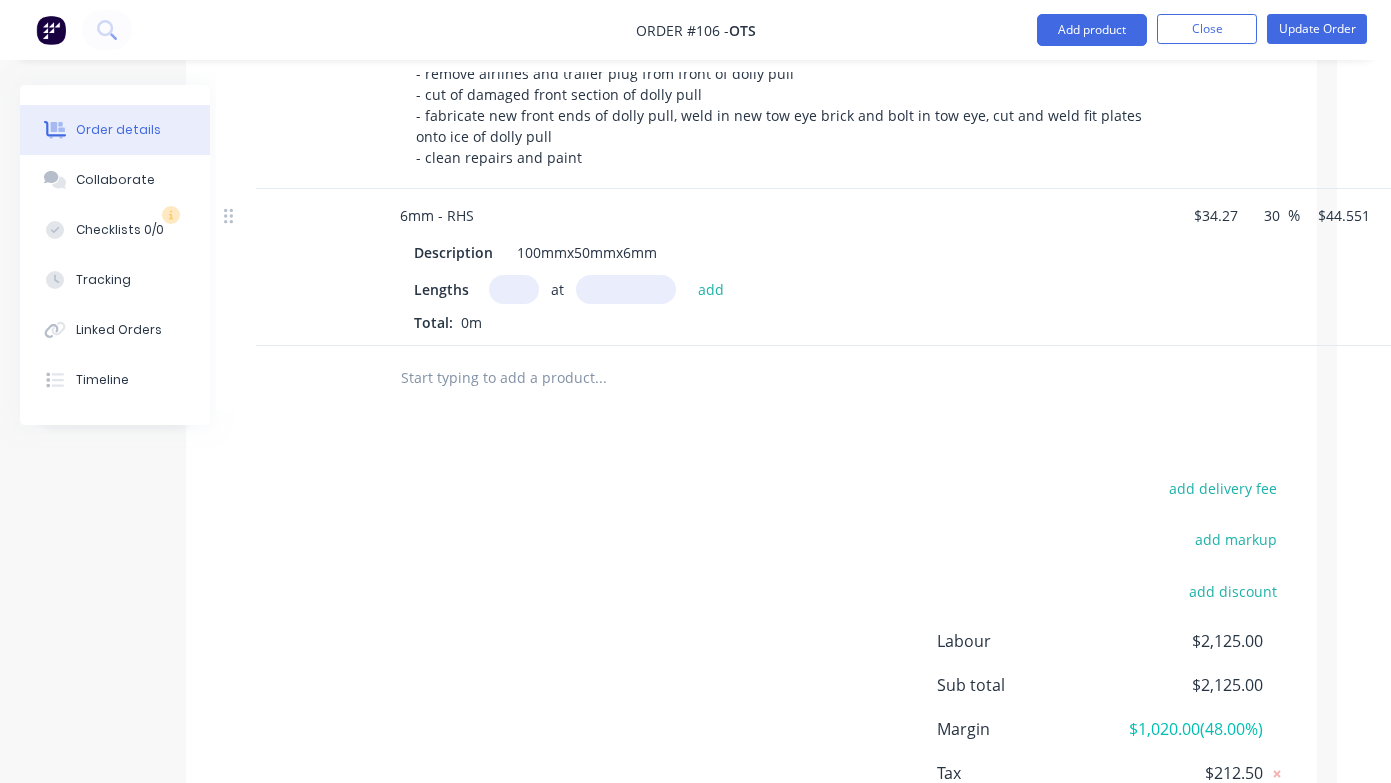 click at bounding box center [514, 289] 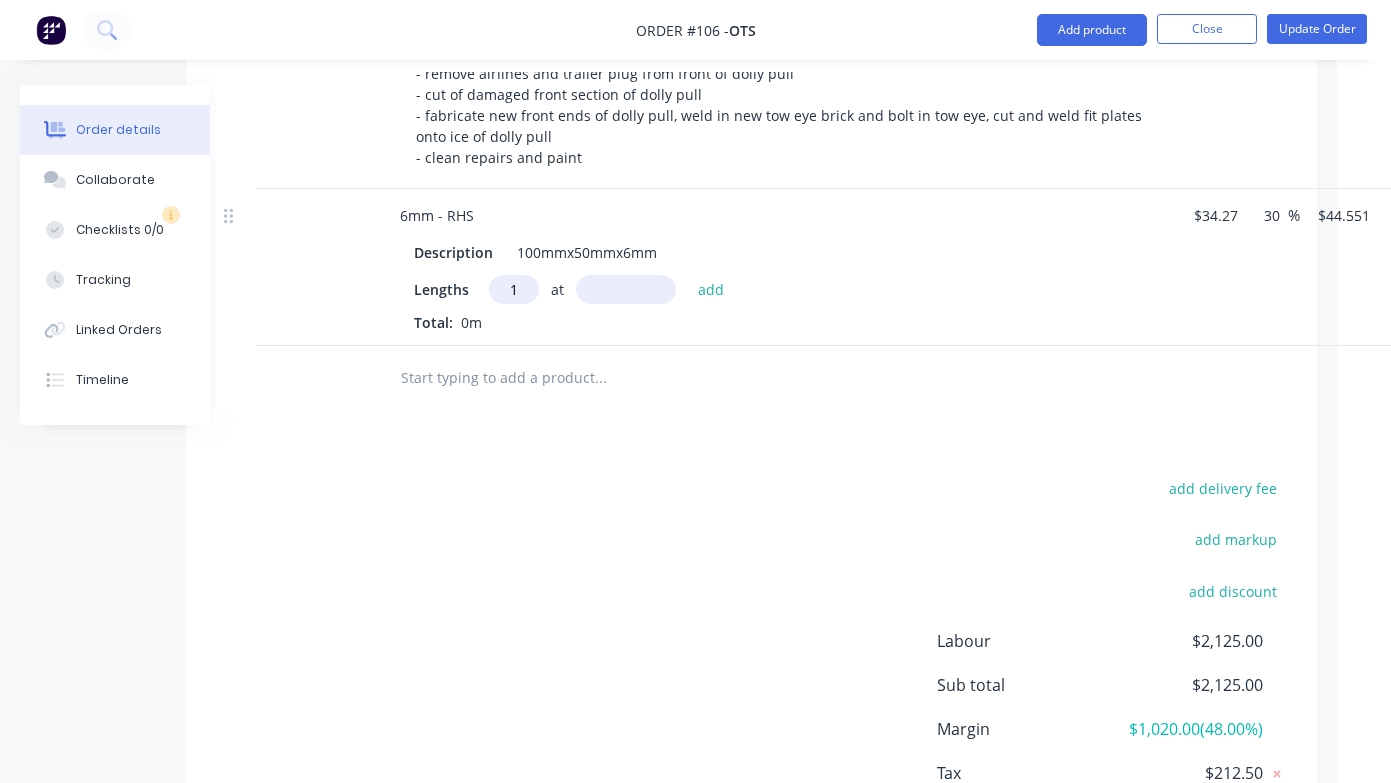 type on "1" 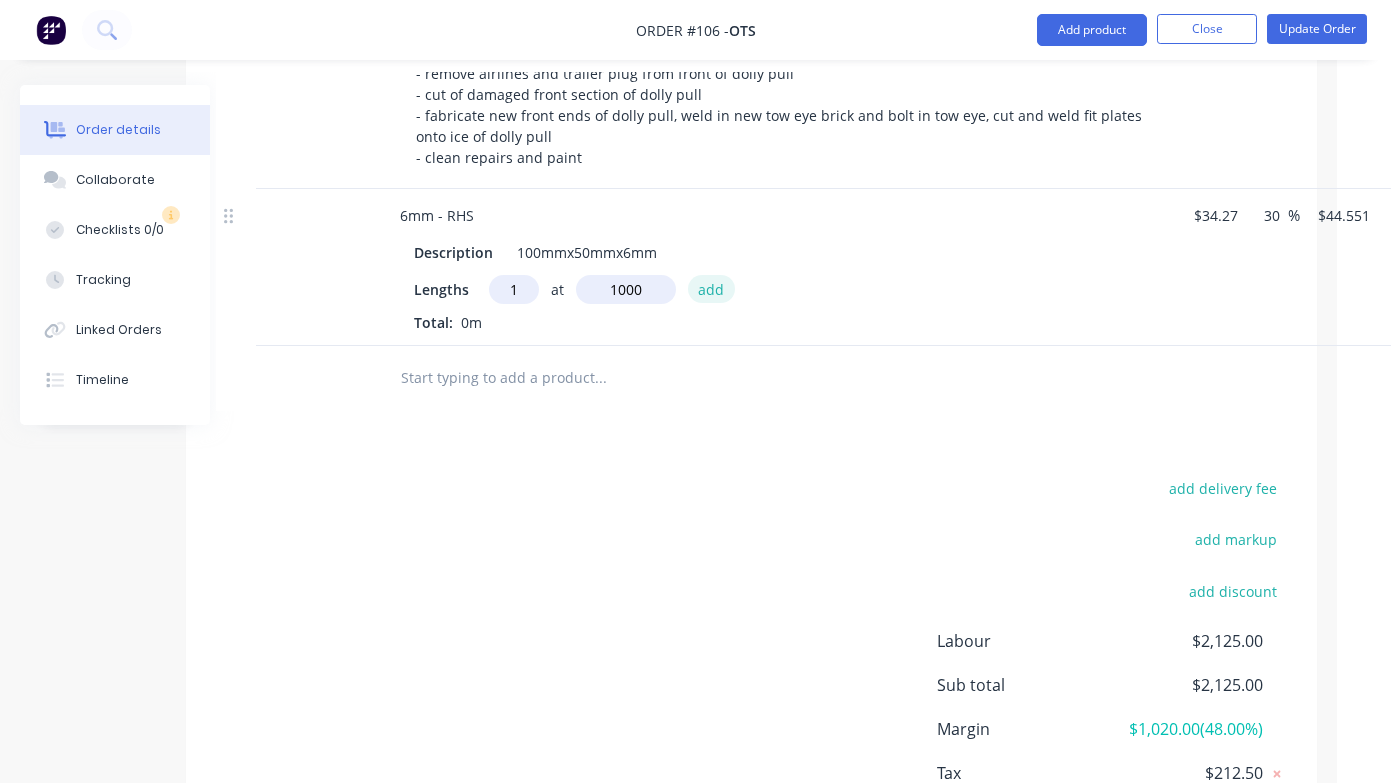 type on "1000mm" 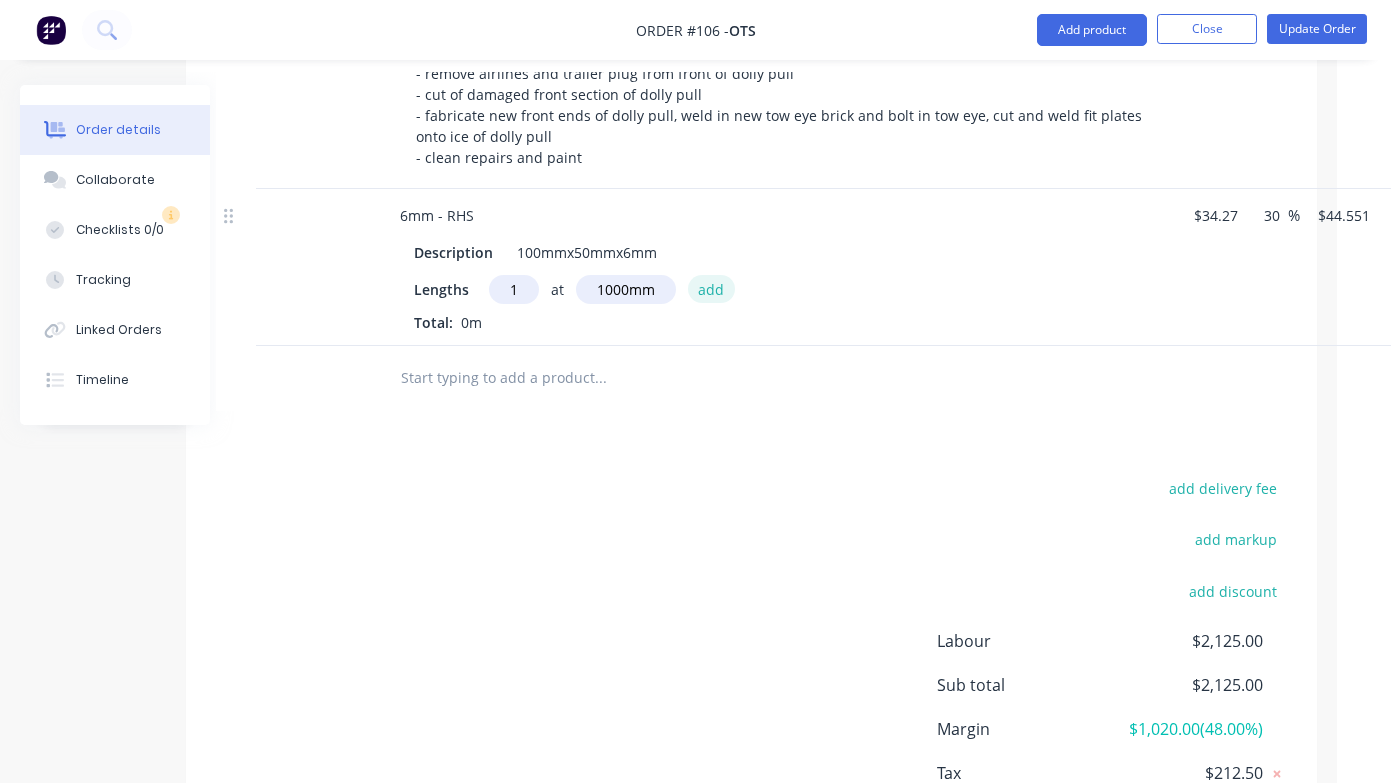 click on "add" at bounding box center (711, 288) 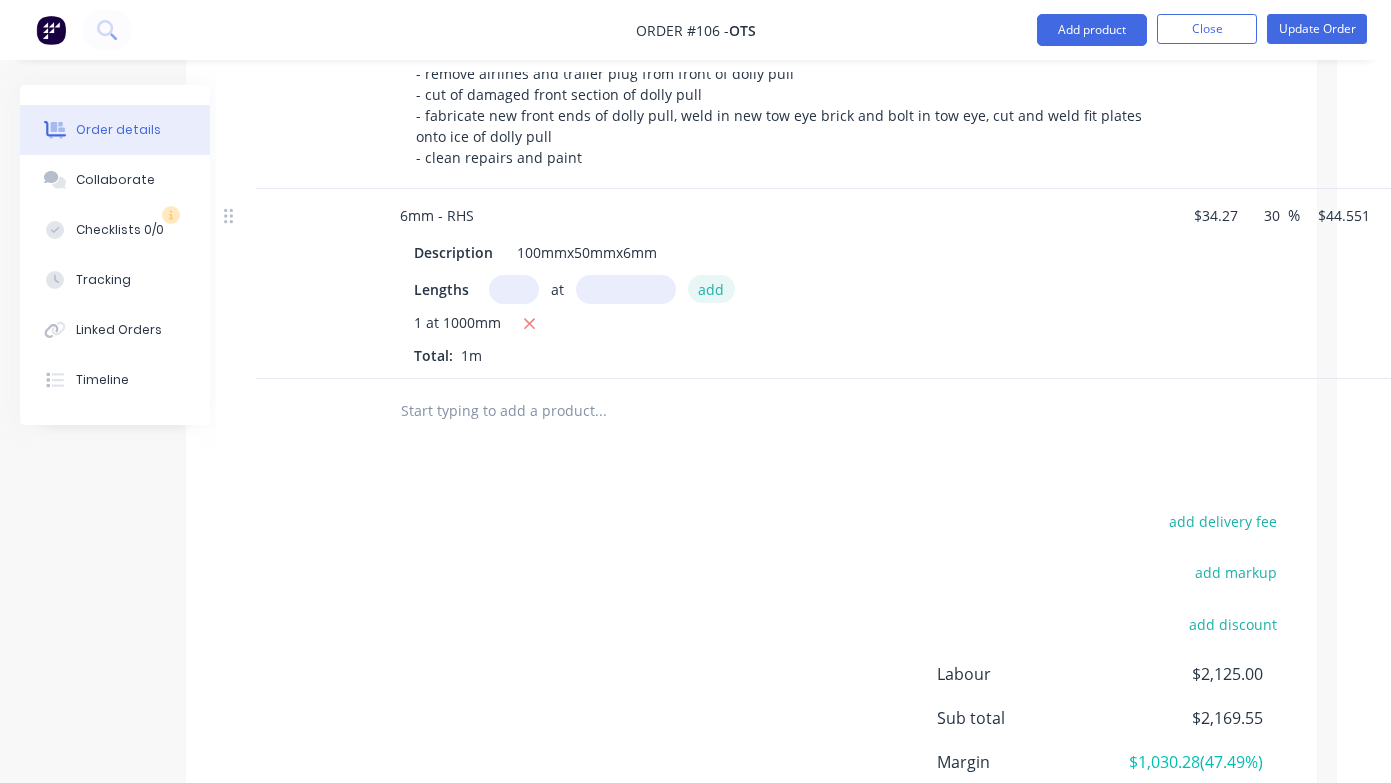type on "$44.55" 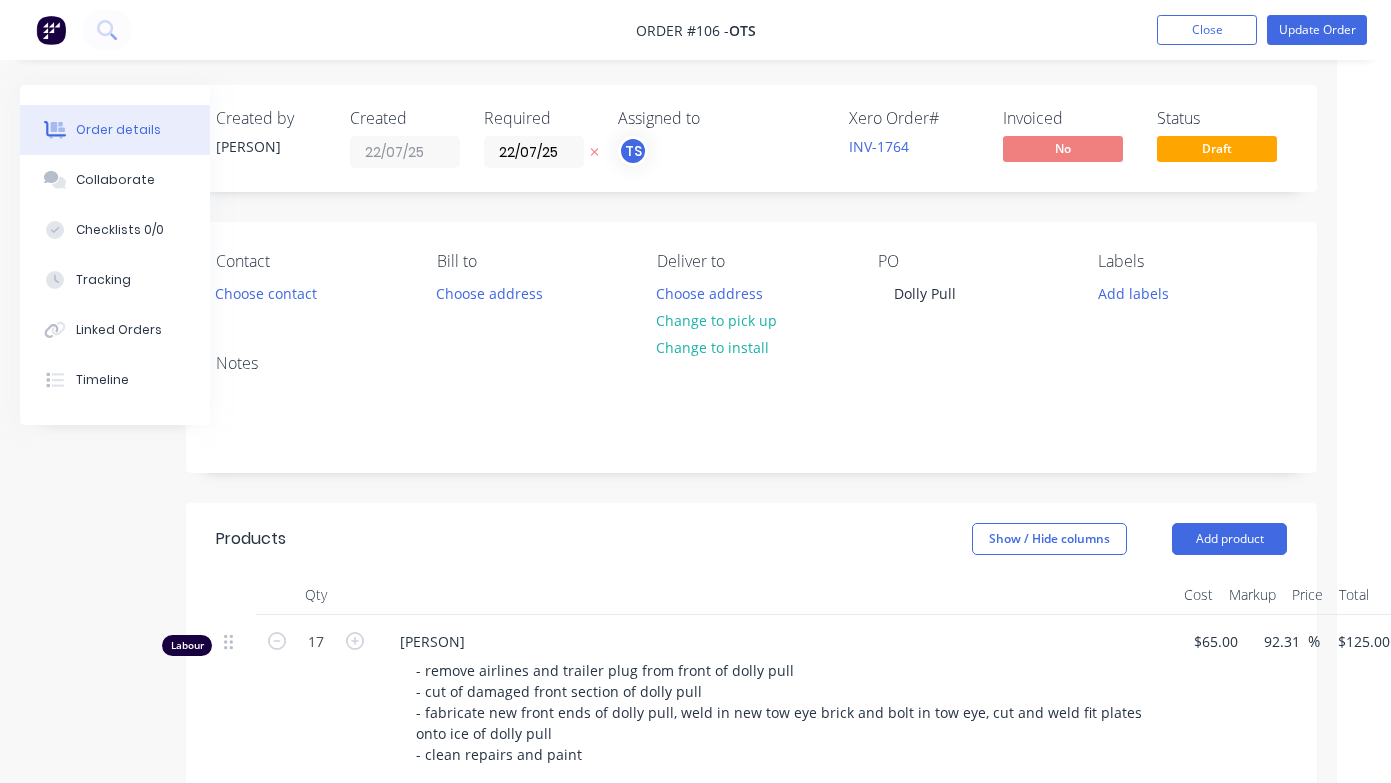 scroll, scrollTop: 0, scrollLeft: 54, axis: horizontal 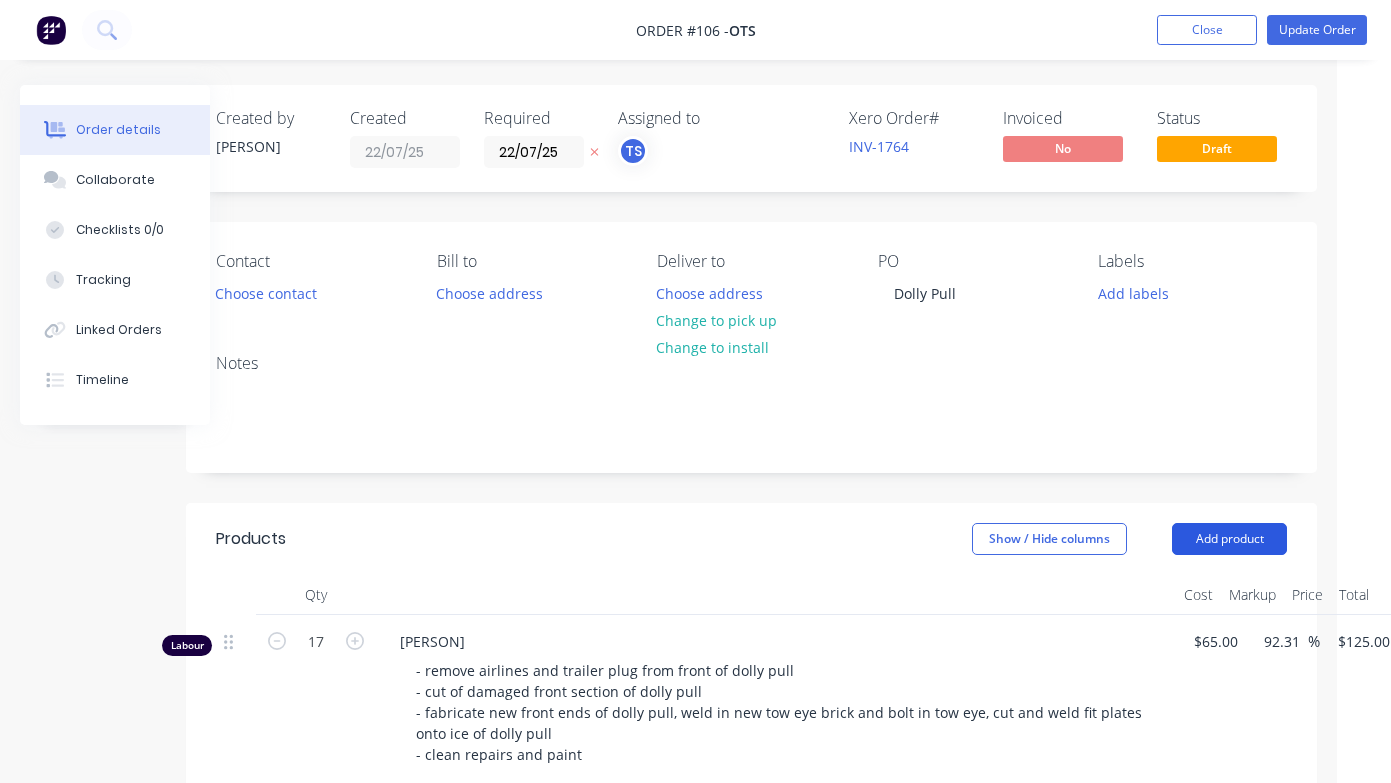 click on "Add product" at bounding box center [1229, 539] 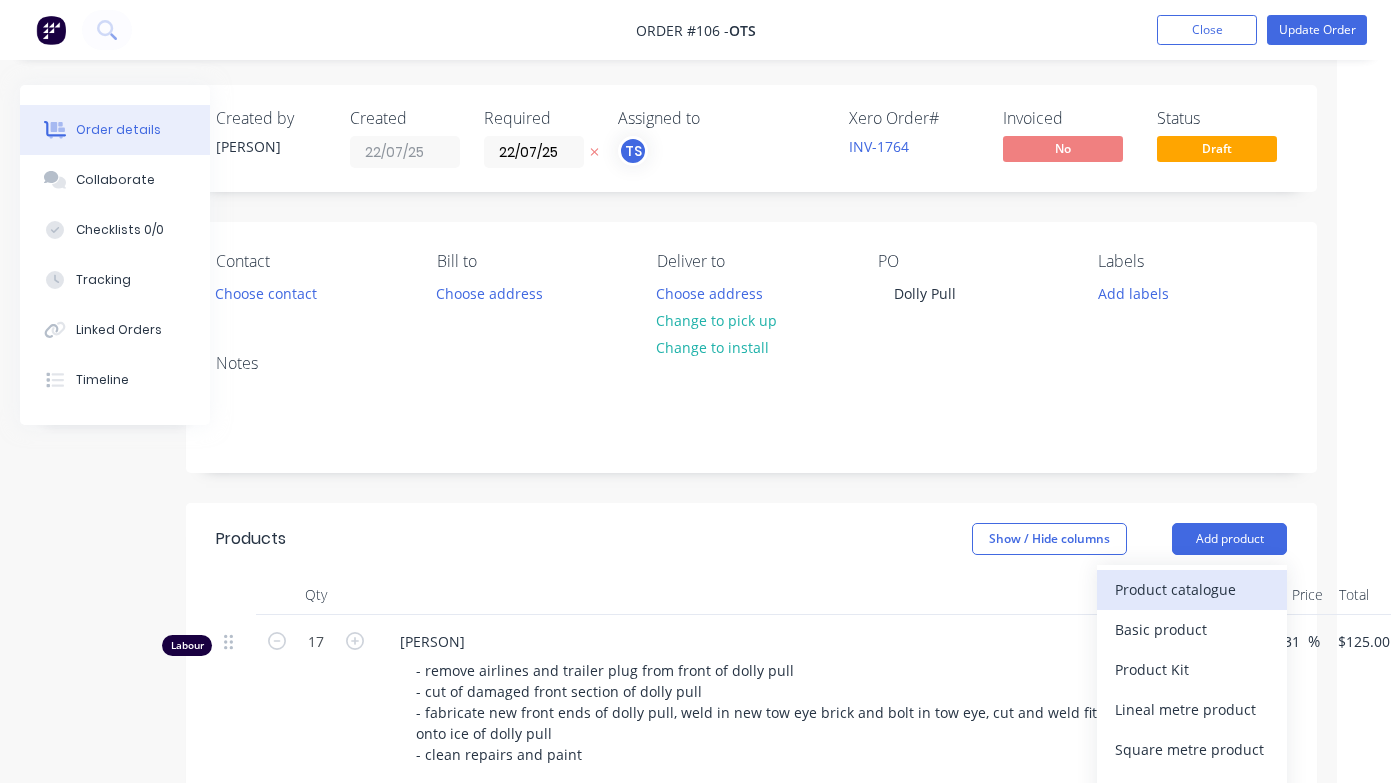 click on "Product catalogue" at bounding box center (1192, 589) 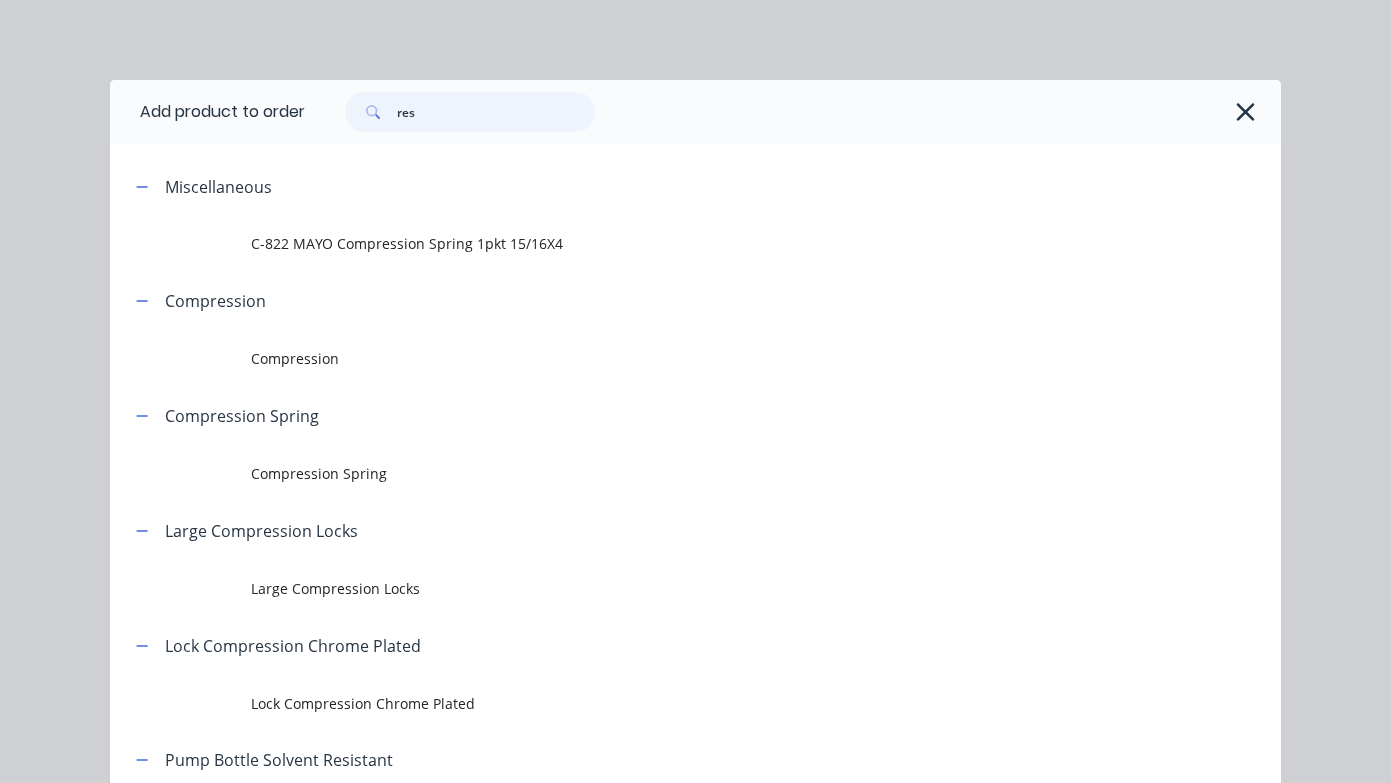 click on "res" at bounding box center [496, 112] 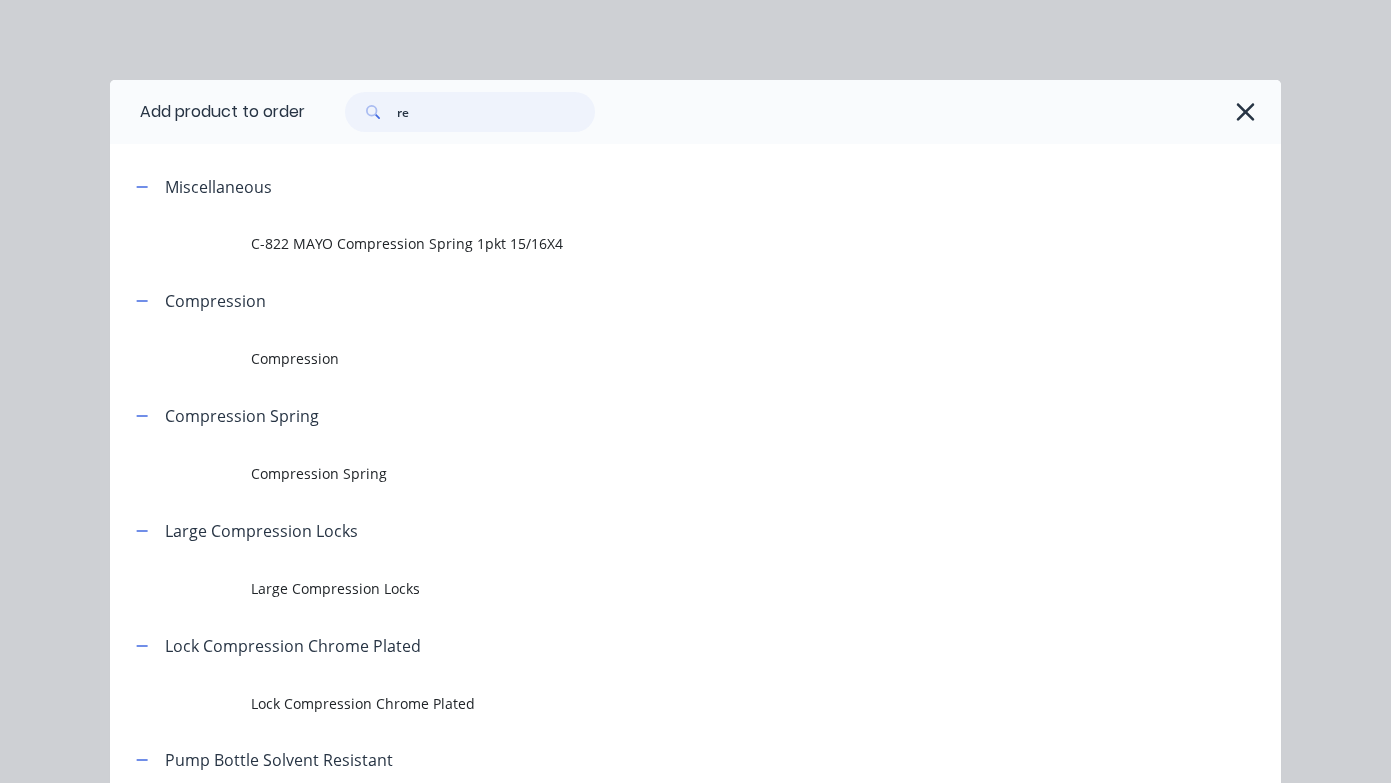 type on "r" 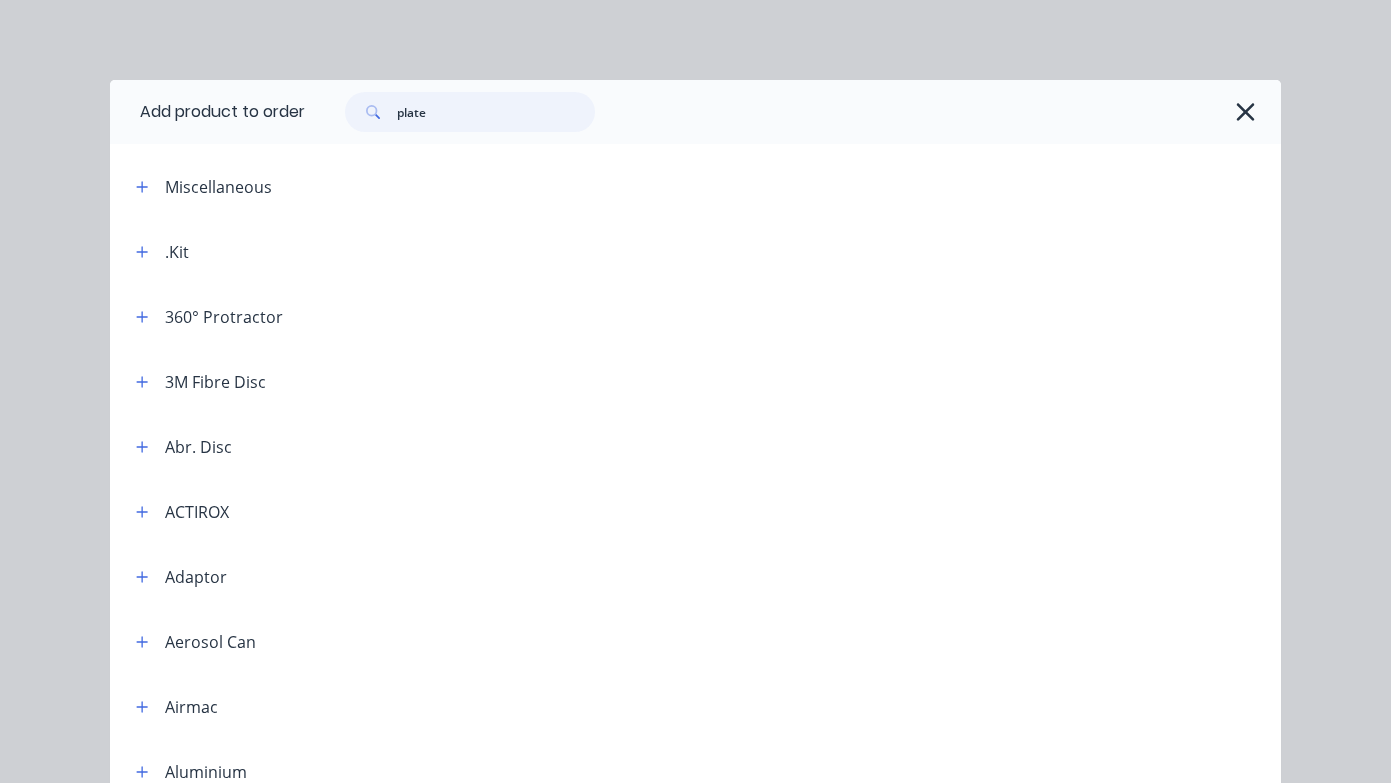 type on "plate" 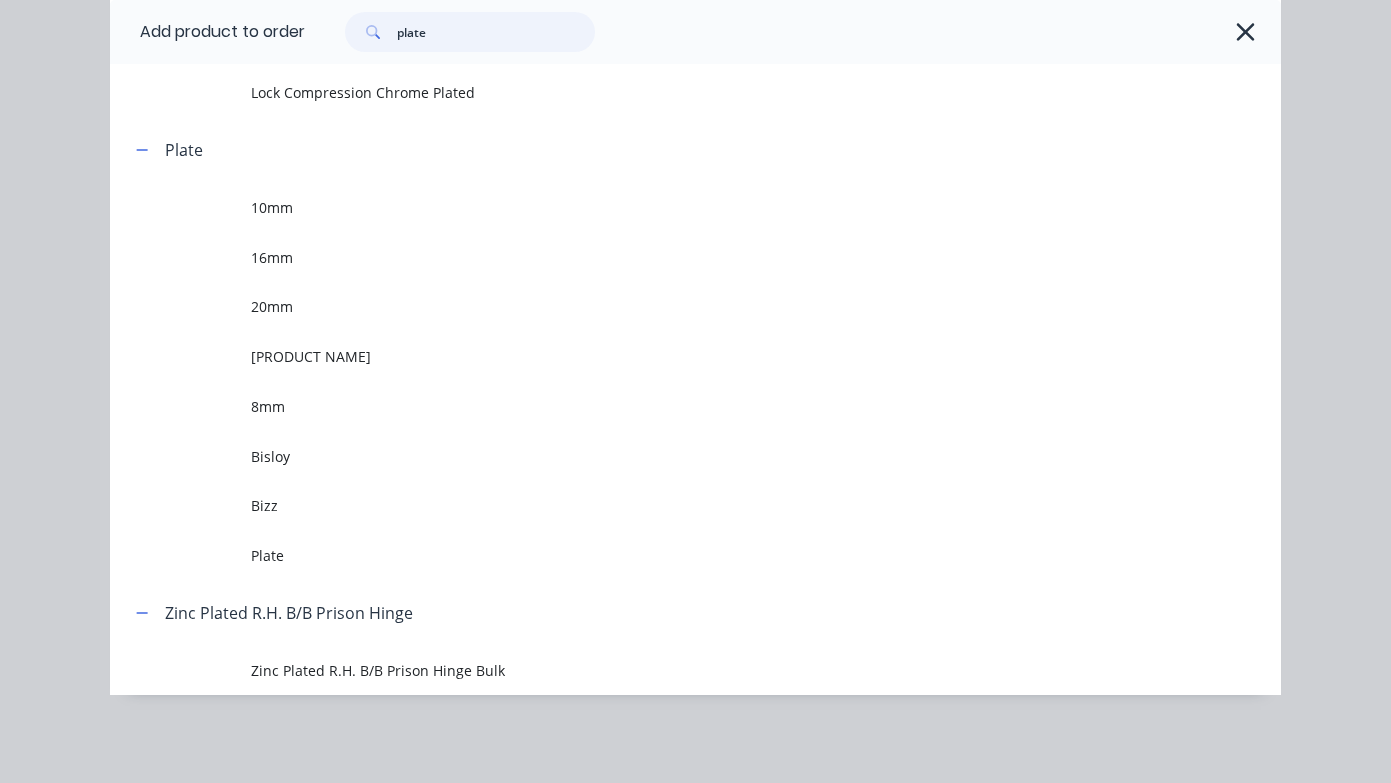 scroll, scrollTop: 1218, scrollLeft: 0, axis: vertical 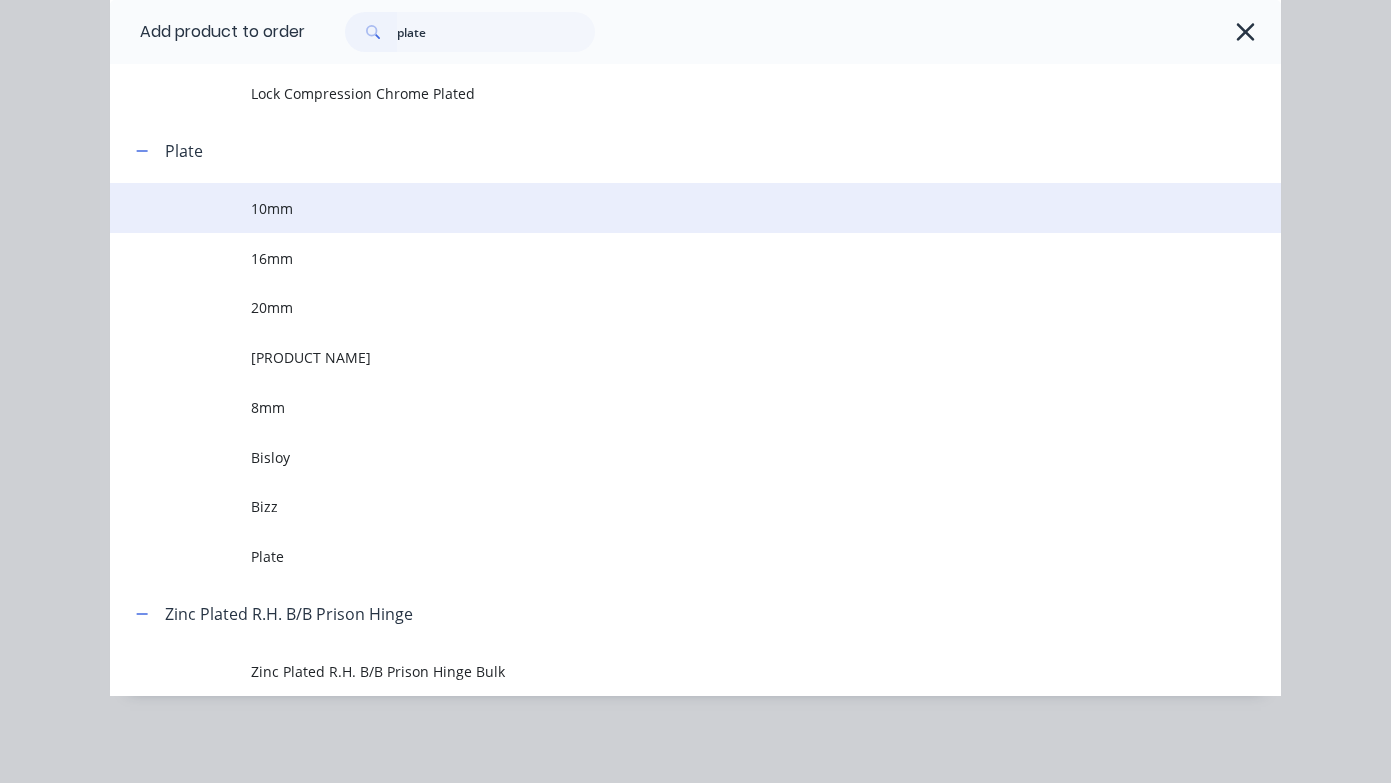 click on "10mm" at bounding box center (766, 208) 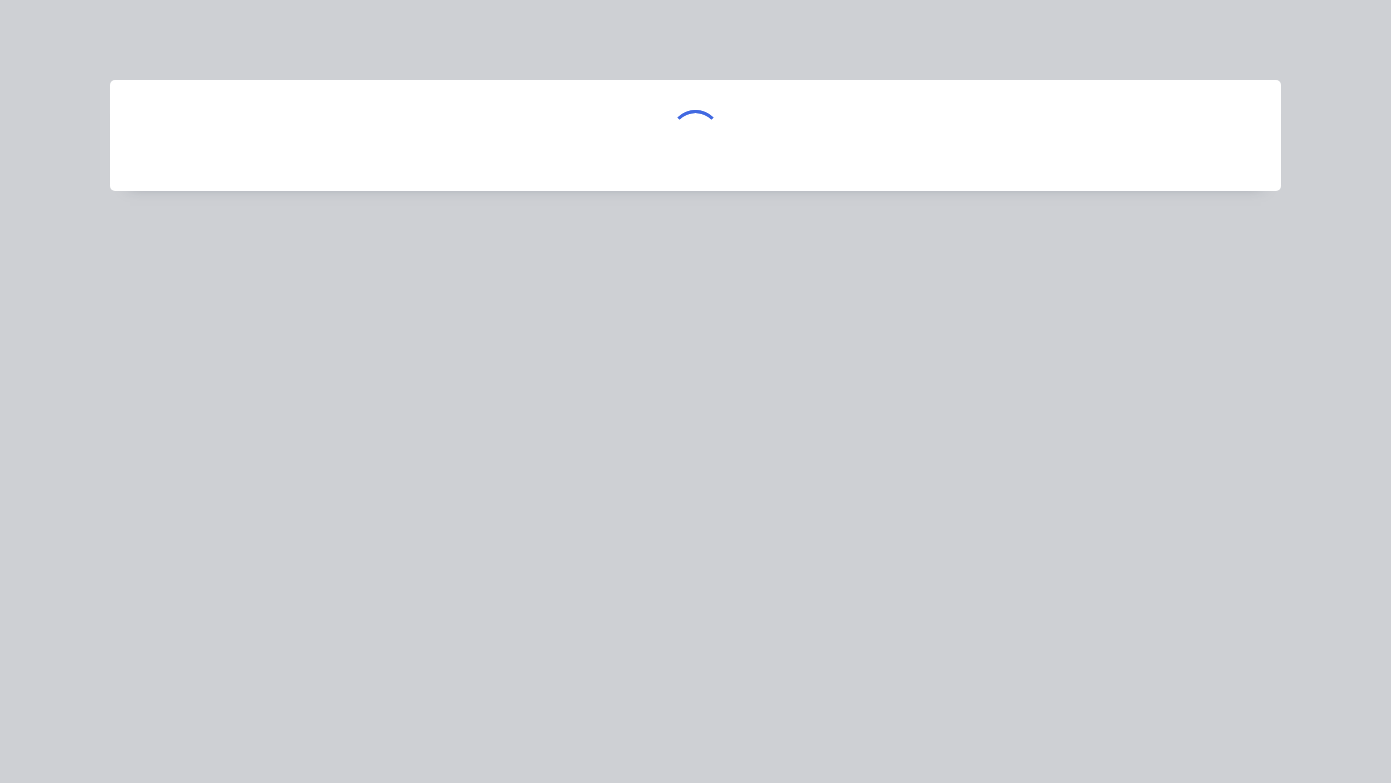 scroll, scrollTop: 0, scrollLeft: 0, axis: both 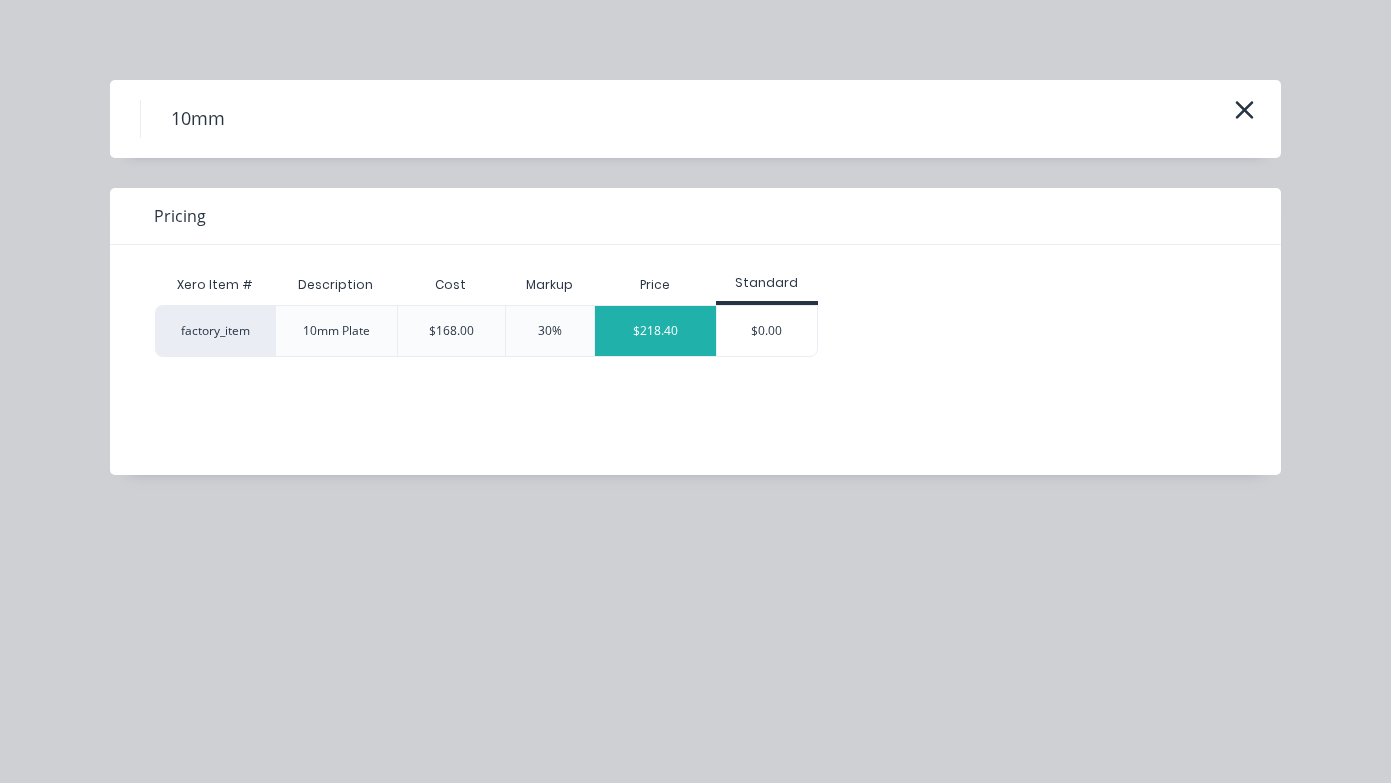 click on "$218.40" at bounding box center [655, 331] 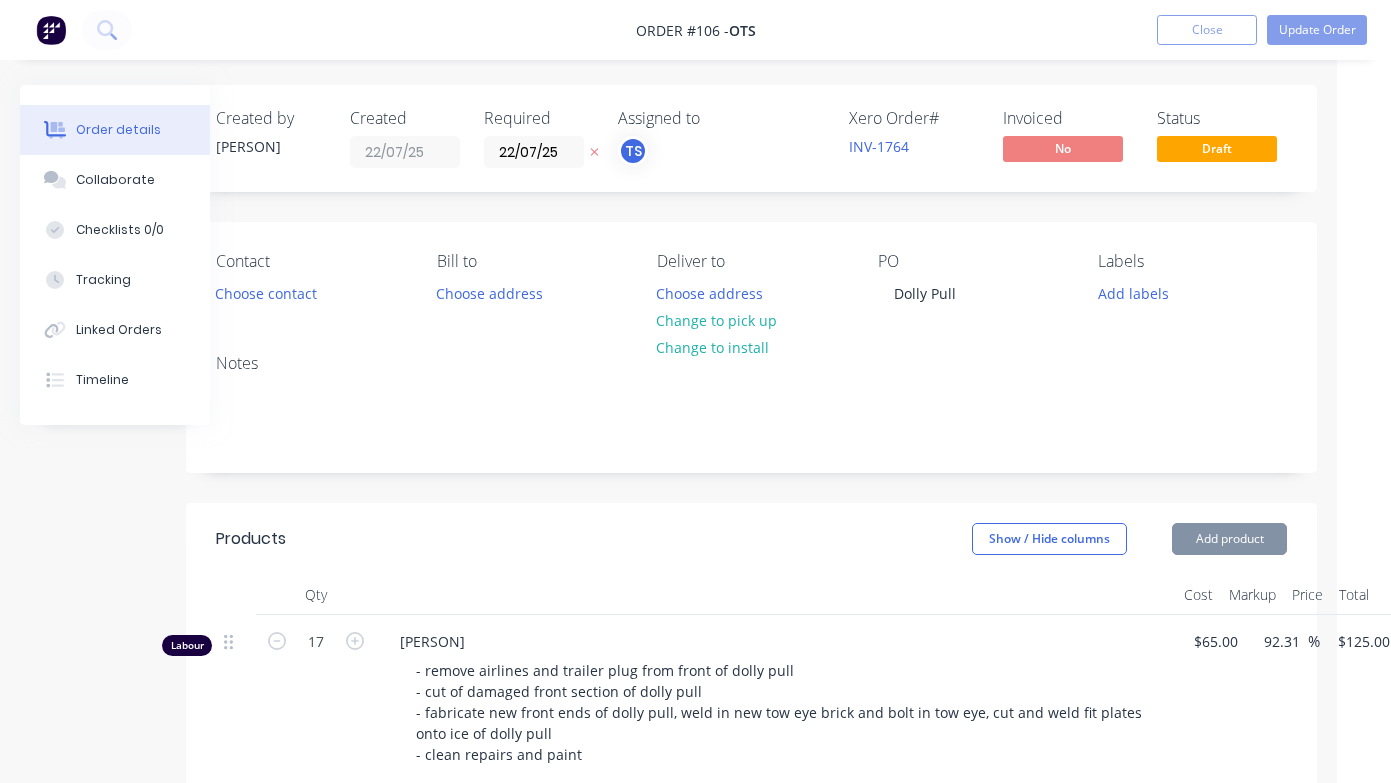 type on "$168.00" 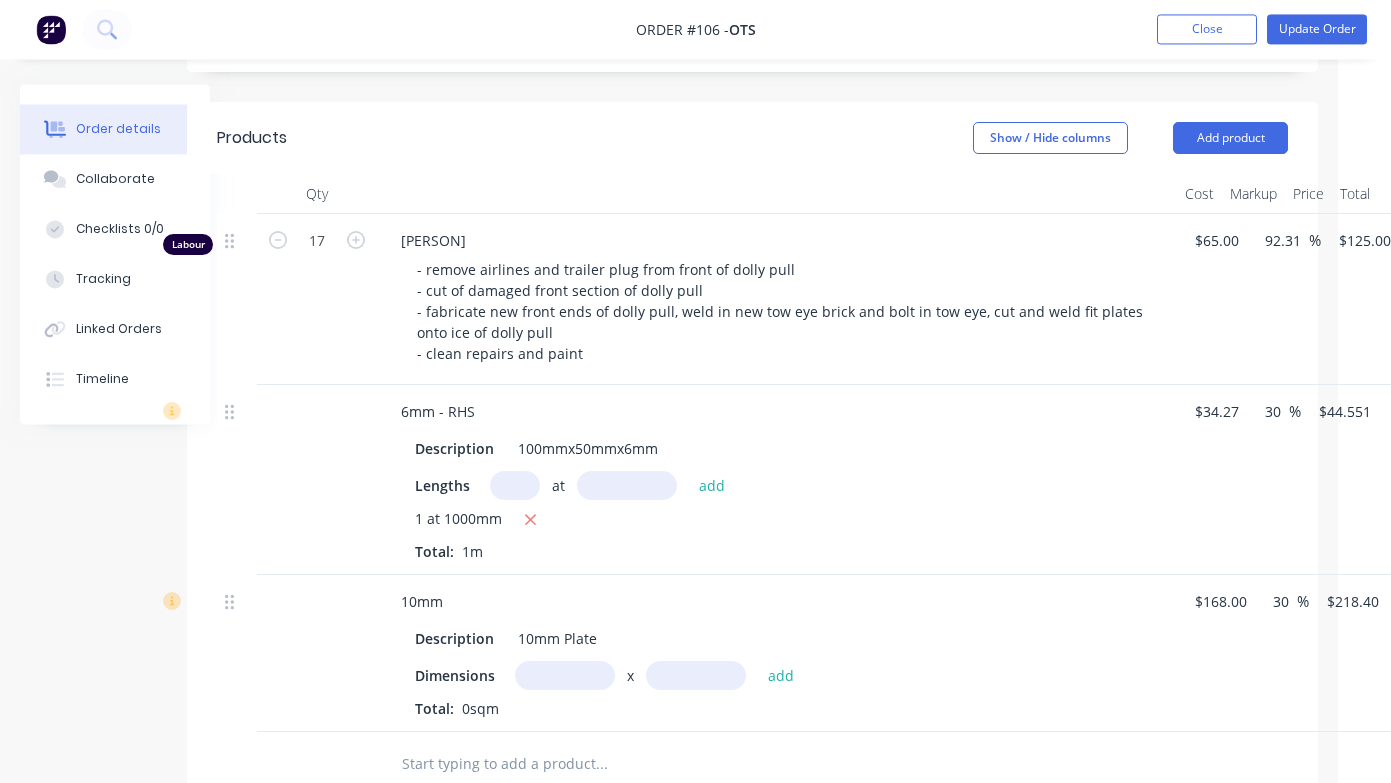 scroll, scrollTop: 435, scrollLeft: 51, axis: both 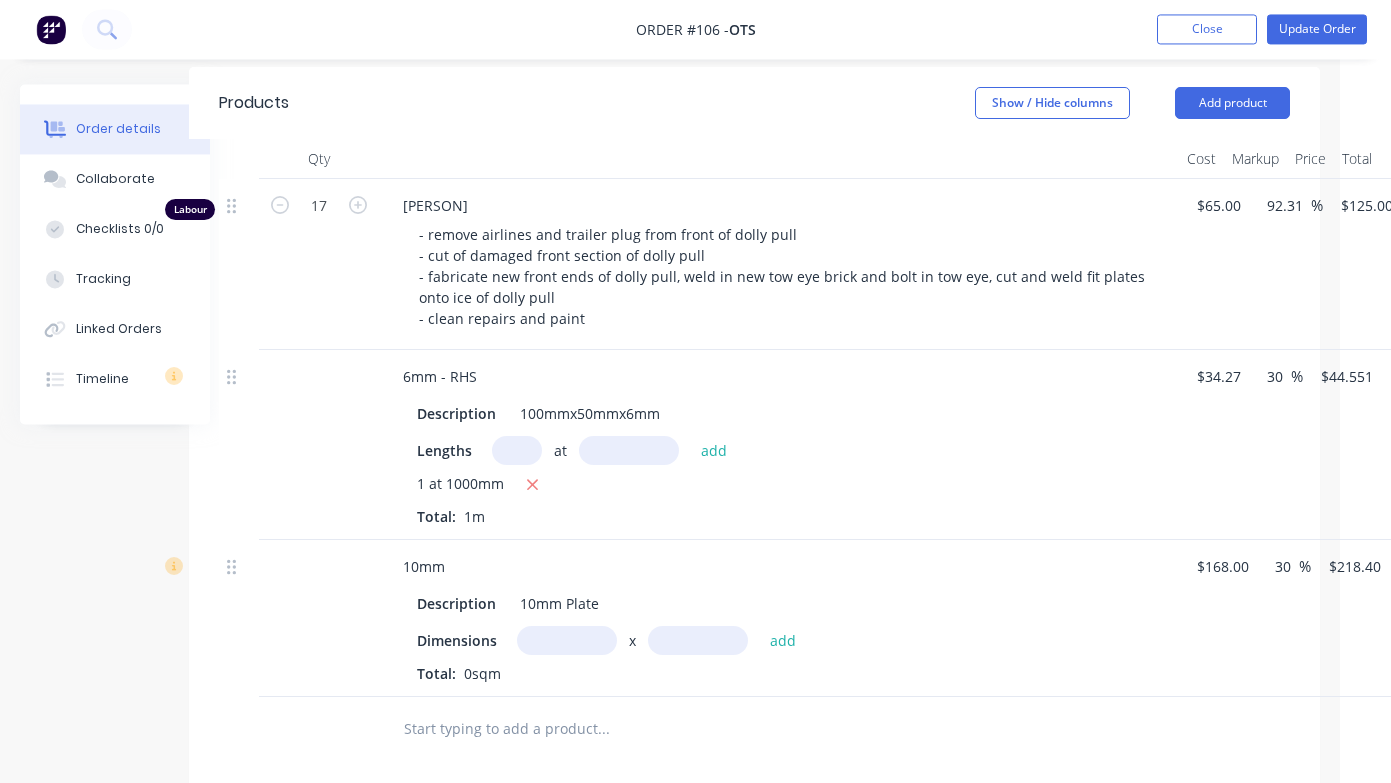 click at bounding box center (567, 641) 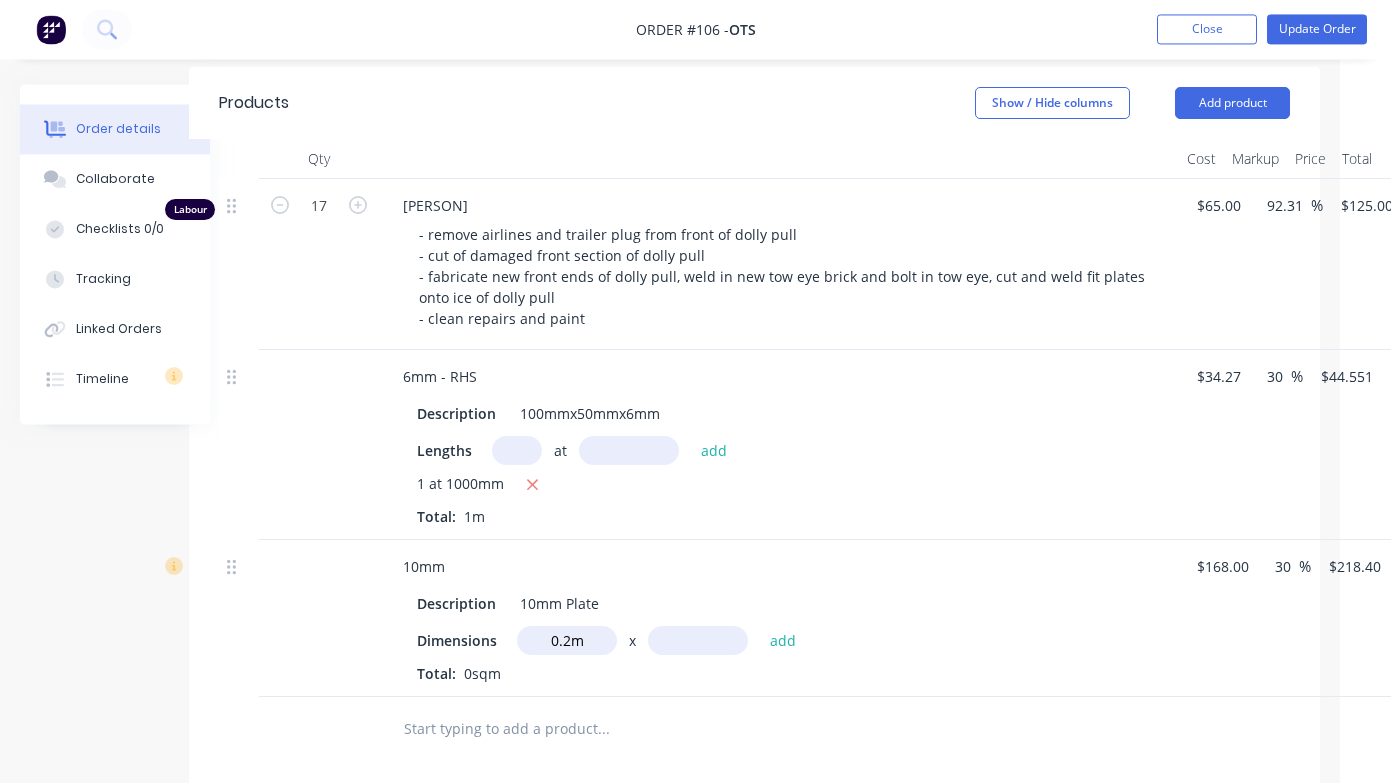 click at bounding box center [698, 641] 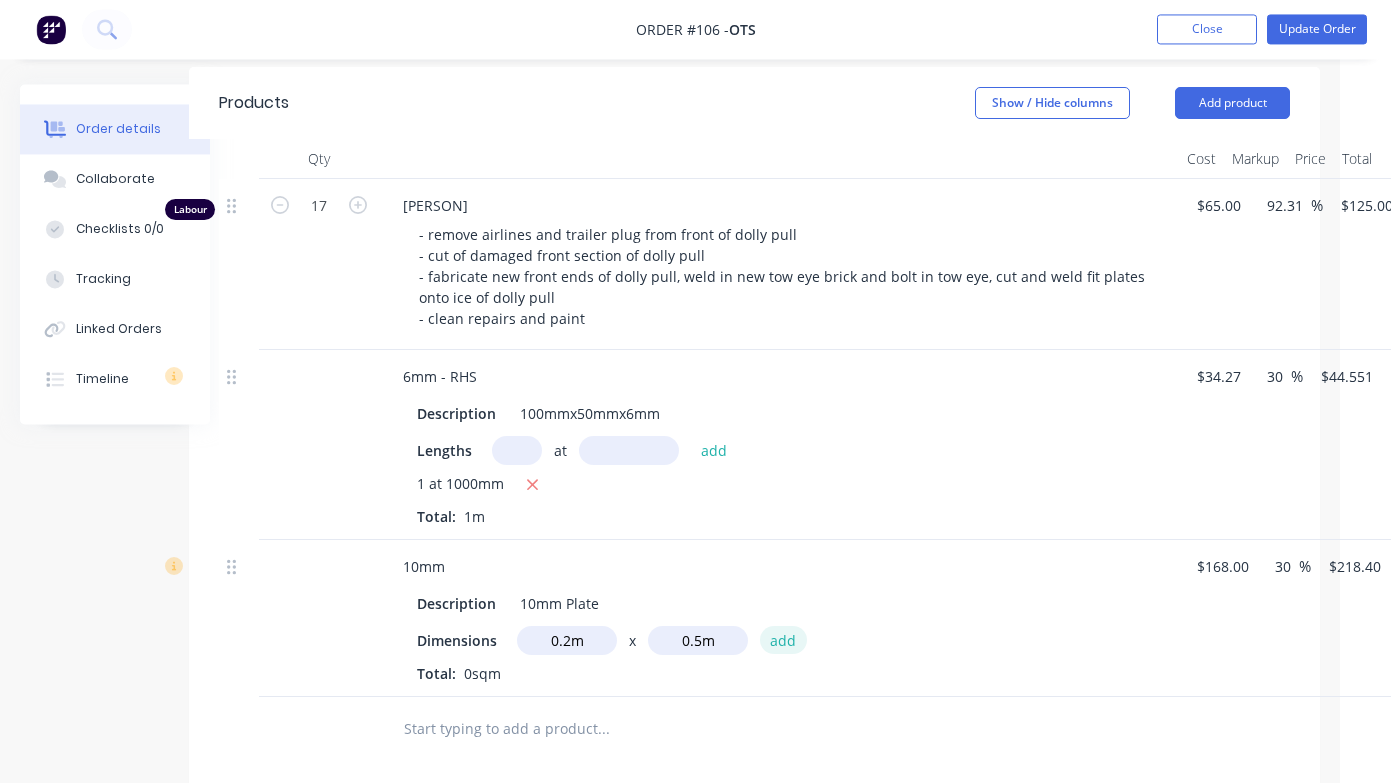 click on "add" at bounding box center [783, 640] 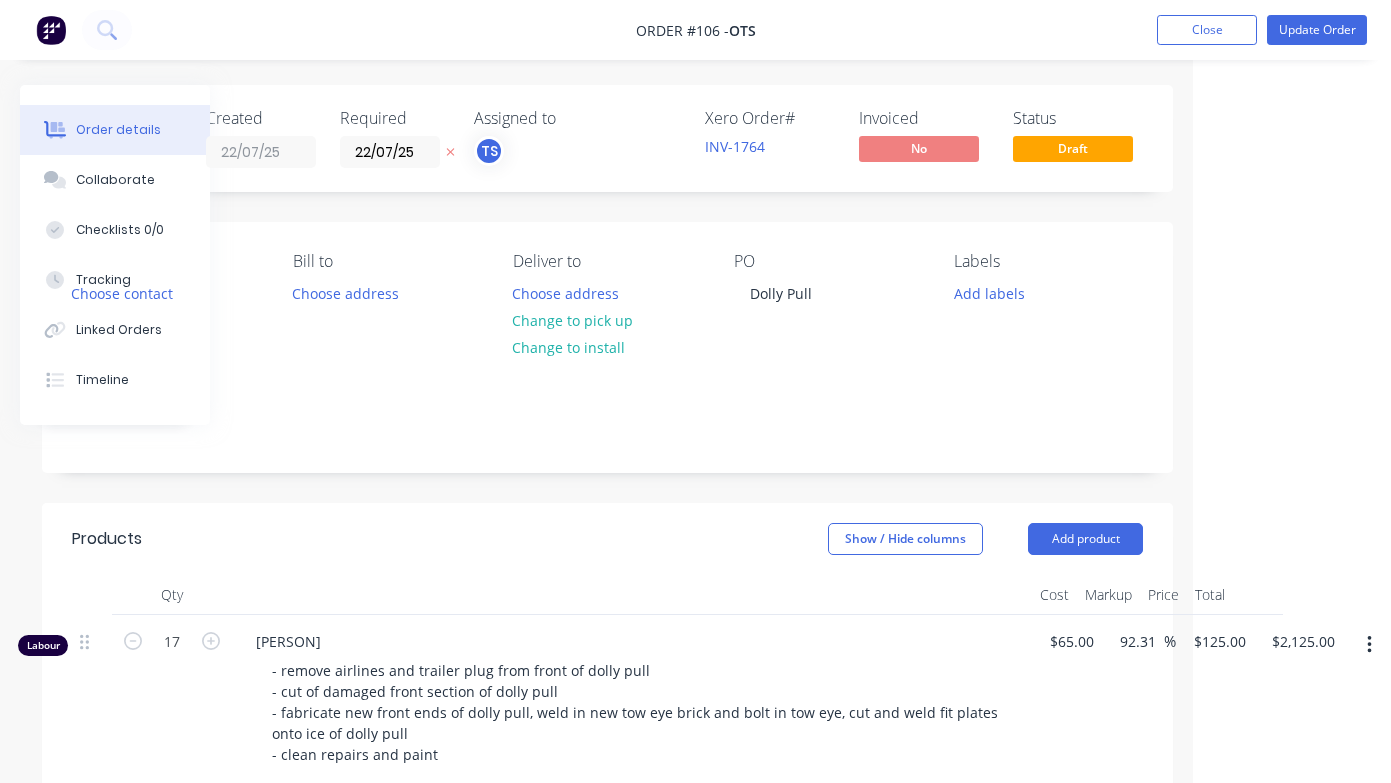 scroll, scrollTop: 0, scrollLeft: 198, axis: horizontal 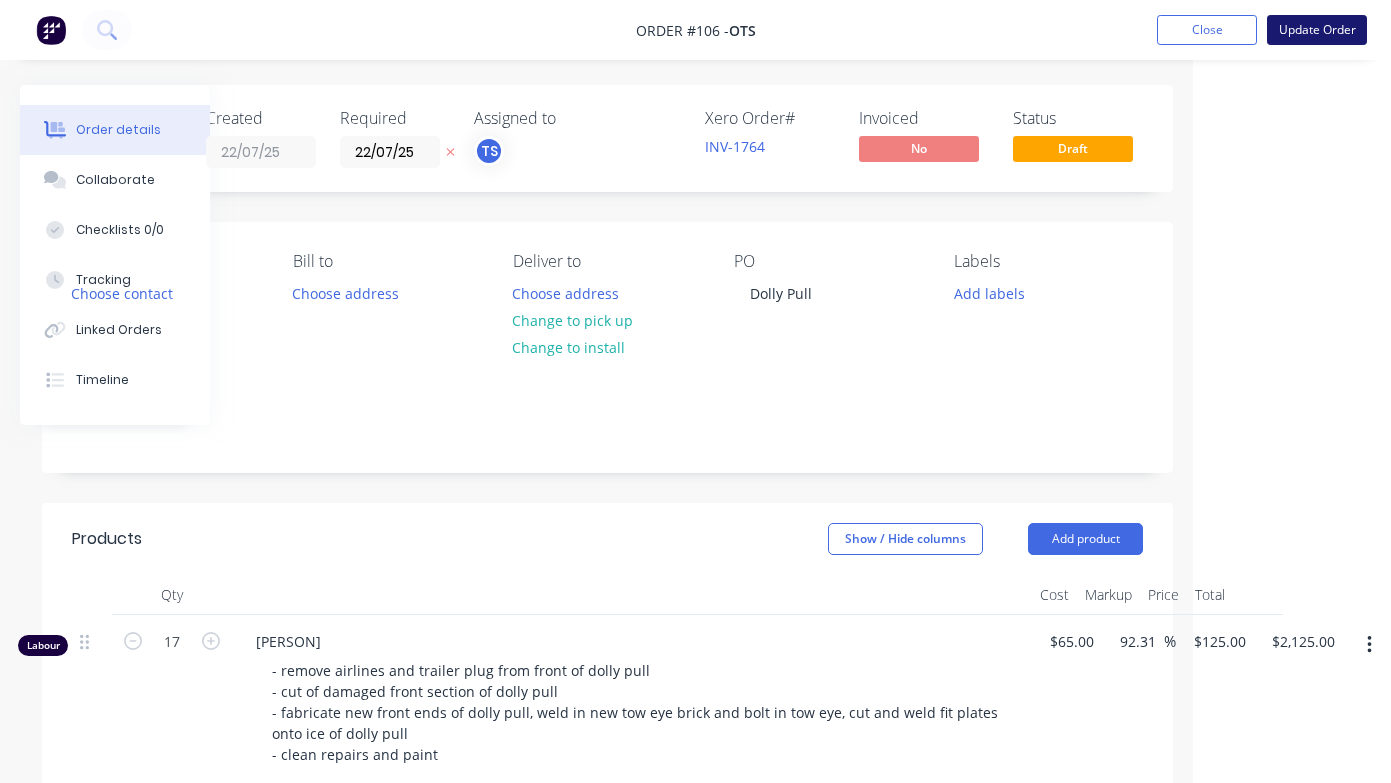 click on "Update Order" at bounding box center (1317, 30) 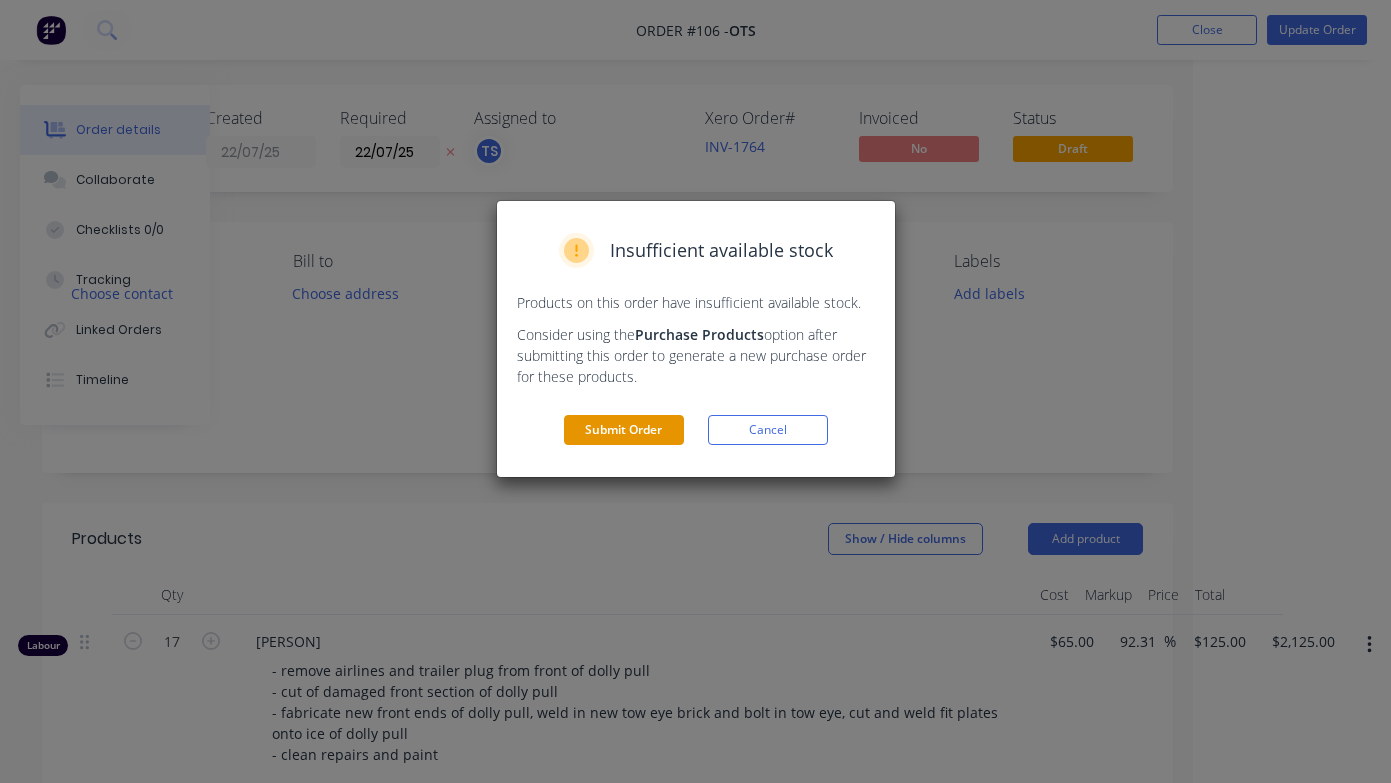 click on "Submit Order" at bounding box center [624, 430] 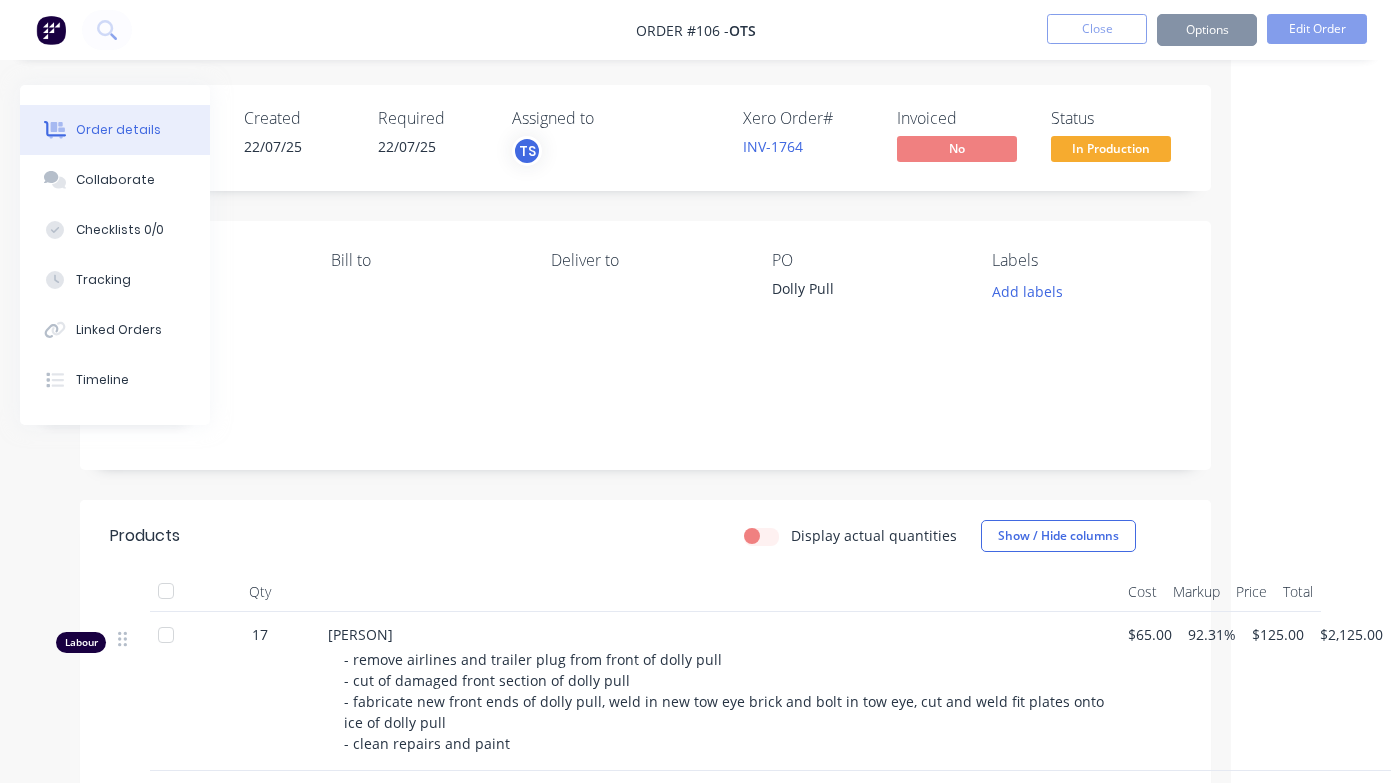 scroll, scrollTop: 0, scrollLeft: 158, axis: horizontal 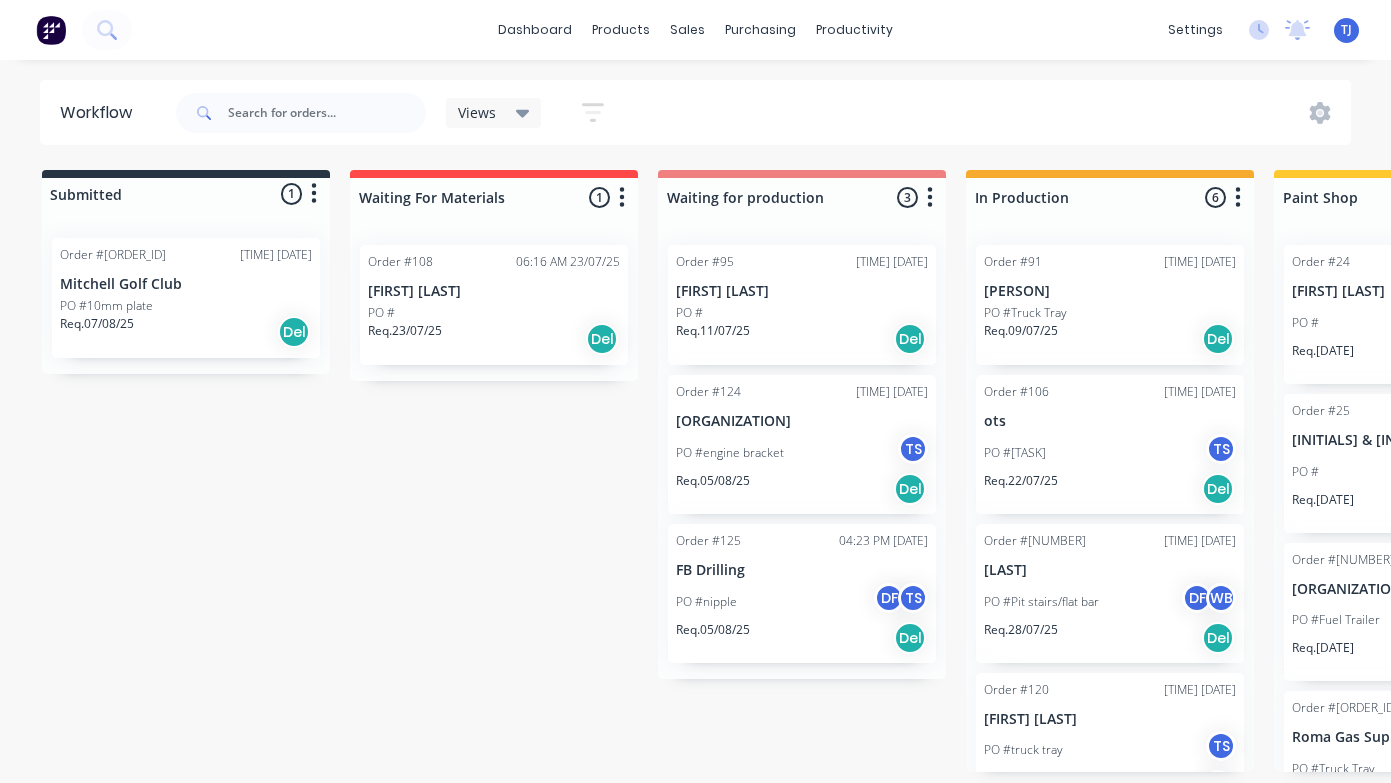 click on "PO #Pit stairs/flat bar" at bounding box center (1041, 602) 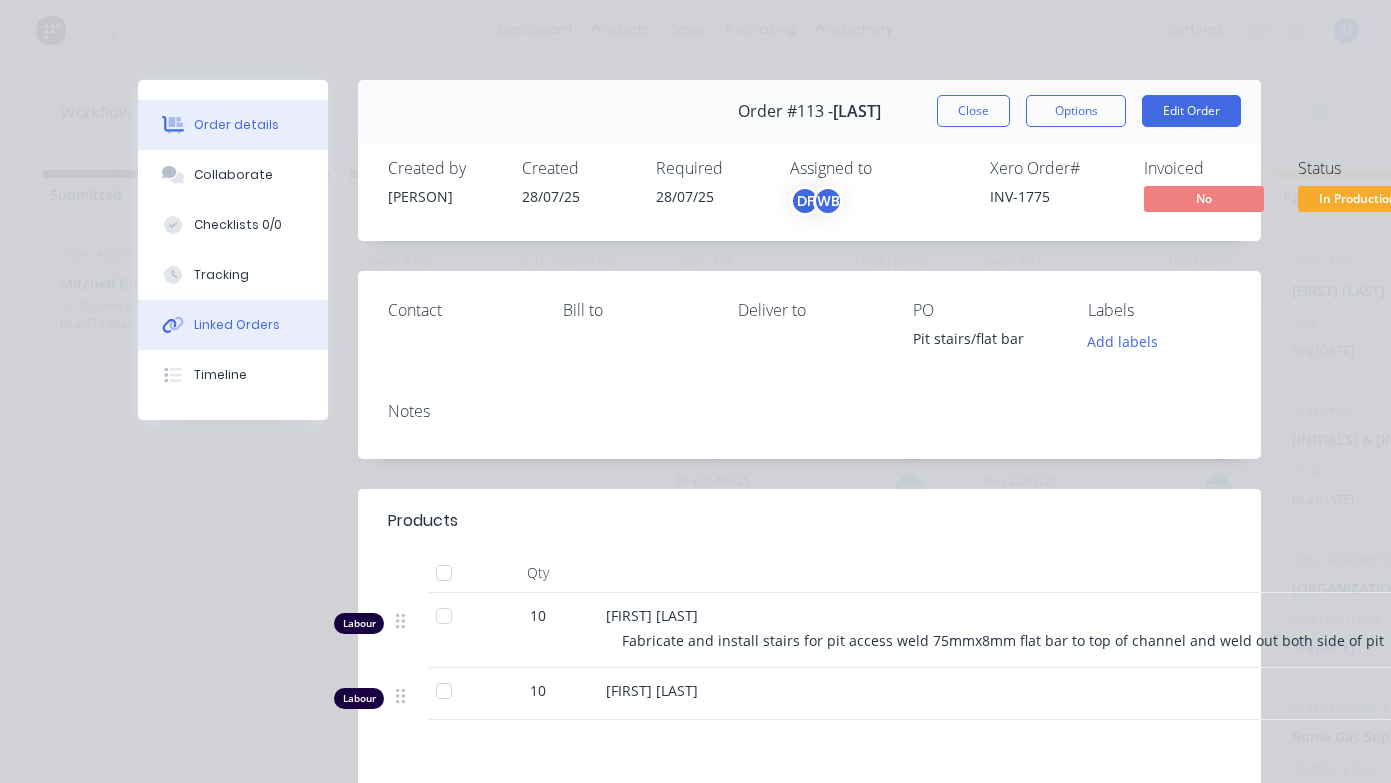 scroll, scrollTop: 0, scrollLeft: 0, axis: both 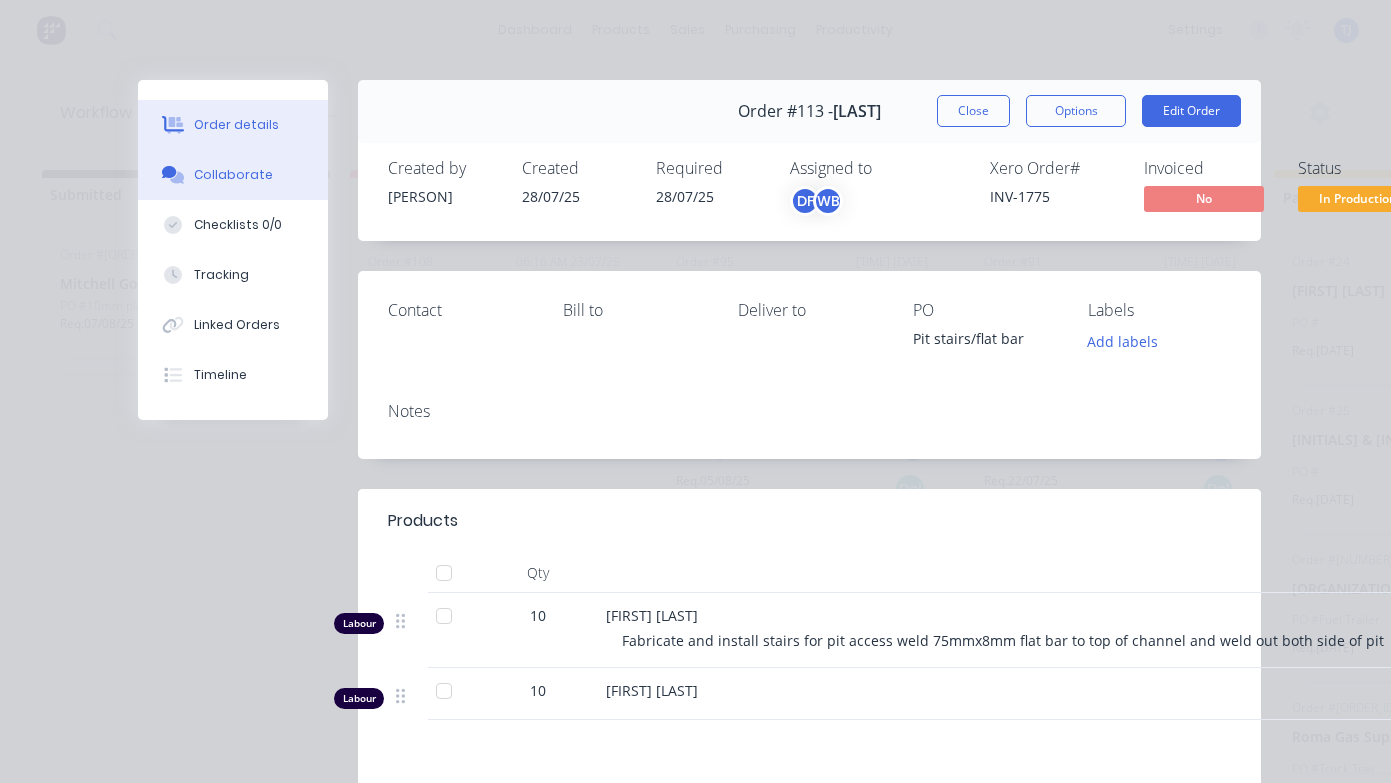 click on "Collaborate" at bounding box center [233, 175] 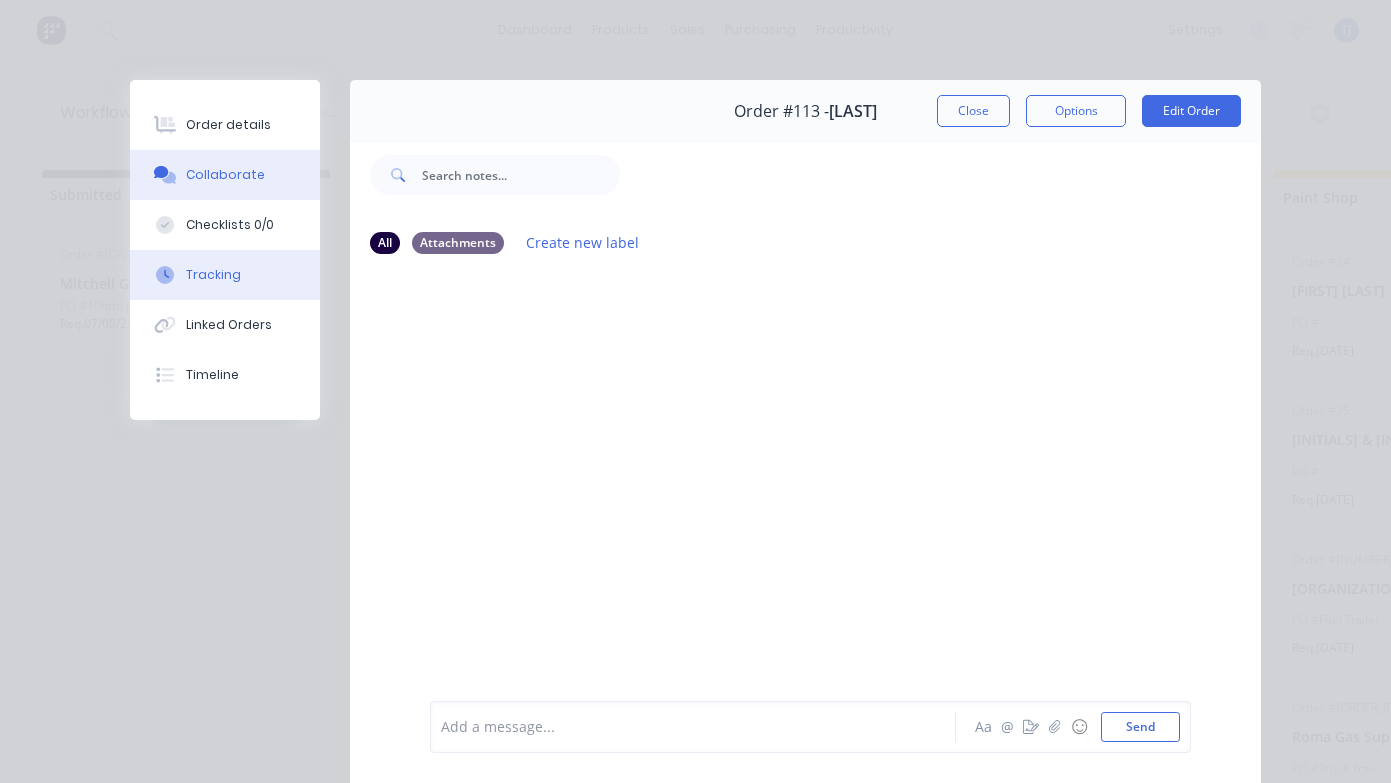 click on "Tracking" at bounding box center (225, 275) 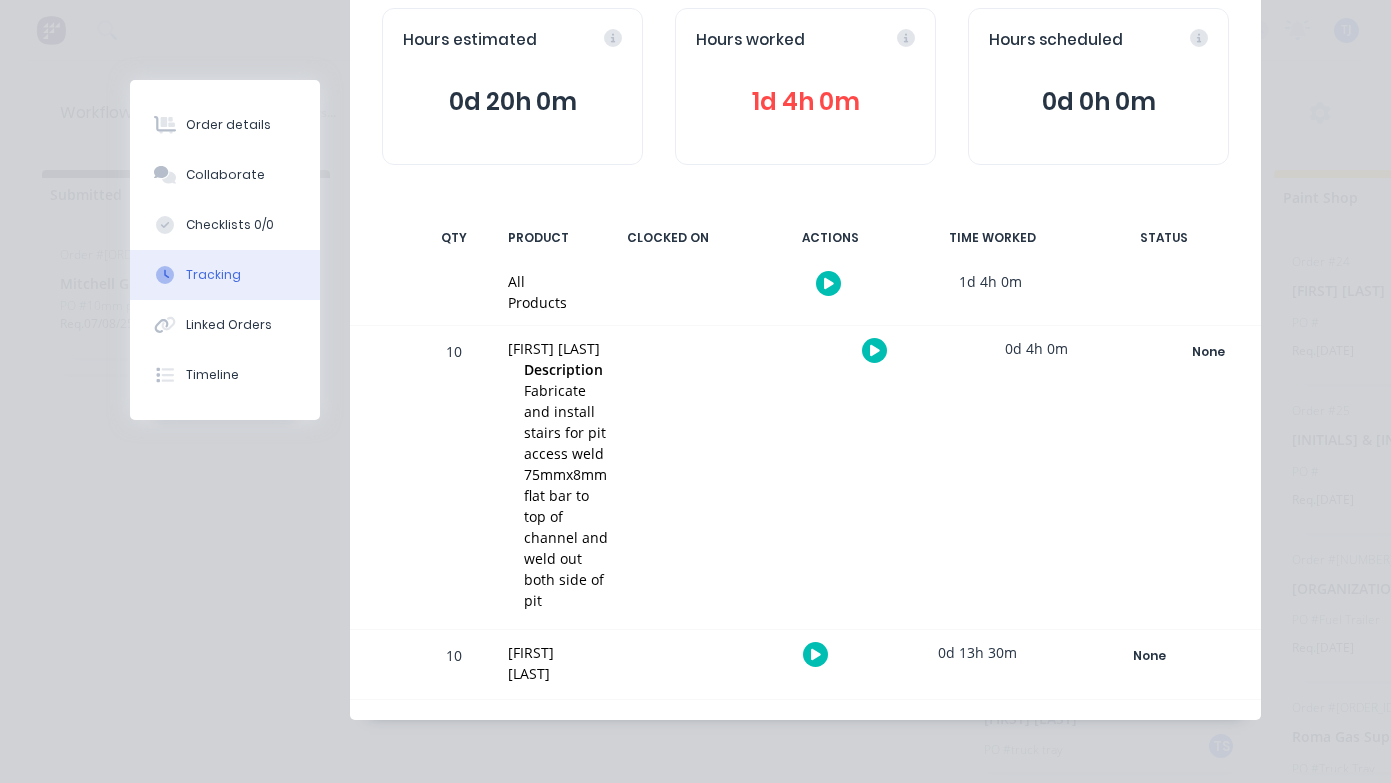 scroll, scrollTop: 212, scrollLeft: 0, axis: vertical 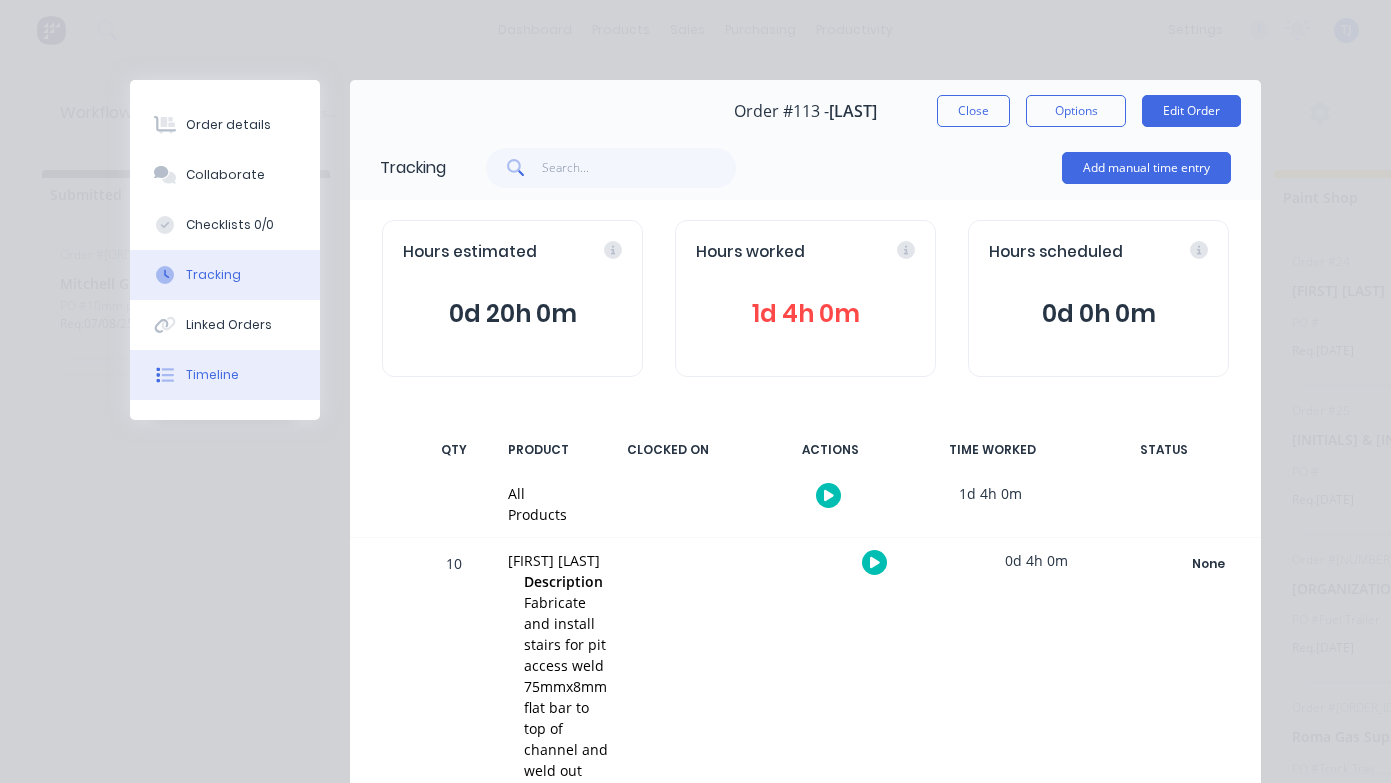click on "Timeline" at bounding box center (212, 375) 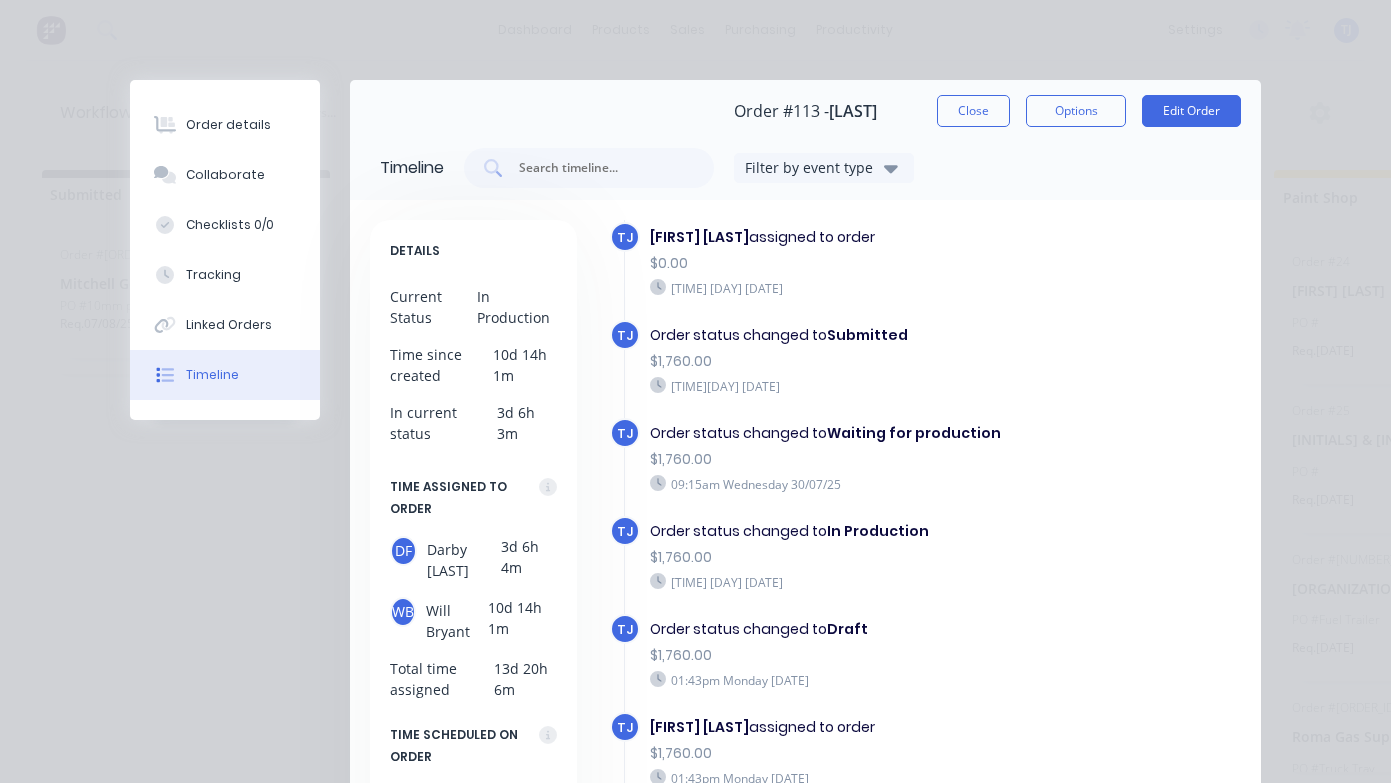 scroll, scrollTop: 33, scrollLeft: 0, axis: vertical 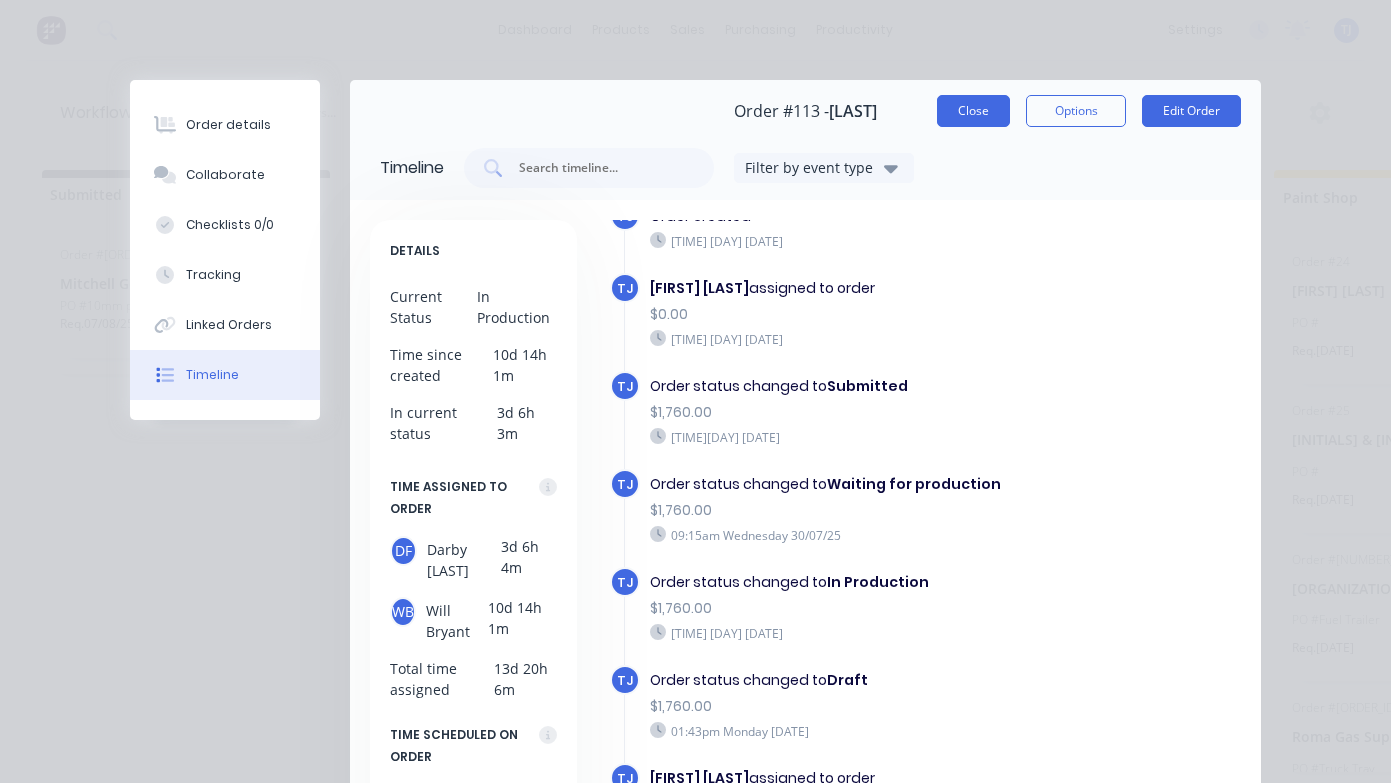 click on "Close" at bounding box center (973, 111) 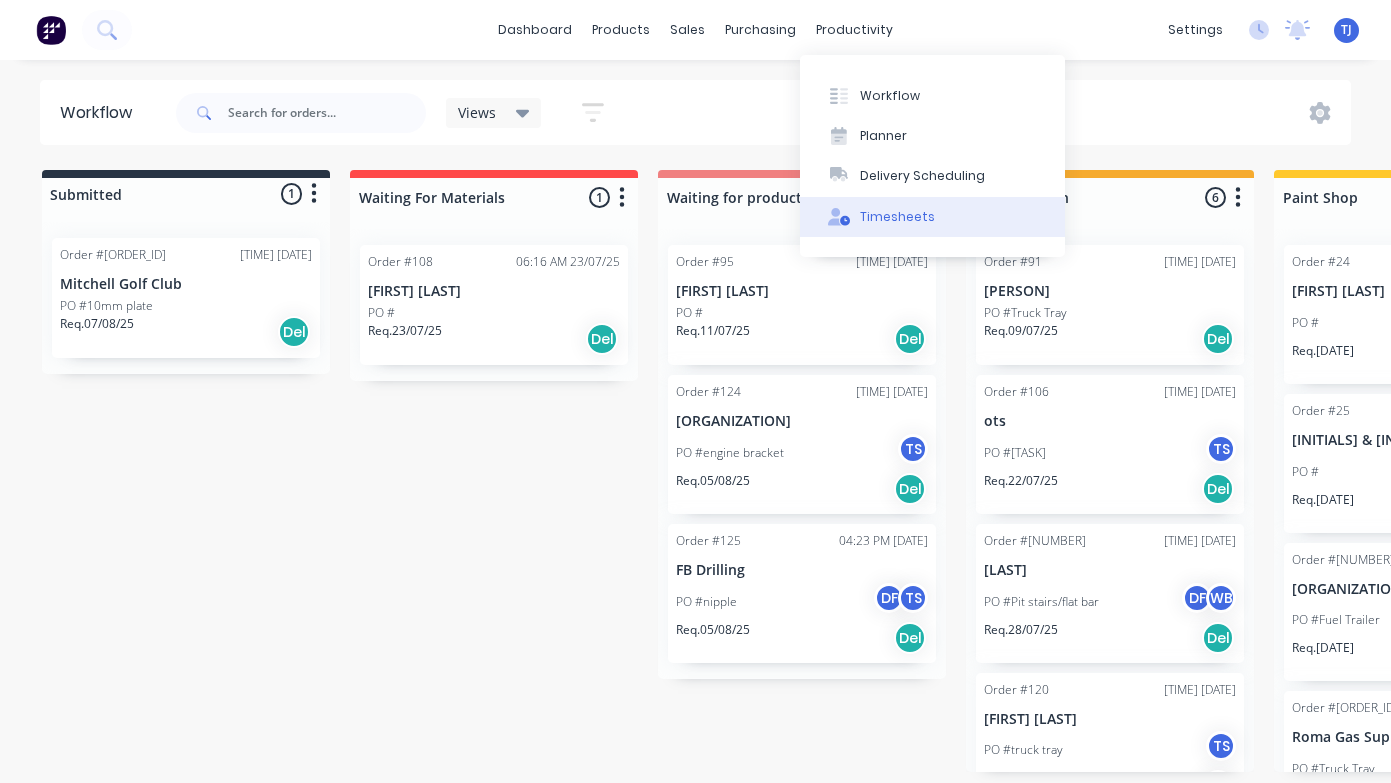 click on "Timesheets" at bounding box center (897, 217) 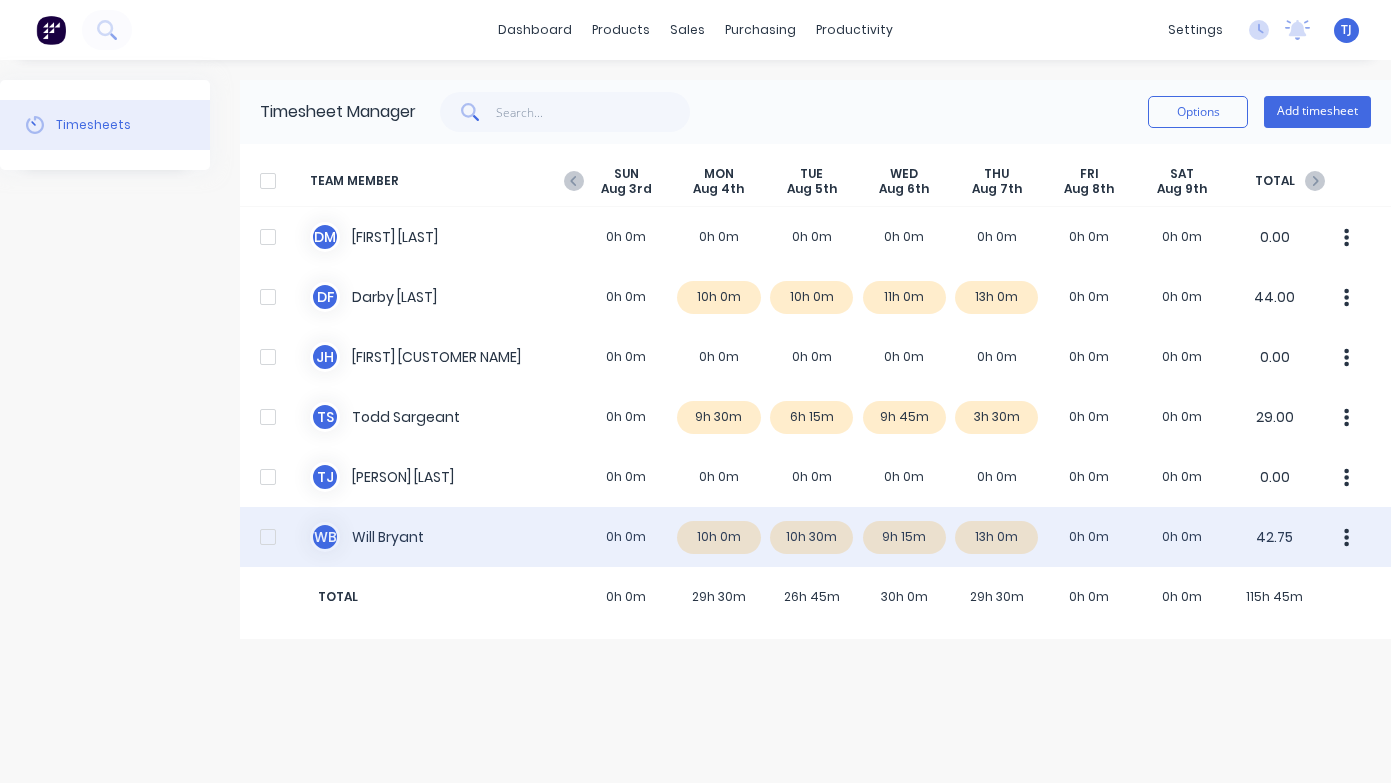click on "[INITIALS] [LAST NAME] [DURATION] [DURATION] [DURATION] [DURATION] [DURATION] [DURATION] [DURATION] [DURATION] [DURATION] [DURATION] [NUMBER]" at bounding box center [815, 537] 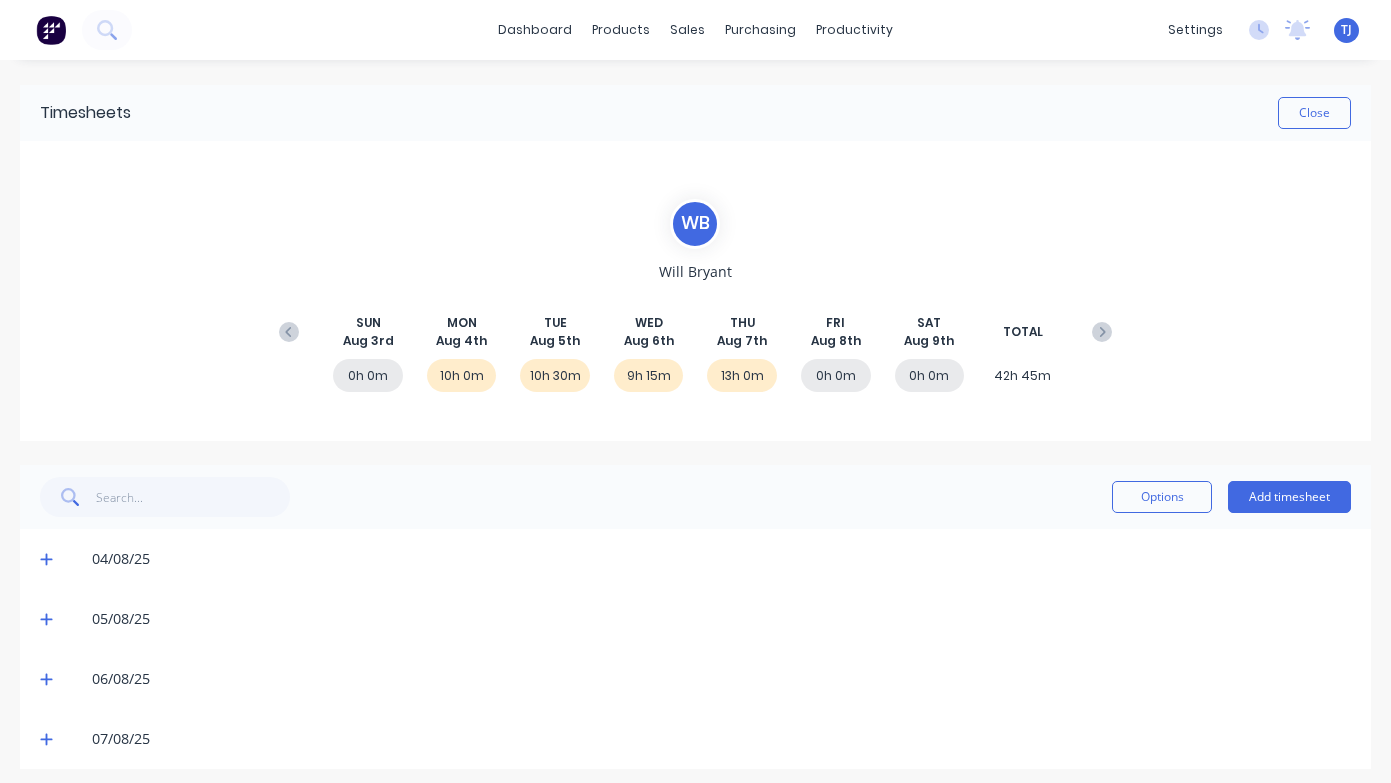 click 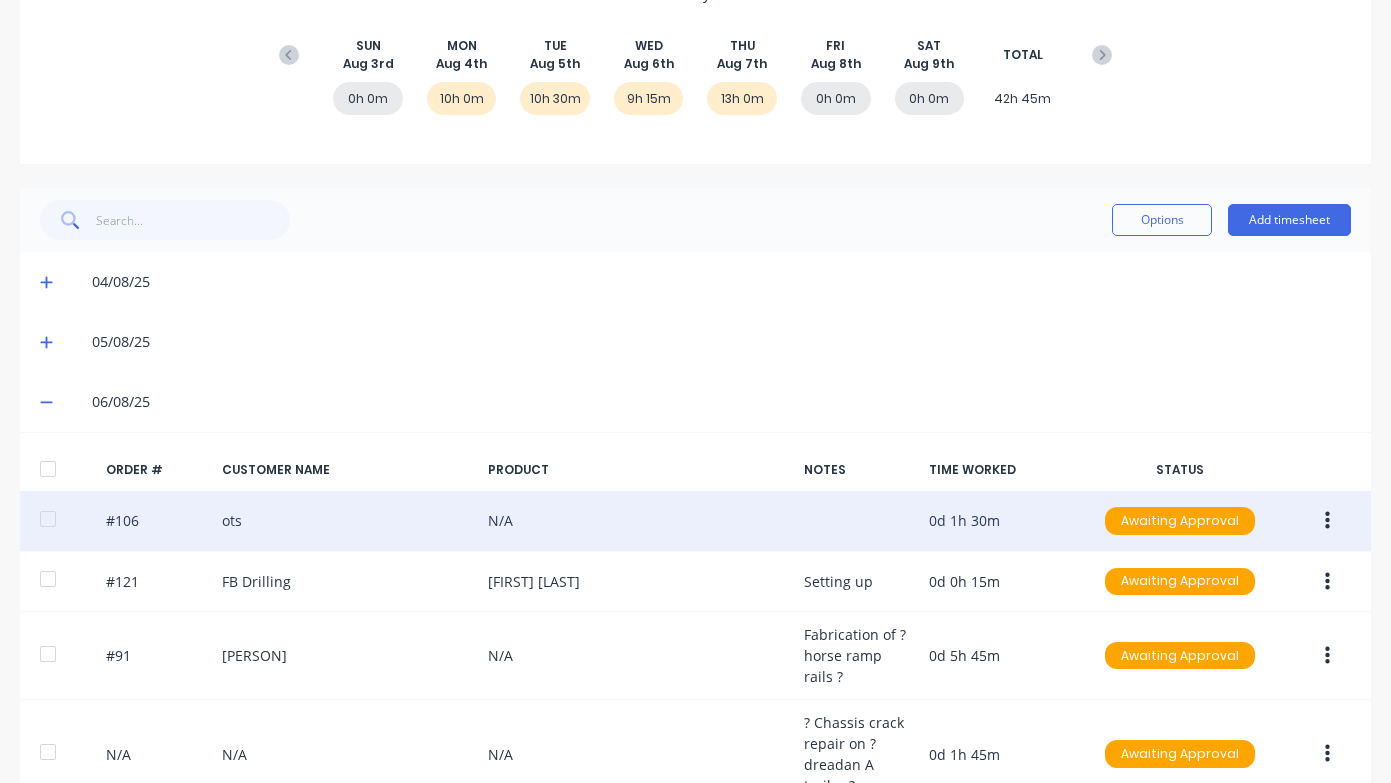 scroll, scrollTop: 342, scrollLeft: 0, axis: vertical 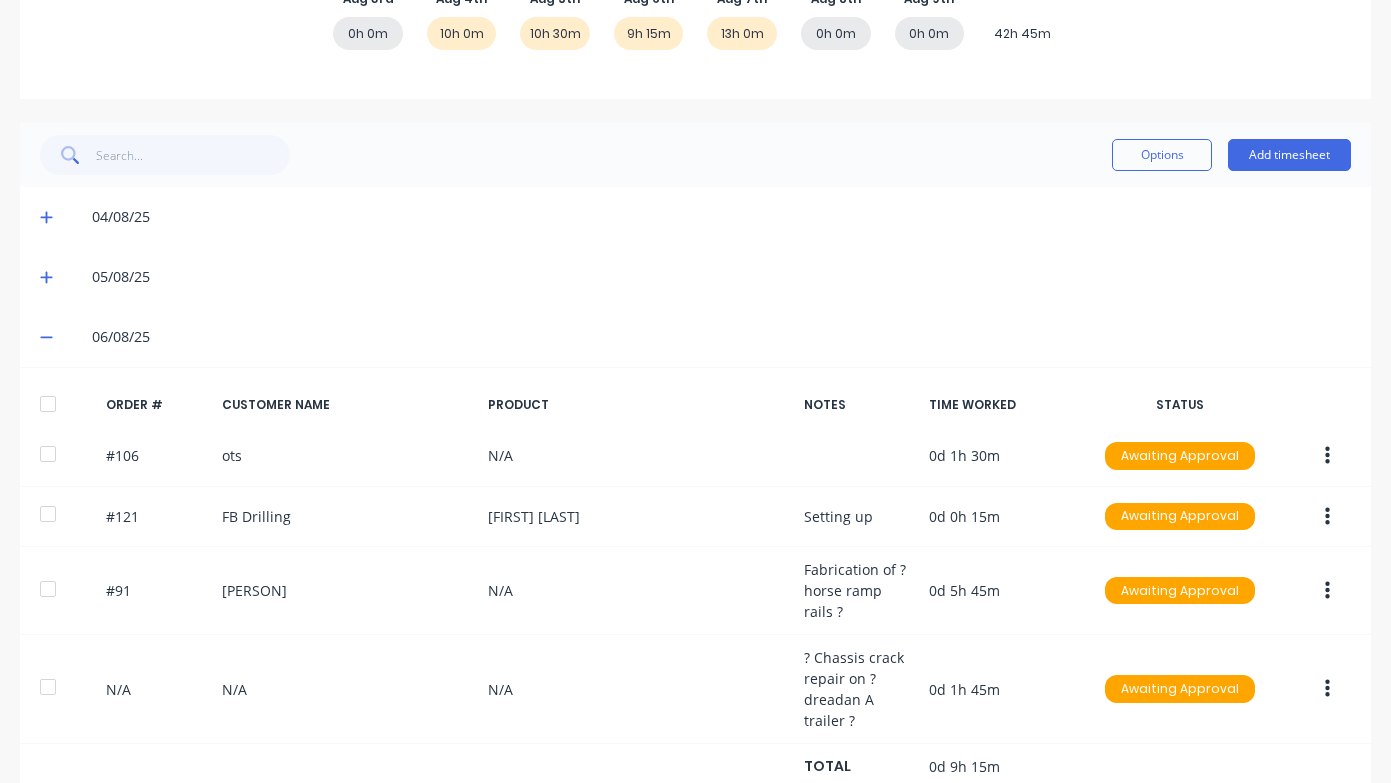 click 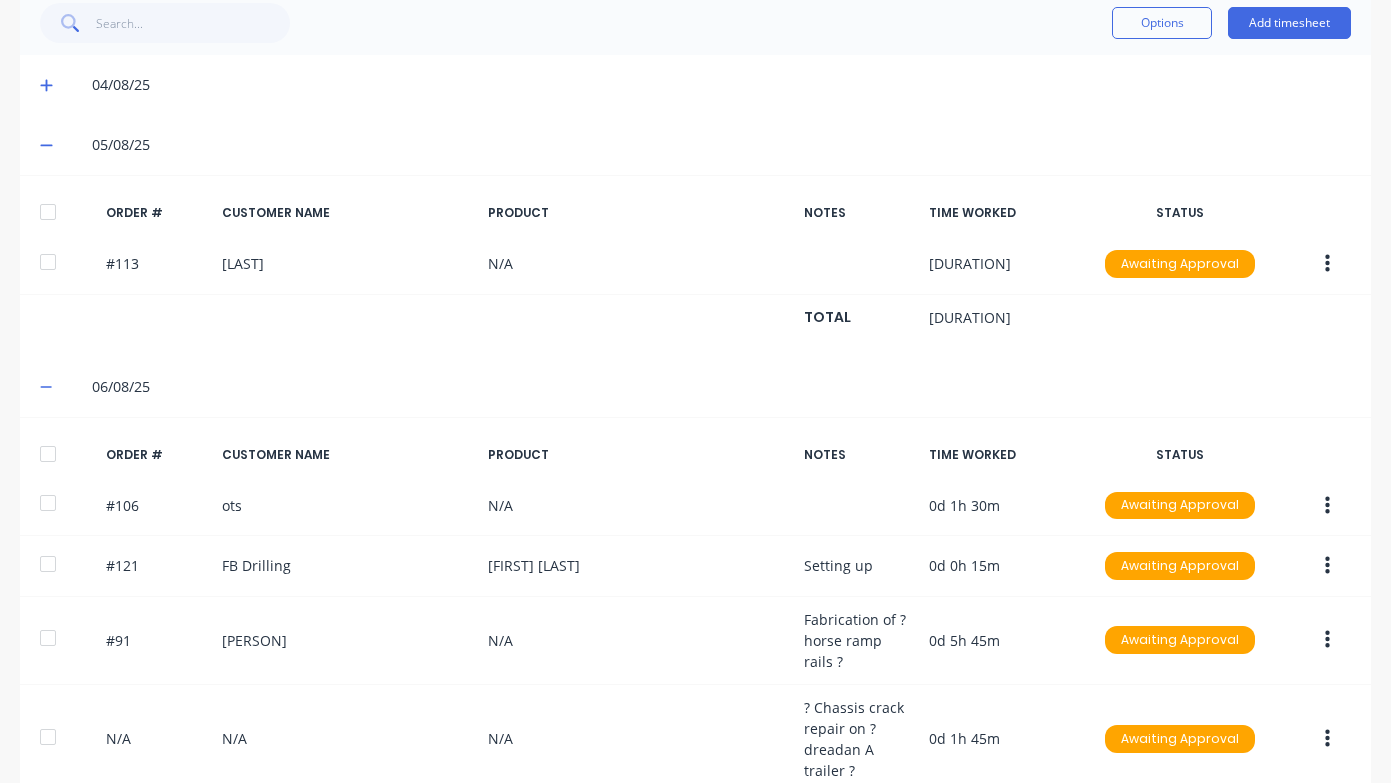 scroll, scrollTop: 472, scrollLeft: 0, axis: vertical 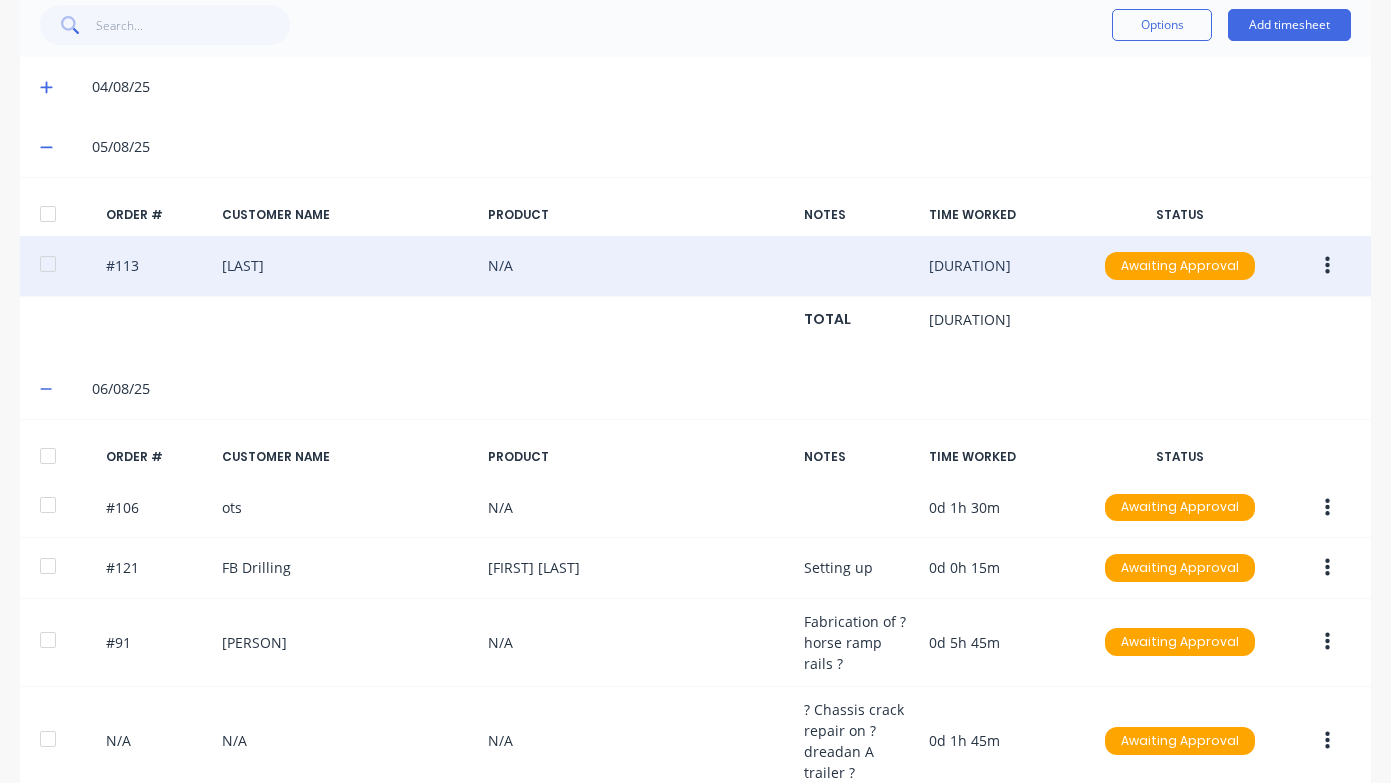 click on "#[NUMBER] [NAME] [TEXT] [DURATION] Awaiting Approval" at bounding box center [695, 266] 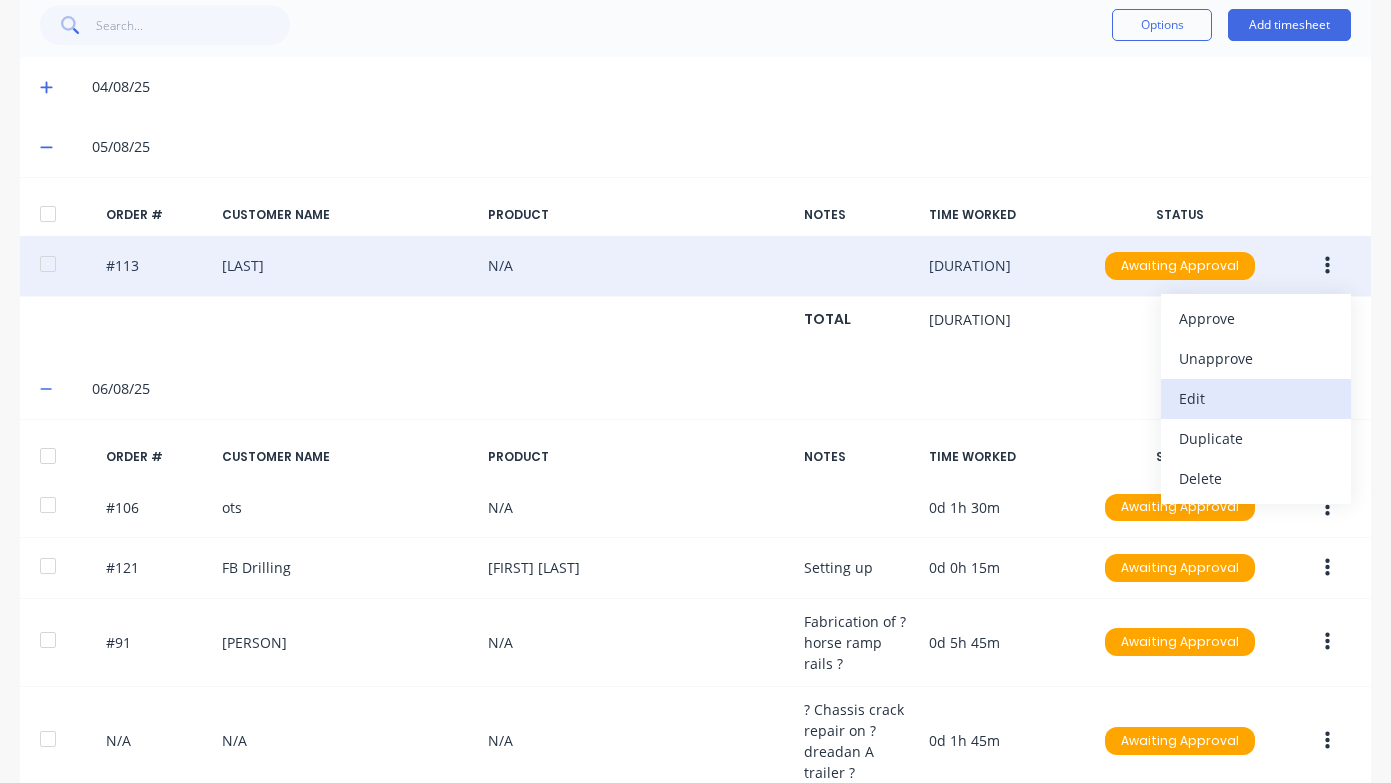 click on "Edit" at bounding box center [1256, 398] 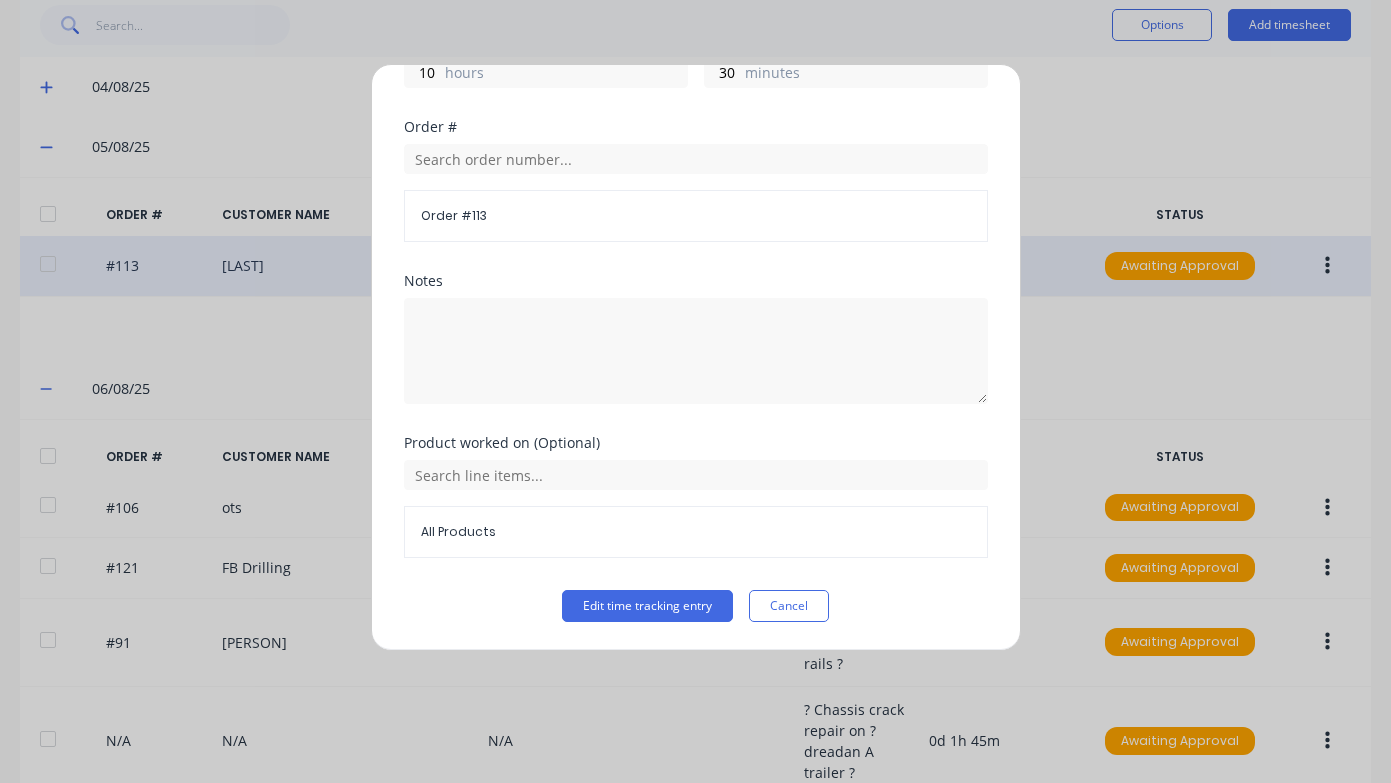 scroll, scrollTop: 381, scrollLeft: 0, axis: vertical 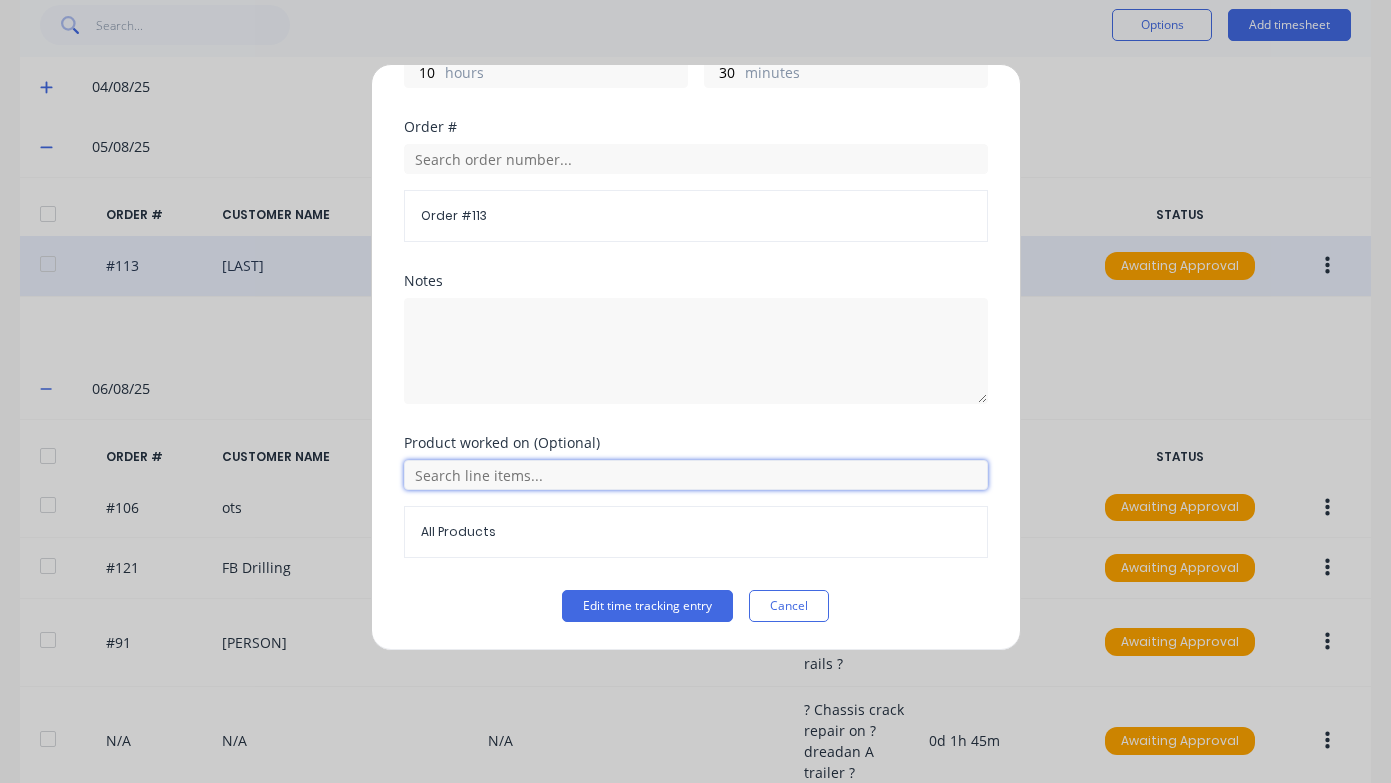 click at bounding box center [696, 475] 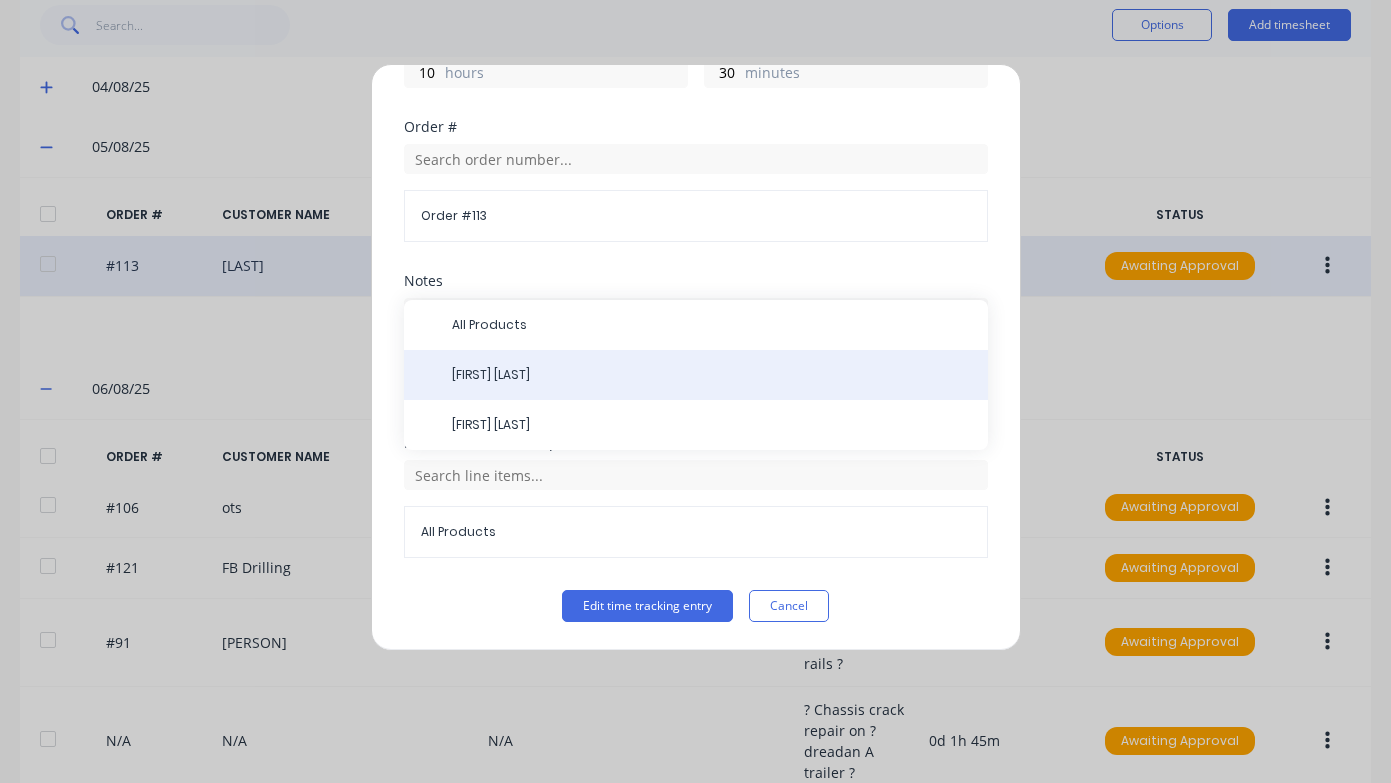 click on "[FIRST] [LAST]" at bounding box center (712, 375) 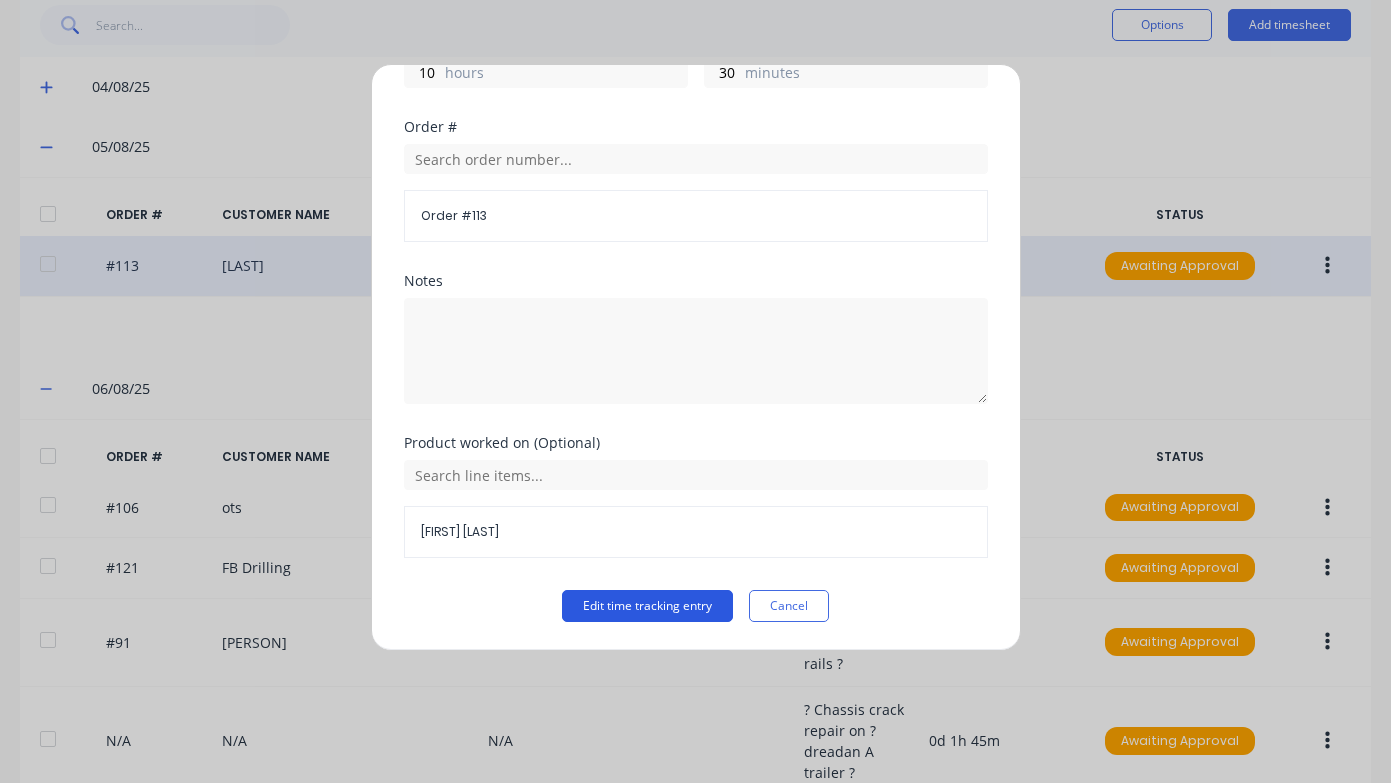 click on "Edit time tracking entry" at bounding box center [647, 606] 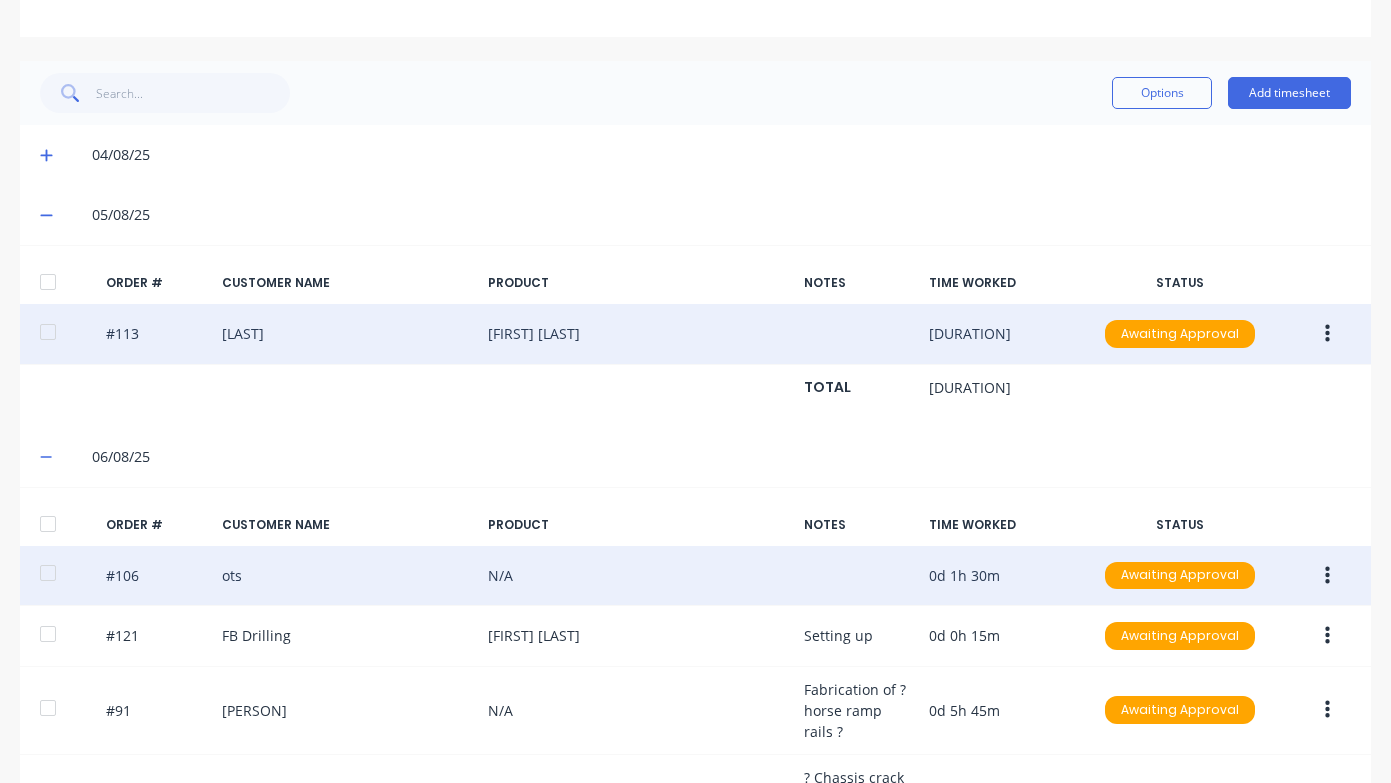 scroll, scrollTop: 334, scrollLeft: 0, axis: vertical 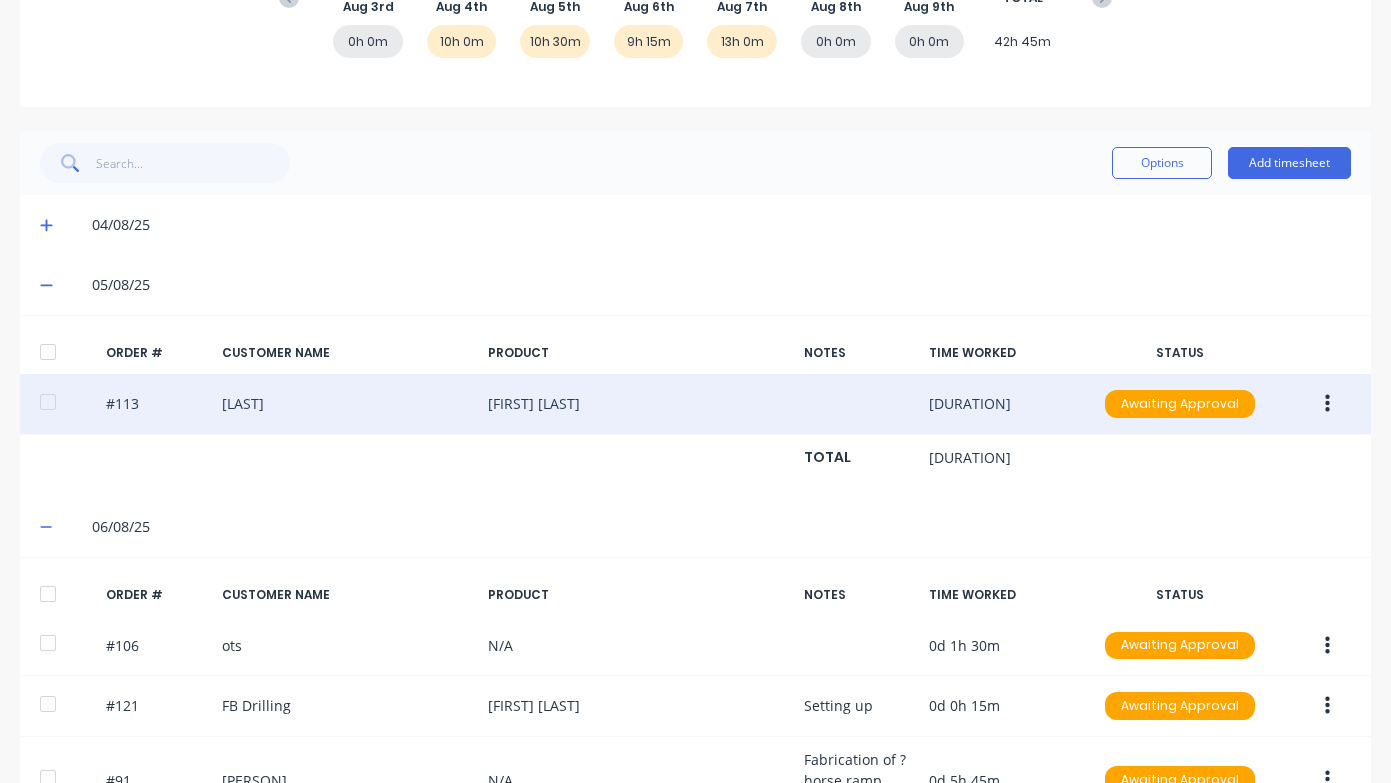 click at bounding box center (50, 225) 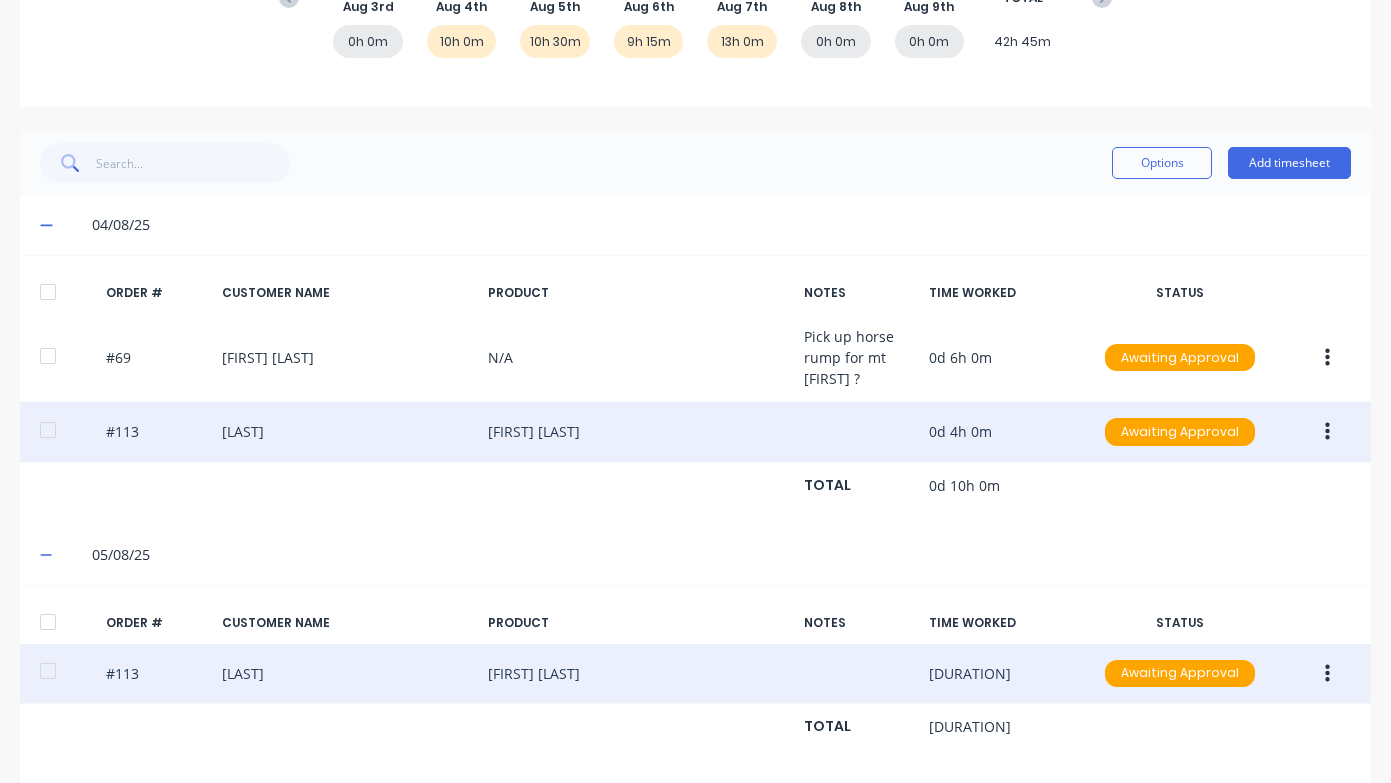 click on "#[ORDER_ID] [LAST] [FIRST] [DURATION] Awaiting Approval" at bounding box center [695, 432] 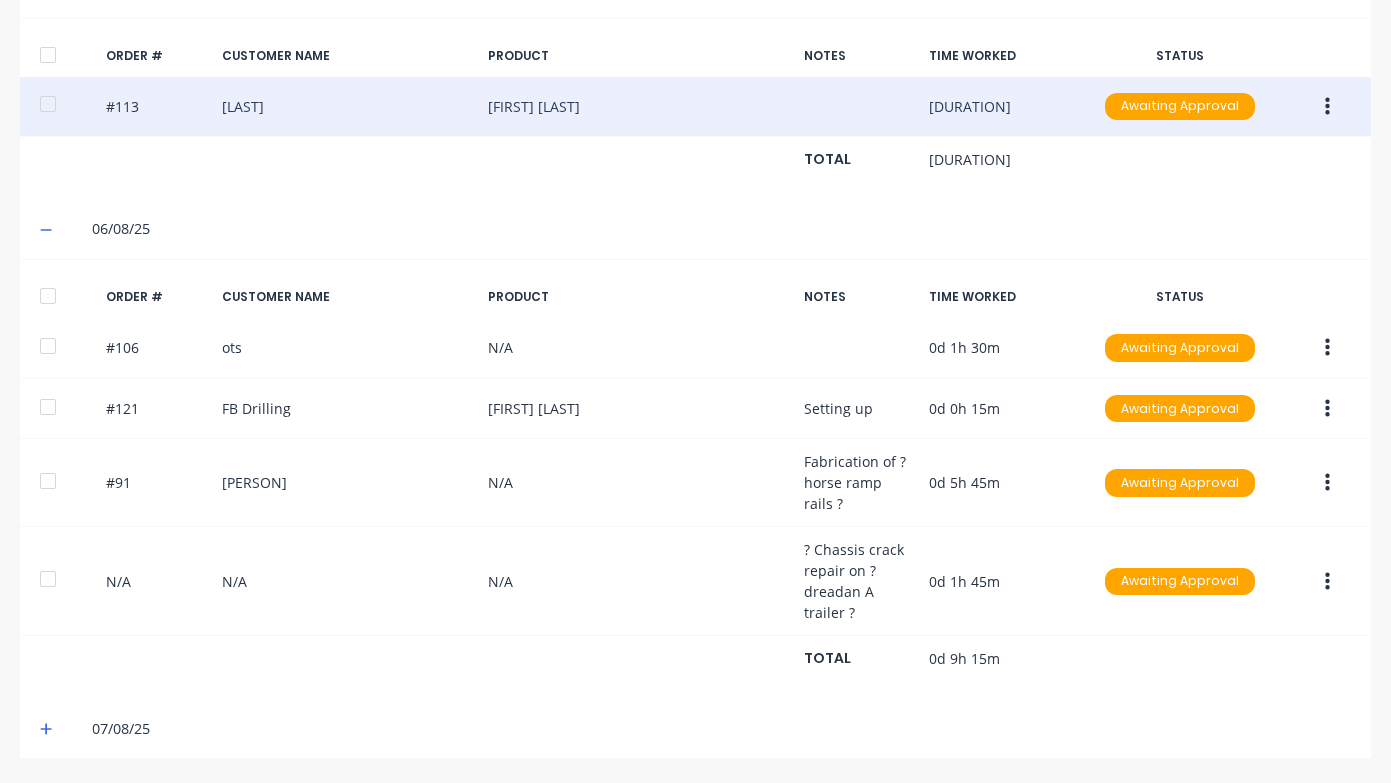 scroll, scrollTop: 904, scrollLeft: 0, axis: vertical 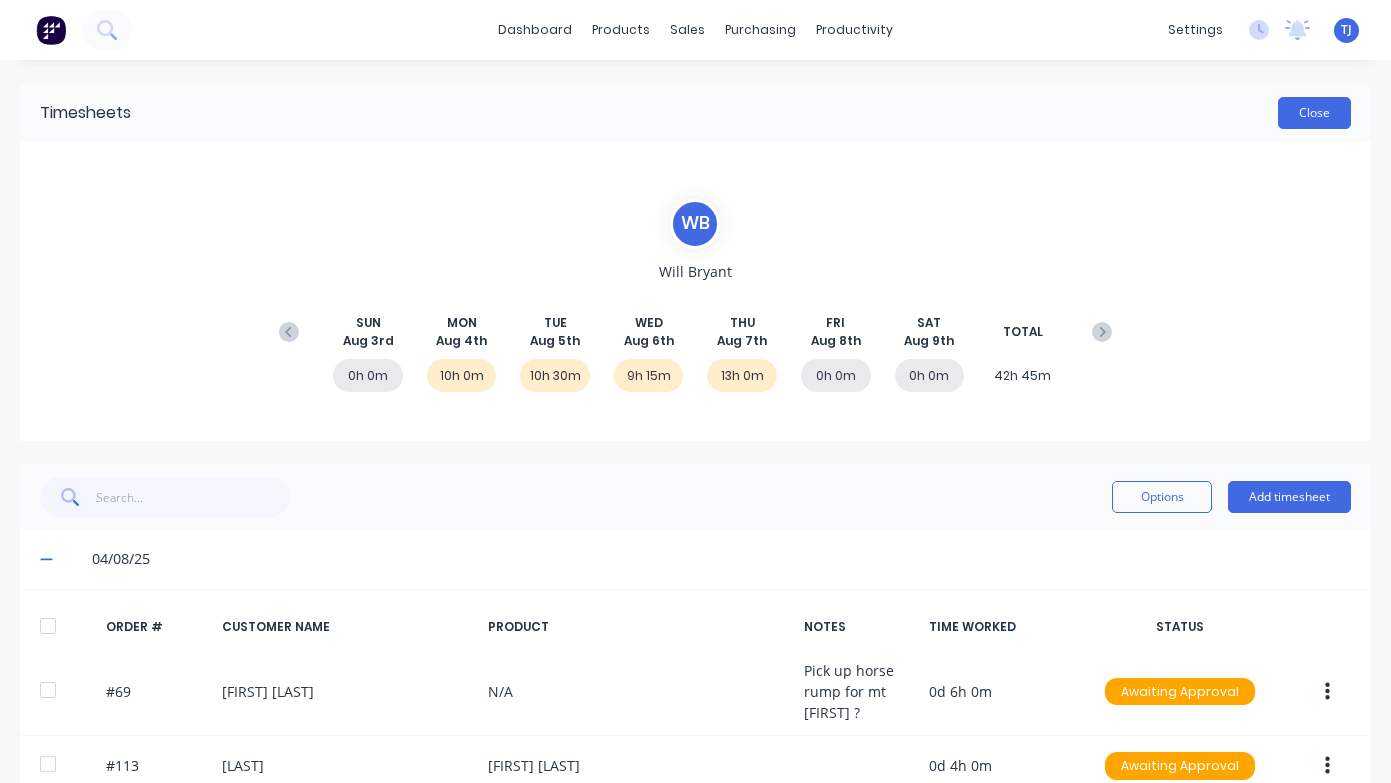 click on "Close" at bounding box center (1314, 113) 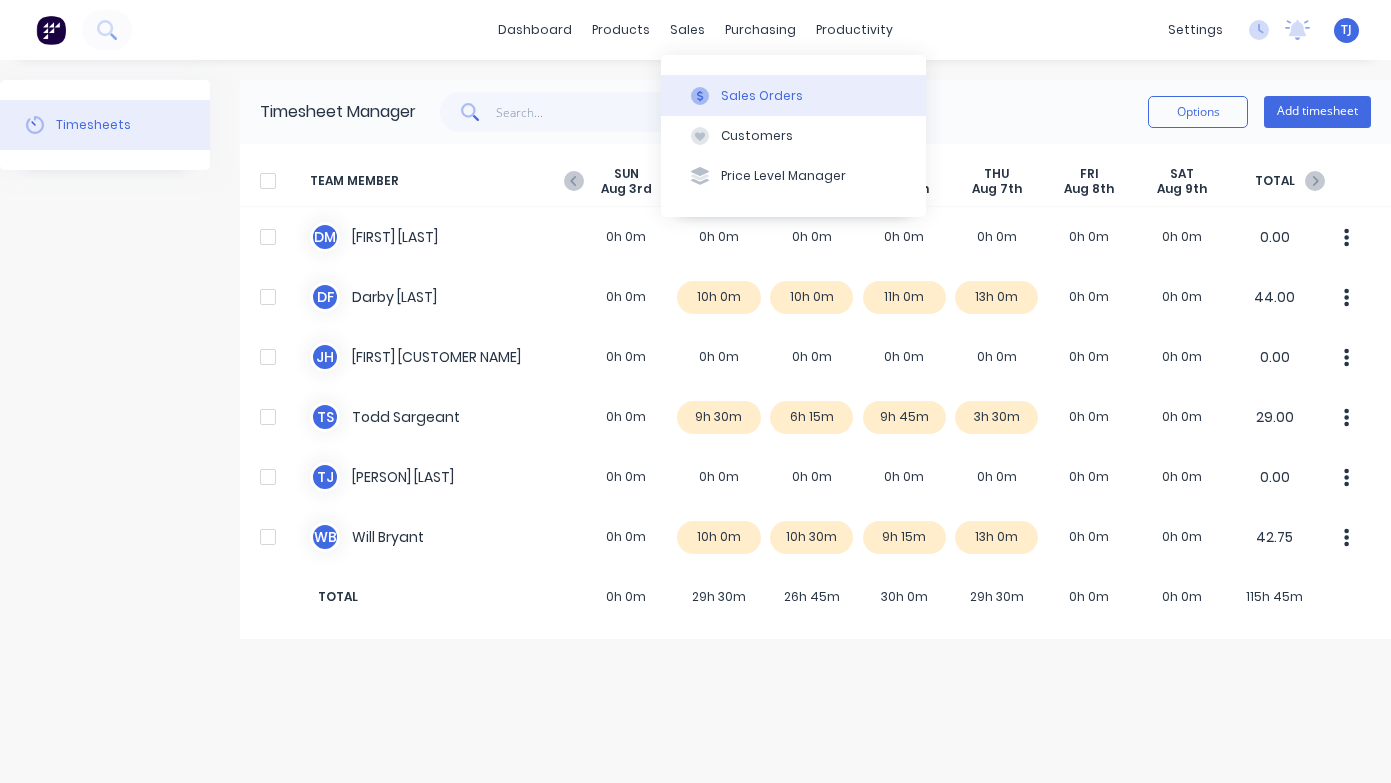 click on "Sales Orders" at bounding box center (793, 95) 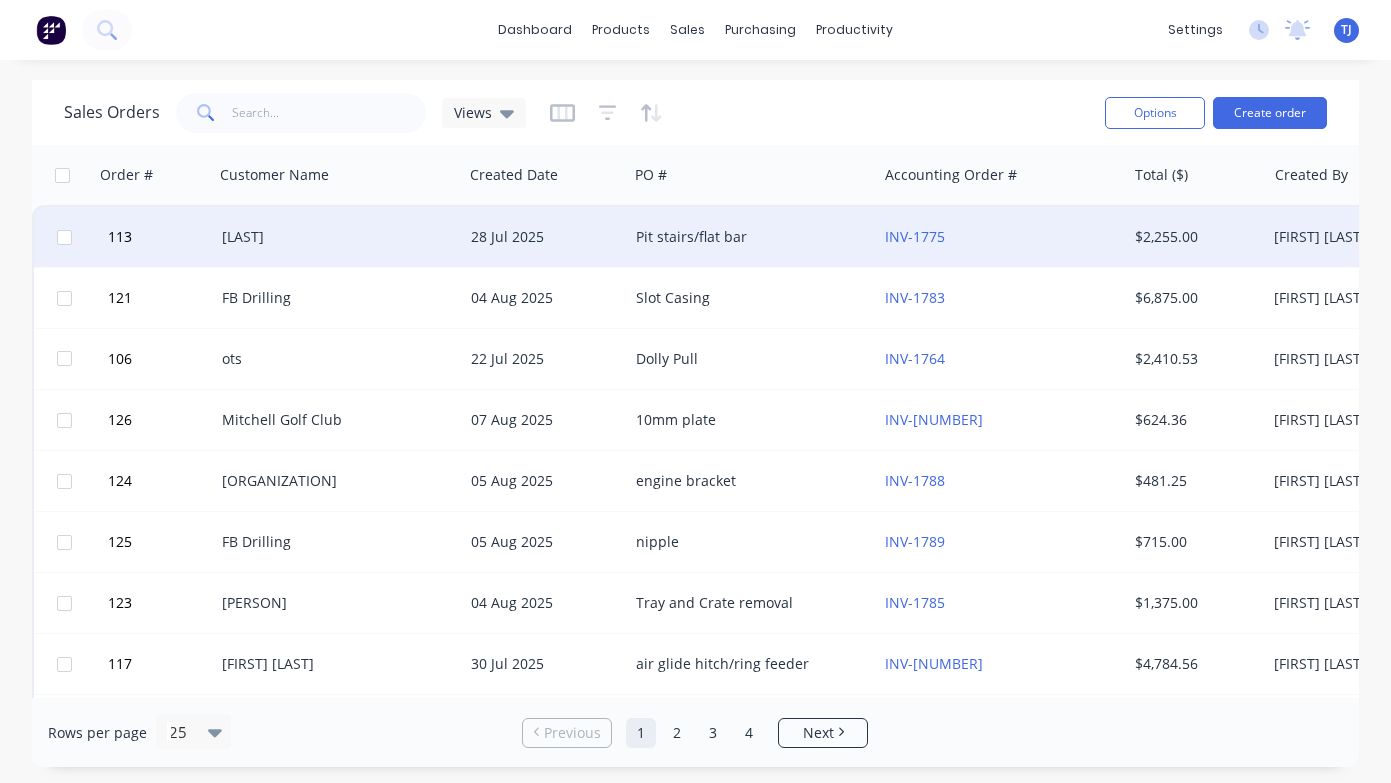 click on "[LAST]" at bounding box center (338, 237) 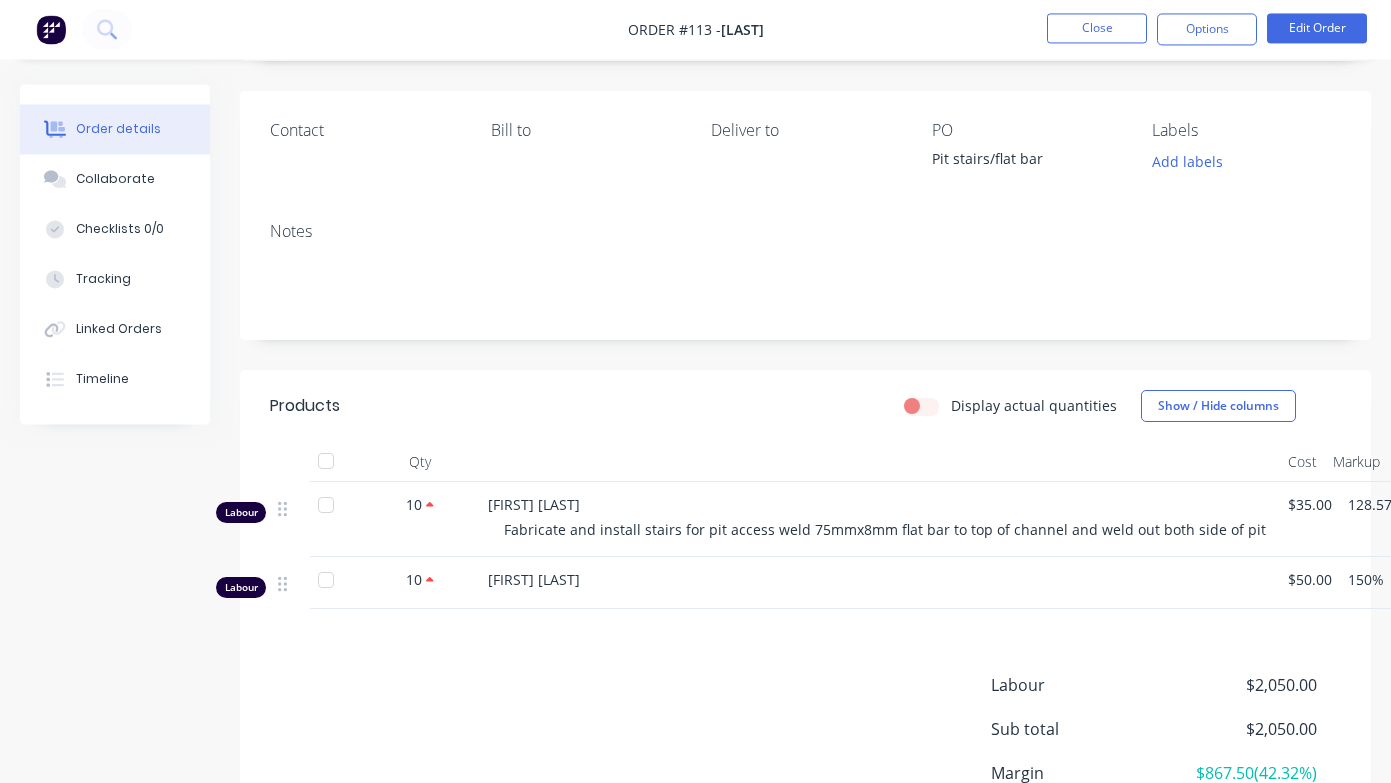 scroll, scrollTop: 135, scrollLeft: 0, axis: vertical 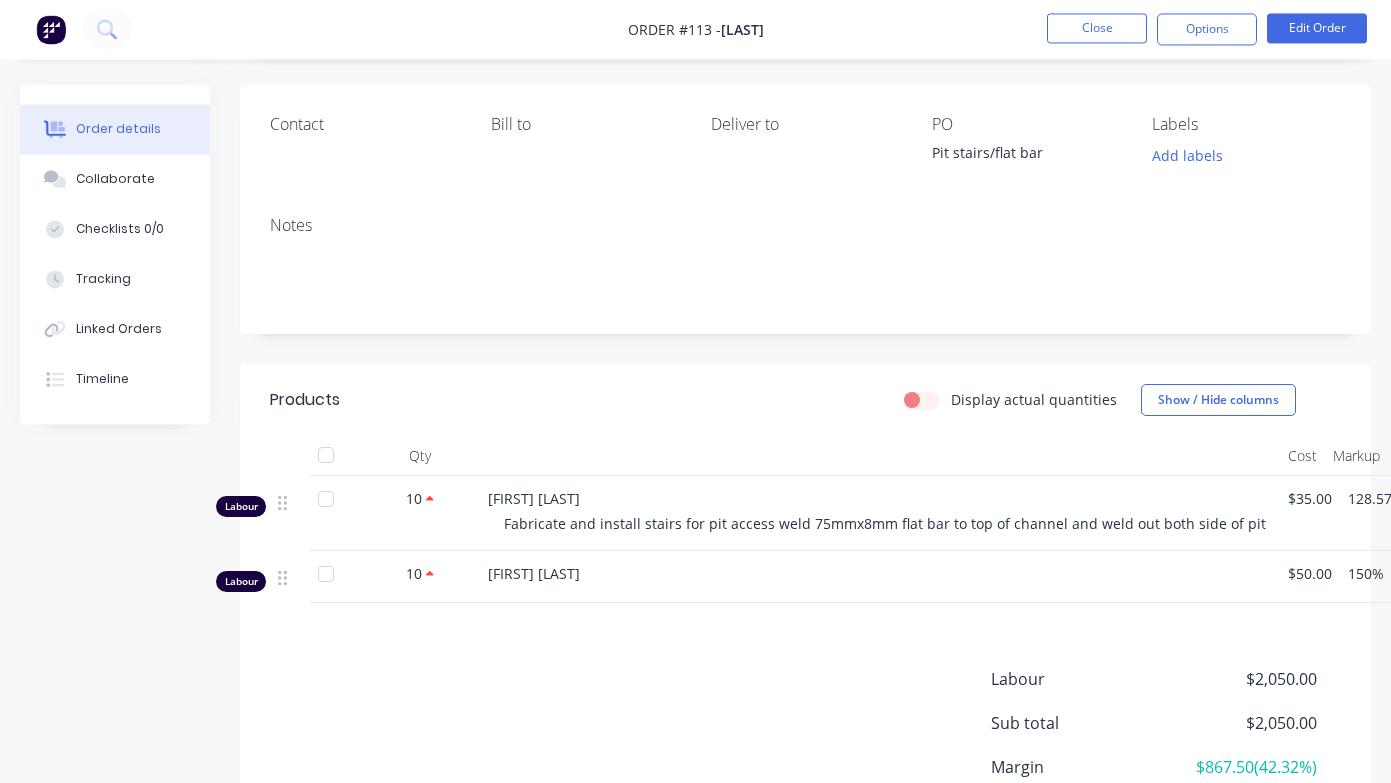 click on "Display actual quantities" at bounding box center (1034, 400) 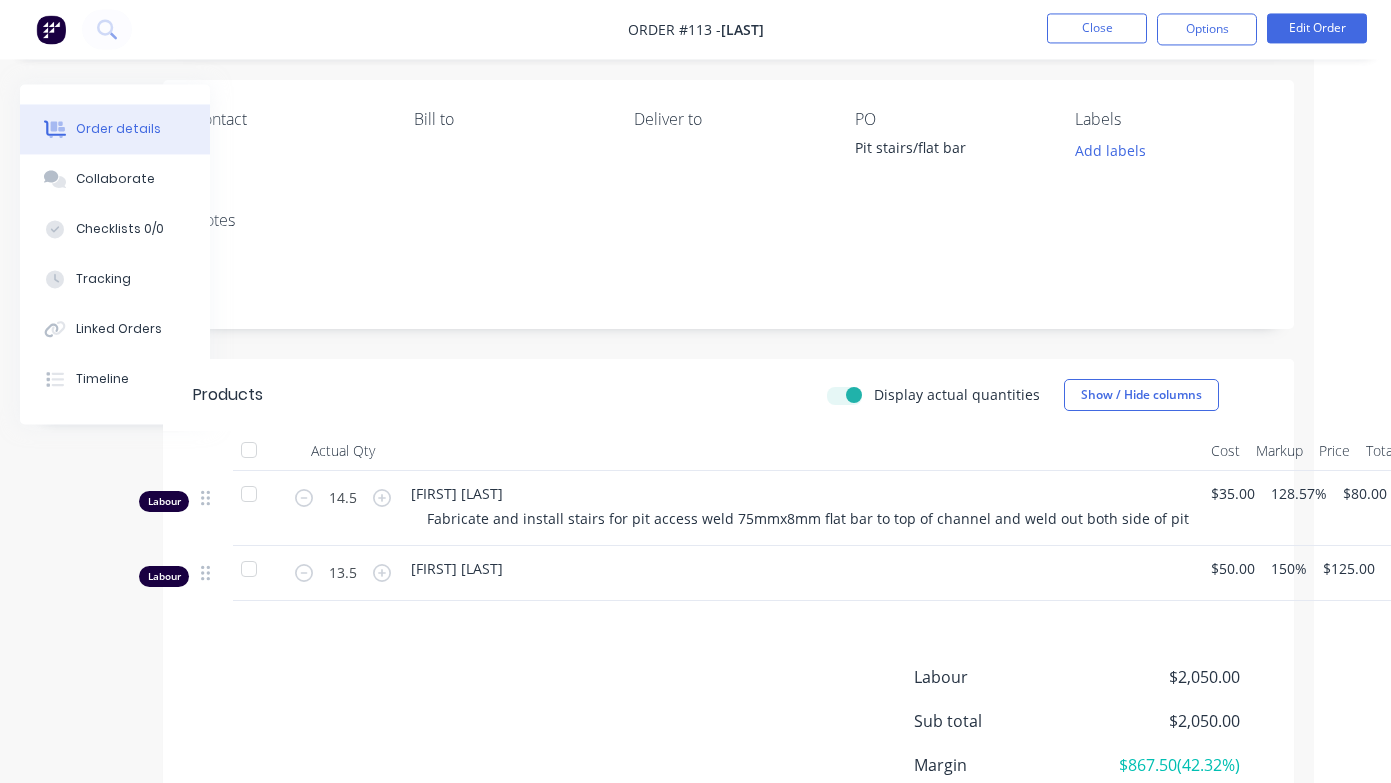 scroll, scrollTop: 153, scrollLeft: 71, axis: both 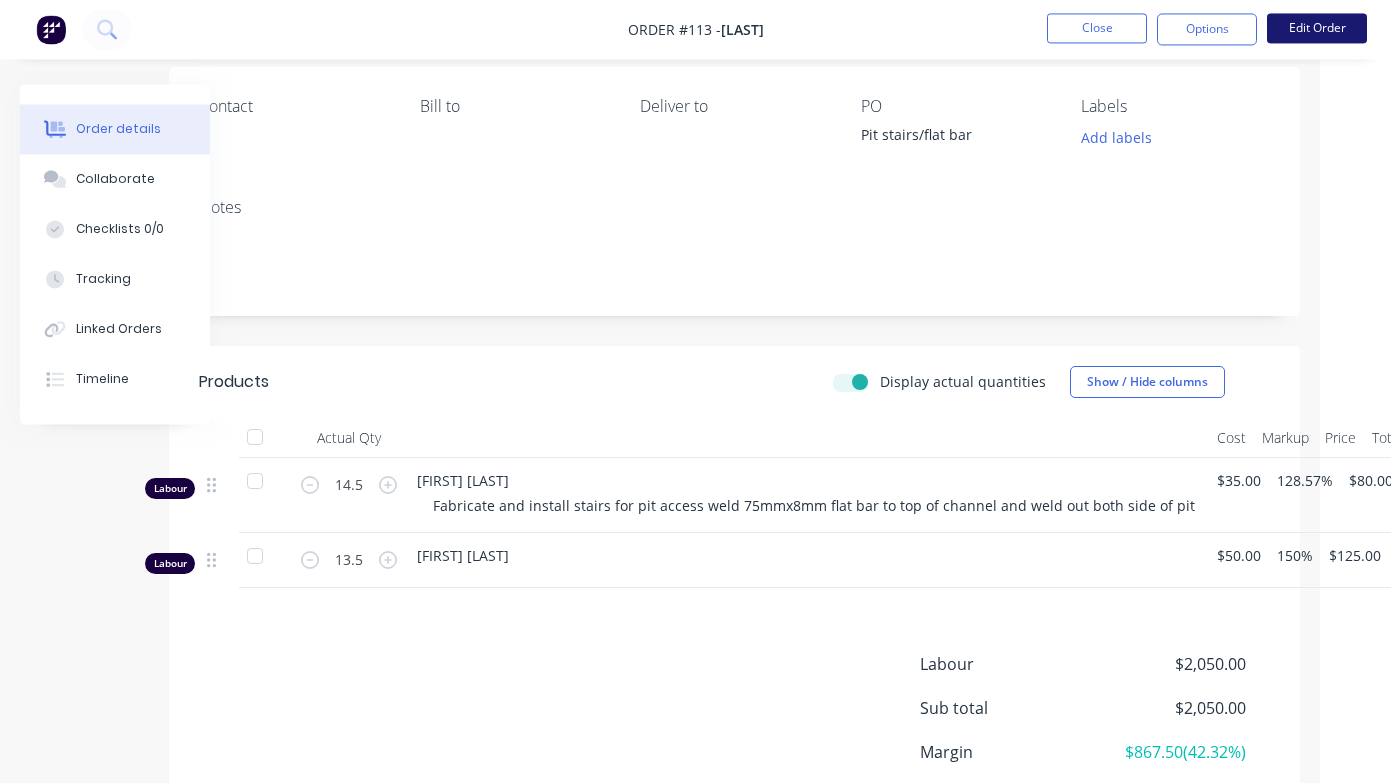 click on "Edit Order" at bounding box center [1317, 29] 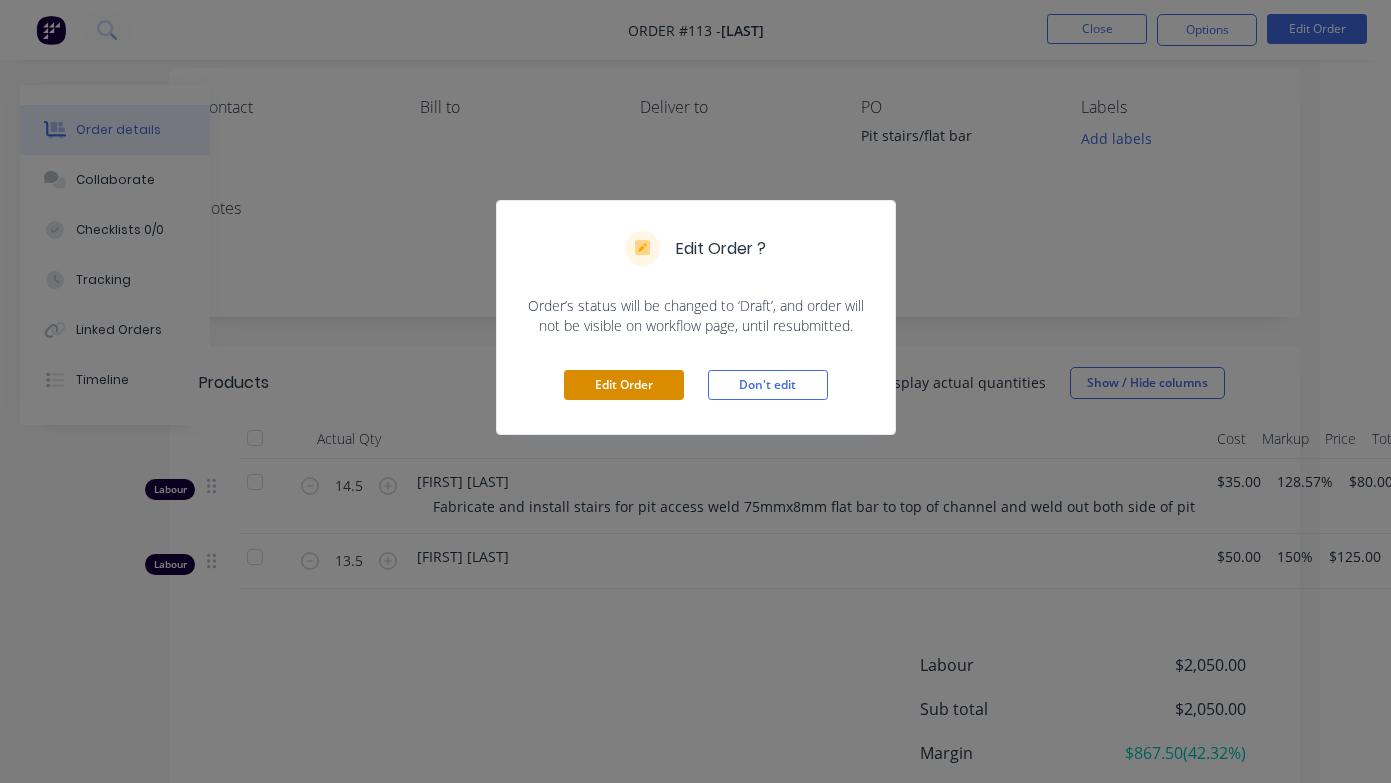click on "Edit Order" at bounding box center (624, 385) 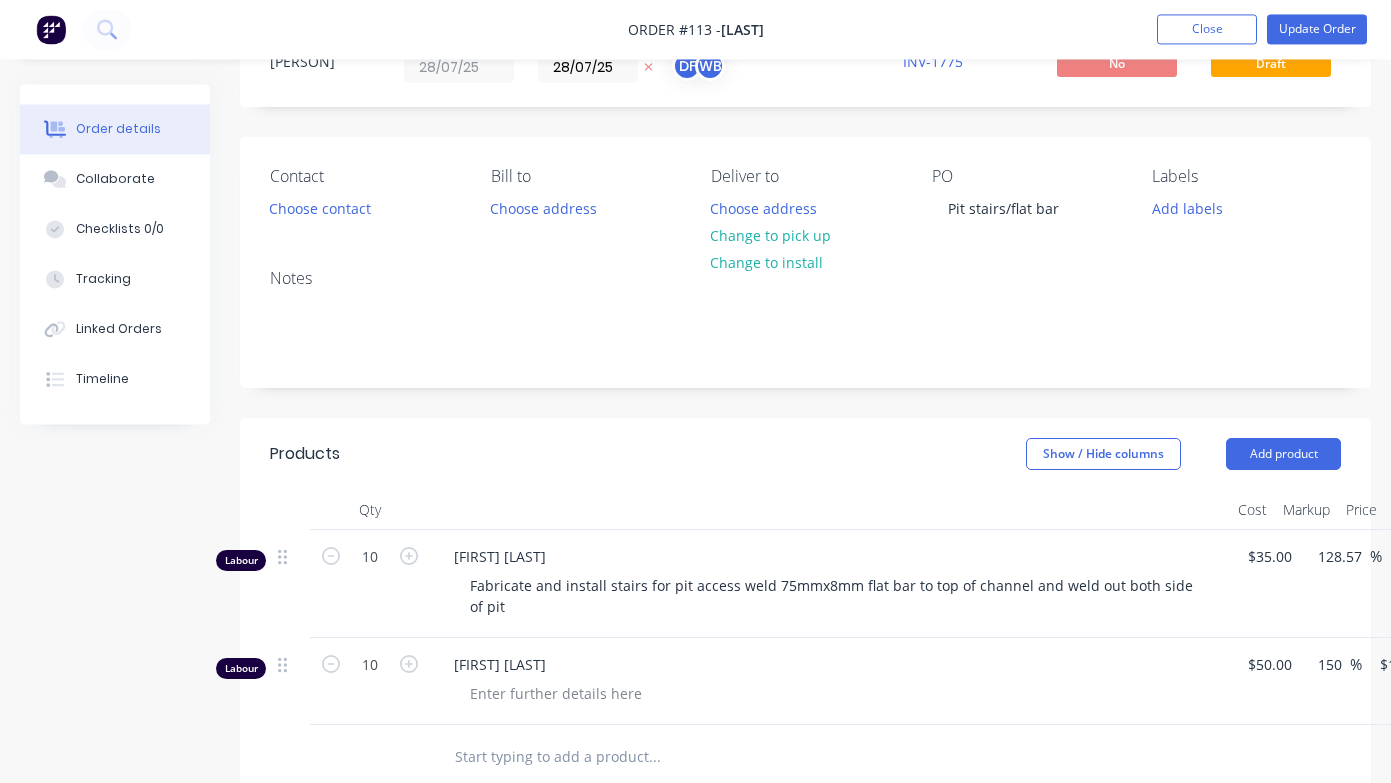 scroll, scrollTop: 93, scrollLeft: 0, axis: vertical 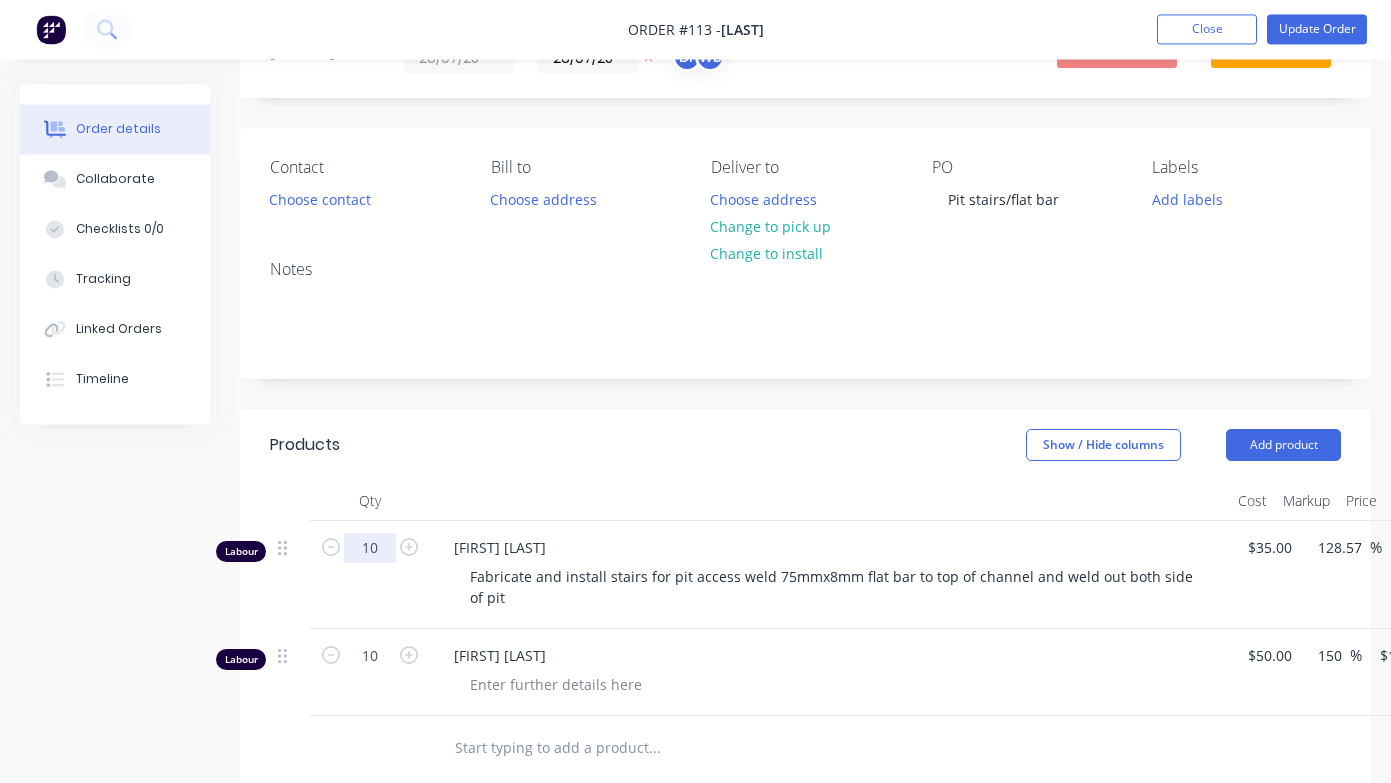 click on "10" at bounding box center [370, 549] 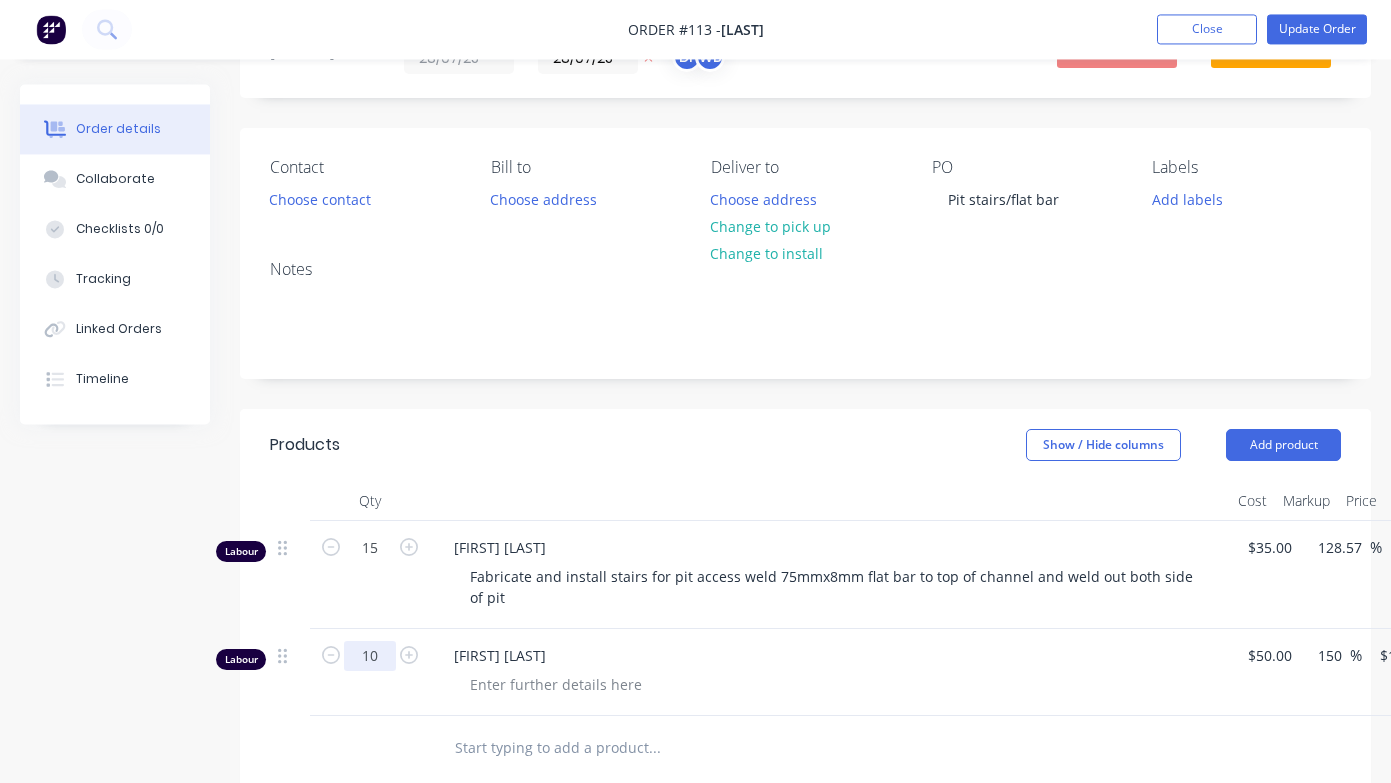 click on "10" at bounding box center (370, 549) 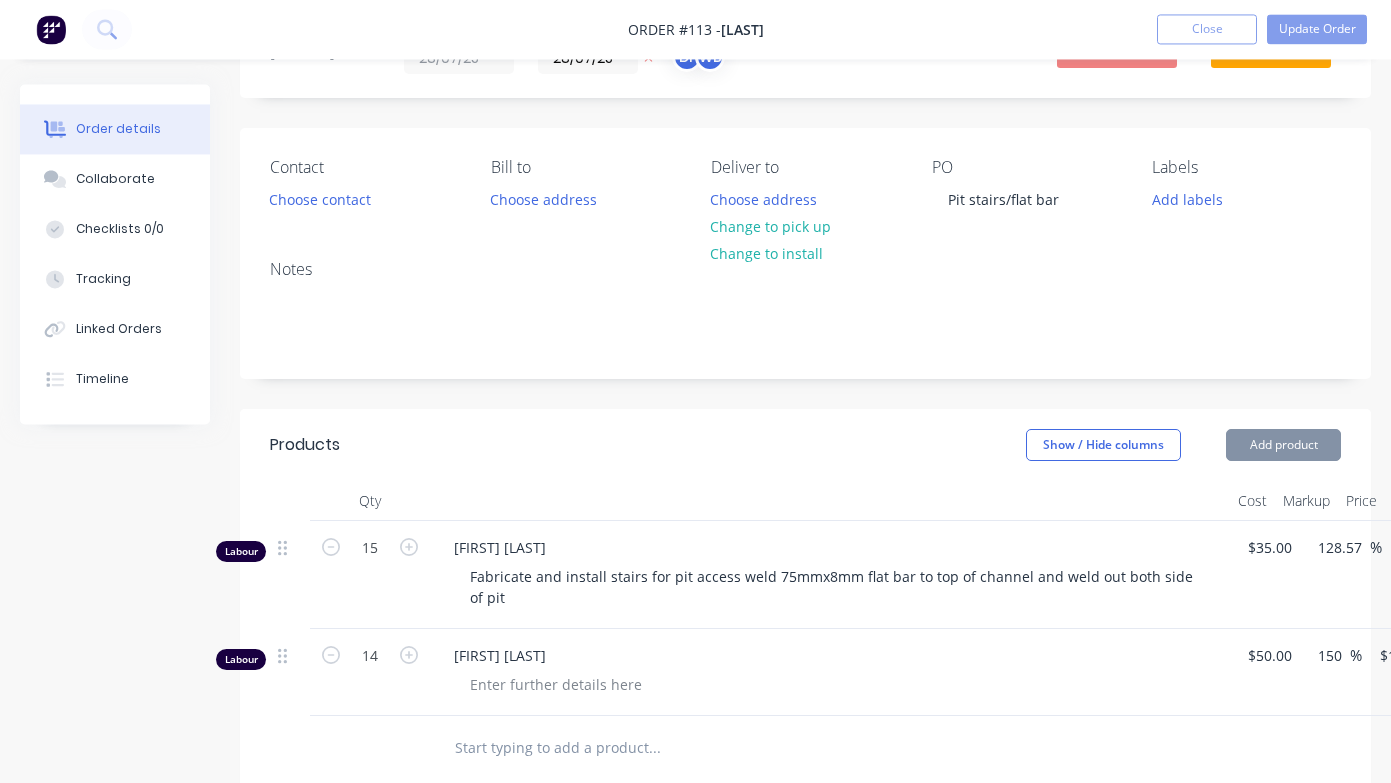 click on "[FIRST] [LAST]" at bounding box center (838, 656) 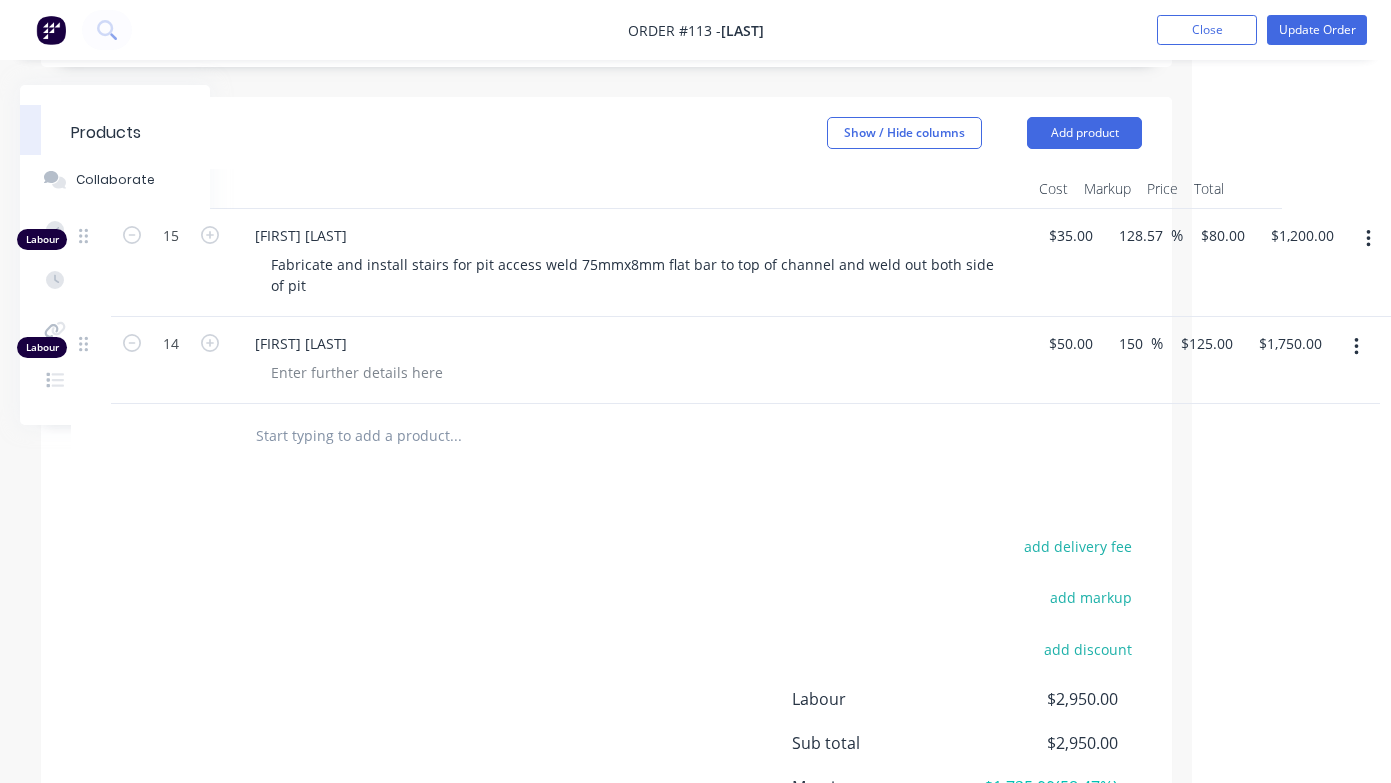 scroll, scrollTop: 405, scrollLeft: 199, axis: both 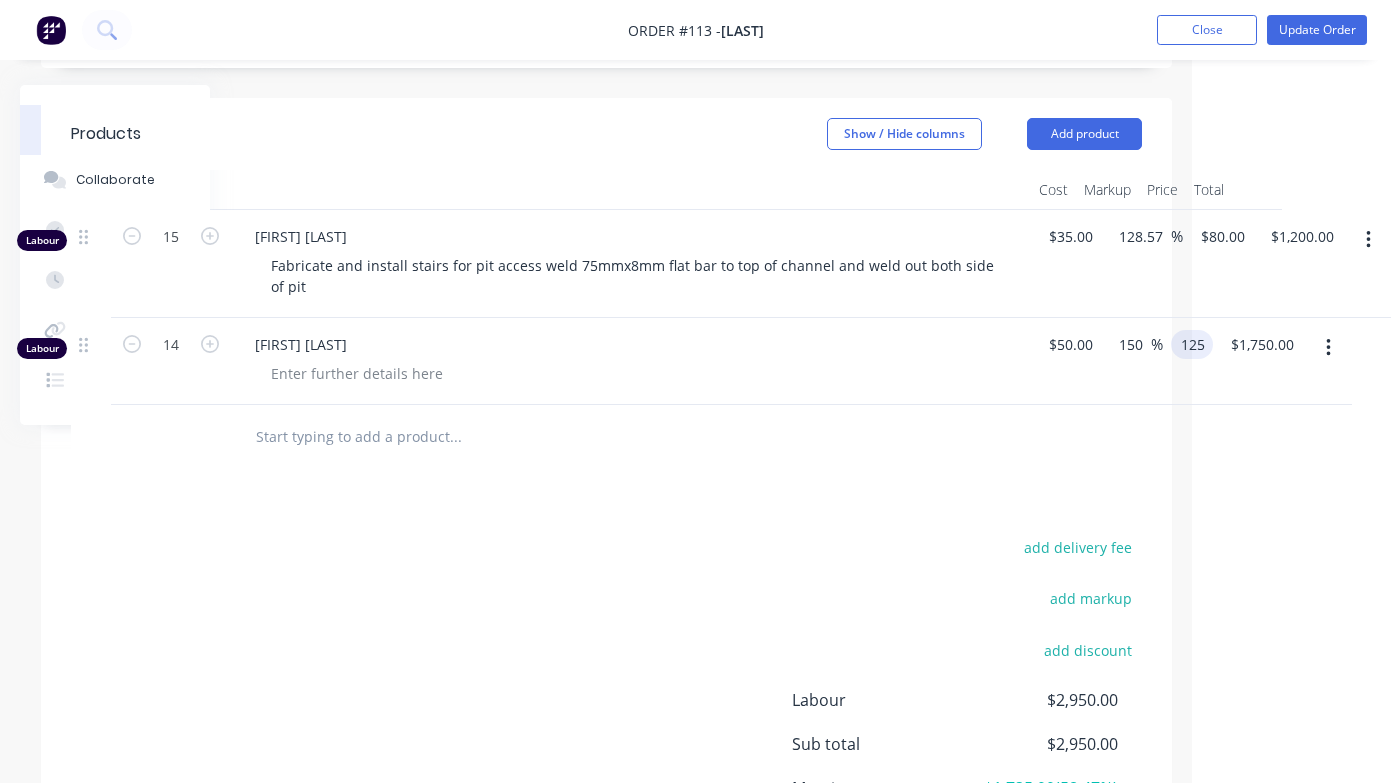 click on "125" at bounding box center [1196, 344] 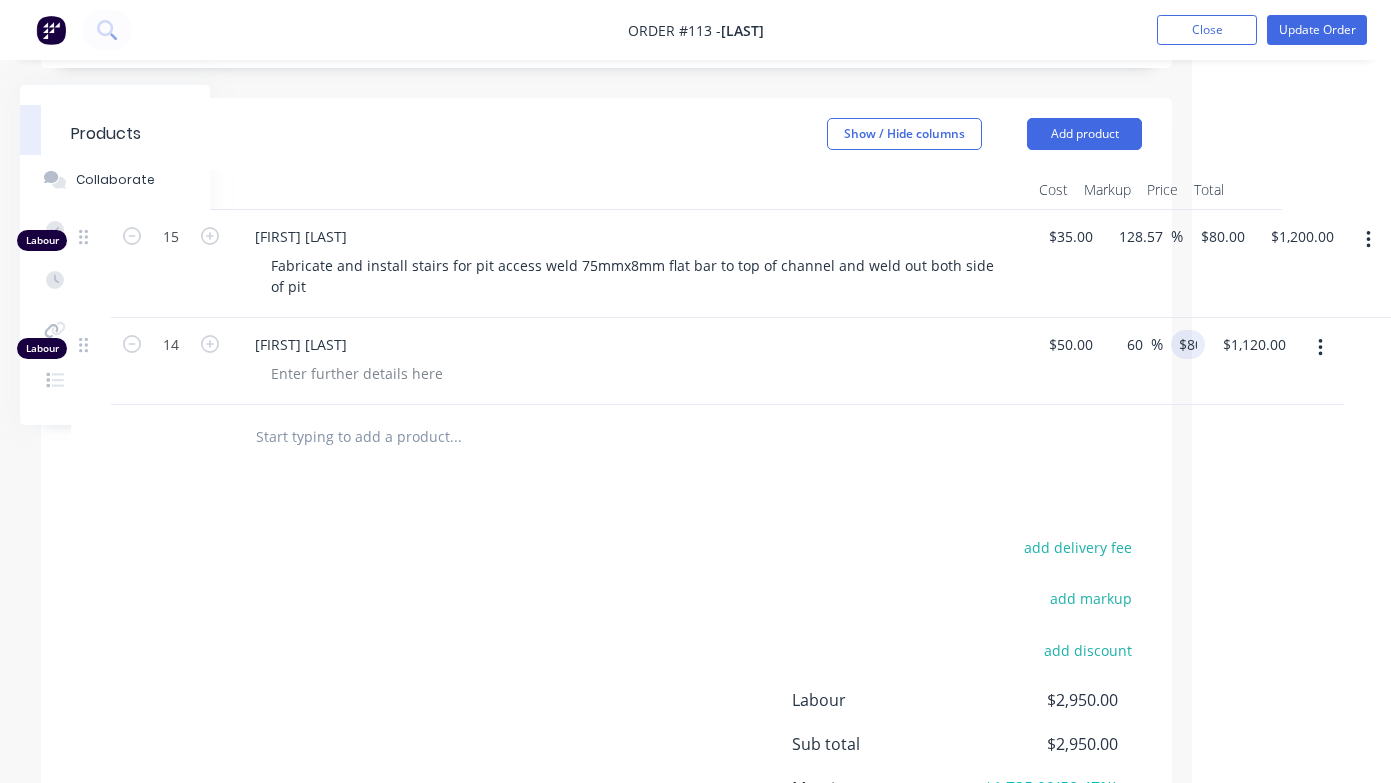 click on "Products Show / Hide columns Add product Qty Cost Markup Price Total Labour 15 [PERSON] Fabricate and install stairs for pit access weld 75mmx8mm flat bar to top of channel and weld out both side of pit $35.00 $35.00 128.57 128.57 % $80.00 $80.00 $1,200.00 $1,200.00 Labour 14 [PERSON] $50.00 $50.00 60 150 % $80.00 80 $1,120.00 $1,750.00 add delivery fee add markup add discount Labour $2,950.00 Sub total $2,950.00 Margin $1,725.00 ( 58.47 %) Tax $295.00 Total $3,245.00" at bounding box center (606, 524) 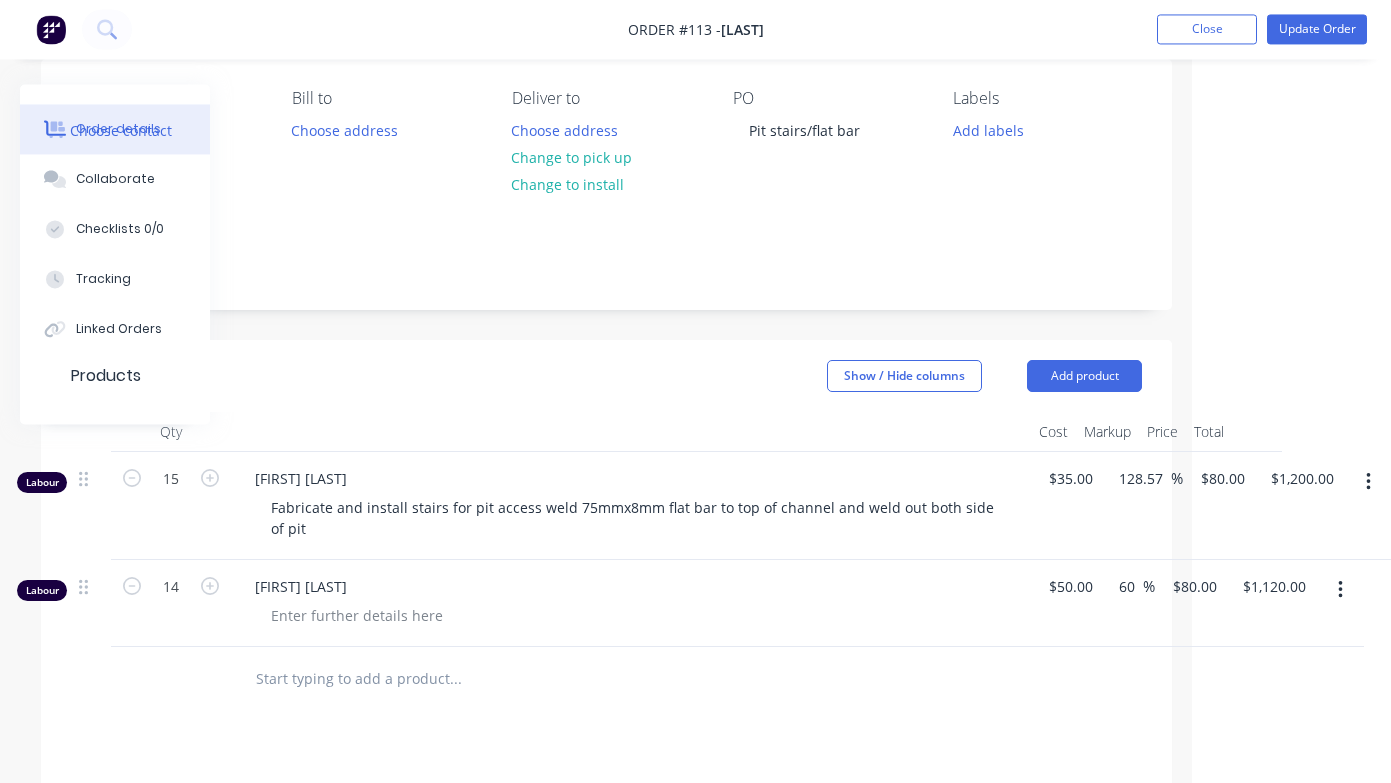 scroll, scrollTop: 164, scrollLeft: 199, axis: both 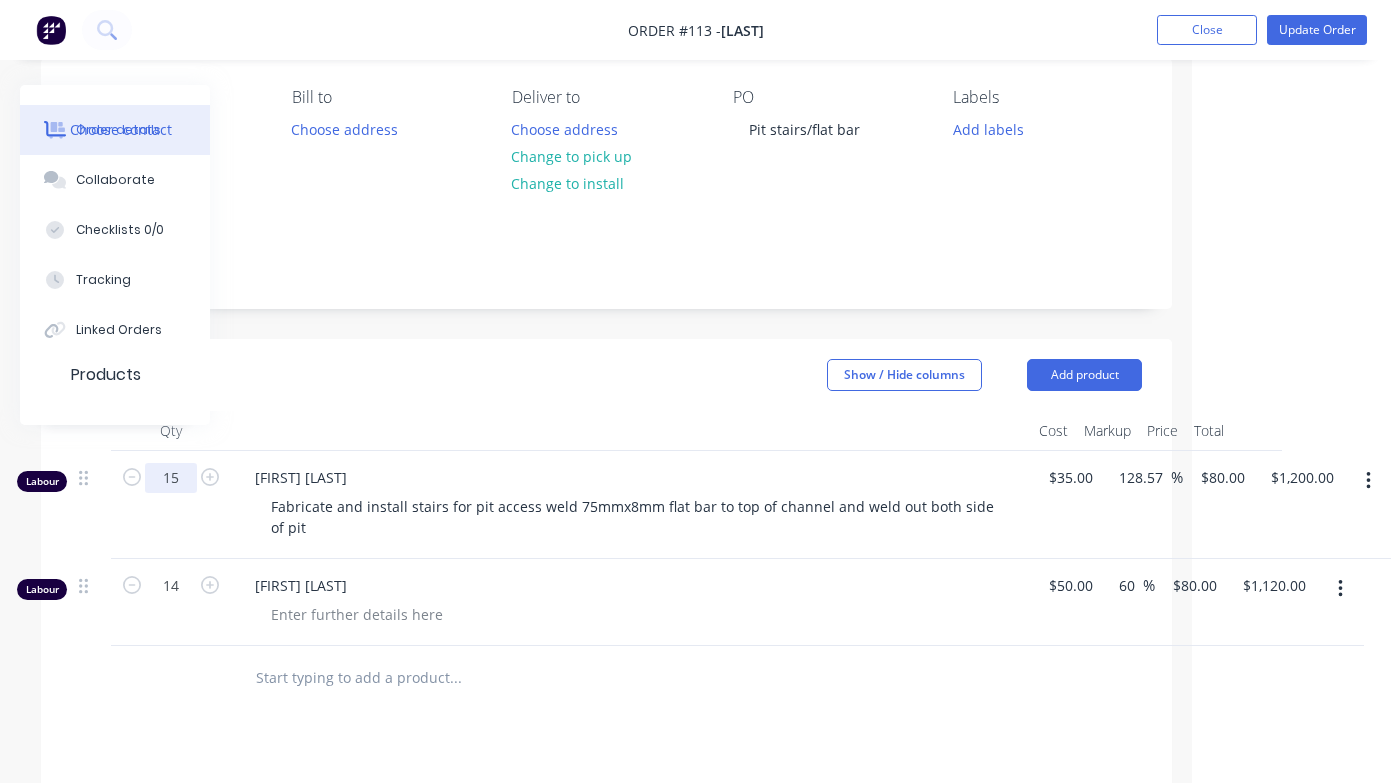 click on "15" at bounding box center [171, 478] 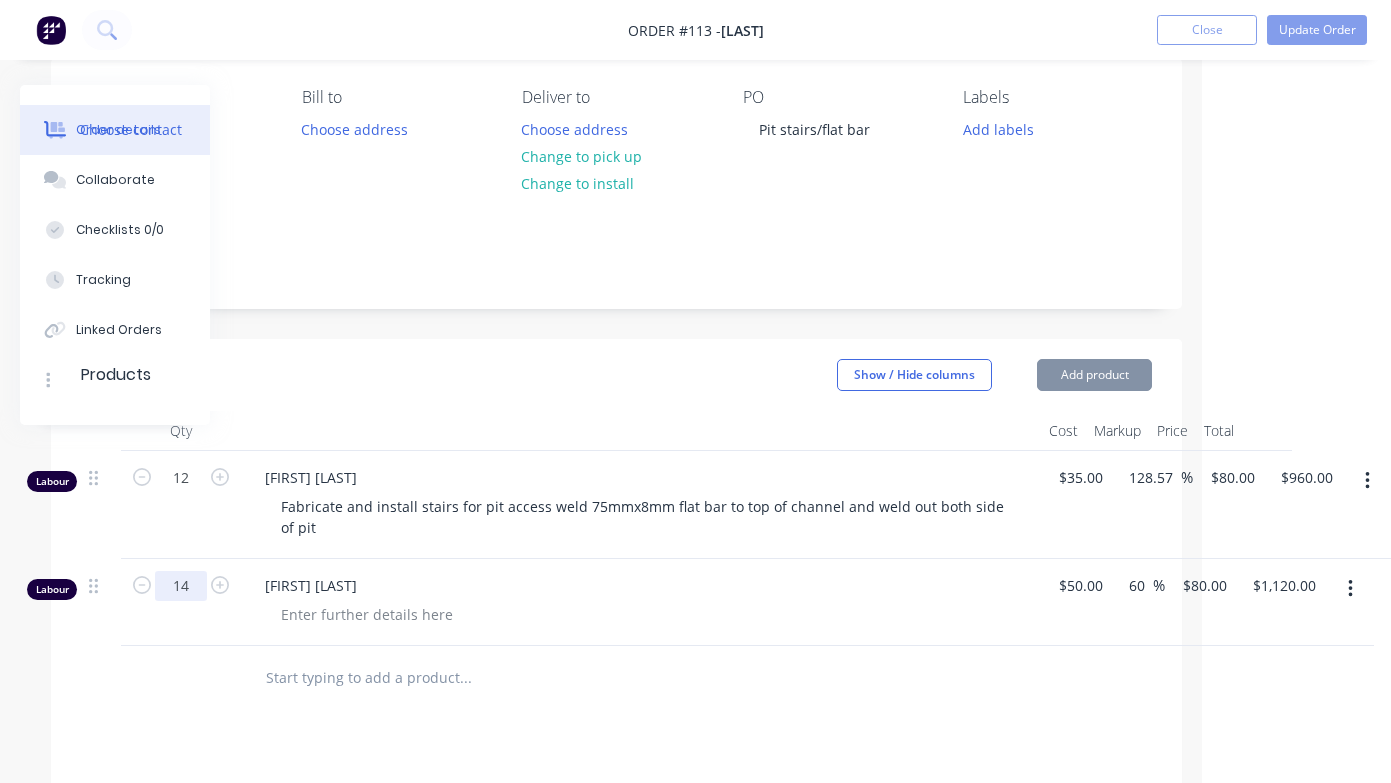 click on "14" at bounding box center [181, 478] 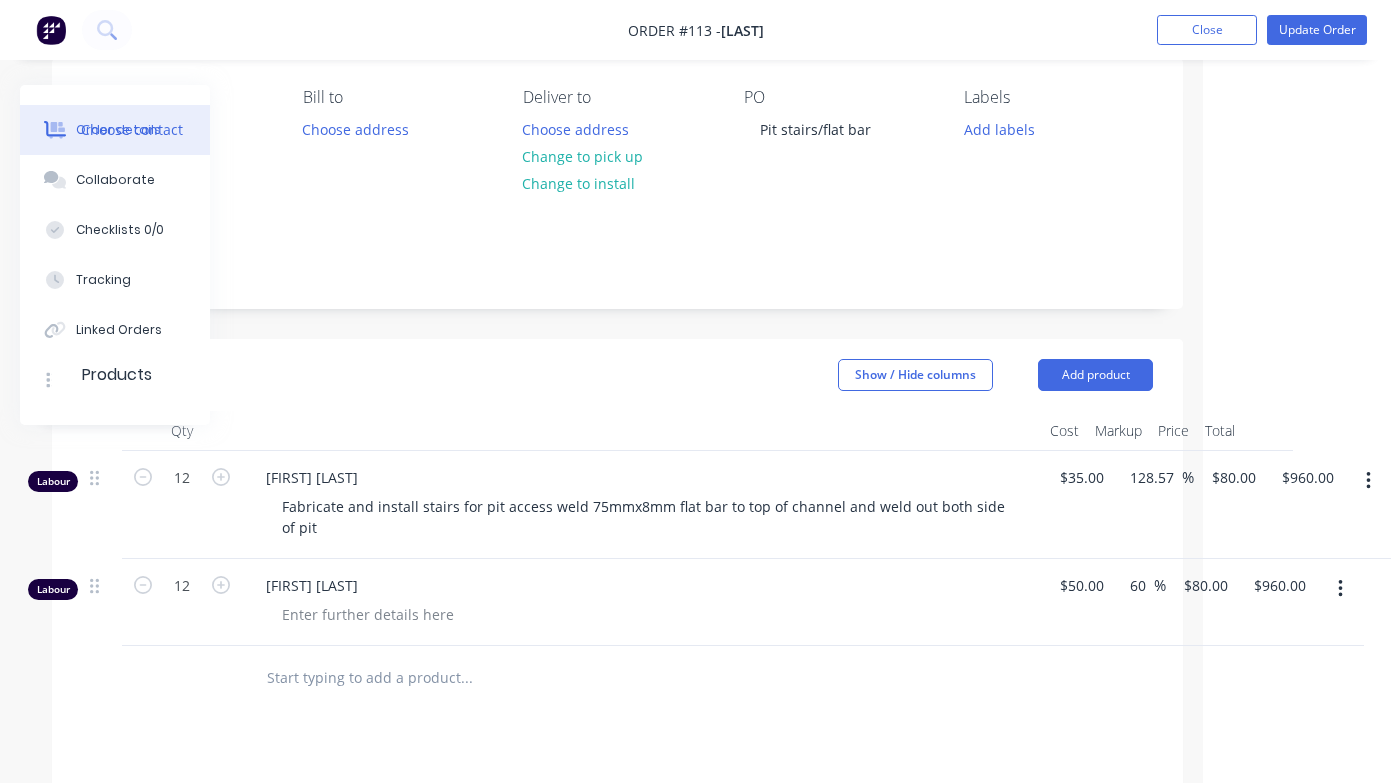 click at bounding box center (466, 678) 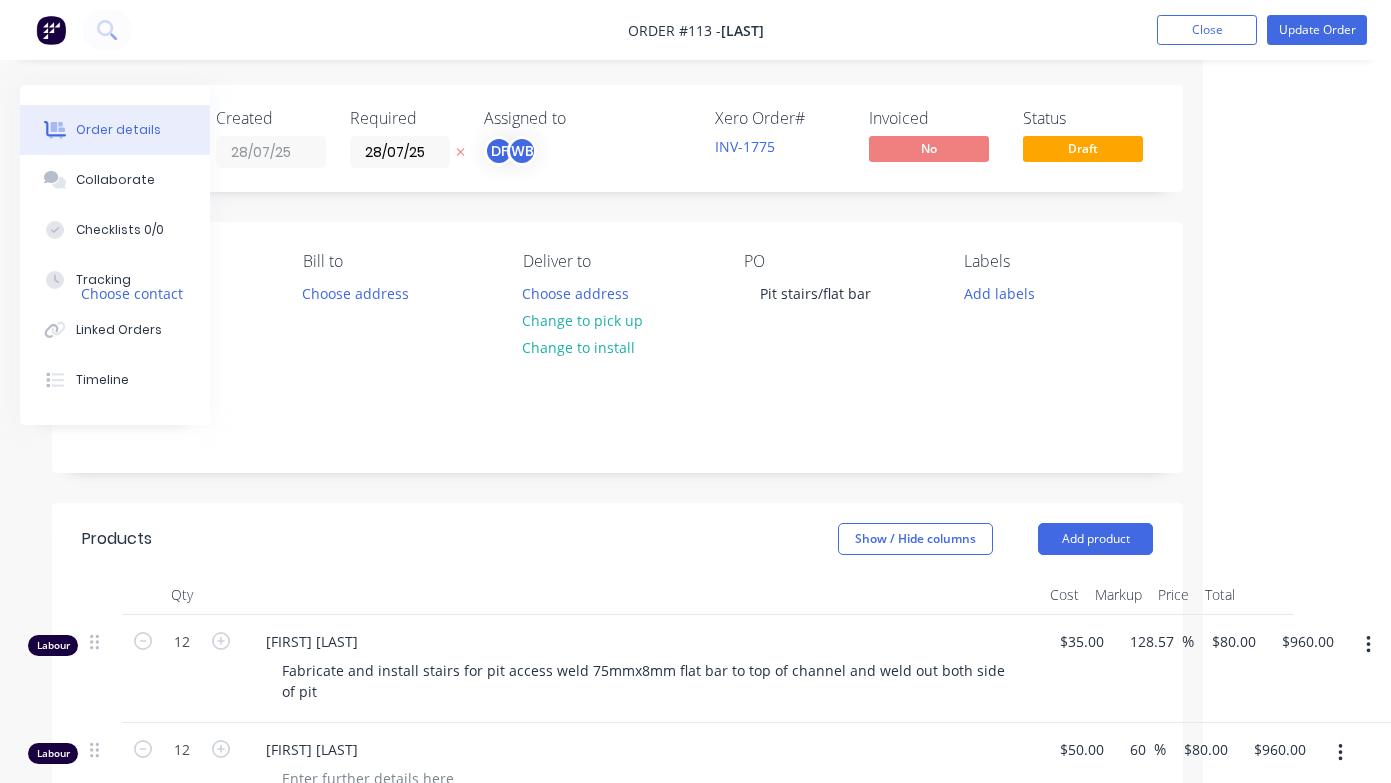 scroll, scrollTop: 0, scrollLeft: 188, axis: horizontal 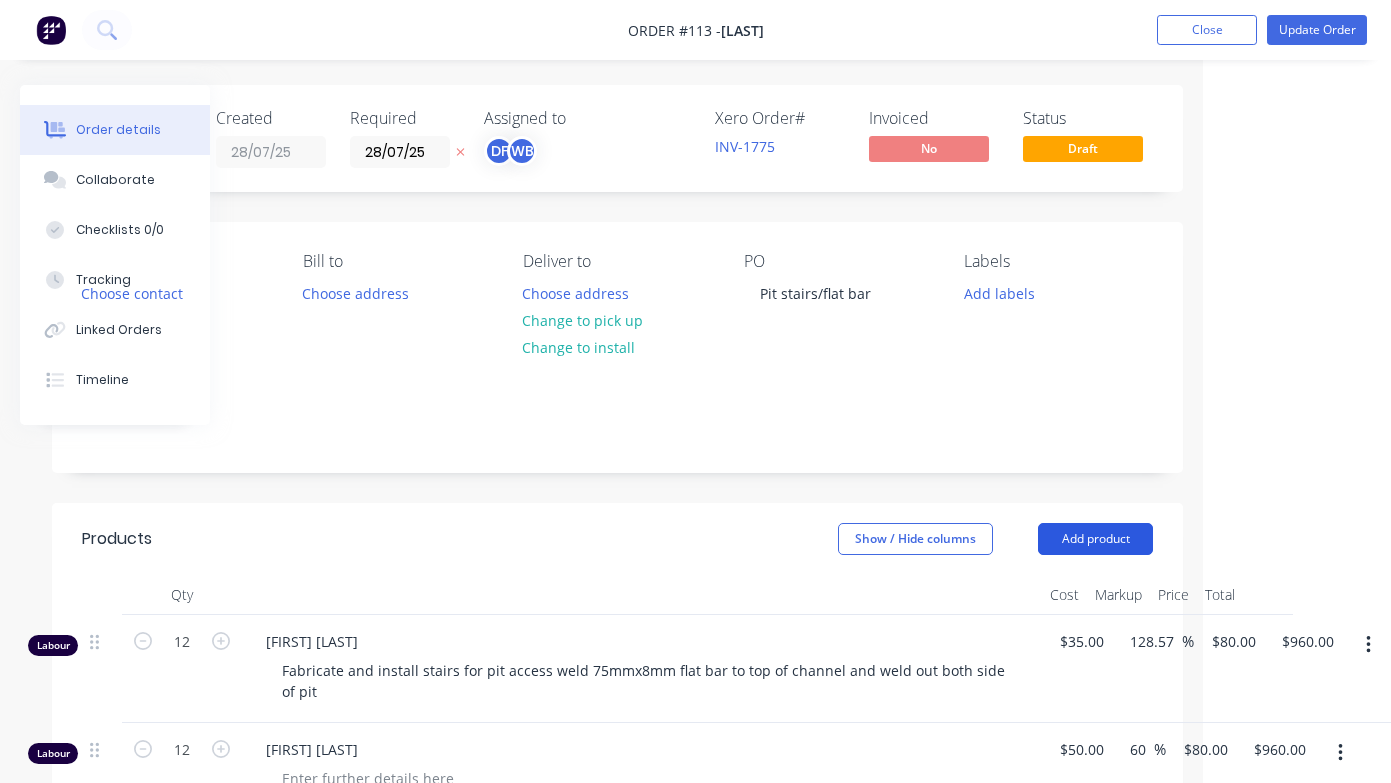 click on "Add product" at bounding box center (1095, 539) 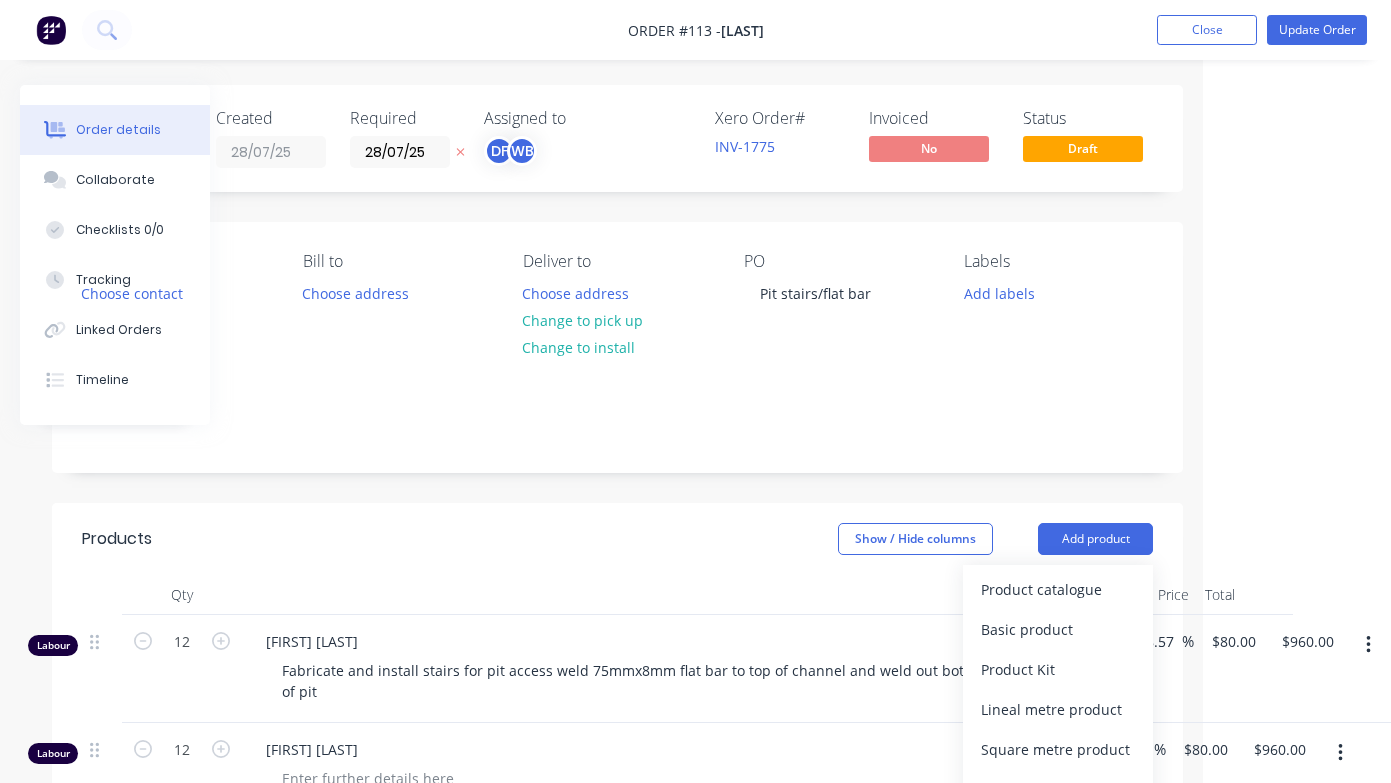 click on "Show / Hide columns Add product     Product catalogue   Basic product   Product Kit   Lineal metre product   Square metre product   Labour   Notes (Internal)   Notes (External)   Import products" at bounding box center (731, 539) 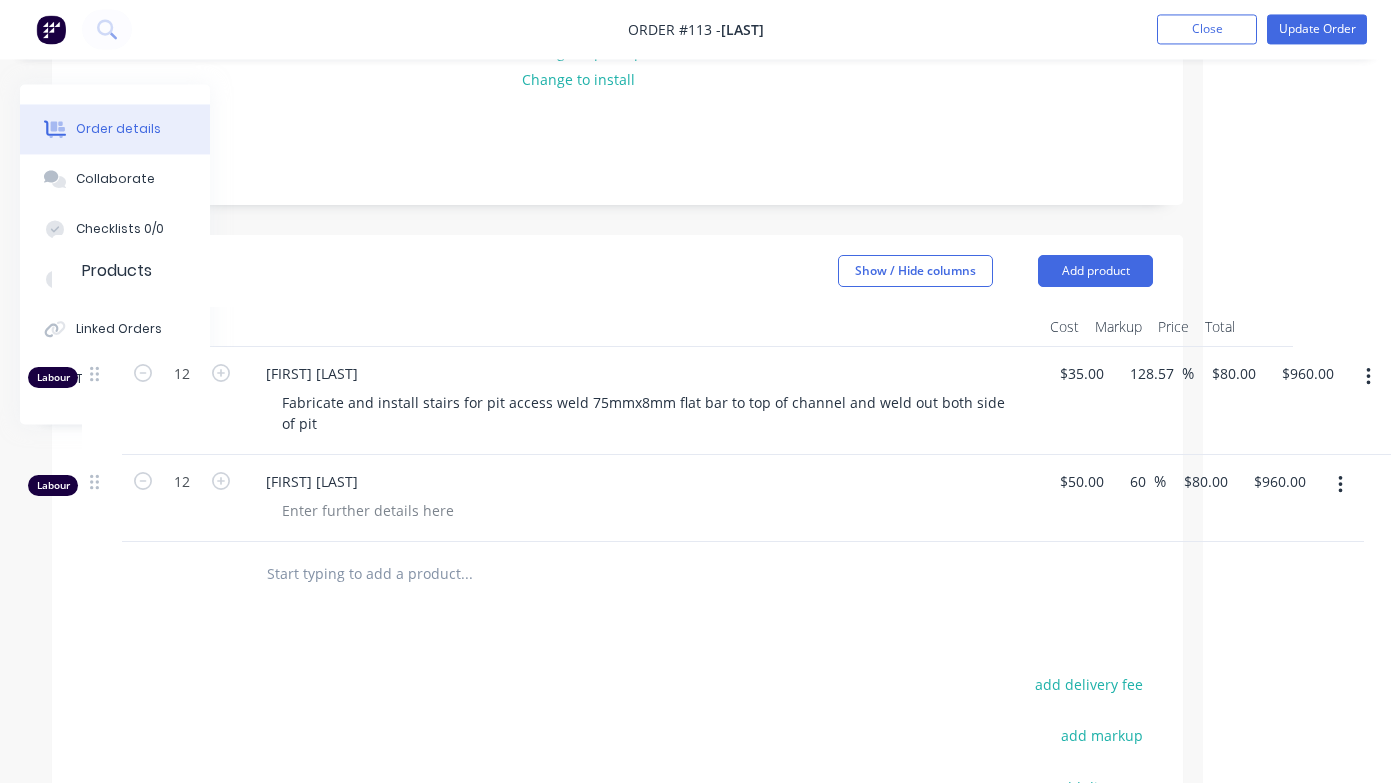 scroll, scrollTop: 267, scrollLeft: 188, axis: both 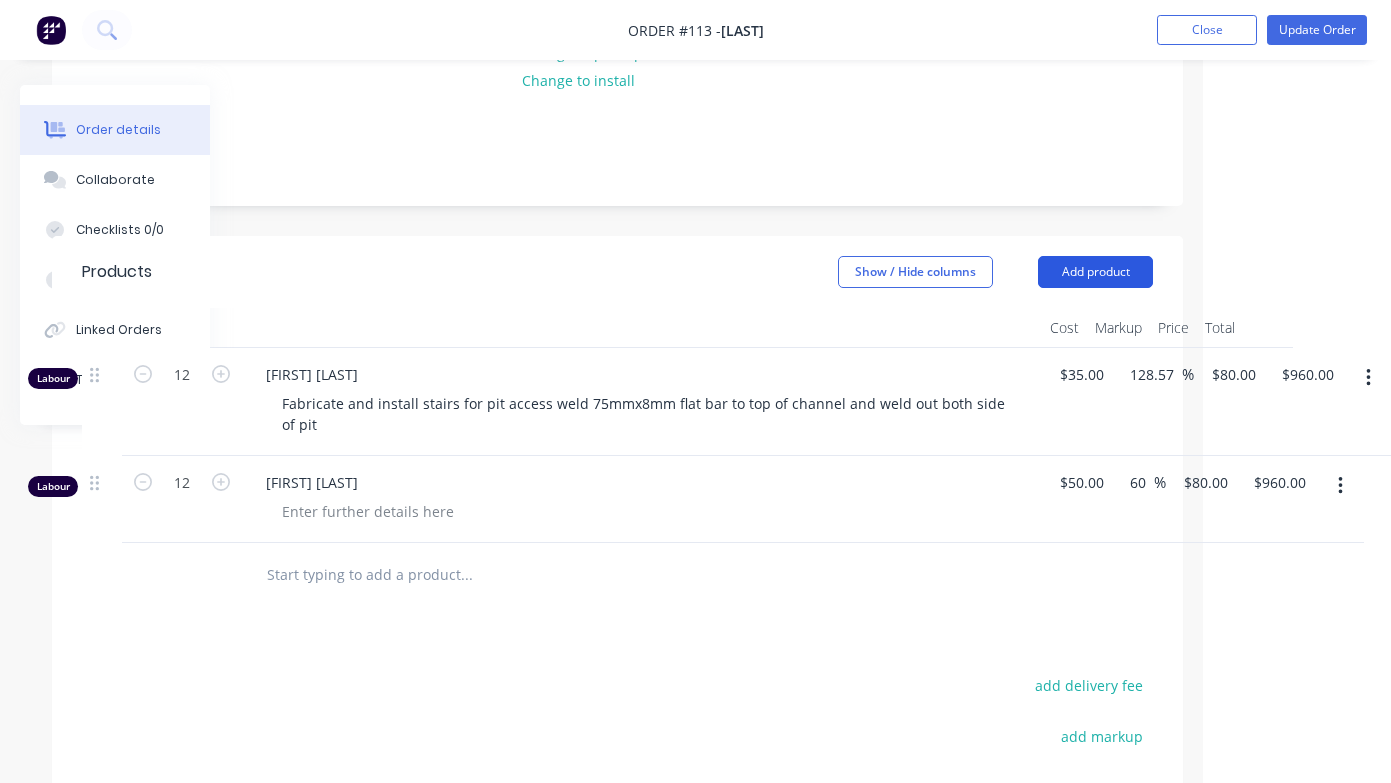 click on "Add product" at bounding box center [1095, 272] 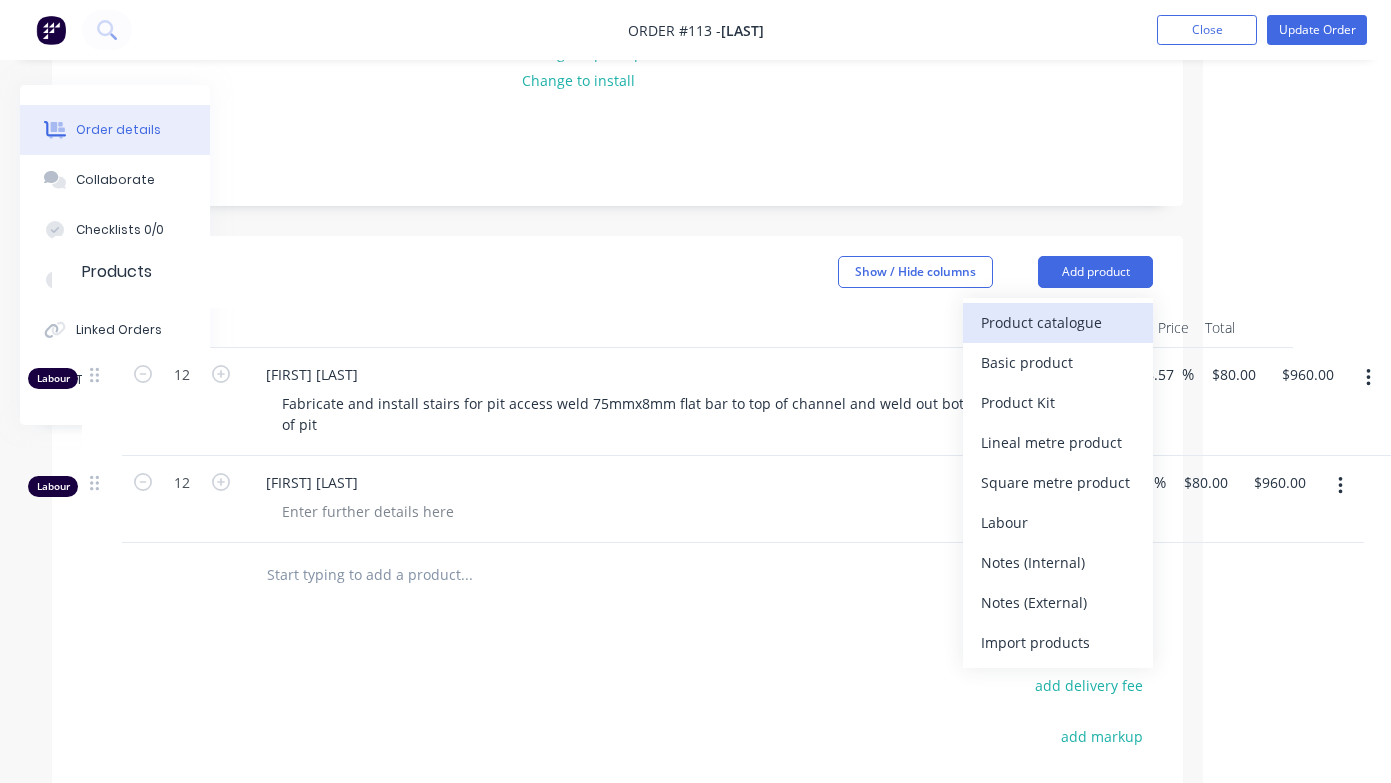 click on "Product catalogue" at bounding box center [1058, 322] 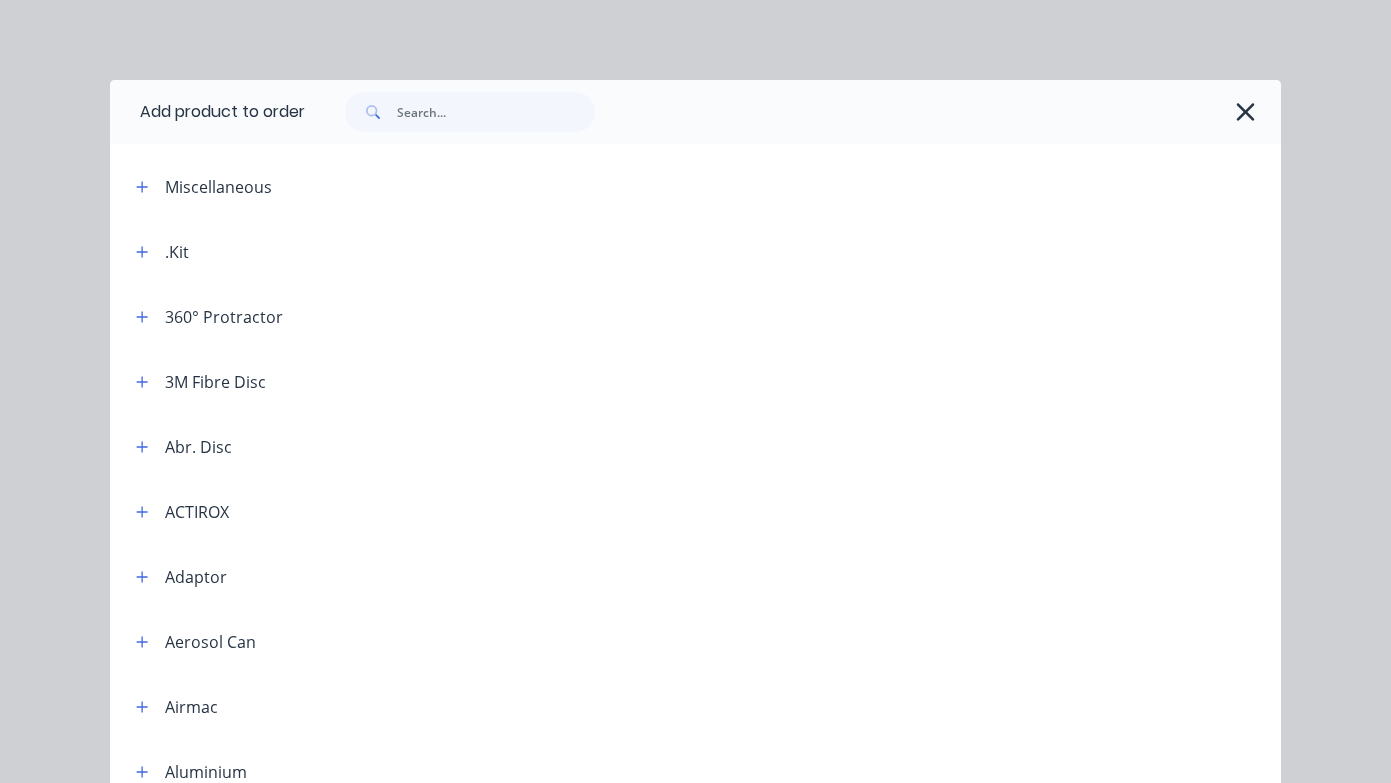 scroll, scrollTop: -1, scrollLeft: 0, axis: vertical 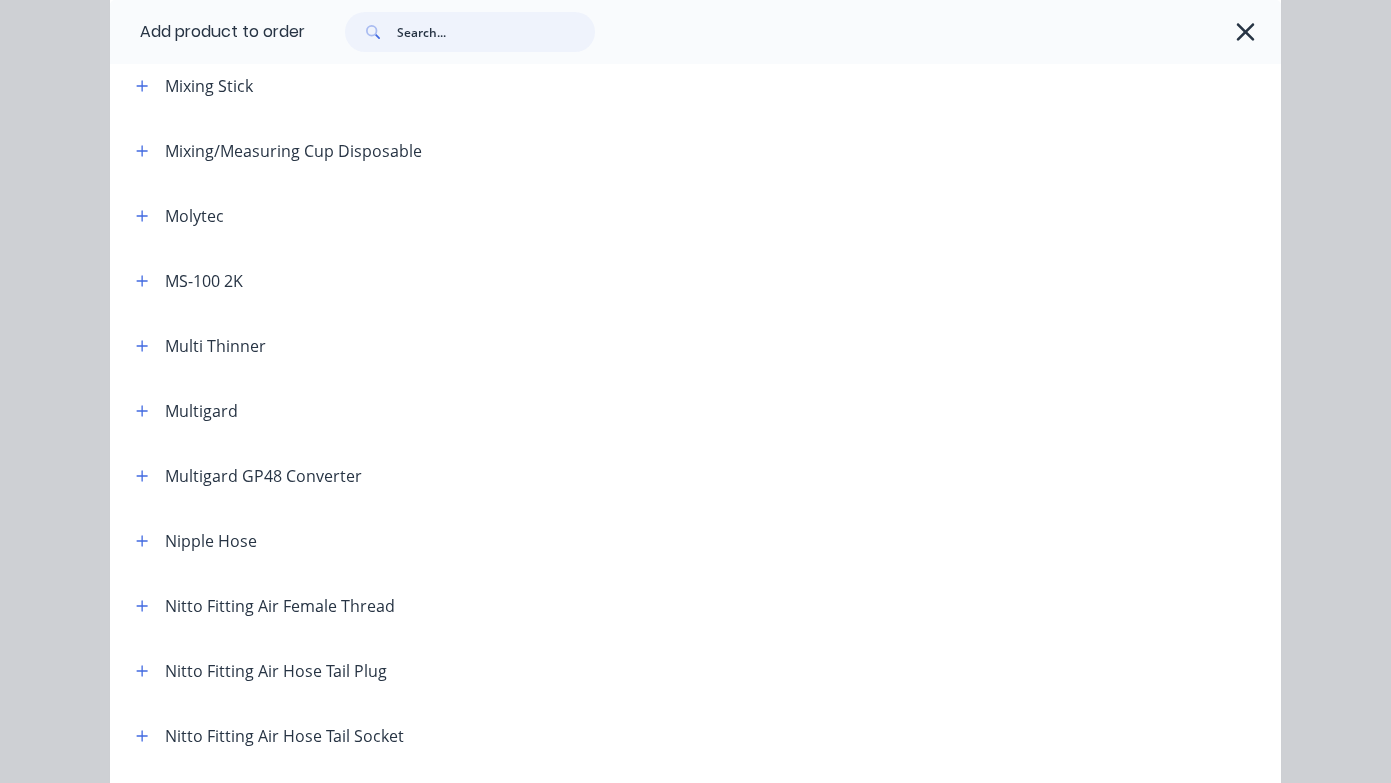 click at bounding box center (496, 32) 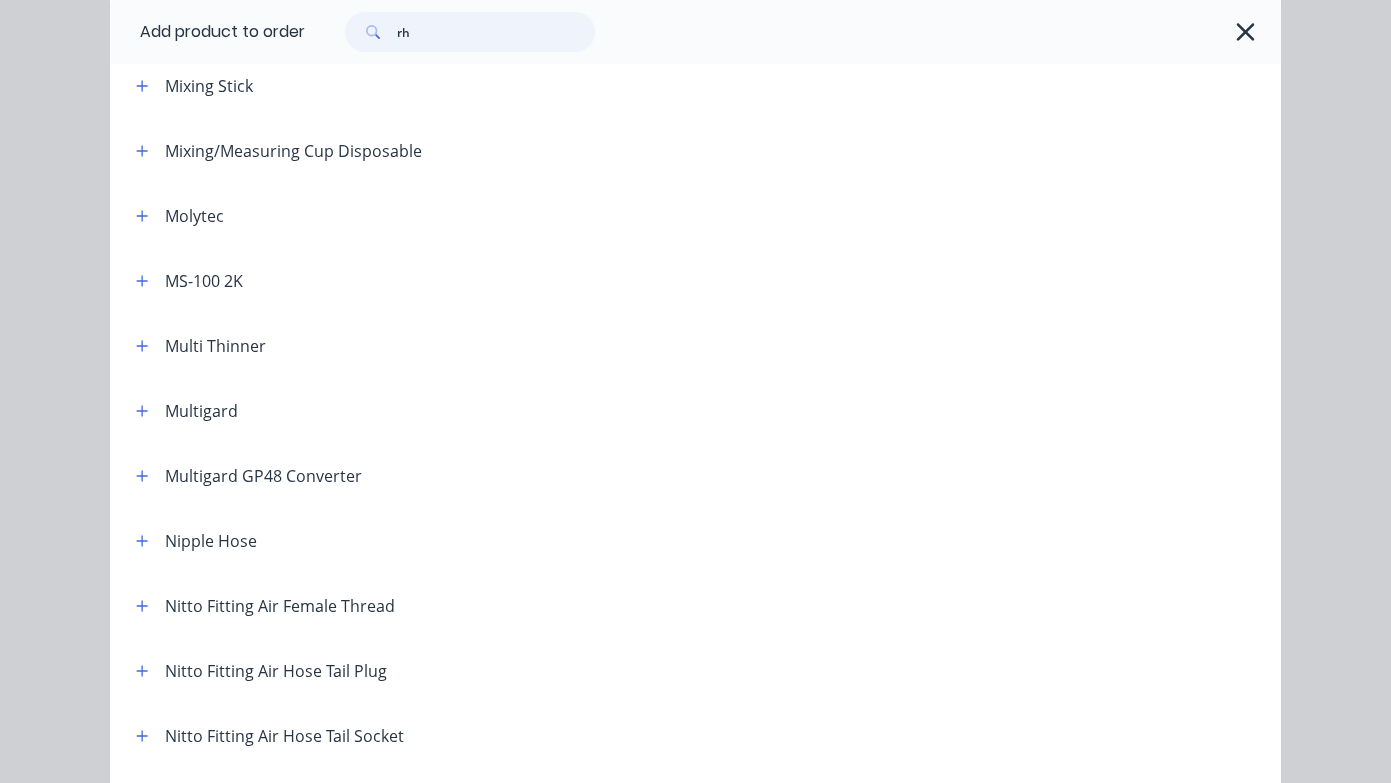 scroll, scrollTop: 0, scrollLeft: 0, axis: both 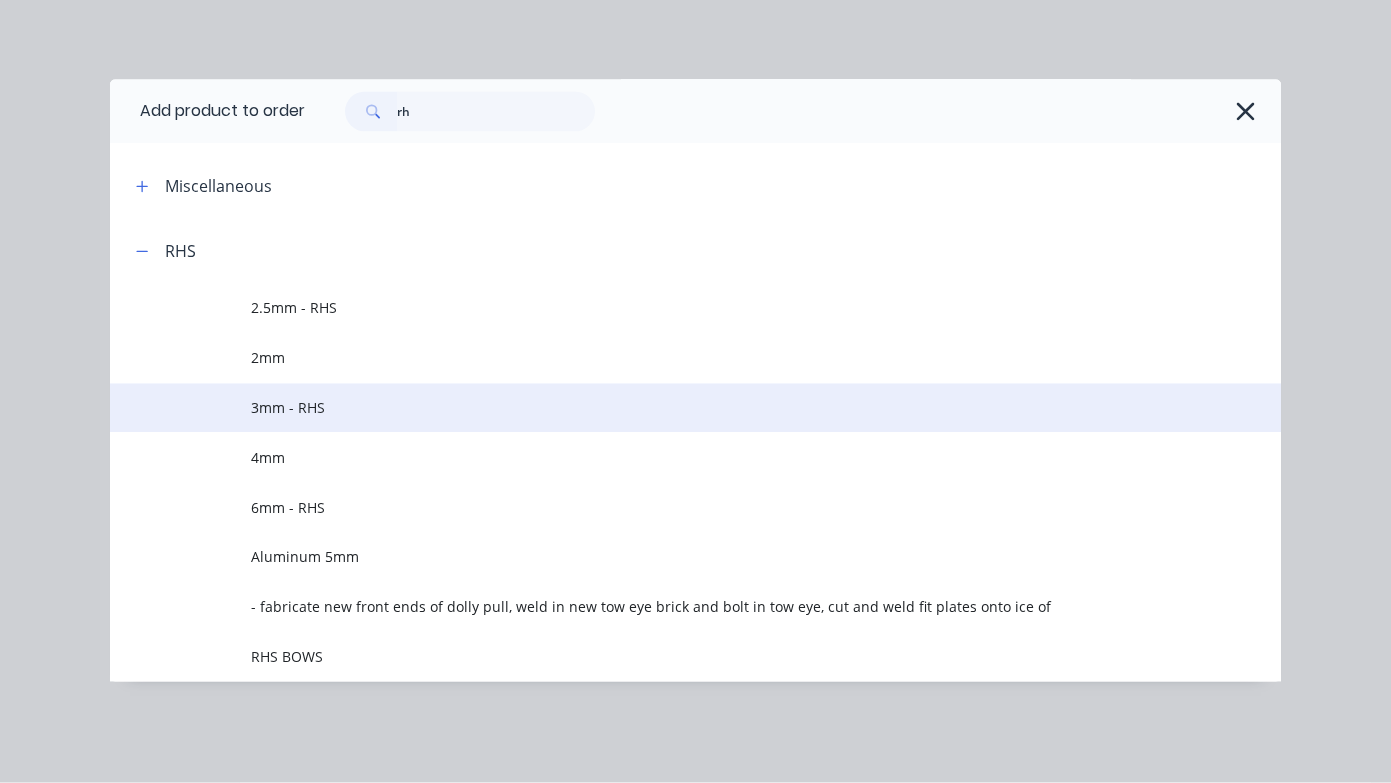 click on "3mm - RHS" at bounding box center [663, 408] 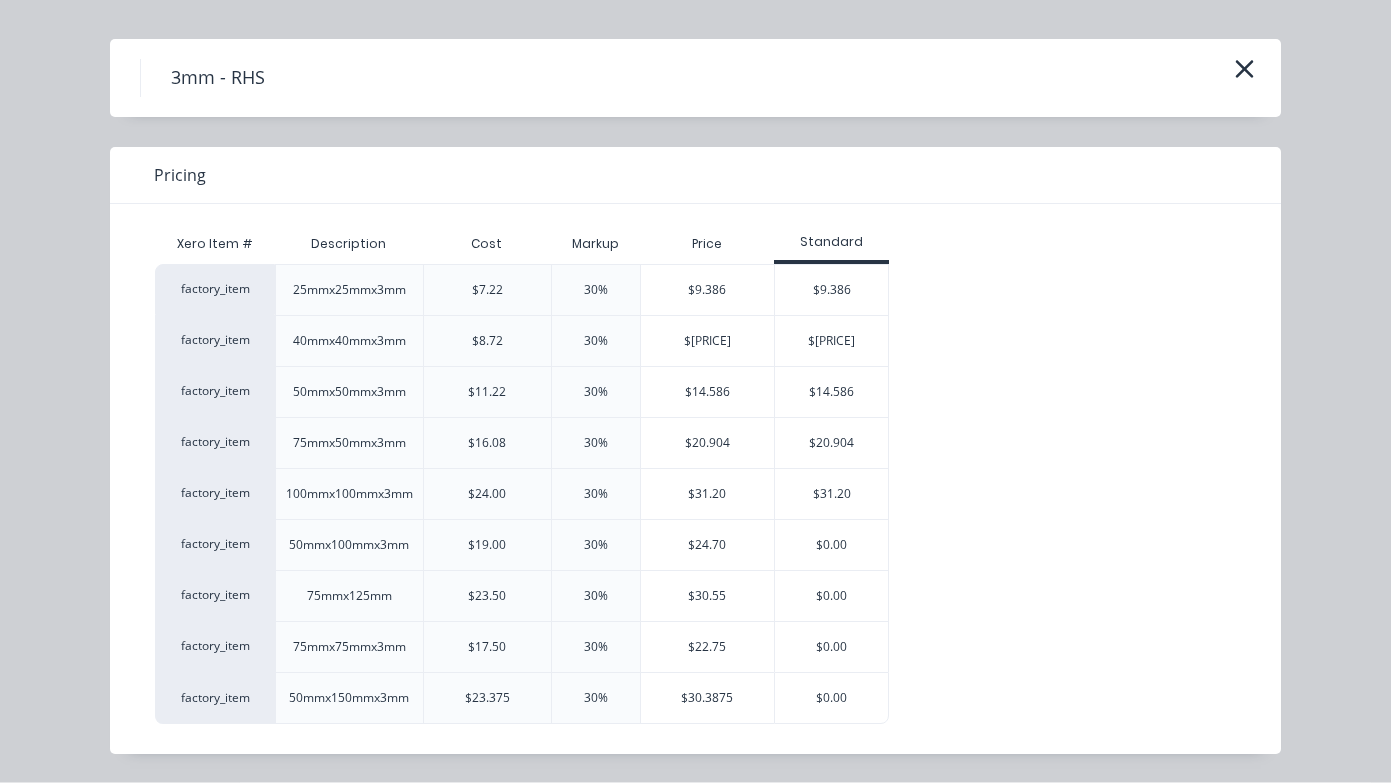 scroll, scrollTop: 40, scrollLeft: 0, axis: vertical 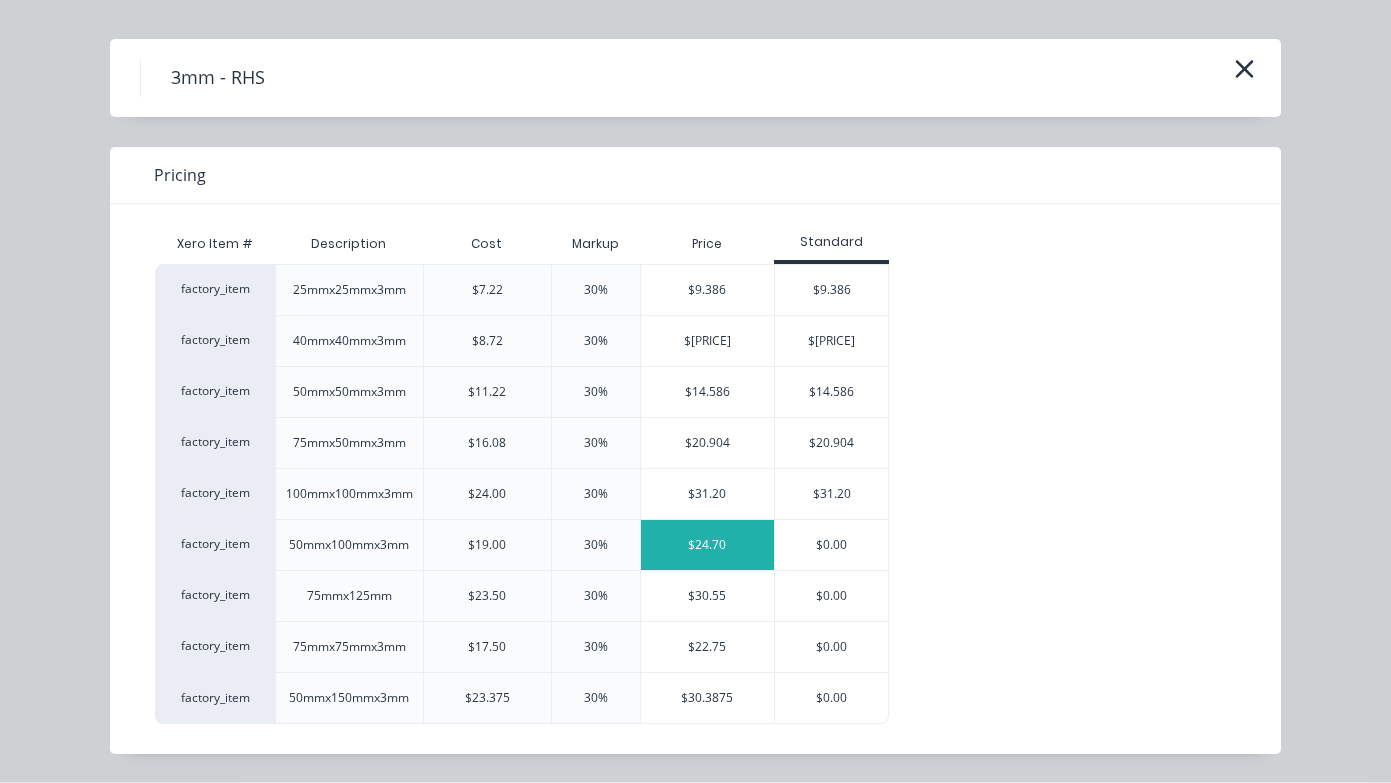 click on "$24.70" at bounding box center (708, 546) 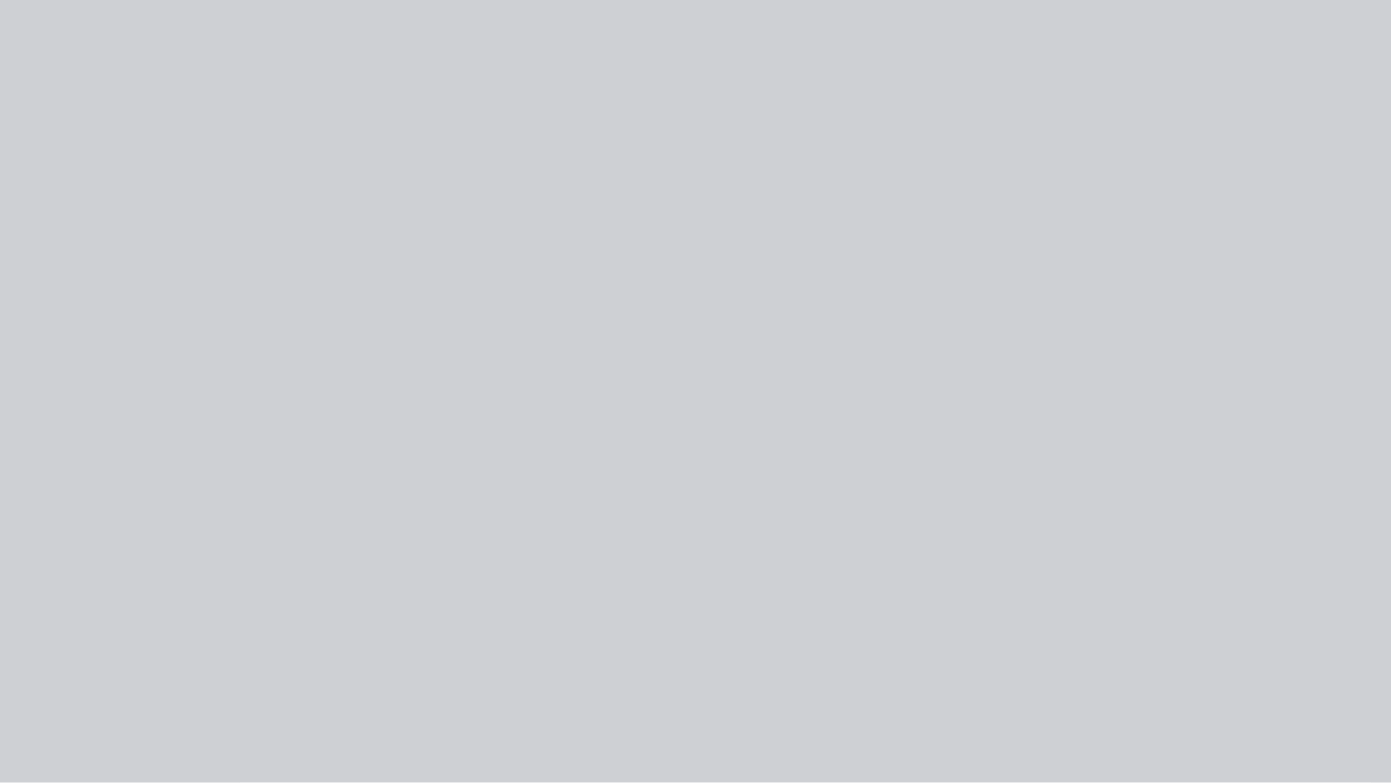 scroll, scrollTop: 0, scrollLeft: 0, axis: both 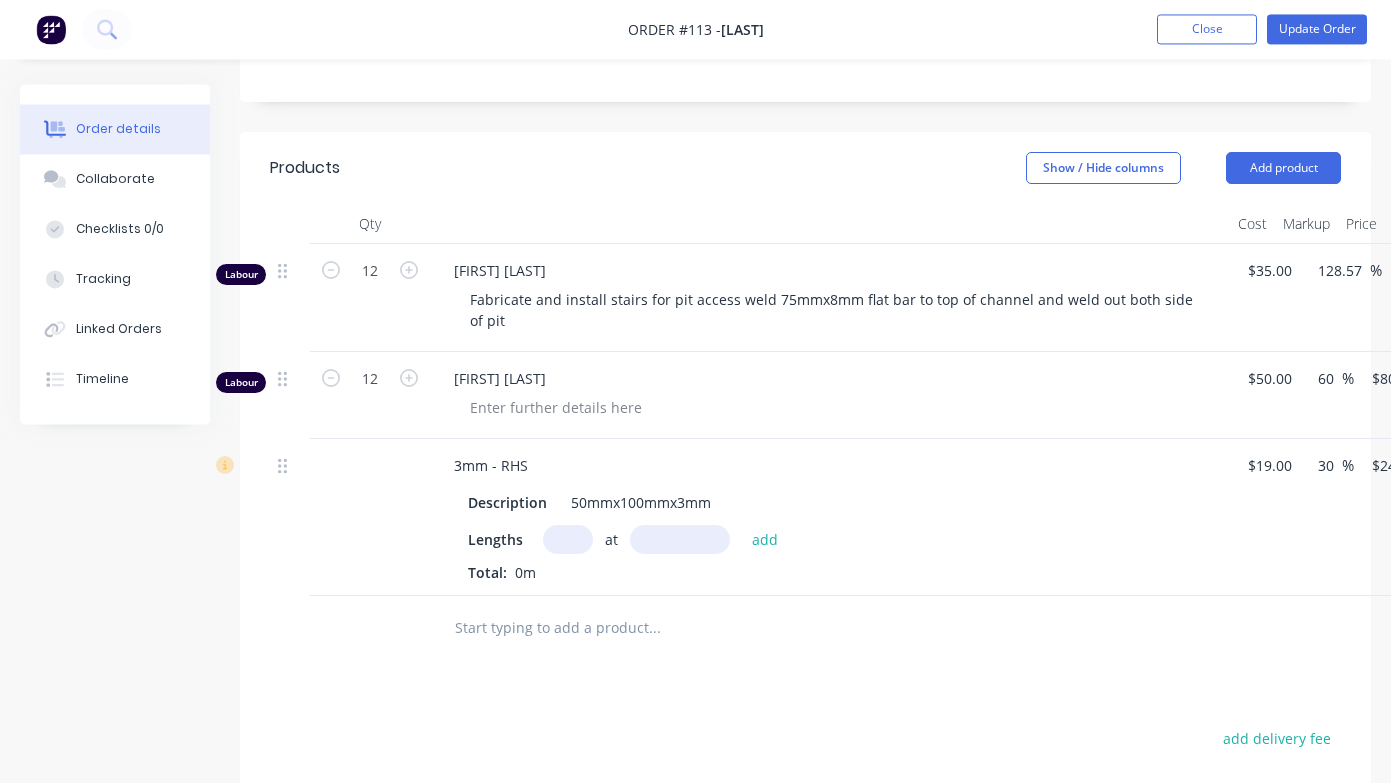 click at bounding box center (568, 540) 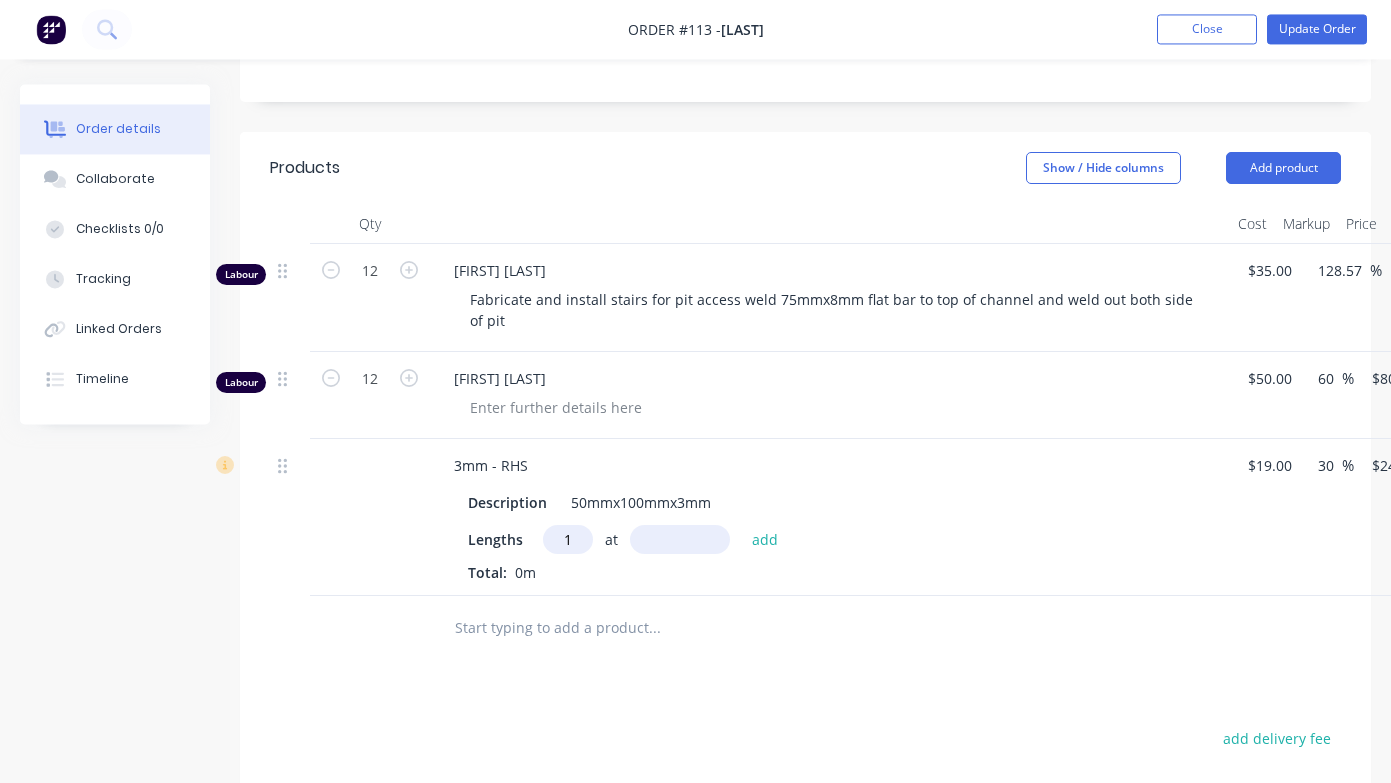 click on "Total: 0m" at bounding box center (830, 573) 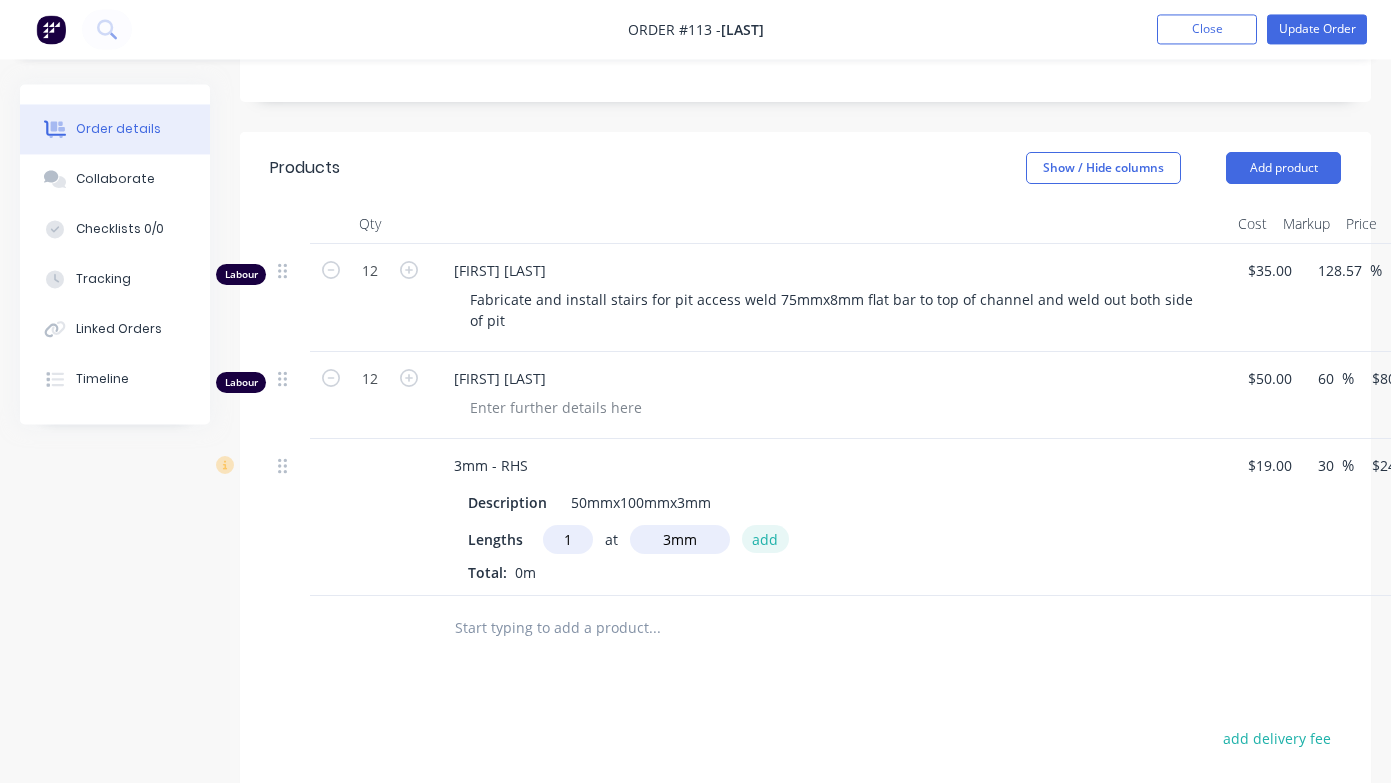 click on "add" at bounding box center (765, 539) 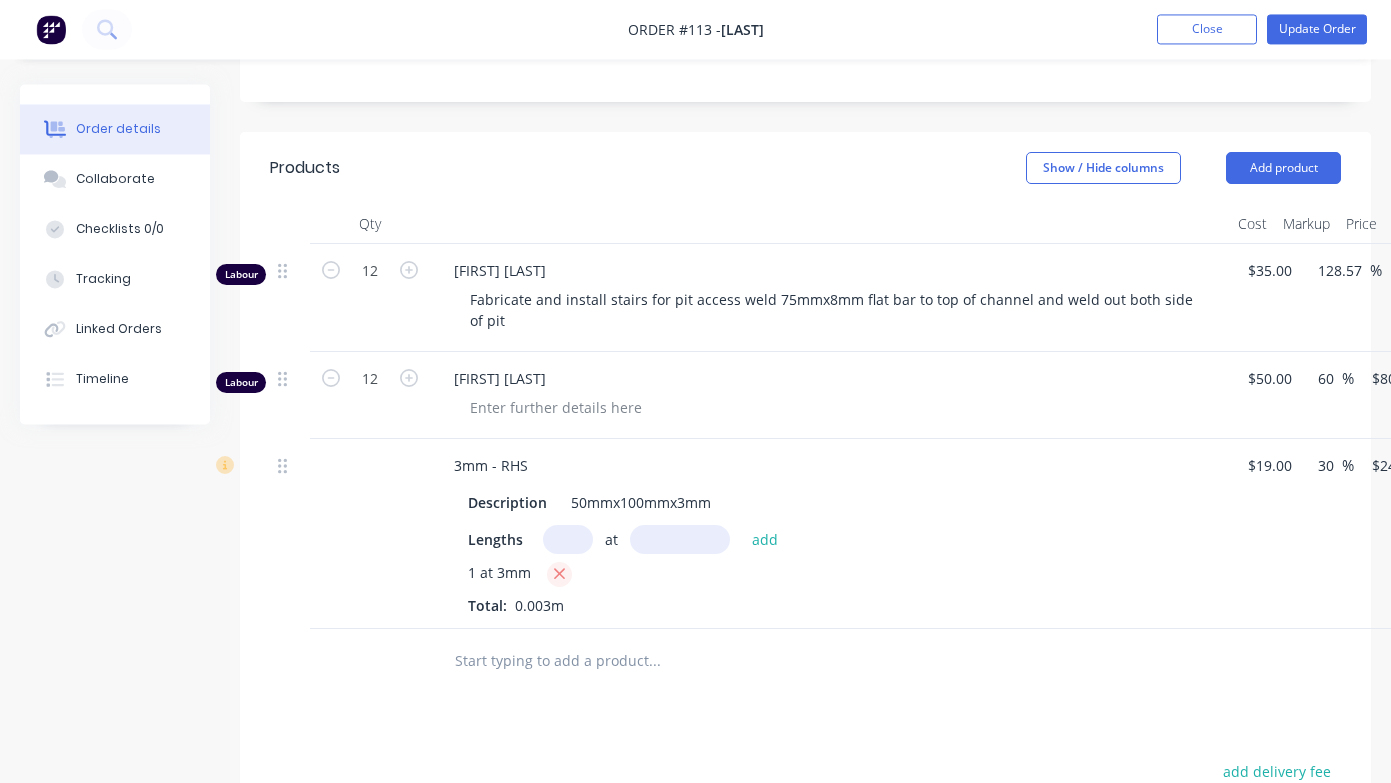 click at bounding box center (559, 575) 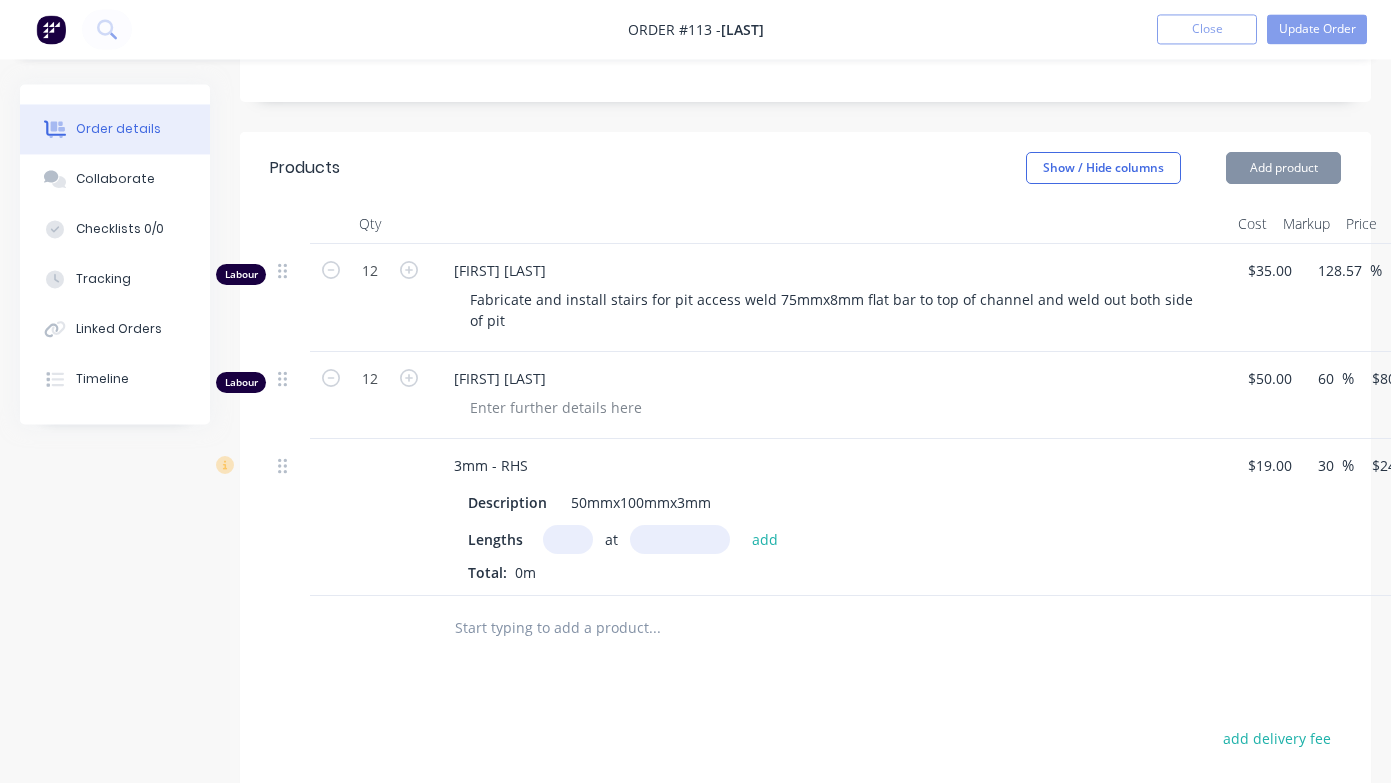 click at bounding box center [568, 540] 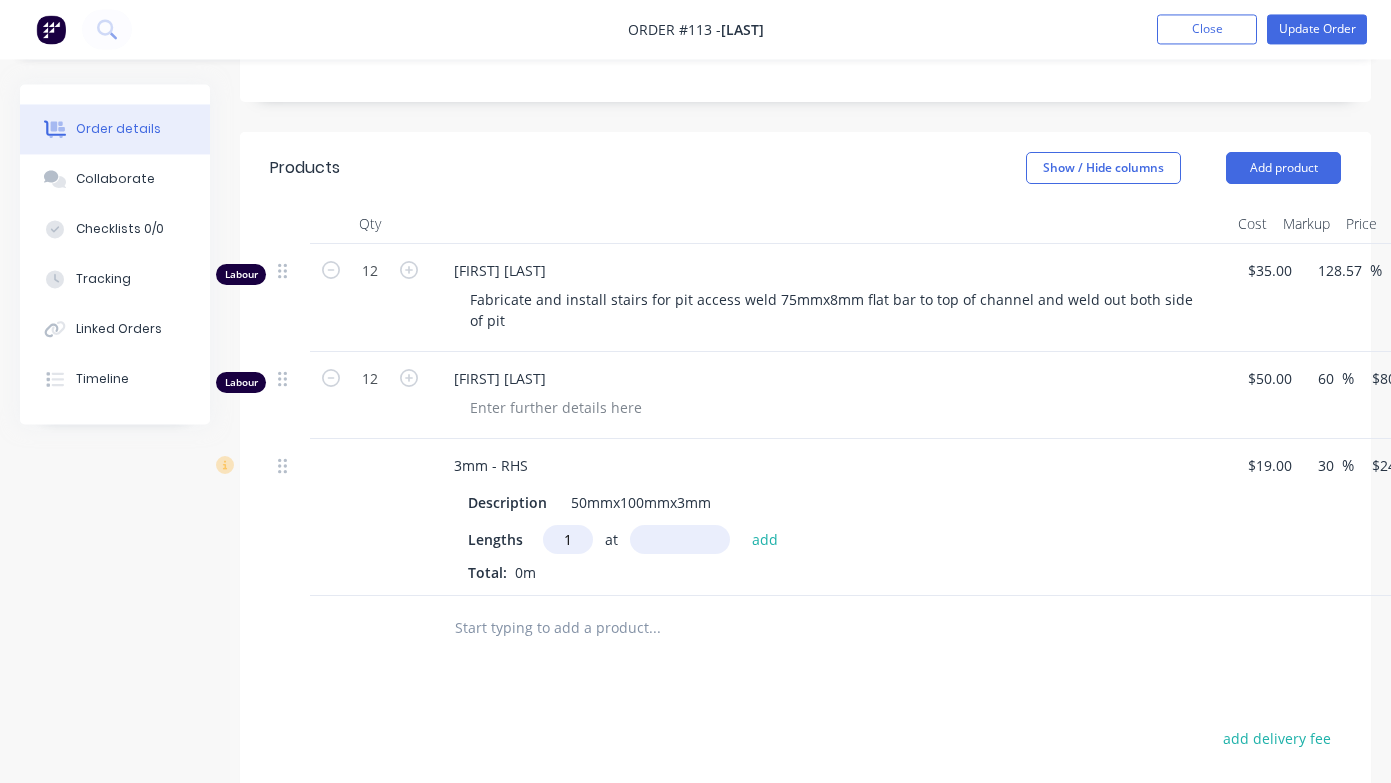 click at bounding box center (680, 540) 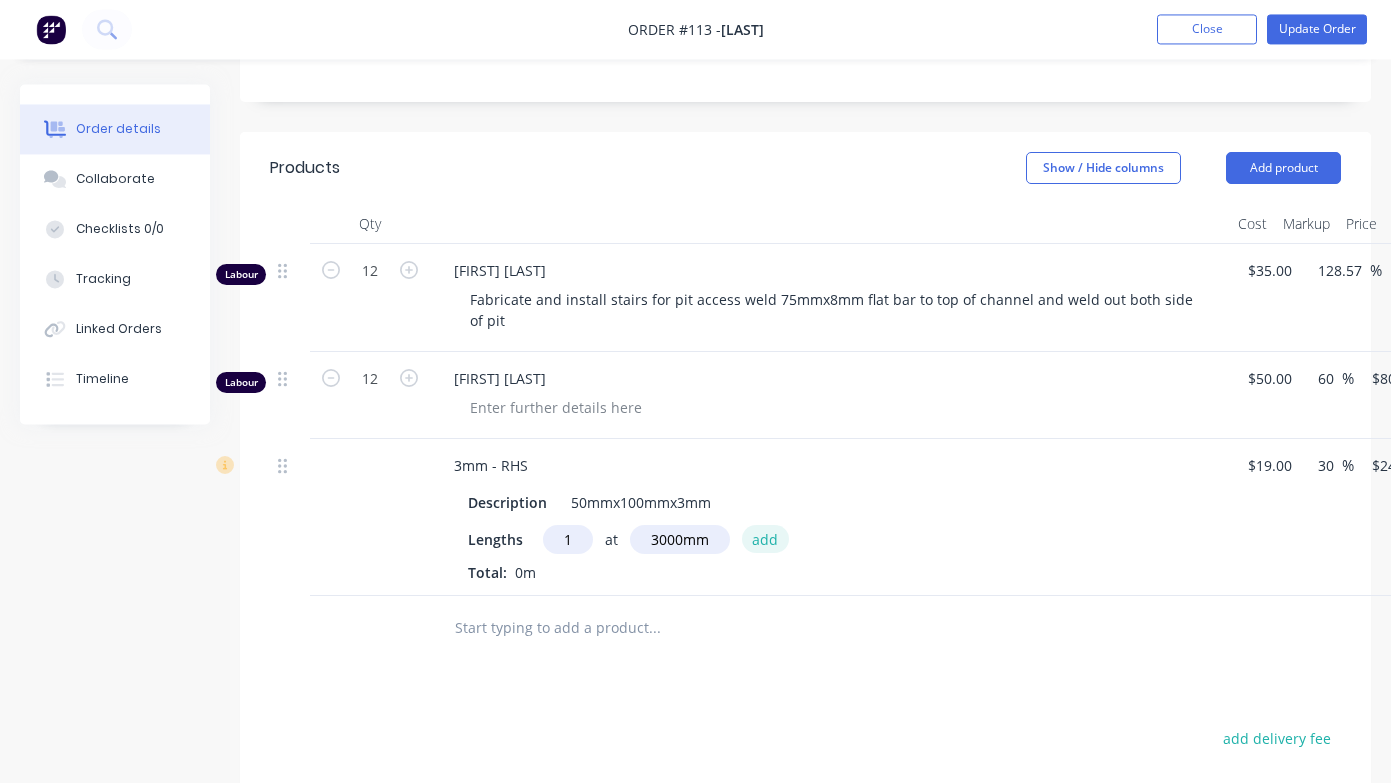 click on "add" at bounding box center (765, 539) 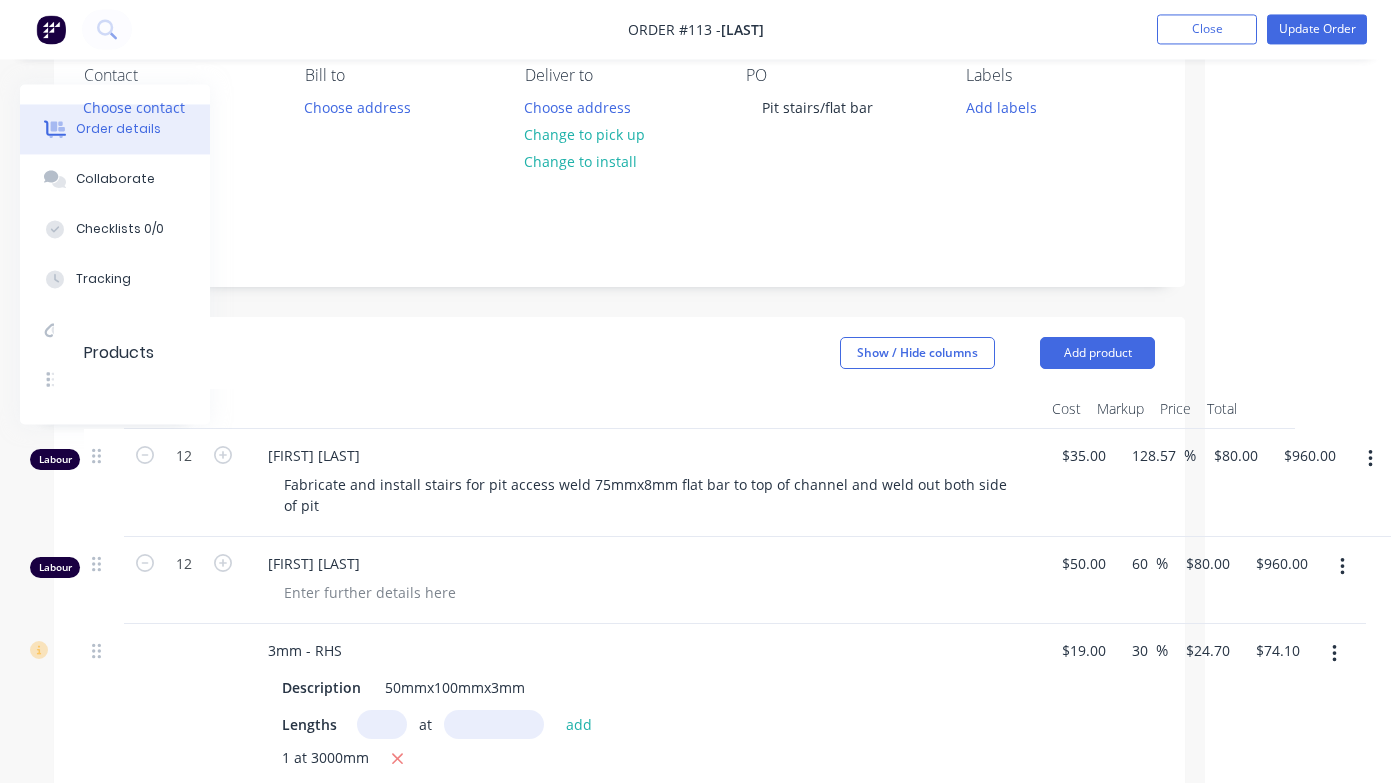 scroll, scrollTop: 195, scrollLeft: 186, axis: both 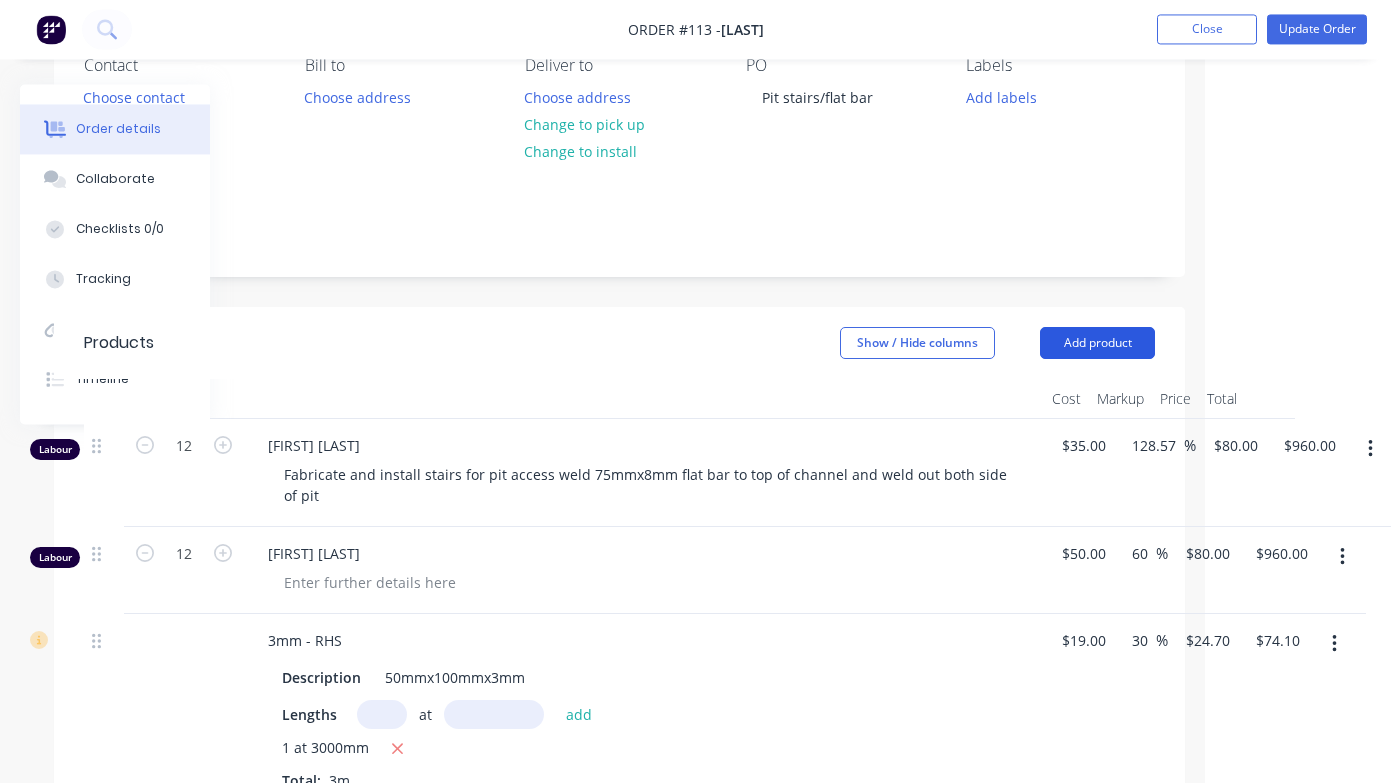 click on "Add product" at bounding box center (1097, 344) 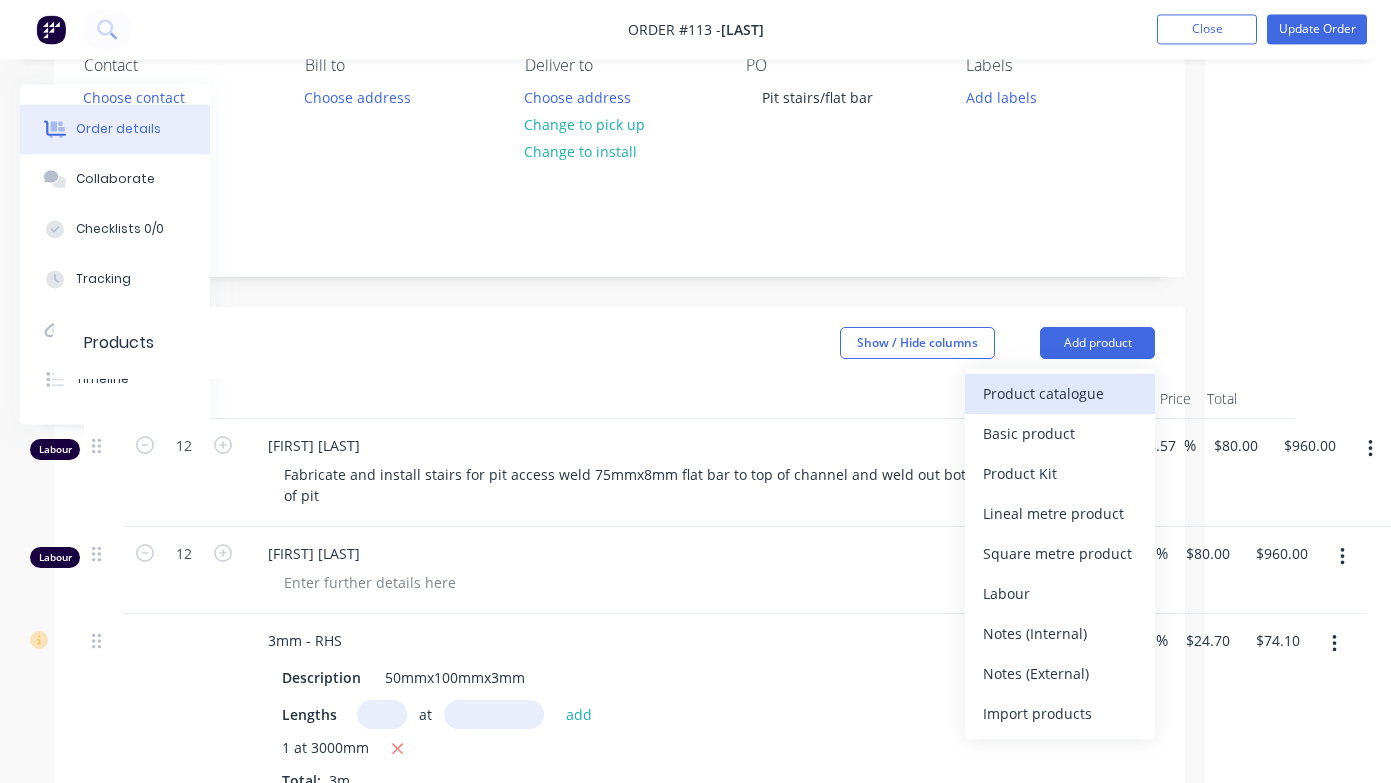 click on "Product catalogue" at bounding box center [1060, 394] 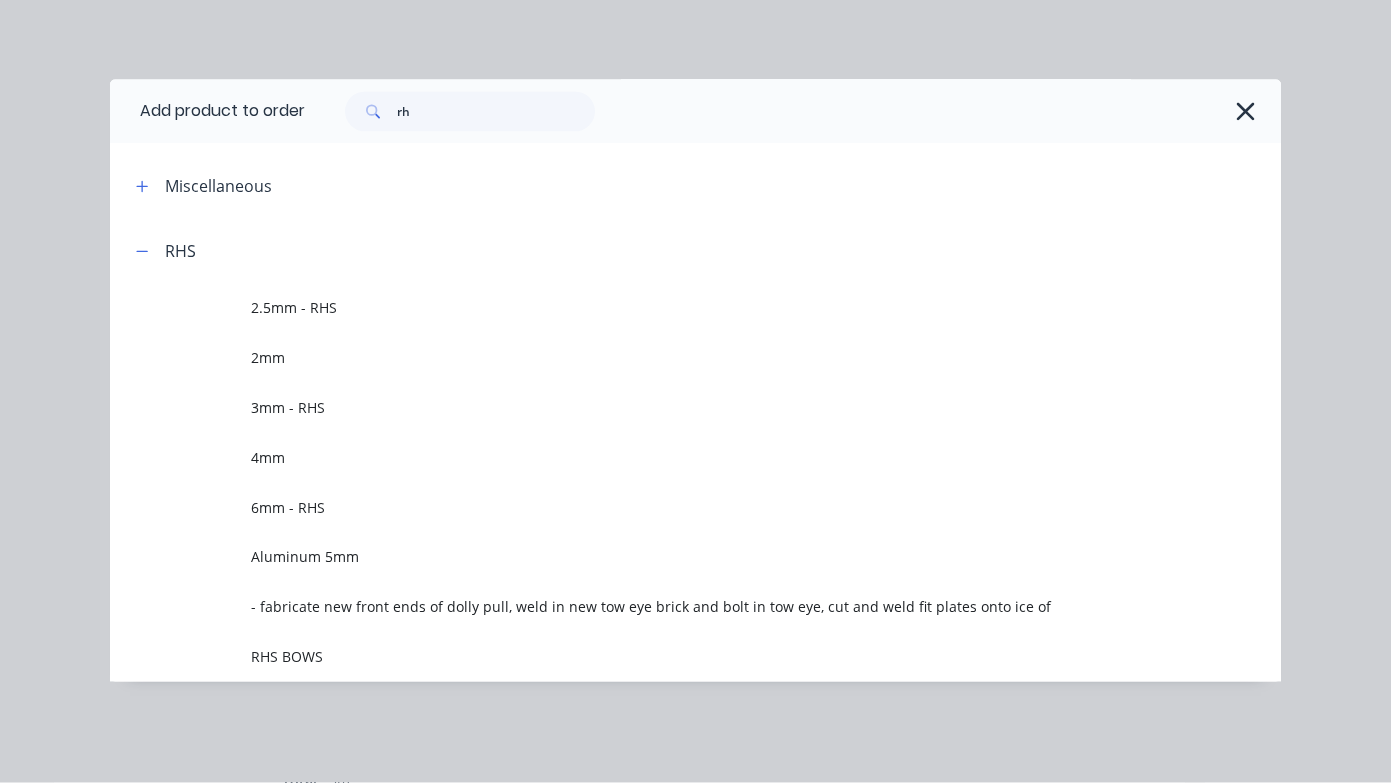 scroll, scrollTop: 194, scrollLeft: 186, axis: both 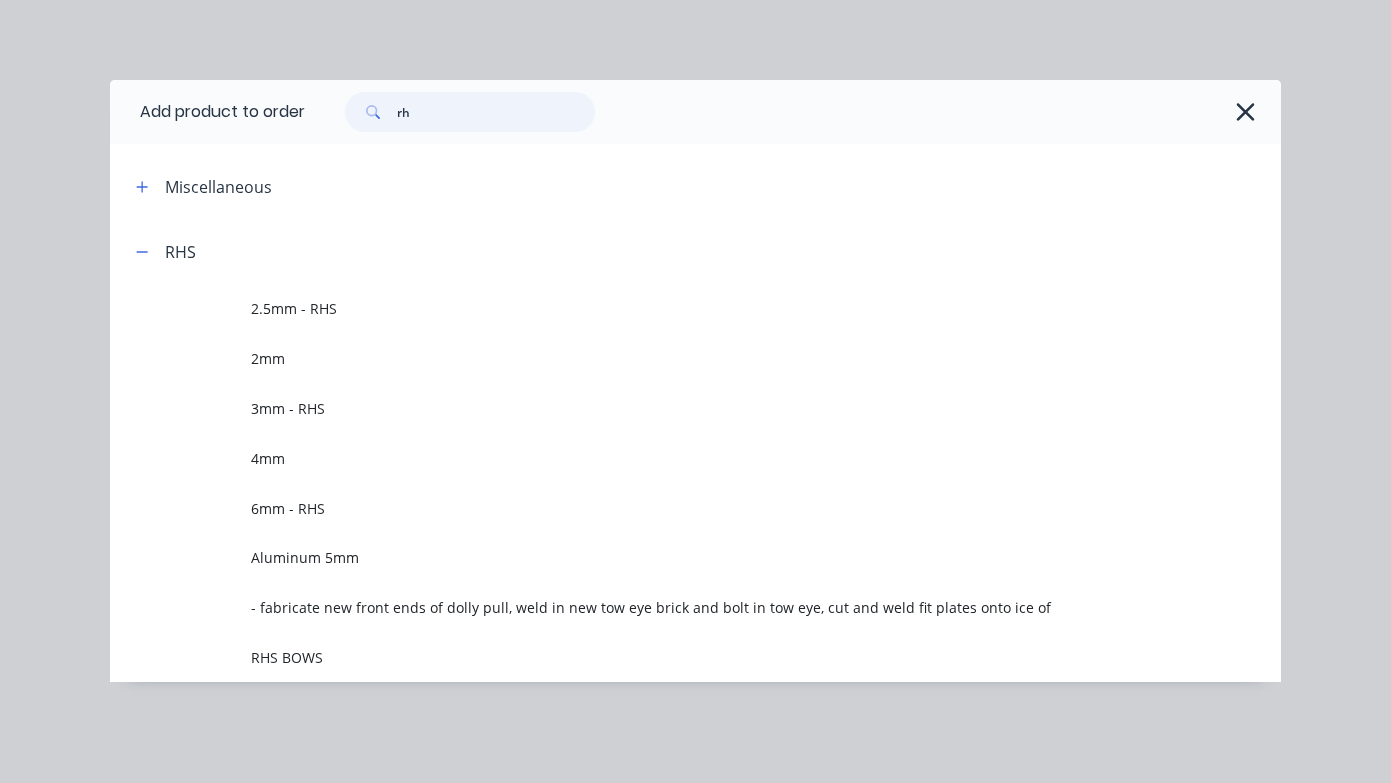 drag, startPoint x: 457, startPoint y: 120, endPoint x: 382, endPoint y: 145, distance: 79.05694 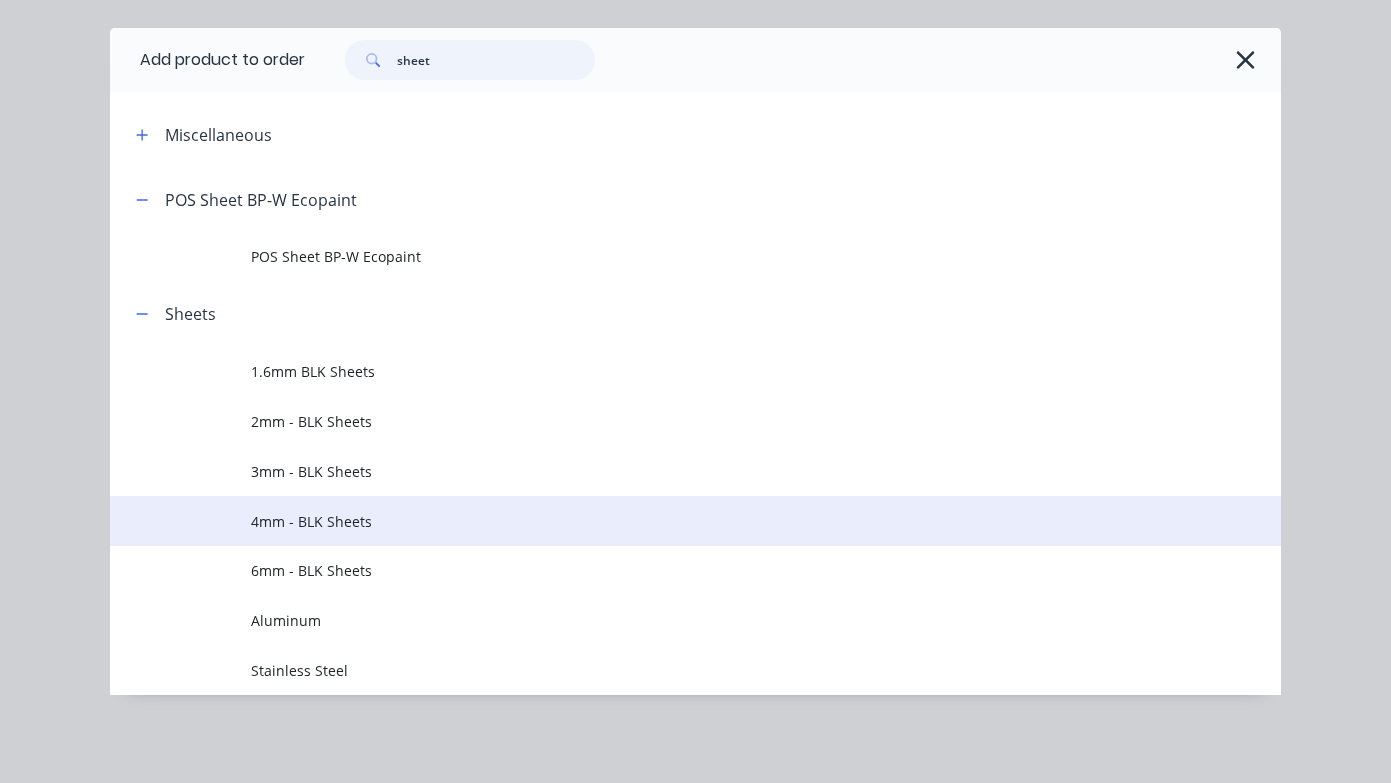 scroll, scrollTop: 53, scrollLeft: 0, axis: vertical 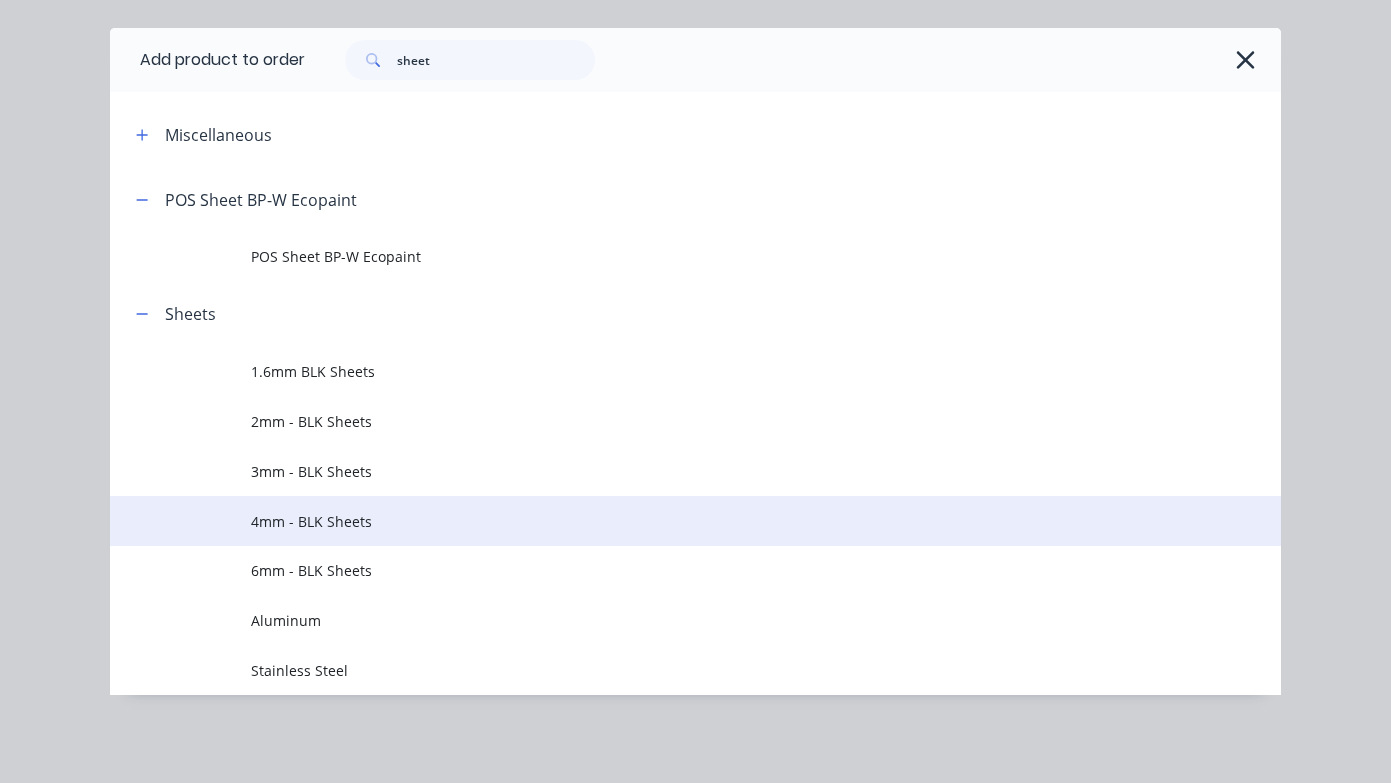 click on "4mm - BLK Sheets" at bounding box center [663, 521] 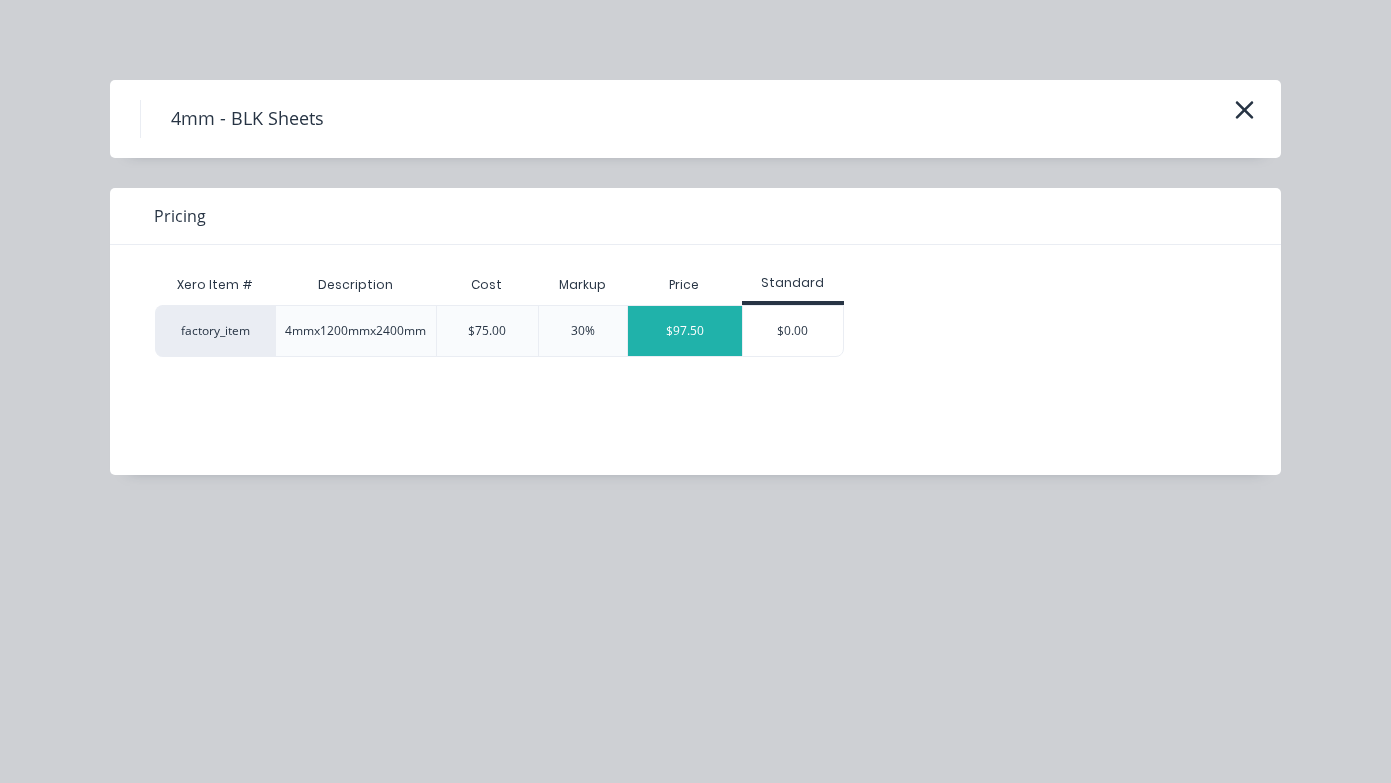 click on "$97.50" at bounding box center (685, 331) 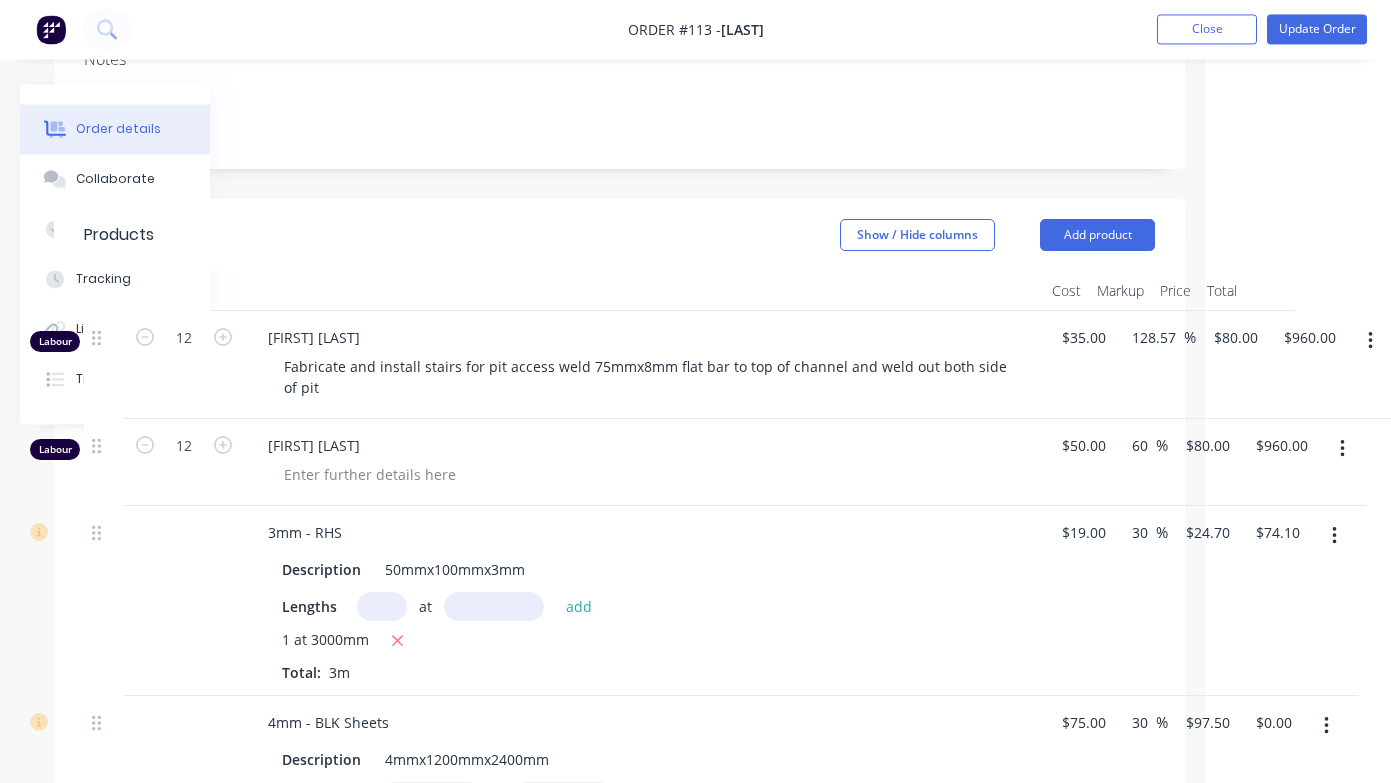 scroll, scrollTop: 305, scrollLeft: 186, axis: both 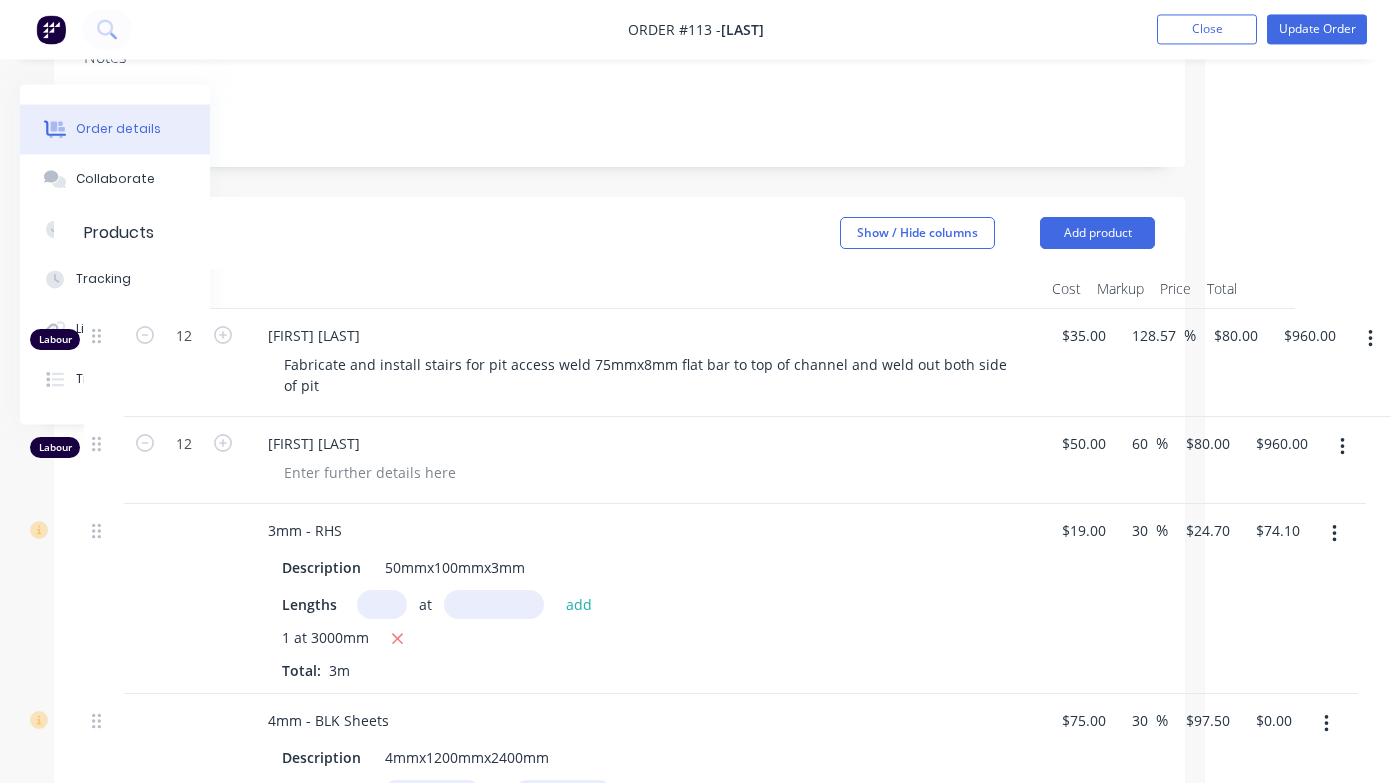 click at bounding box center [382, 605] 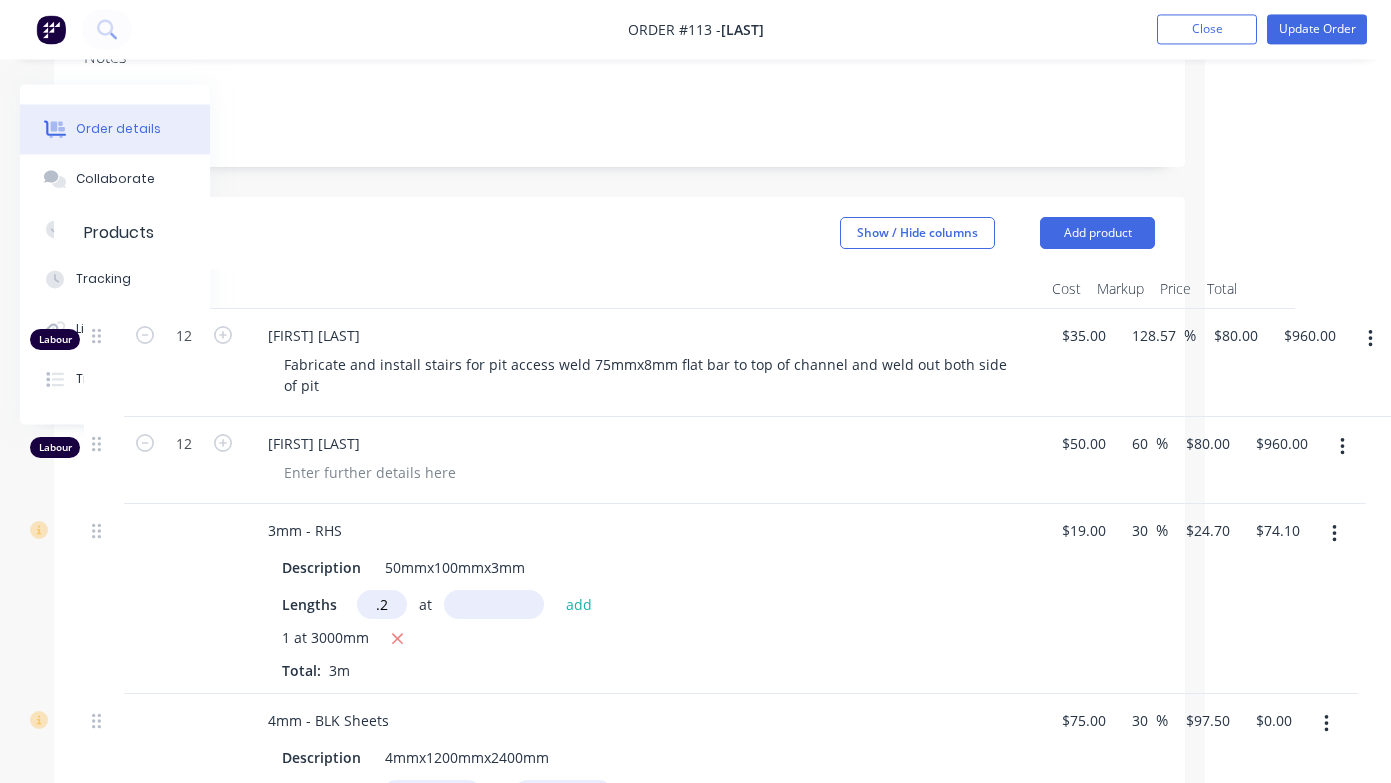 click at bounding box center [494, 605] 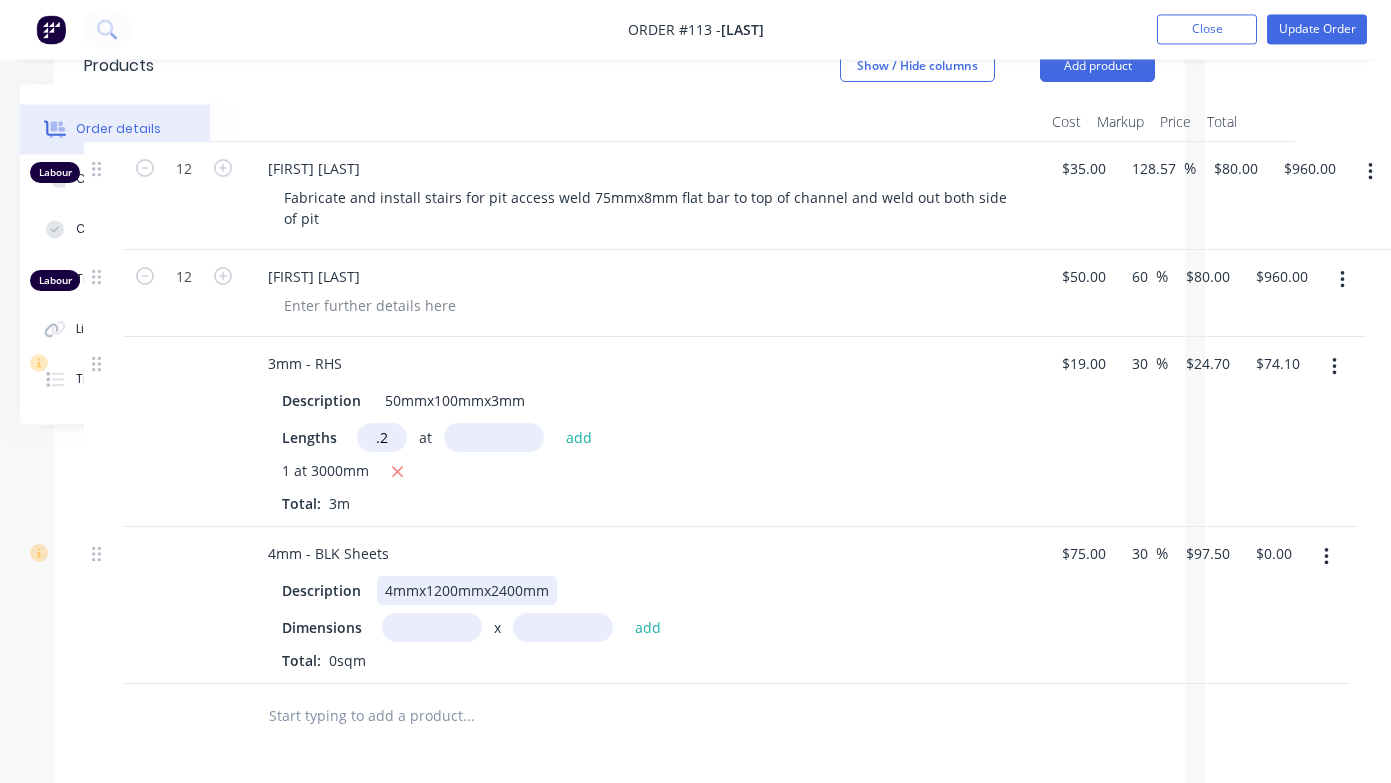scroll, scrollTop: 473, scrollLeft: 188, axis: both 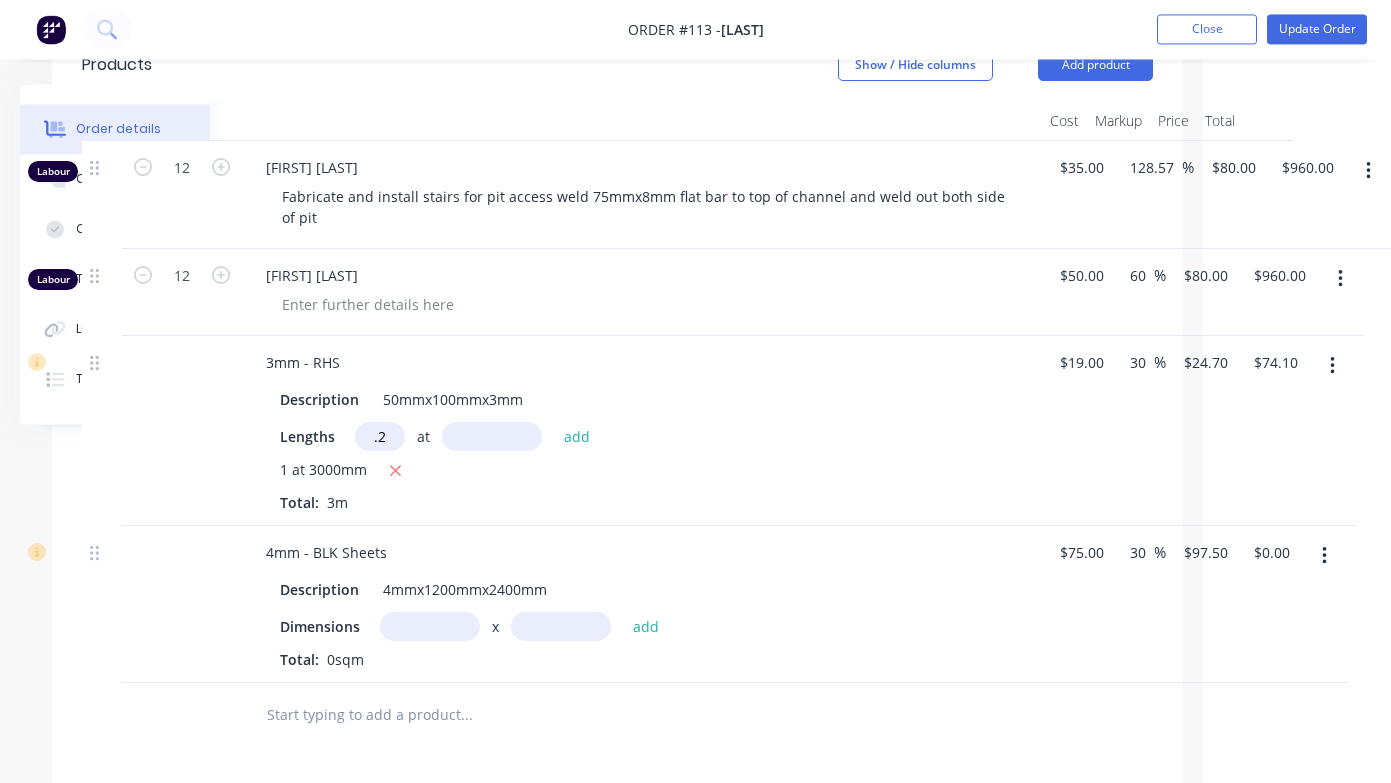 click at bounding box center (430, 627) 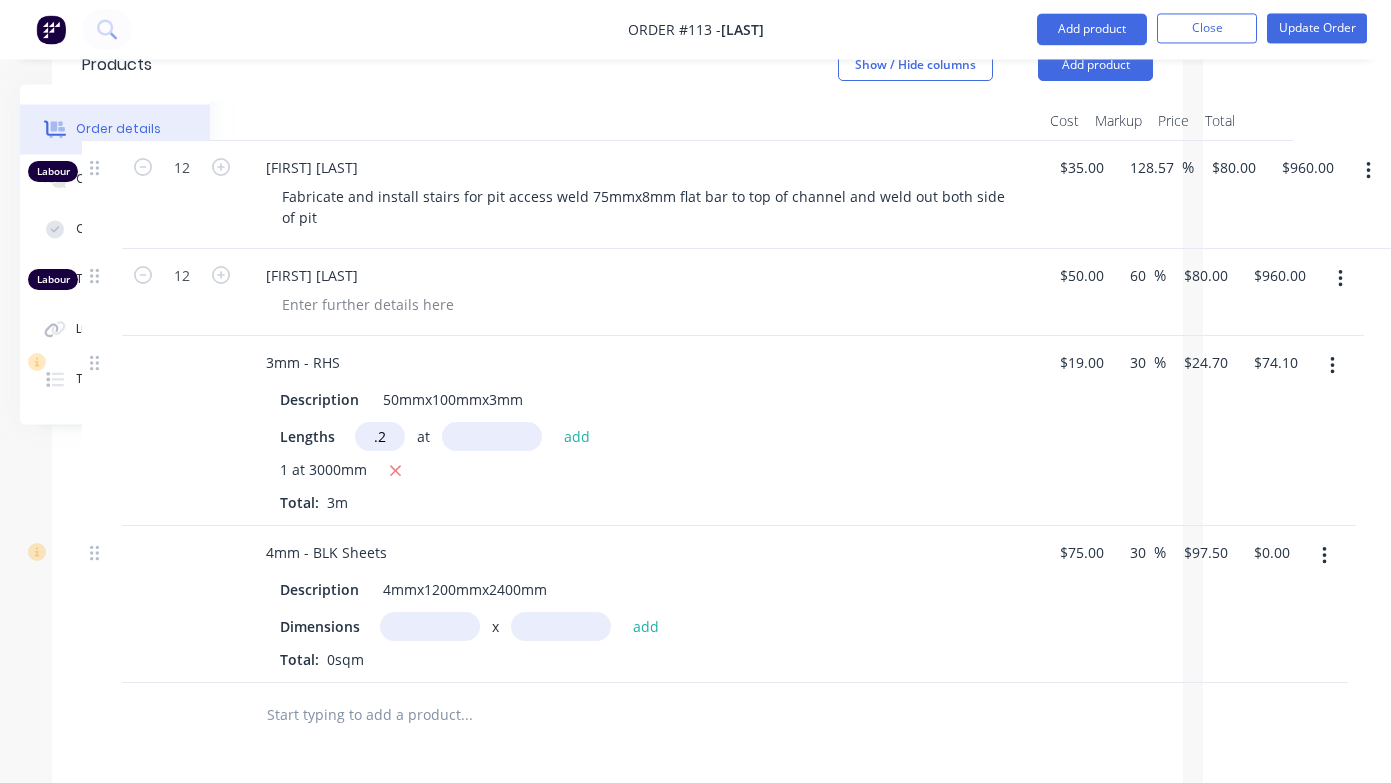 scroll, scrollTop: 533, scrollLeft: 188, axis: both 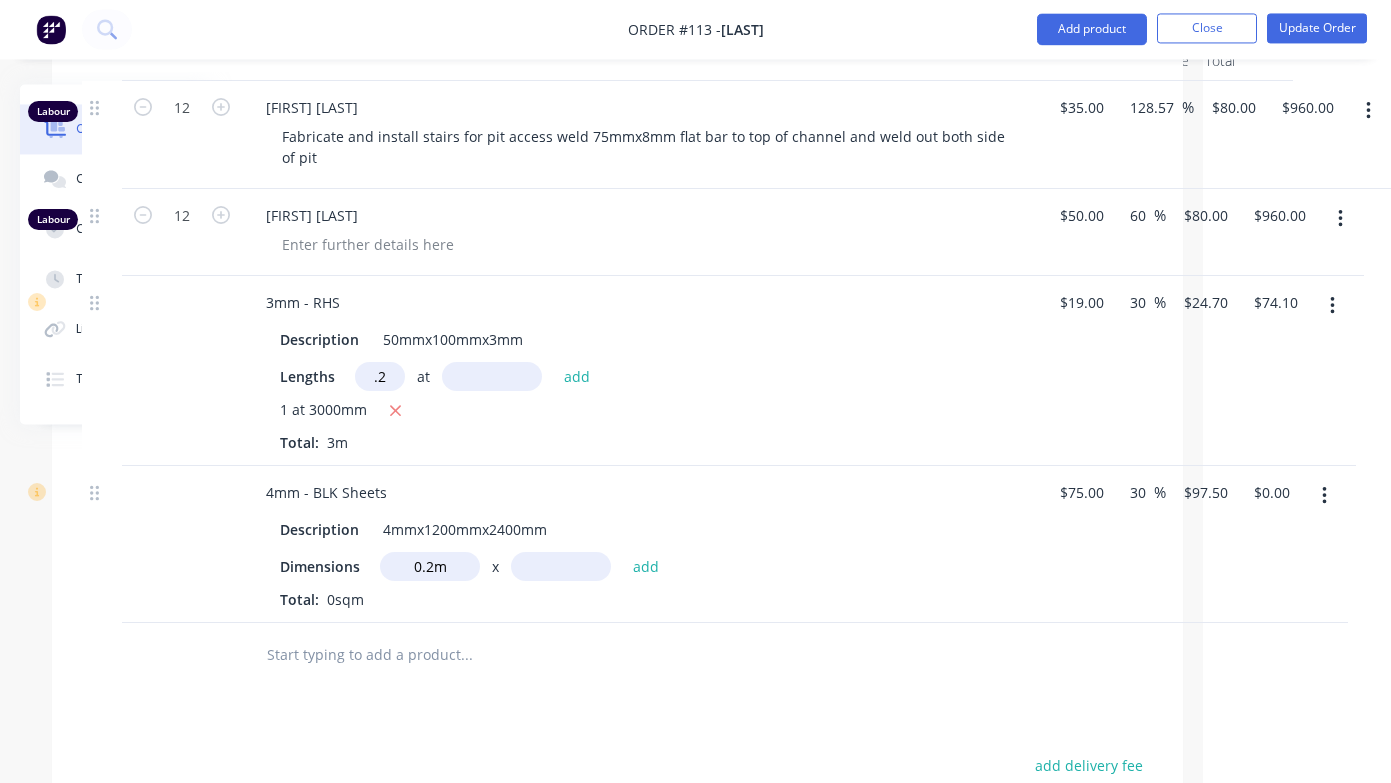 click at bounding box center (561, 567) 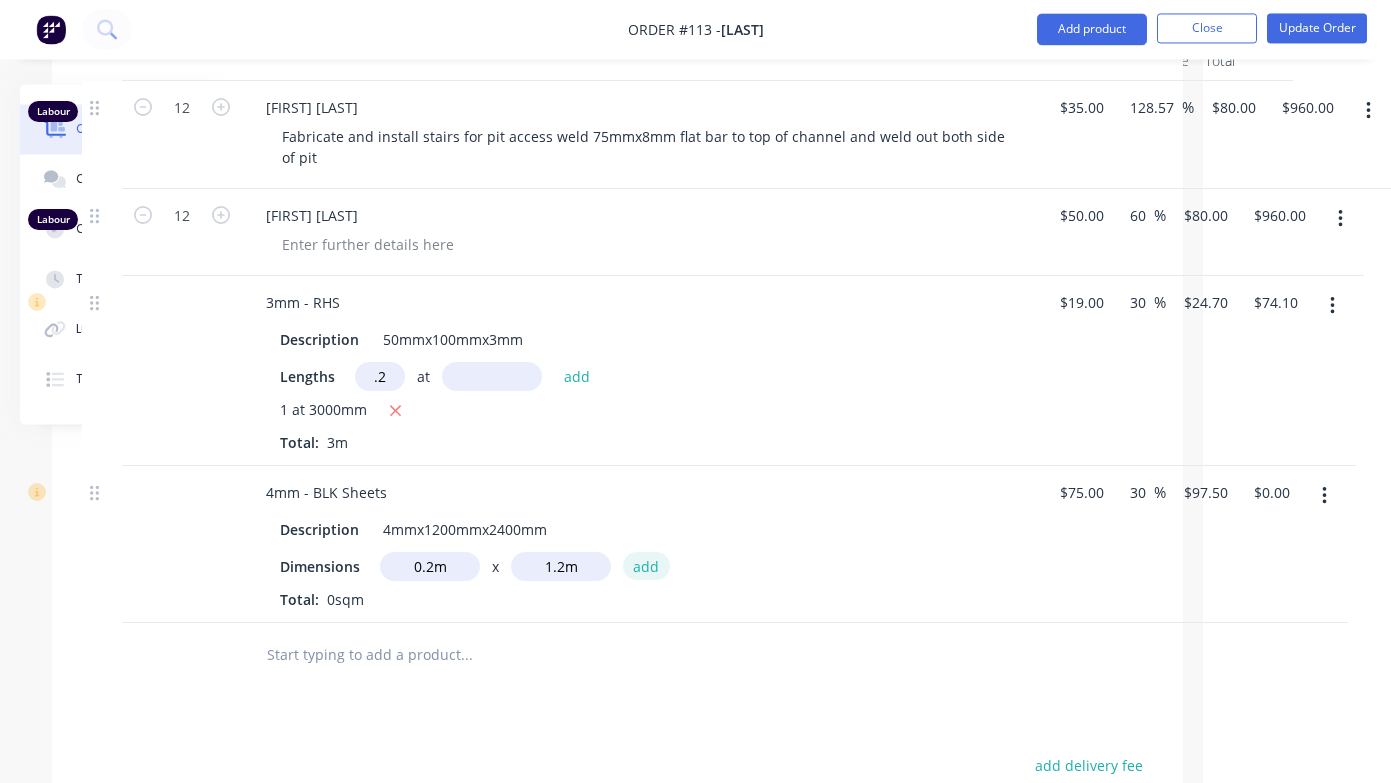 click on "add" at bounding box center (646, 566) 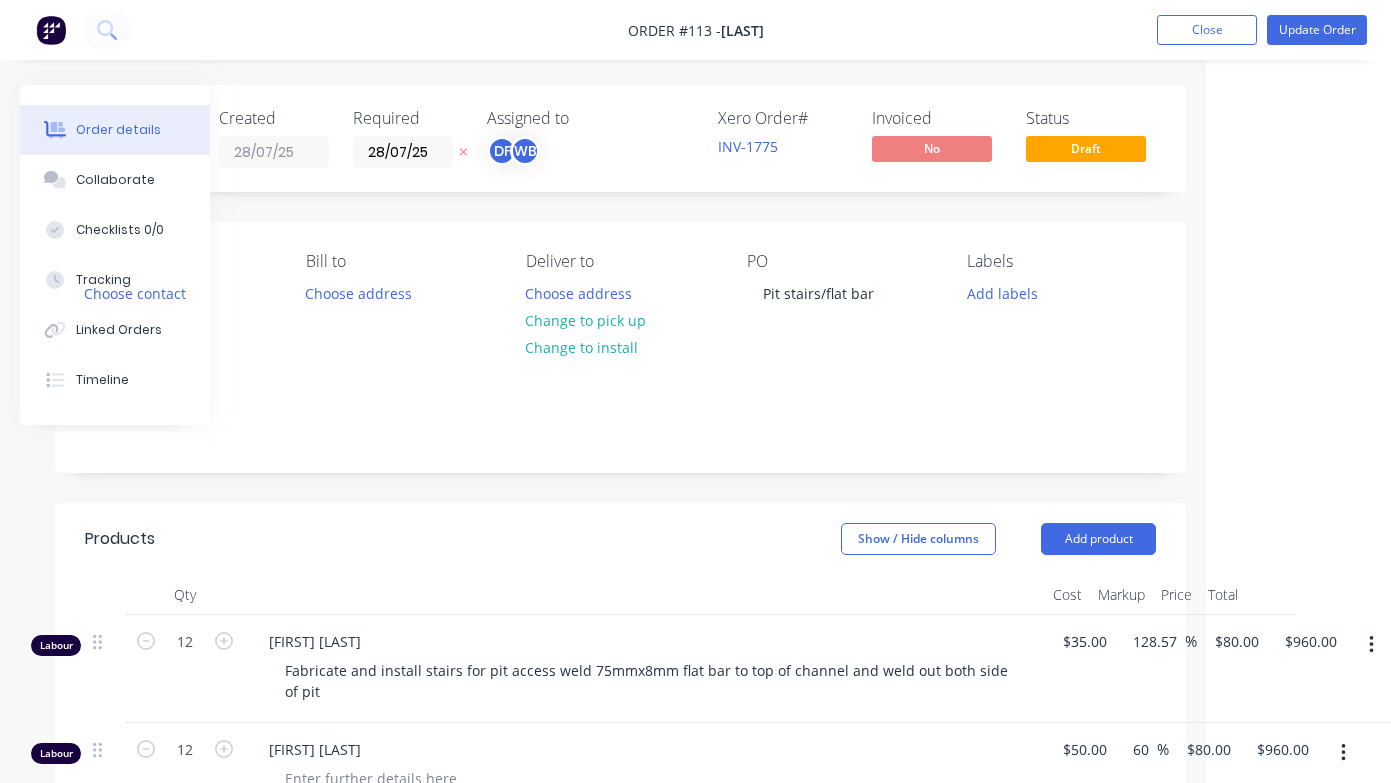 scroll, scrollTop: 0, scrollLeft: 185, axis: horizontal 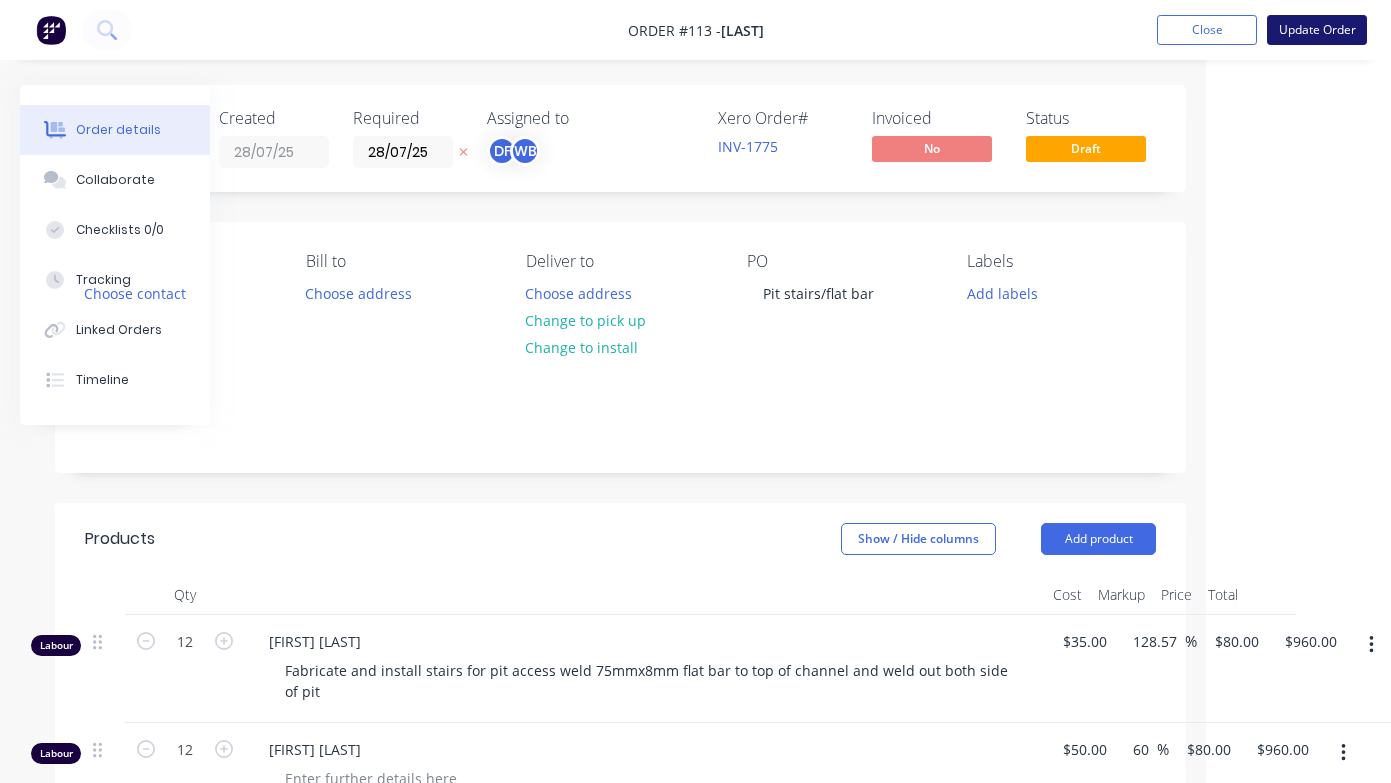 click on "Update Order" at bounding box center [1317, 30] 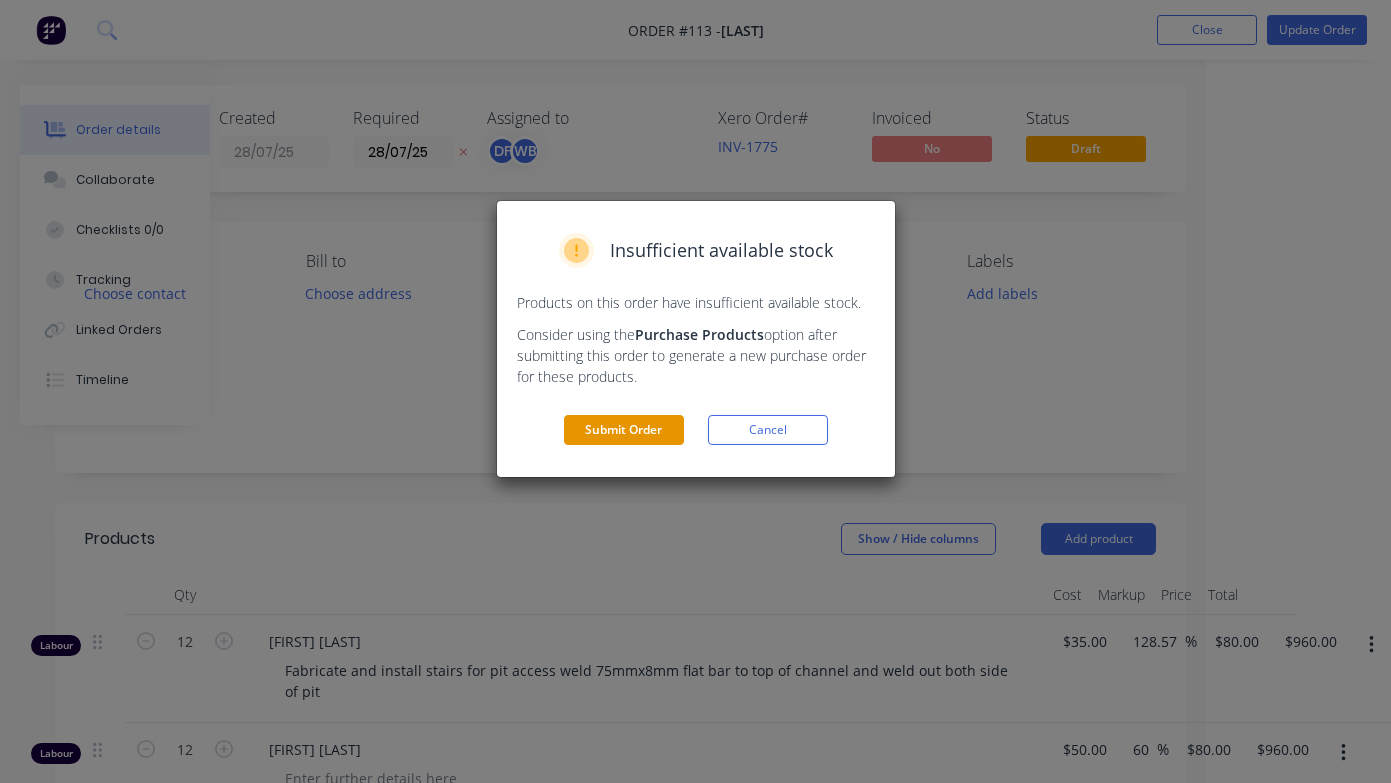 click on "Submit Order" at bounding box center (624, 430) 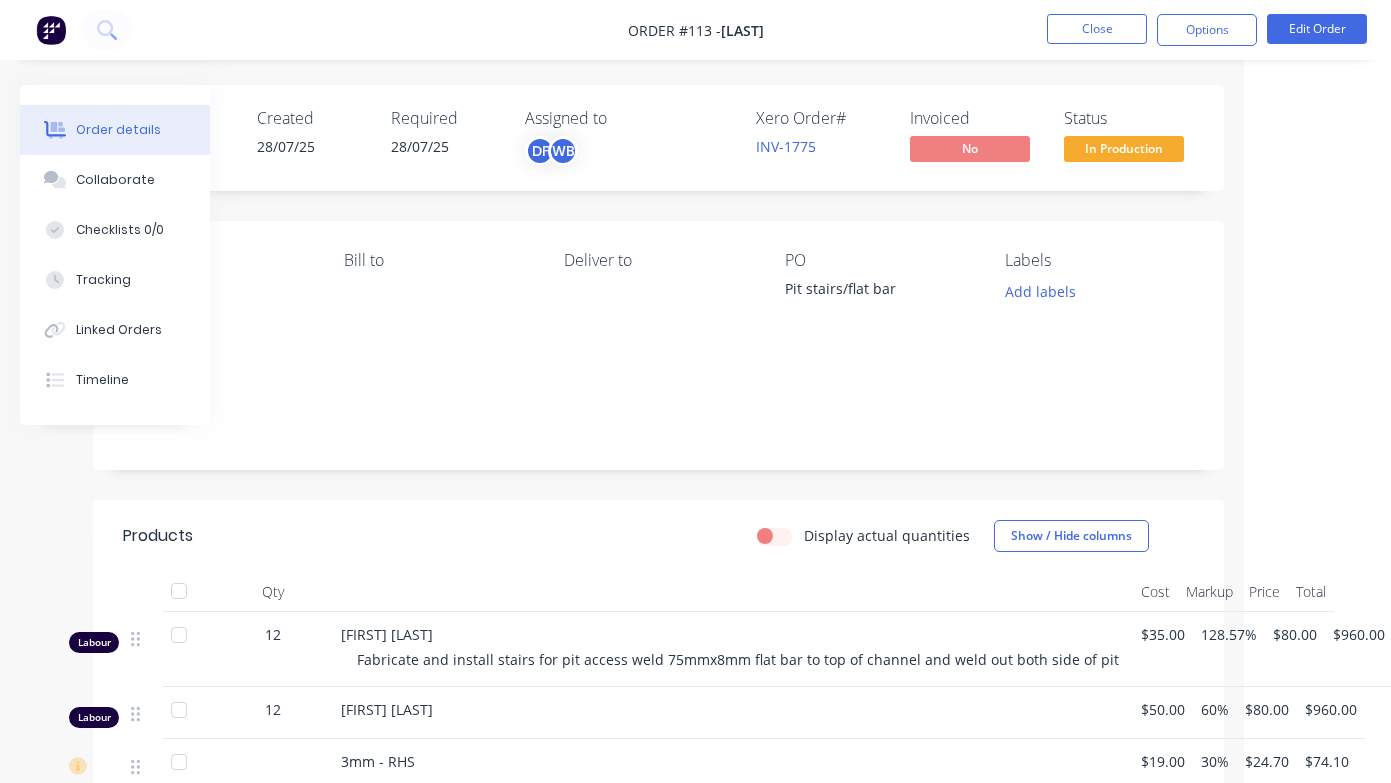 scroll, scrollTop: 0, scrollLeft: 147, axis: horizontal 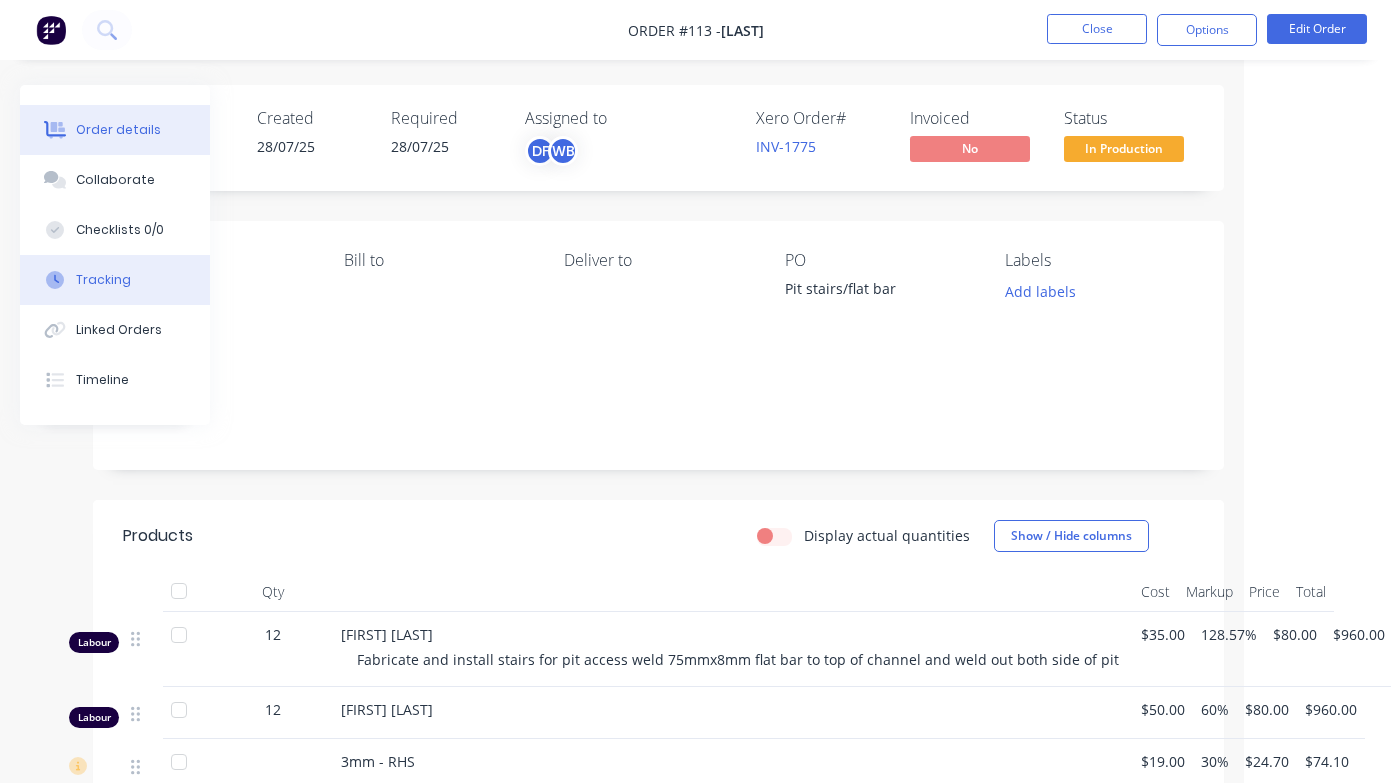 click on "Tracking" at bounding box center (115, 280) 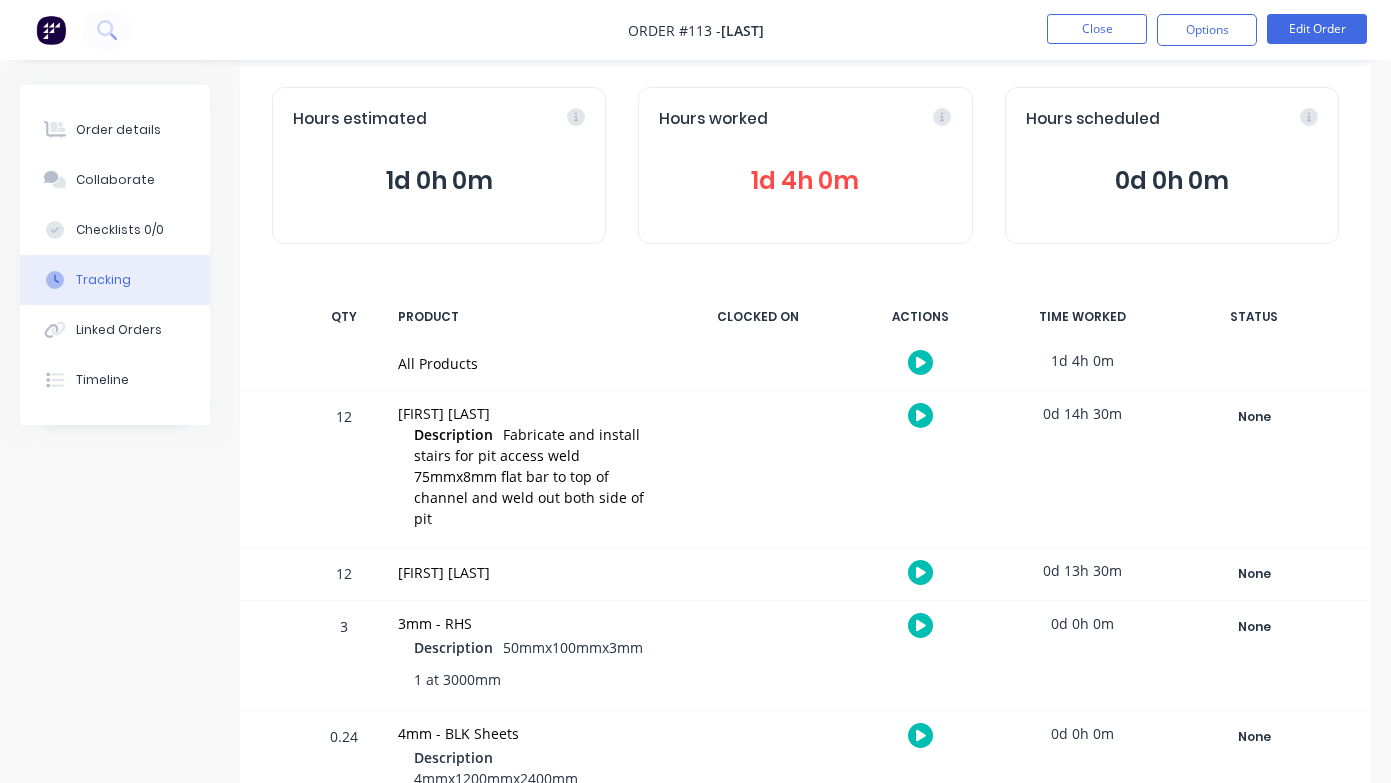 scroll, scrollTop: 61, scrollLeft: 0, axis: vertical 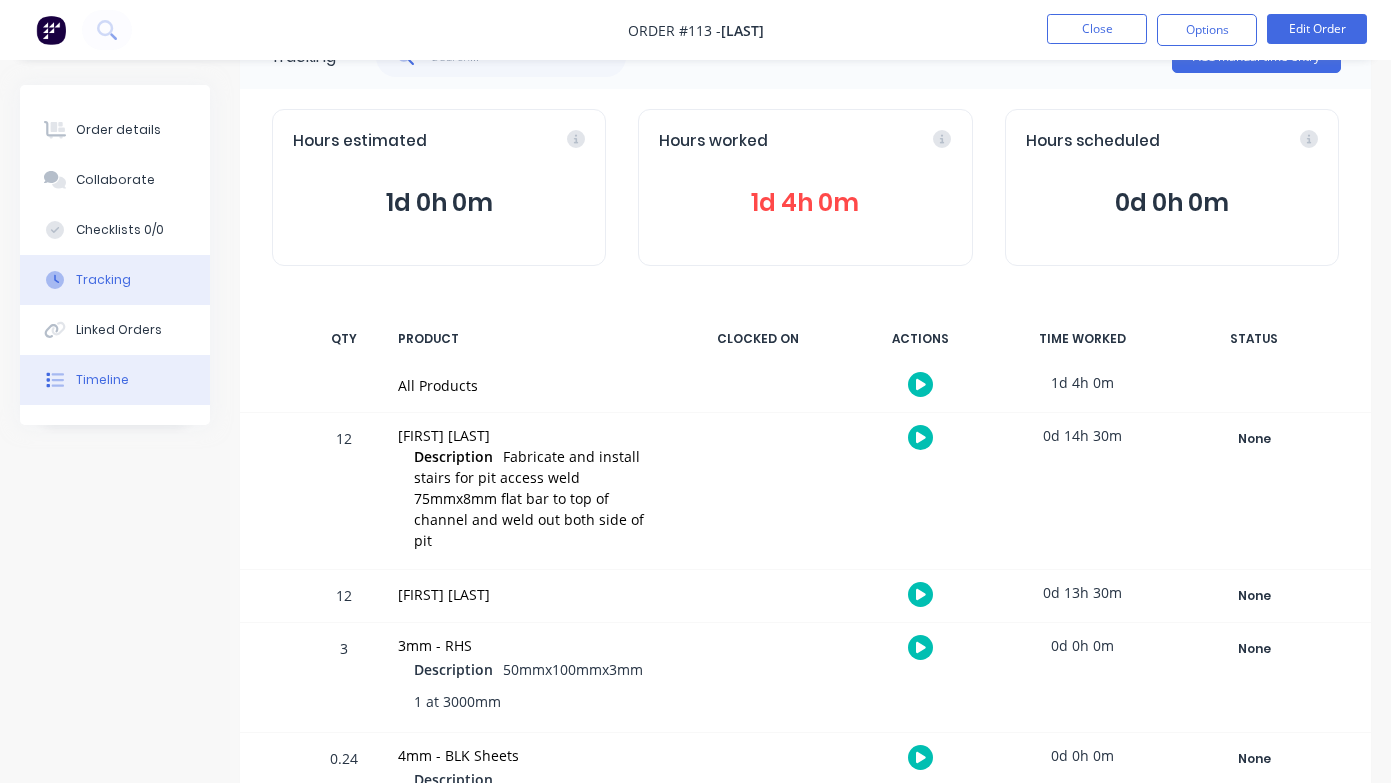 click on "Timeline" at bounding box center (115, 380) 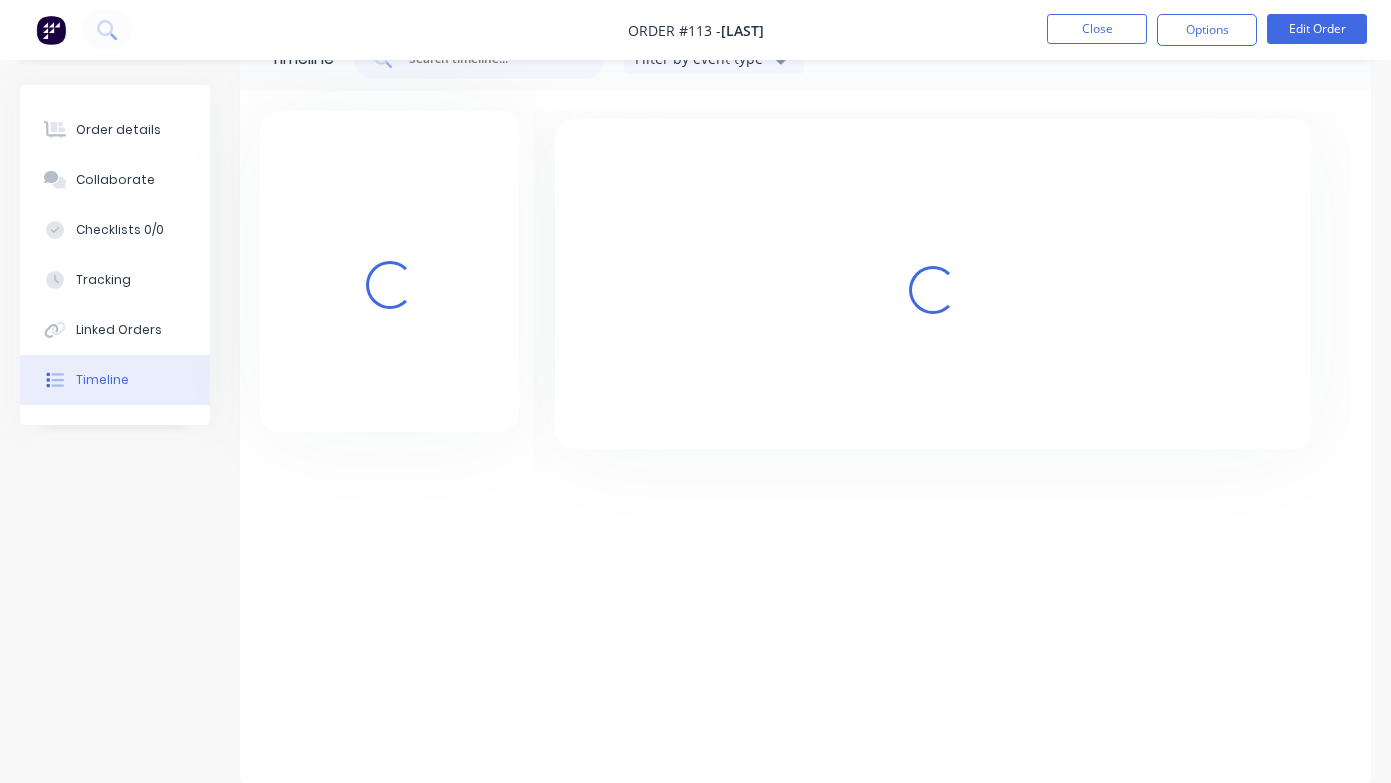 scroll, scrollTop: 58, scrollLeft: 0, axis: vertical 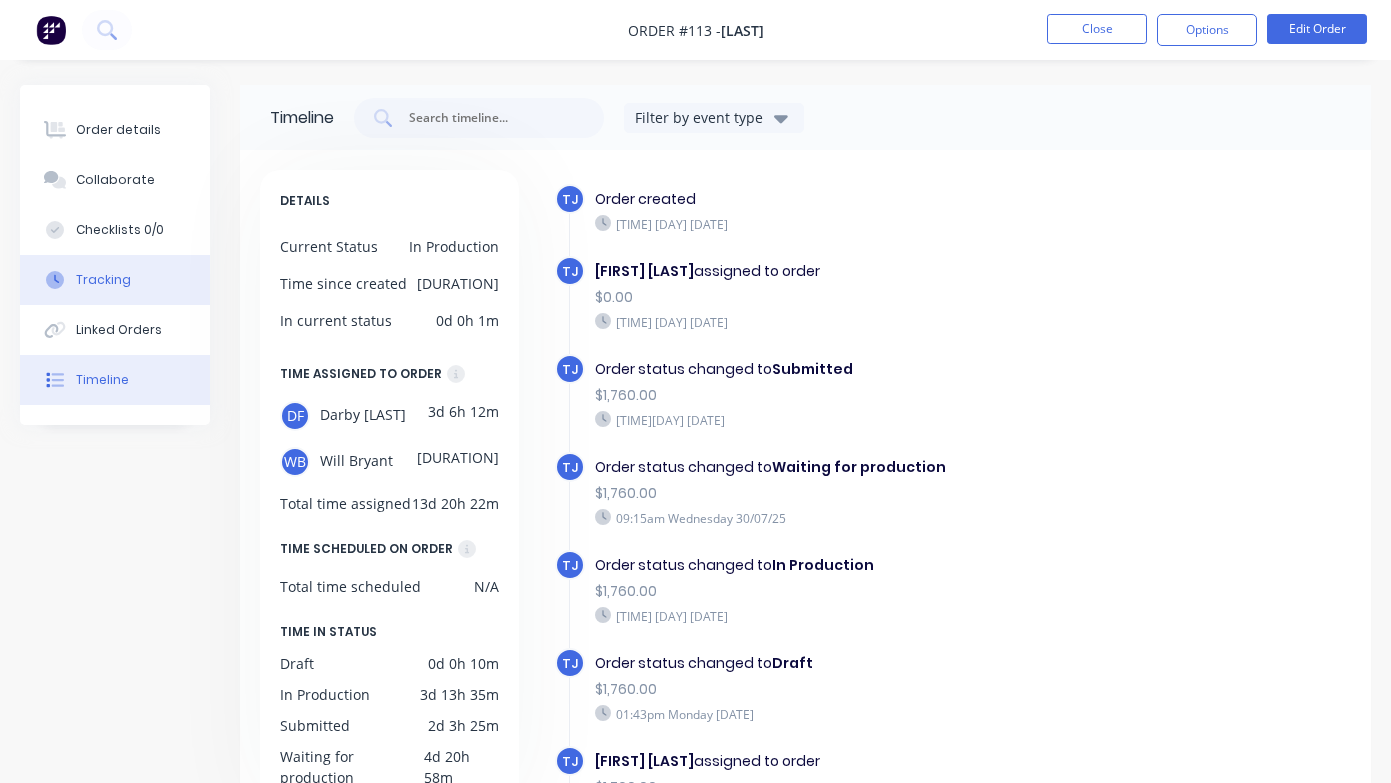 click on "Tracking" at bounding box center (115, 280) 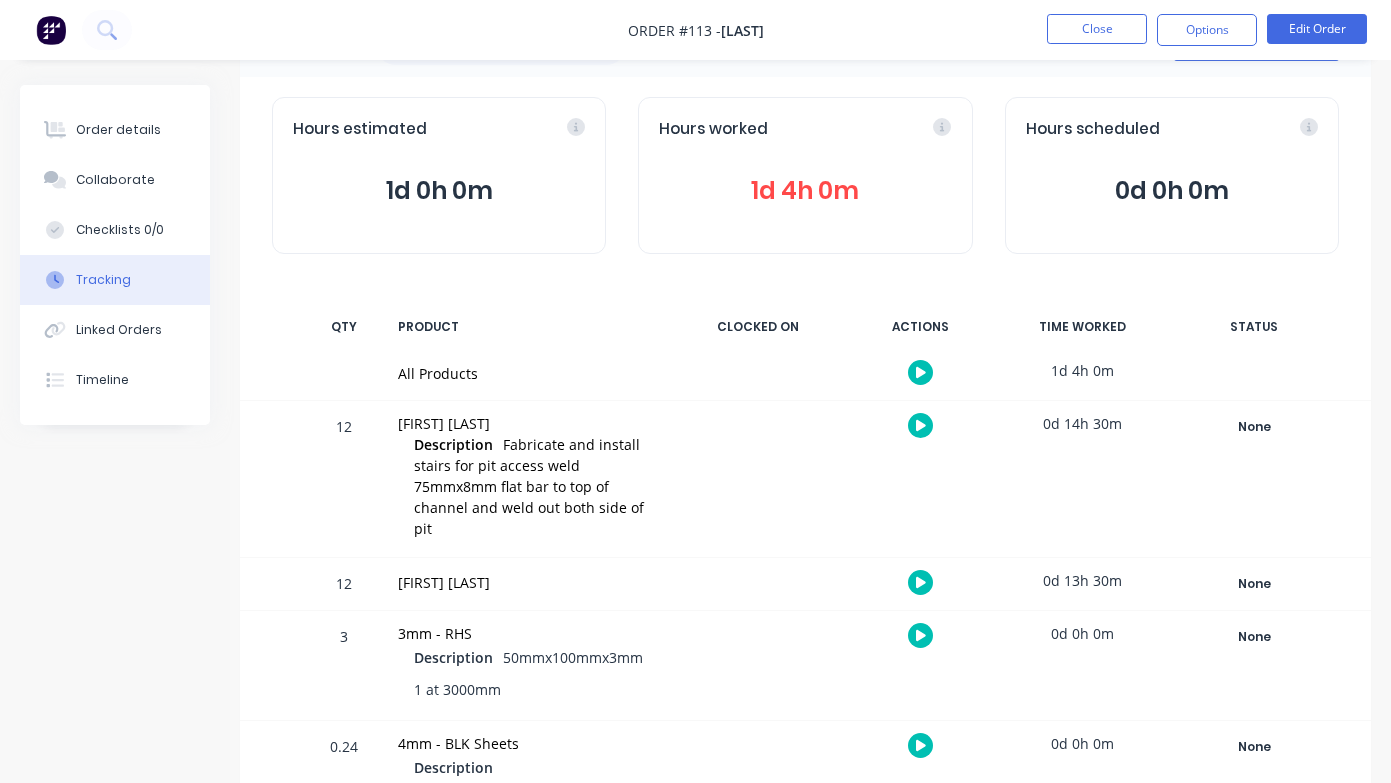 scroll, scrollTop: 45, scrollLeft: 0, axis: vertical 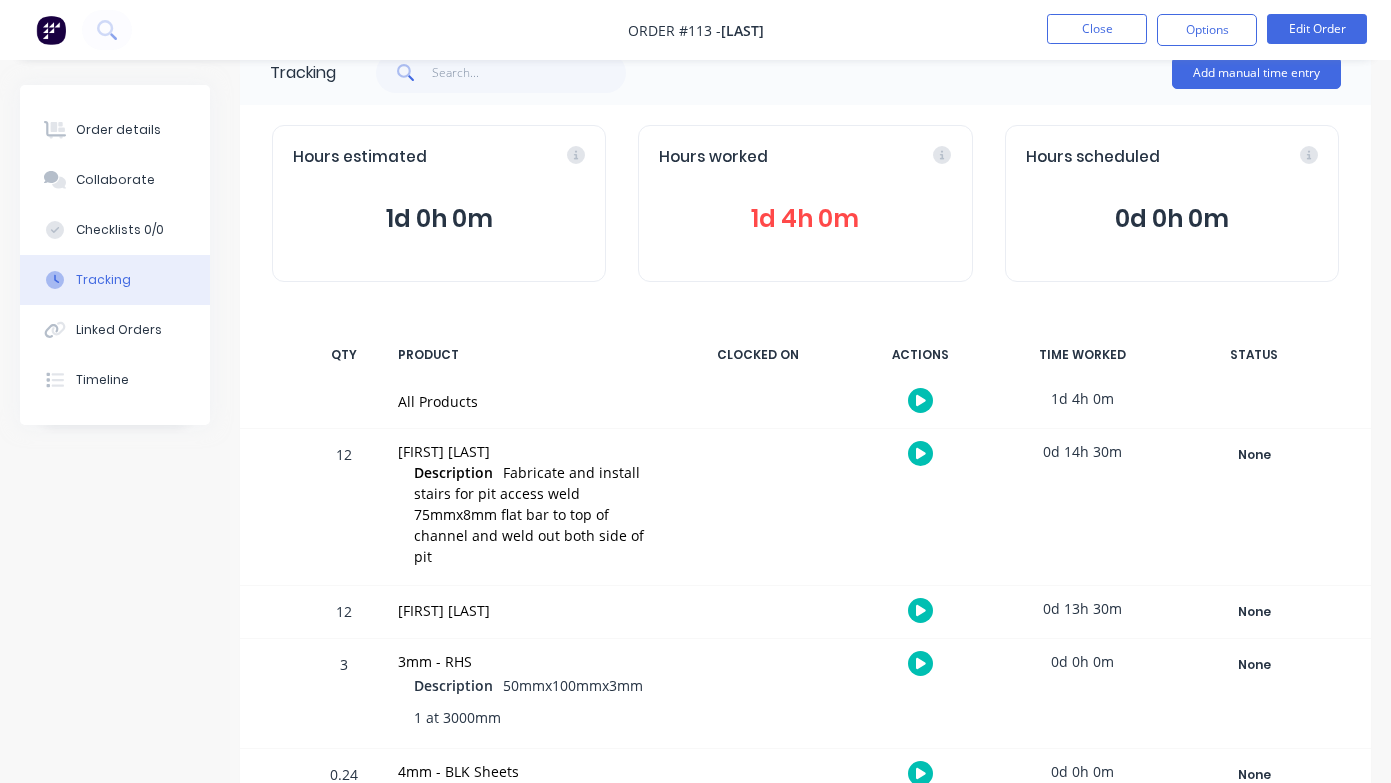 click on "1d 4h 0m" at bounding box center (805, 219) 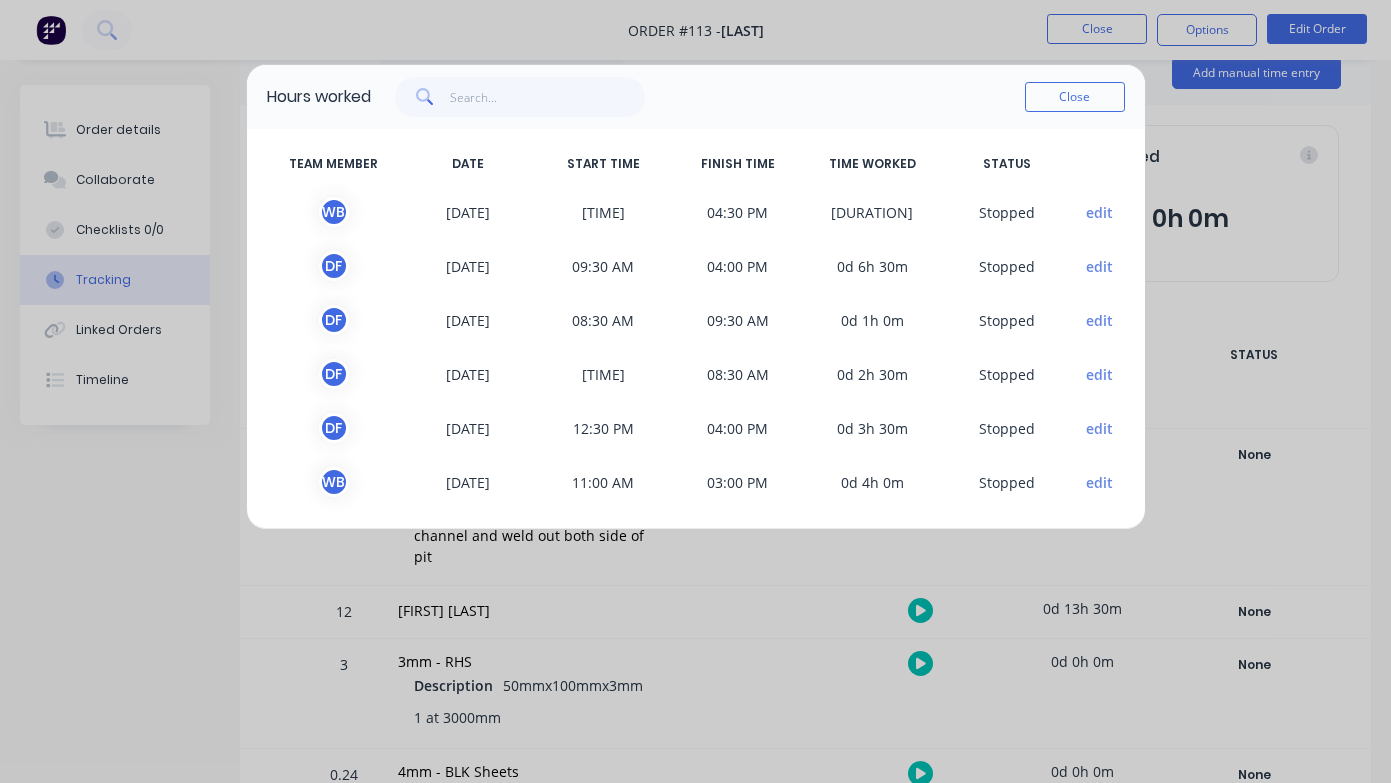 scroll, scrollTop: 6, scrollLeft: 0, axis: vertical 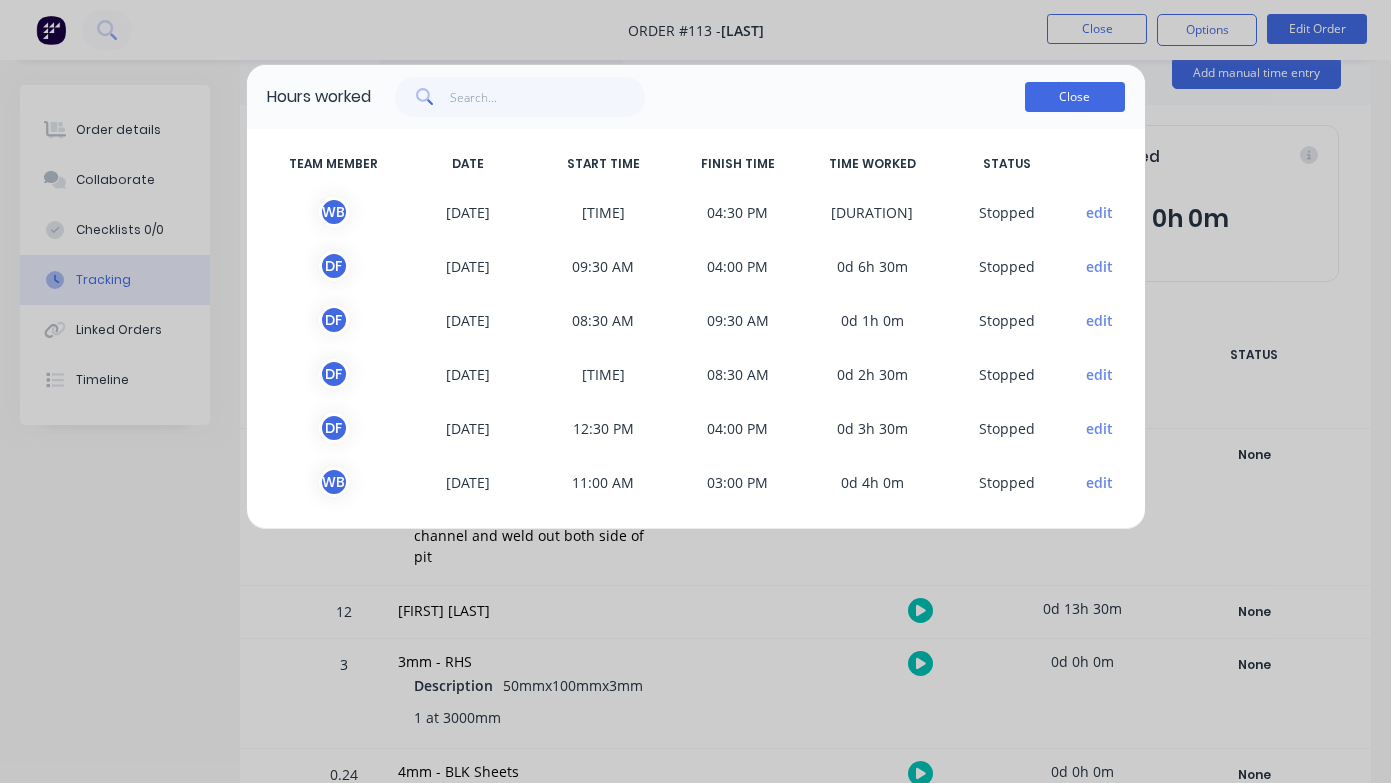 click on "Close" at bounding box center [1075, 97] 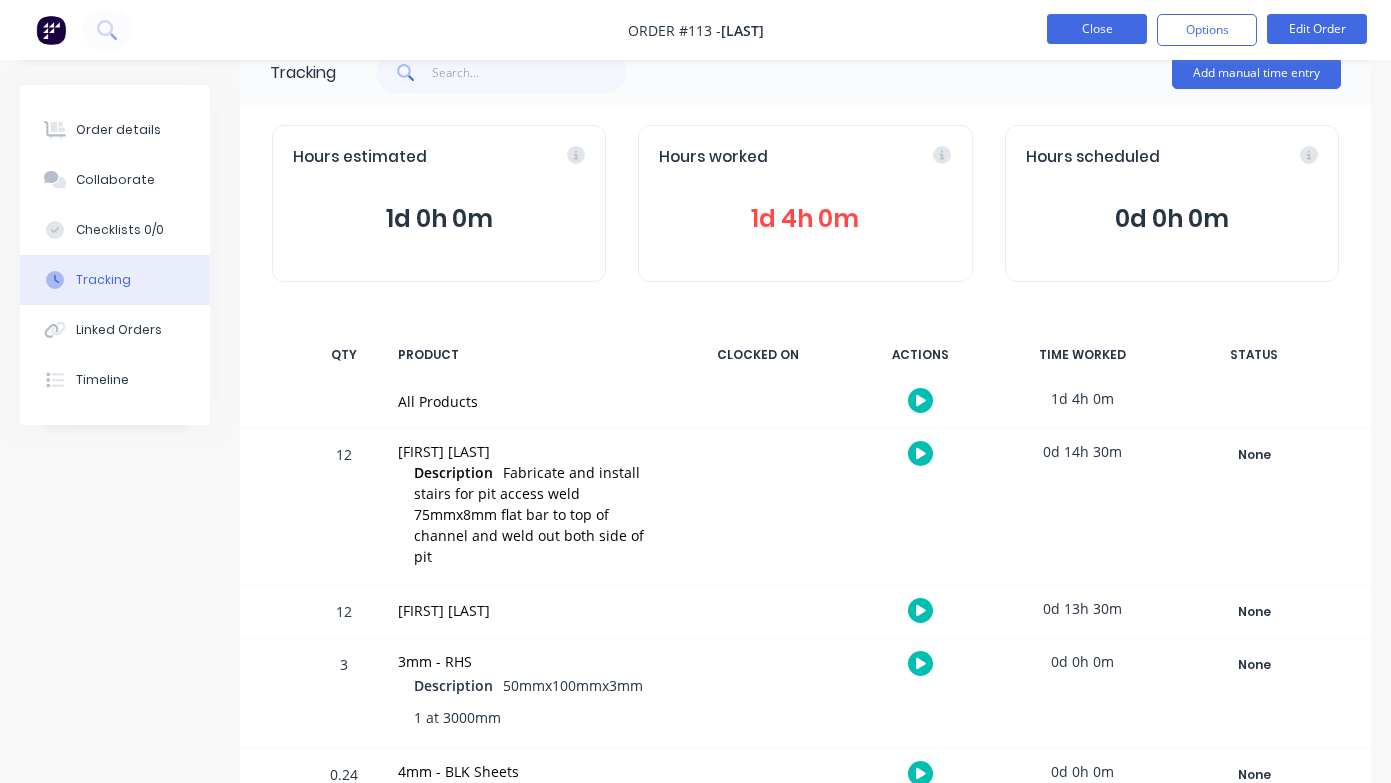 click on "Close" at bounding box center (1097, 29) 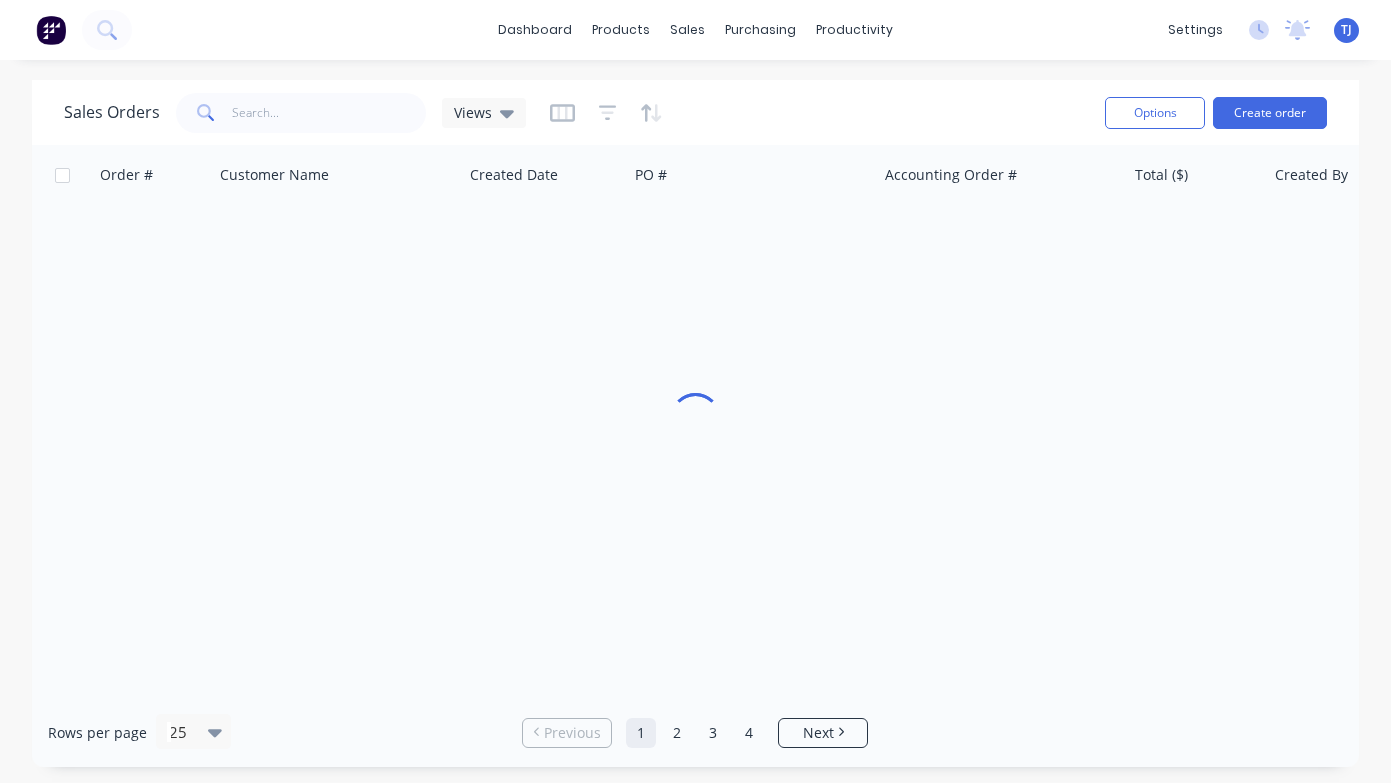 scroll, scrollTop: 0, scrollLeft: 0, axis: both 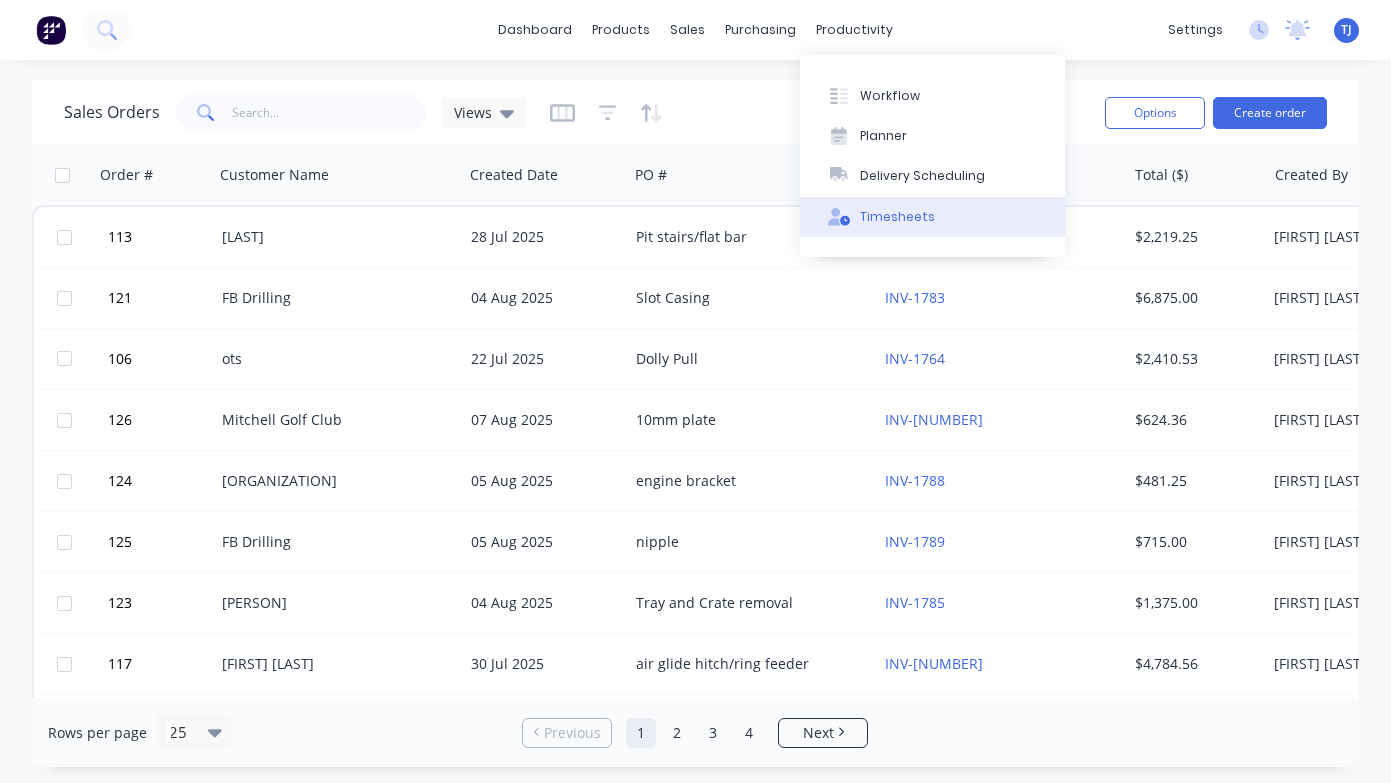 click on "Timesheets" at bounding box center [897, 217] 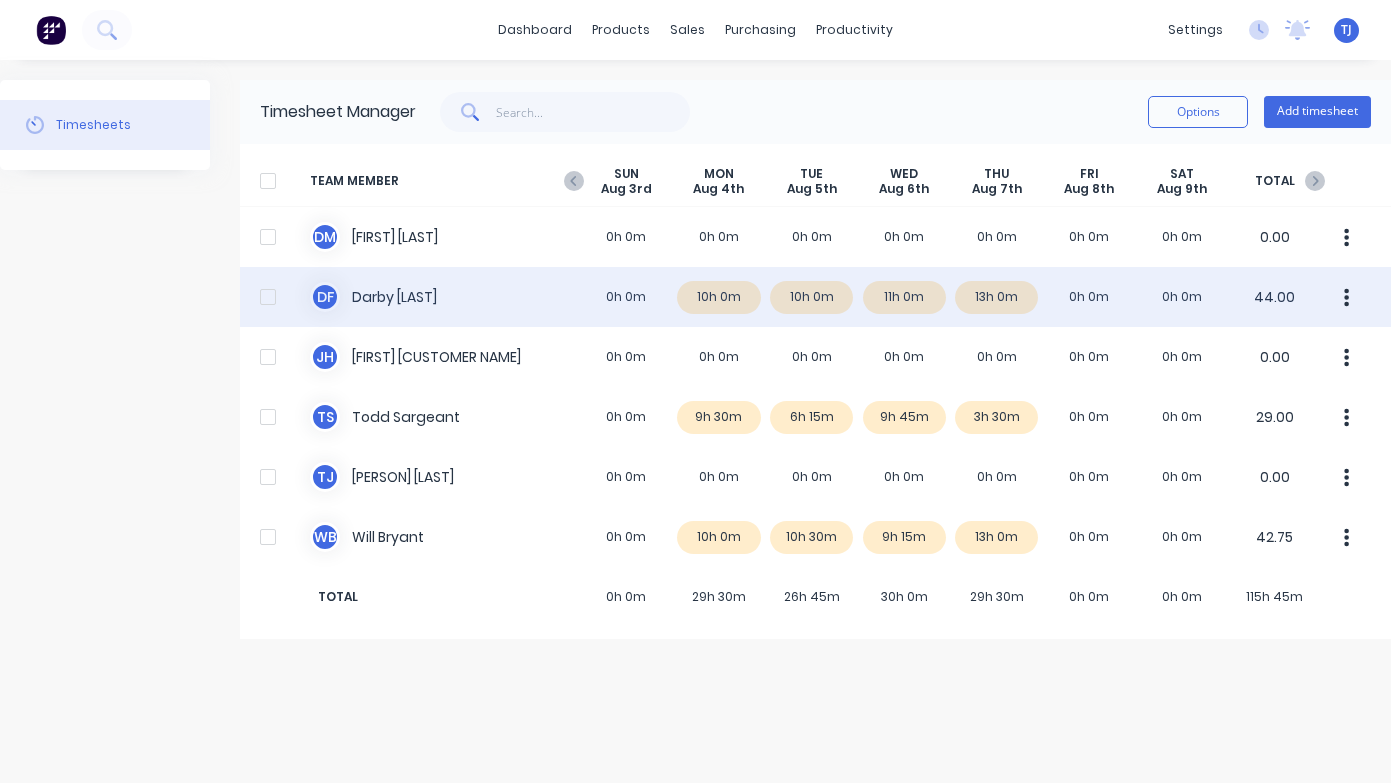 click on "[FIRST] [LAST] [LAST] [LAST] [LAST] [LAST] [LAST] [LAST] 44.00" at bounding box center (815, 297) 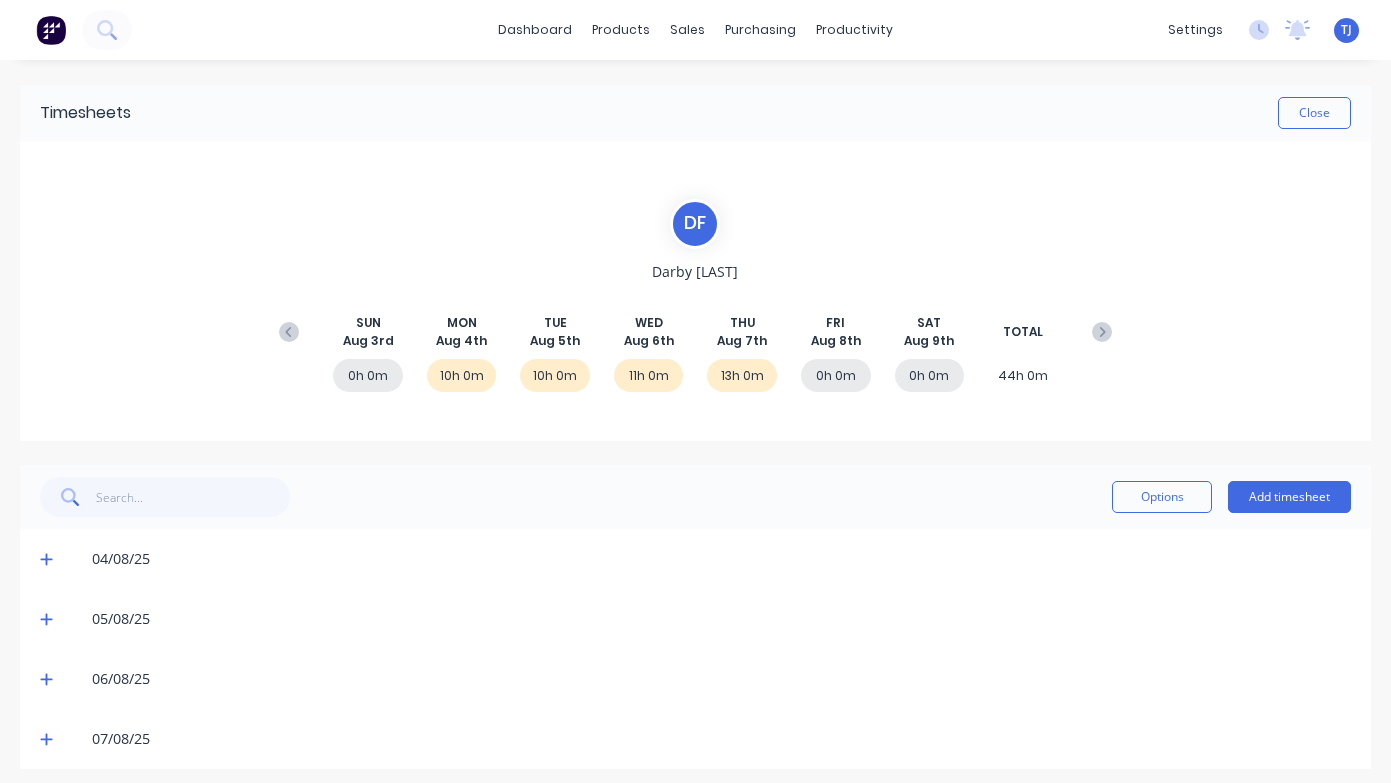 click 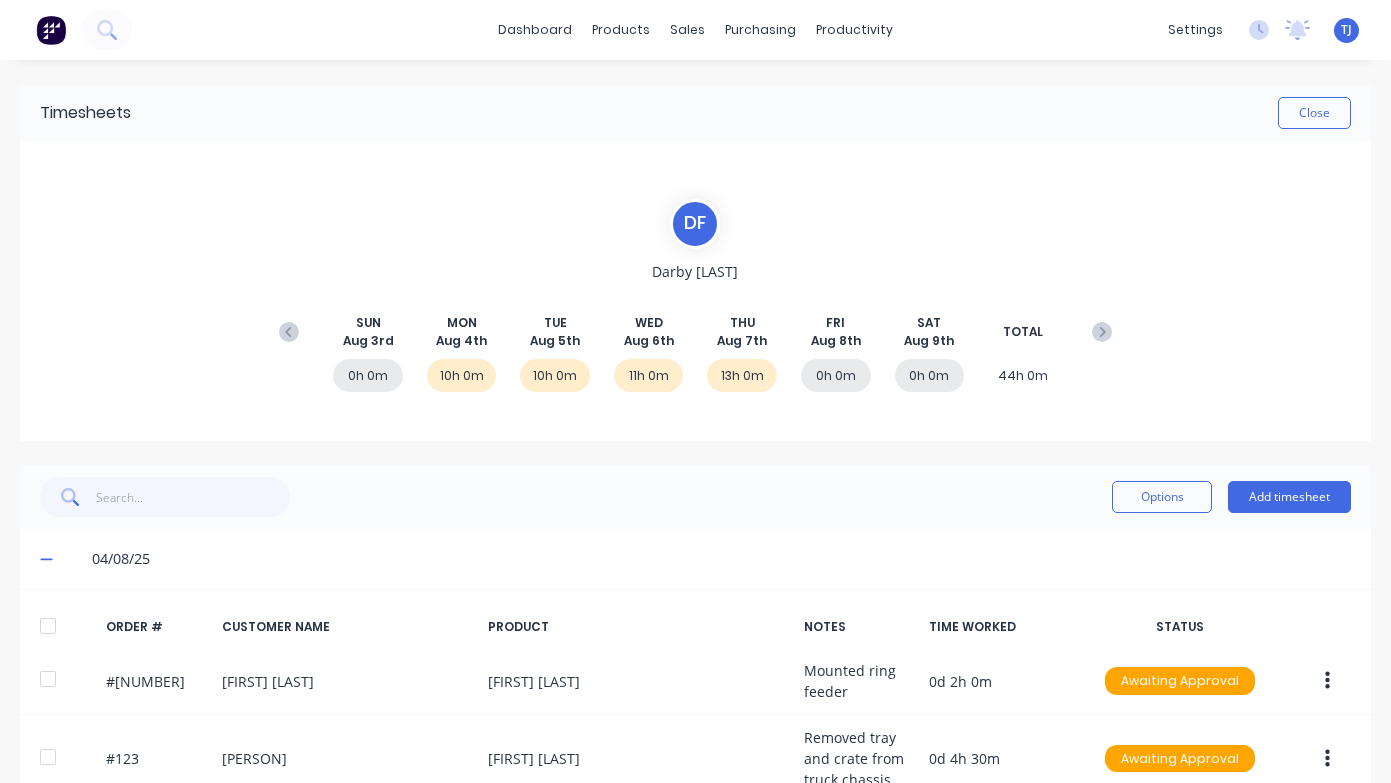 scroll, scrollTop: 0, scrollLeft: 0, axis: both 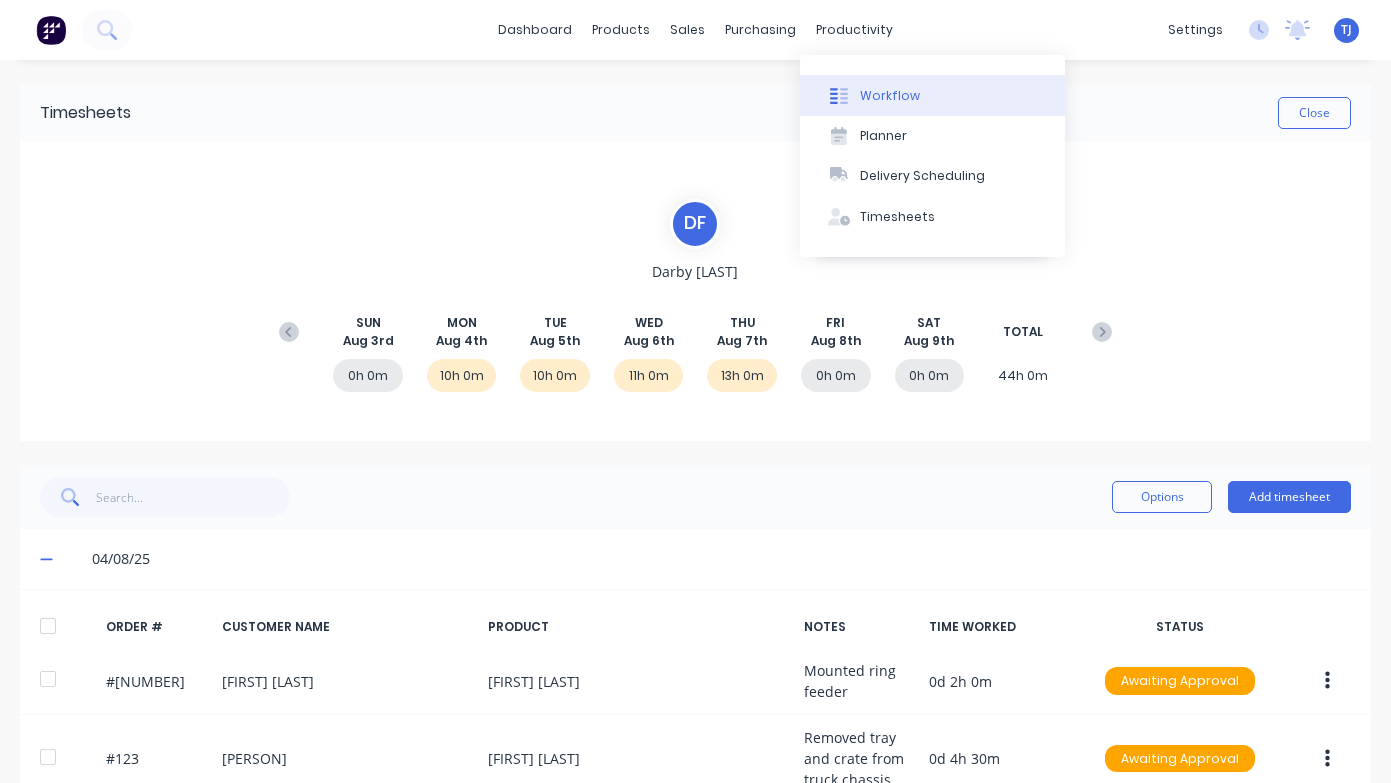 click on "Workflow" at bounding box center [932, 95] 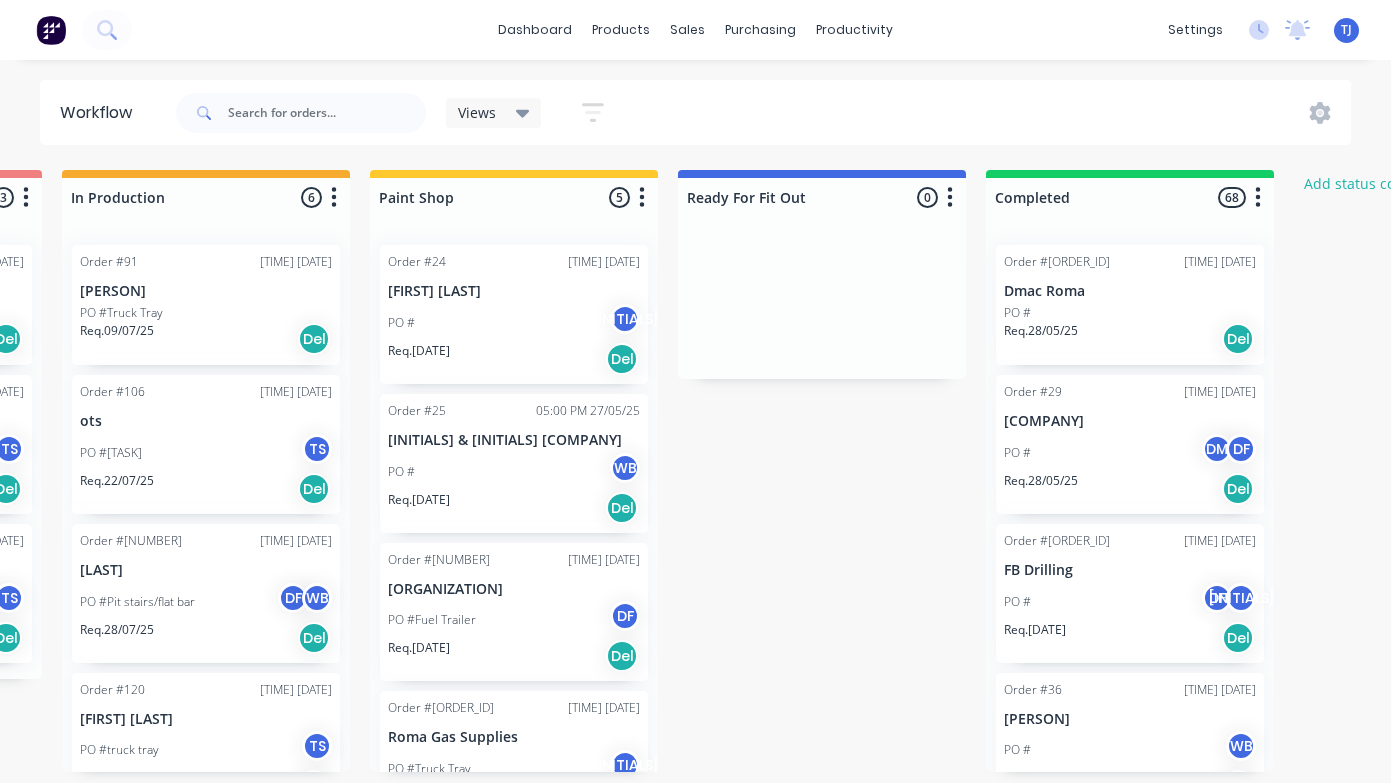 scroll, scrollTop: 0, scrollLeft: 929, axis: horizontal 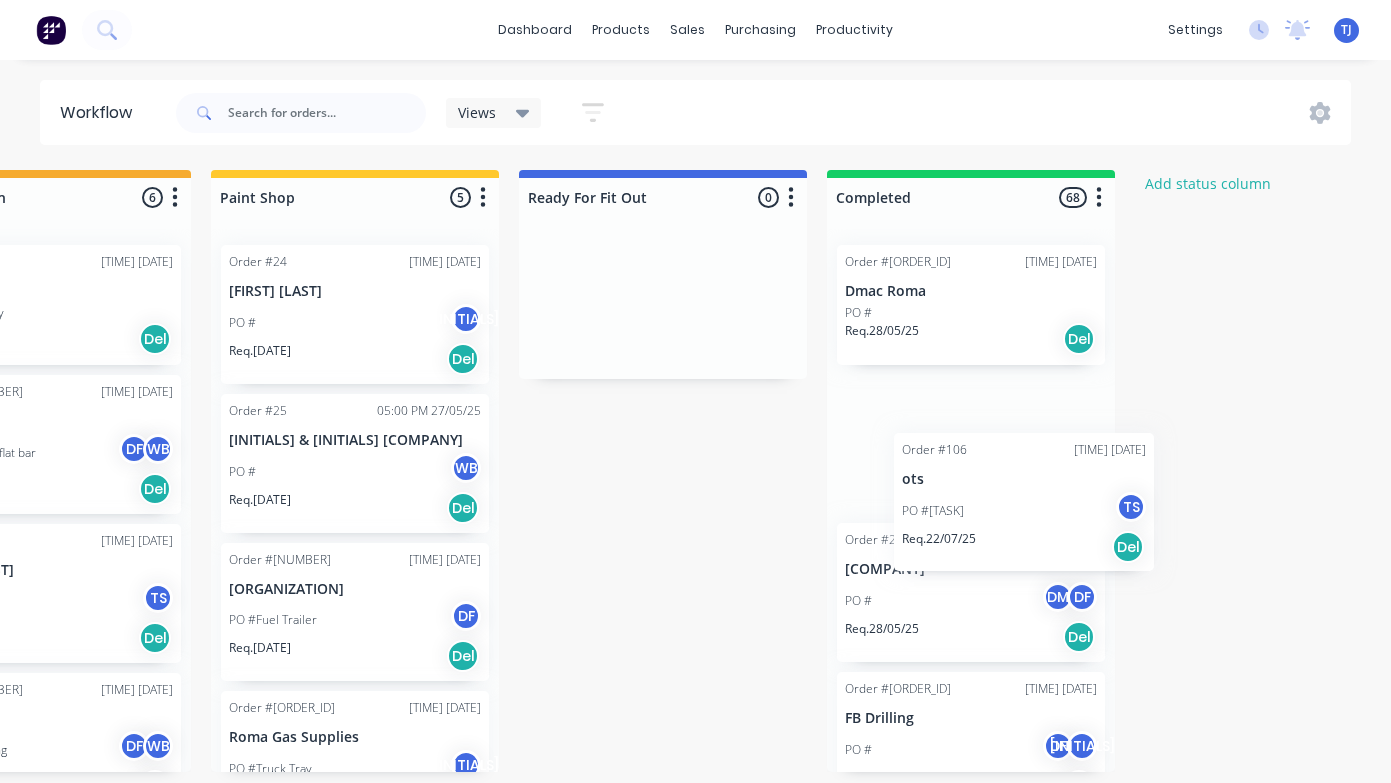 drag, startPoint x: 306, startPoint y: 453, endPoint x: 981, endPoint y: 511, distance: 677.48724 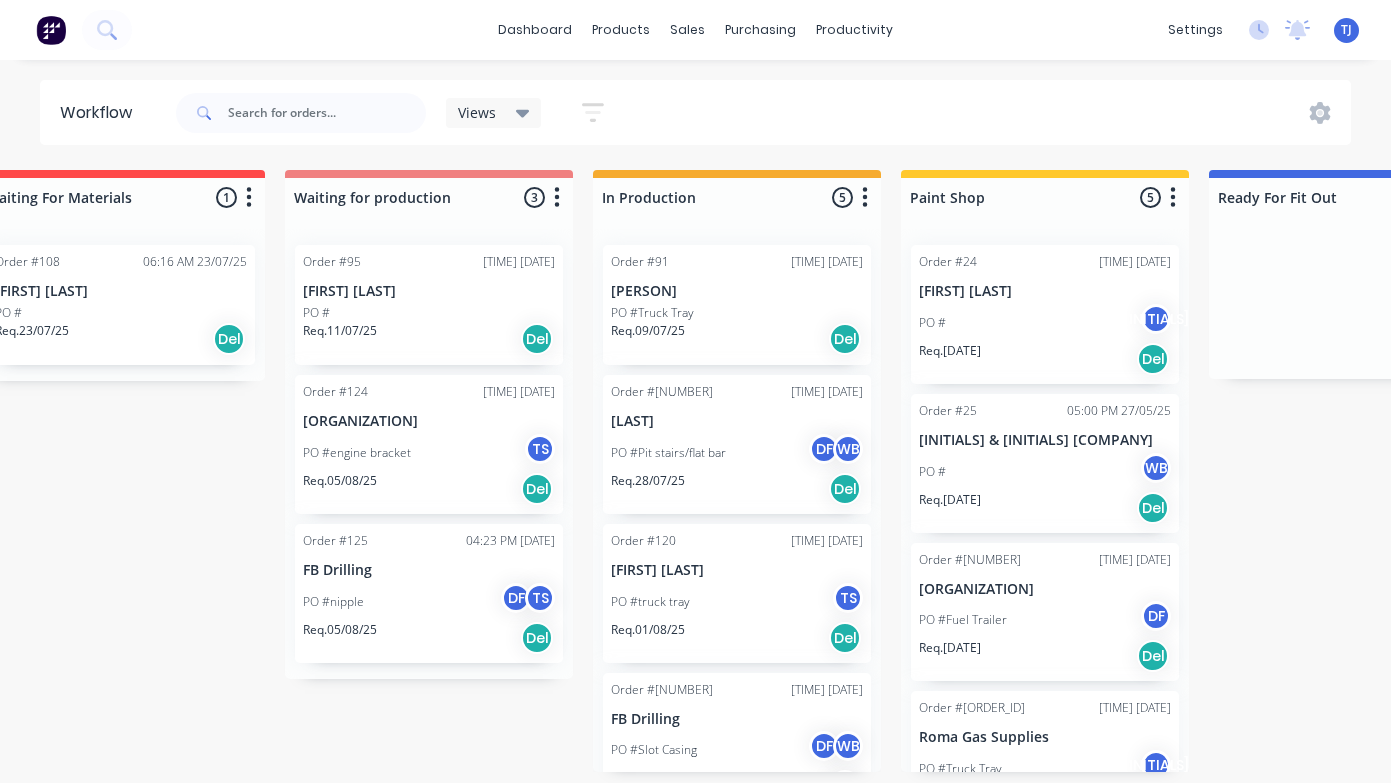 scroll, scrollTop: 0, scrollLeft: 376, axis: horizontal 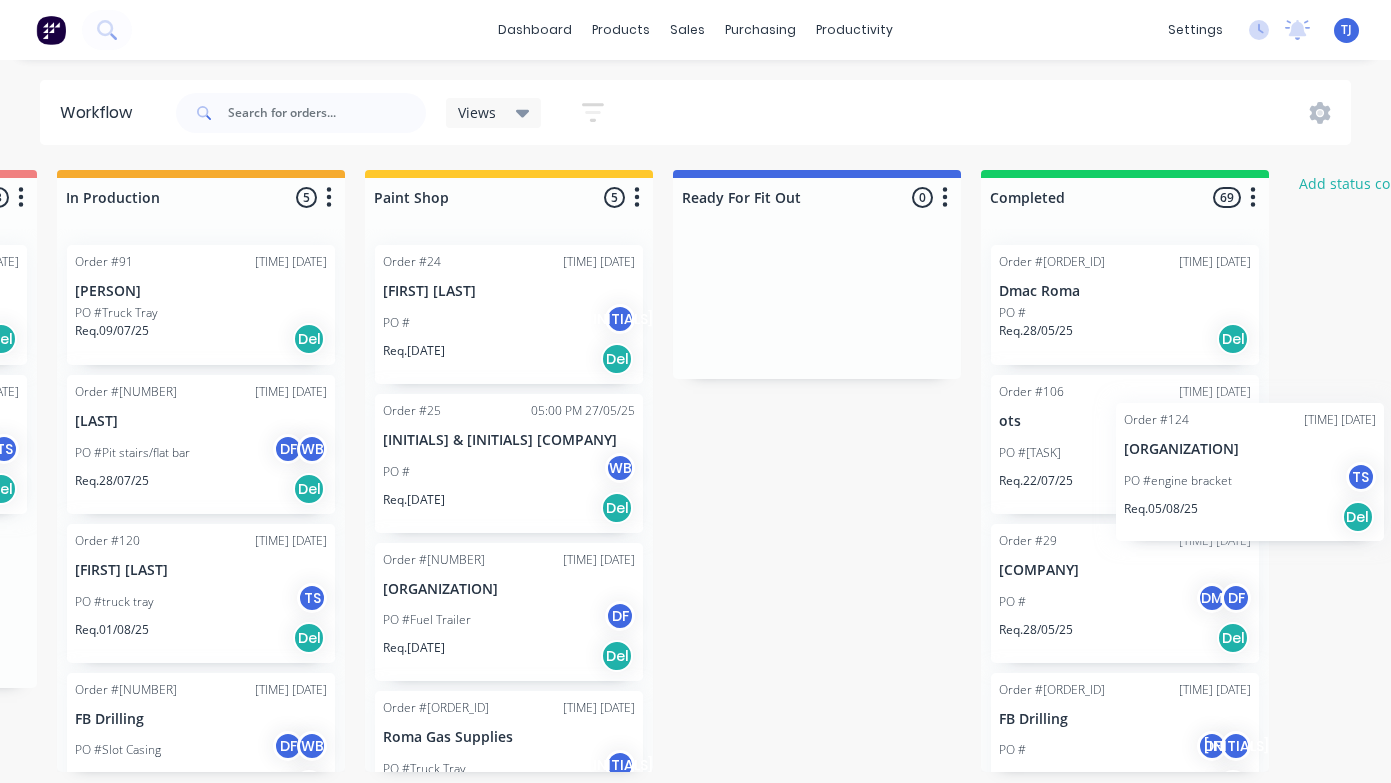 drag, startPoint x: 416, startPoint y: 443, endPoint x: 1247, endPoint y: 470, distance: 831.43854 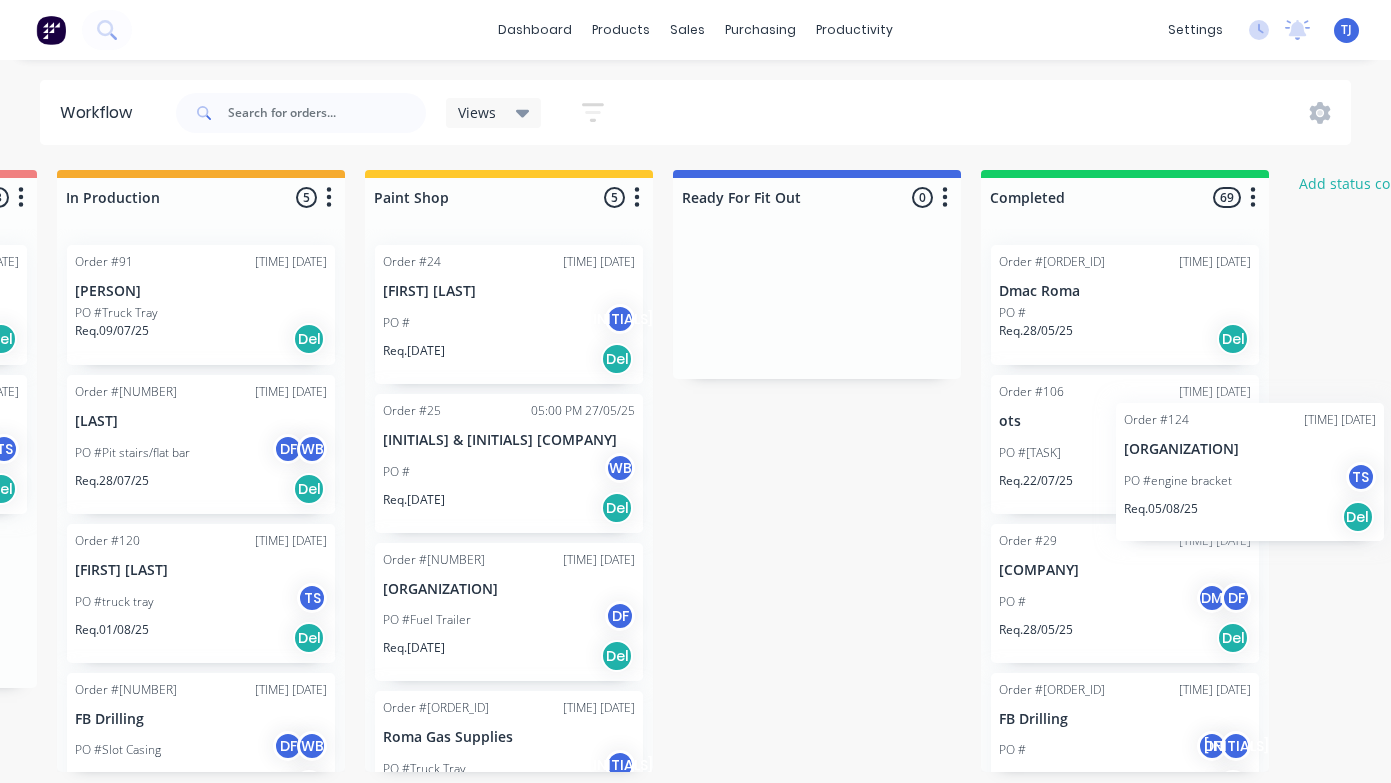 click on "Submitted 1 Status colour #273444 hex #273444 Save Cancel Summaries Total order value Invoiced to date To be invoiced Sort By Created date Required date Order number Customer name Most recent Order #[NUMBER] 07:31 PM 07/08/25 [PERSON] PO #[NUMBER]mm plate Req. 07/08/25 Del Waiting For Materials 1 Status colour #FF4949 hex #FF4949 Save Cancel Notifications Email SMS Summaries Total order value Invoiced to date To be invoiced Sort By Created date Required date Order number Customer name Most recent Delete Order #[NUMBER] 06:16 AM 23/07/25 [PERSON] PO # Req. 23/07/25 Del Waiting for production 3 Status colour #F08080 hex #F08080 Save Cancel Notifications Email SMS Summaries Total order value Invoiced to date To be invoiced Sort By Created date Required date Order number Customer name Most recent Delete Order #[NUMBER] 09:30 AM 11/07/25 [PERSON] PO # Req. 11/07/25 Del Order #[NUMBER] 04:24 PM 07/08/25 [ORGANIZATION] PO #engine bracket TS Req. 05/08/25 Del Order #[NUMBER] 04:23 PM 07/08/25 [ORGANIZATION] PO #nipple DF TS Req. 5" at bounding box center [452, 471] 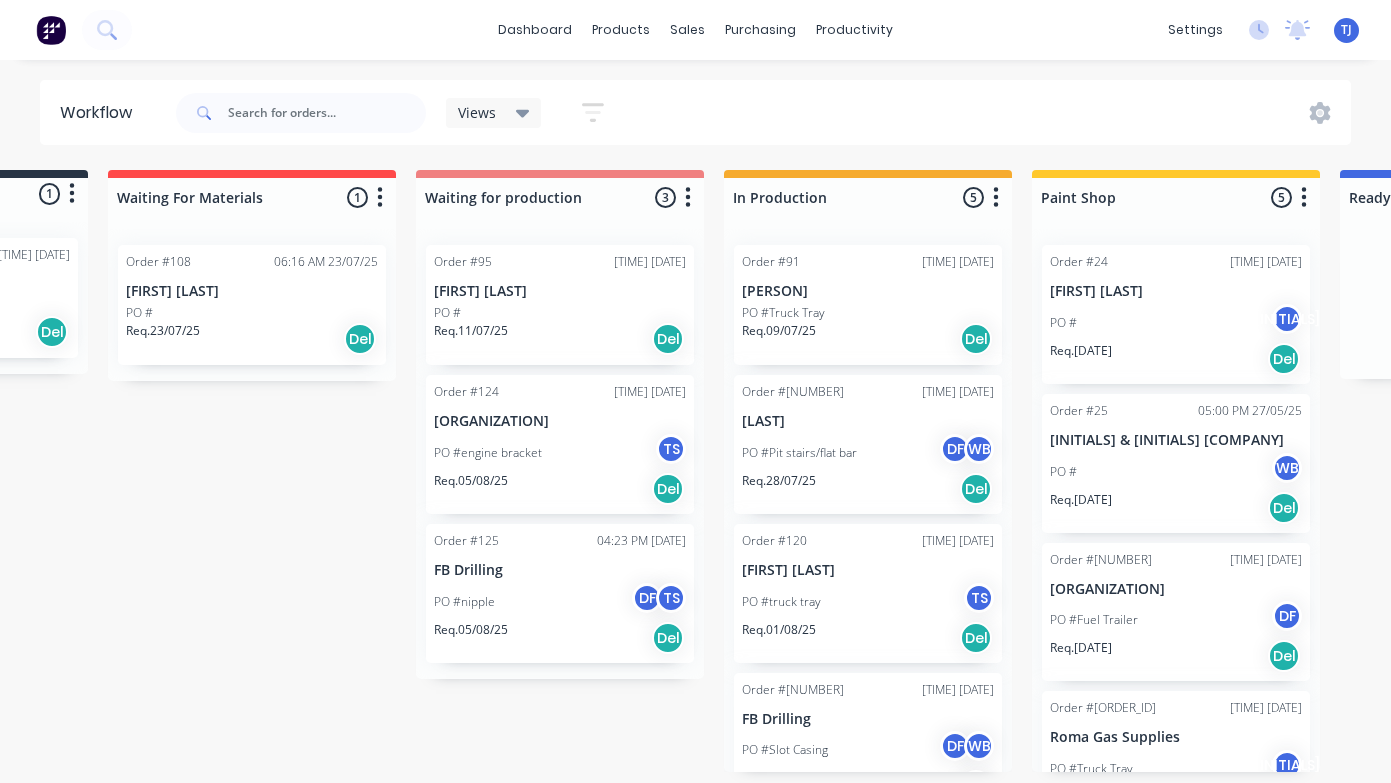 scroll, scrollTop: 0, scrollLeft: 0, axis: both 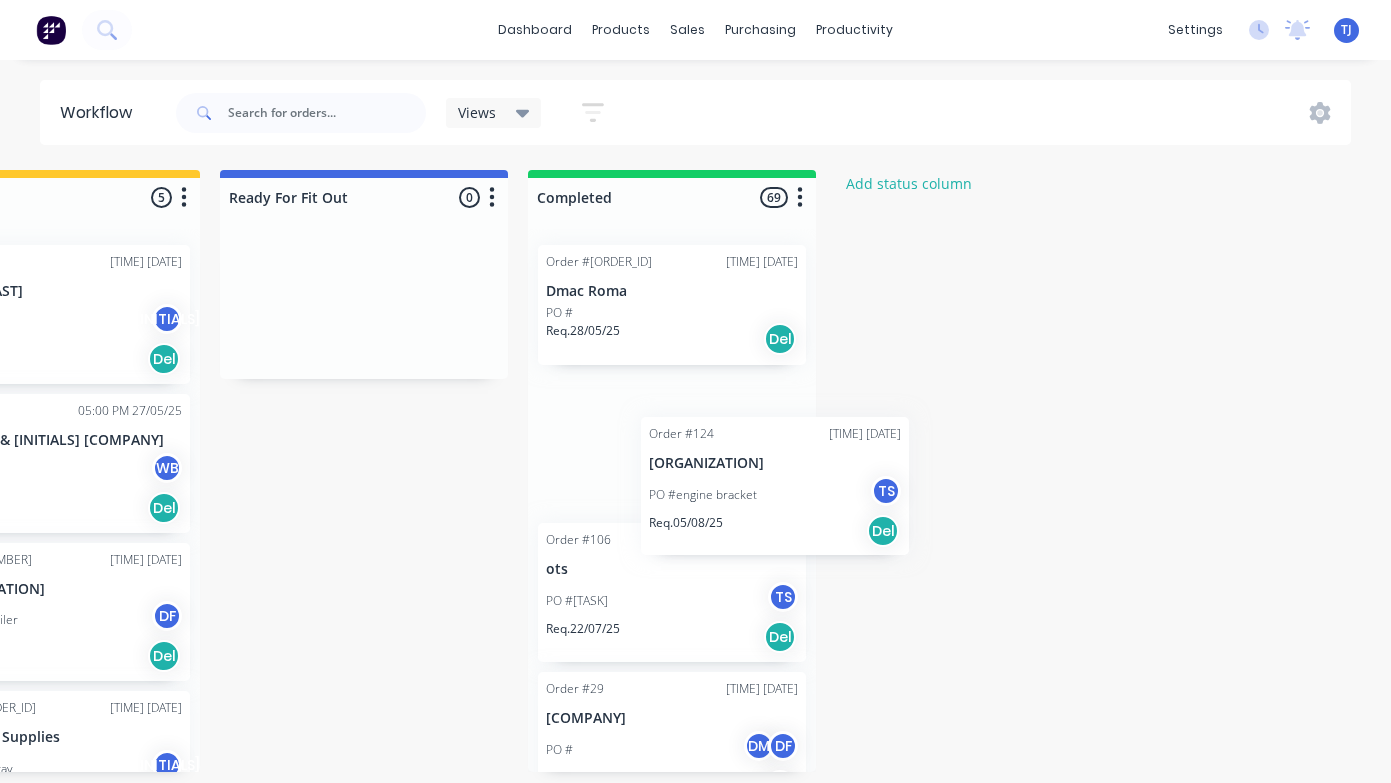 drag, startPoint x: 762, startPoint y: 456, endPoint x: 745, endPoint y: 498, distance: 45.310043 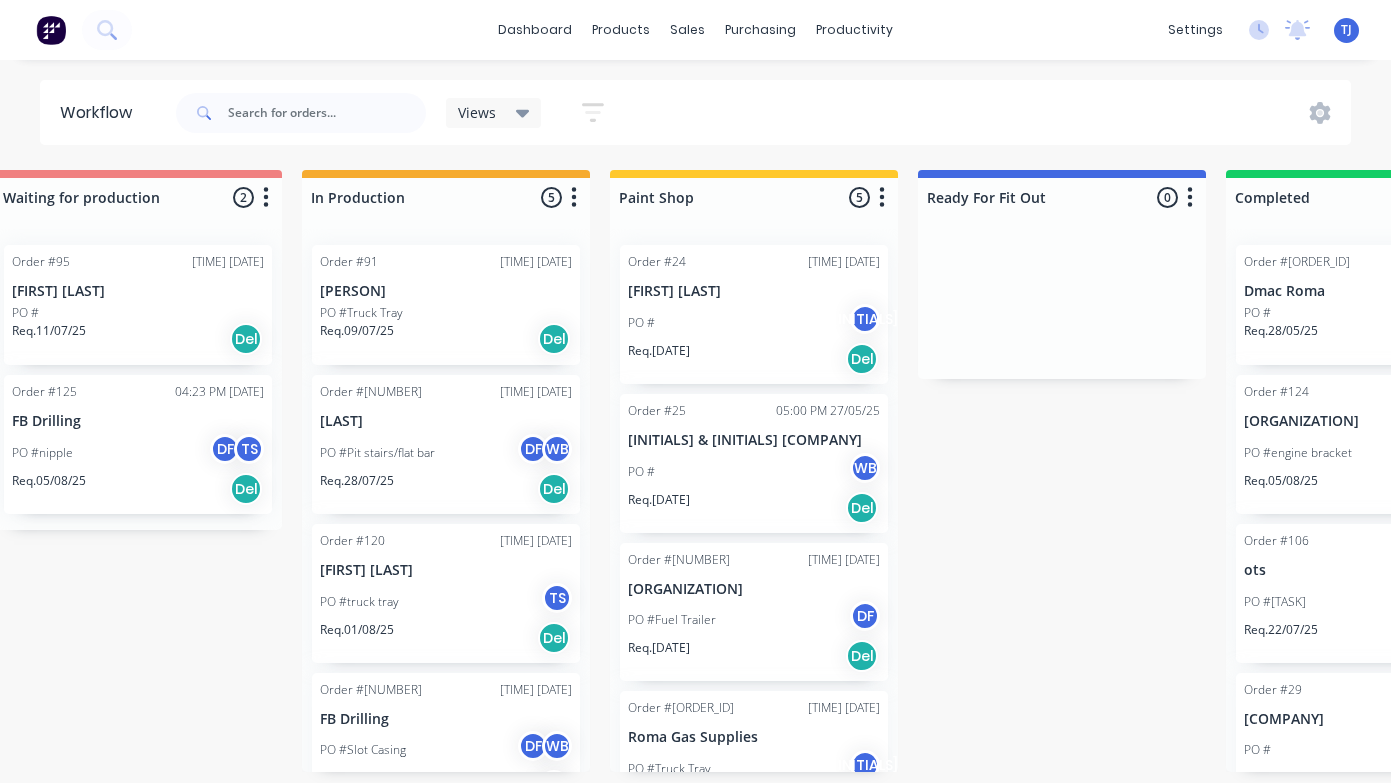 scroll, scrollTop: 0, scrollLeft: 640, axis: horizontal 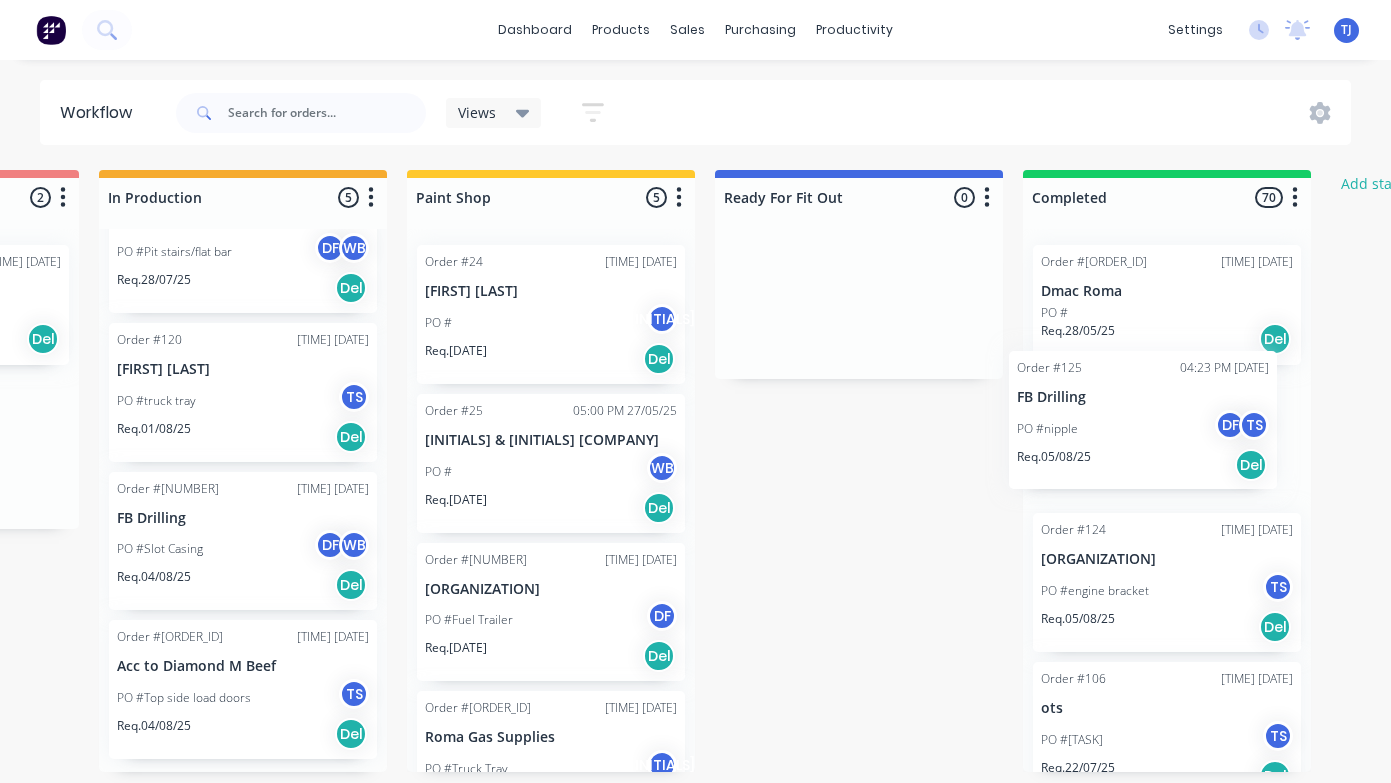 drag, startPoint x: 540, startPoint y: 443, endPoint x: 1095, endPoint y: 404, distance: 556.3686 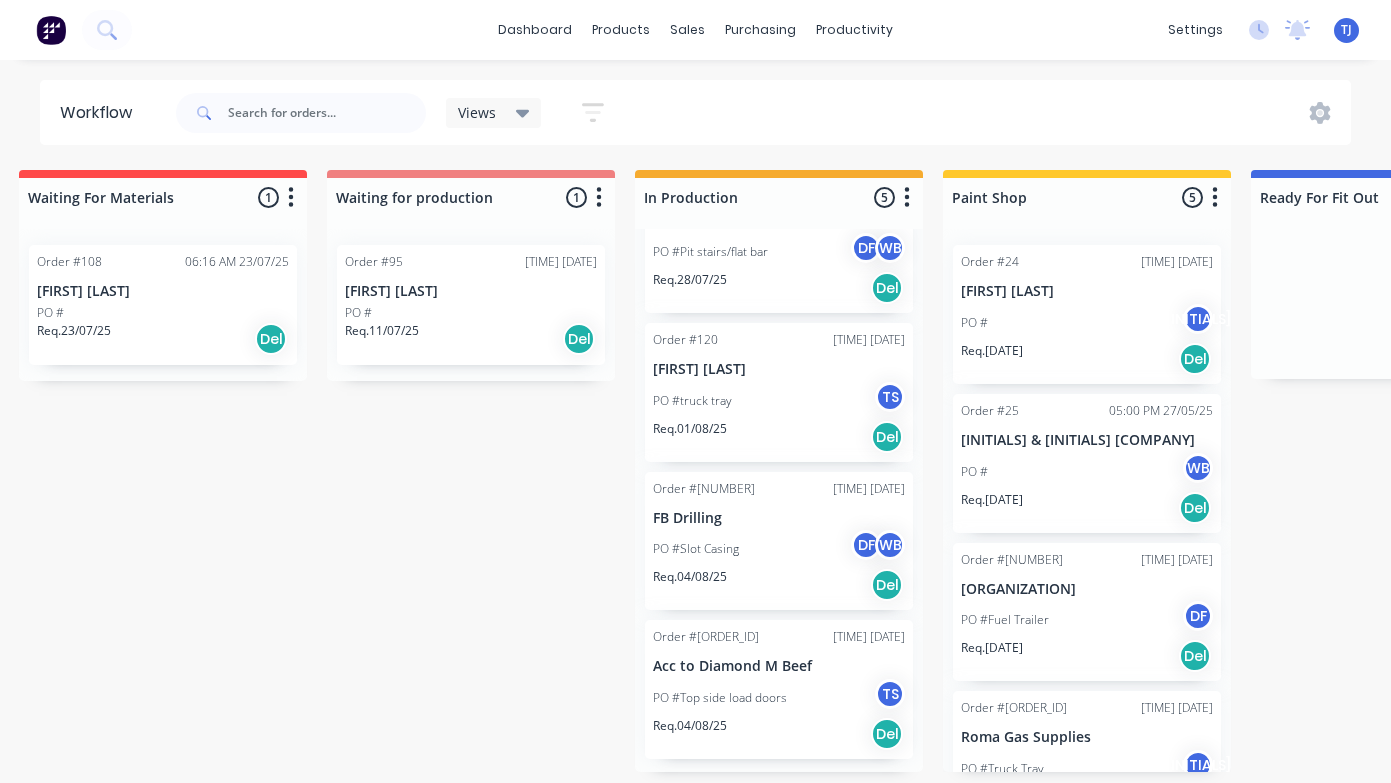 scroll, scrollTop: 0, scrollLeft: 366, axis: horizontal 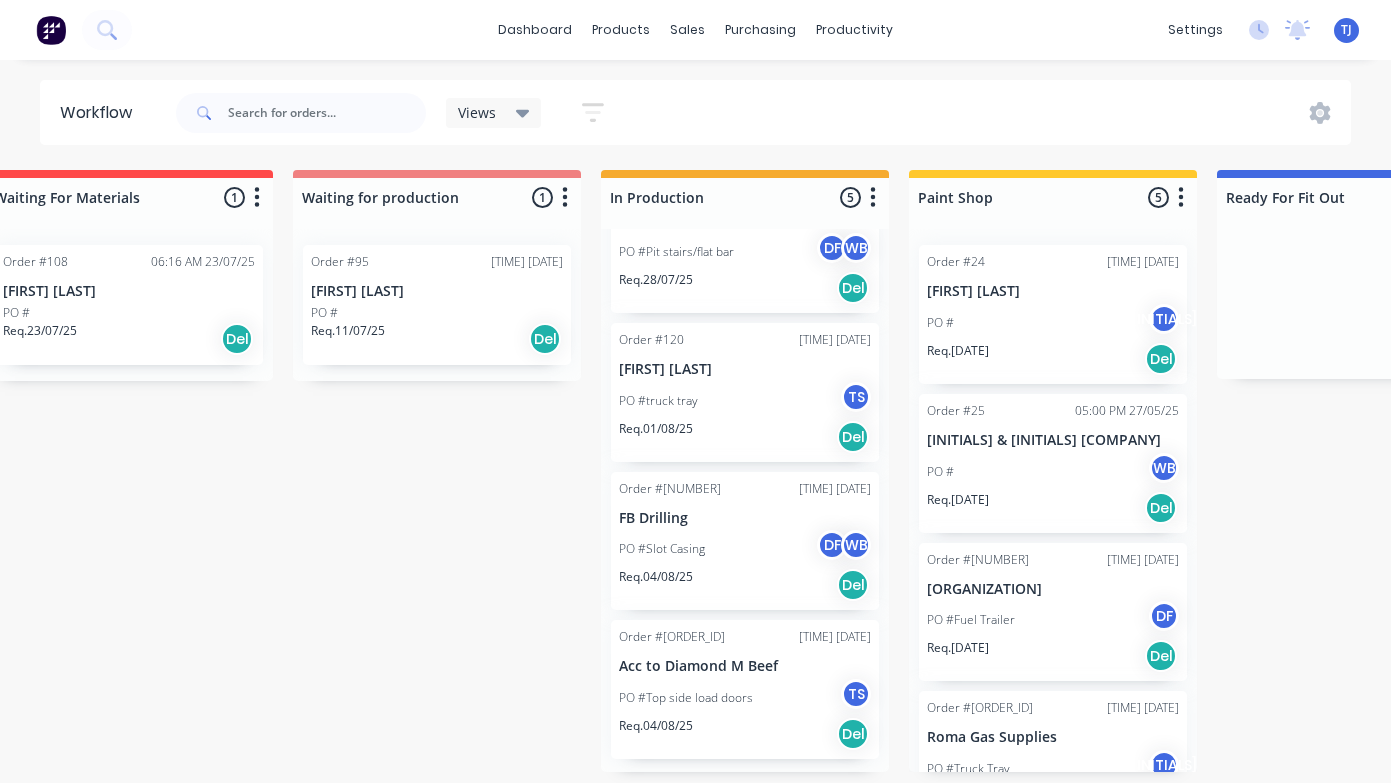 click on "Submitted 1 Status colour #273444 hex #273444 Save Cancel Summaries Total order value Invoiced to date To be invoiced Sort By Created date Required date Order number Customer name Most recent Order #126 07:31 PM 07/08/25 [CUSTOMER NAME] PO #10mm plate Req. 07/08/25 Del Waiting For Materials 1 Status colour #FF4949 hex #FF4949 Save Cancel Notifications Email SMS Summaries Total order value Invoiced to date To be invoiced Sort By Created date Required date Order number Customer name Most recent Delete Order #108 06:16 AM 23/07/25 [CUSTOMER NAME] PO # Req. 23/07/25 Del Waiting for production 1 Status colour #F08080 hex #F08080 Save Cancel Notifications Email SMS Summaries Total order value Invoiced to date To be invoiced Sort By Created date Required date Order number Customer name Most recent Delete Order #95 09:30 AM 11/07/25 [CUSTOMER NAME] PO # Req. 11/07/25 Del In Production 5 Status colour #F6AB2F hex #F6AB2F Save Cancel Notifications Email SMS Summaries Total order value Invoiced to date To be invoiced Delete" at bounding box center [996, 471] 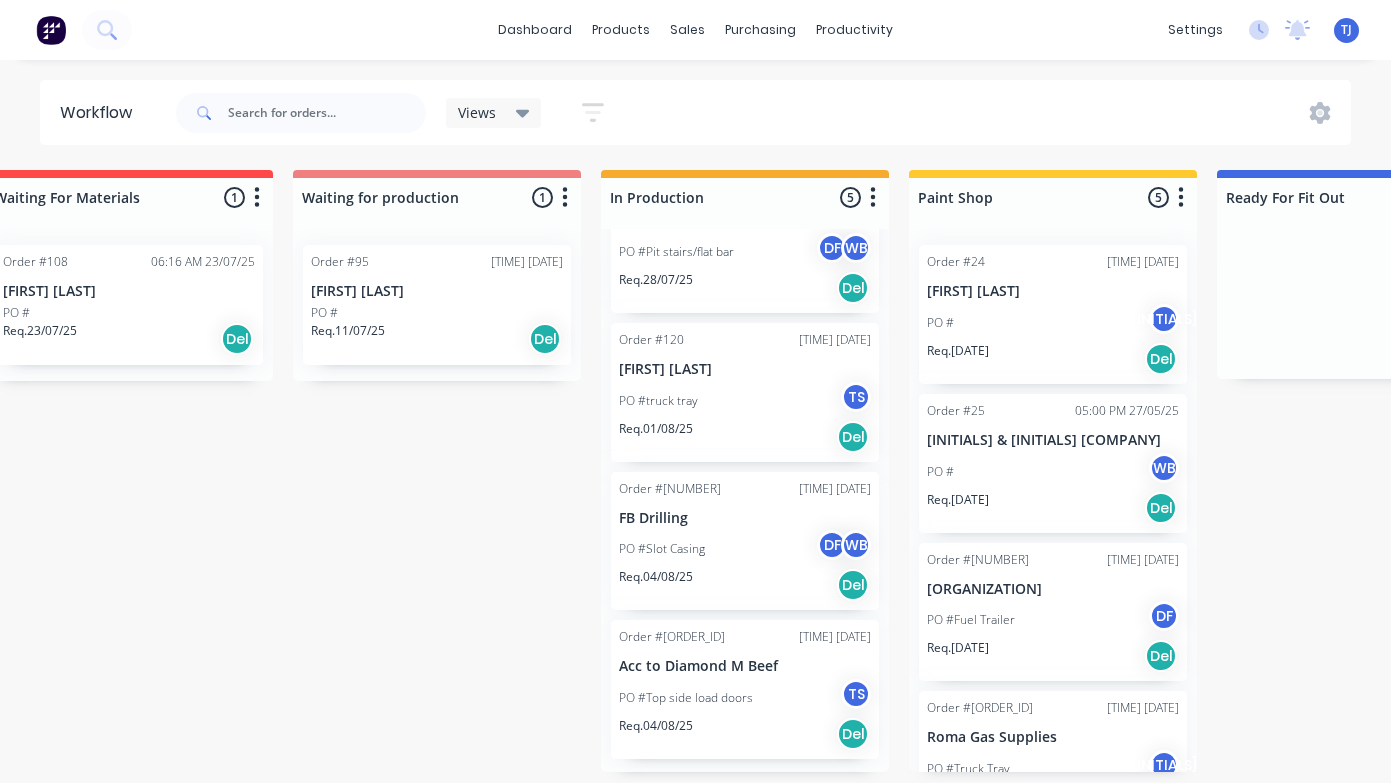scroll, scrollTop: 0, scrollLeft: 366, axis: horizontal 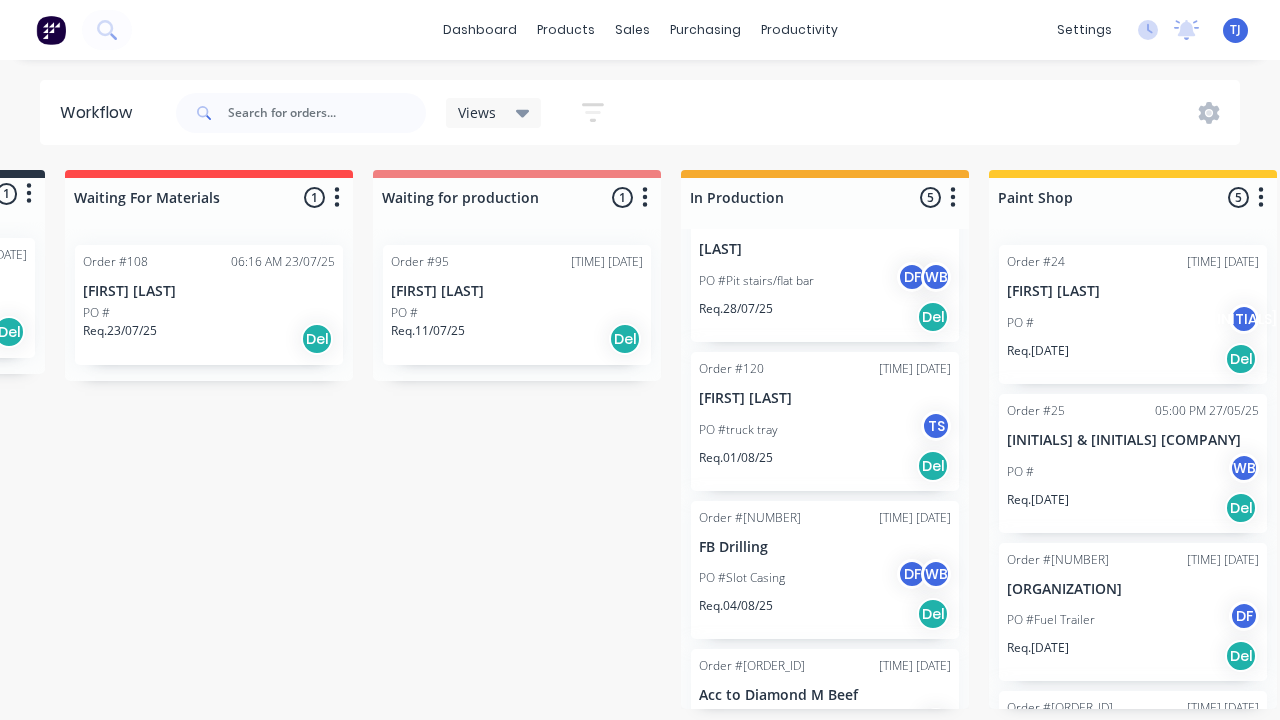 click on "PO #[TASK] [LAST]" at bounding box center (825, 281) 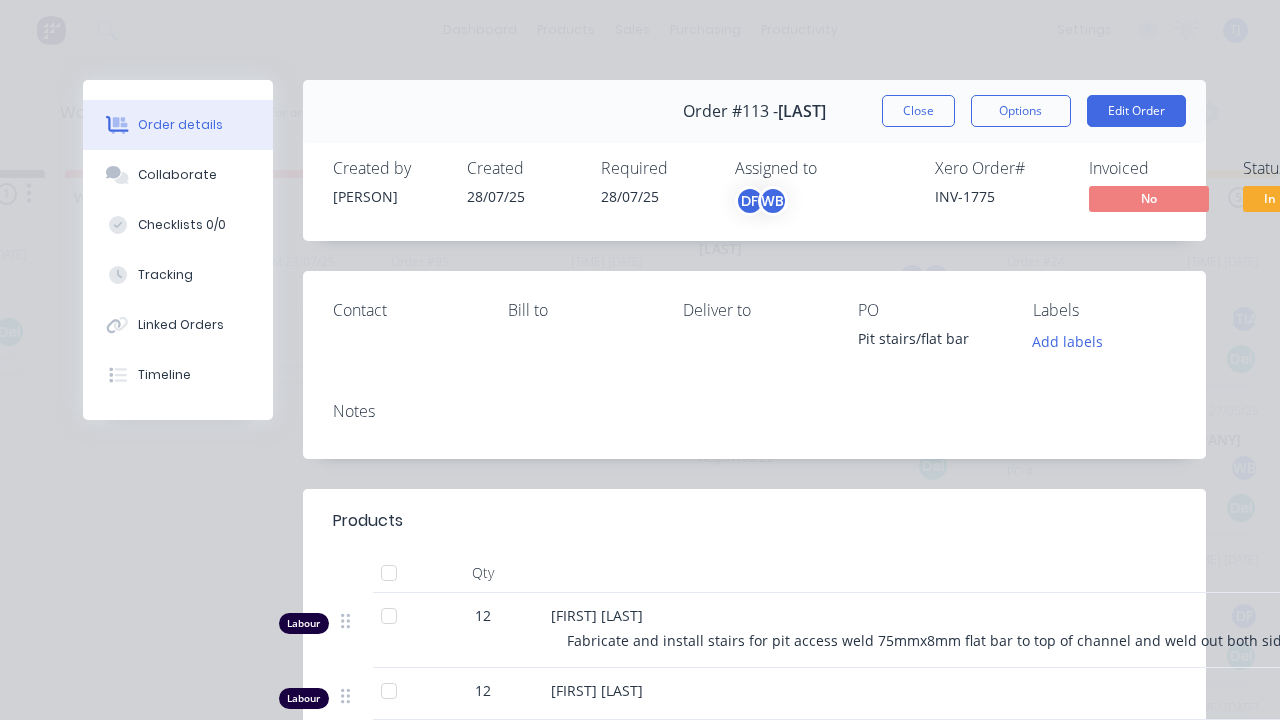 scroll, scrollTop: 0, scrollLeft: 0, axis: both 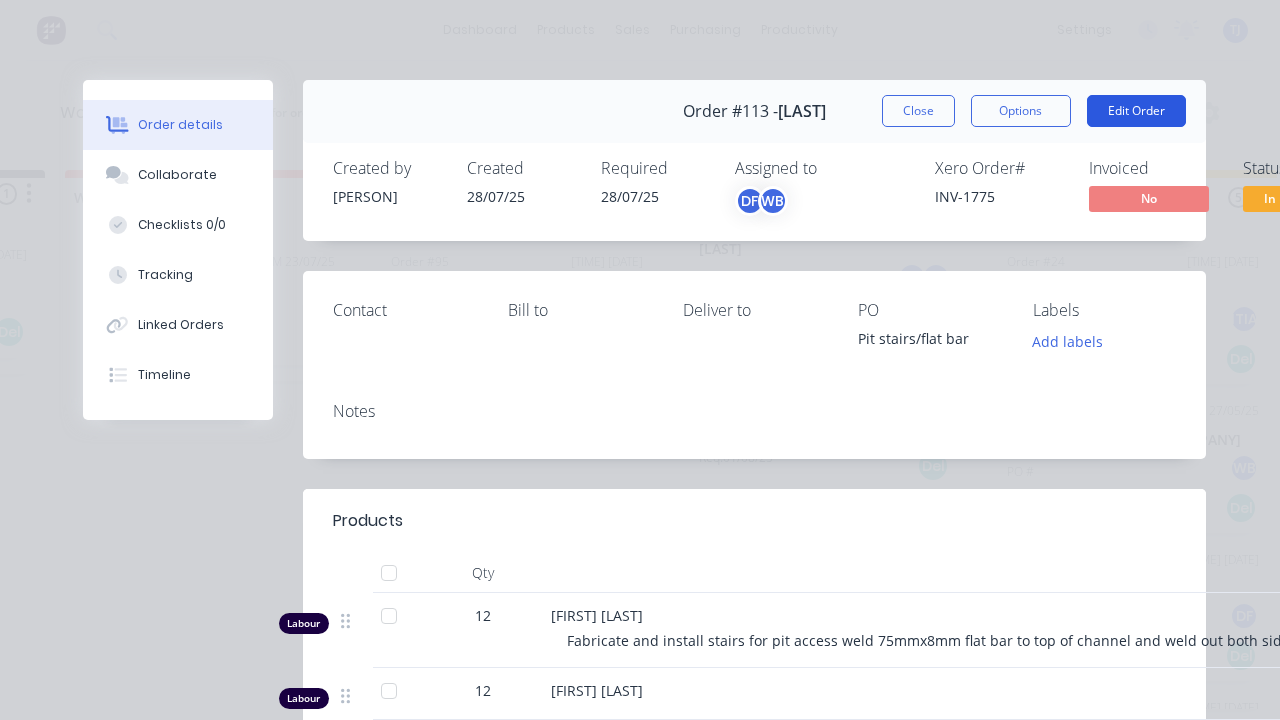 click on "Edit Order" at bounding box center [1136, 111] 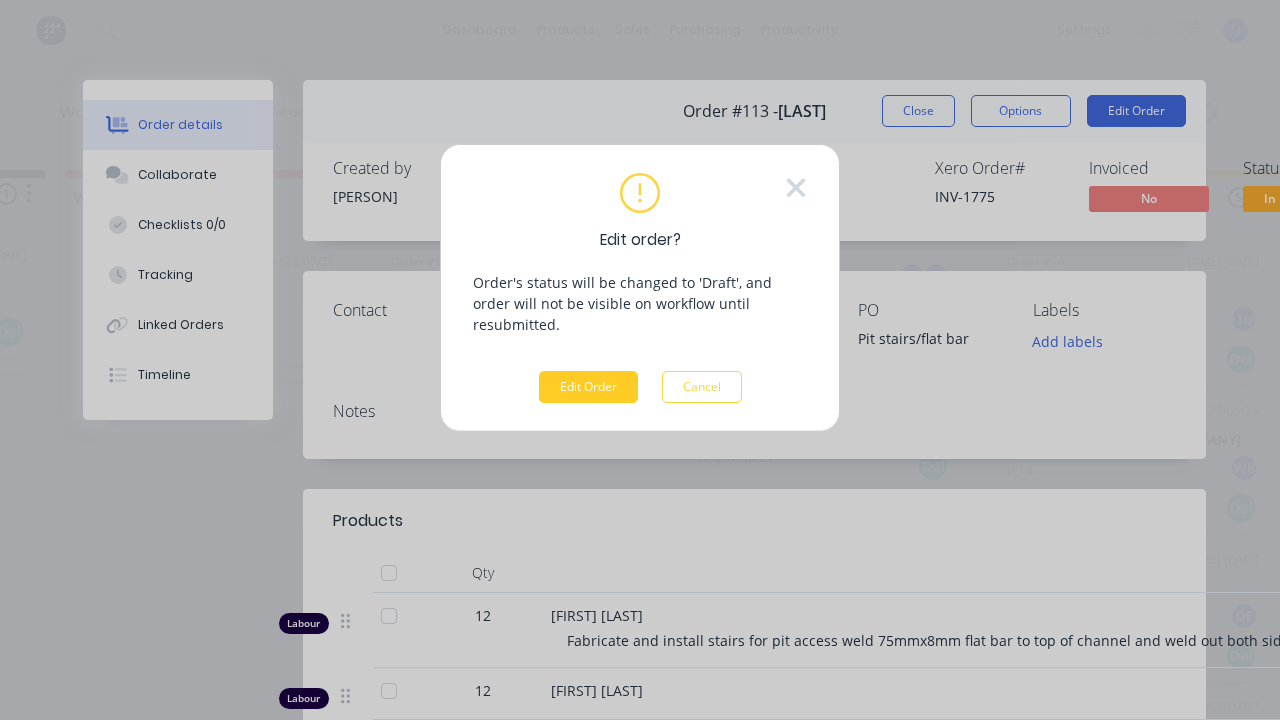 click on "Edit Order" at bounding box center (588, 387) 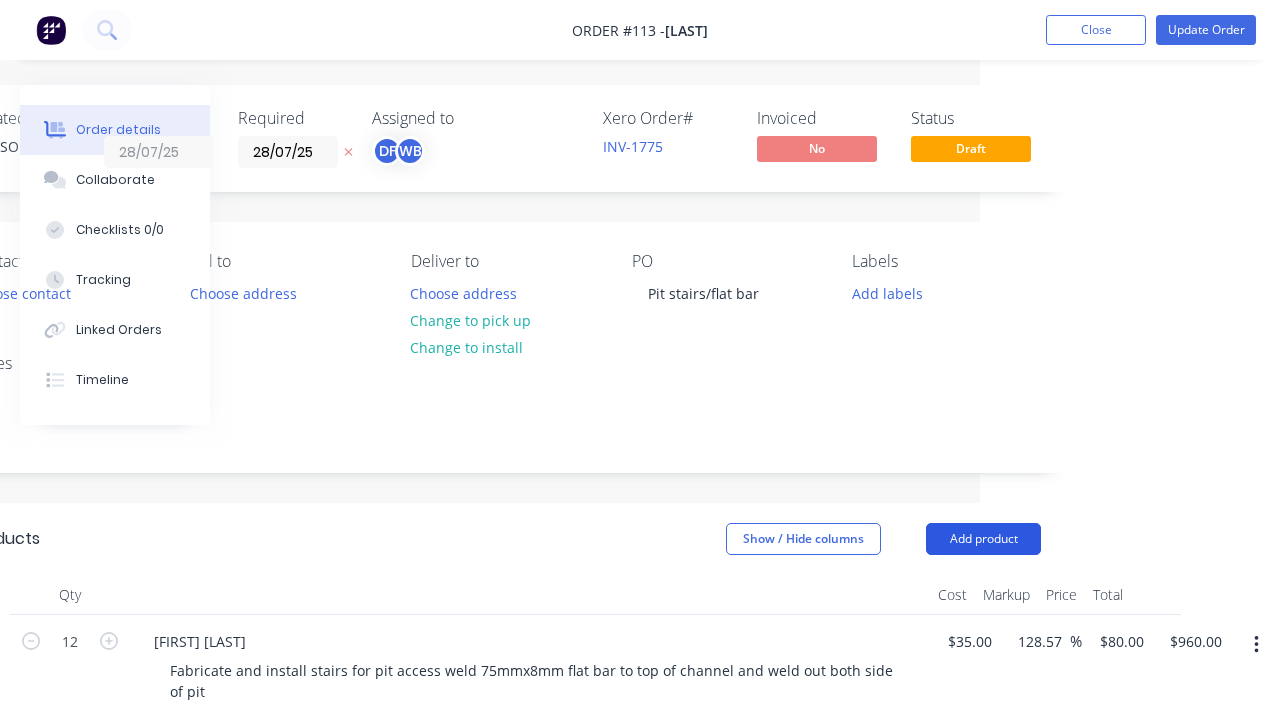 scroll, scrollTop: 0, scrollLeft: 300, axis: horizontal 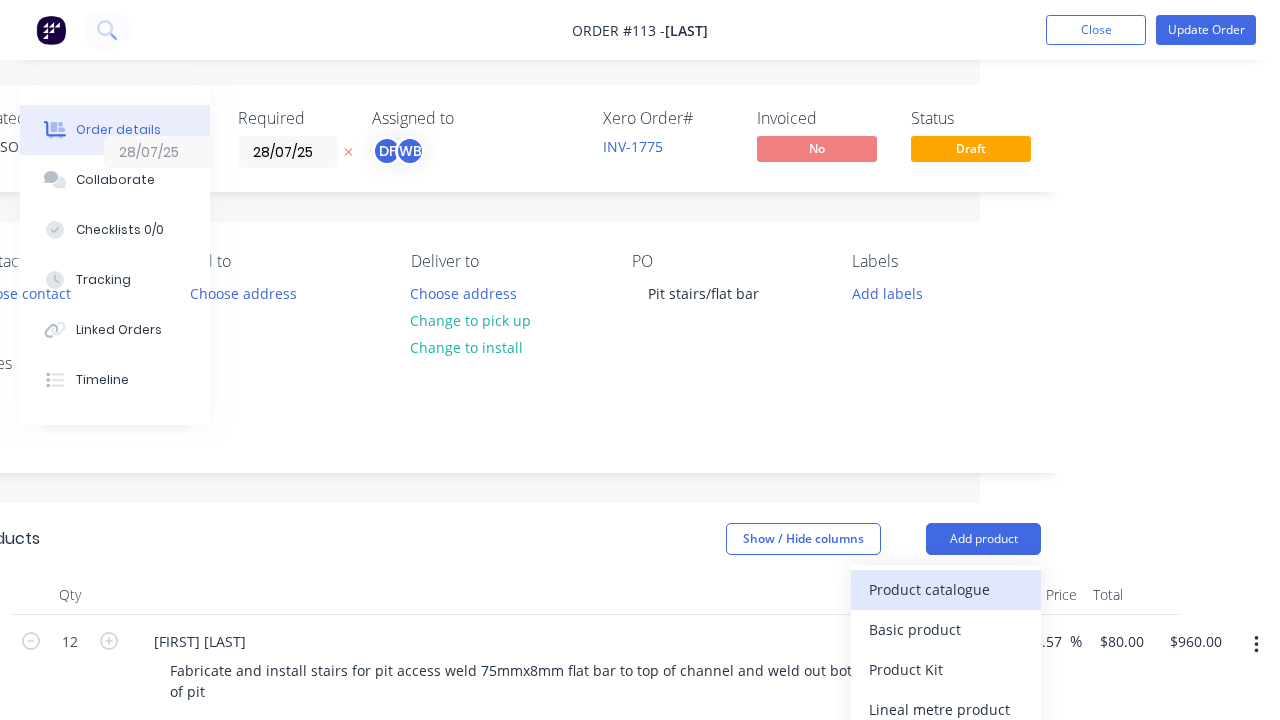 click on "Product catalogue" at bounding box center [946, 589] 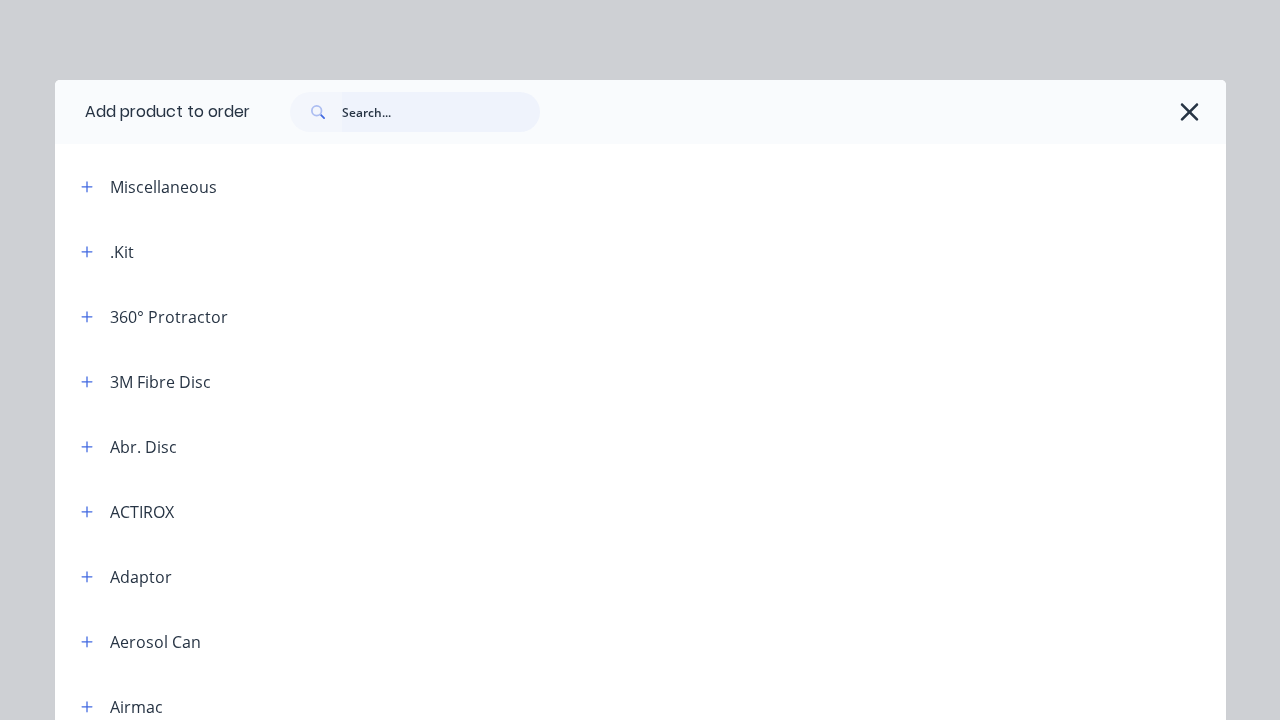 click at bounding box center [441, 112] 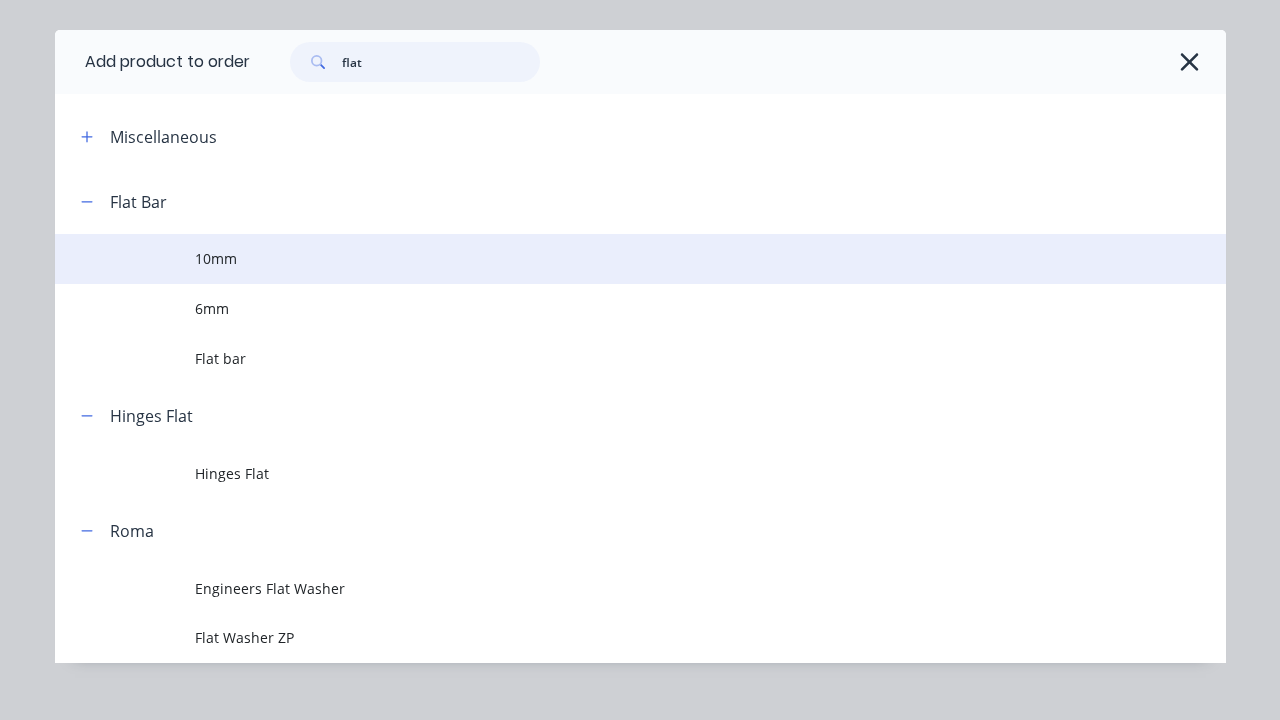 scroll, scrollTop: 53, scrollLeft: 0, axis: vertical 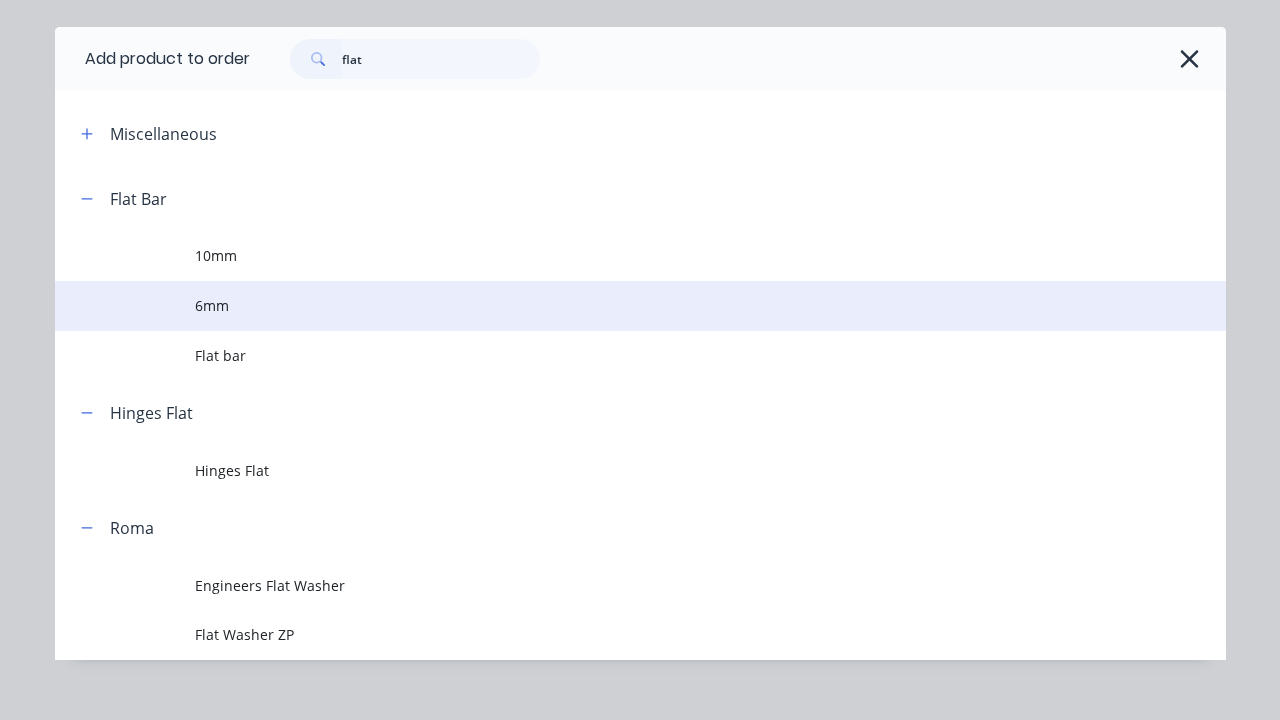 click on "6mm" at bounding box center [607, 305] 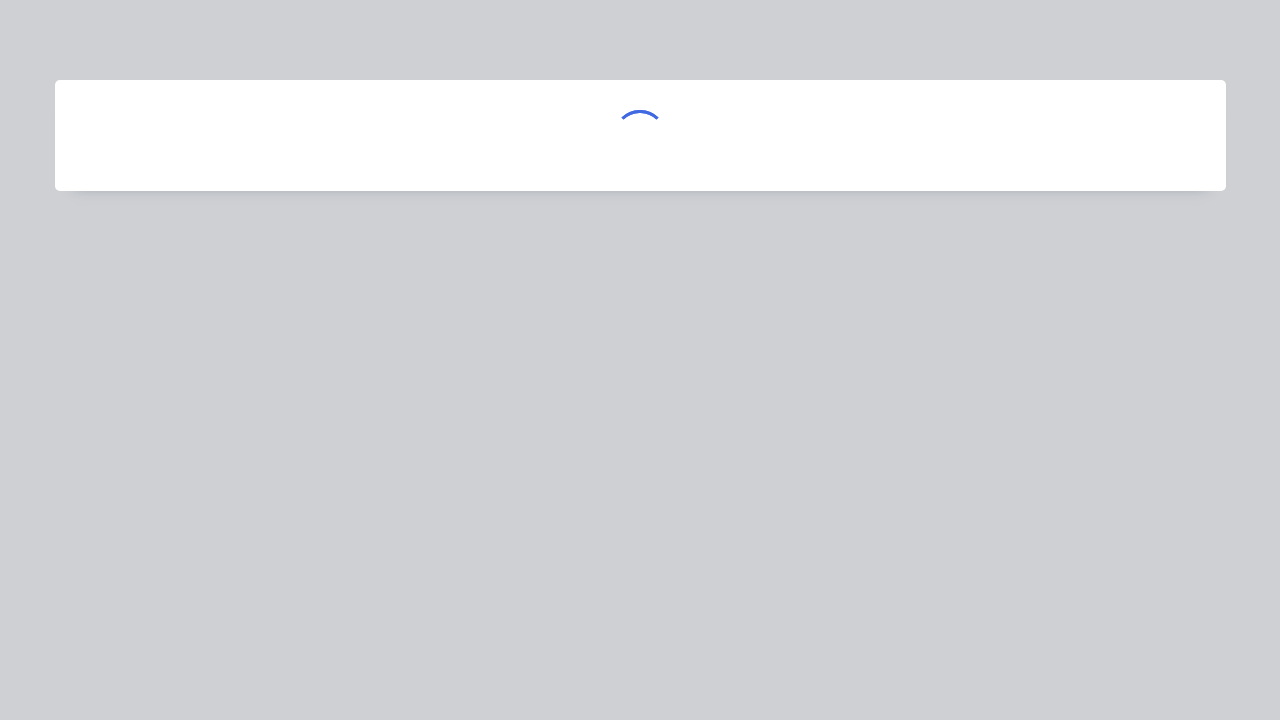 scroll, scrollTop: 0, scrollLeft: 0, axis: both 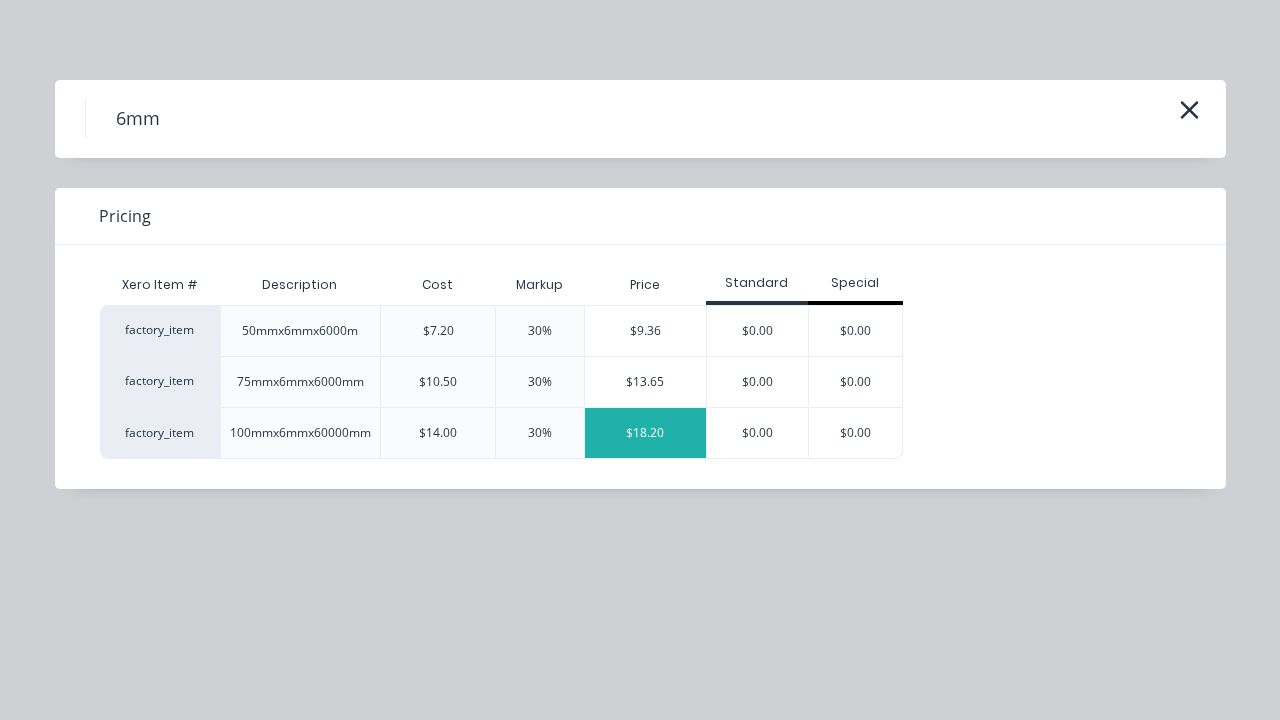click on "$18.20" at bounding box center [645, 433] 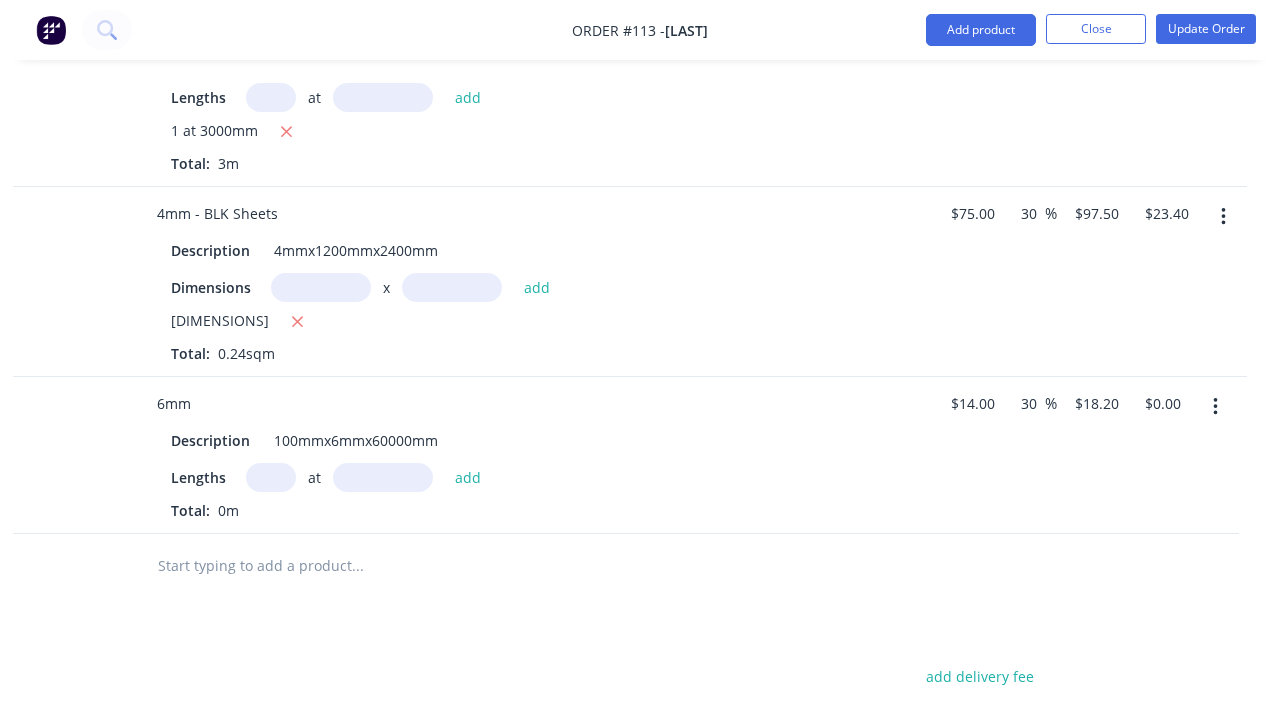 scroll, scrollTop: 818, scrollLeft: 297, axis: both 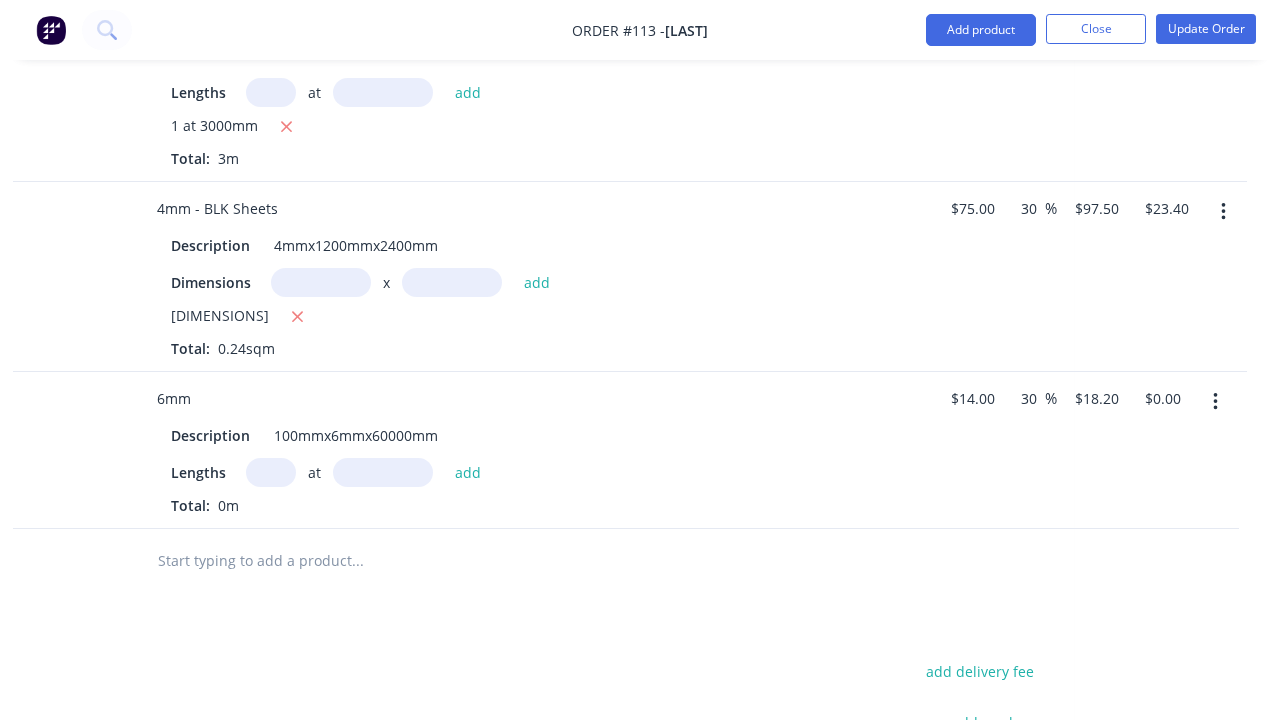 click at bounding box center [271, 472] 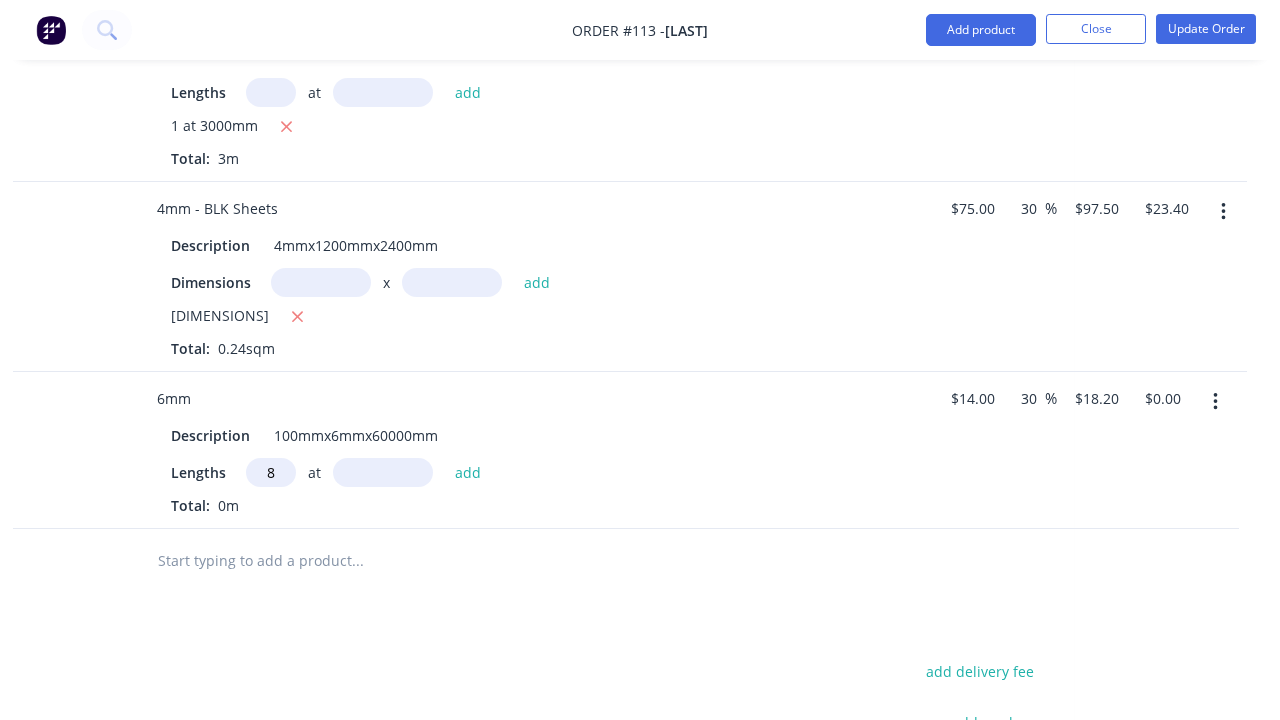 click at bounding box center [383, 472] 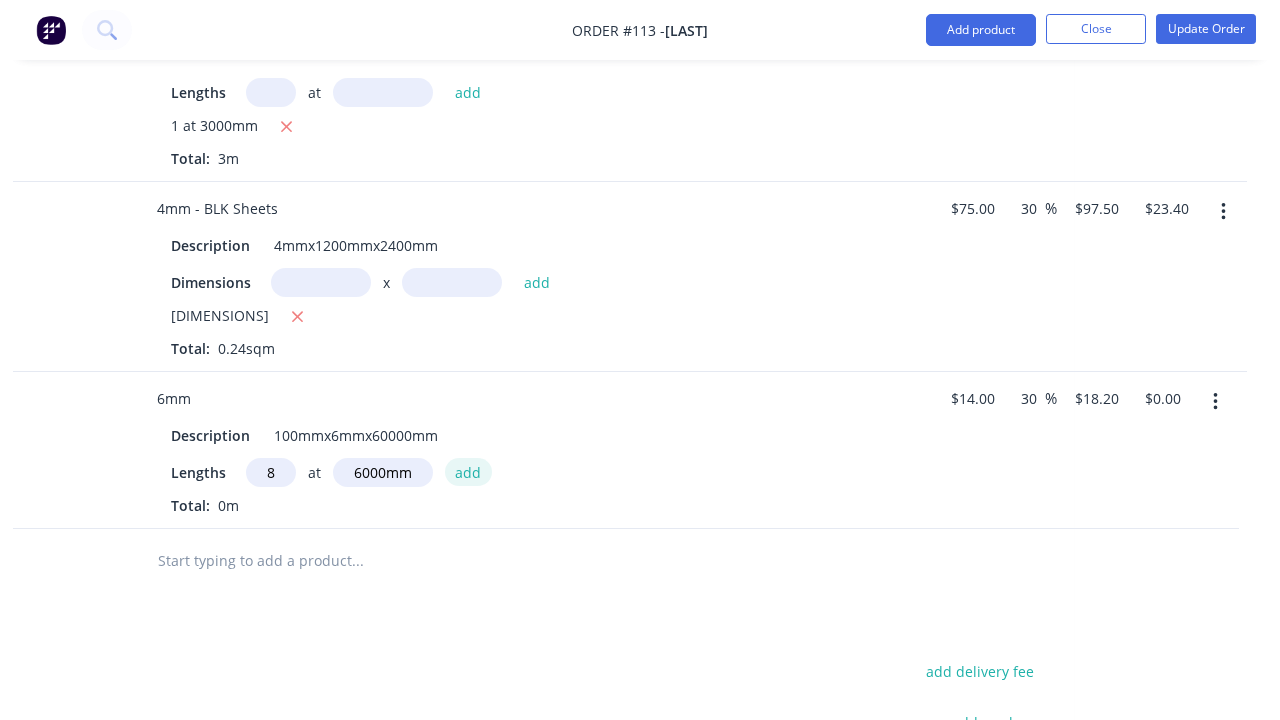 click on "add" at bounding box center (468, 471) 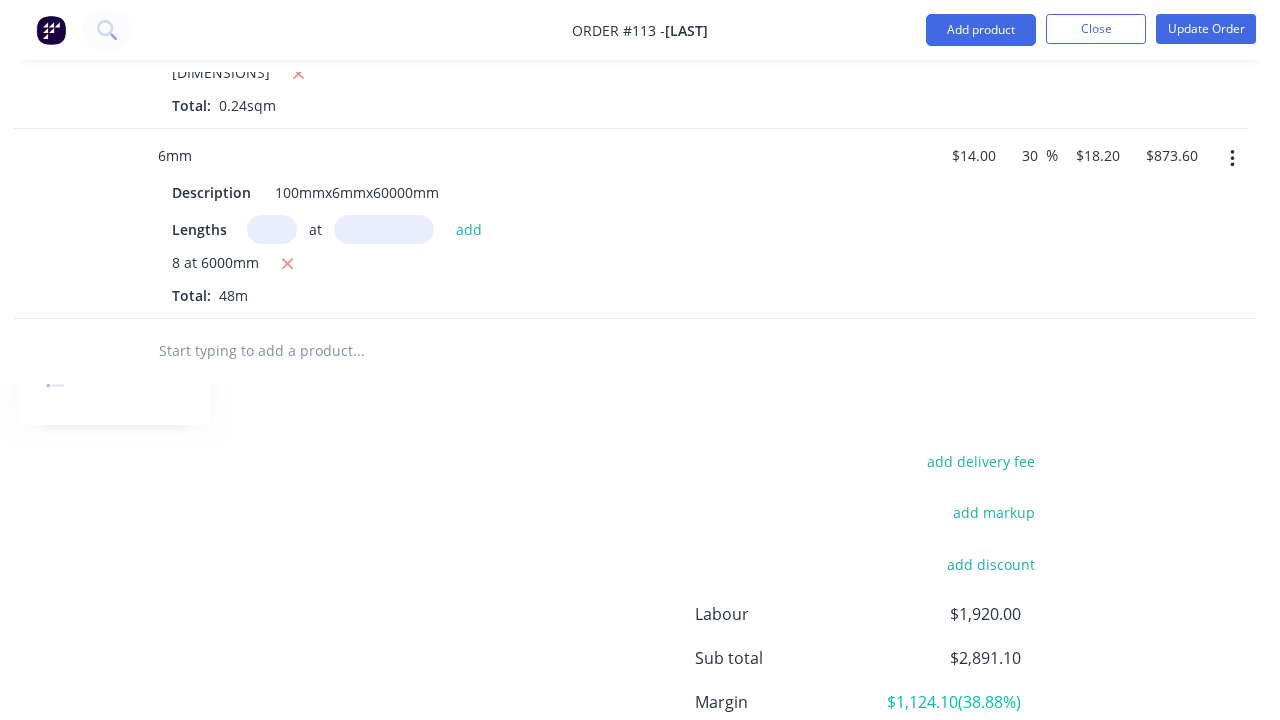 scroll, scrollTop: 1022, scrollLeft: 296, axis: both 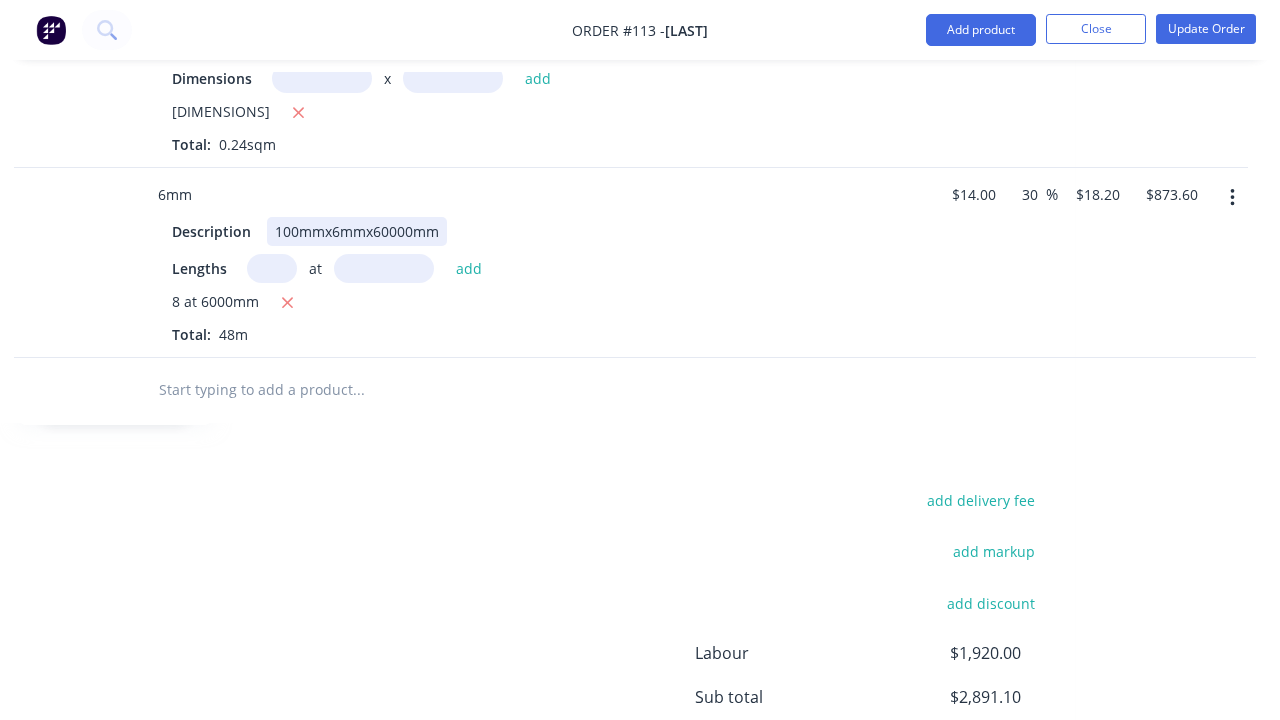 click on "100mmx6mmx60000mm" at bounding box center [357, 231] 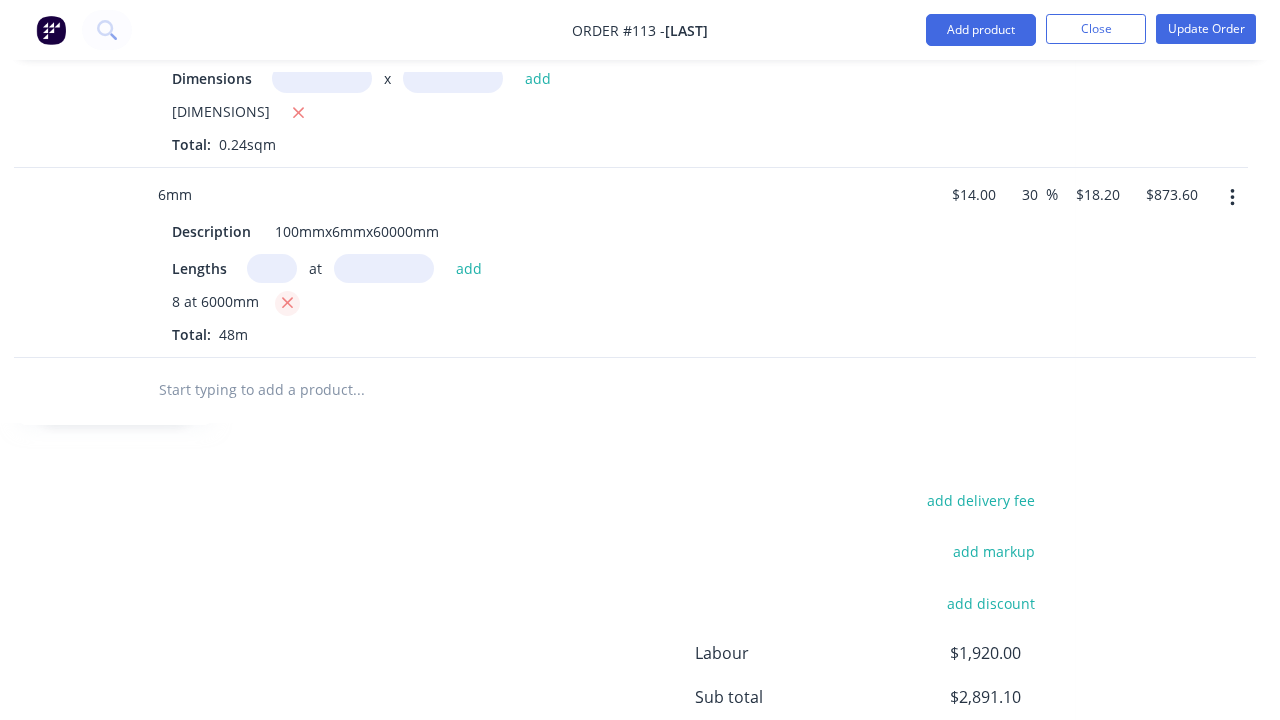 click 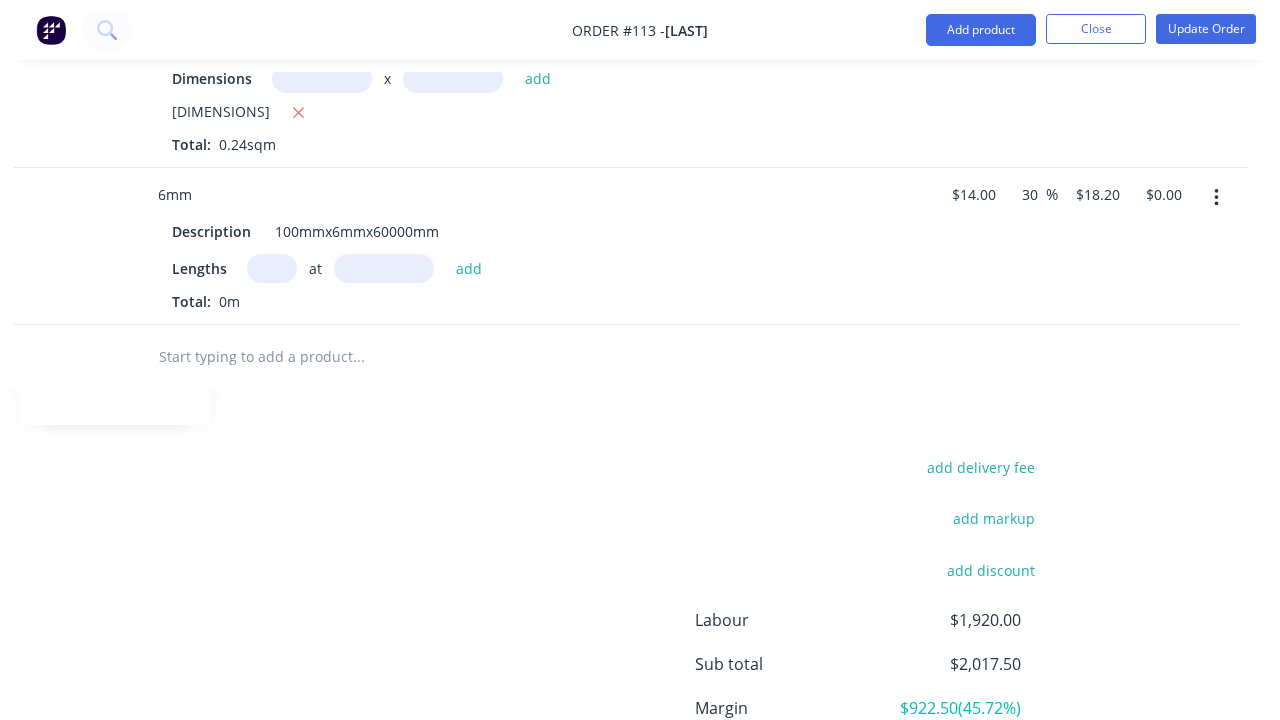 click at bounding box center [1216, 198] 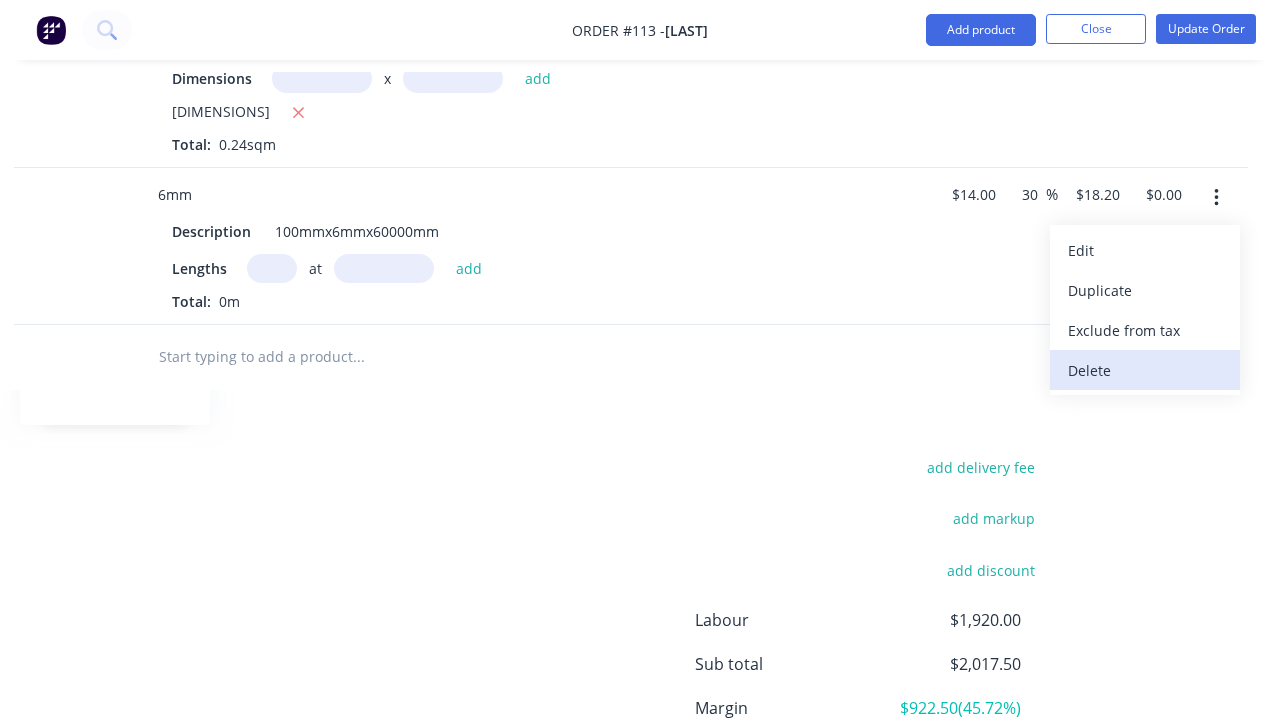 click on "Delete" at bounding box center [1145, 370] 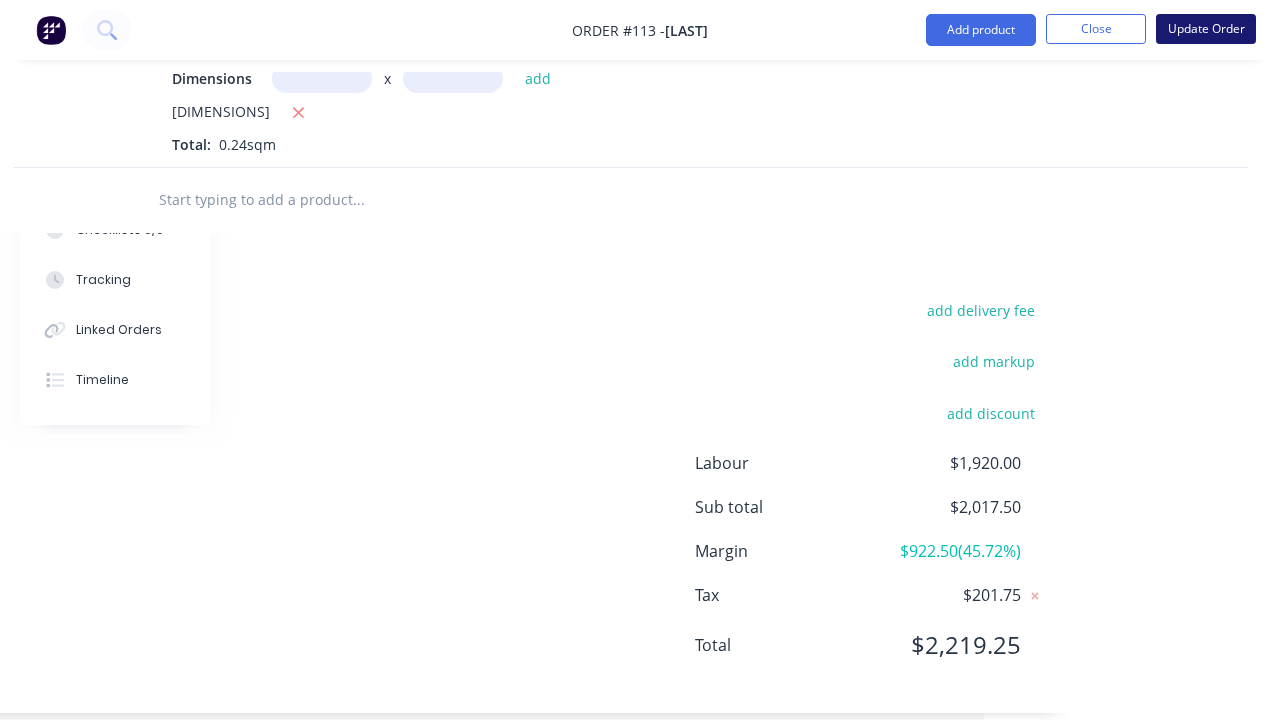 click on "Update Order" at bounding box center [1206, 29] 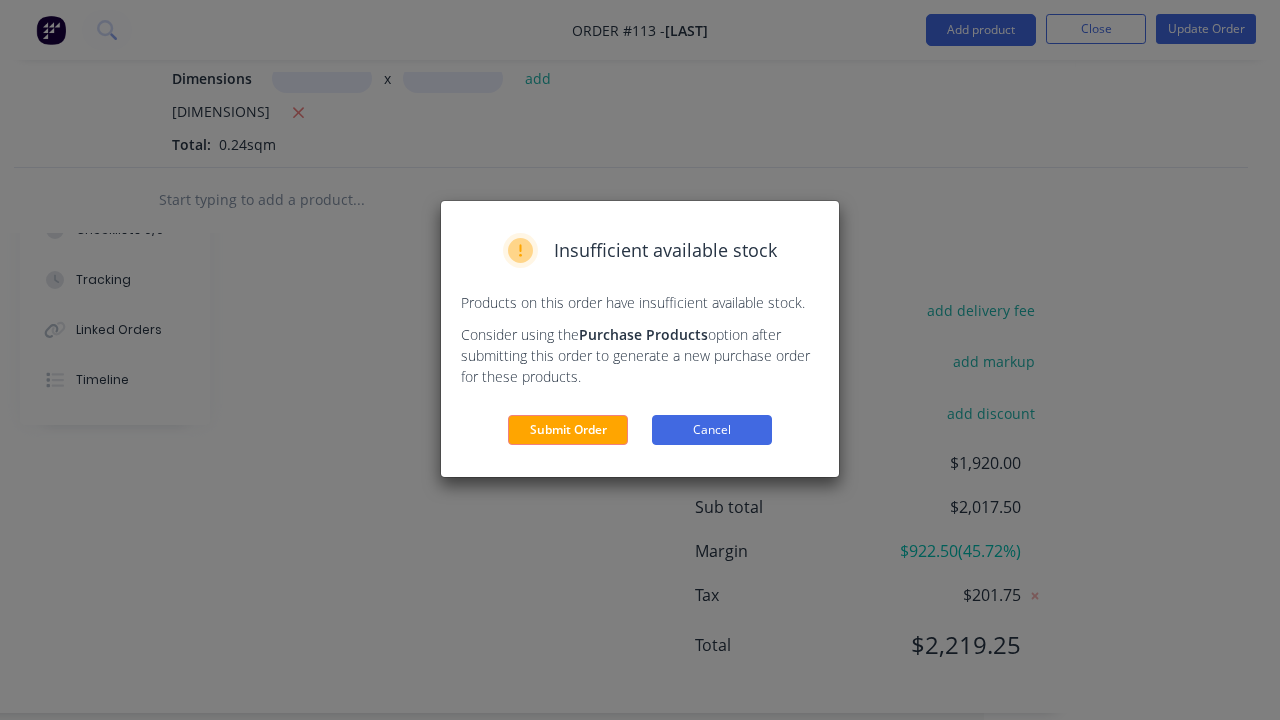 click on "Cancel" at bounding box center (712, 430) 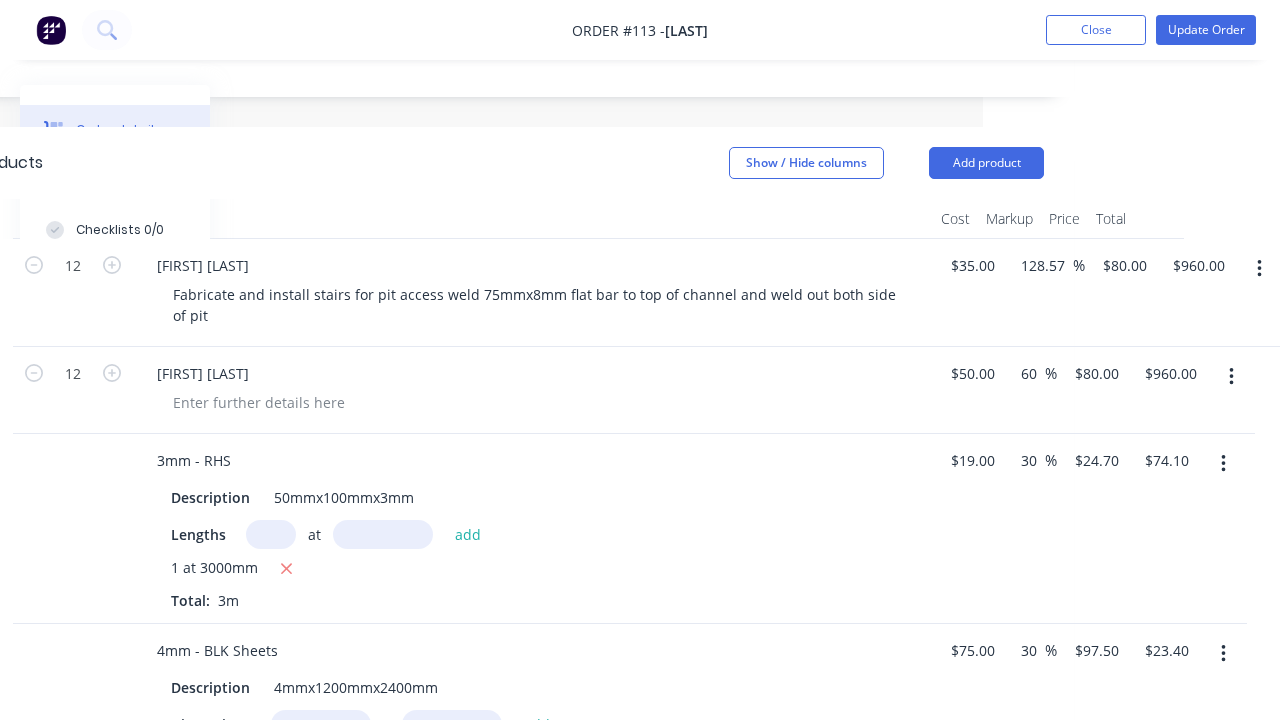 scroll, scrollTop: 363, scrollLeft: 298, axis: both 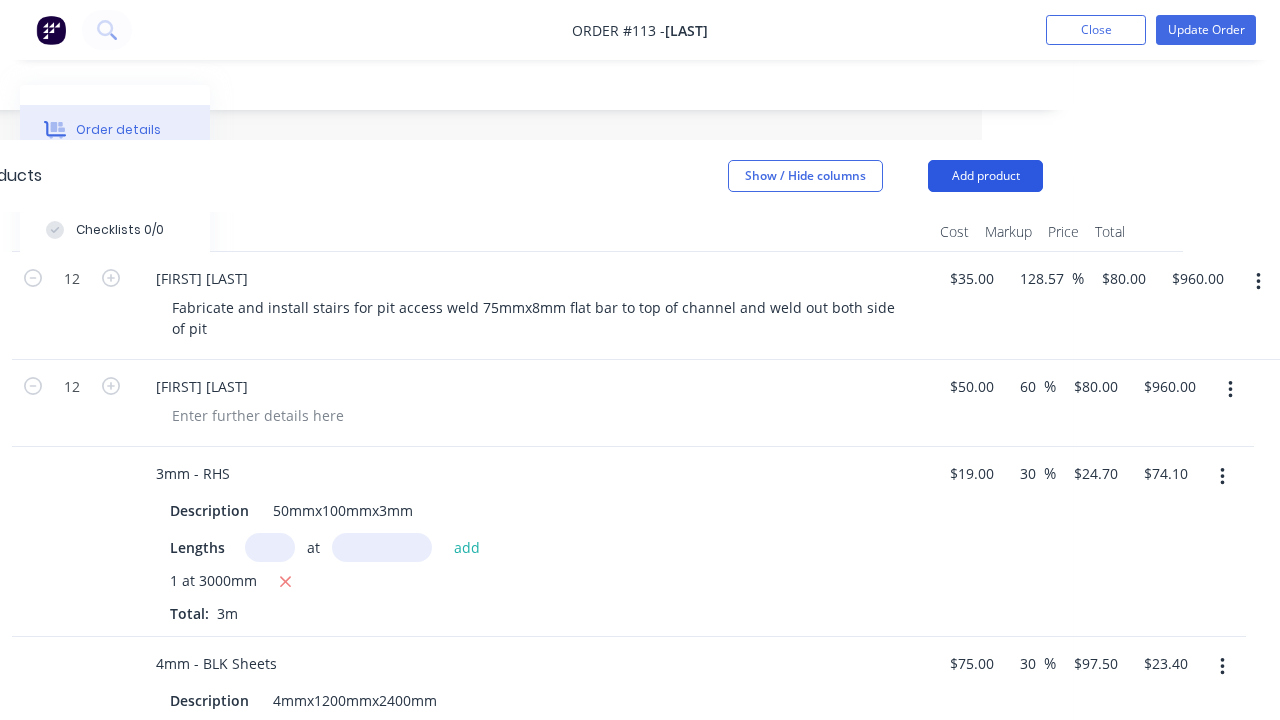 click on "Add product" at bounding box center [985, 176] 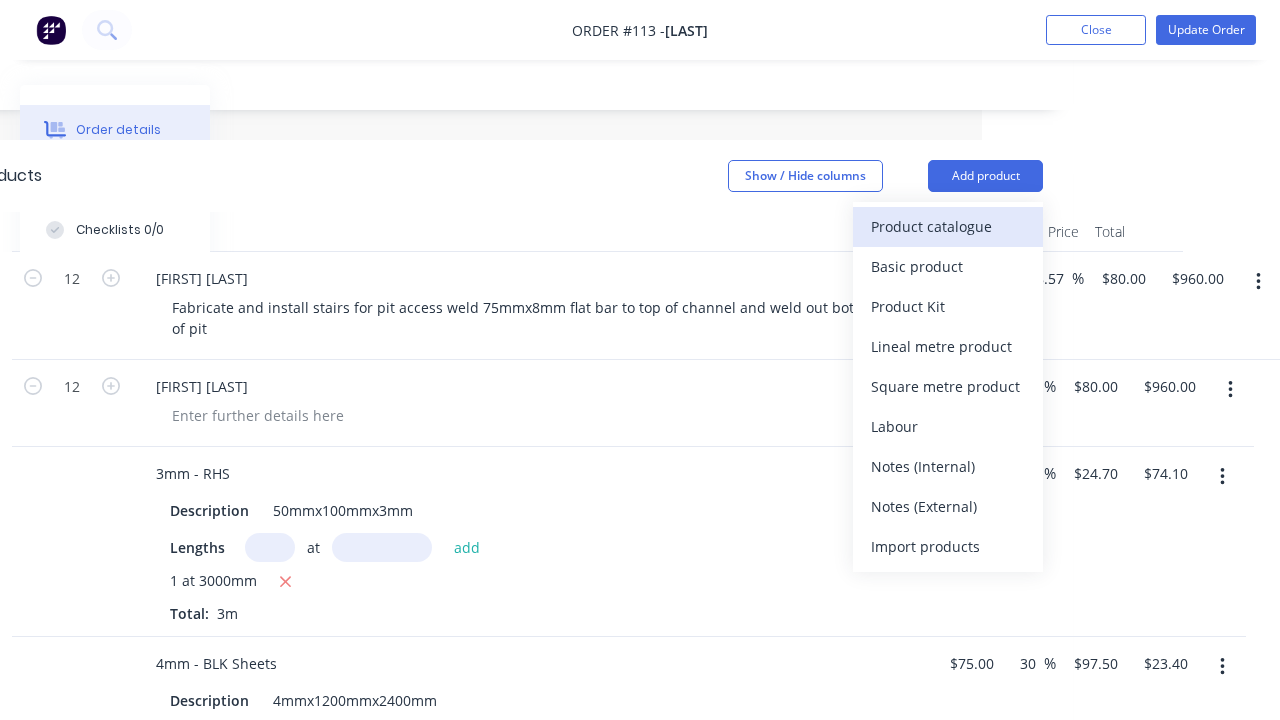 click on "Product catalogue" at bounding box center [948, 226] 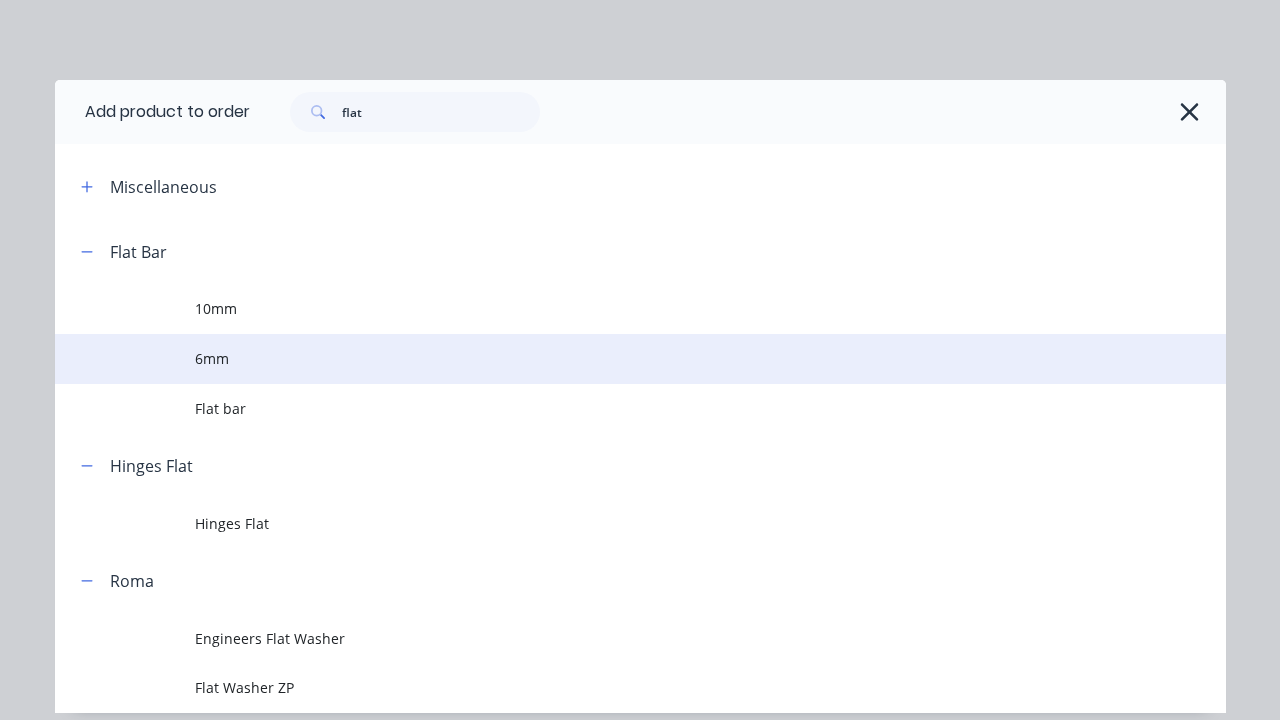 click on "6mm" at bounding box center [607, 358] 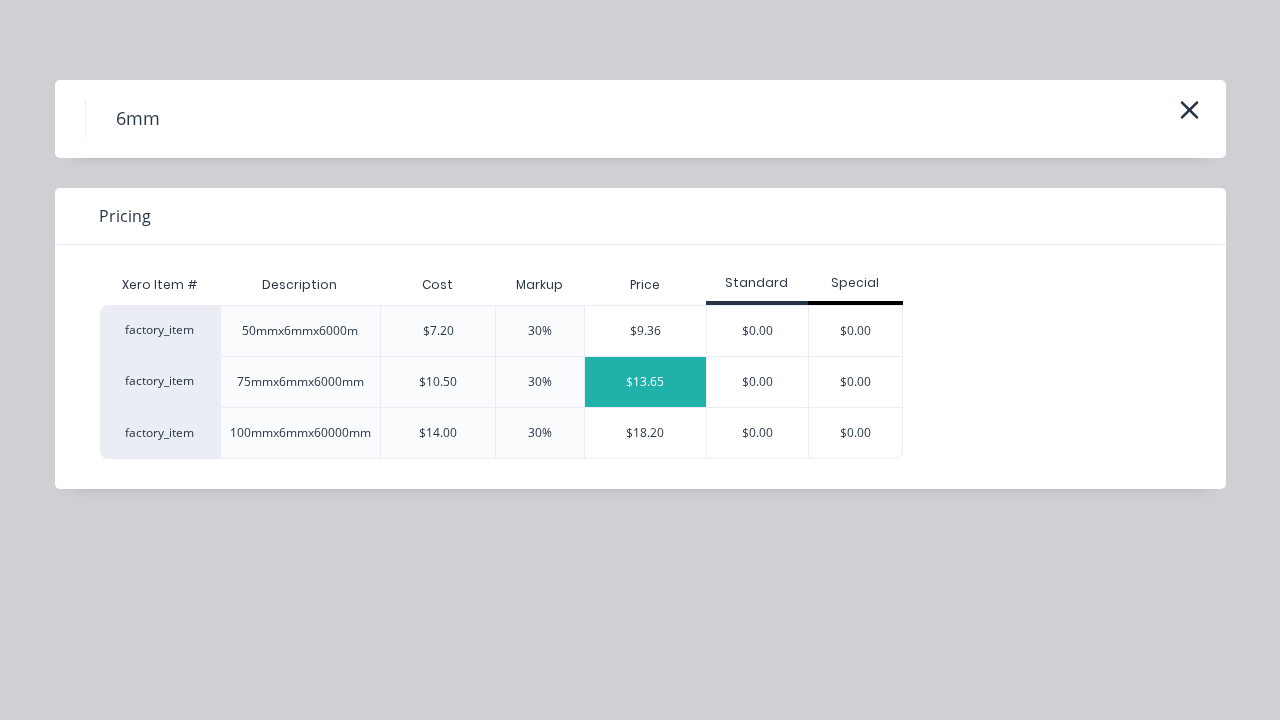 click on "$13.65" at bounding box center [645, 382] 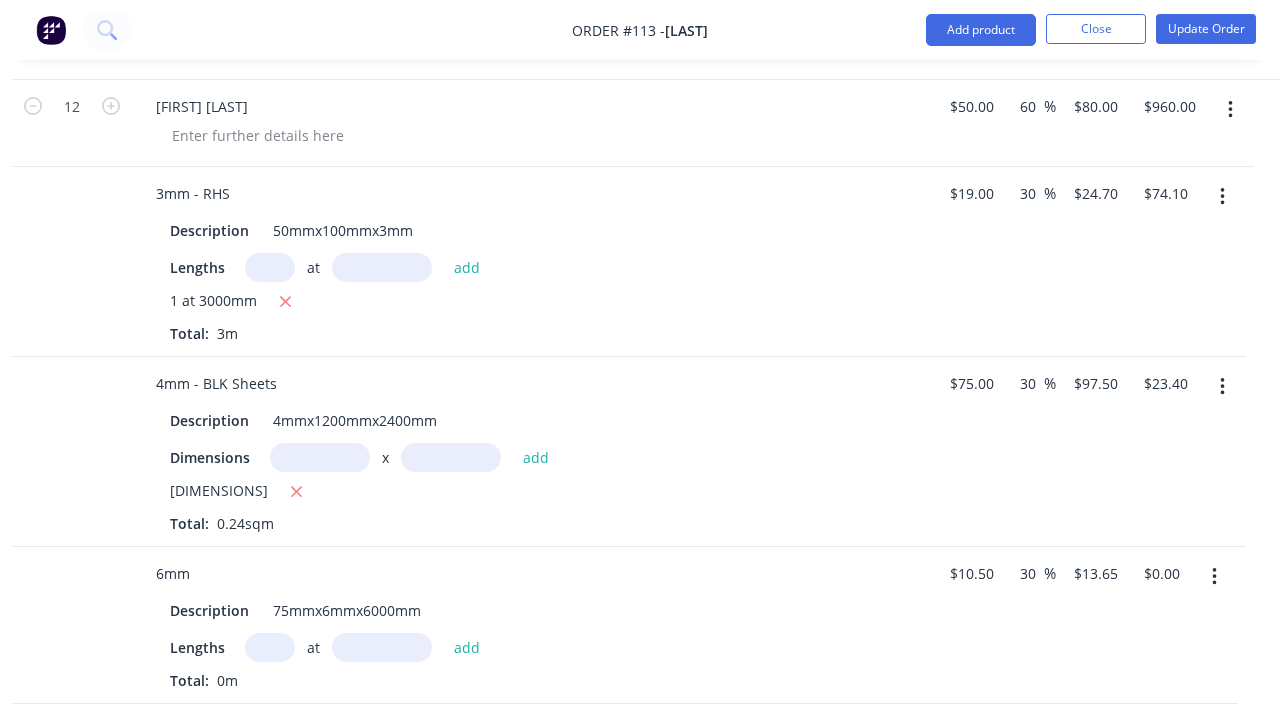 scroll, scrollTop: 950, scrollLeft: 298, axis: both 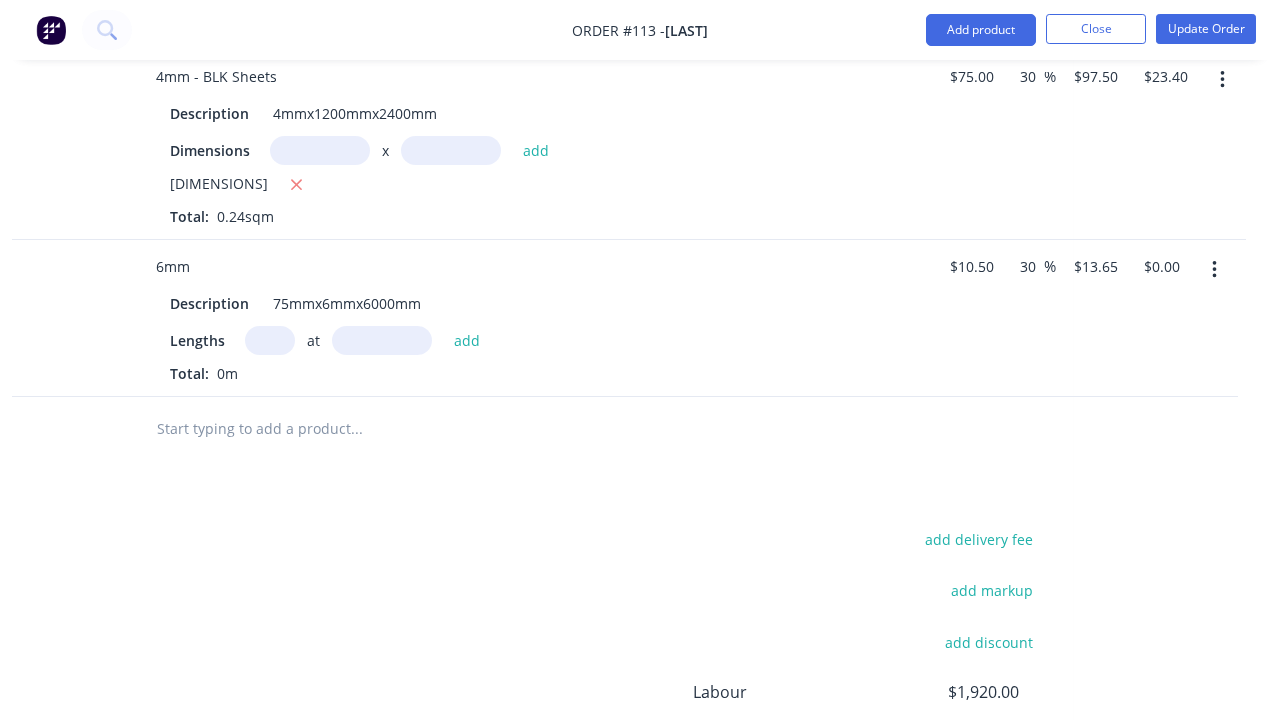 click at bounding box center (270, 340) 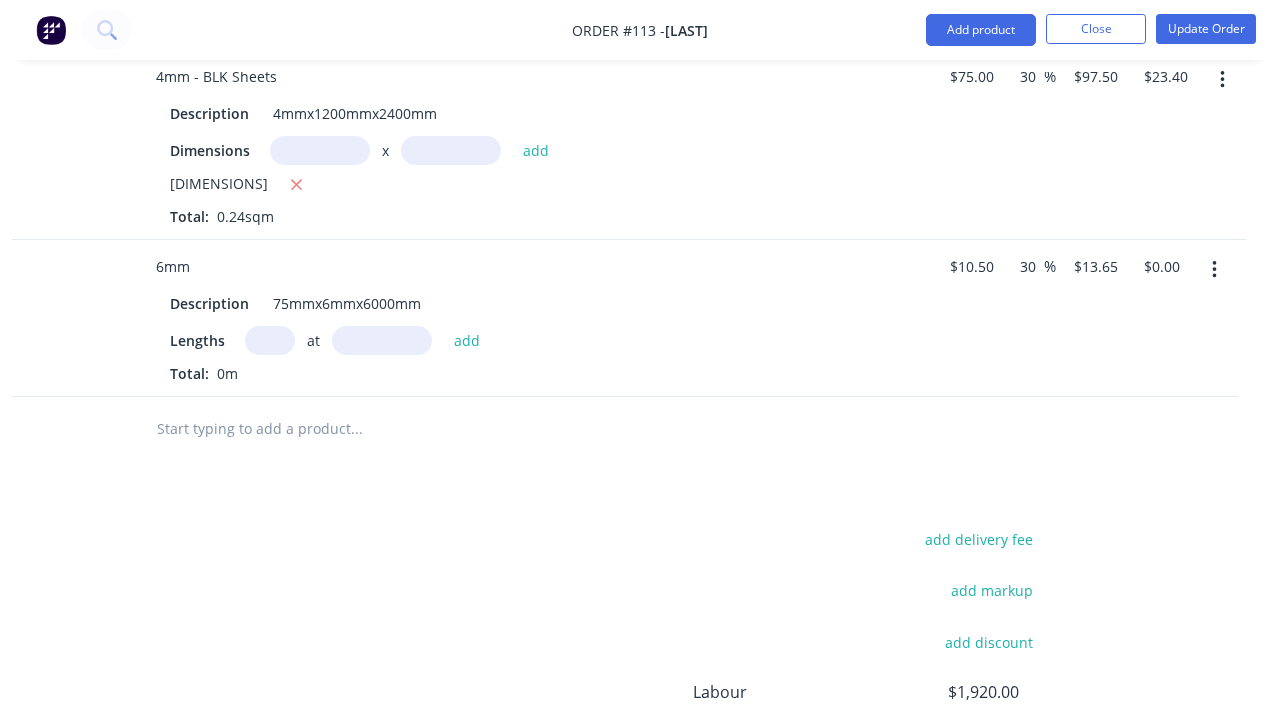 click at bounding box center [270, 340] 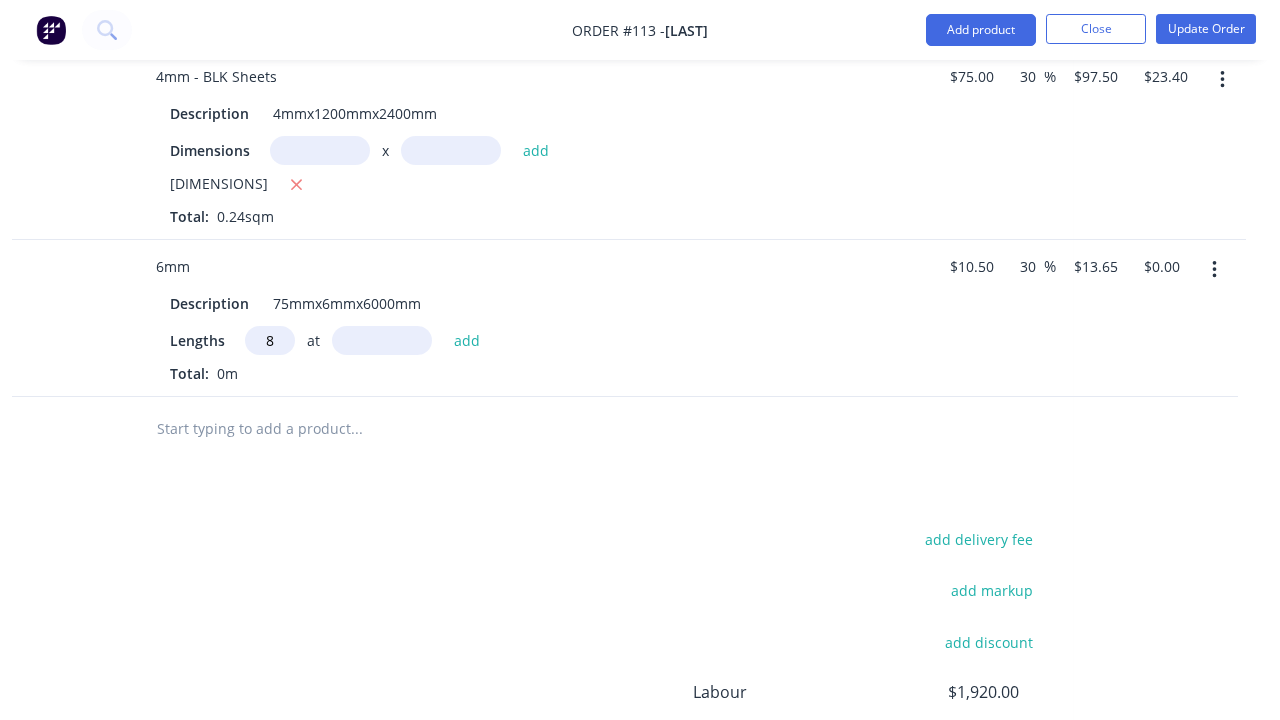 click at bounding box center (382, 340) 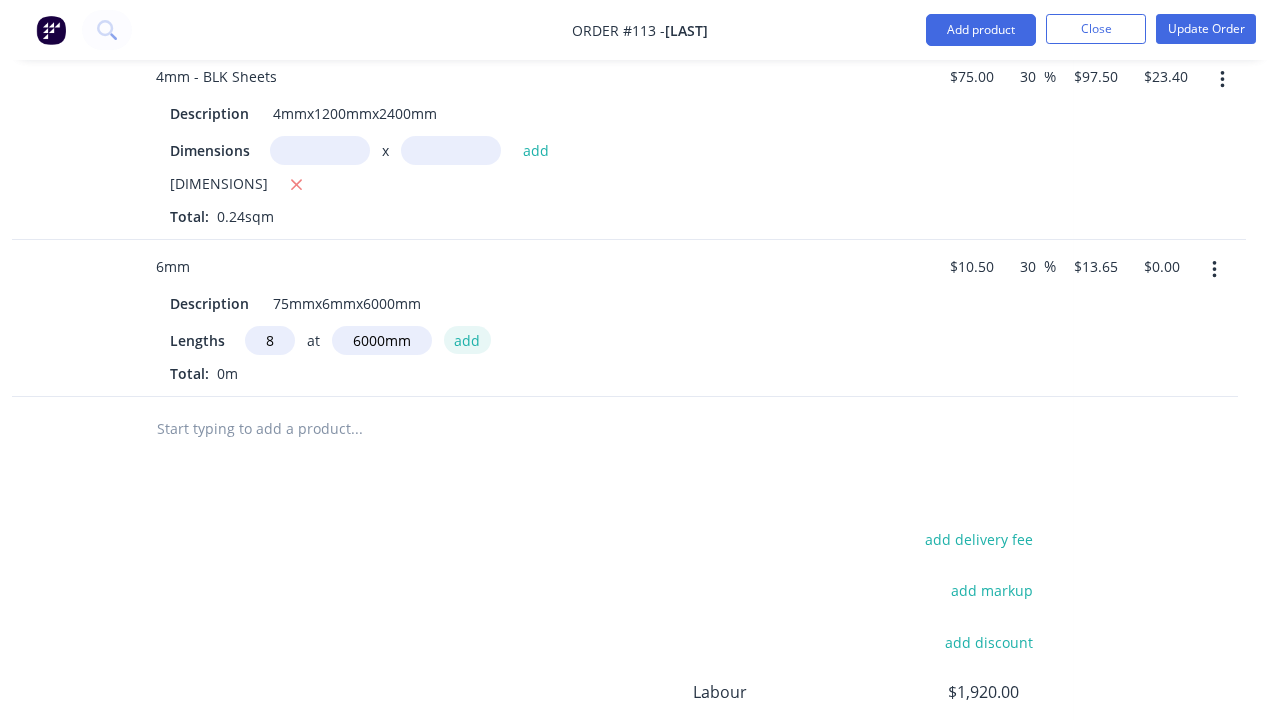 click on "add" at bounding box center [467, 339] 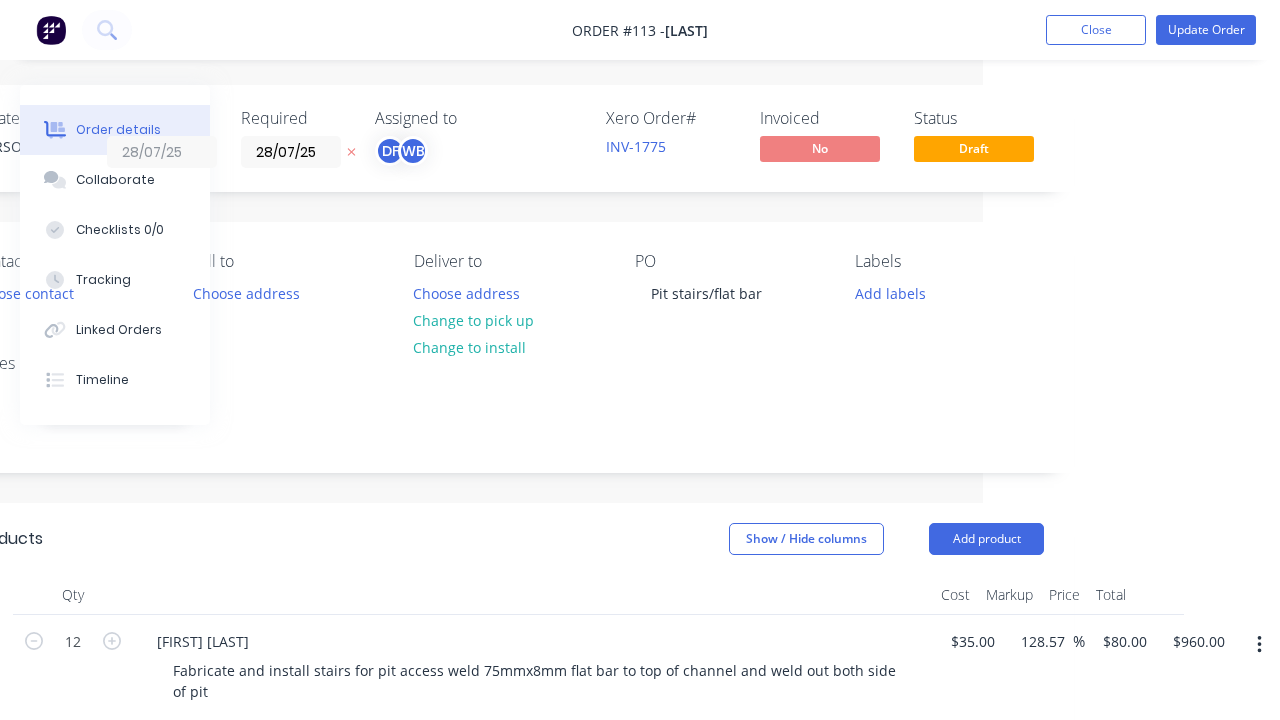 scroll, scrollTop: 0, scrollLeft: 297, axis: horizontal 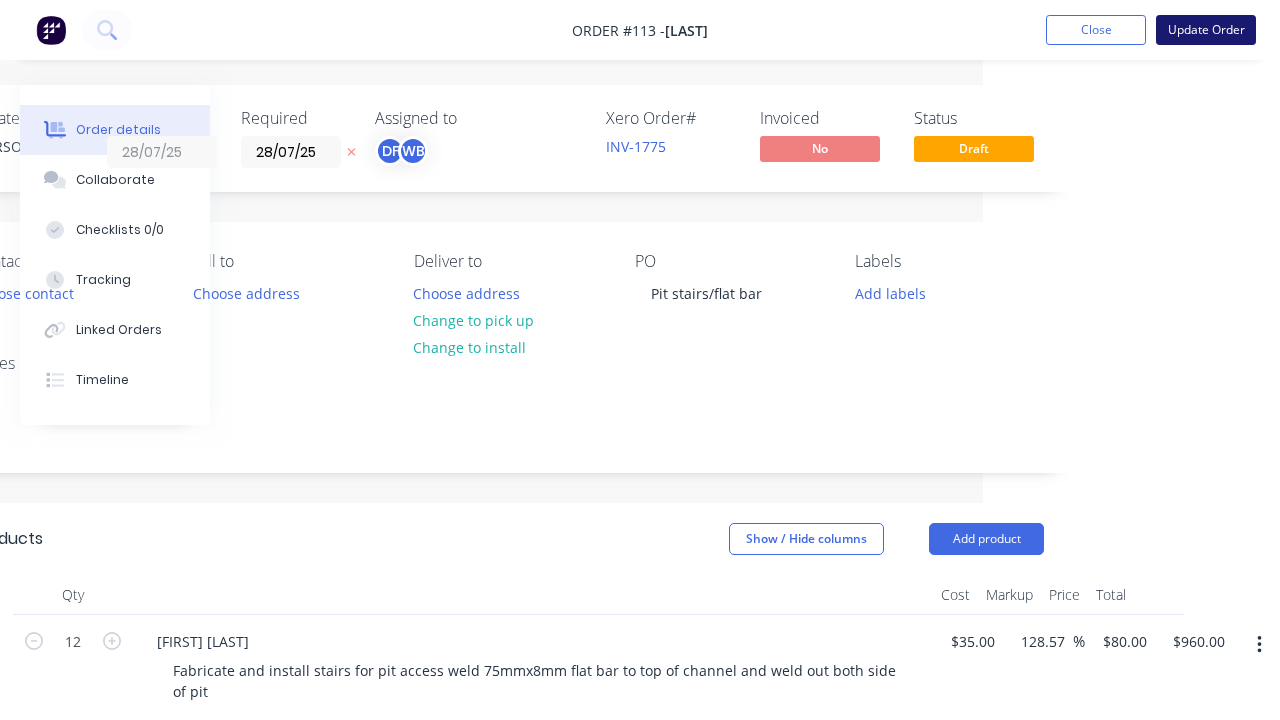 click on "Update Order" at bounding box center (1206, 30) 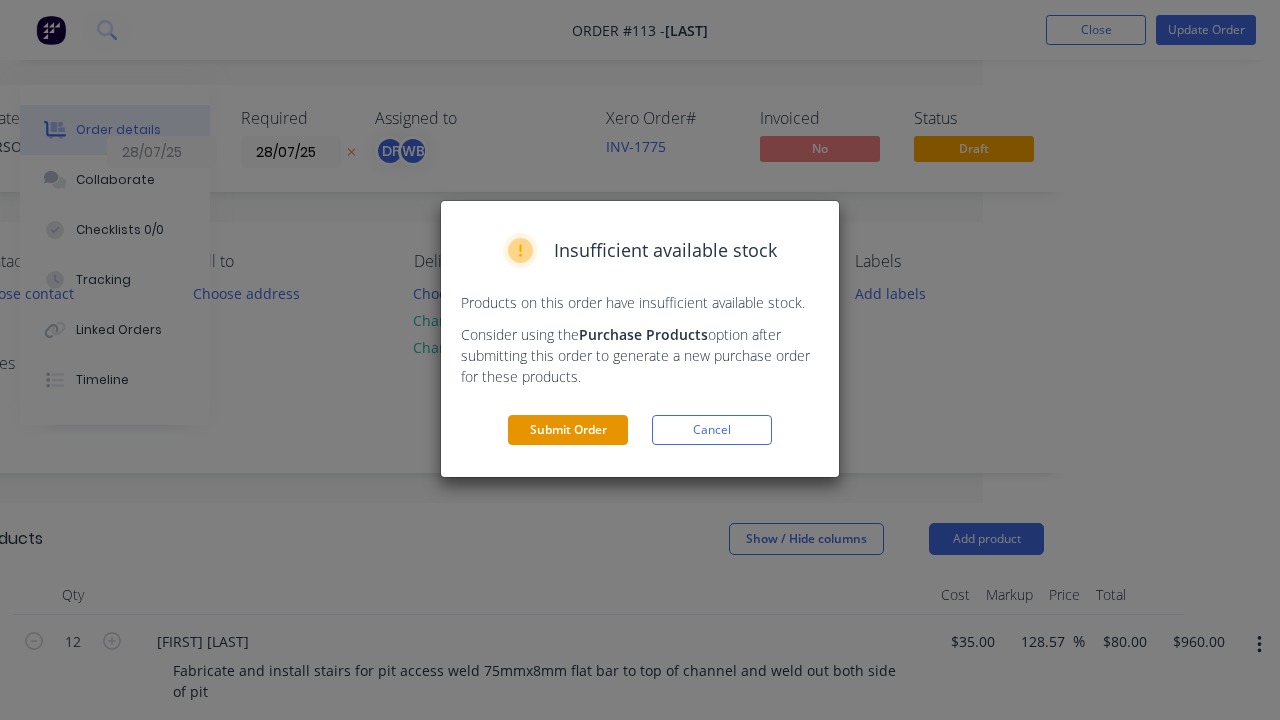 click on "Submit Order" at bounding box center [568, 430] 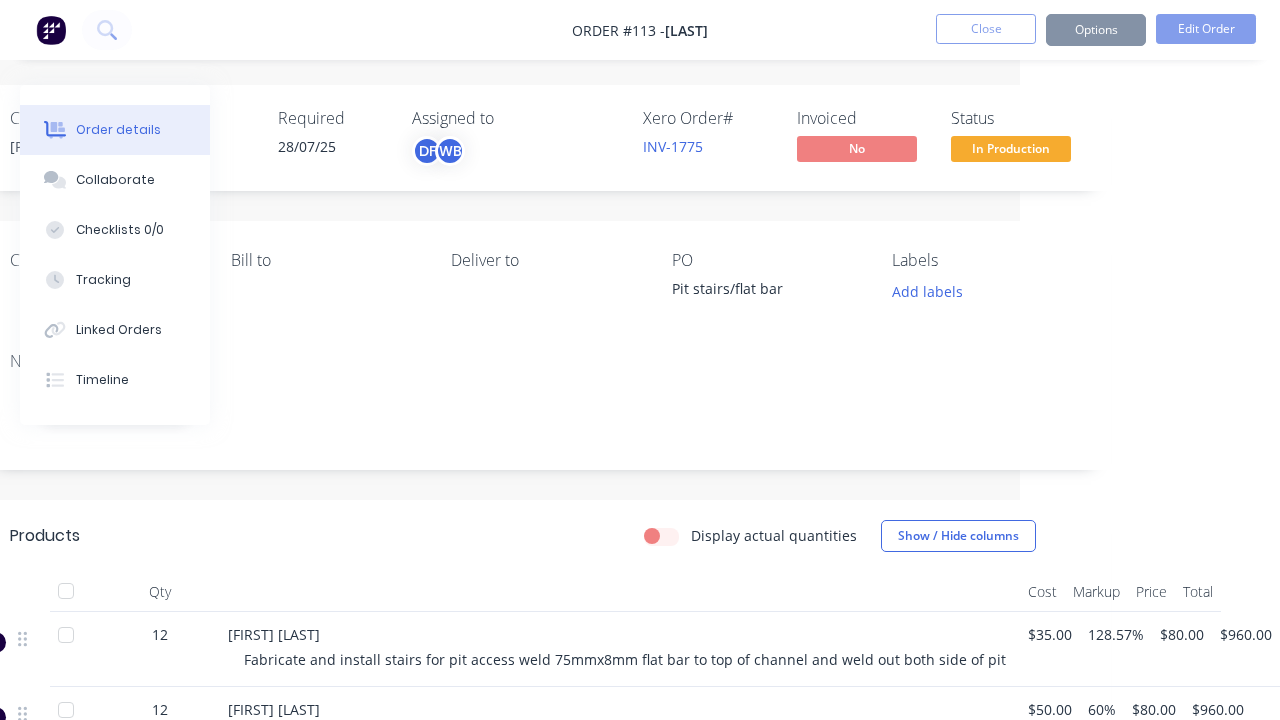 scroll, scrollTop: 0, scrollLeft: 259, axis: horizontal 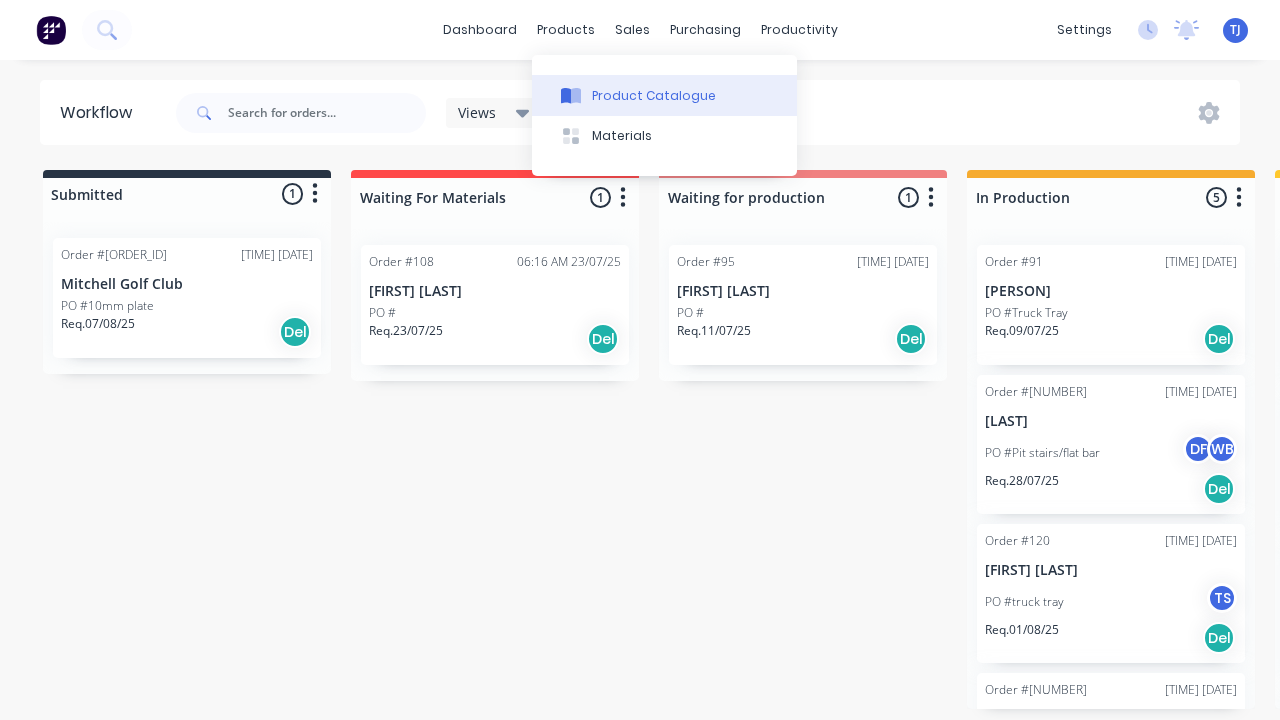 click on "Product Catalogue" at bounding box center (654, 96) 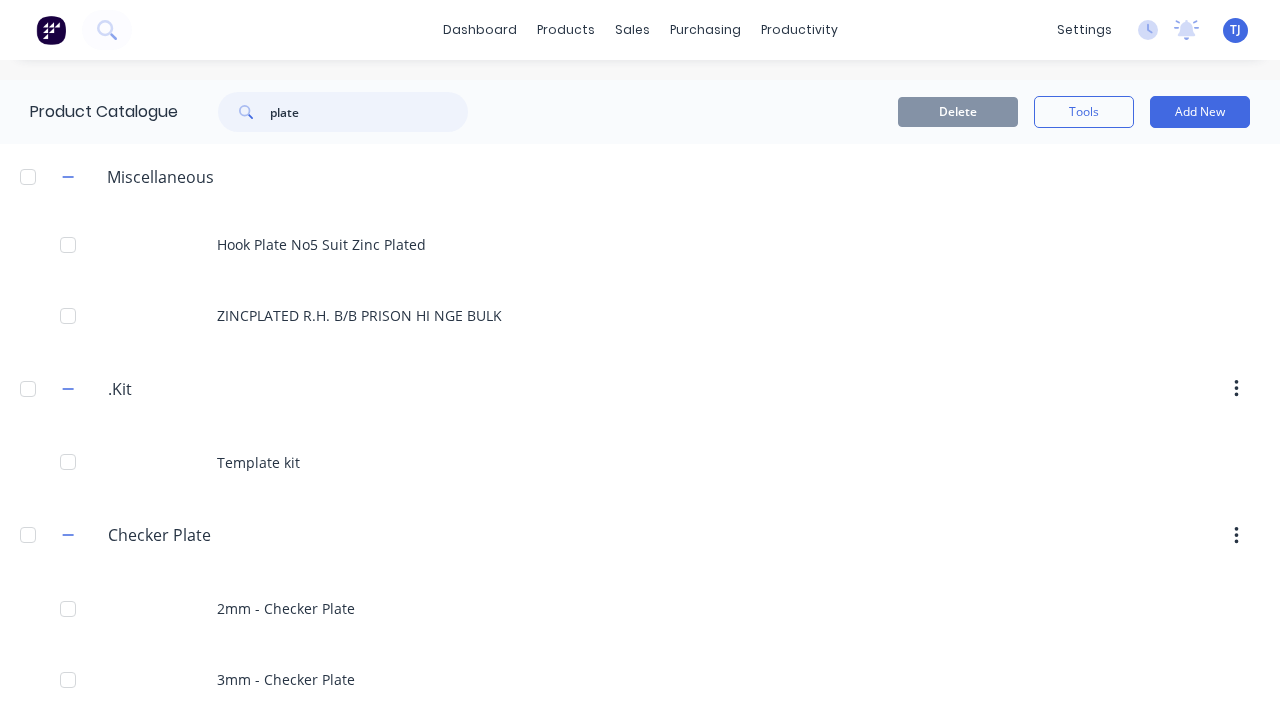 drag, startPoint x: 343, startPoint y: 121, endPoint x: 169, endPoint y: 156, distance: 177.48521 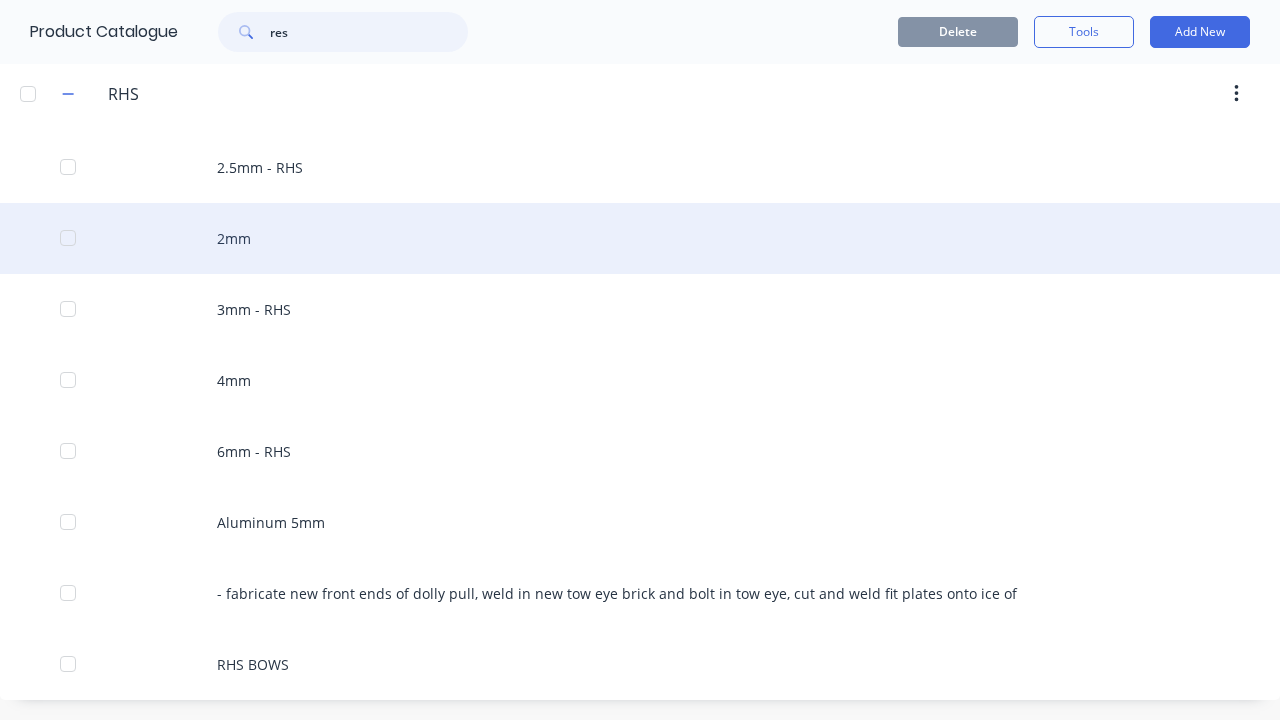 scroll, scrollTop: 88, scrollLeft: 0, axis: vertical 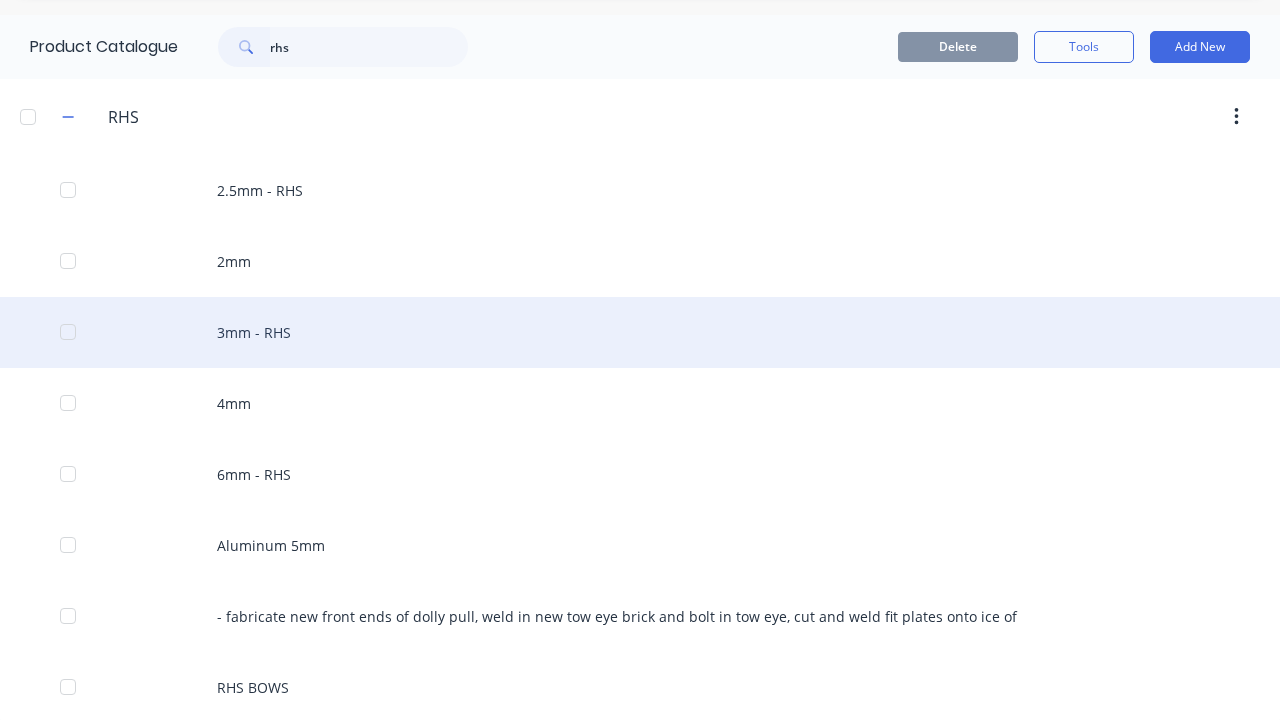 click on "3mm - RHS" at bounding box center [640, 332] 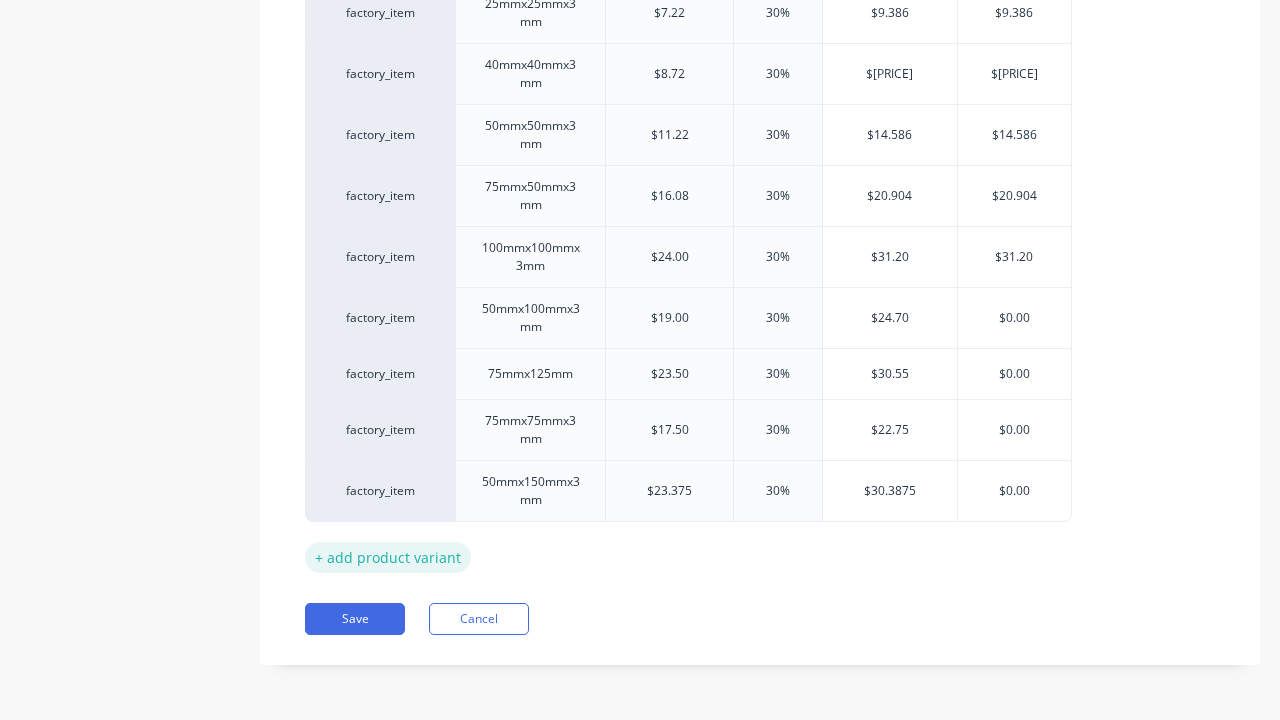 scroll, scrollTop: 553, scrollLeft: 0, axis: vertical 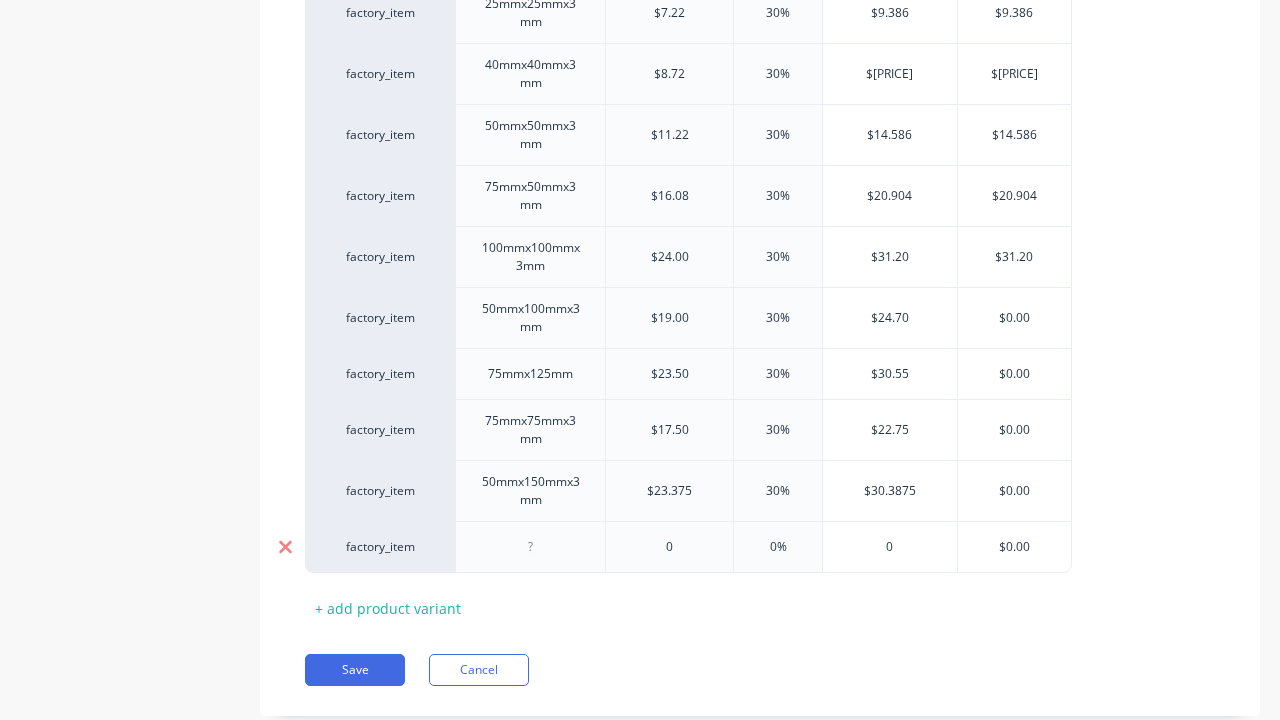 click 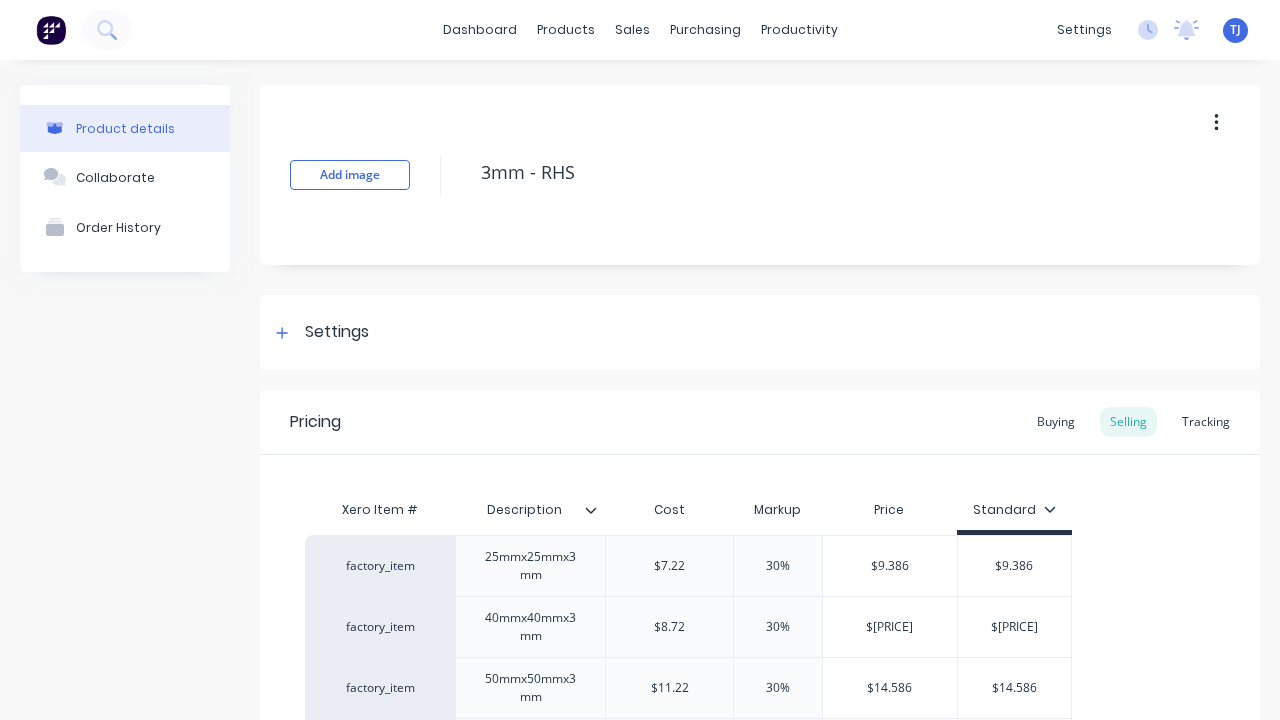 scroll, scrollTop: 0, scrollLeft: 0, axis: both 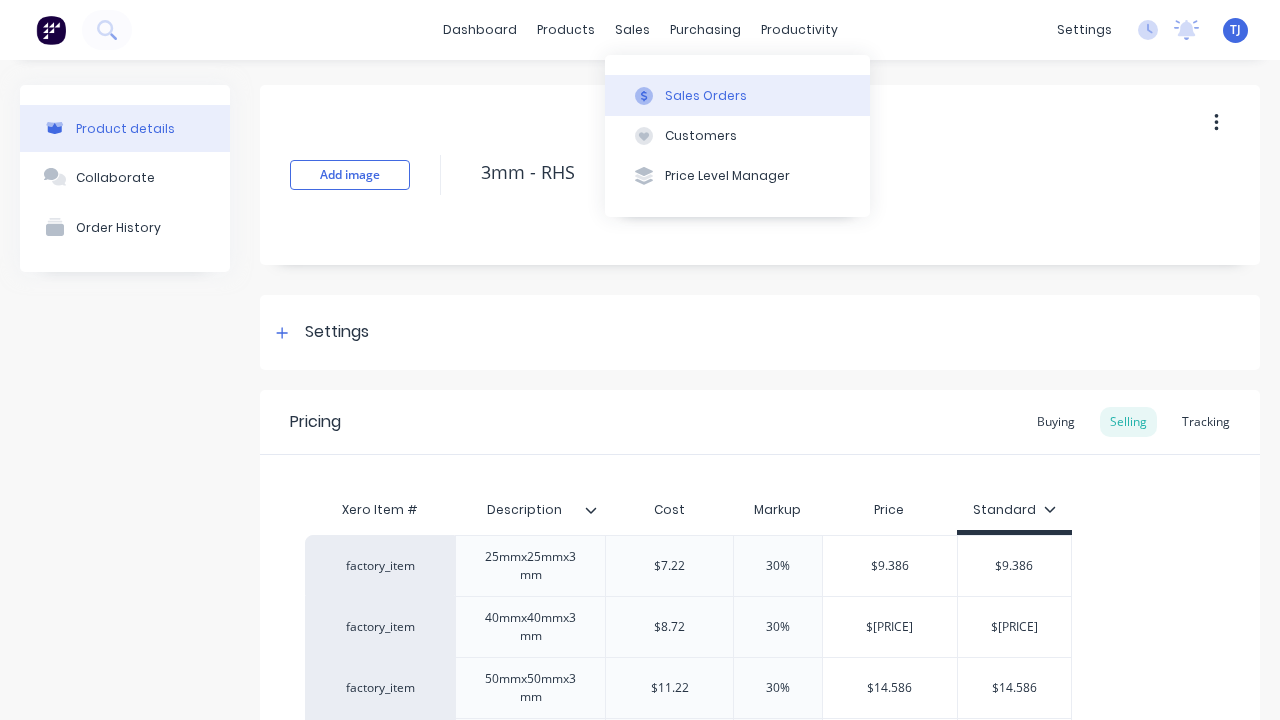 click on "Sales Orders" at bounding box center [706, 96] 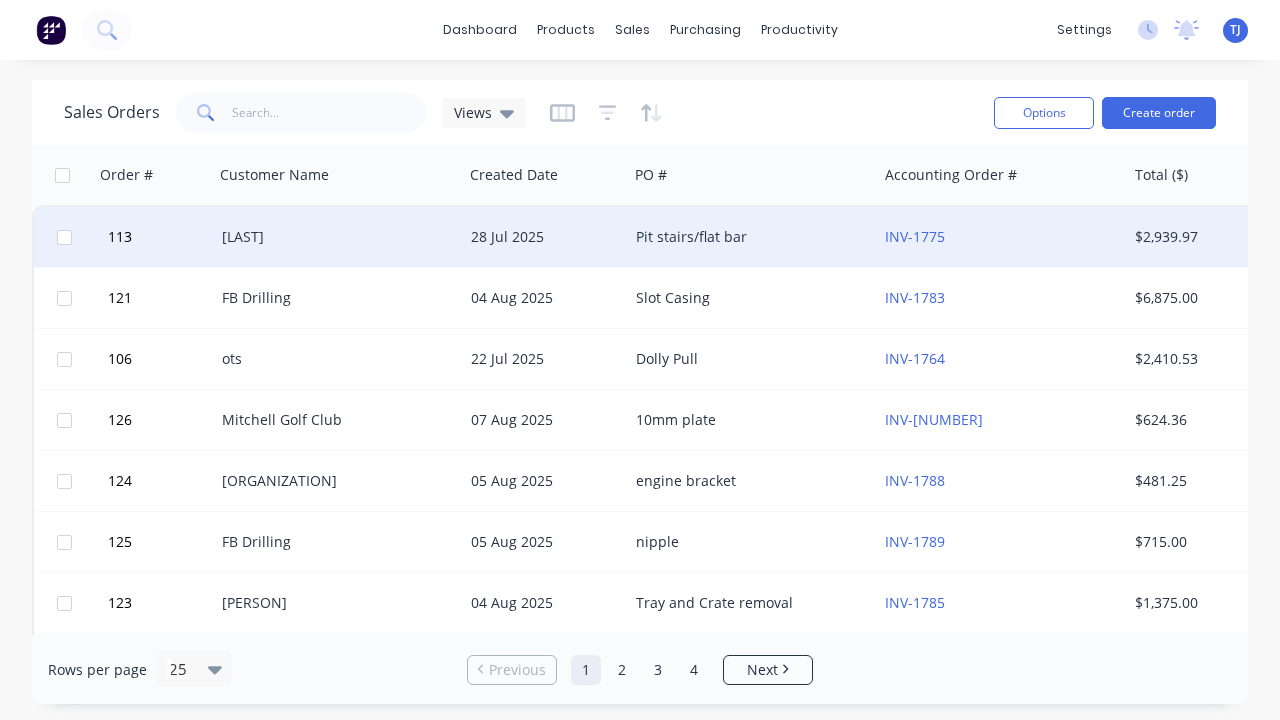 click on "28 Jul 2025" at bounding box center [545, 237] 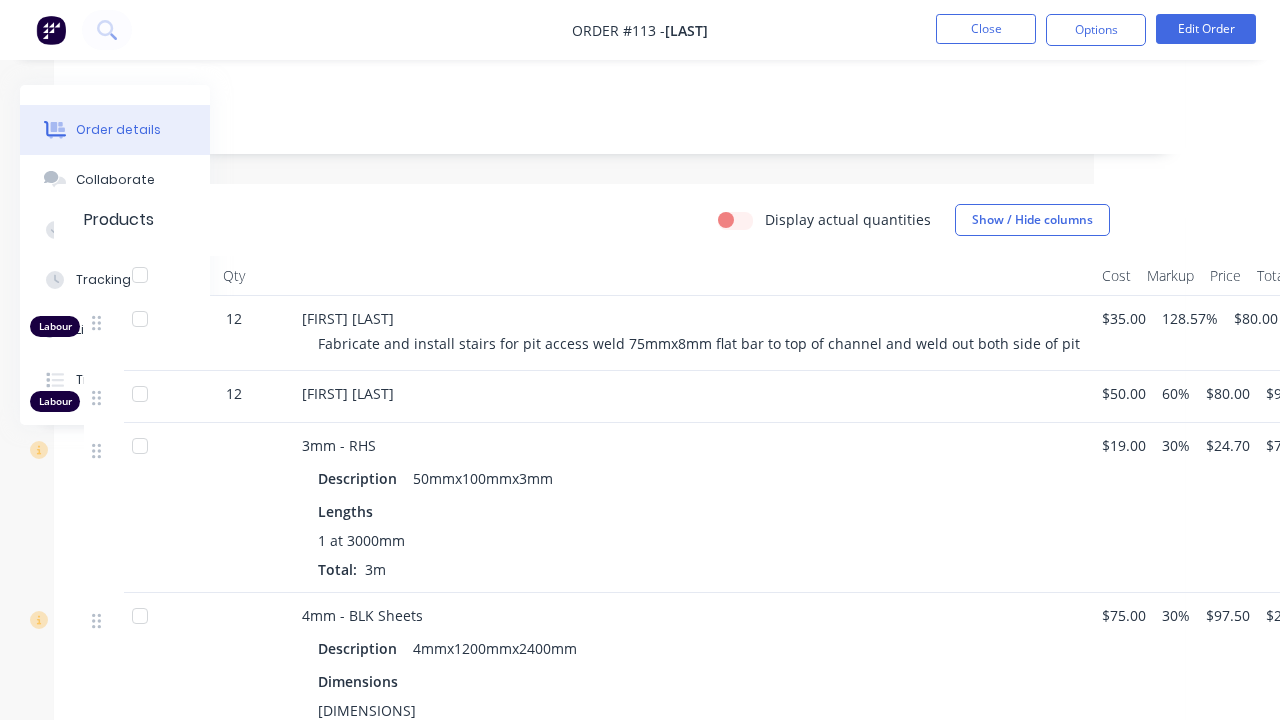 scroll, scrollTop: 316, scrollLeft: 163, axis: both 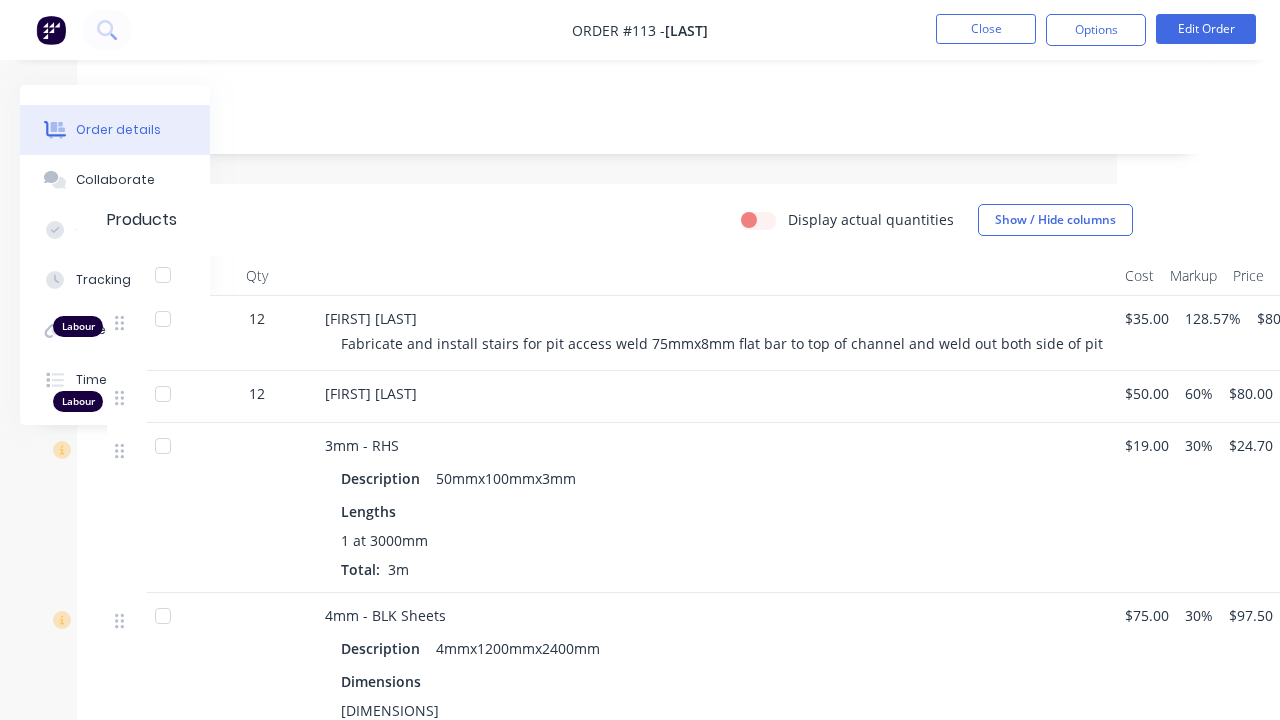 click on "12" at bounding box center [257, 393] 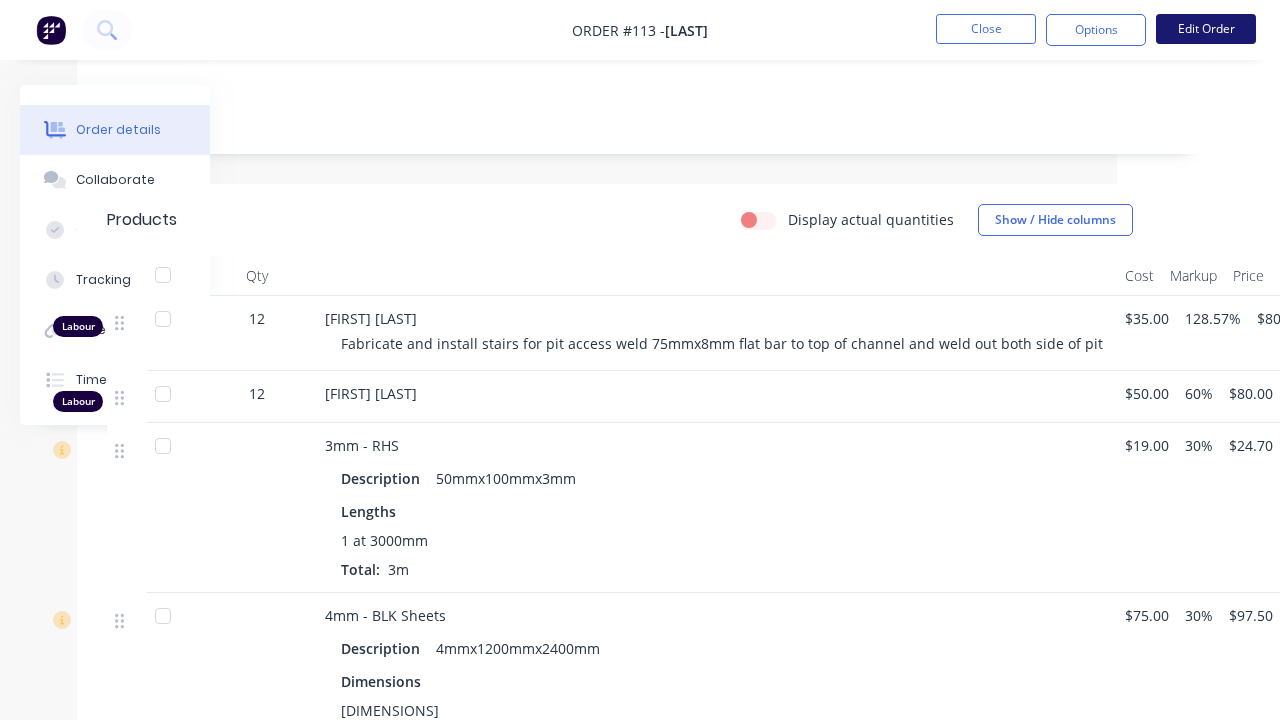 click on "Edit Order" at bounding box center (1206, 29) 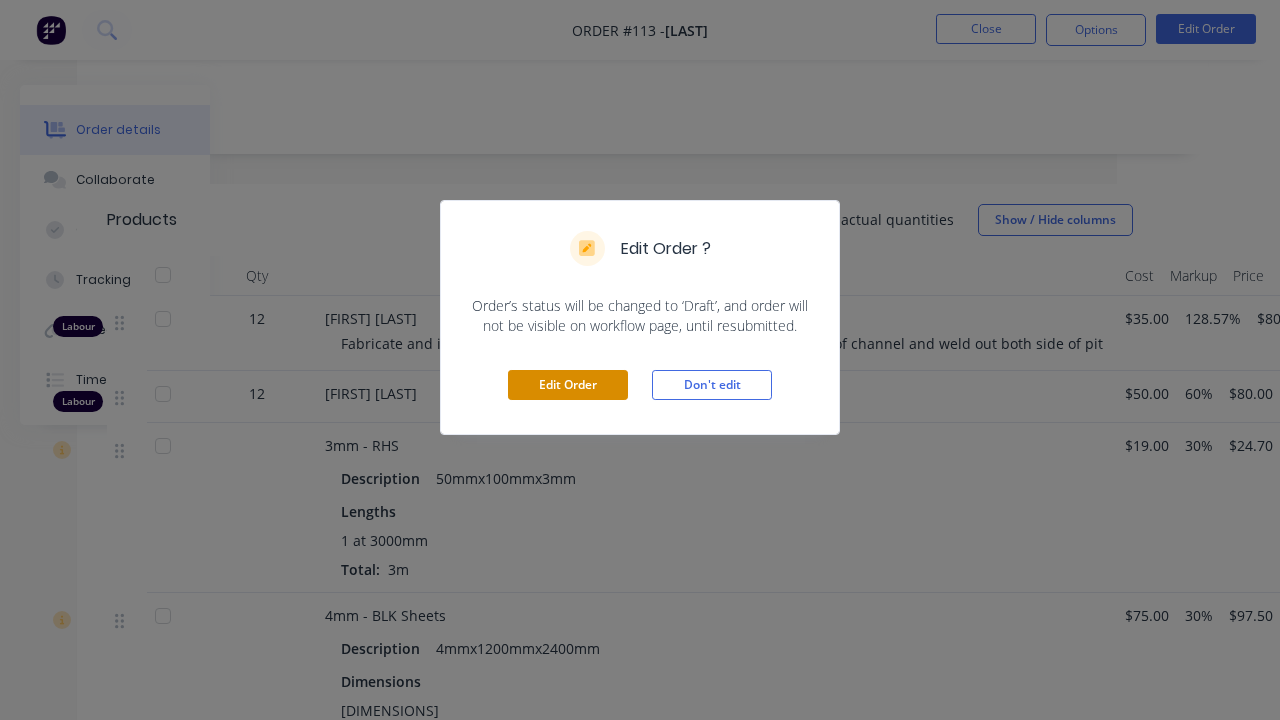 click on "Edit Order" at bounding box center (568, 385) 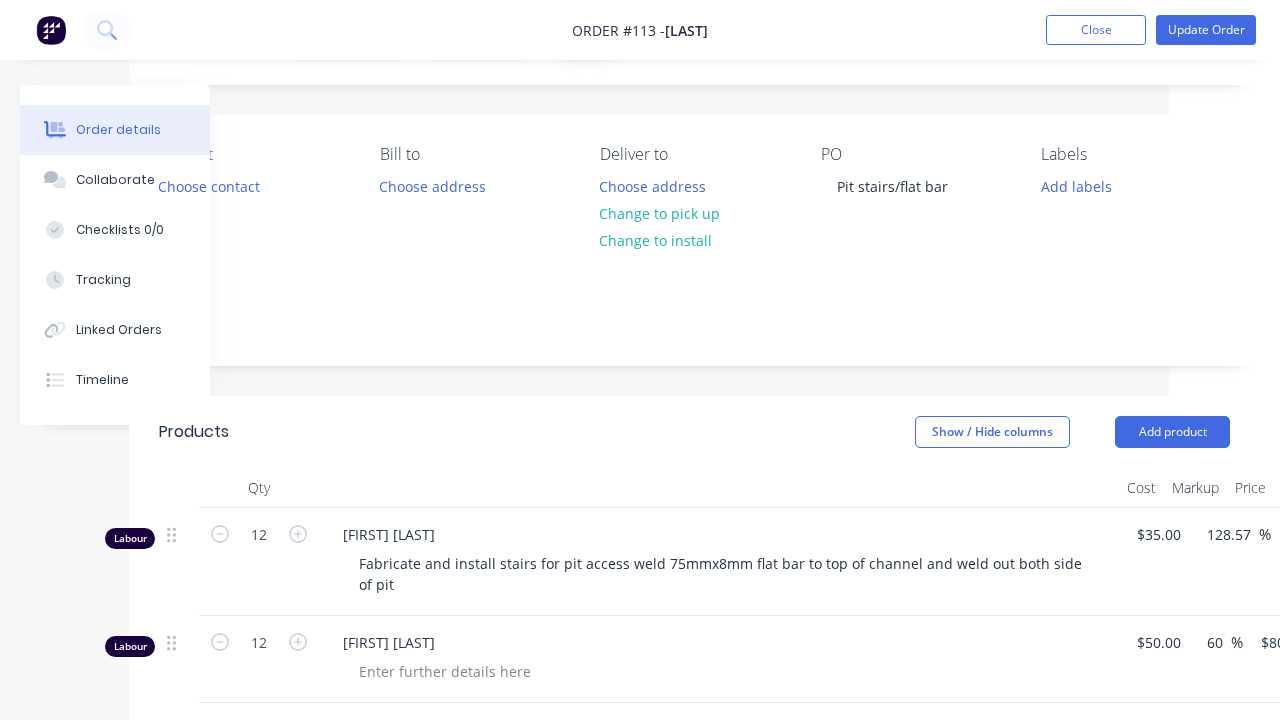 scroll, scrollTop: 127, scrollLeft: 111, axis: both 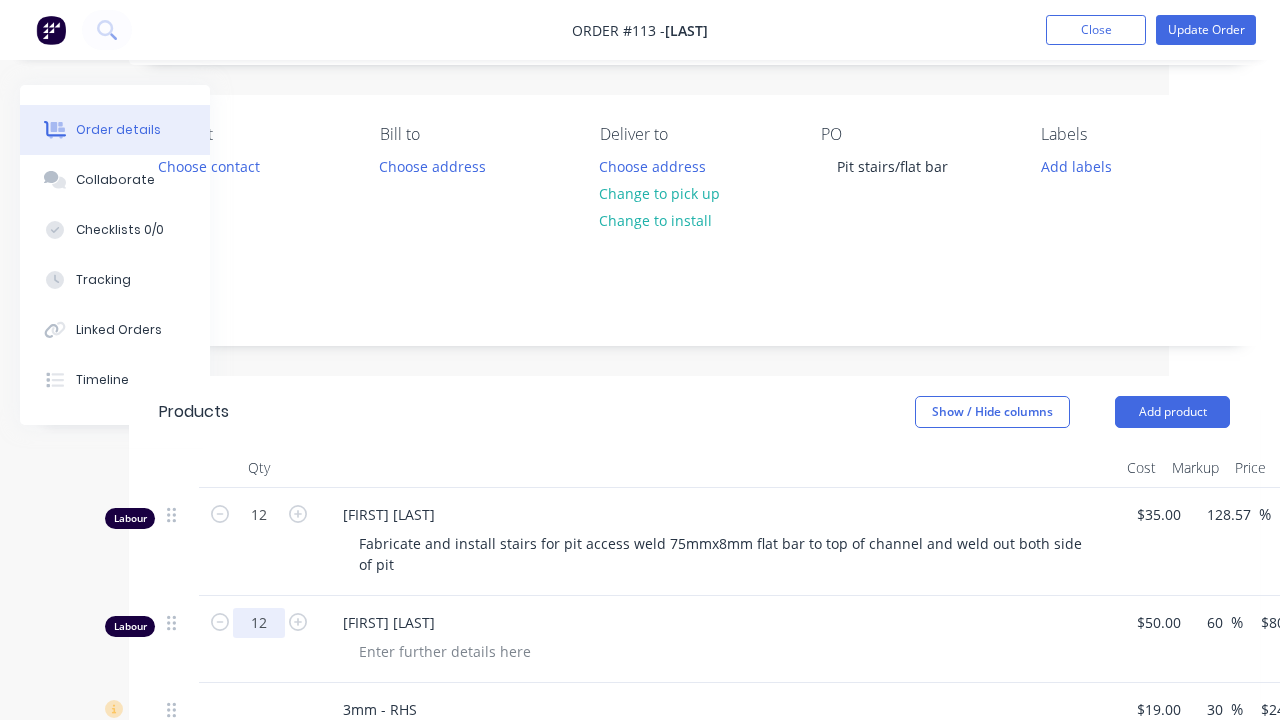 click on "12" at bounding box center [259, 515] 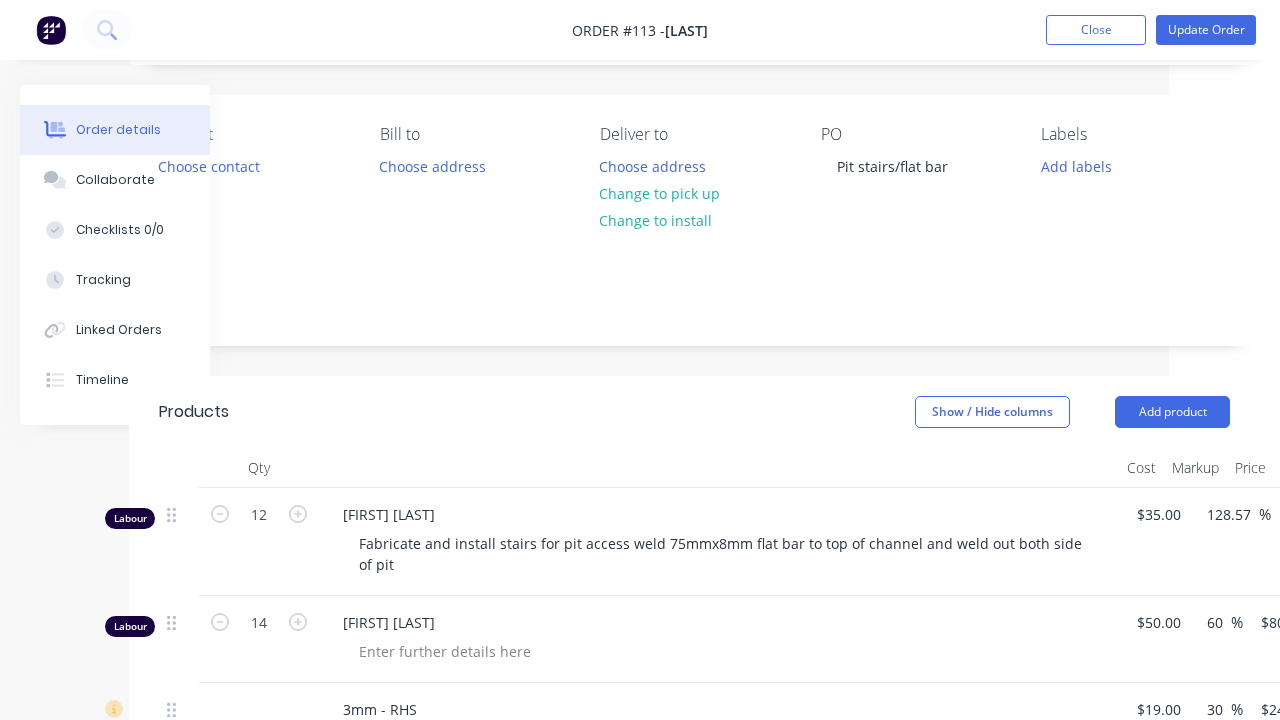 click on "12" at bounding box center (259, 542) 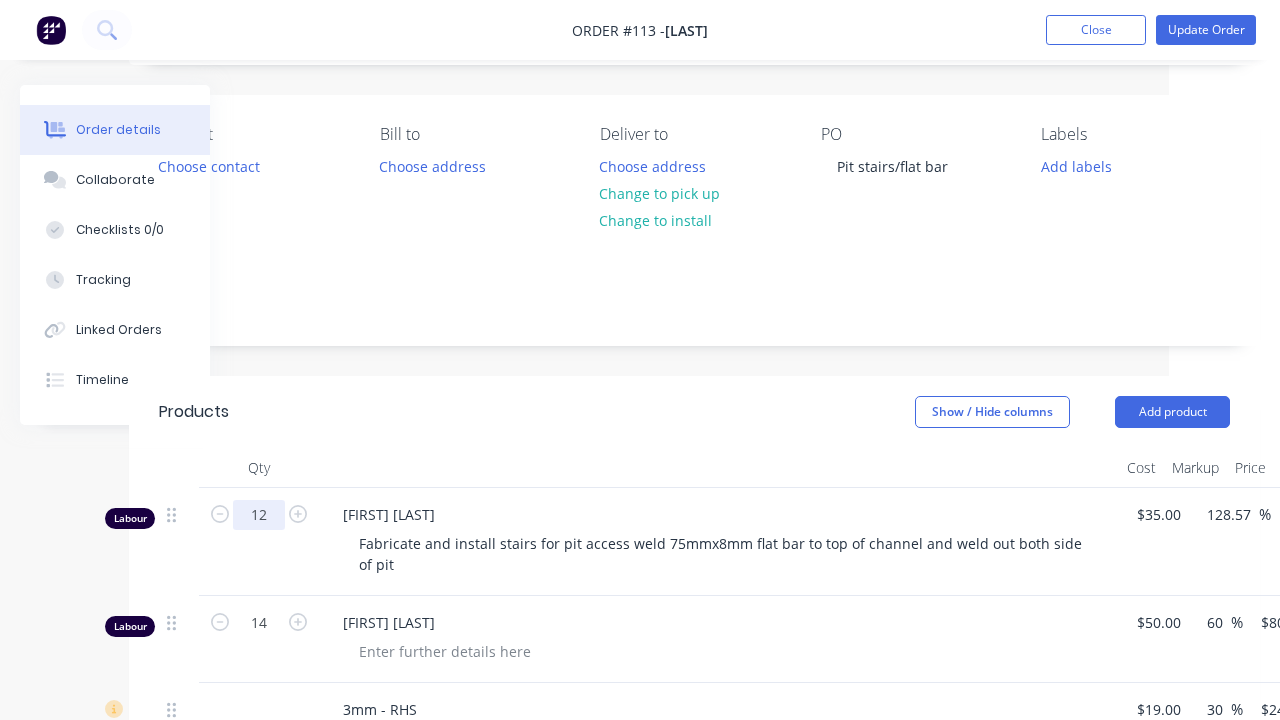 click on "12" at bounding box center (259, 515) 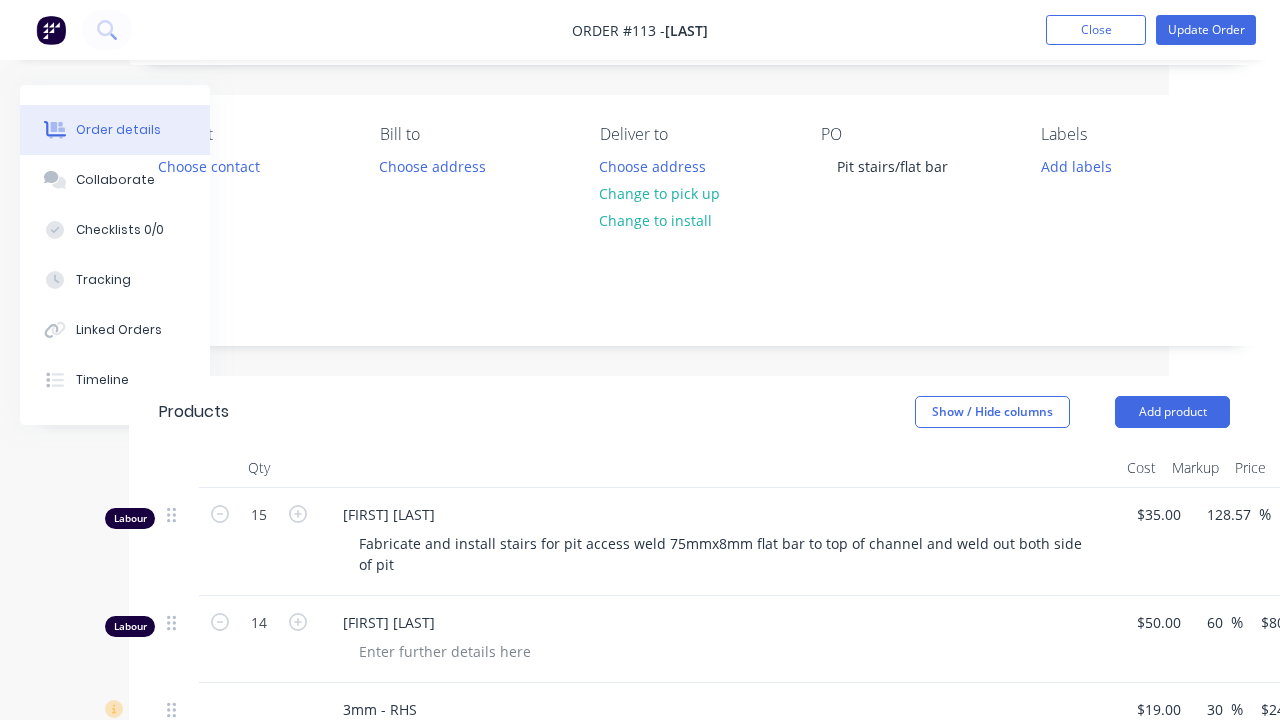 click at bounding box center [719, 468] 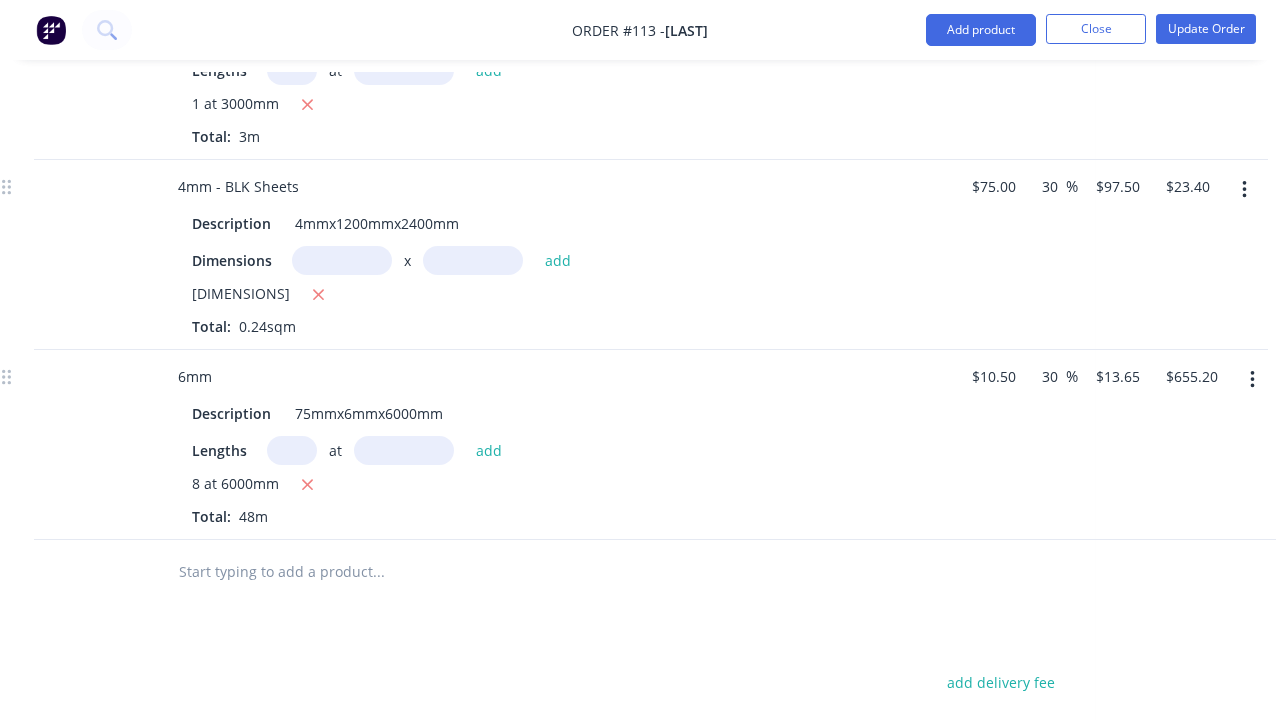 scroll, scrollTop: 833, scrollLeft: 266, axis: both 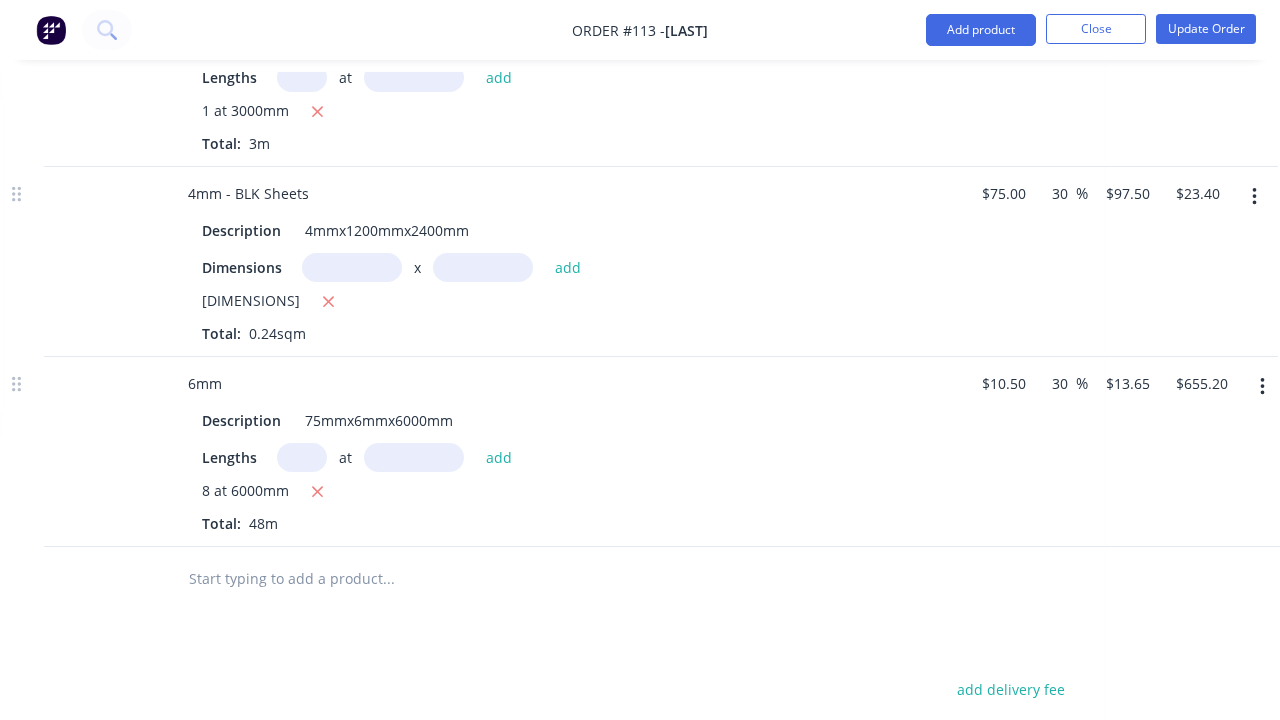 click on "Order #113 -  Dearden Add product     Close Update Order" at bounding box center (640, 30) 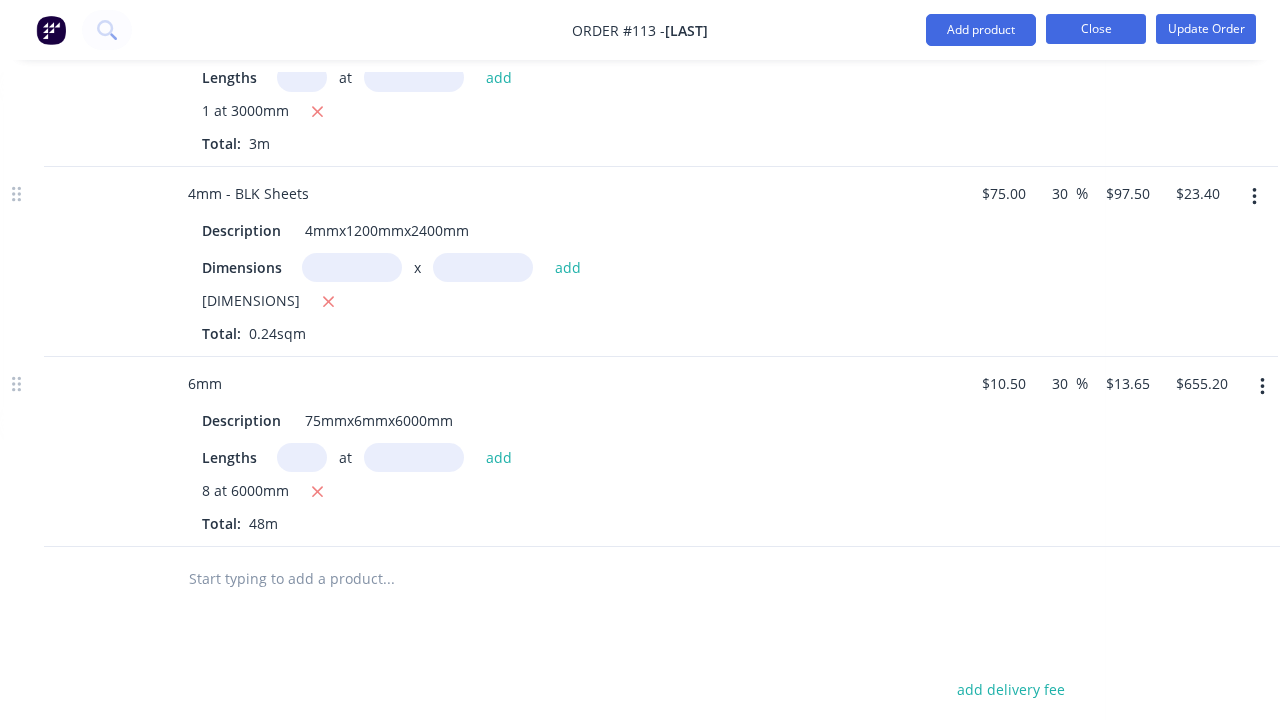 click on "Close" at bounding box center [1096, 29] 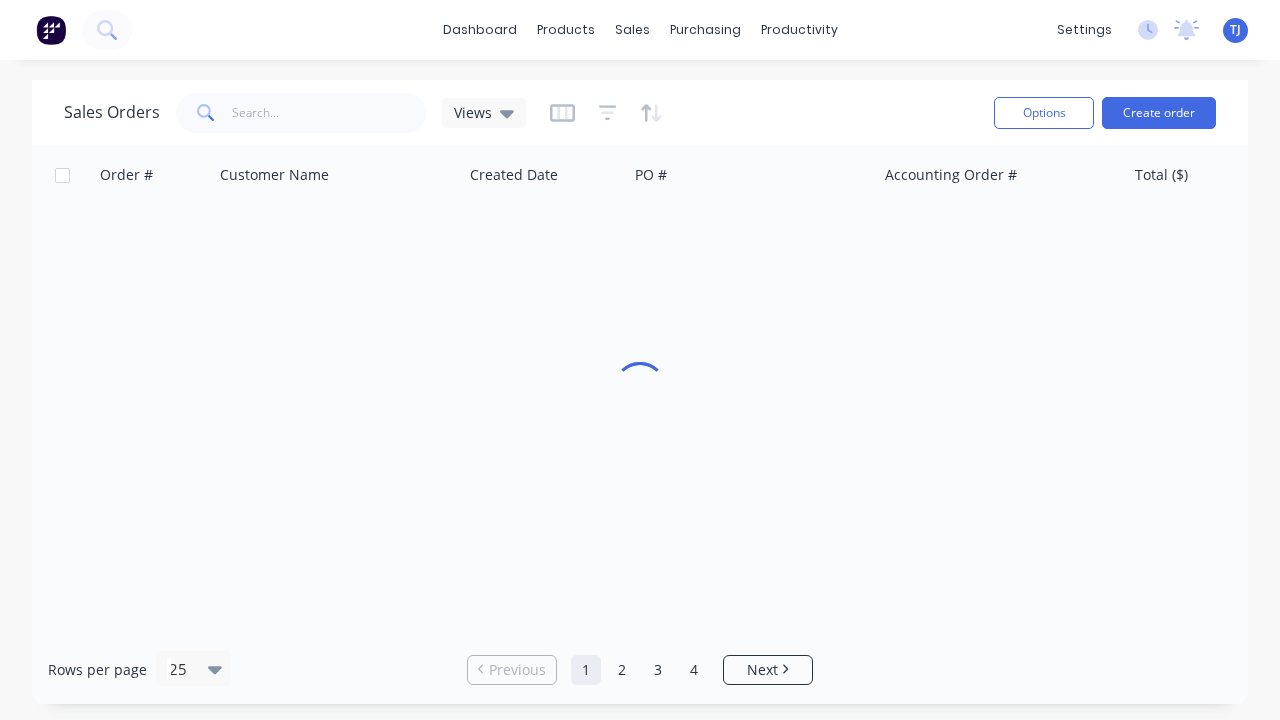 scroll, scrollTop: 0, scrollLeft: 0, axis: both 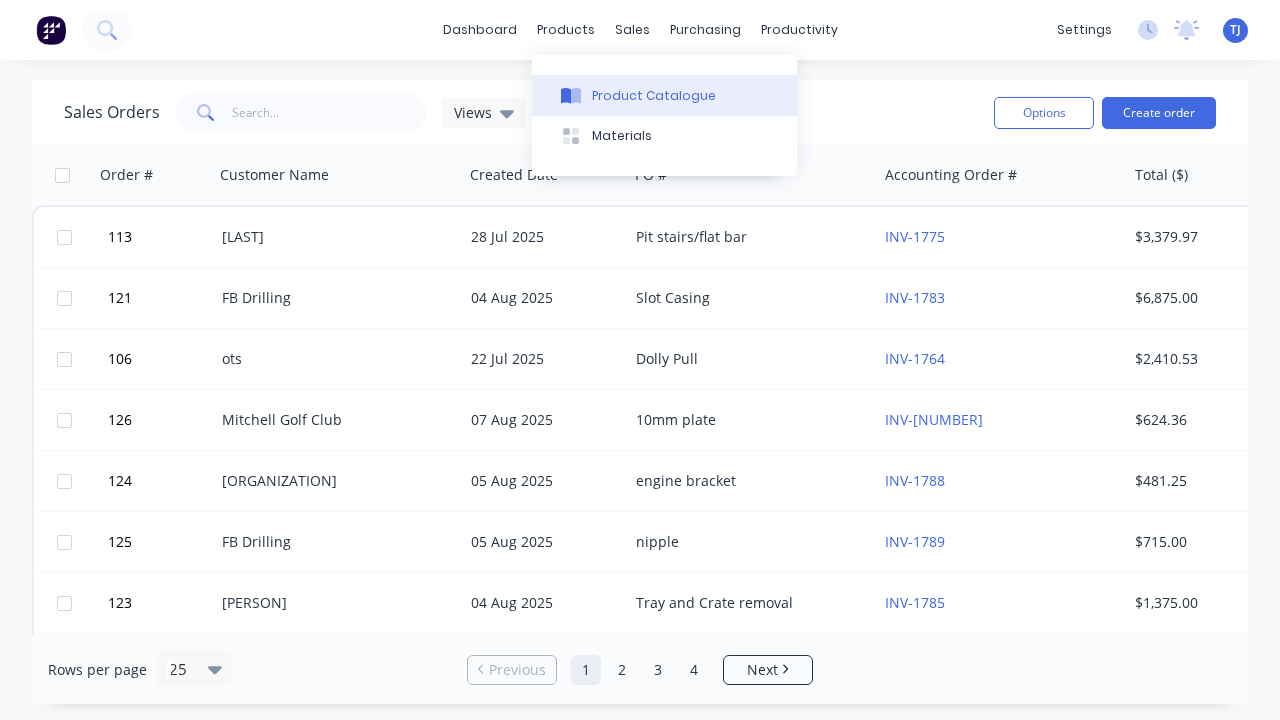 click on "Product Catalogue" at bounding box center (654, 96) 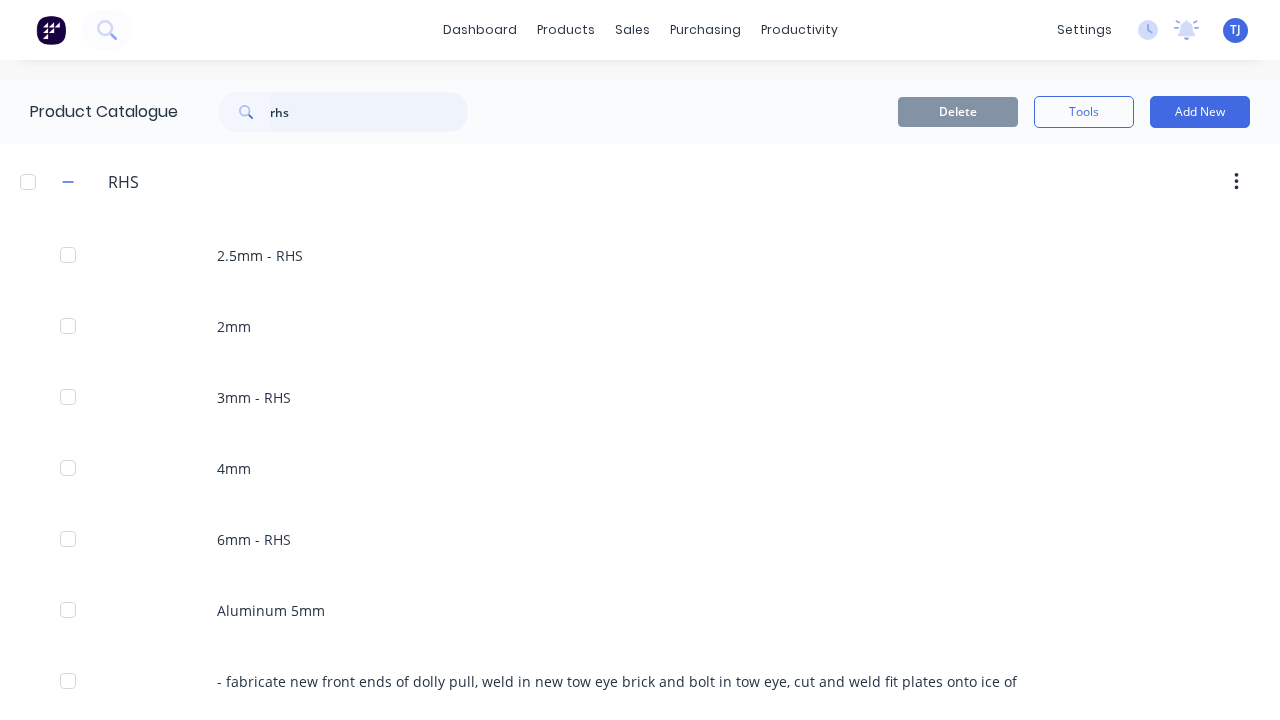 click on "rhs" at bounding box center (369, 112) 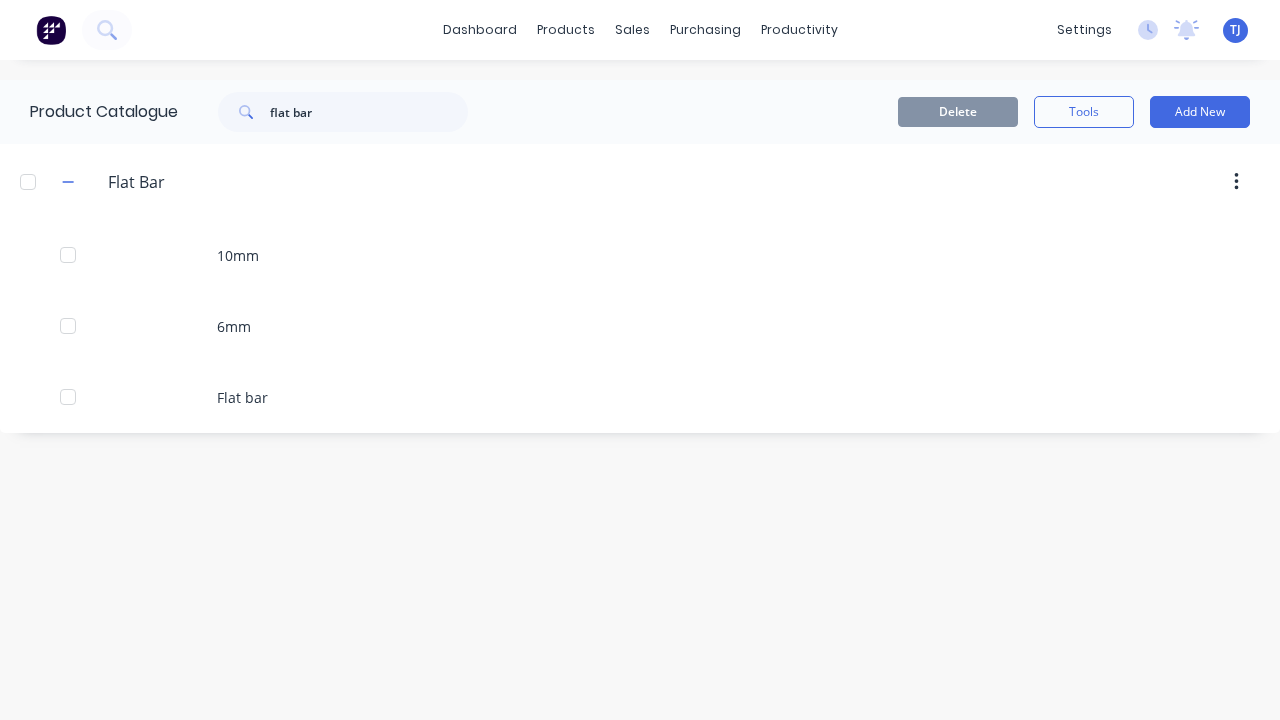 click on "Delete Tools     Add New" at bounding box center [899, 112] 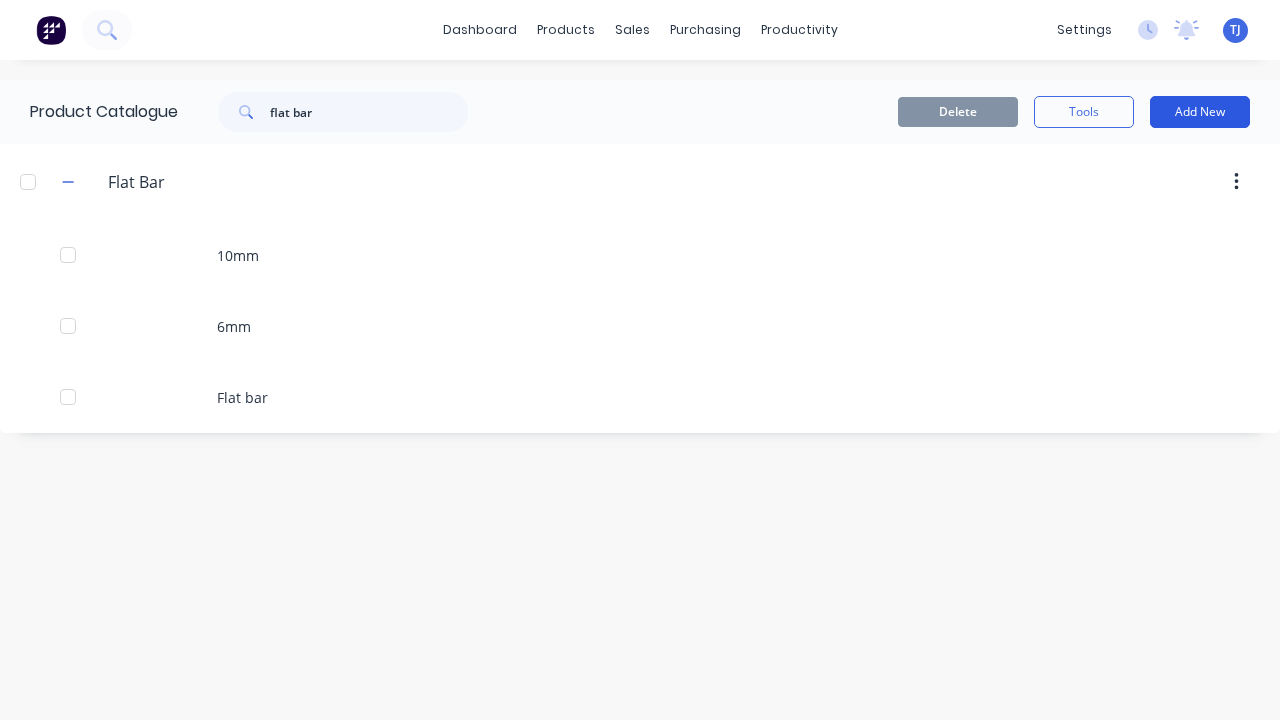 click on "Add New" at bounding box center (1200, 112) 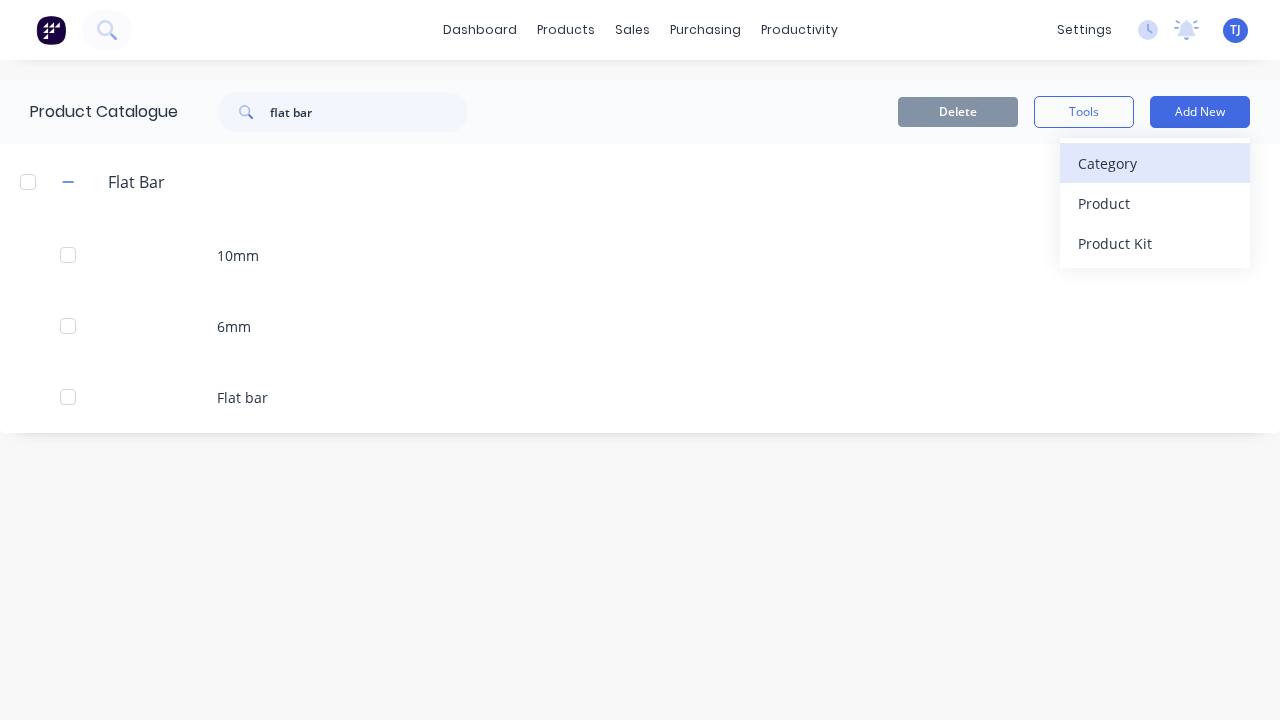 click on "Category" at bounding box center (1155, 163) 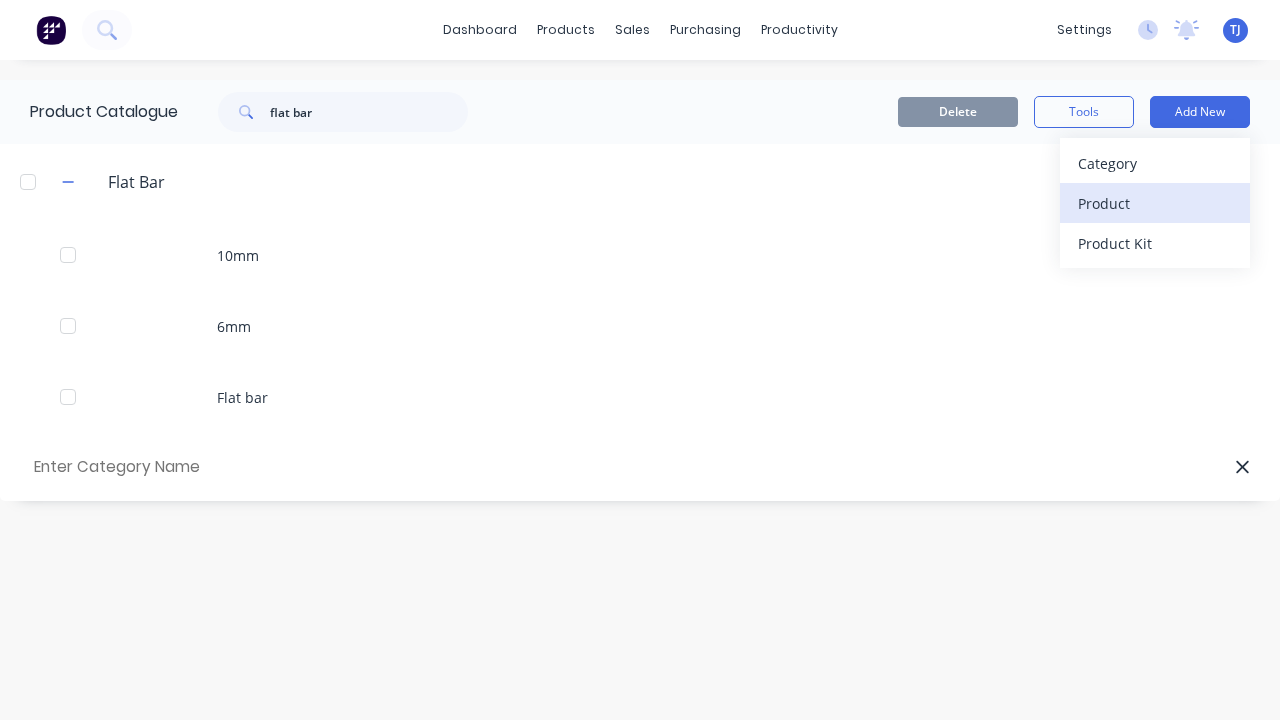 click on "Product" at bounding box center (1155, 203) 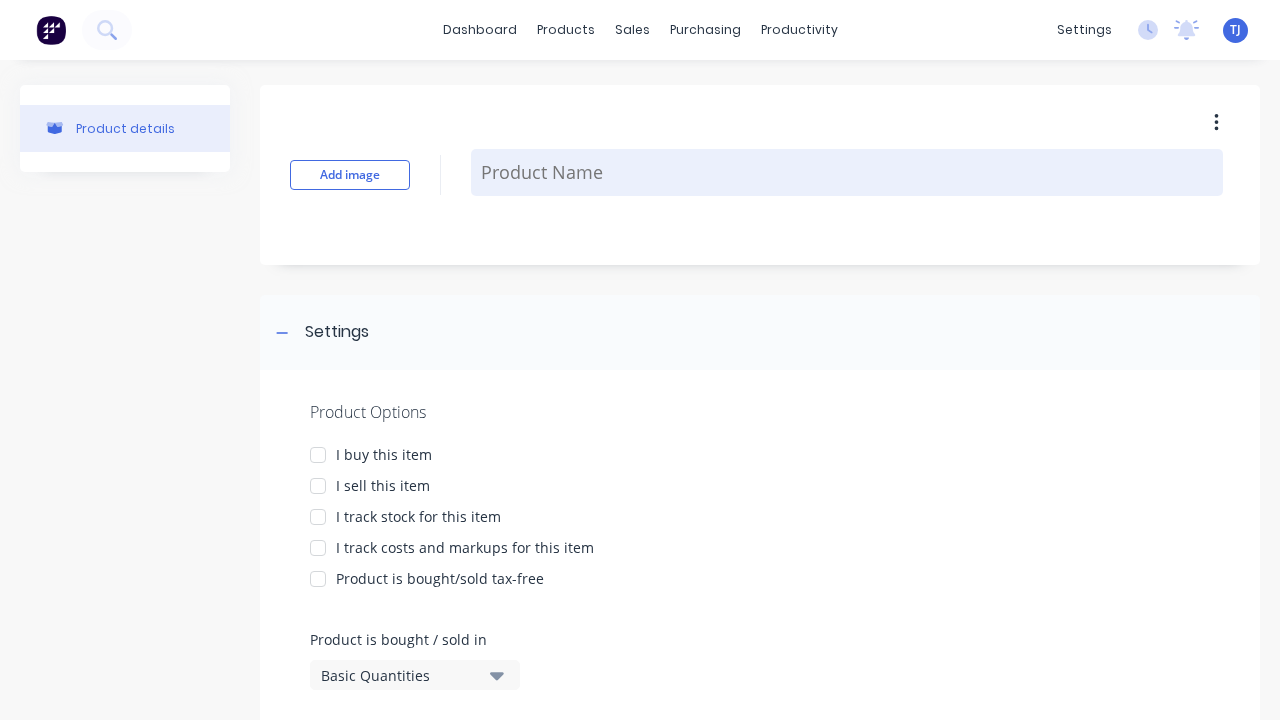 click at bounding box center [847, 172] 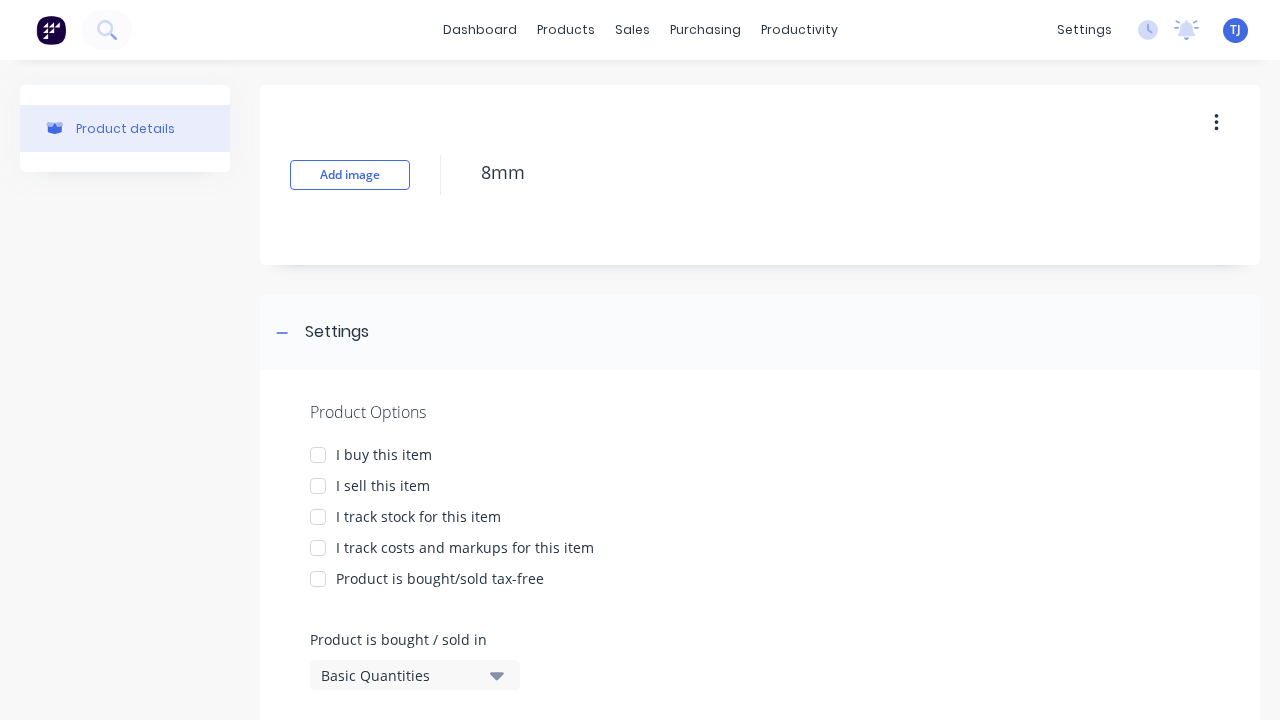 click at bounding box center [318, 455] 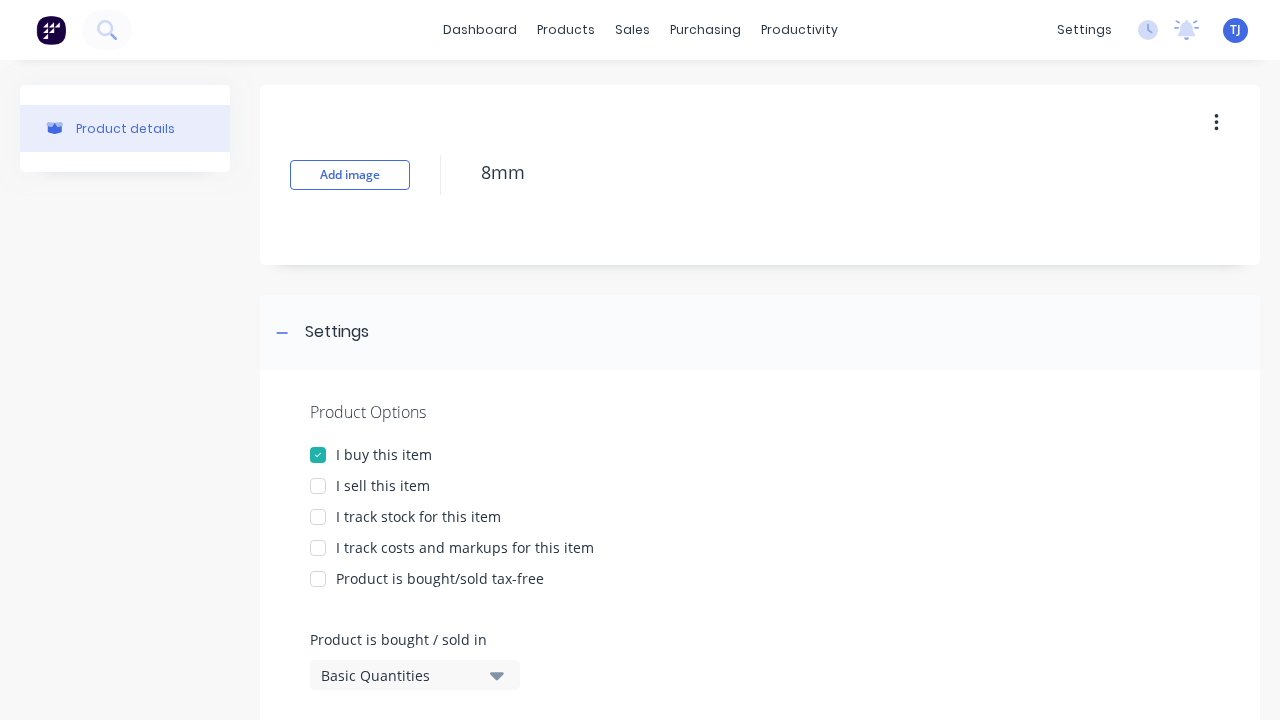 click at bounding box center (318, 486) 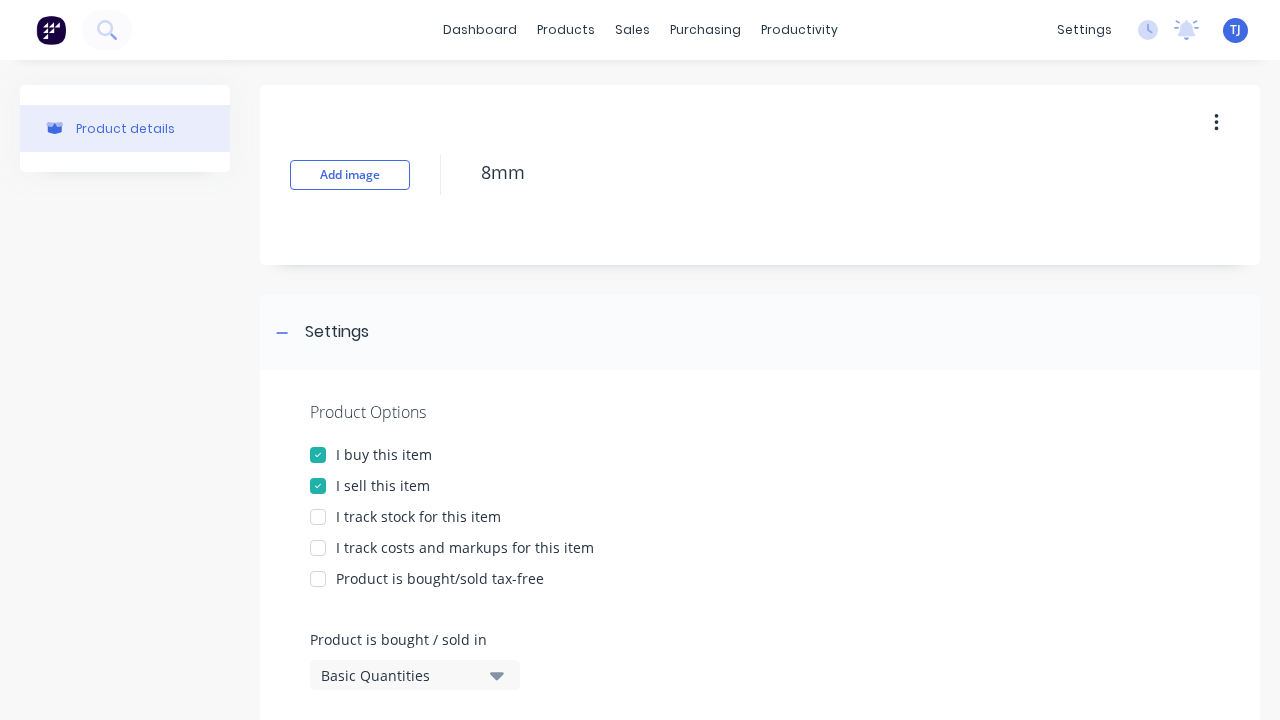 click at bounding box center [318, 517] 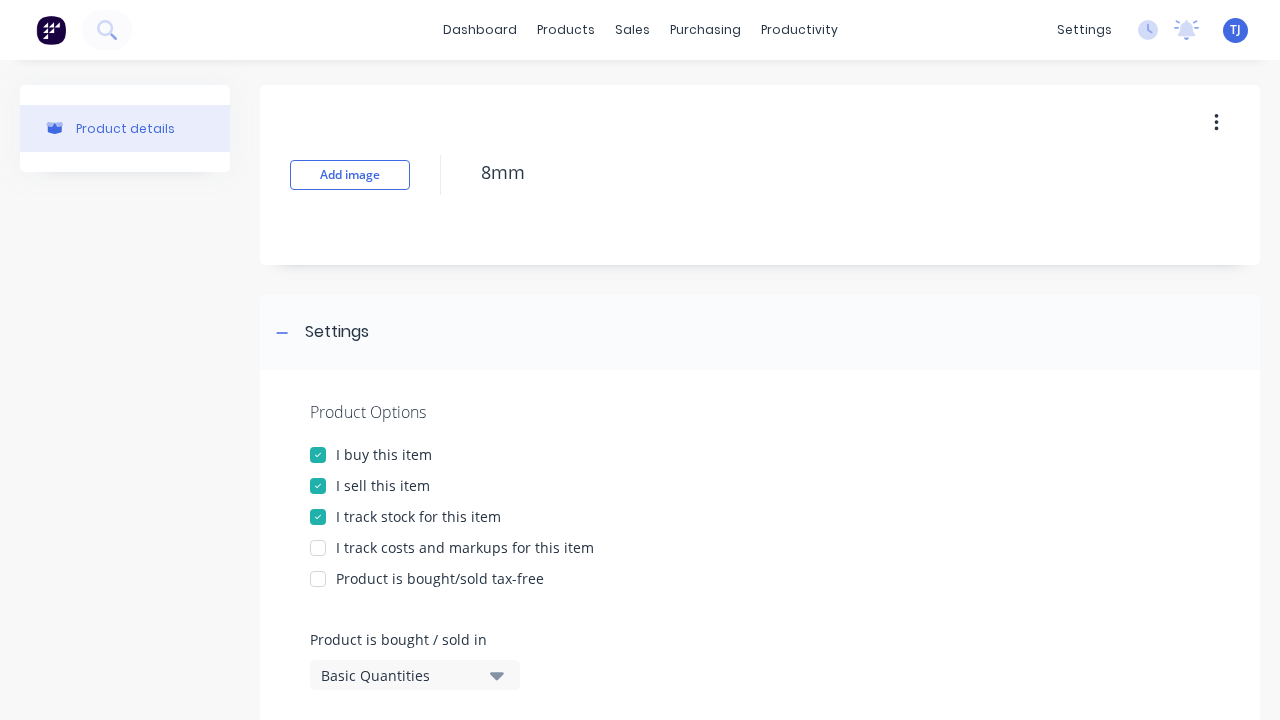 click at bounding box center (318, 548) 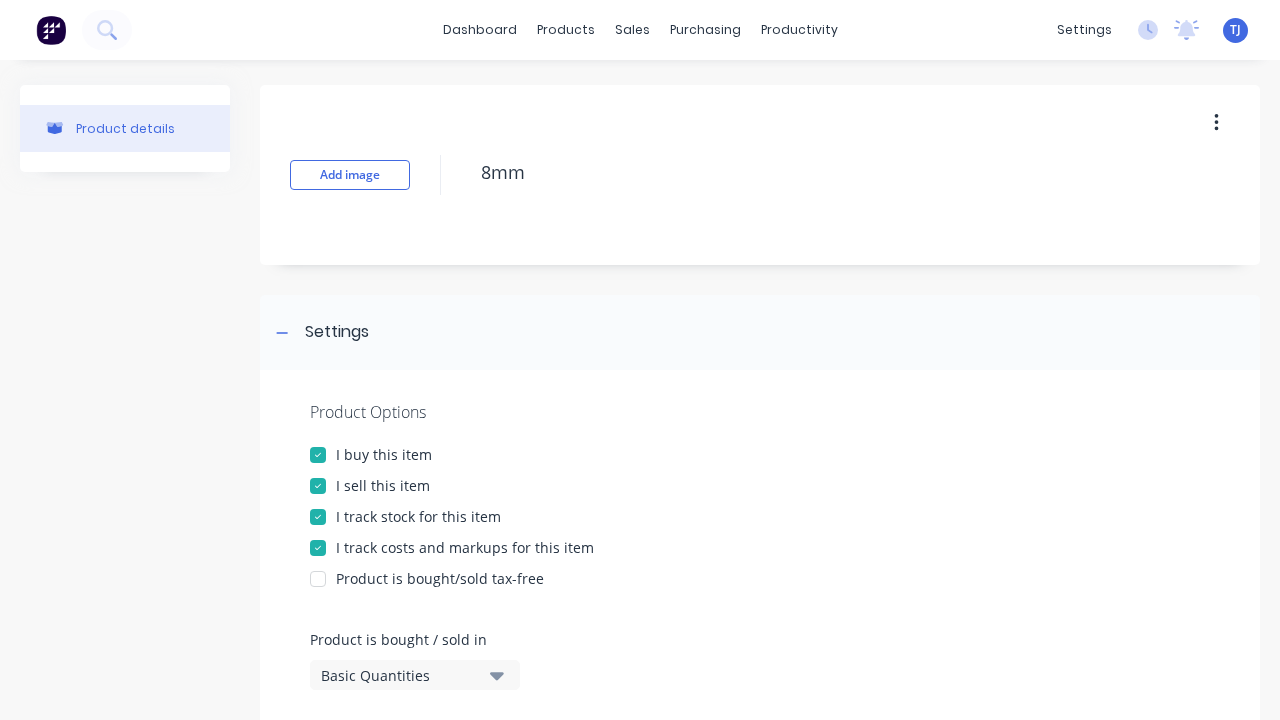 scroll, scrollTop: 141, scrollLeft: 0, axis: vertical 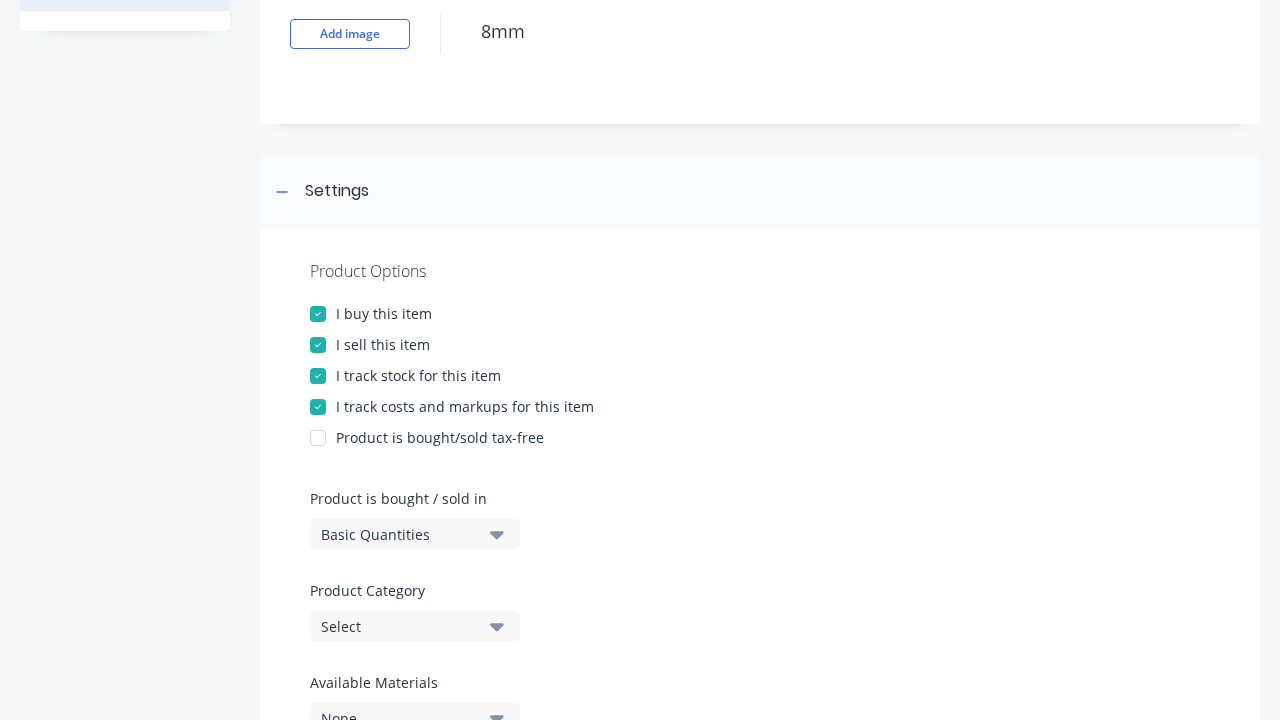 click on "Basic Quantities" at bounding box center (401, 534) 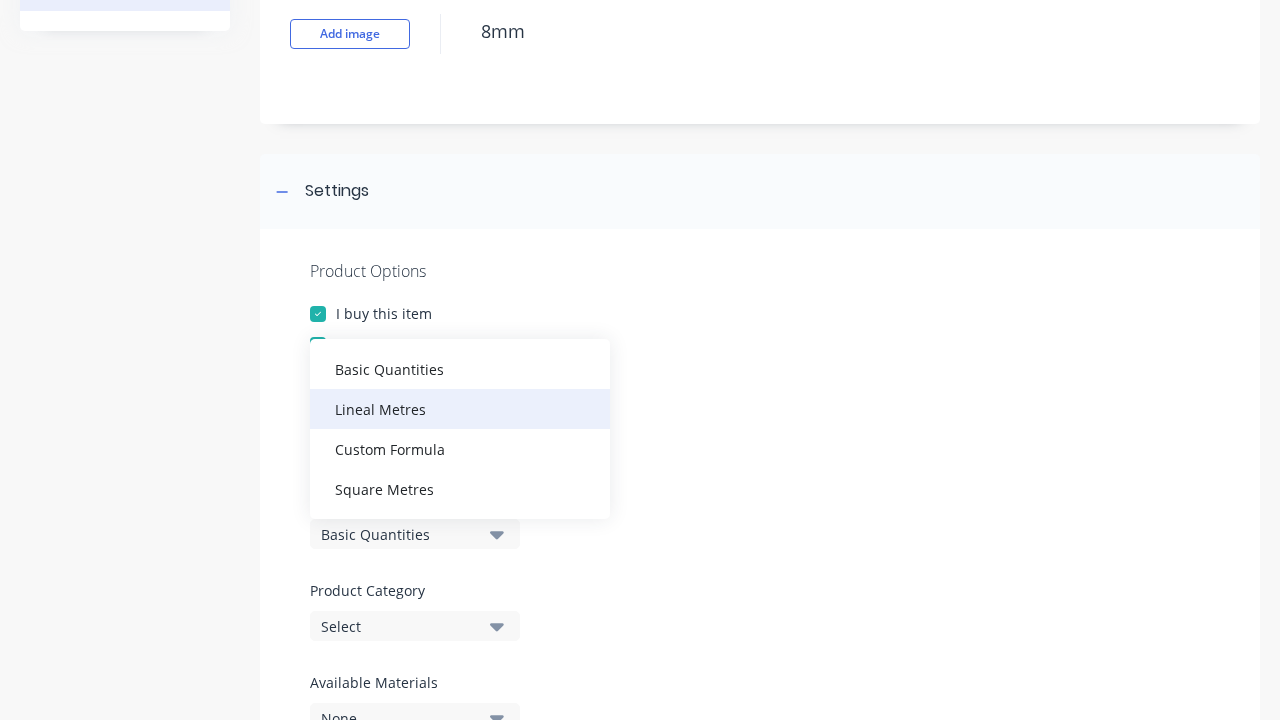 click on "Lineal Metres" at bounding box center (460, 409) 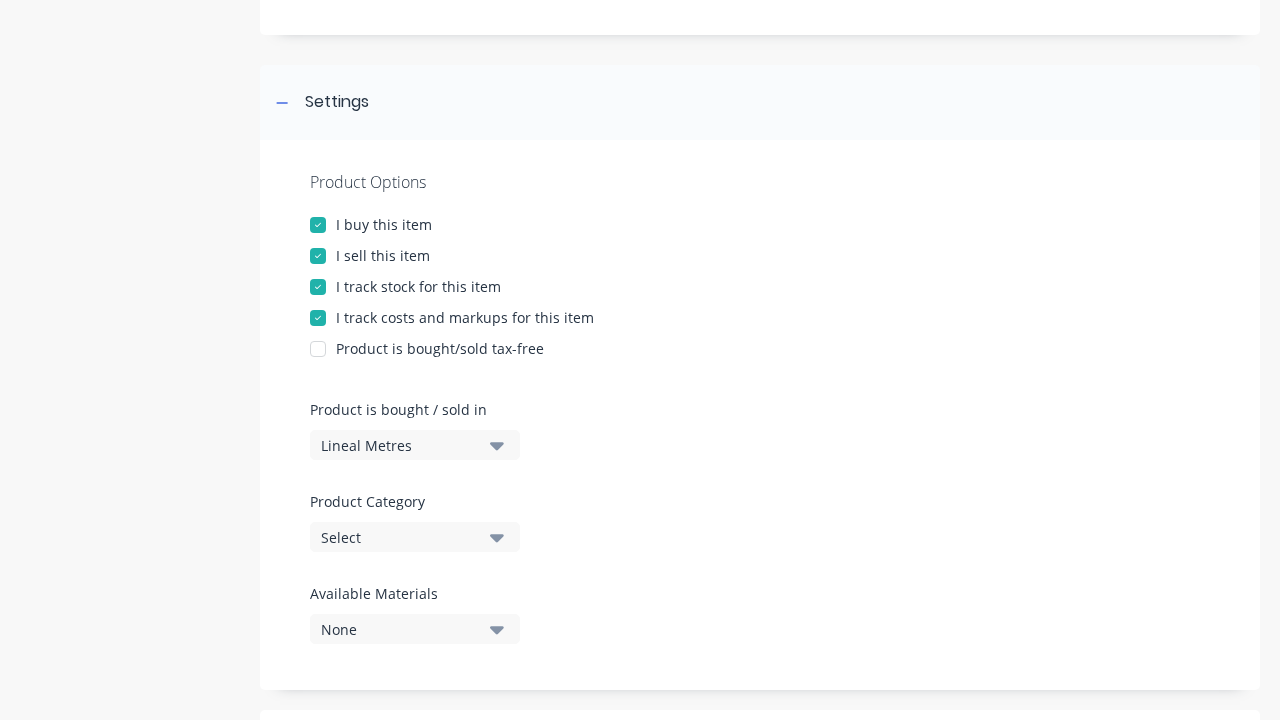 scroll, scrollTop: 245, scrollLeft: 0, axis: vertical 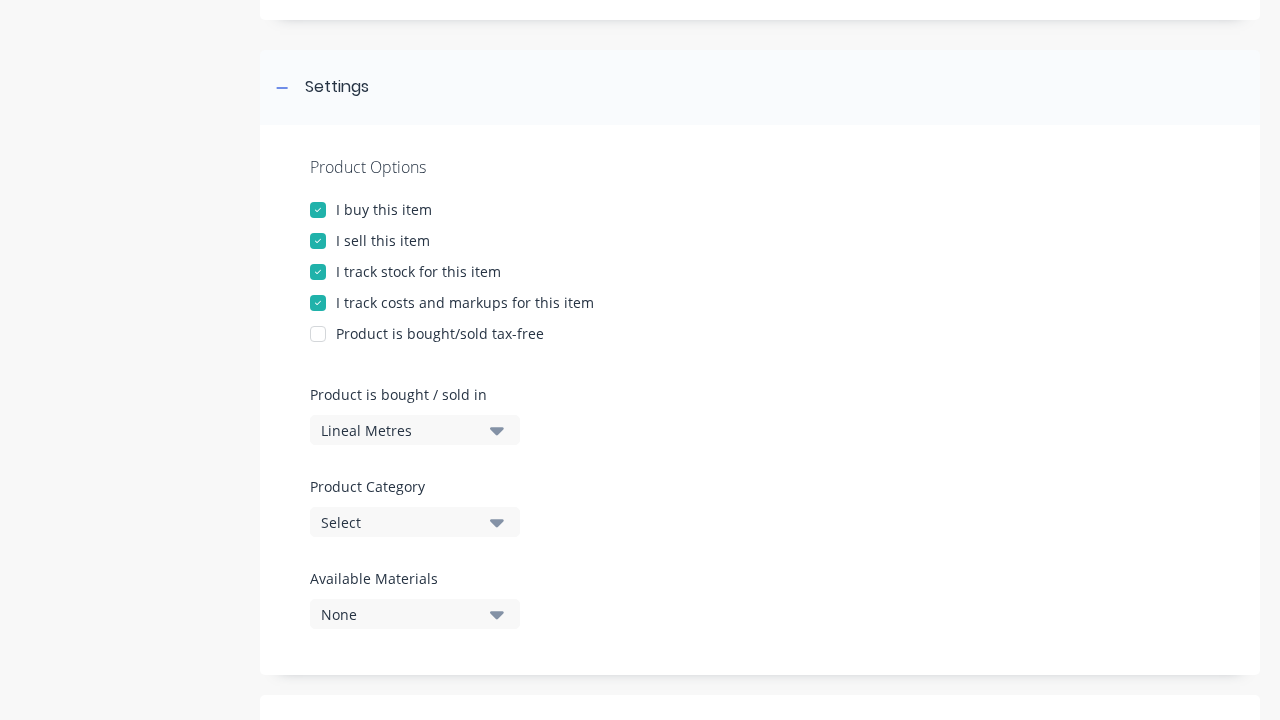 click on "Select" at bounding box center [401, 522] 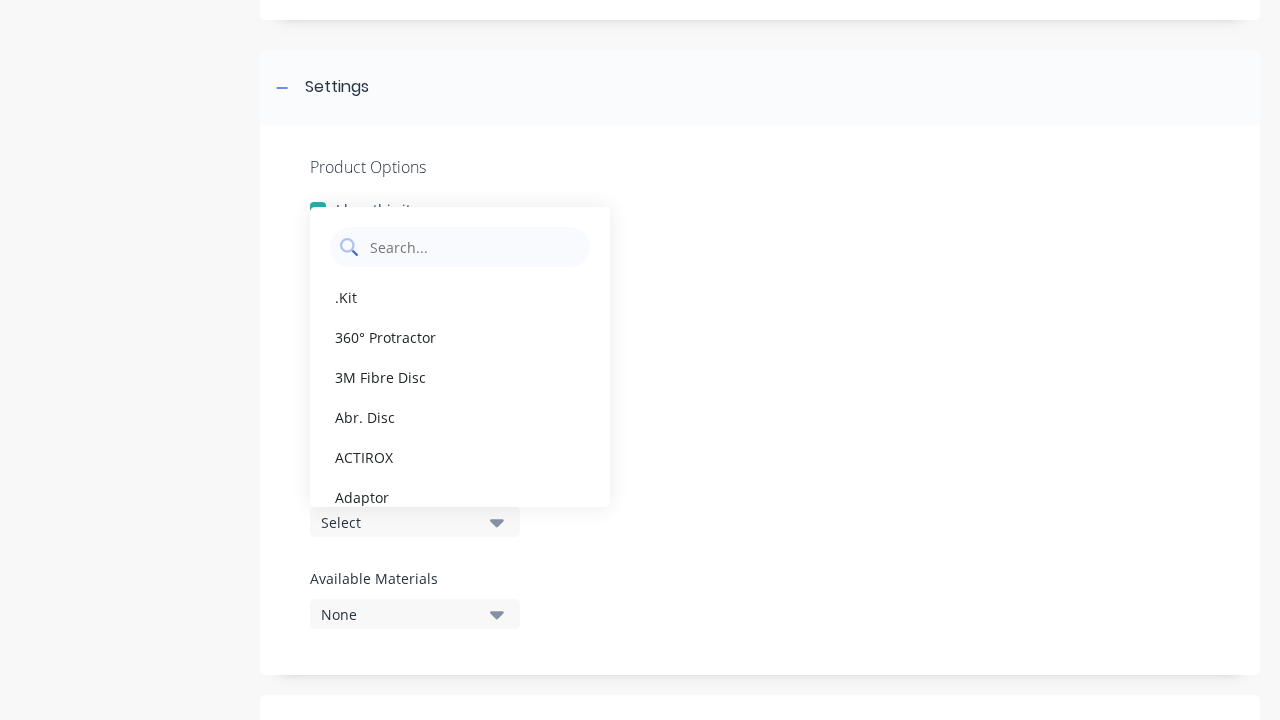 scroll, scrollTop: 0, scrollLeft: 0, axis: both 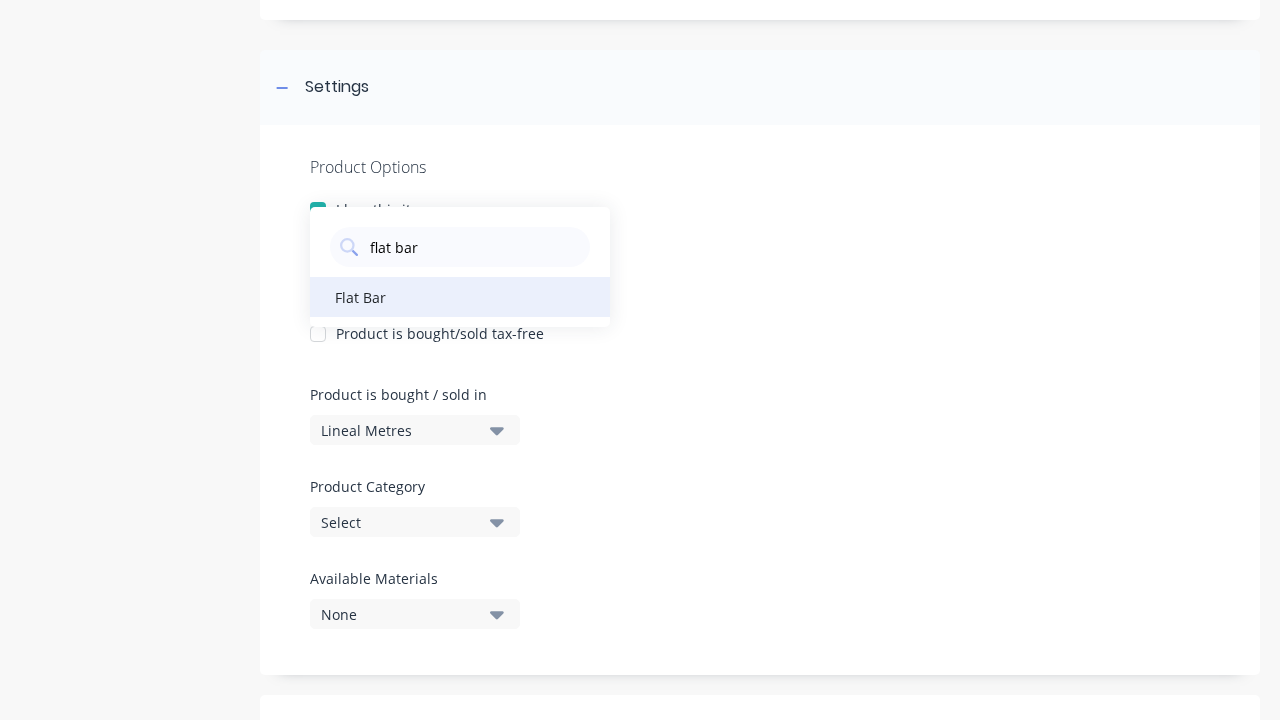click on "Flat Bar" at bounding box center [460, 297] 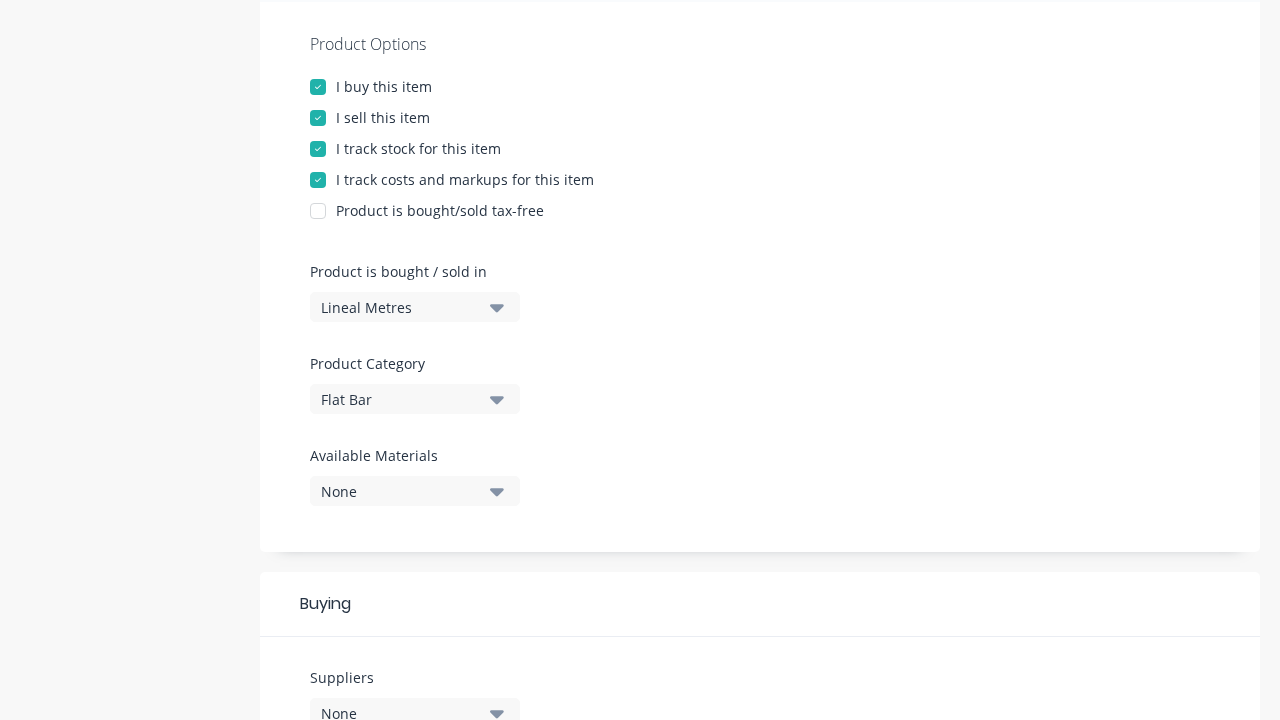 scroll, scrollTop: 454, scrollLeft: 0, axis: vertical 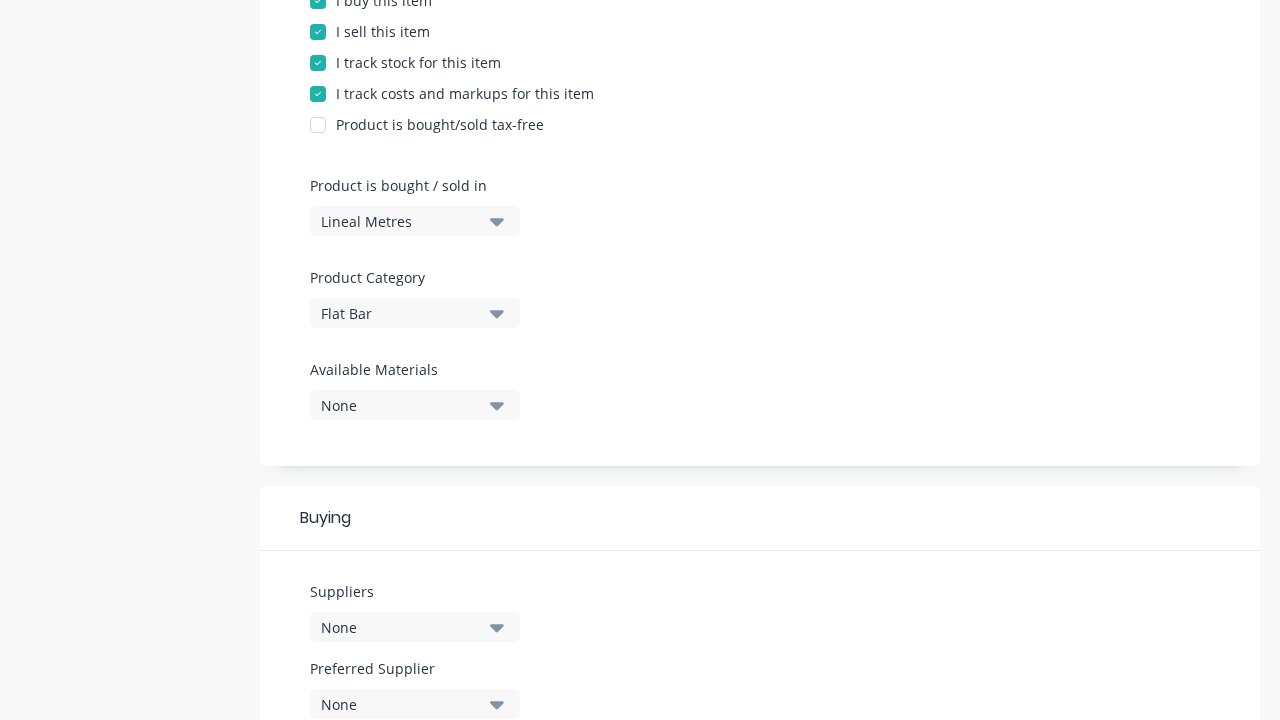 click on "None" at bounding box center [401, 405] 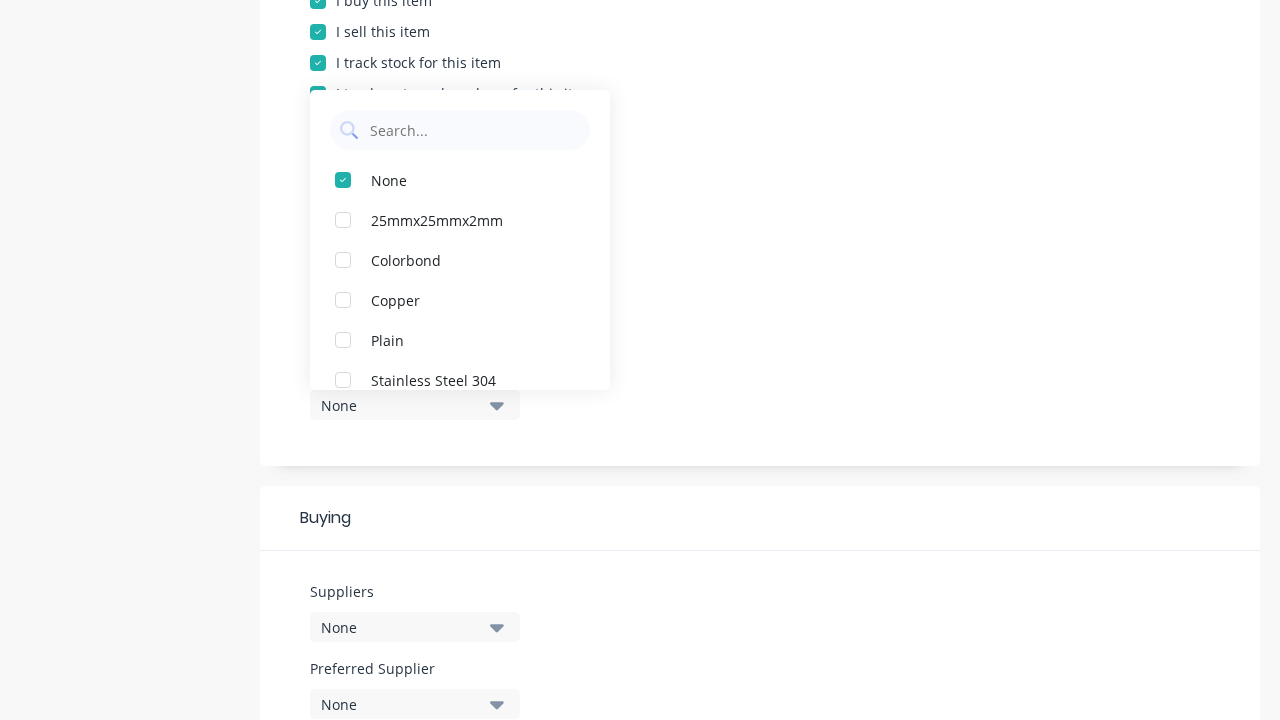 click on "Product Options I buy this item I sell this item I track stock for this item I track costs and markups for this item Product is bought/sold tax-free Product is bought / sold in Lineal Metres Product Category Flat Bar Available Materials None None [DIMENSIONS] Colorbond Copper Plain Stainless Steel 304 Stainless Steel 316 Zincalume" at bounding box center (760, 191) 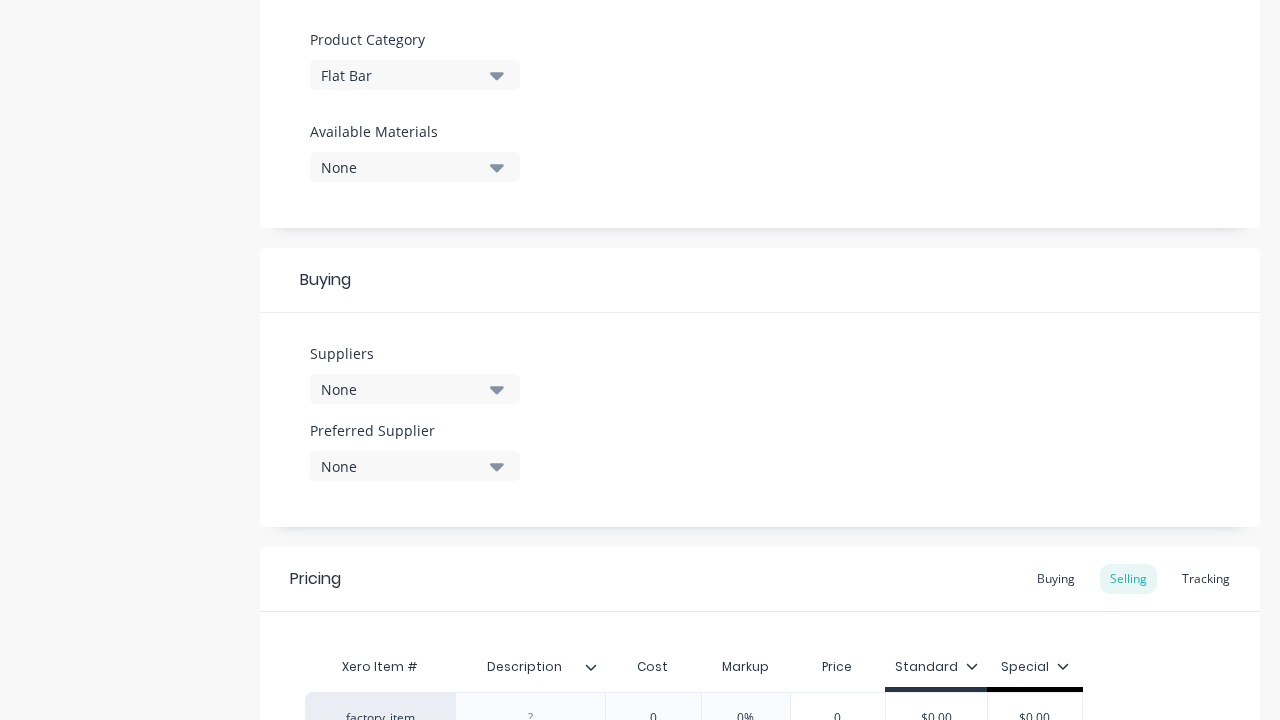 scroll, scrollTop: 693, scrollLeft: 0, axis: vertical 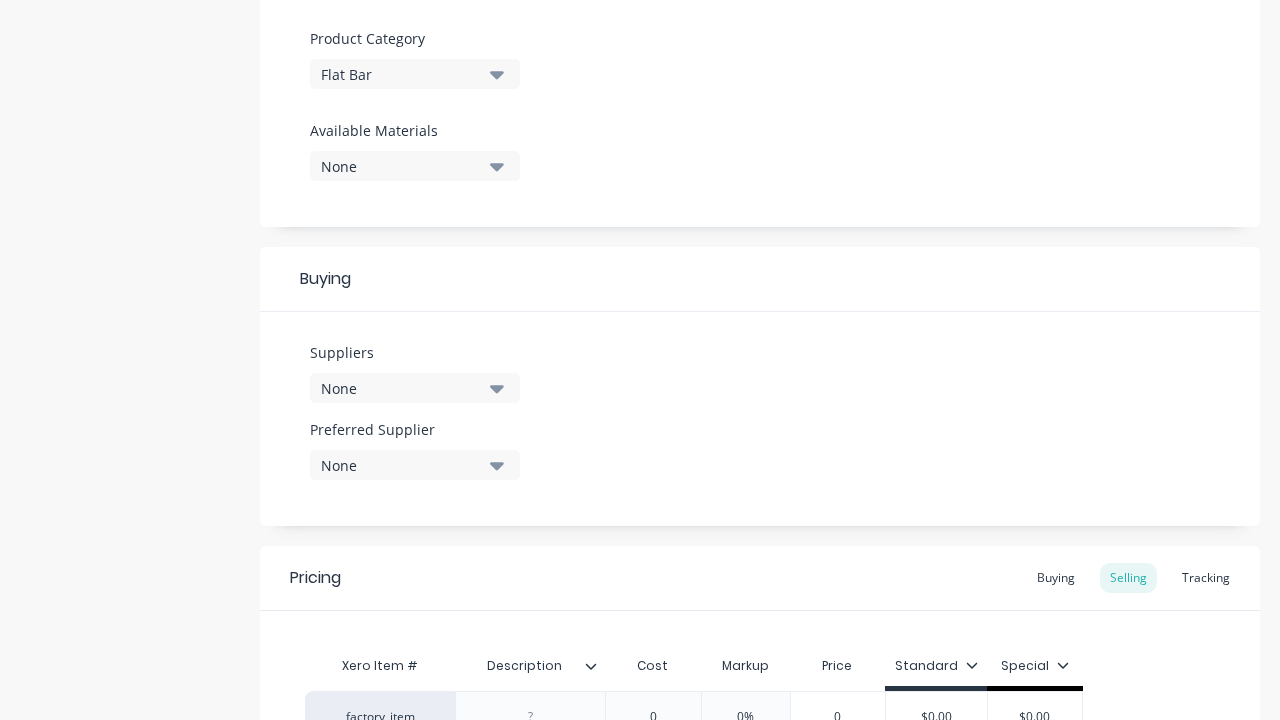 click on "None" at bounding box center (415, 388) 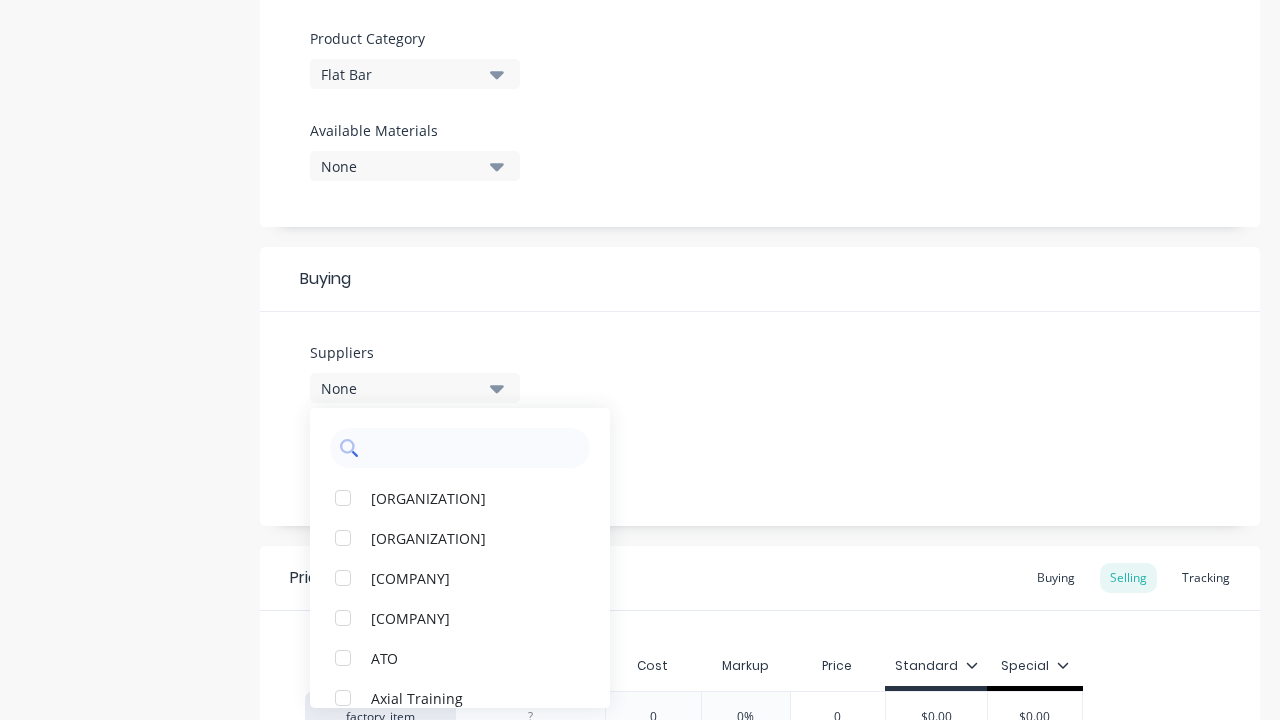 click at bounding box center [474, 448] 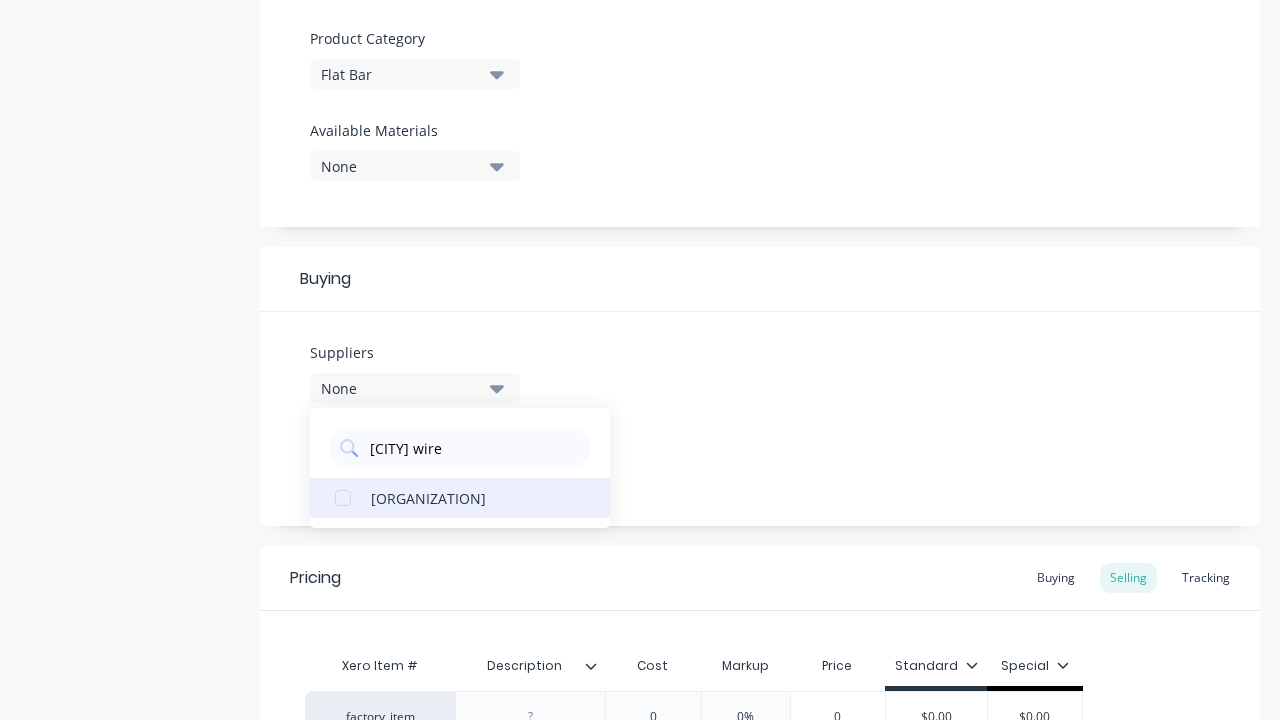 click on "[ORGANIZATION]" at bounding box center (471, 497) 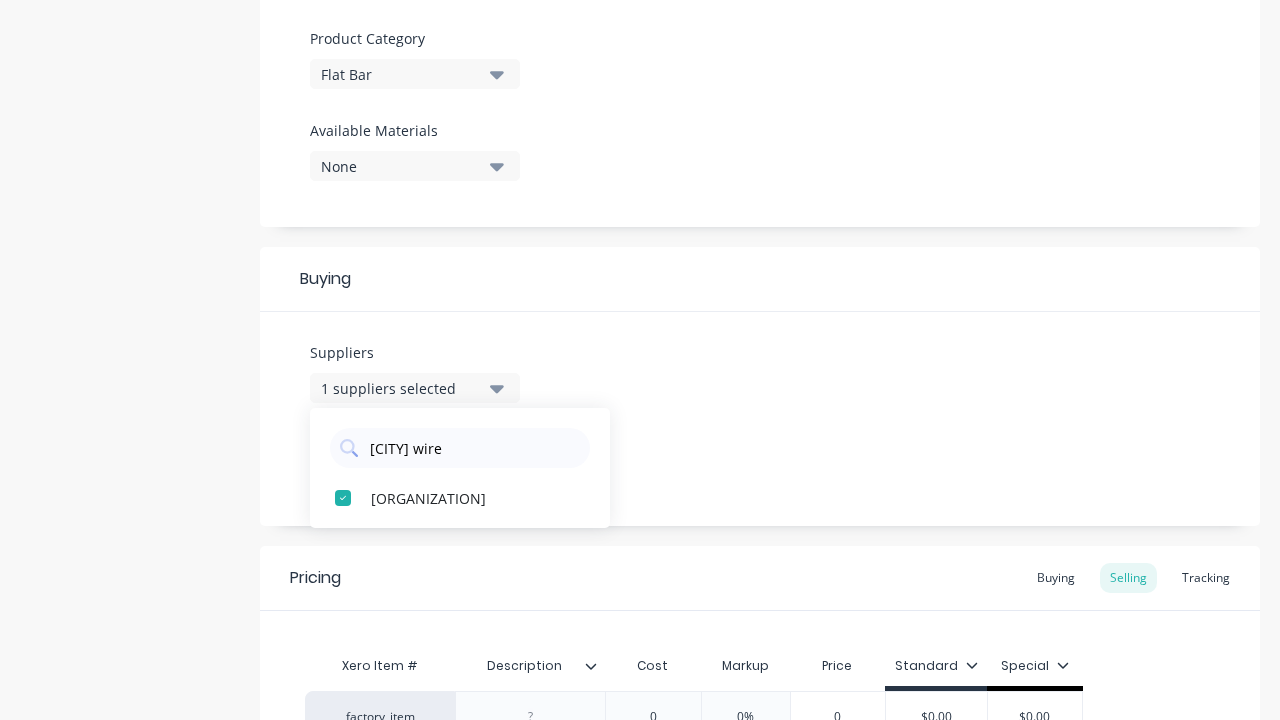 click on "Suppliers 1 suppliers selected roma wire Roma Wire and Steel Preferred Supplier None" at bounding box center (760, 419) 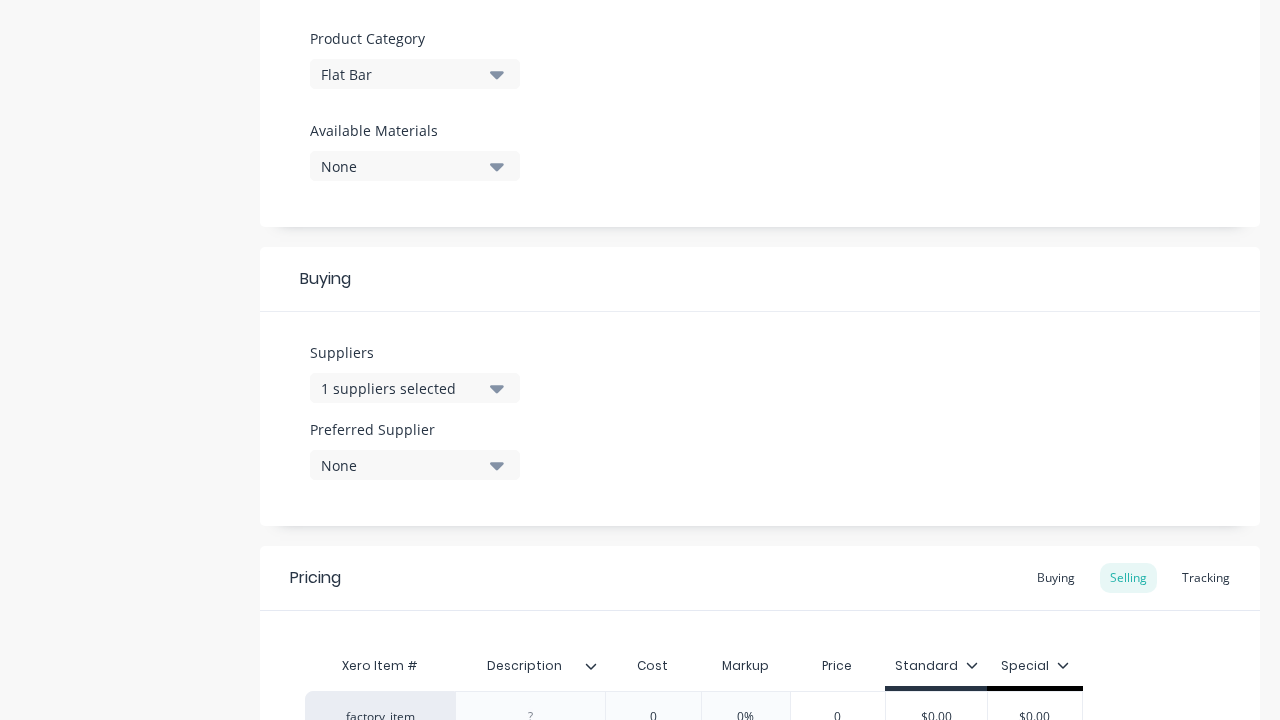 click on "None" at bounding box center (415, 465) 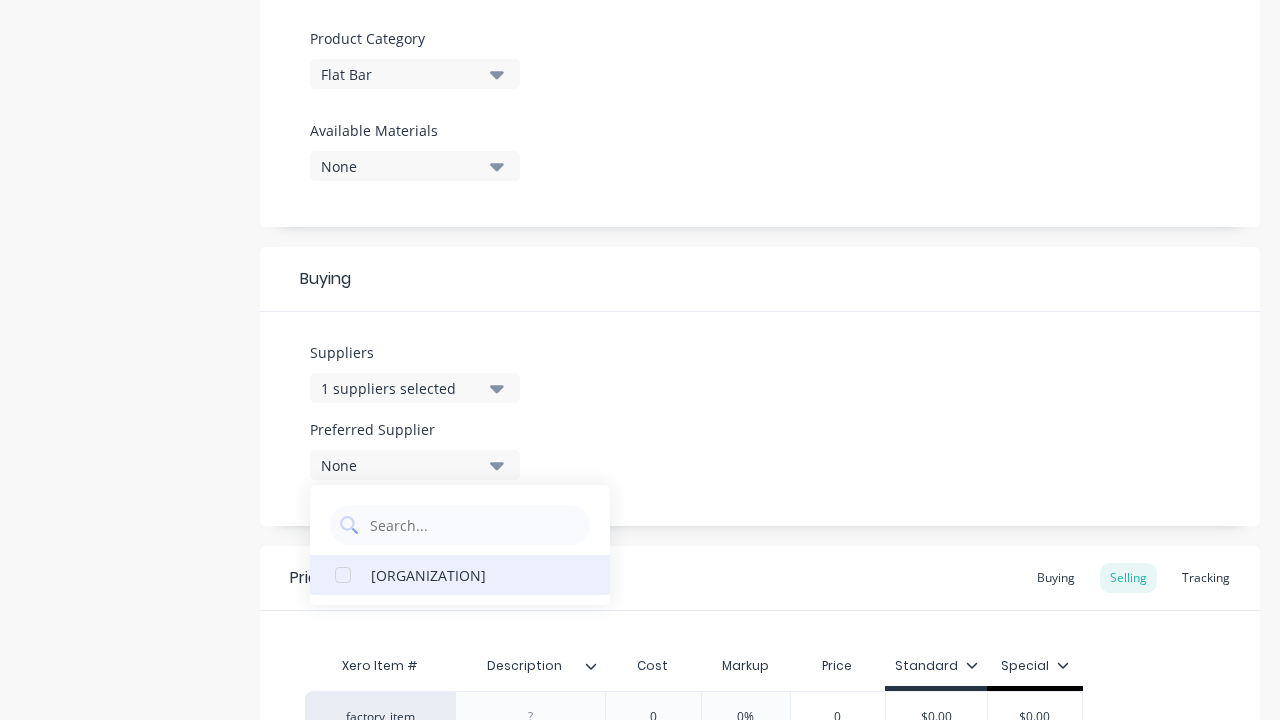 click on "[ORGANIZATION]" at bounding box center (471, 574) 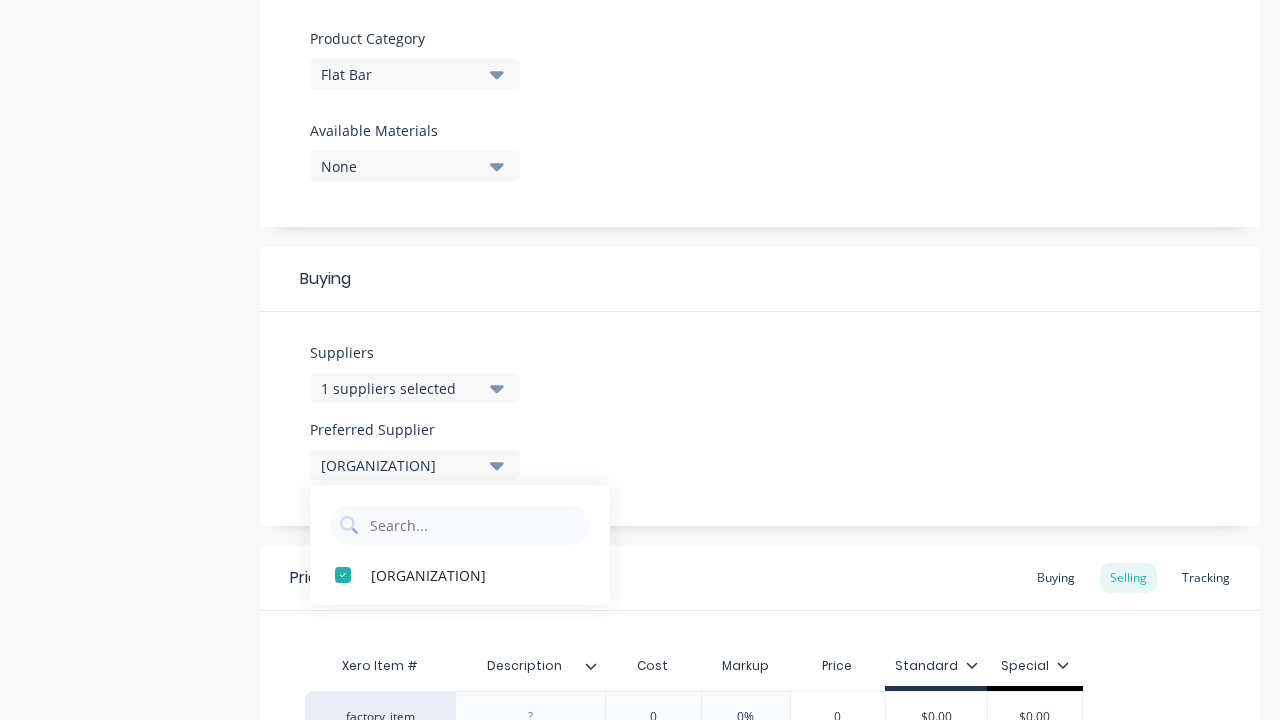 click on "Suppliers 1 suppliers selected roma wire Preferred Supplier Roma Wire and Steel Roma Wire and Steel" at bounding box center [760, 419] 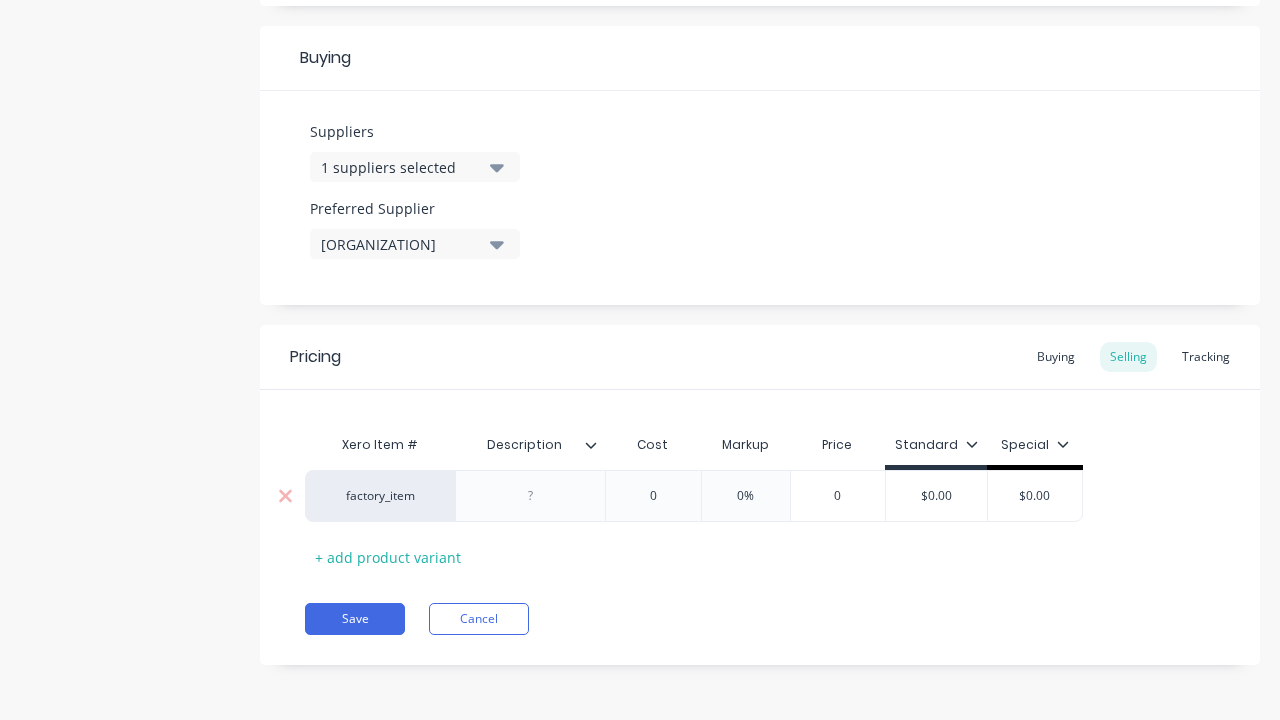 scroll, scrollTop: 914, scrollLeft: 0, axis: vertical 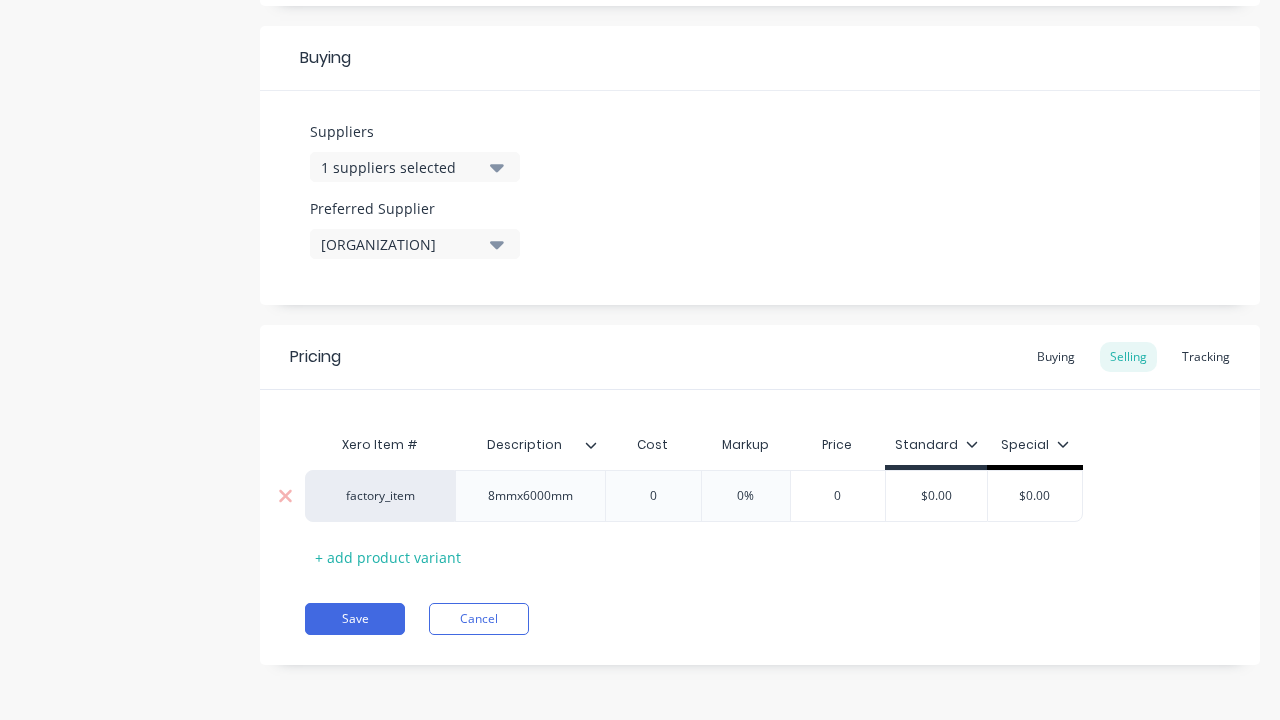 click on "0" at bounding box center (653, 496) 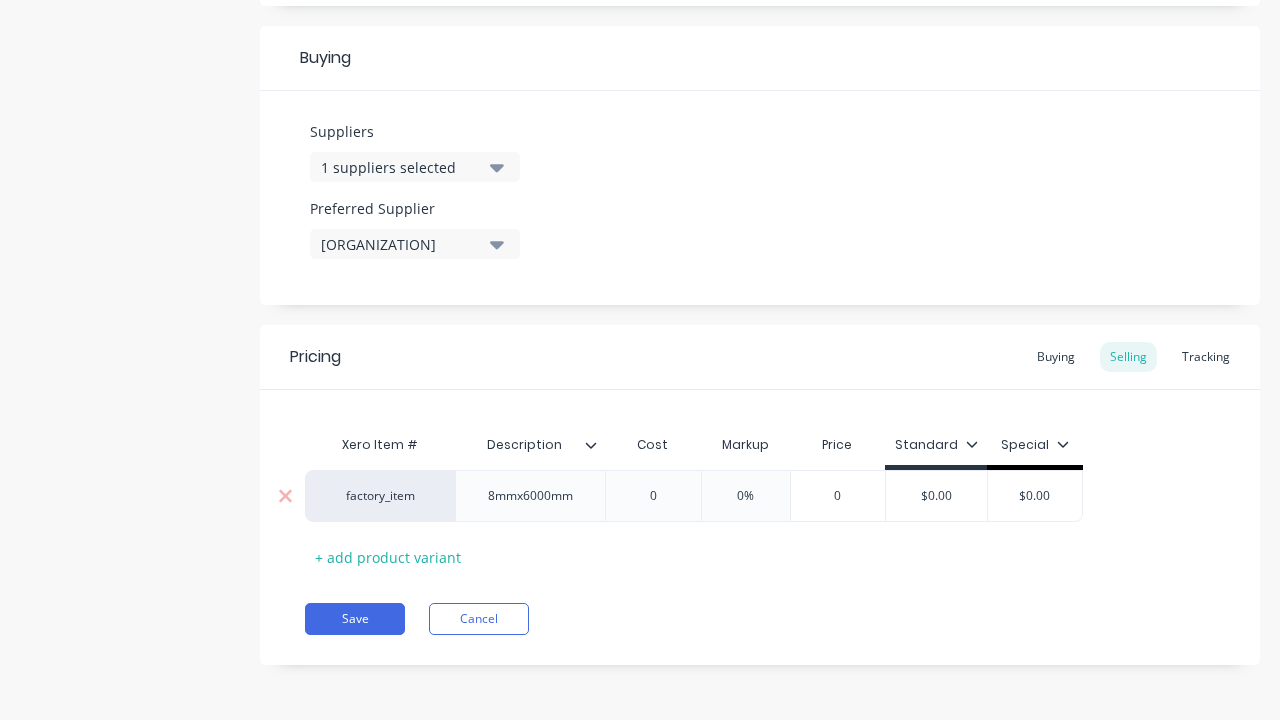 click on "0" at bounding box center (653, 496) 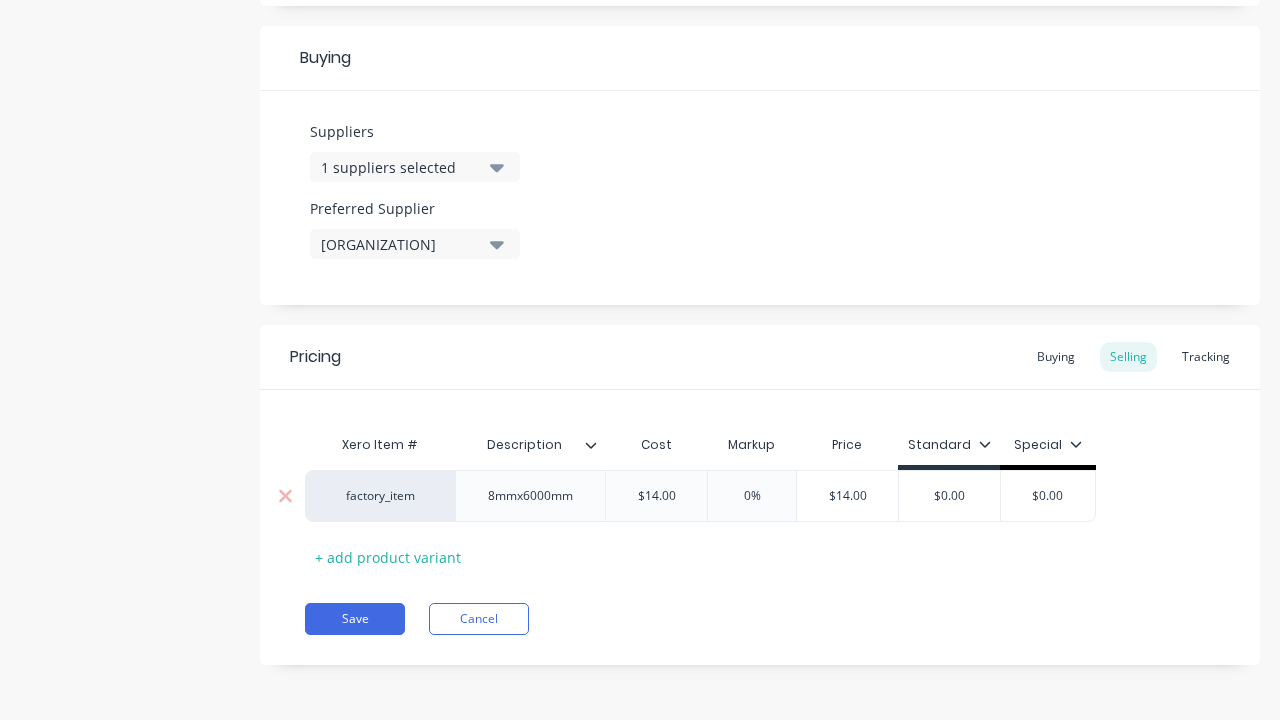 click on "0%" at bounding box center [752, 496] 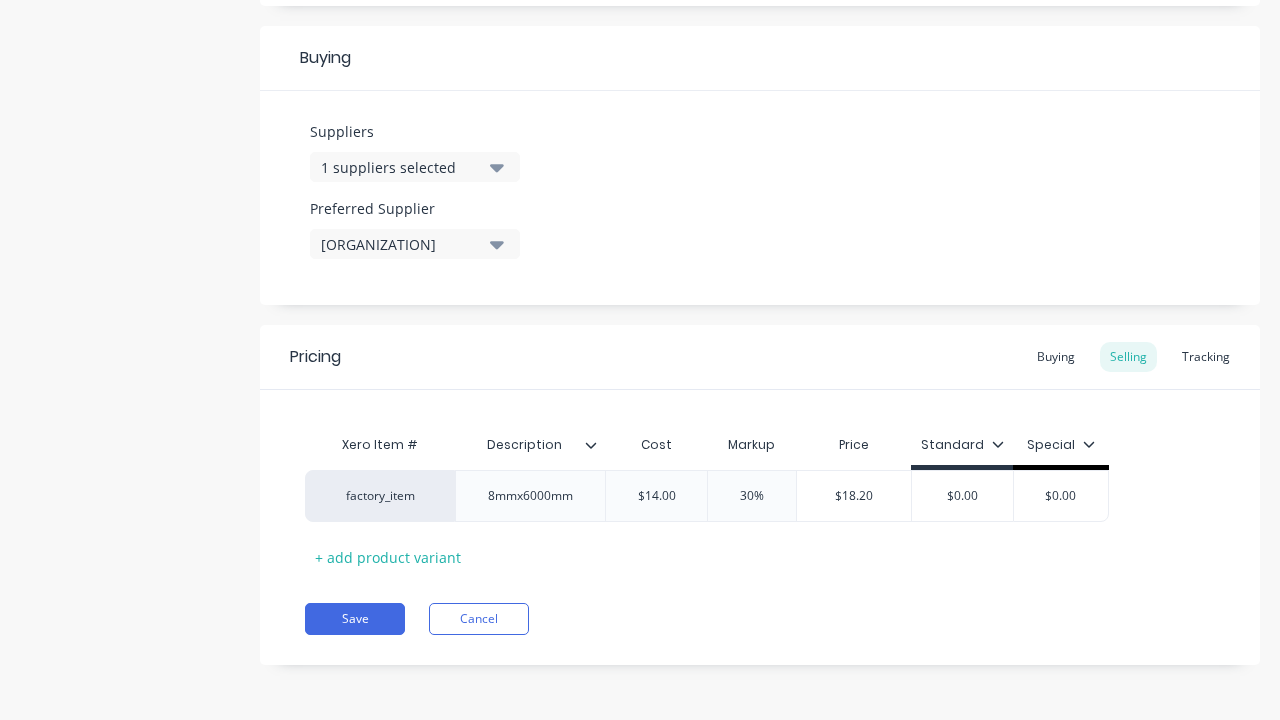 click on "Pricing Buying Selling Tracking Xero Item # Description Cost Markup Price Standard Special factory_item 8mmx6000mm $14.00 14 30% 30% $18.20 $0.00 $0.00 + add product variant Save   Cancel" at bounding box center (760, 495) 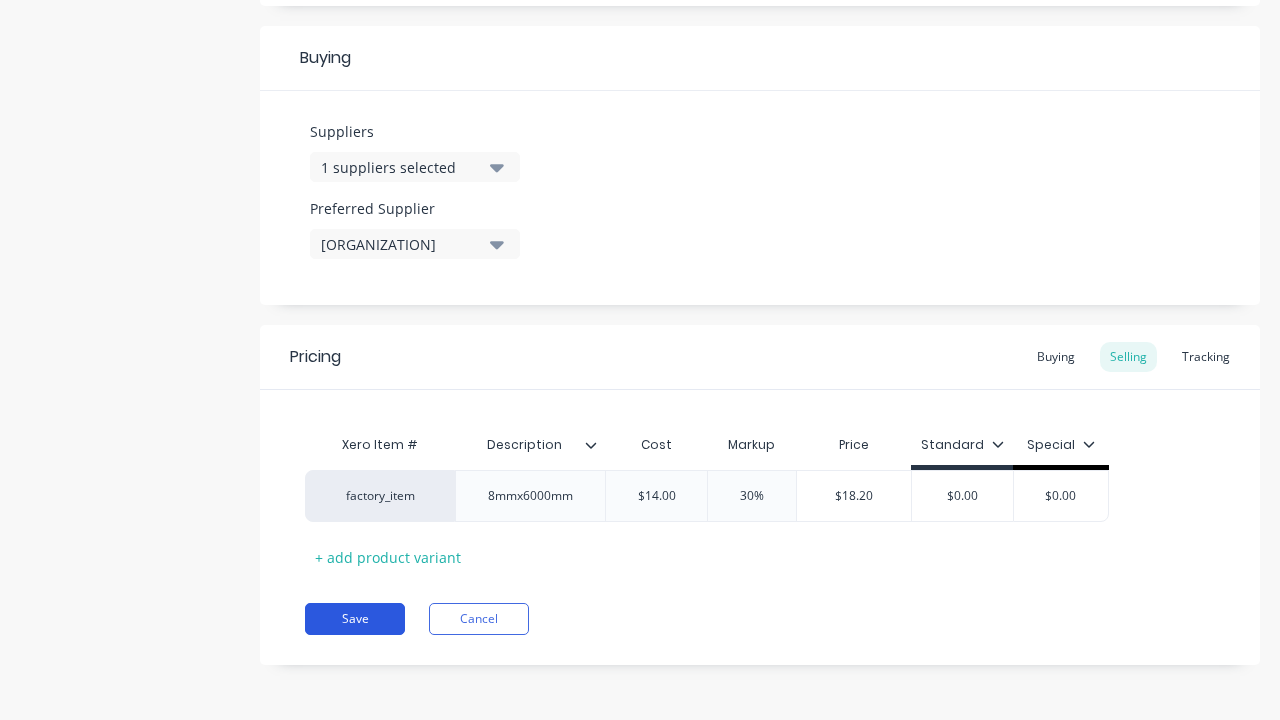 click on "Save" at bounding box center [355, 619] 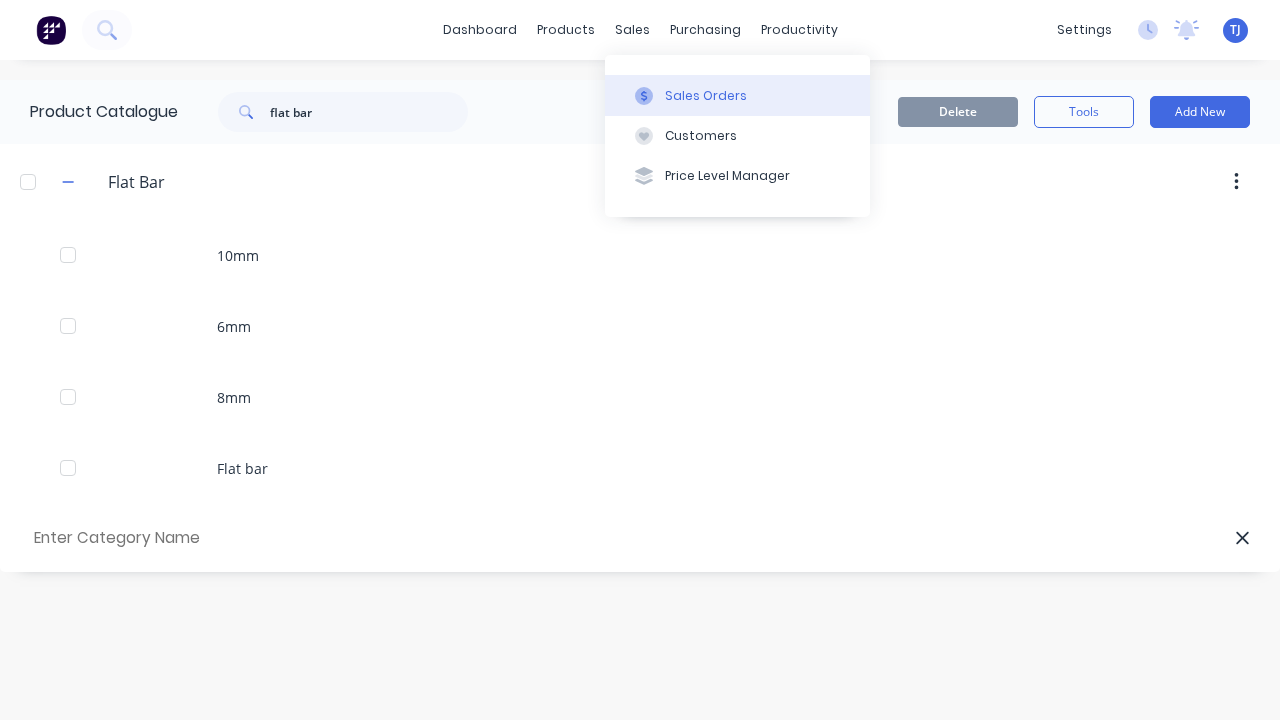 click on "Sales Orders" at bounding box center [737, 95] 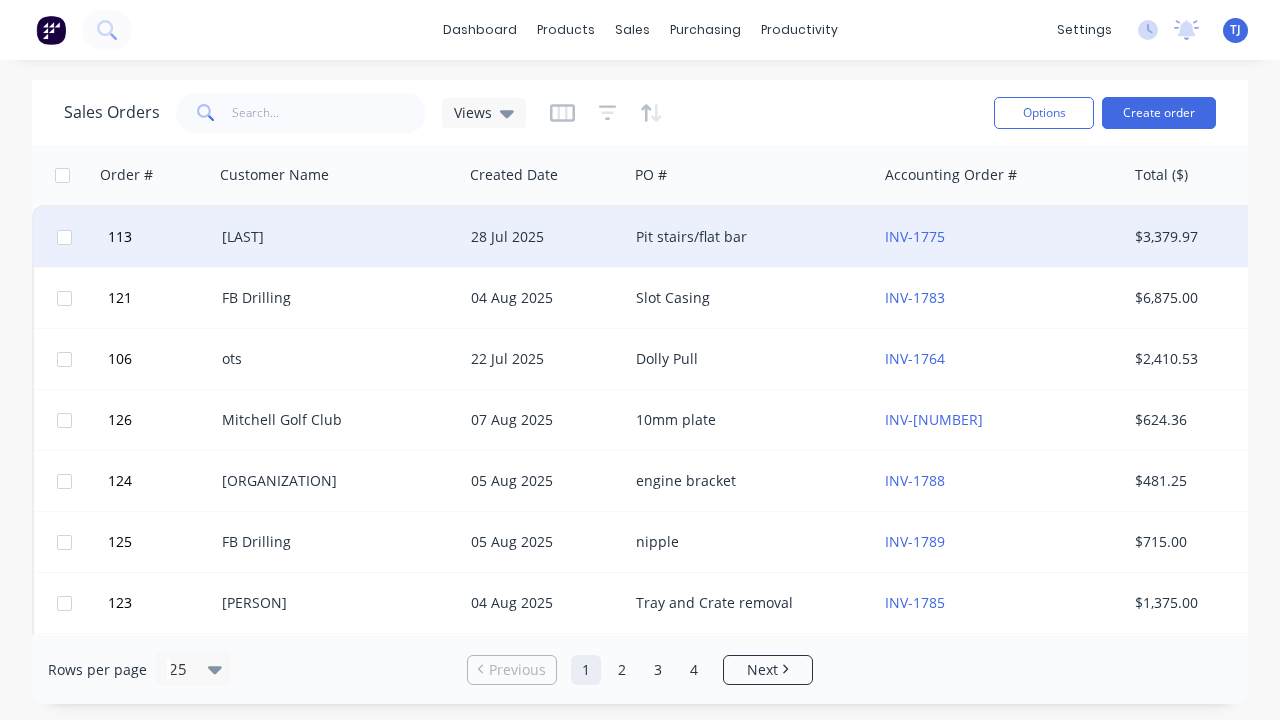 click on "28 Jul 2025" at bounding box center [545, 237] 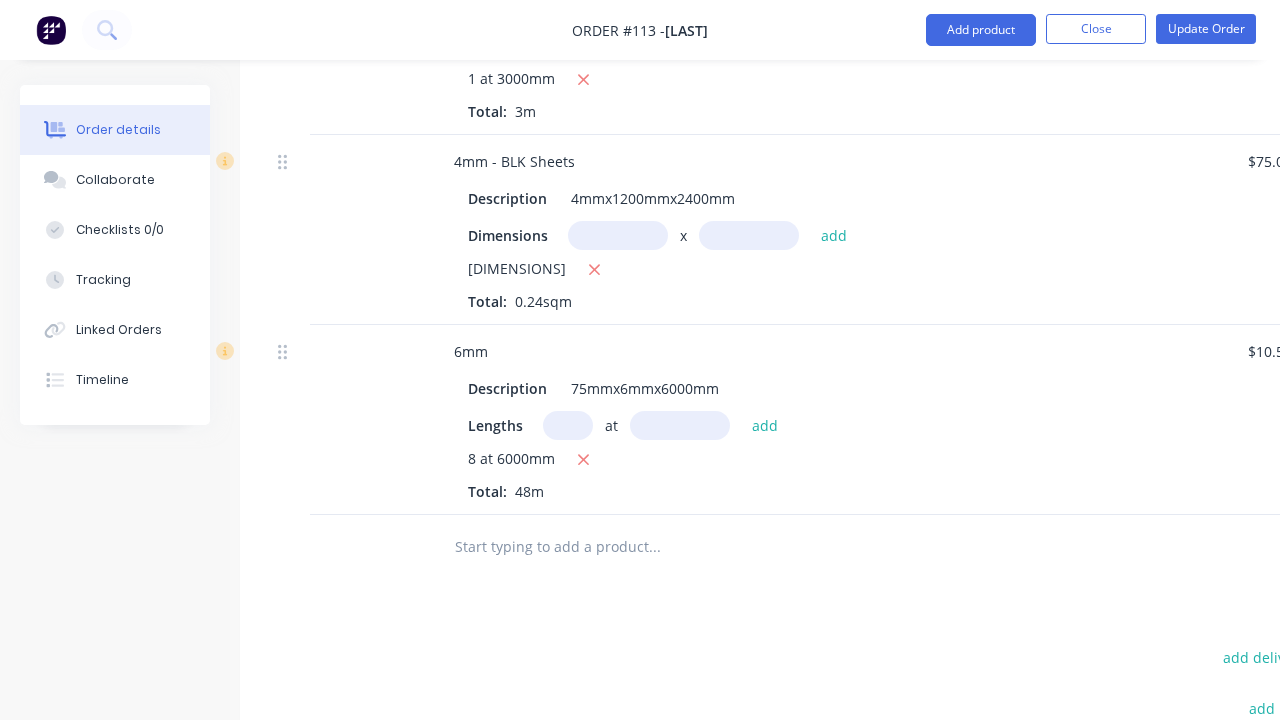 scroll, scrollTop: 867, scrollLeft: 0, axis: vertical 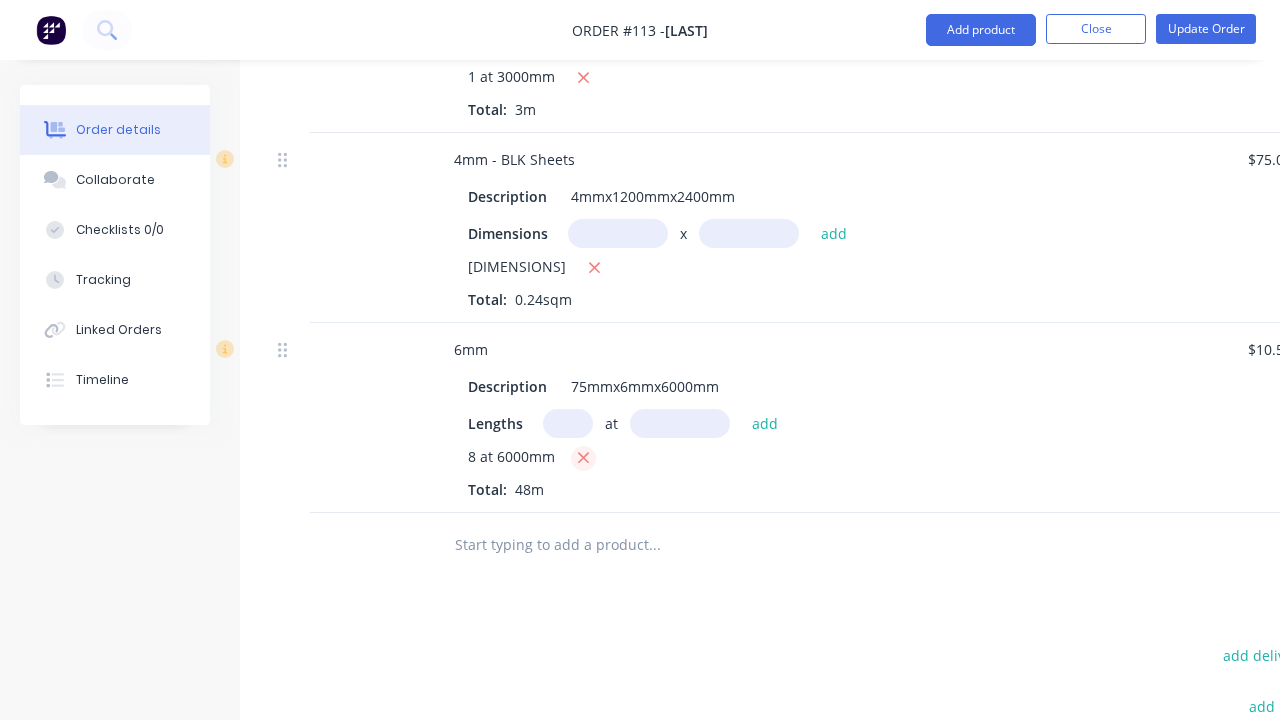 click 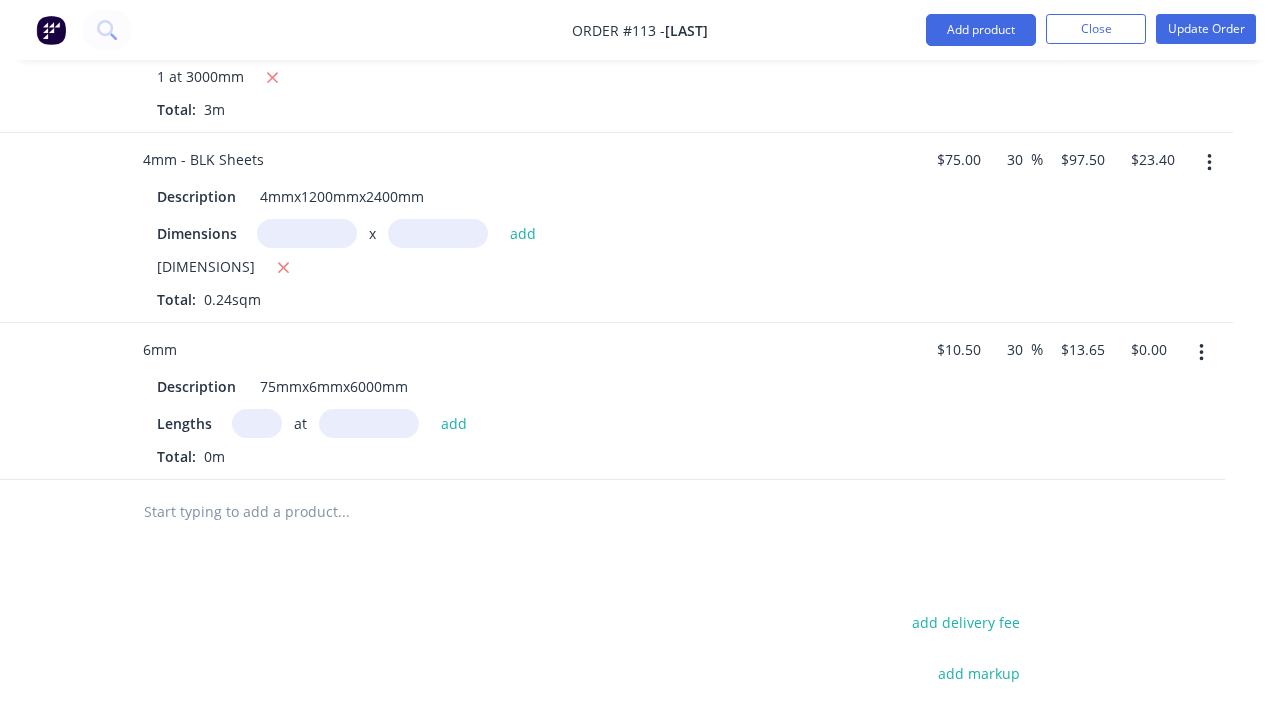 scroll, scrollTop: 867, scrollLeft: 311, axis: both 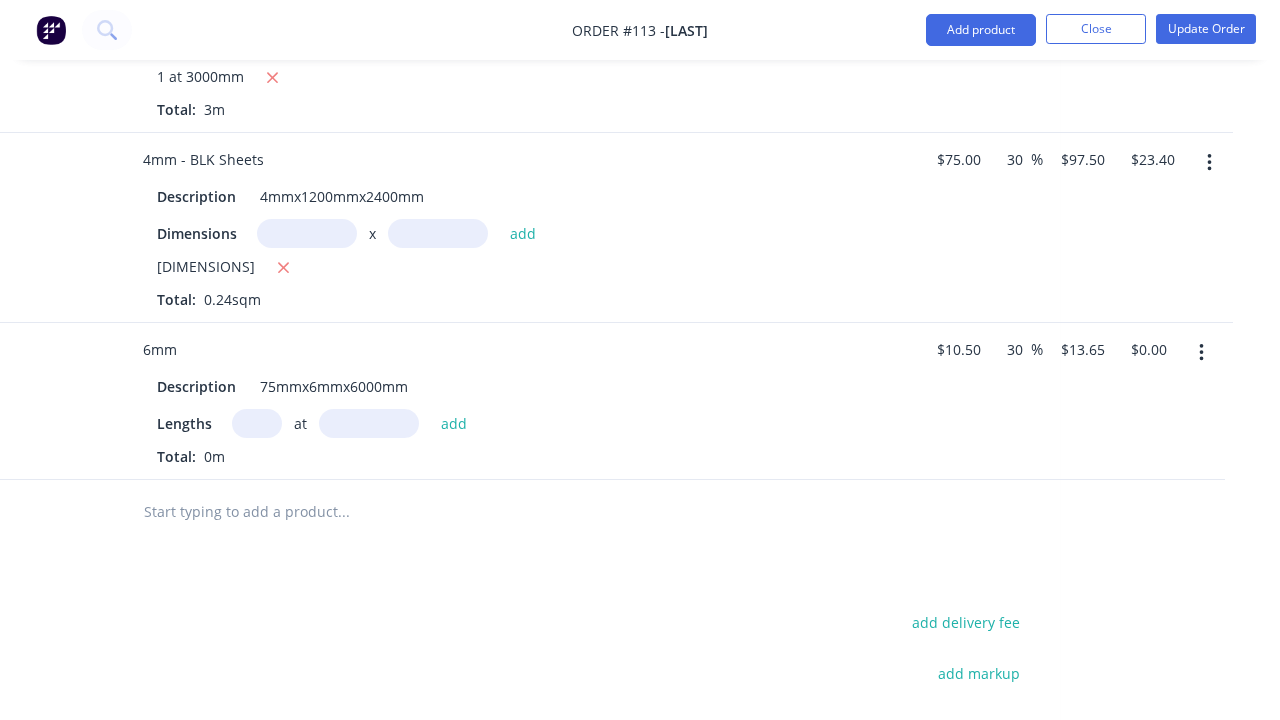 click 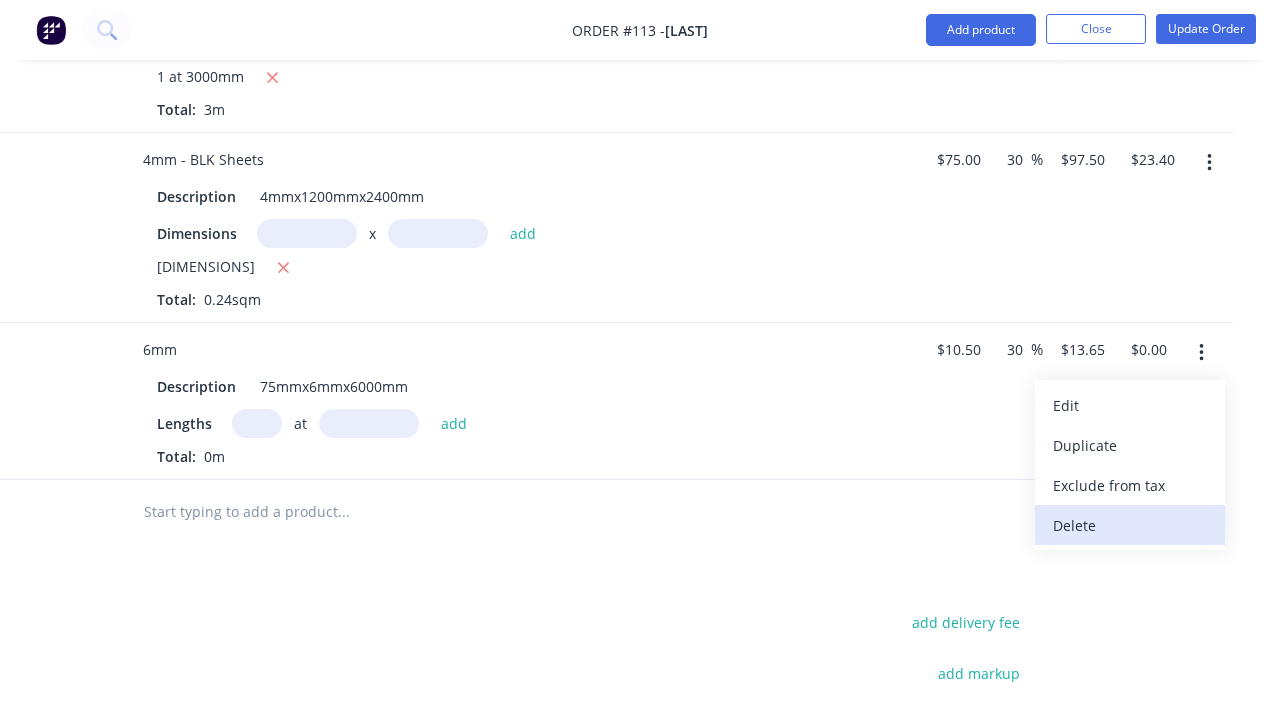 click on "Delete" at bounding box center [1130, 525] 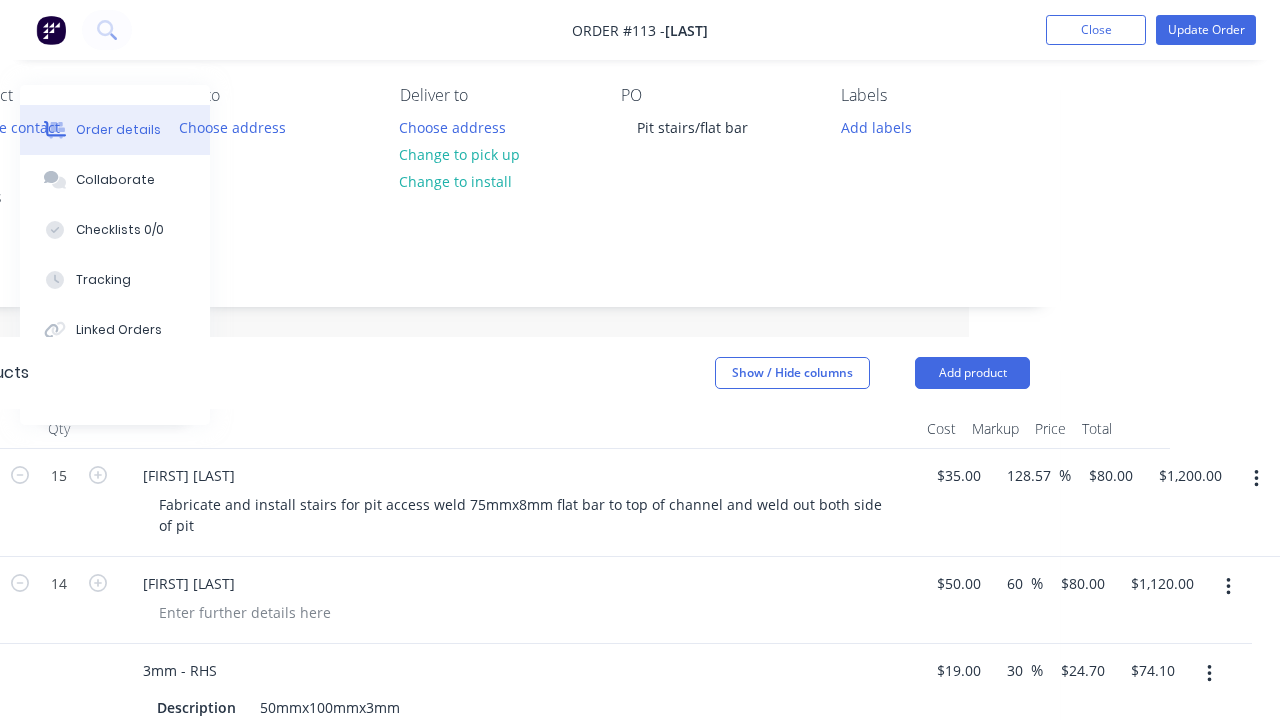 scroll, scrollTop: 84, scrollLeft: 311, axis: both 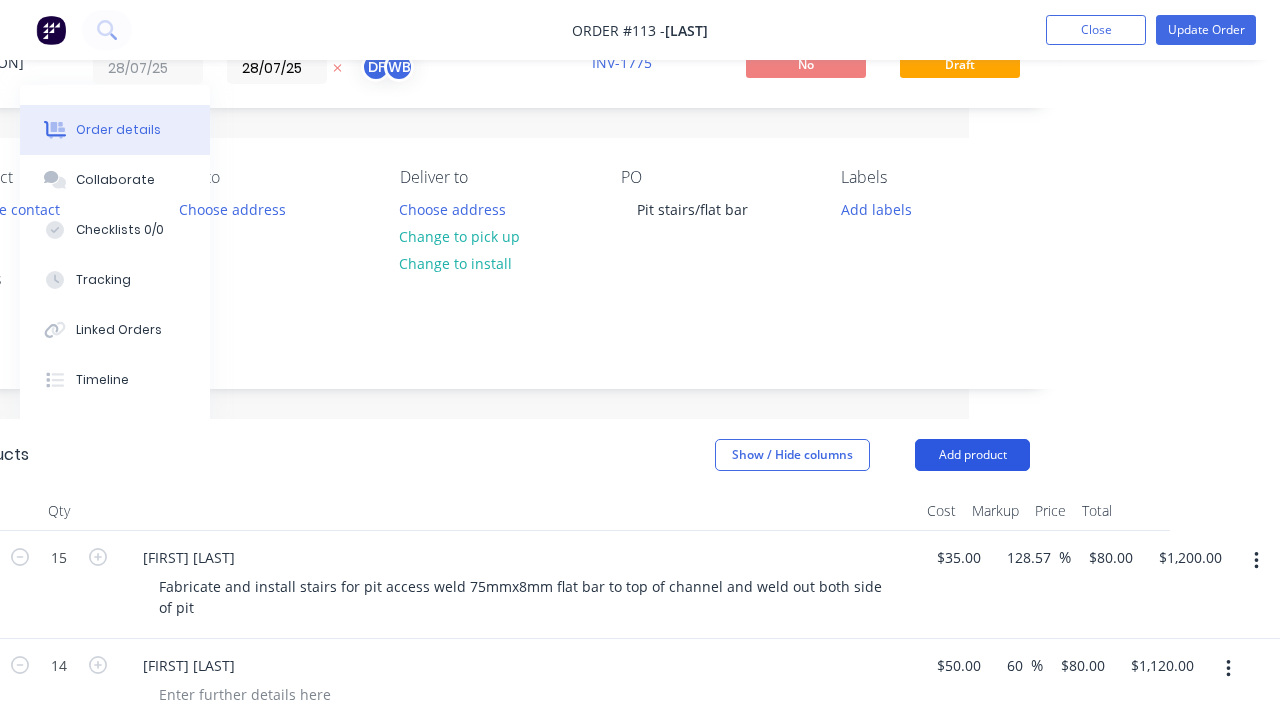 click on "Add product" at bounding box center (972, 455) 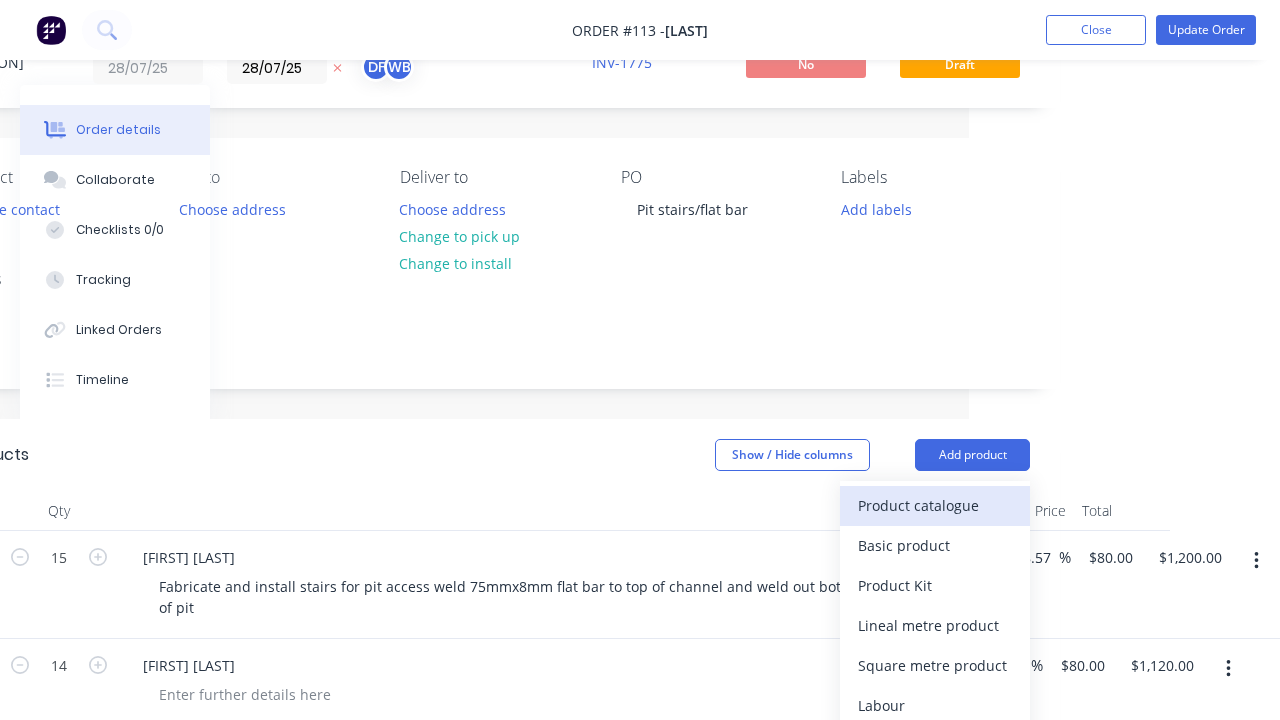 click on "Product catalogue" at bounding box center (935, 505) 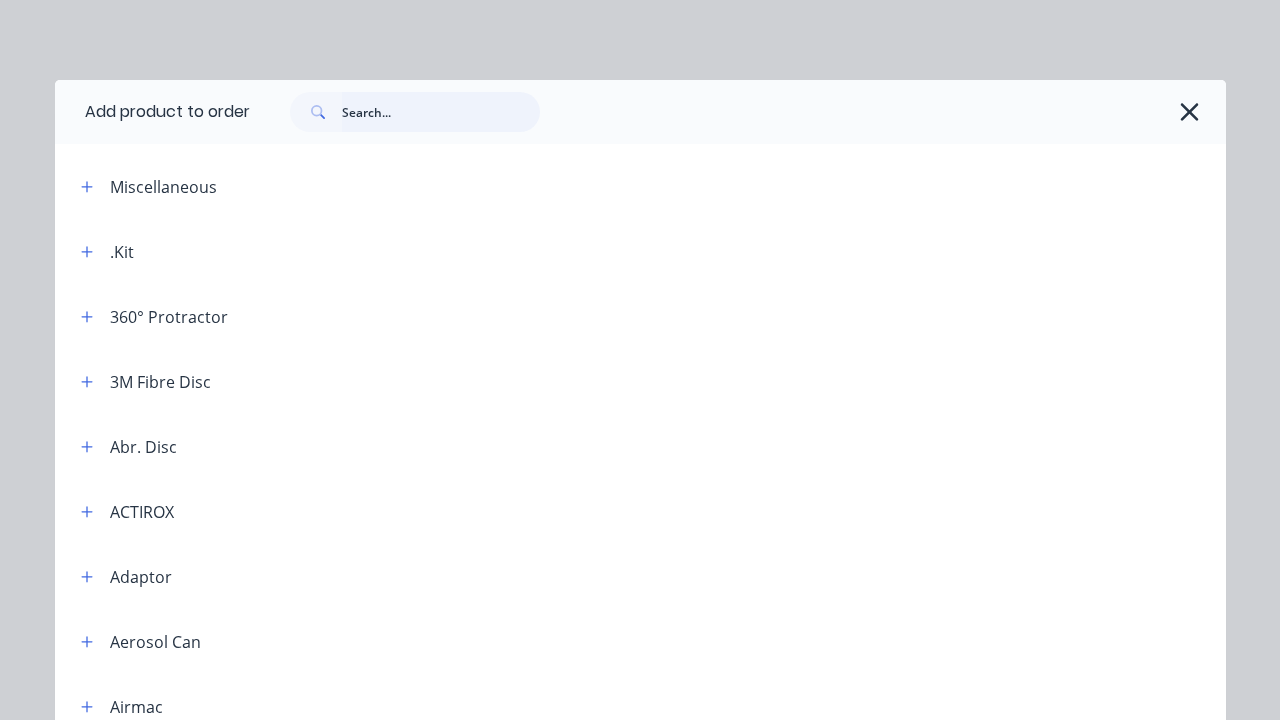 click at bounding box center [441, 112] 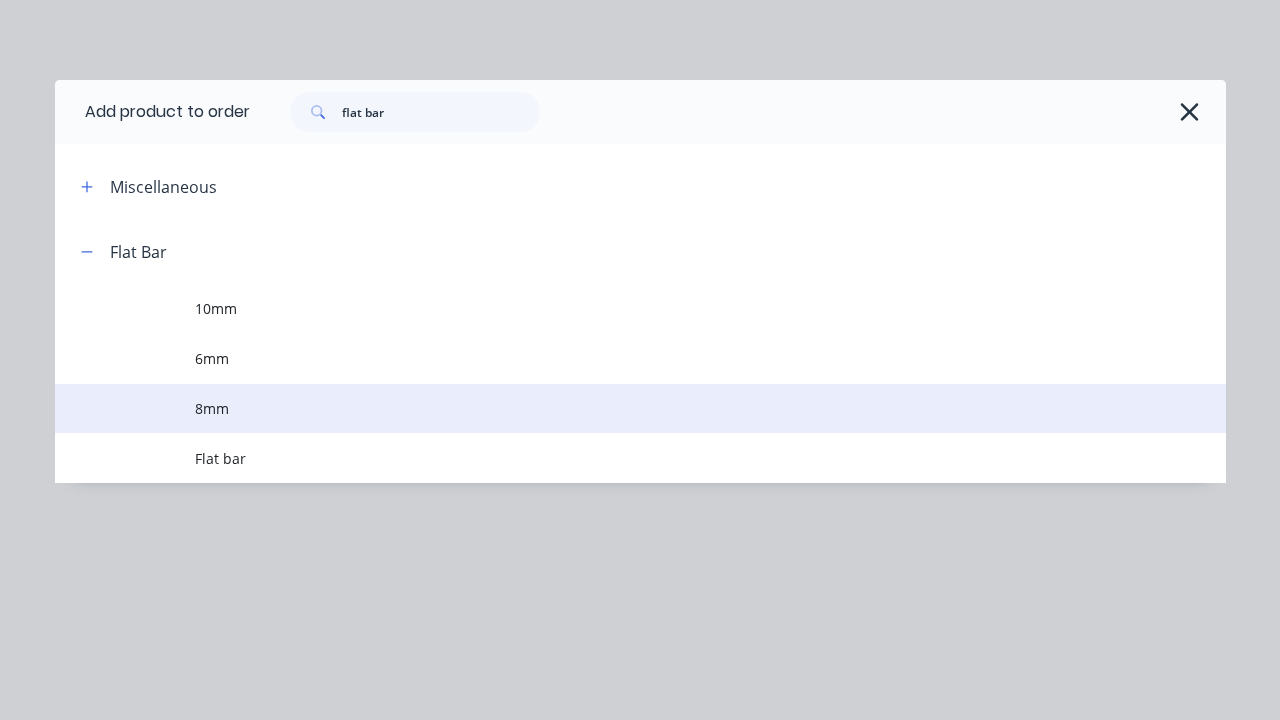 click on "8mm" at bounding box center [710, 409] 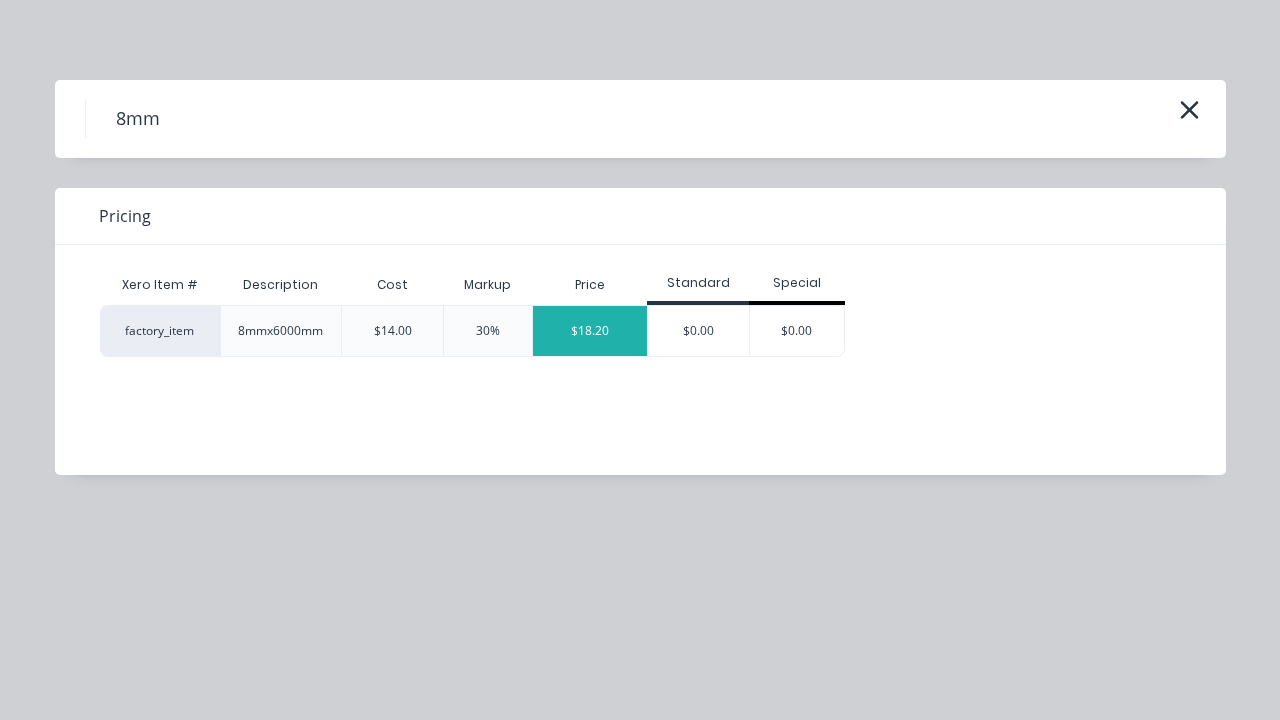 click on "$18.20" at bounding box center [590, 331] 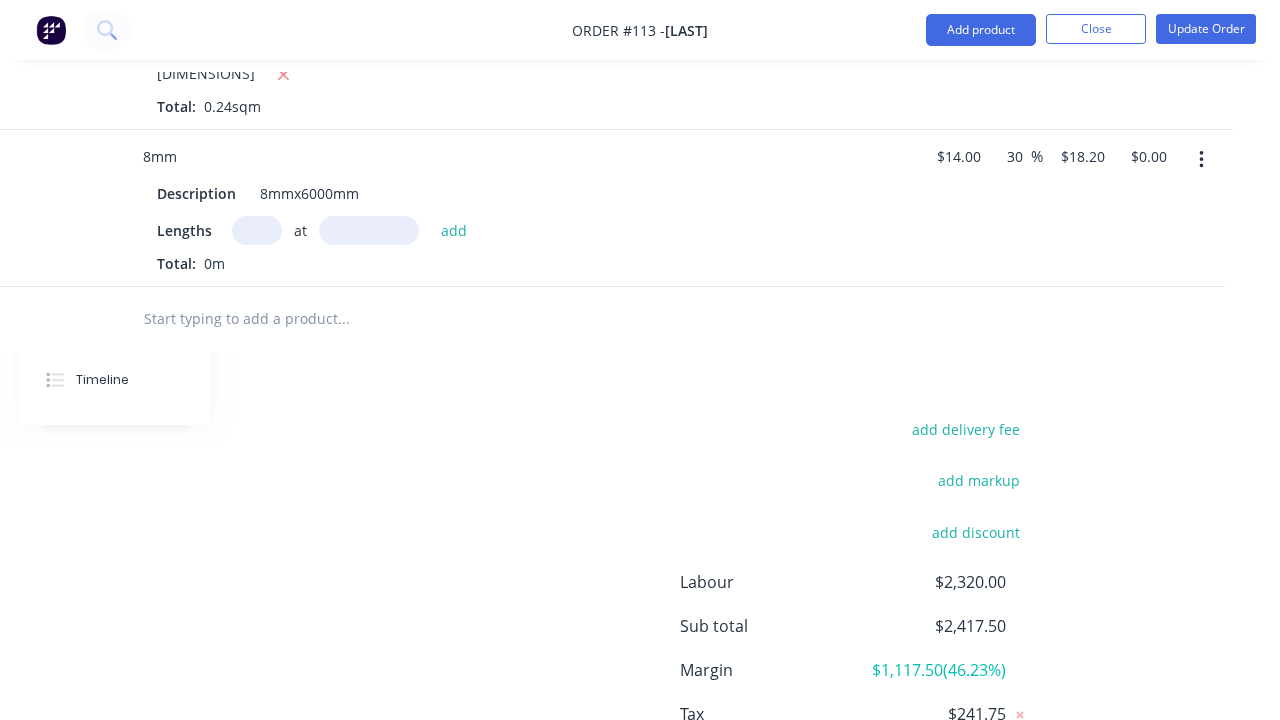 scroll, scrollTop: 1052, scrollLeft: 311, axis: both 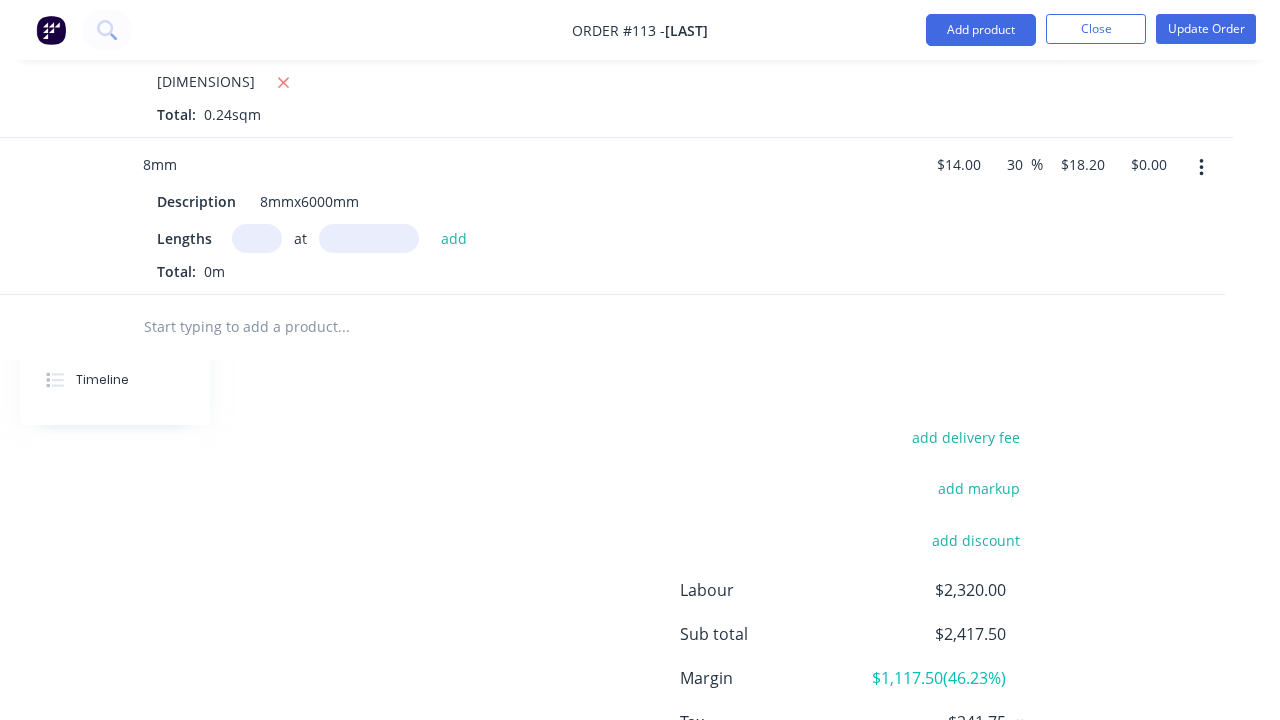 click at bounding box center (257, 238) 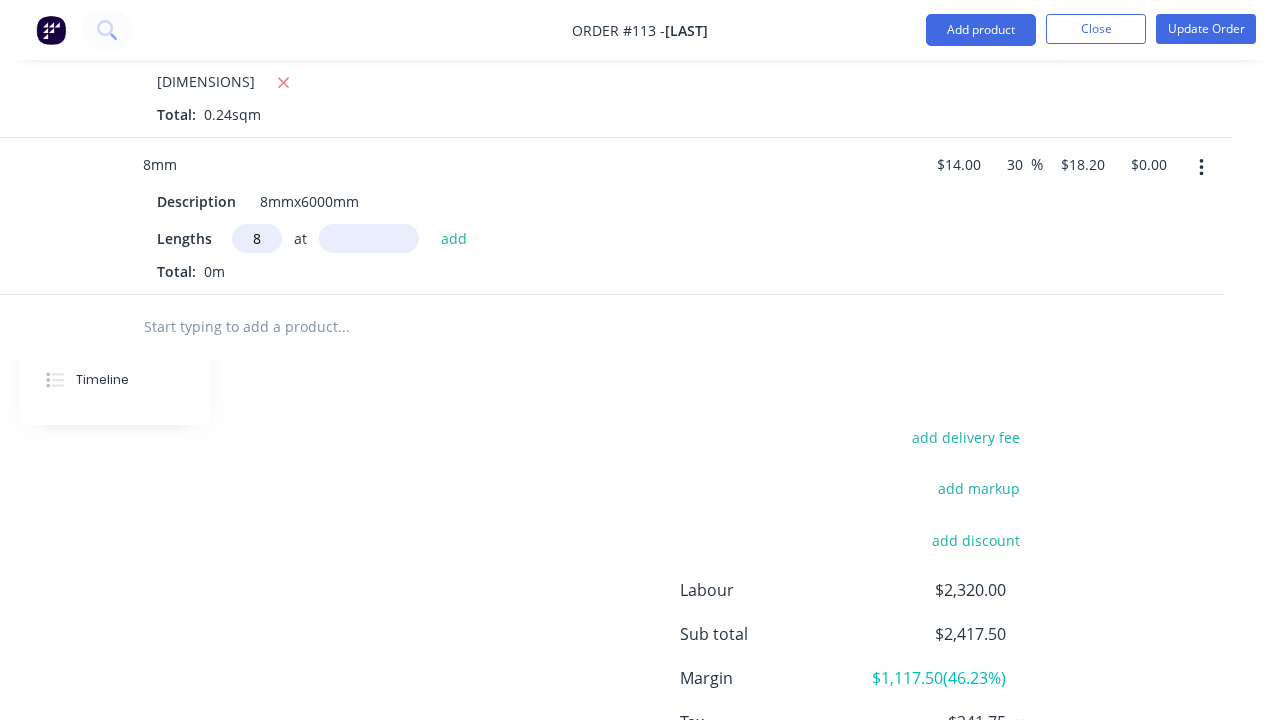 click at bounding box center (369, 238) 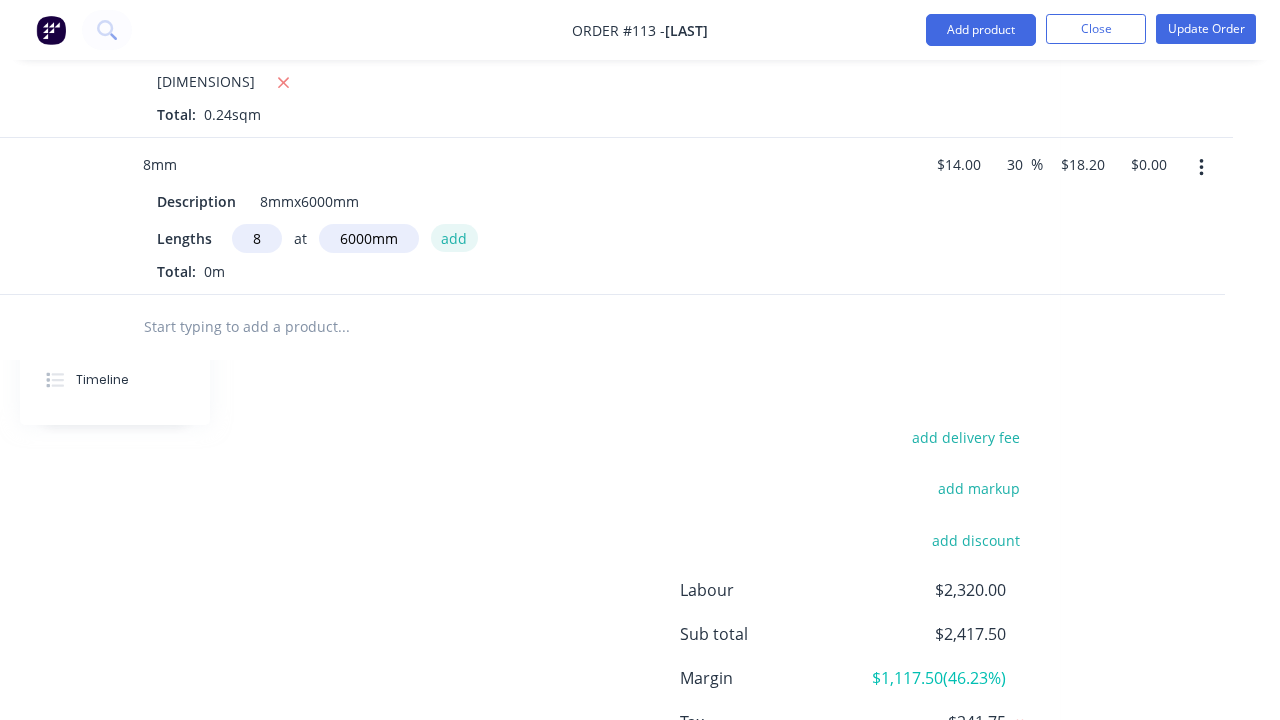 click on "add" at bounding box center (454, 237) 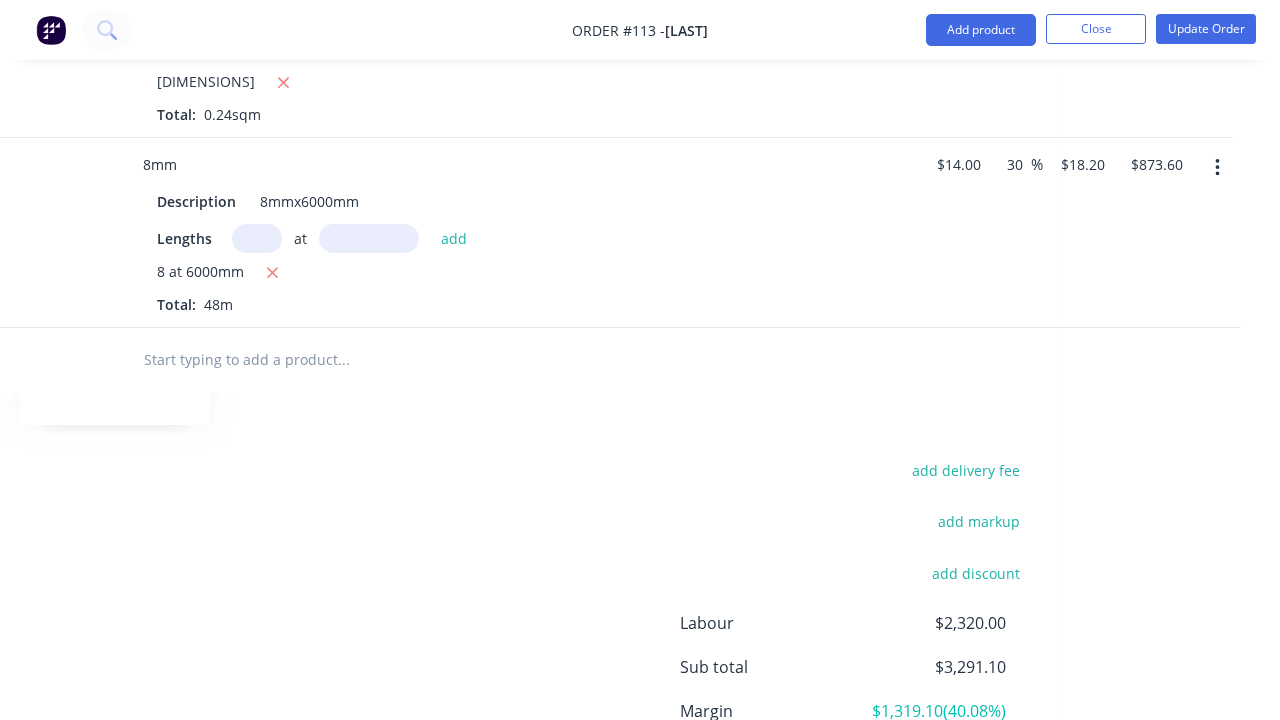 click at bounding box center (1217, 168) 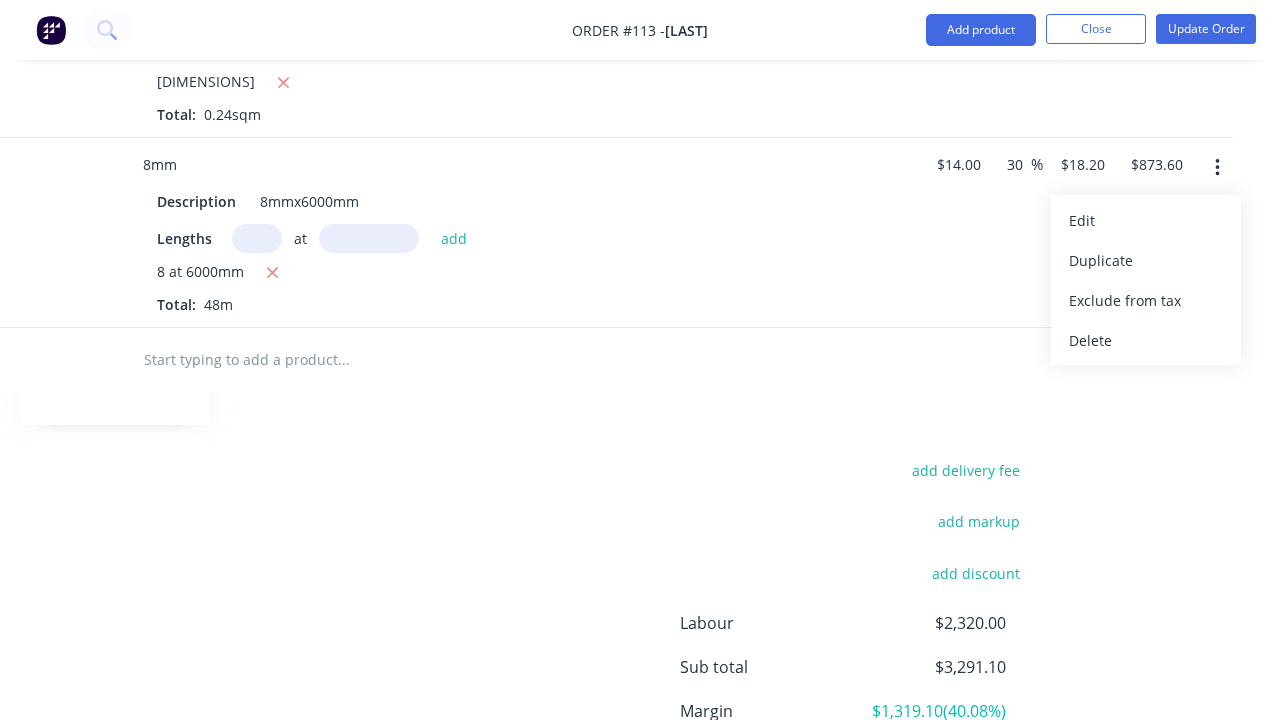 click at bounding box center (1217, 168) 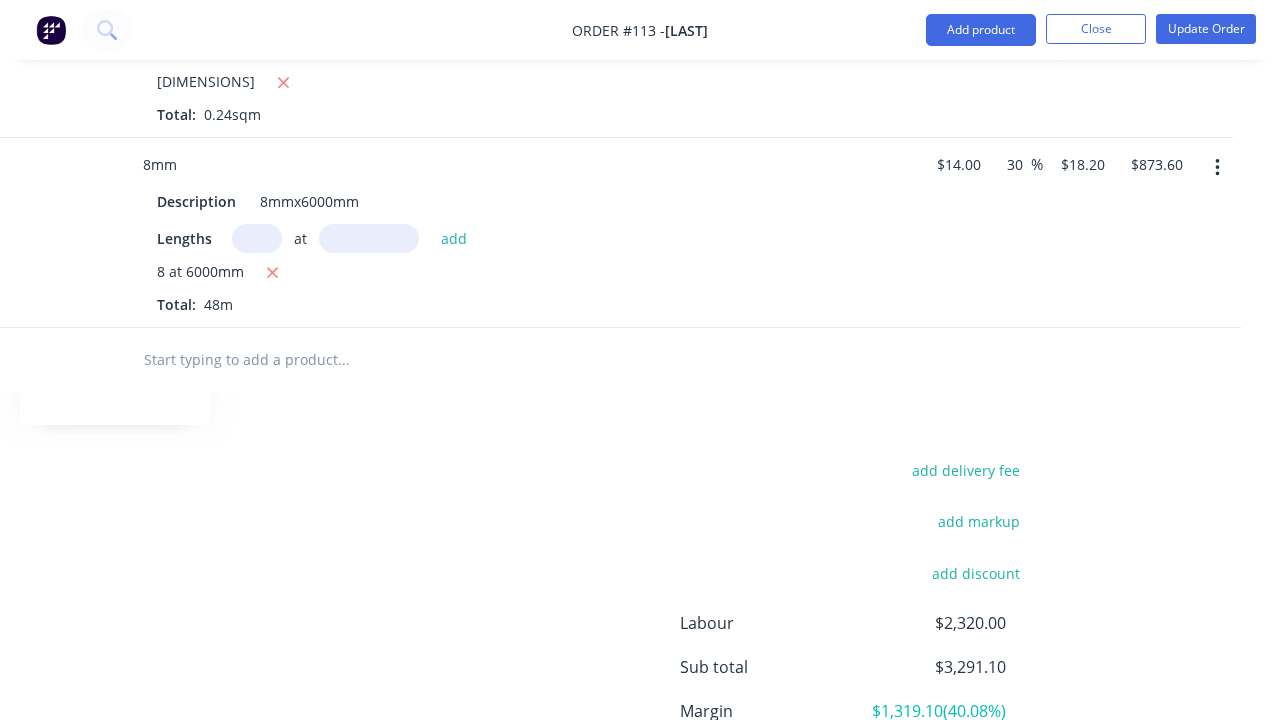 click at bounding box center [1217, 168] 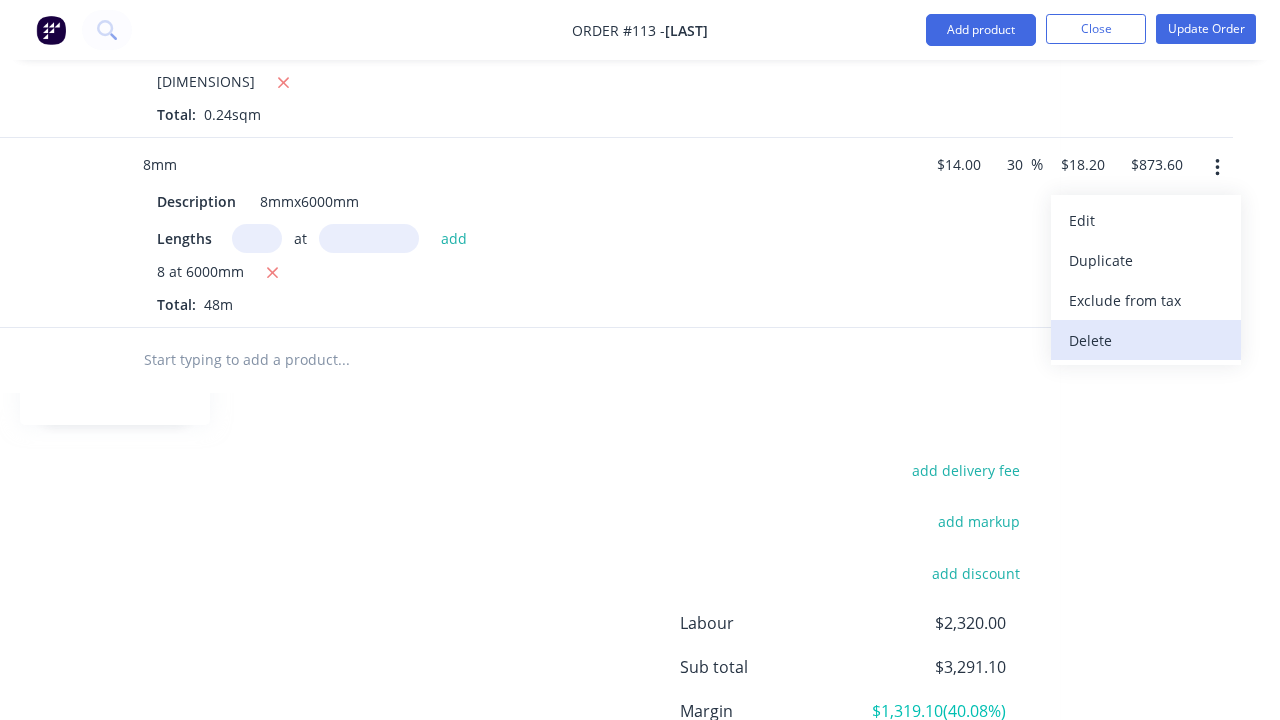 click on "Delete" at bounding box center [1146, 340] 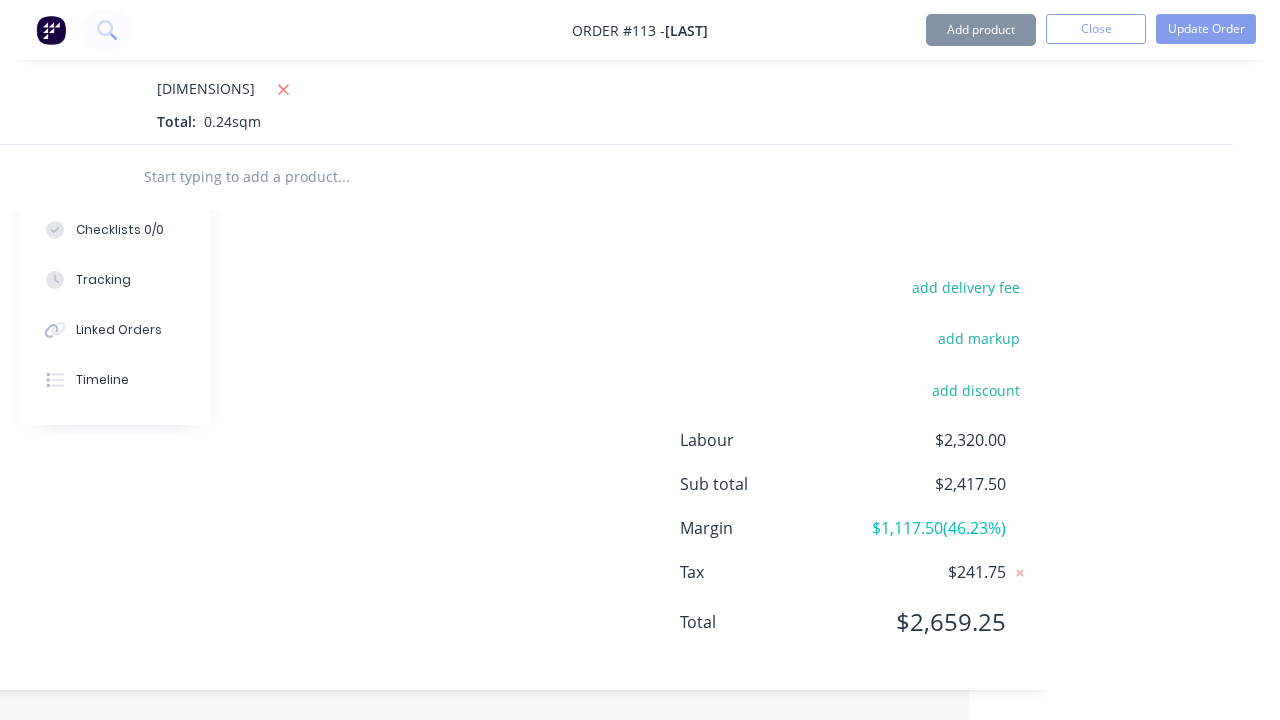 scroll, scrollTop: 1036, scrollLeft: 311, axis: both 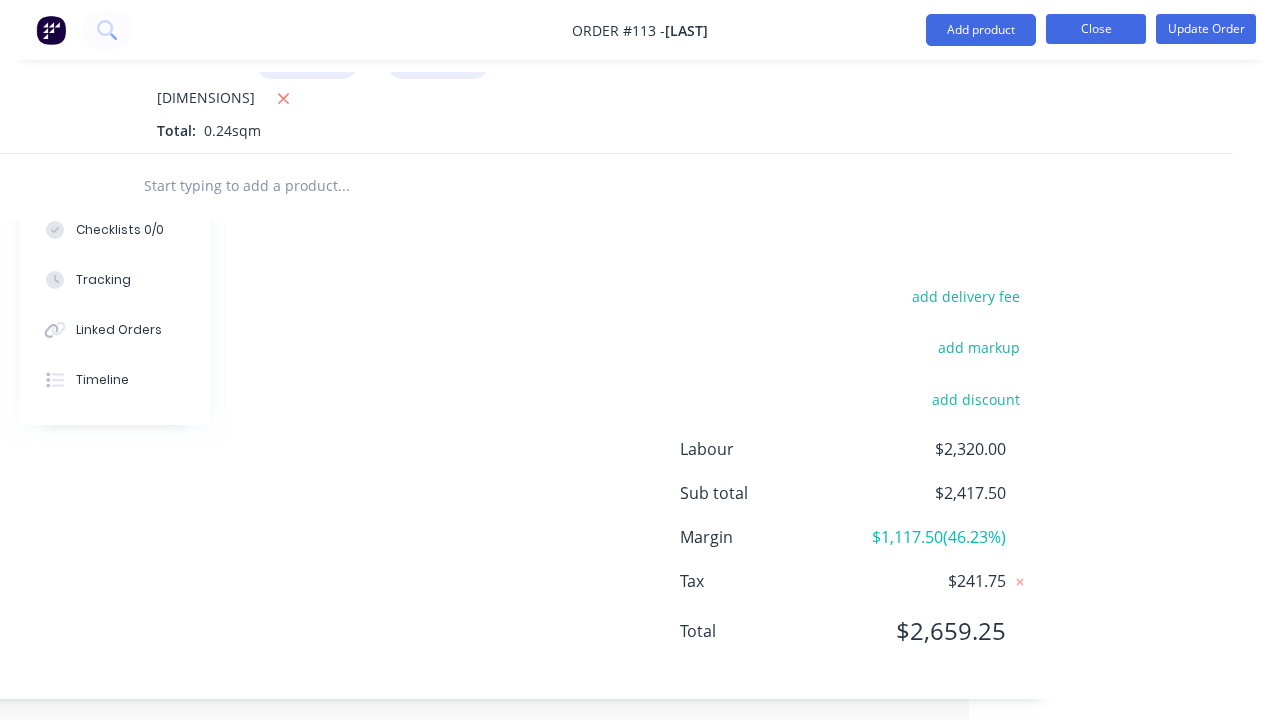 click on "Close" at bounding box center (1096, 29) 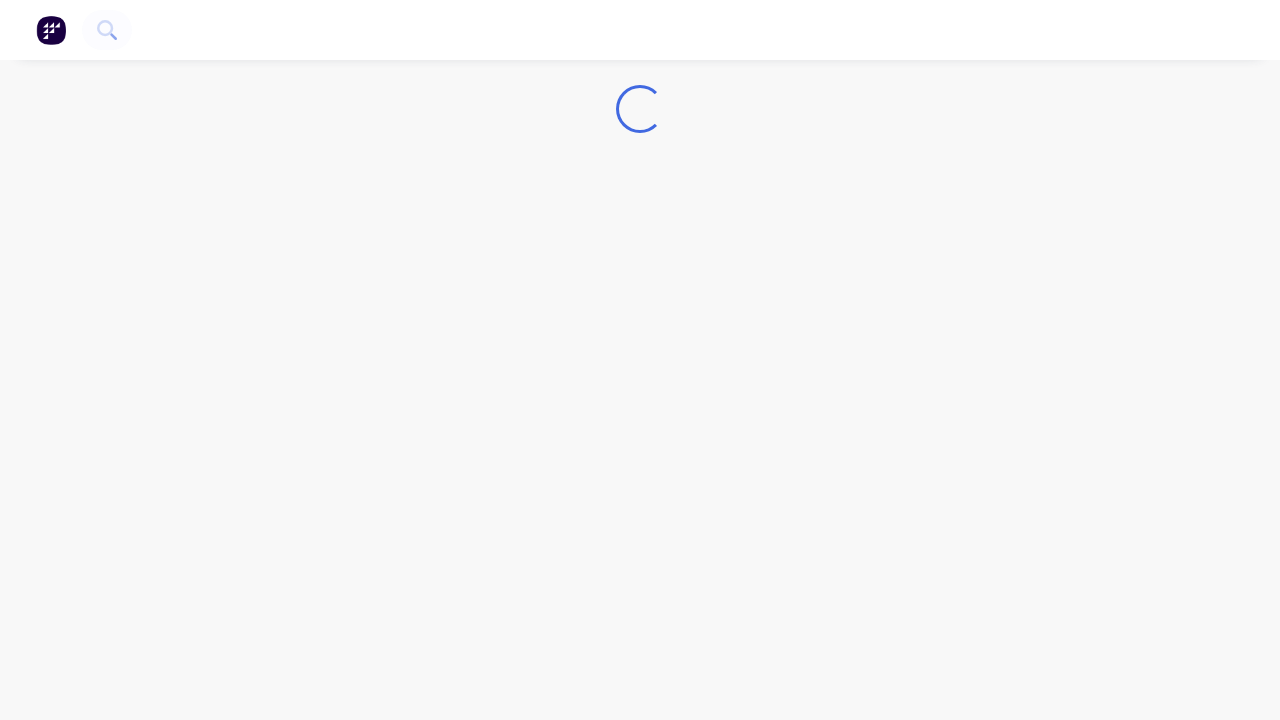 scroll, scrollTop: 0, scrollLeft: 0, axis: both 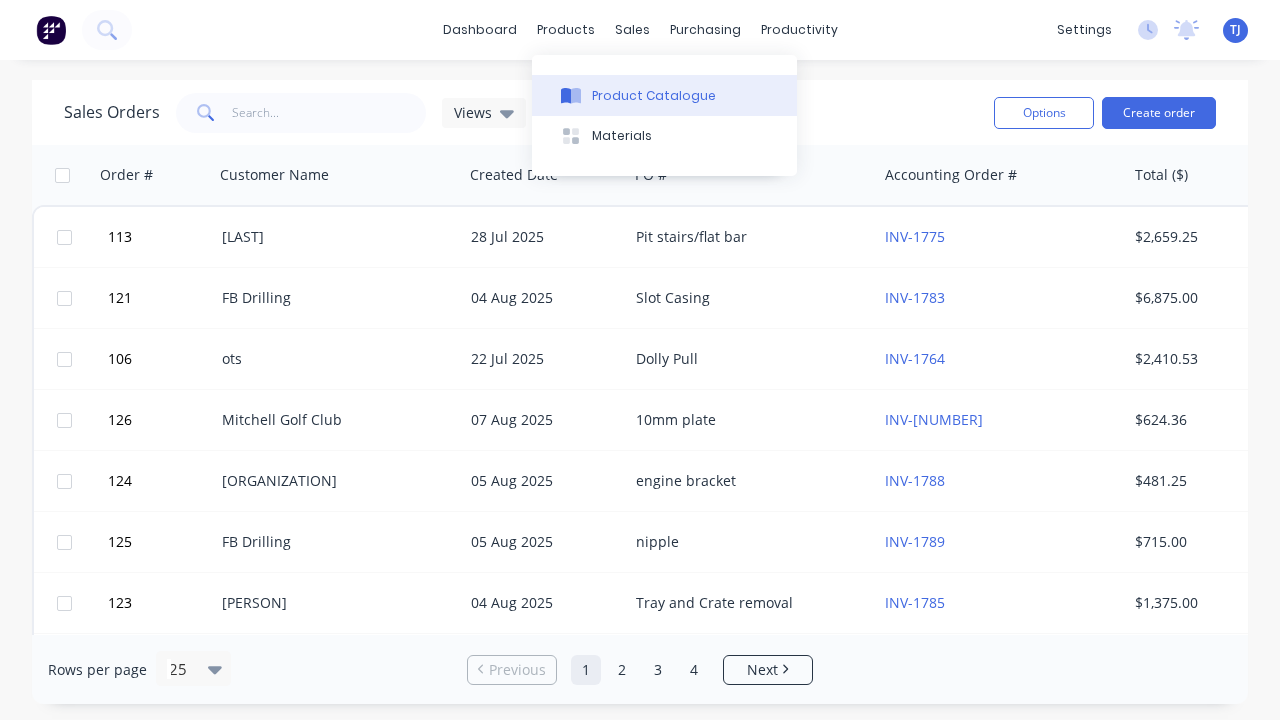 click on "Product Catalogue" at bounding box center (654, 96) 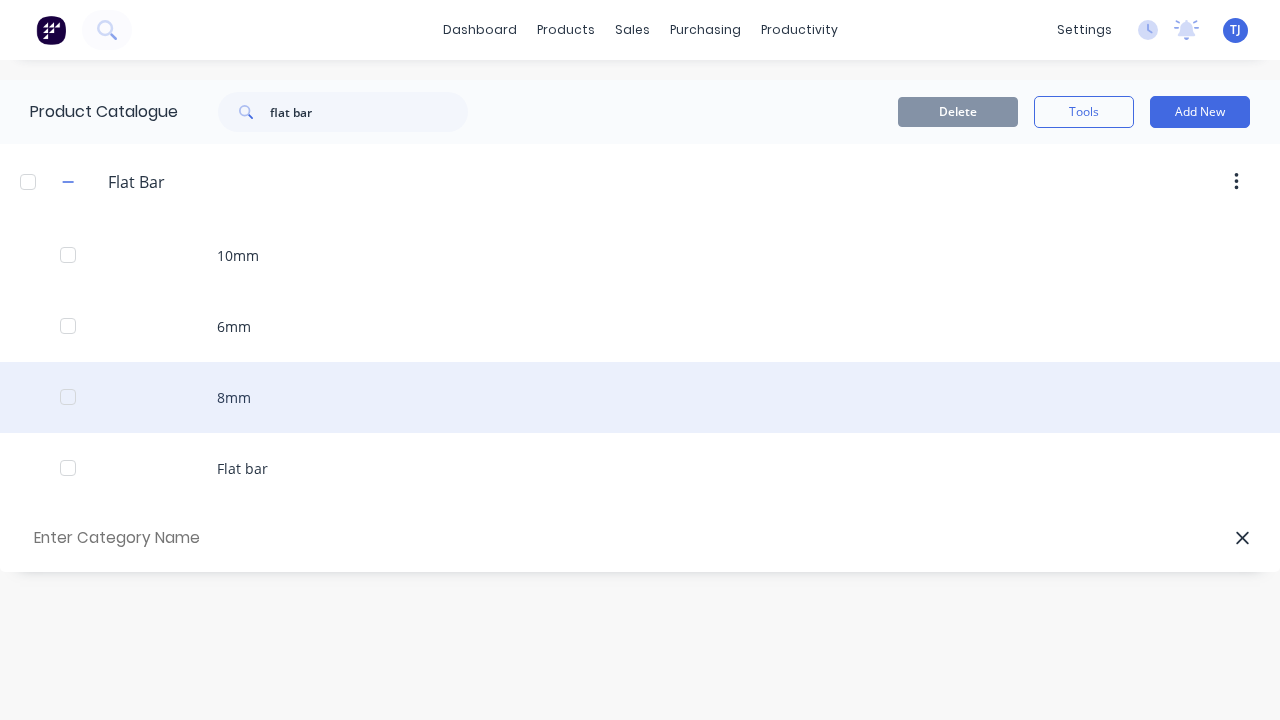 click on "8mm" at bounding box center (640, 397) 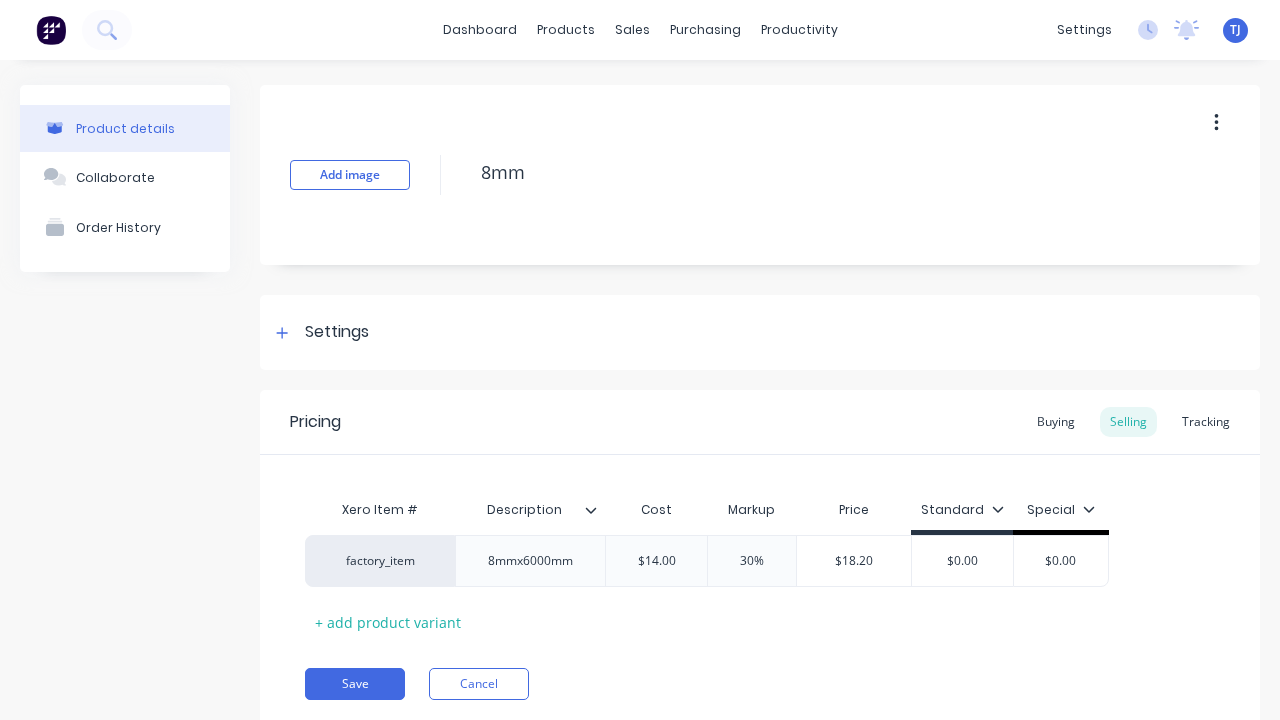 scroll, scrollTop: 43, scrollLeft: 0, axis: vertical 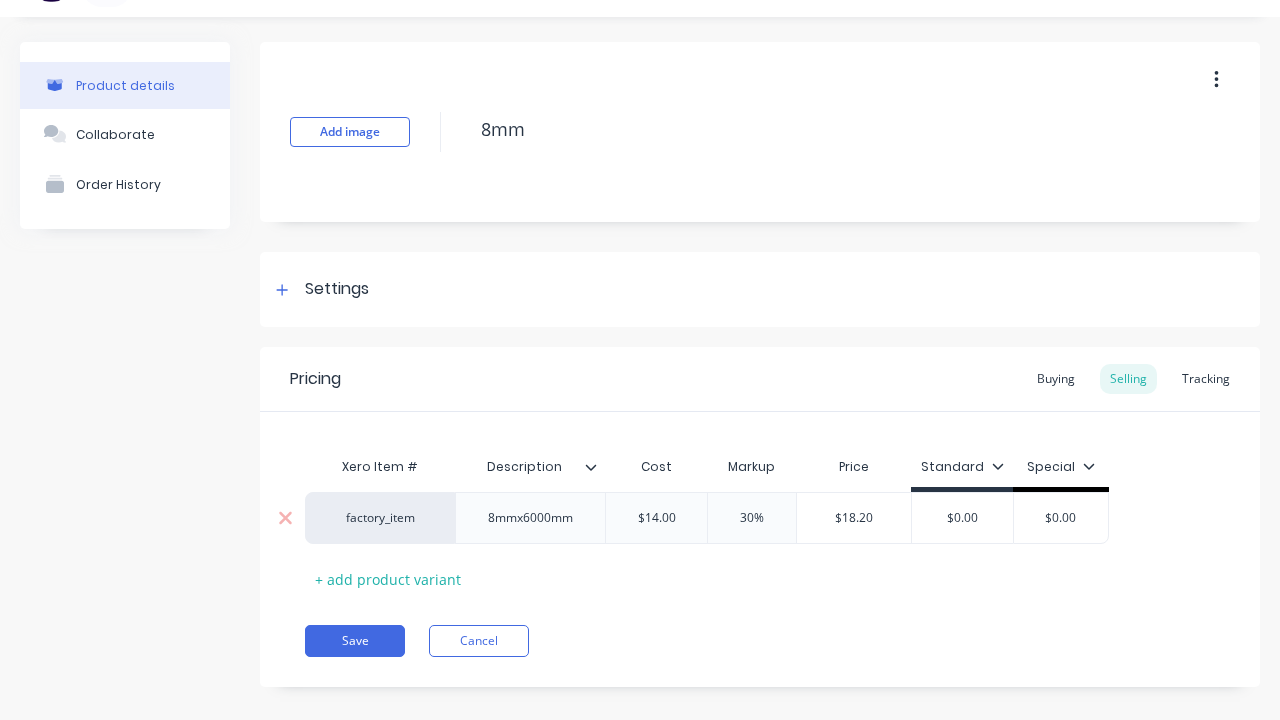 click on "8mmx6000mm" at bounding box center [530, 518] 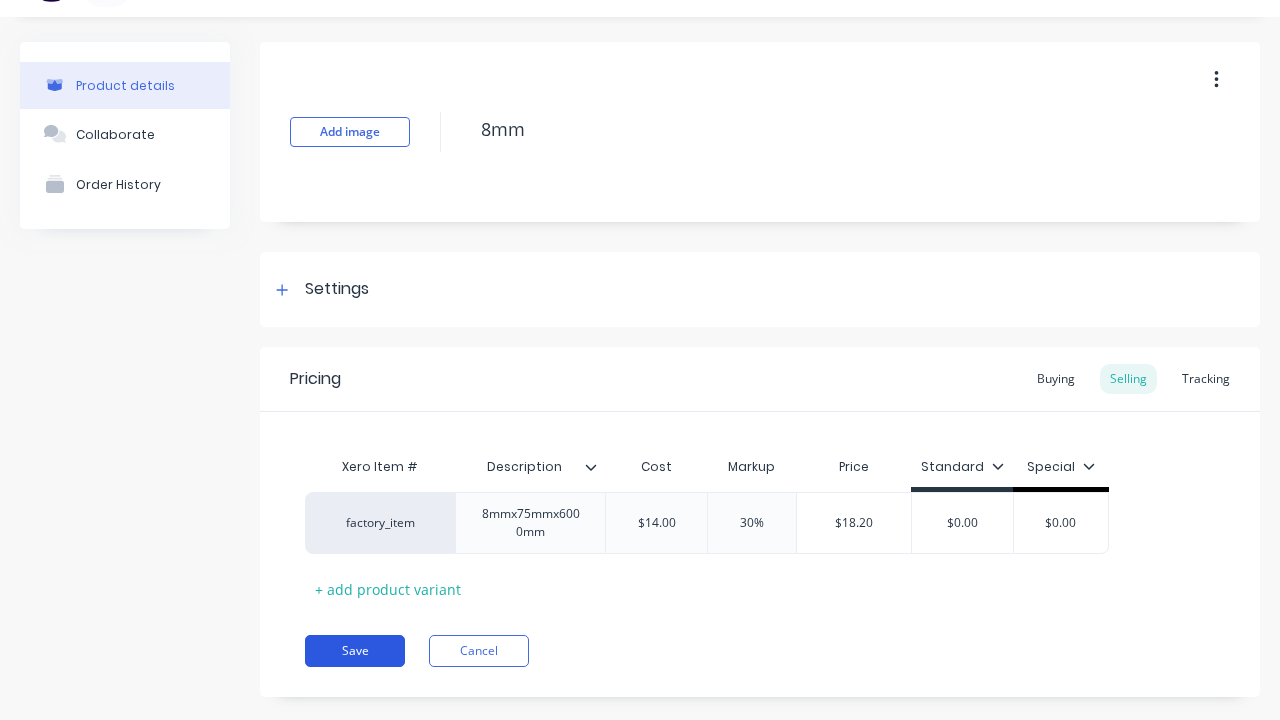 click on "Save" at bounding box center (355, 651) 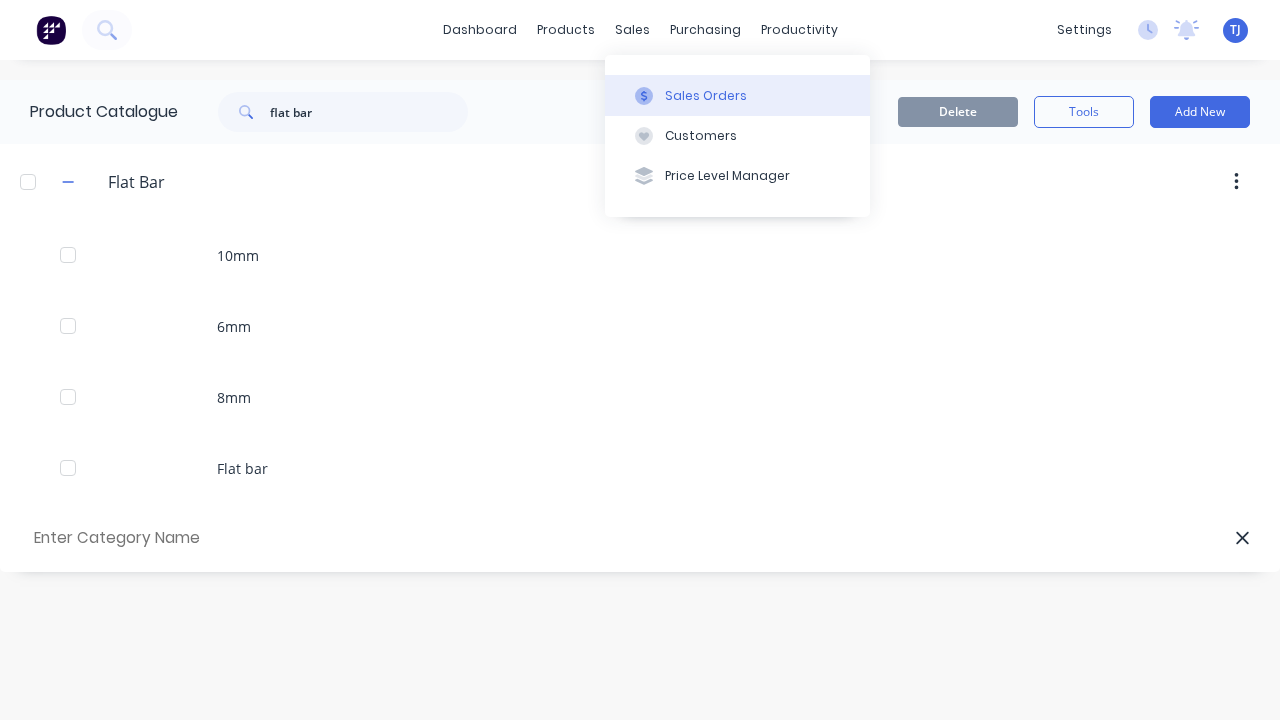 click on "Sales Orders" at bounding box center [737, 95] 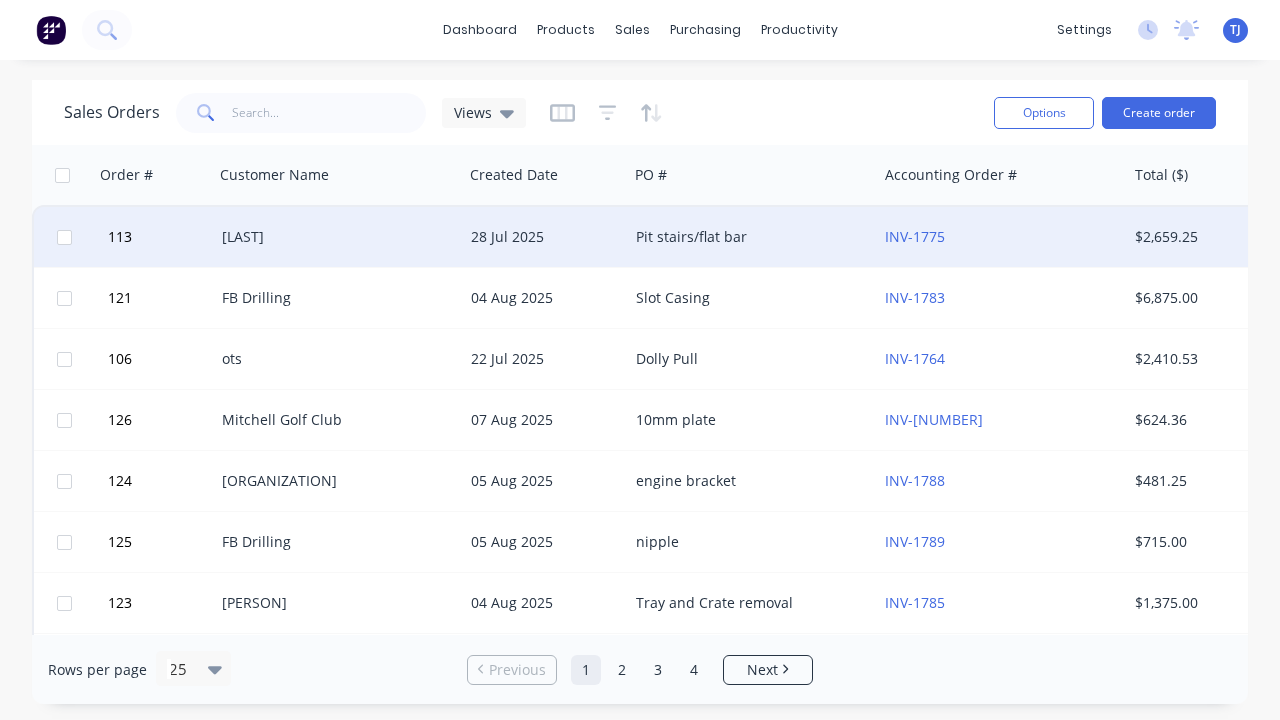 click on "[LAST]" at bounding box center (338, 237) 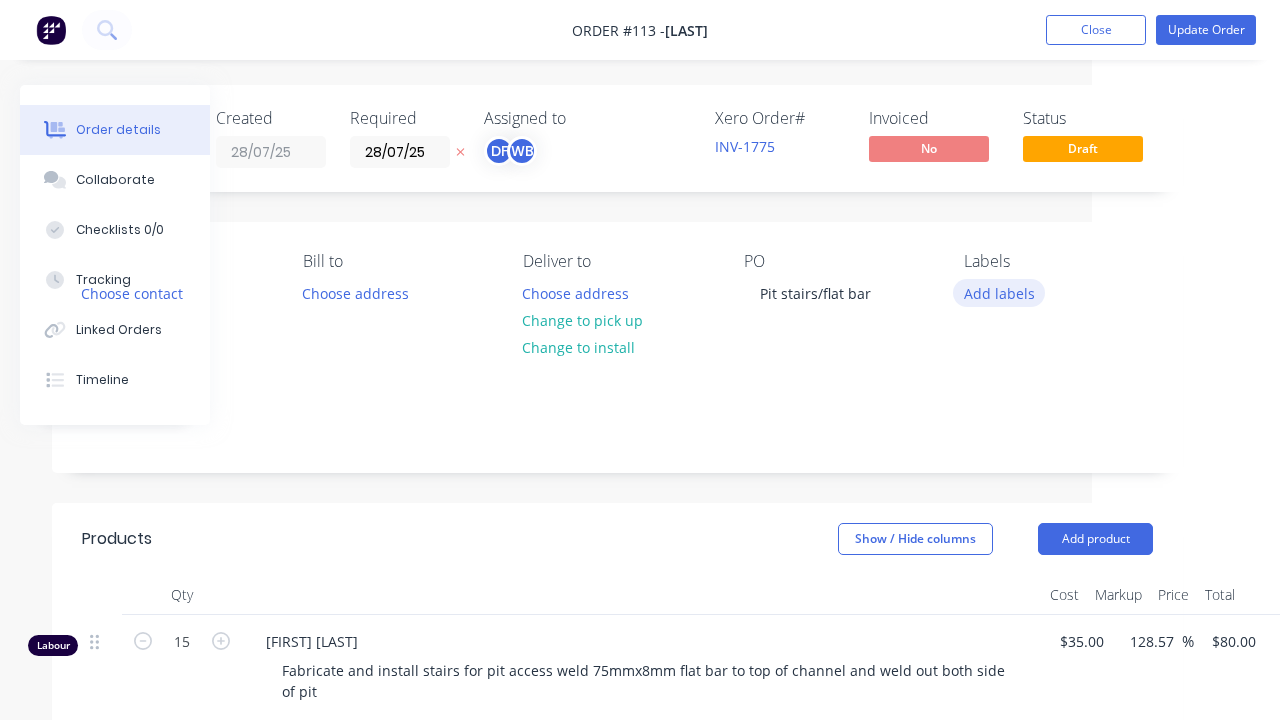 scroll, scrollTop: 0, scrollLeft: 188, axis: horizontal 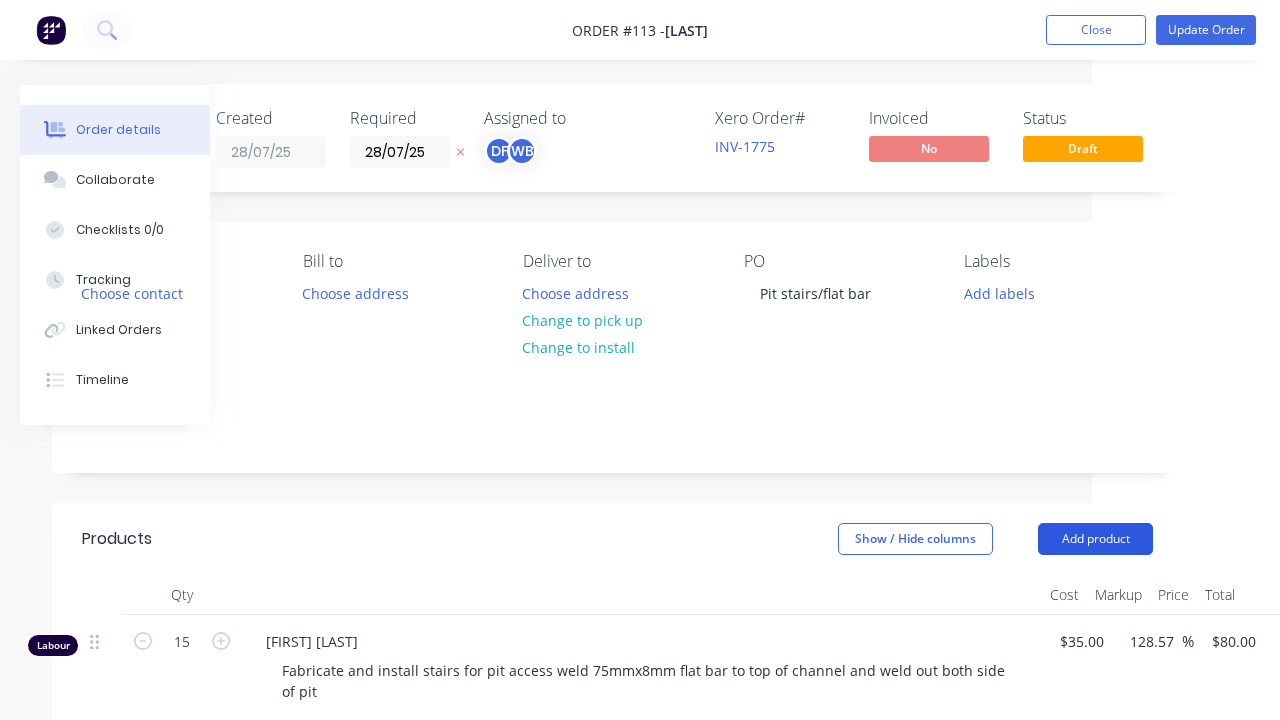 click on "Add product" at bounding box center (1095, 539) 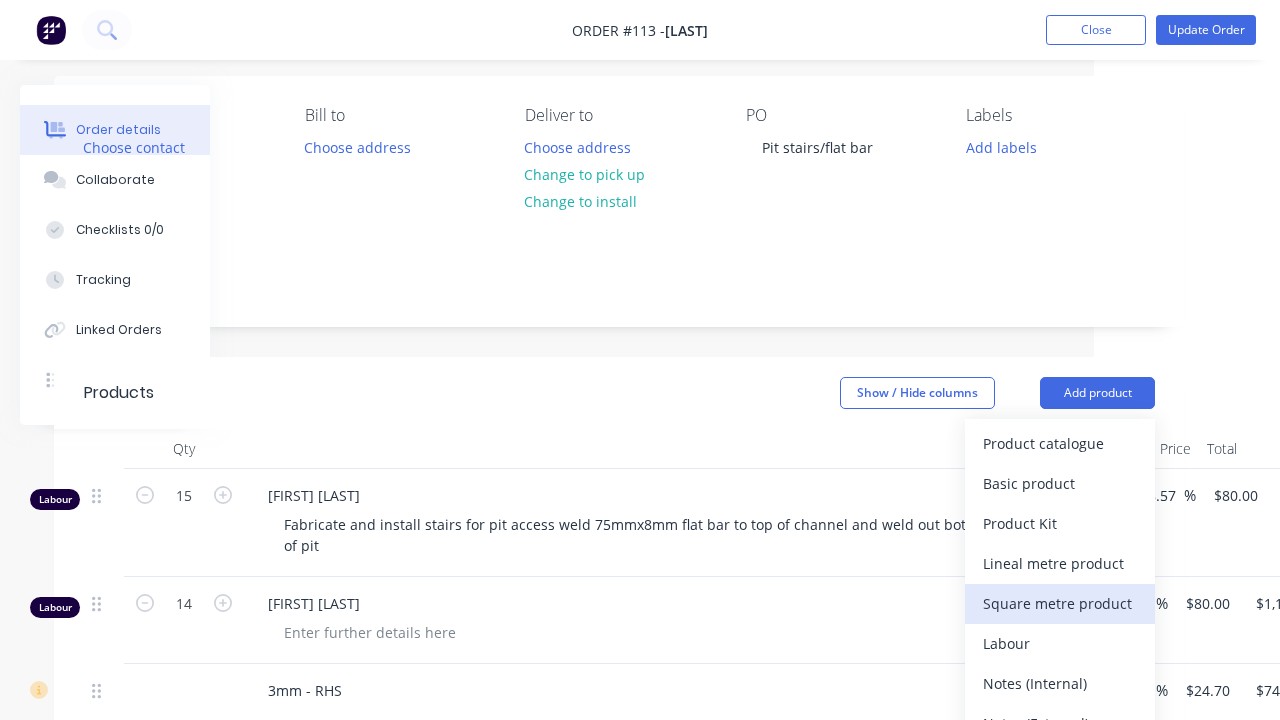 scroll, scrollTop: 152, scrollLeft: 186, axis: both 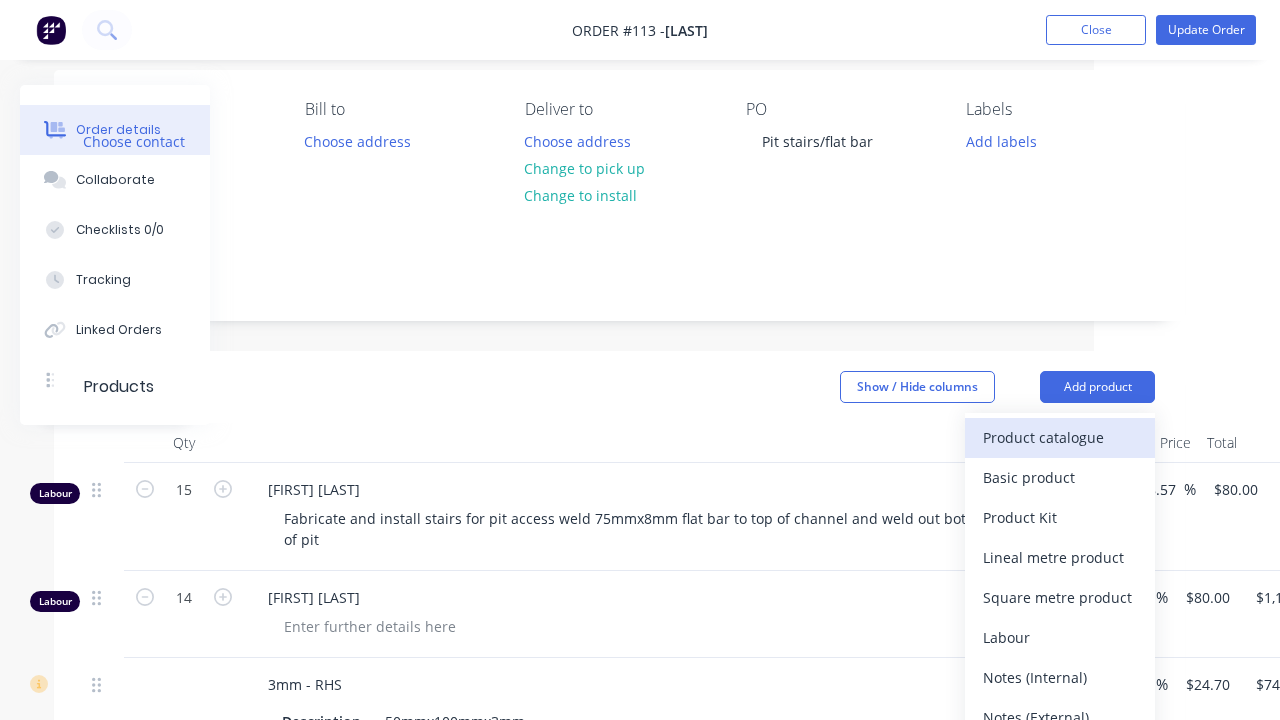 click on "Product catalogue" at bounding box center (1060, 437) 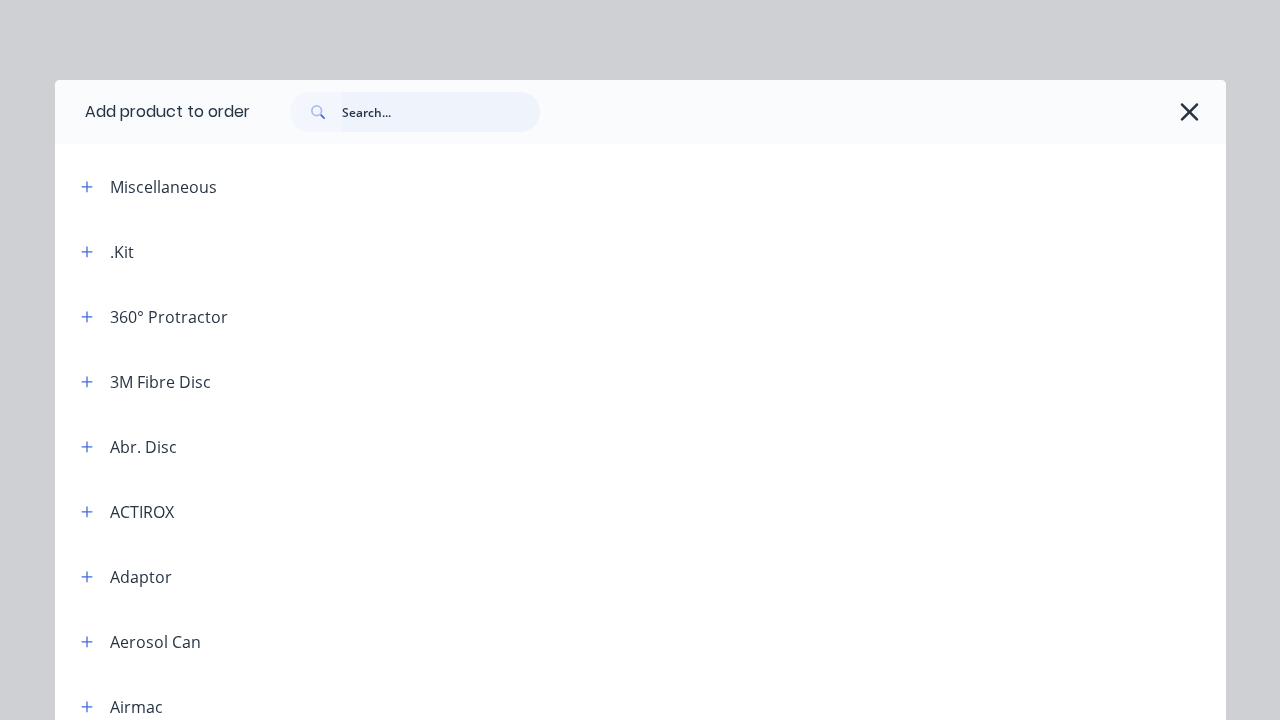 click at bounding box center (441, 112) 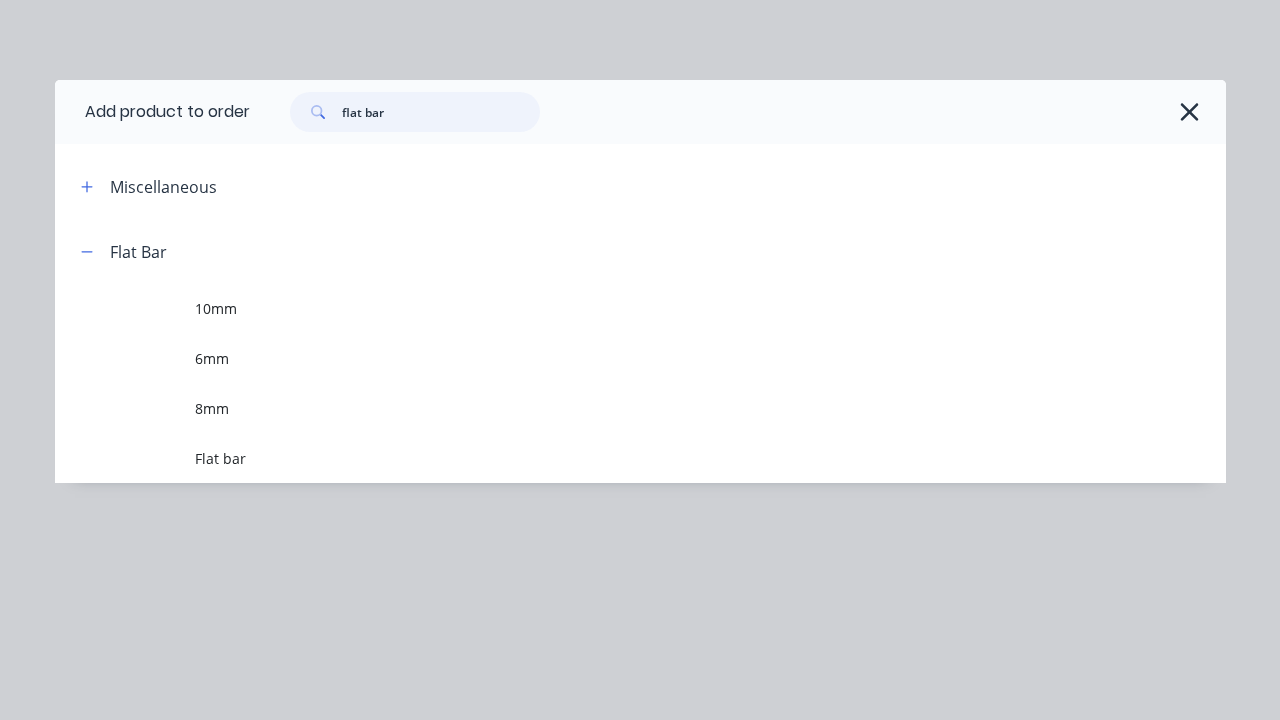 scroll, scrollTop: 0, scrollLeft: 0, axis: both 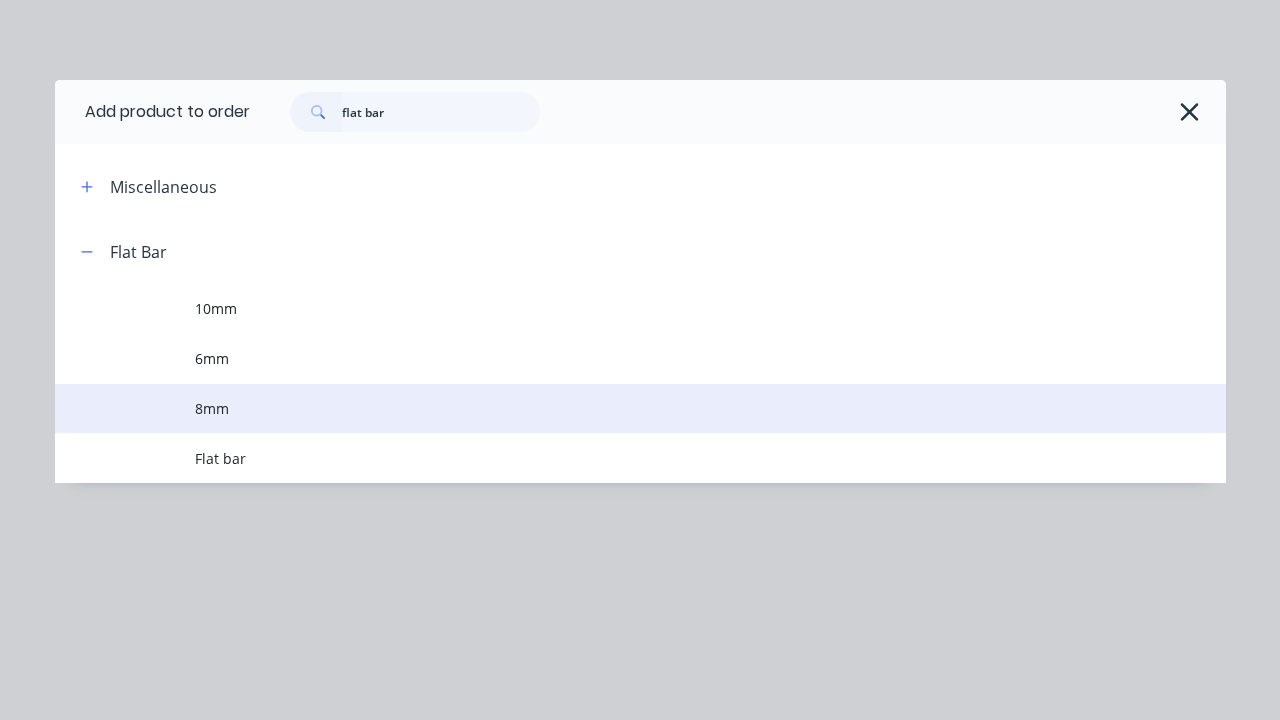 click on "8mm" at bounding box center [607, 408] 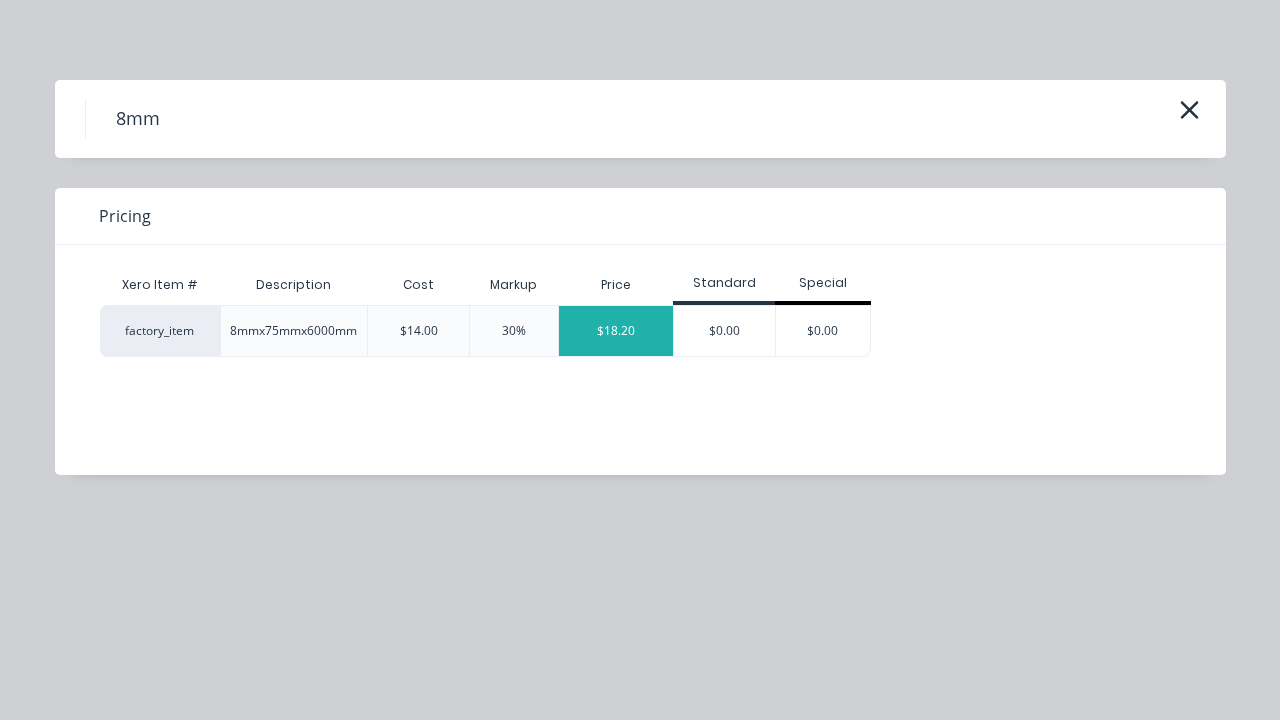 click on "$18.20" at bounding box center [616, 331] 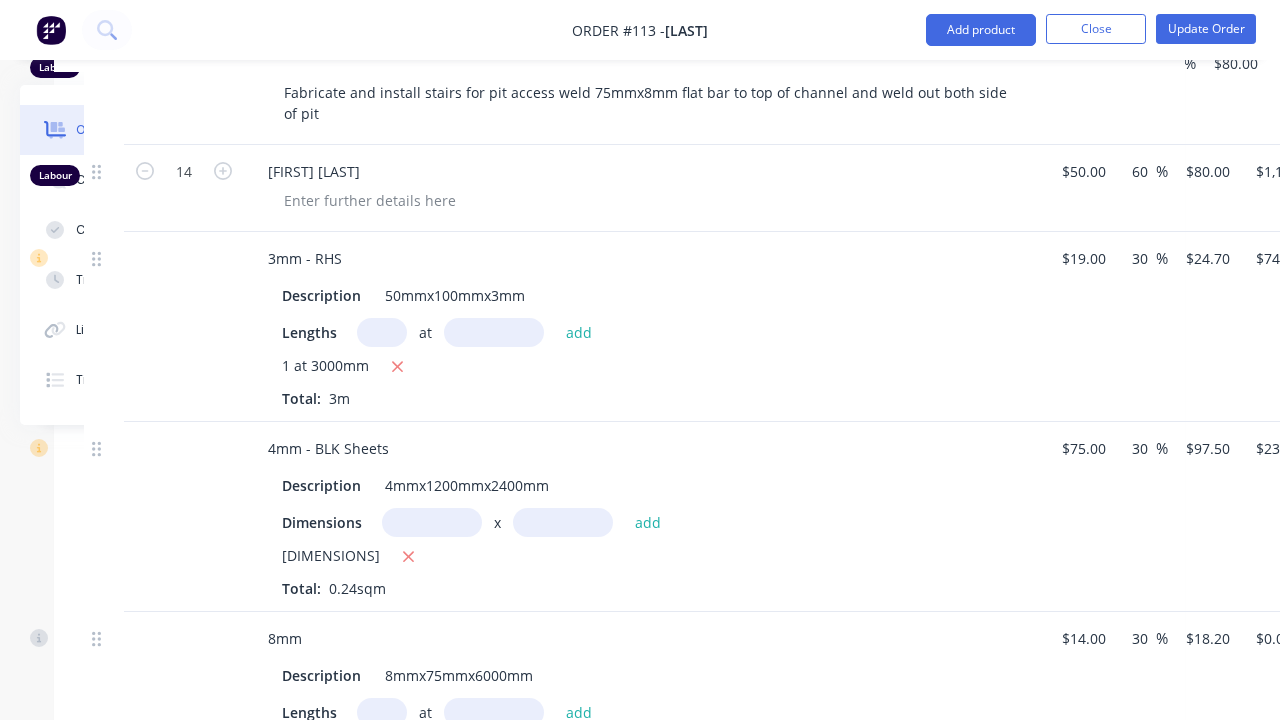 scroll, scrollTop: 752, scrollLeft: 186, axis: both 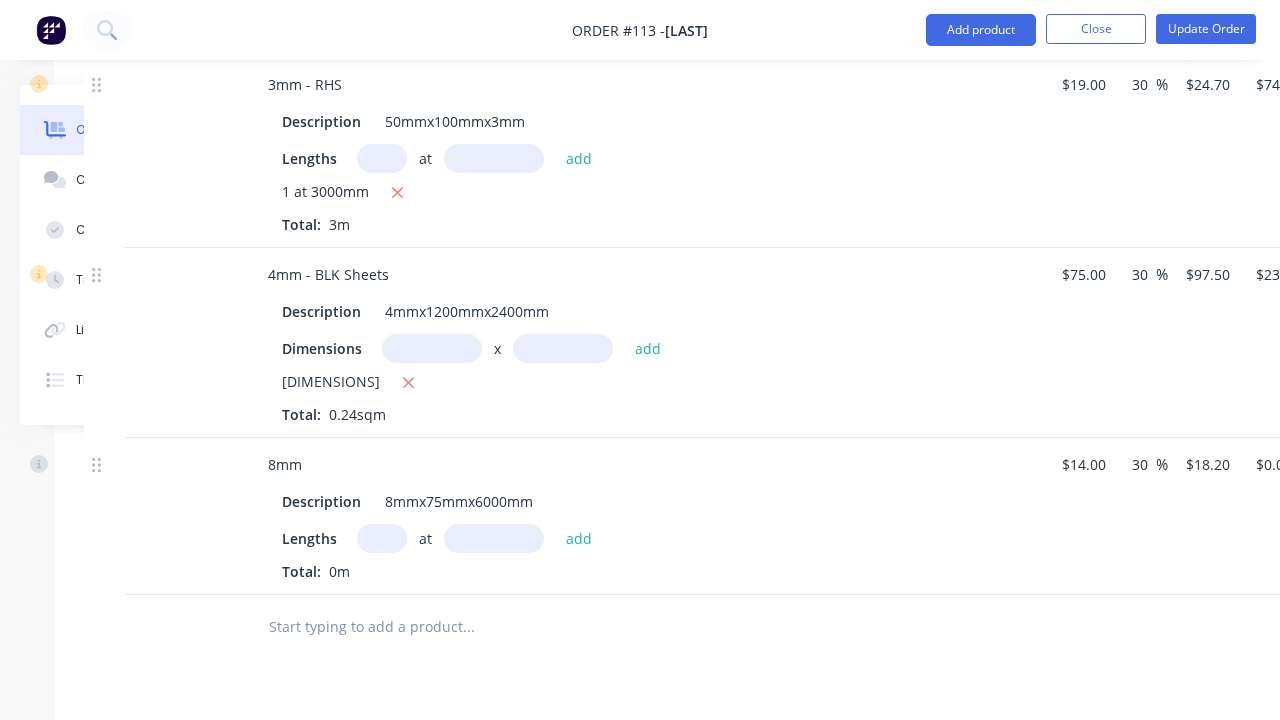 click at bounding box center [382, 538] 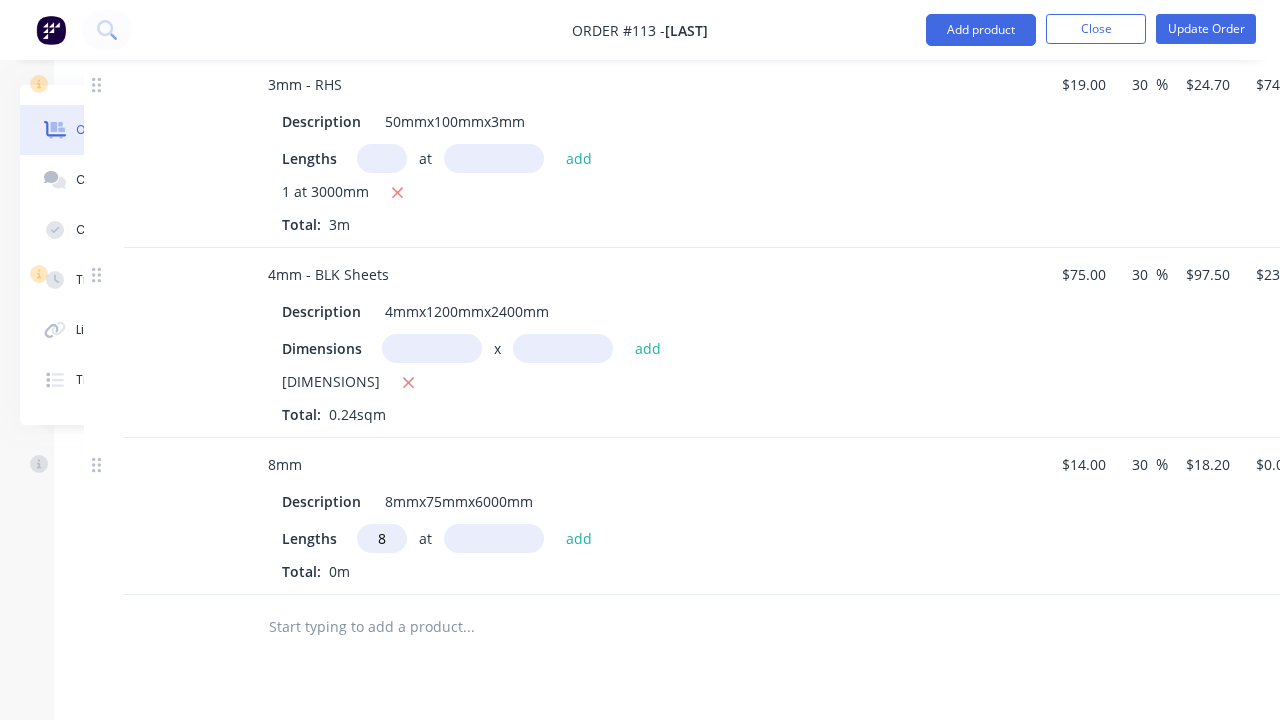 click at bounding box center [494, 538] 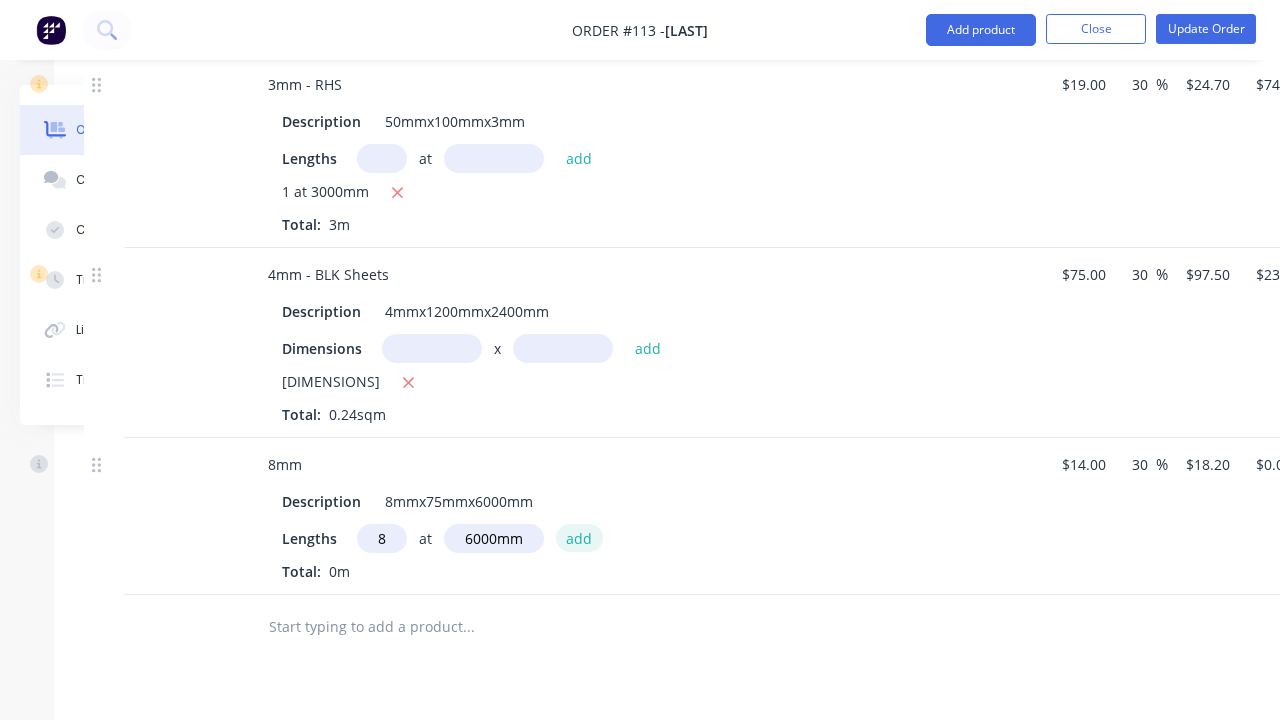 click on "add" at bounding box center [579, 537] 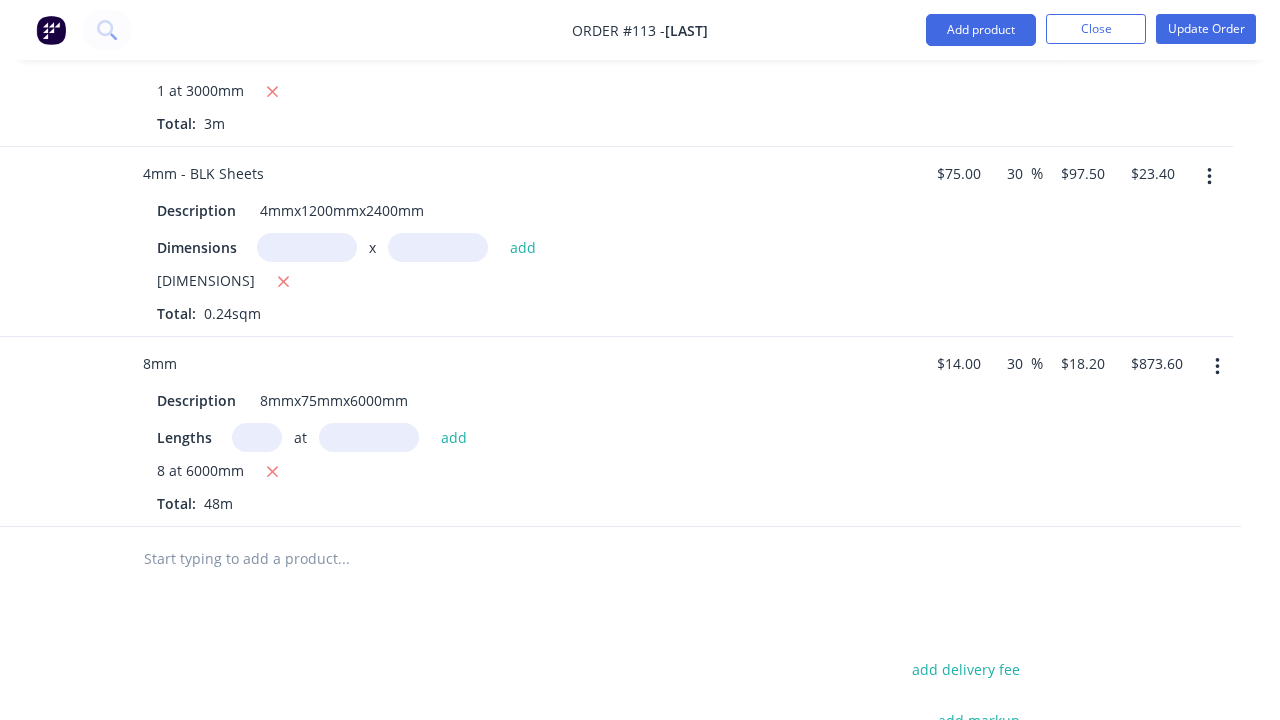 scroll, scrollTop: 856, scrollLeft: 311, axis: both 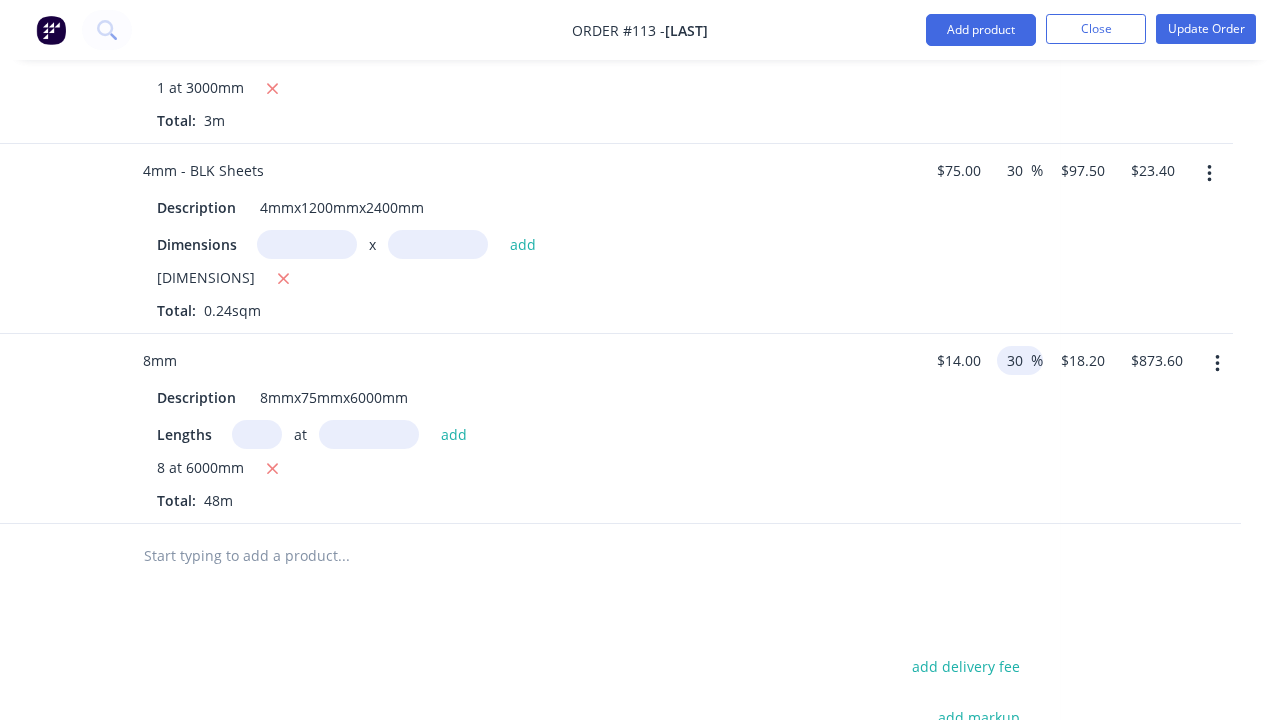click on "30" at bounding box center [1018, 360] 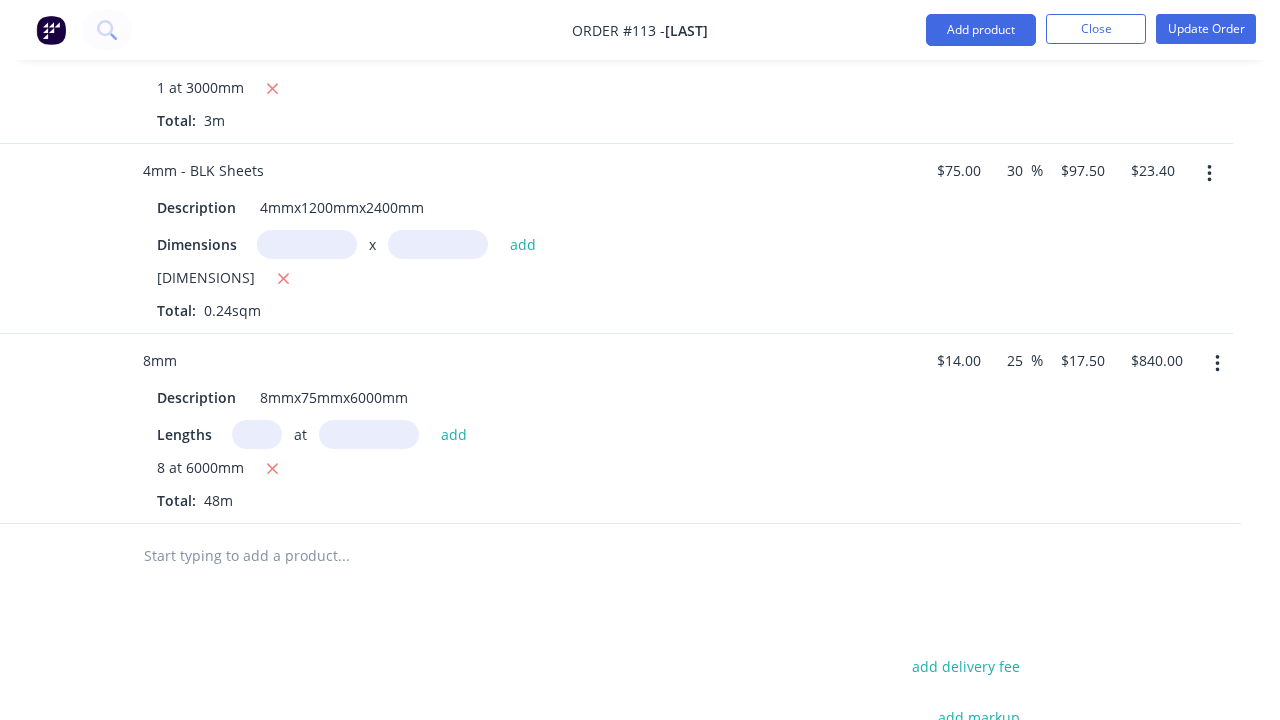 click on "$[PRICE] $[PRICE]" at bounding box center (954, 429) 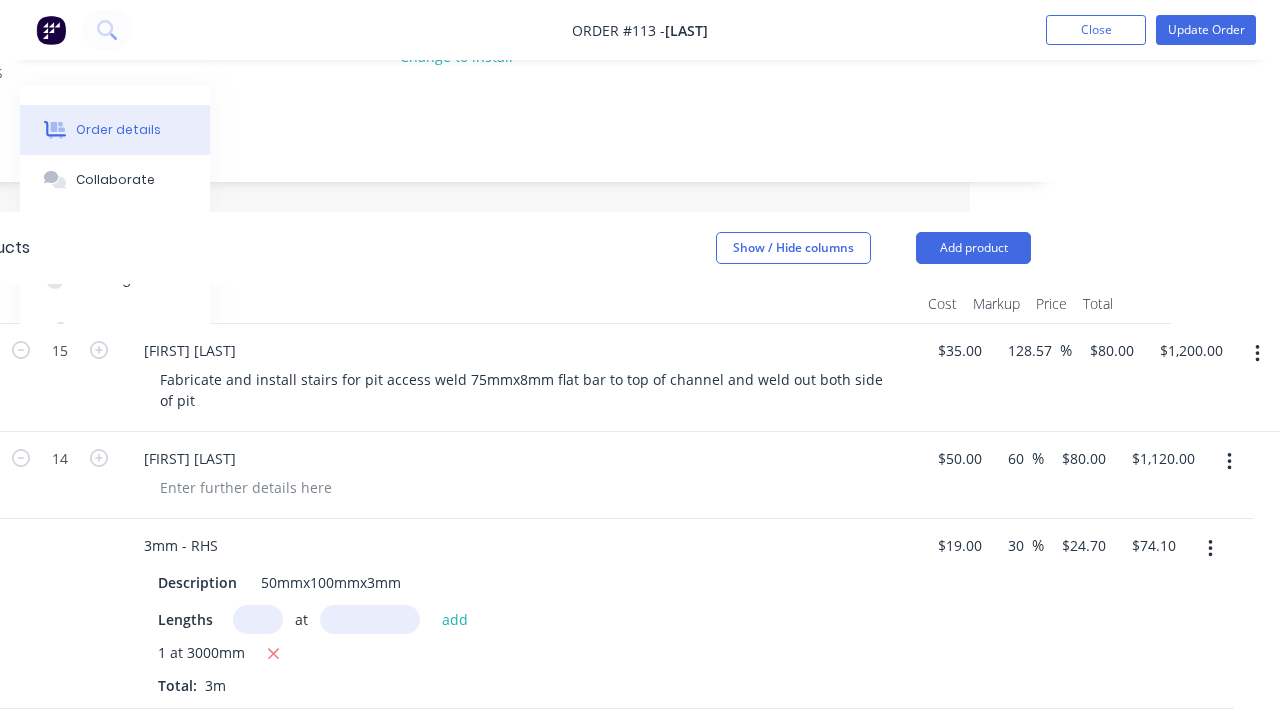 scroll, scrollTop: 316, scrollLeft: 310, axis: both 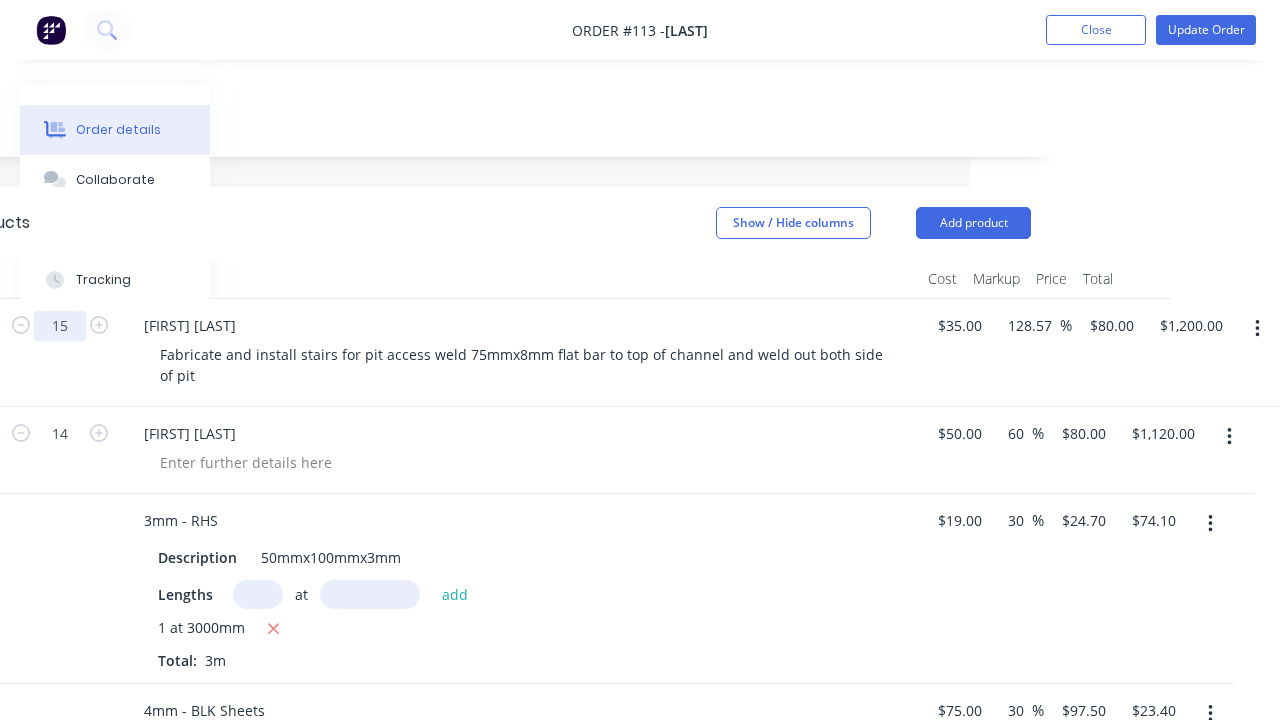 click on "15" at bounding box center [60, 326] 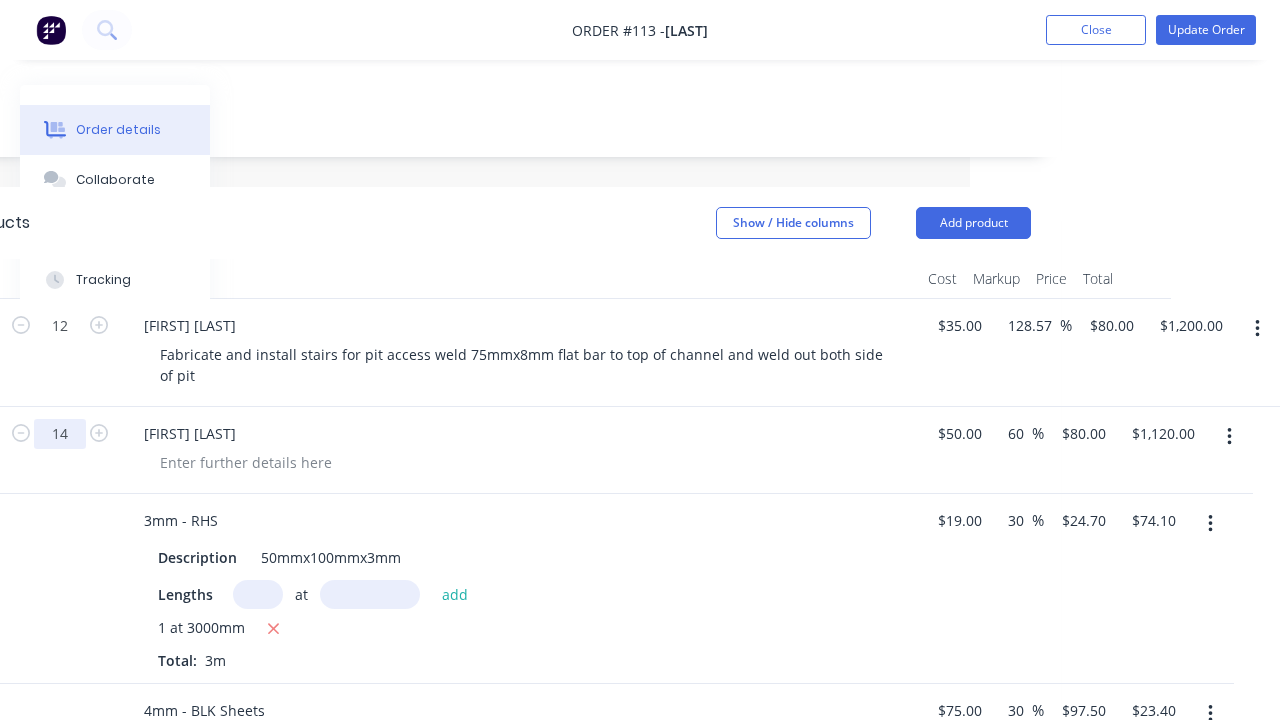 scroll, scrollTop: 316, scrollLeft: 300, axis: both 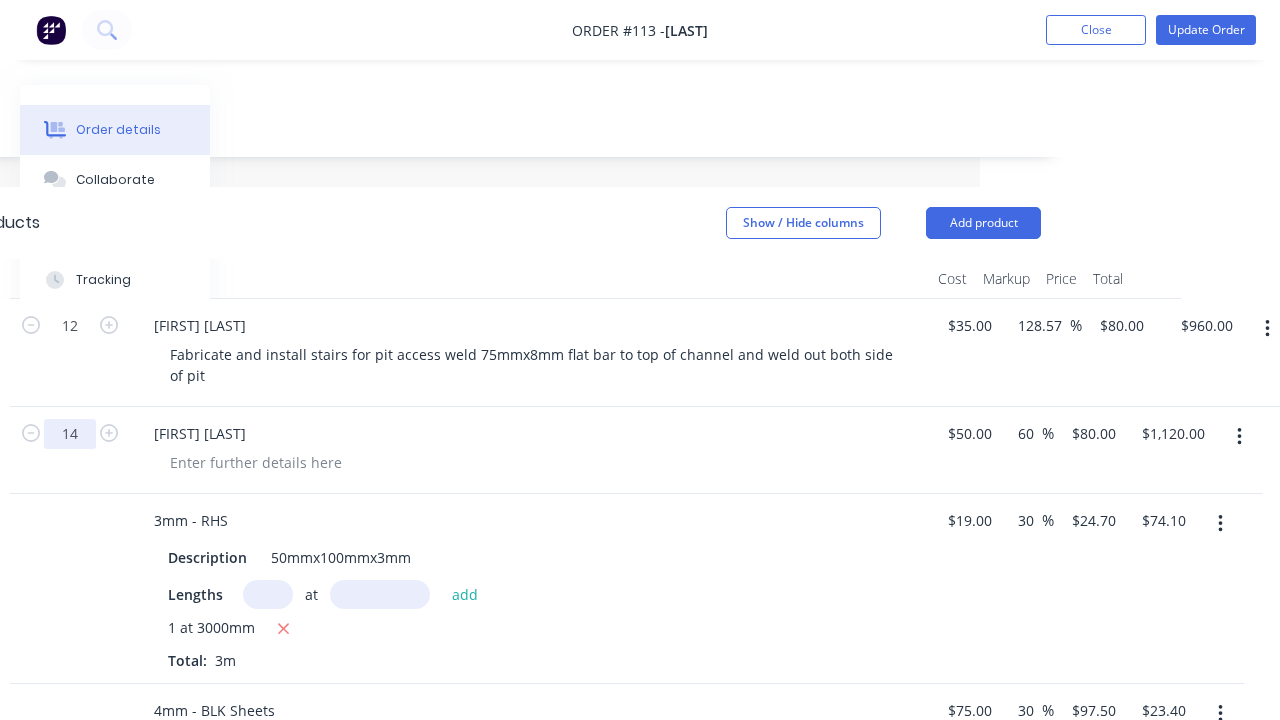 click on "14" at bounding box center (70, 326) 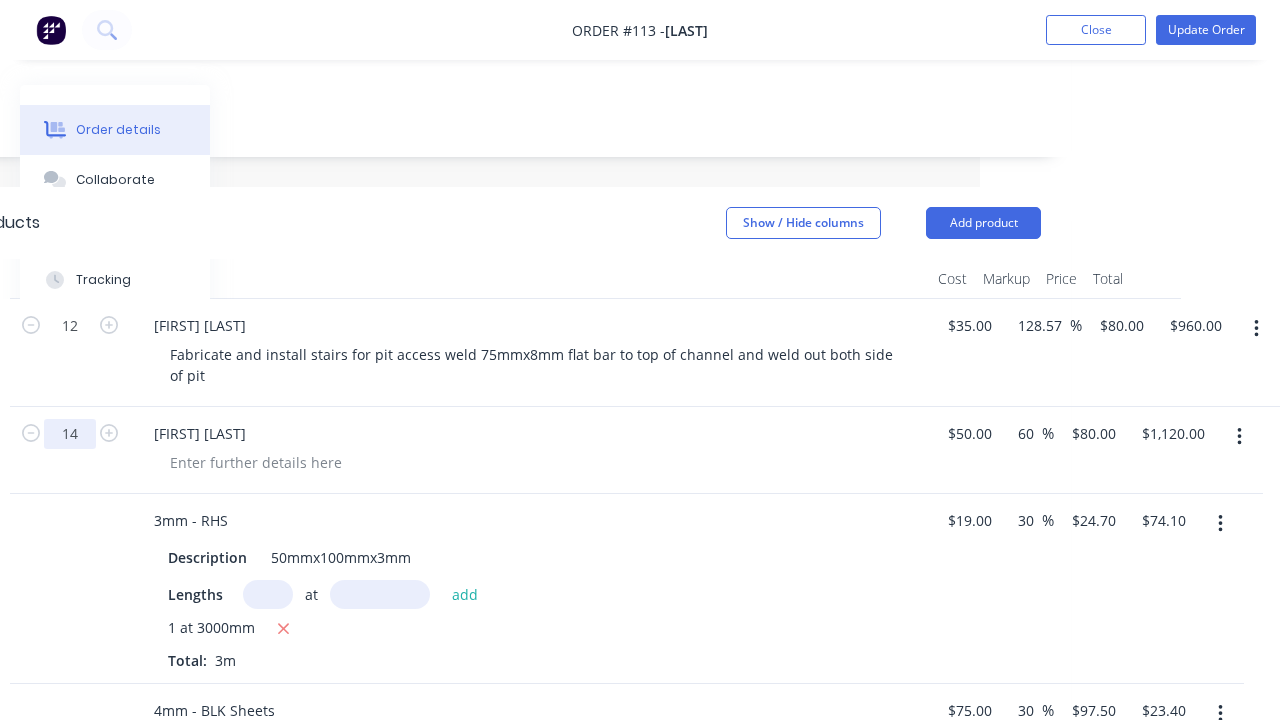 click on "14" at bounding box center [70, 326] 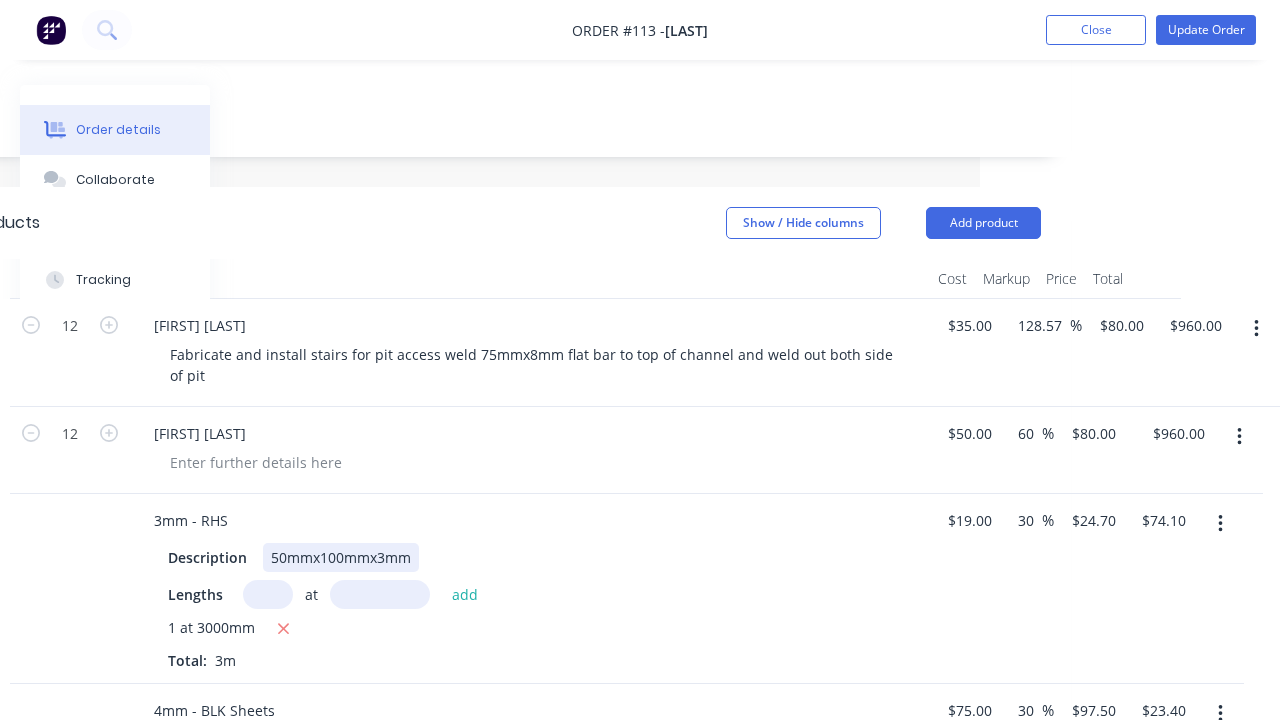 click on "3mm - RHS Description 50mmx100mmx3mm Lengths at add 1 at 3000mm Total: 3m" at bounding box center (530, 589) 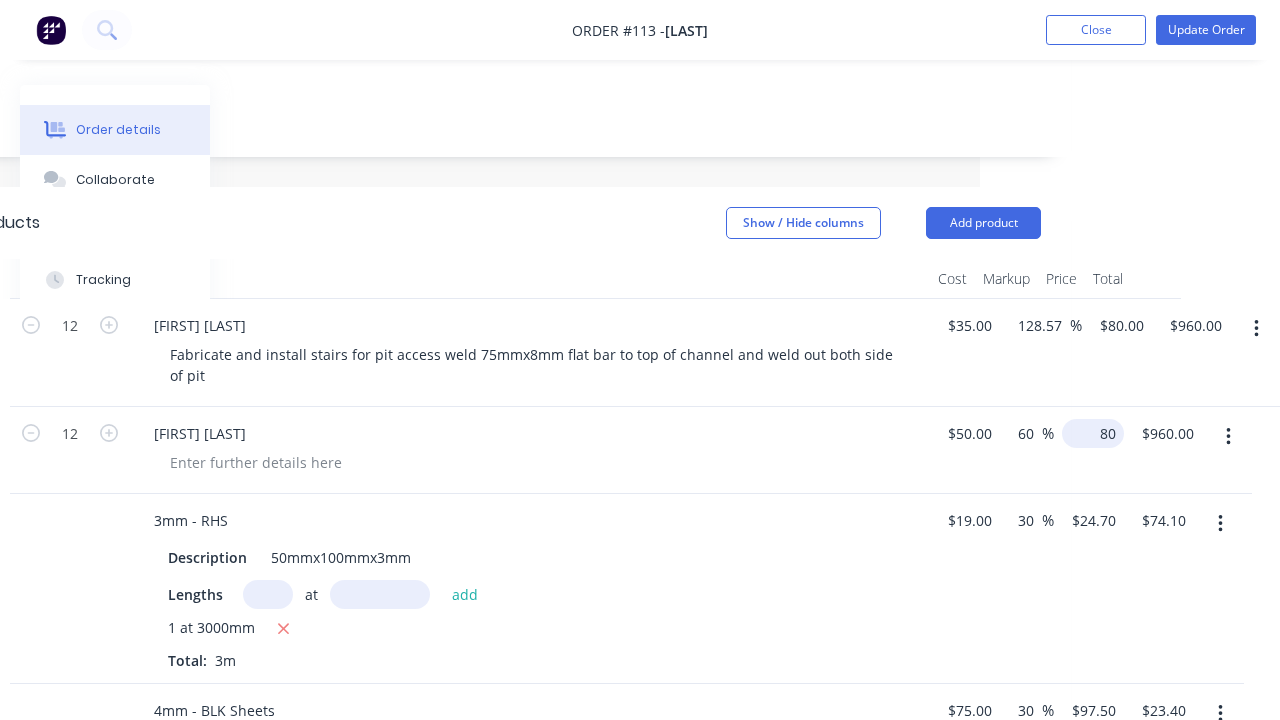 click on "80" at bounding box center [1097, 433] 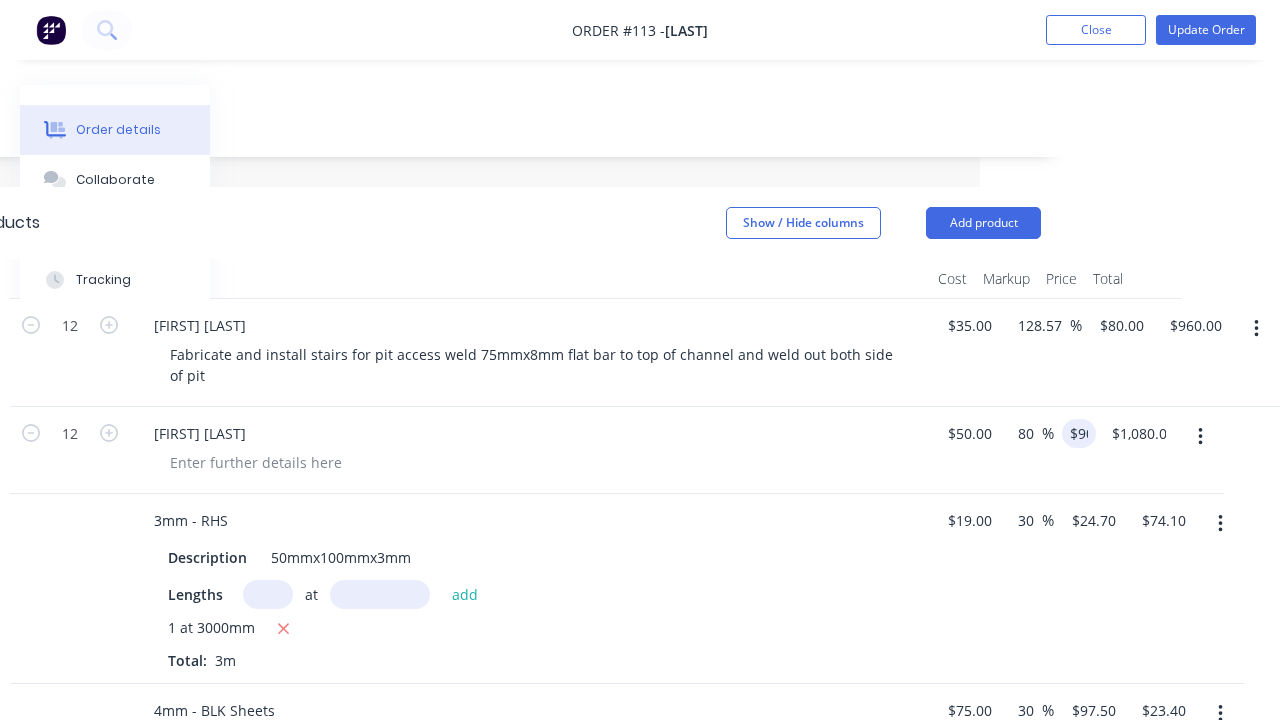 click on "Description 50mmx100mmx3mm Lengths at add 1 at 3000mm Total: 3m" at bounding box center [530, 605] 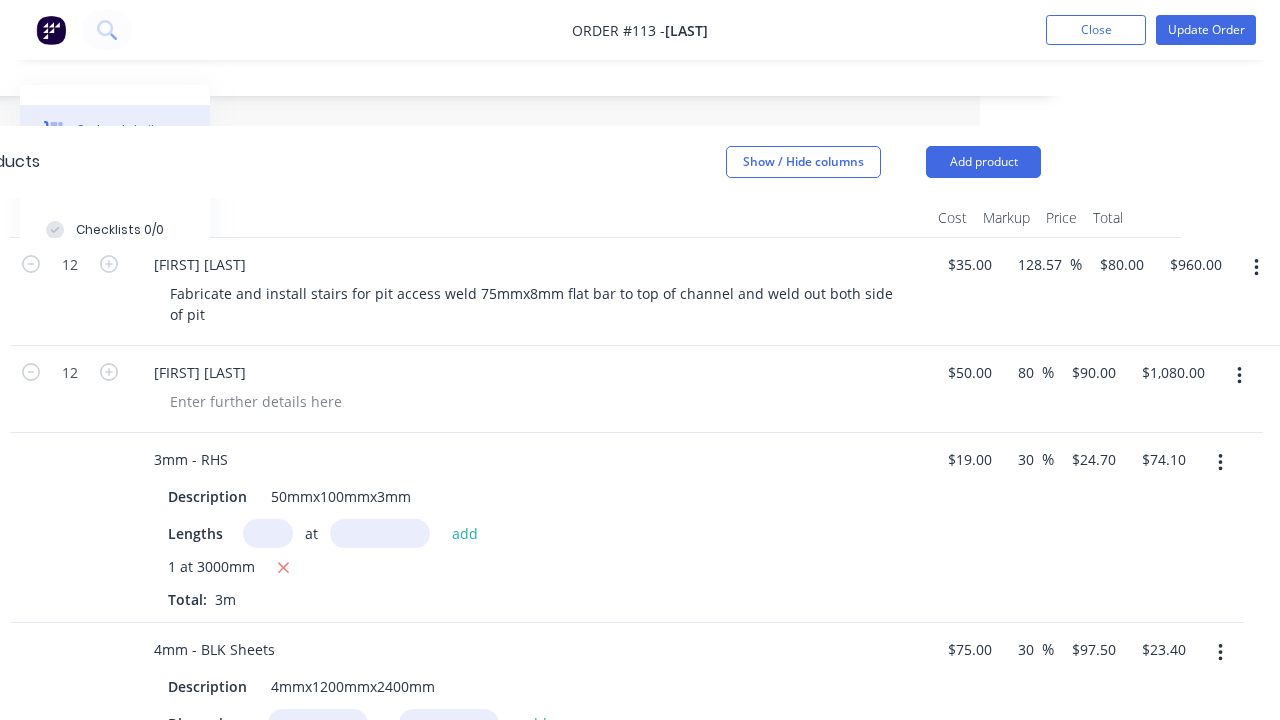 scroll, scrollTop: 376, scrollLeft: 300, axis: both 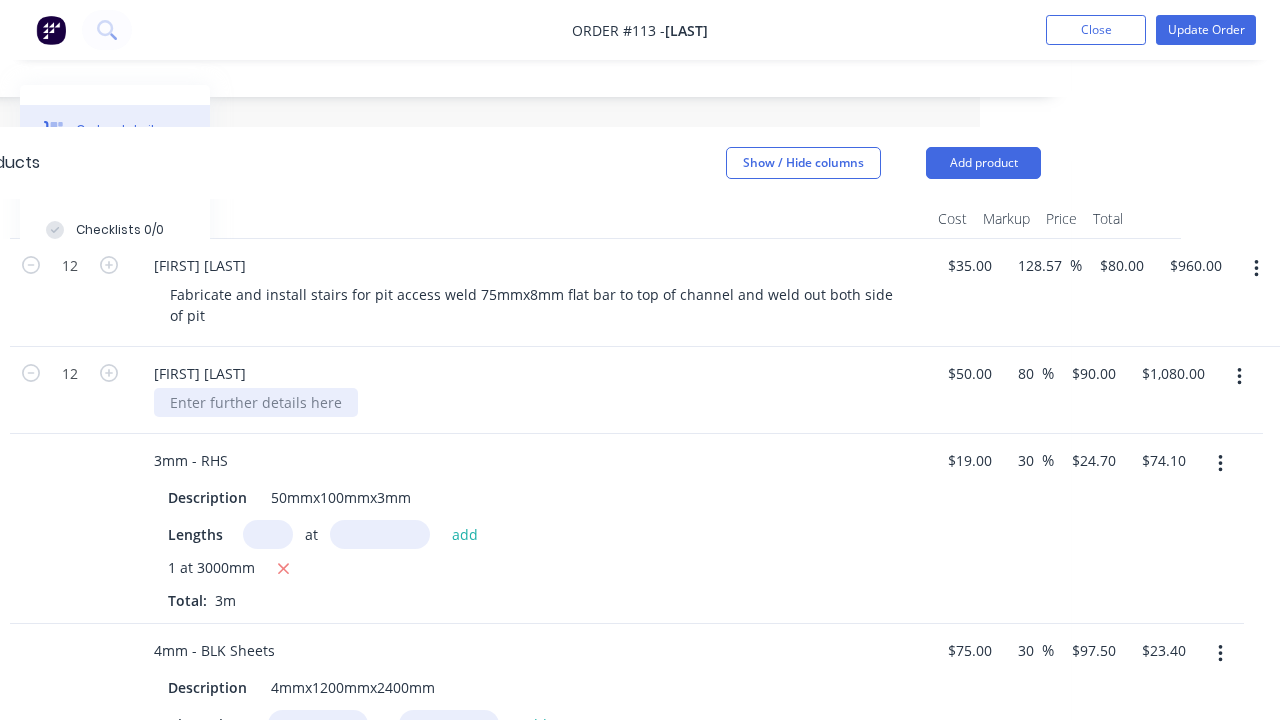 click at bounding box center (256, 402) 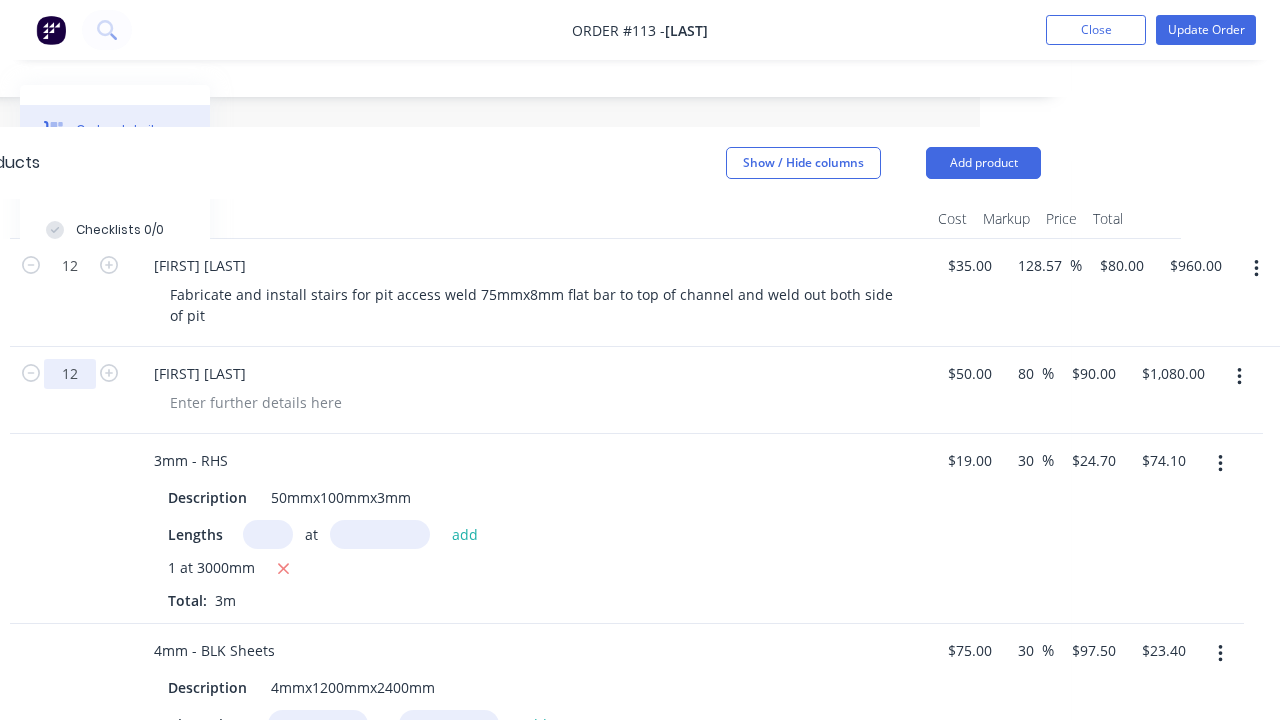 click on "12" at bounding box center (70, 266) 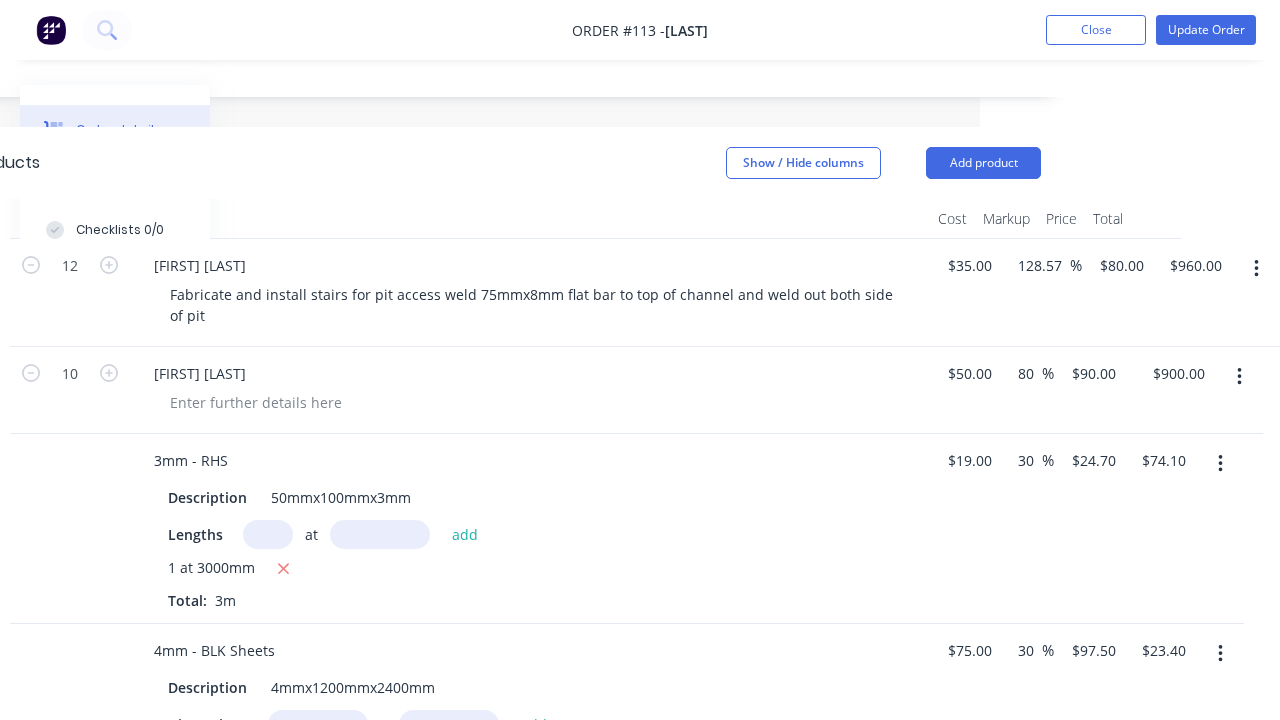 click on "[FIRST] [LAST]" at bounding box center [538, 373] 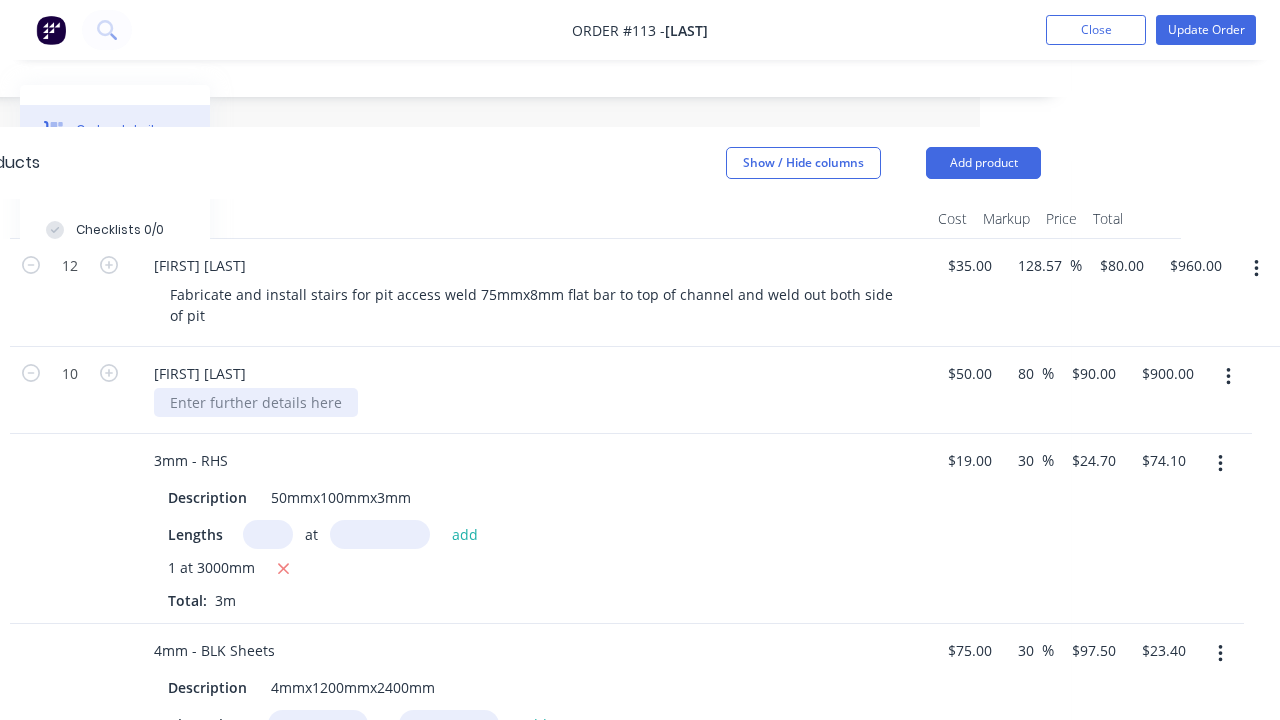 click at bounding box center [256, 402] 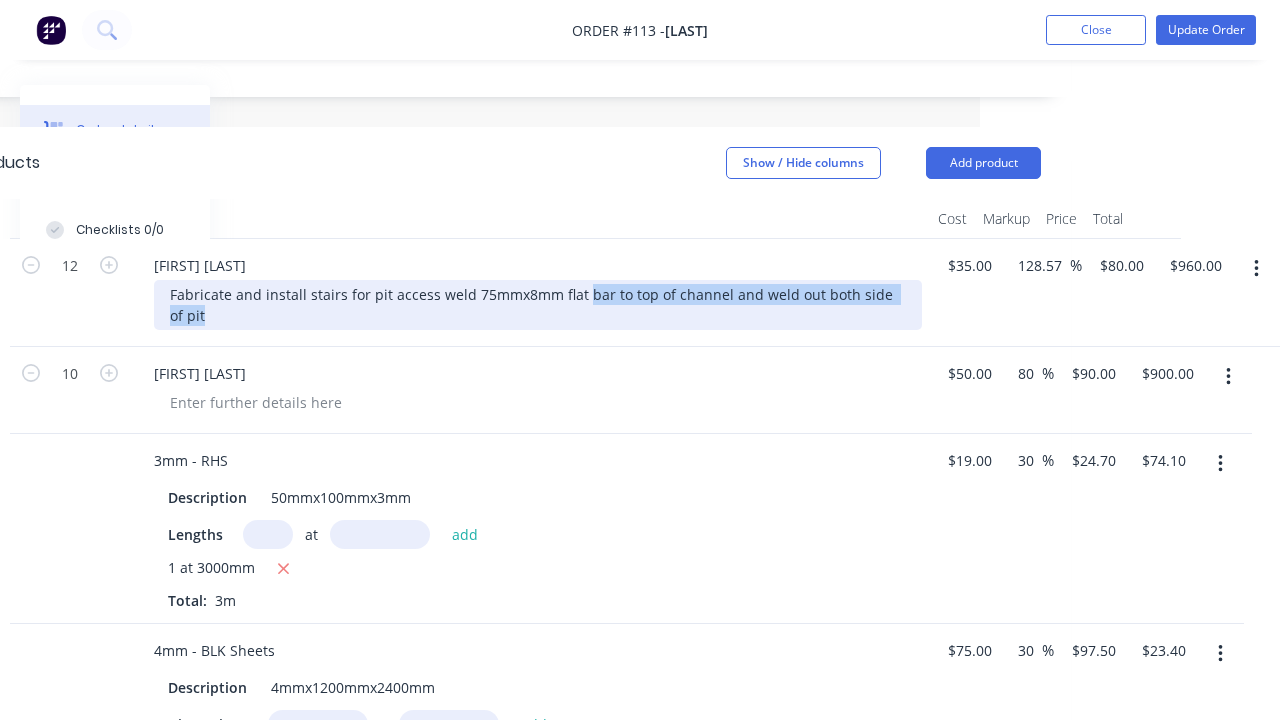 drag, startPoint x: 652, startPoint y: 312, endPoint x: 318, endPoint y: 319, distance: 334.07333 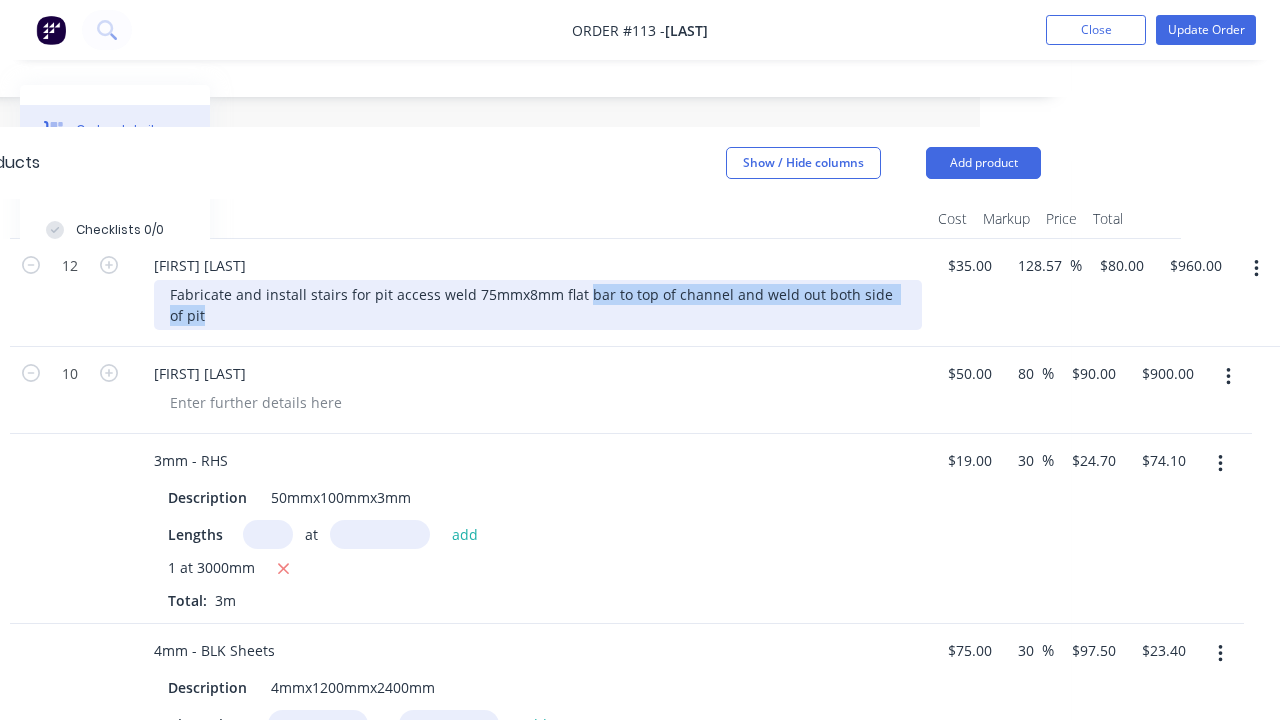 click on "Fabricate and install stairs for pit access weld 75mmx8mm flat bar to top of channel and weld out both side of pit" at bounding box center [538, 305] 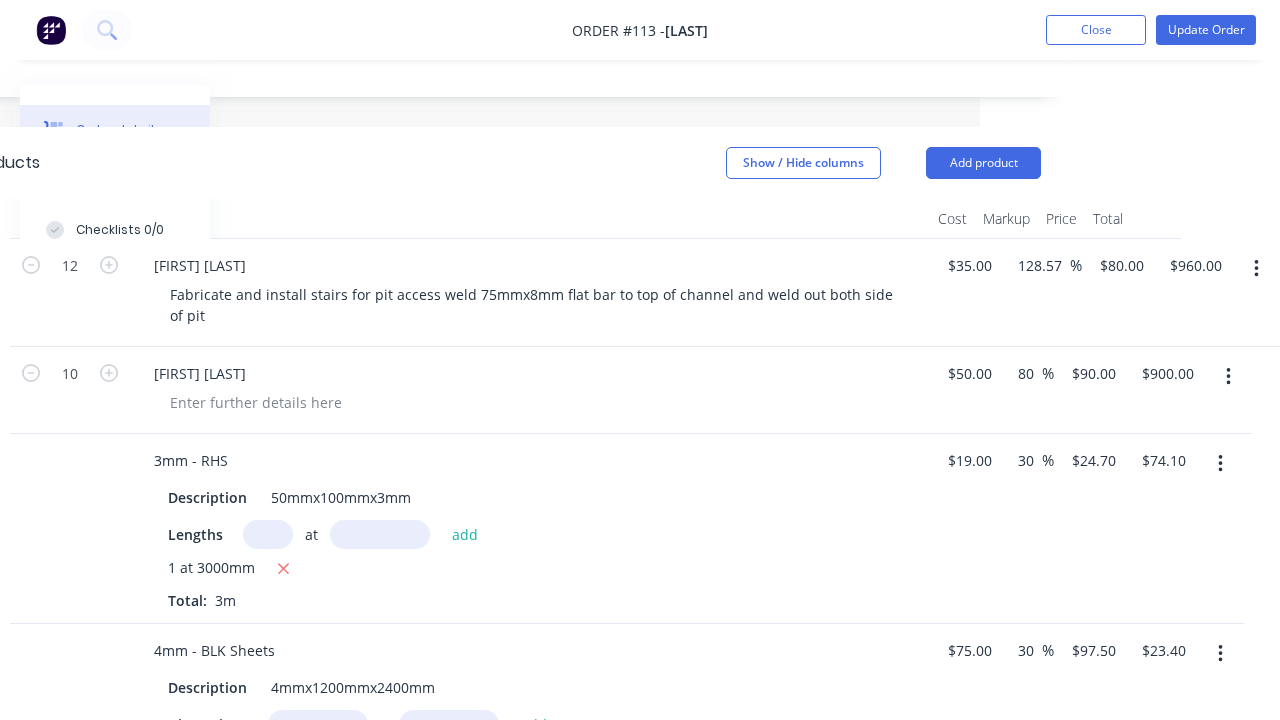 click on "Fabricate and install stairs for pit access weld 75mmx8mm flat bar to top of channel and weld out both side of pit" at bounding box center (538, 305) 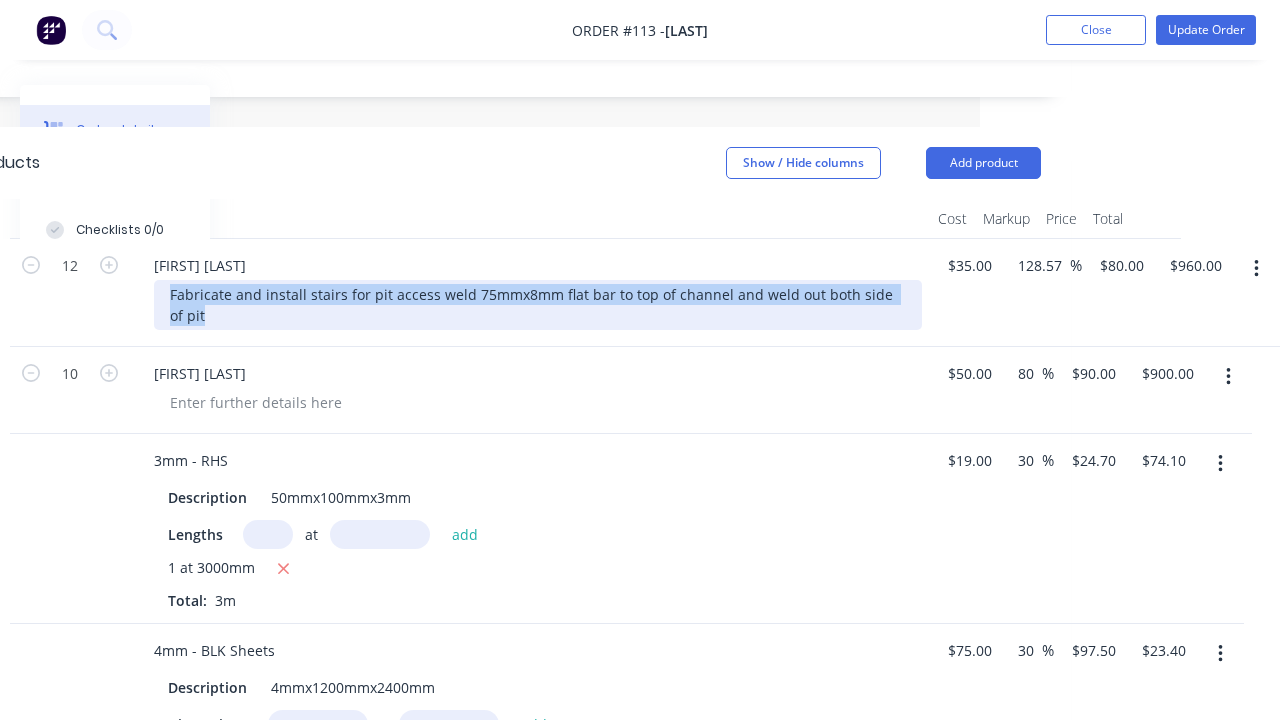 drag, startPoint x: 651, startPoint y: 317, endPoint x: 129, endPoint y: 288, distance: 522.80493 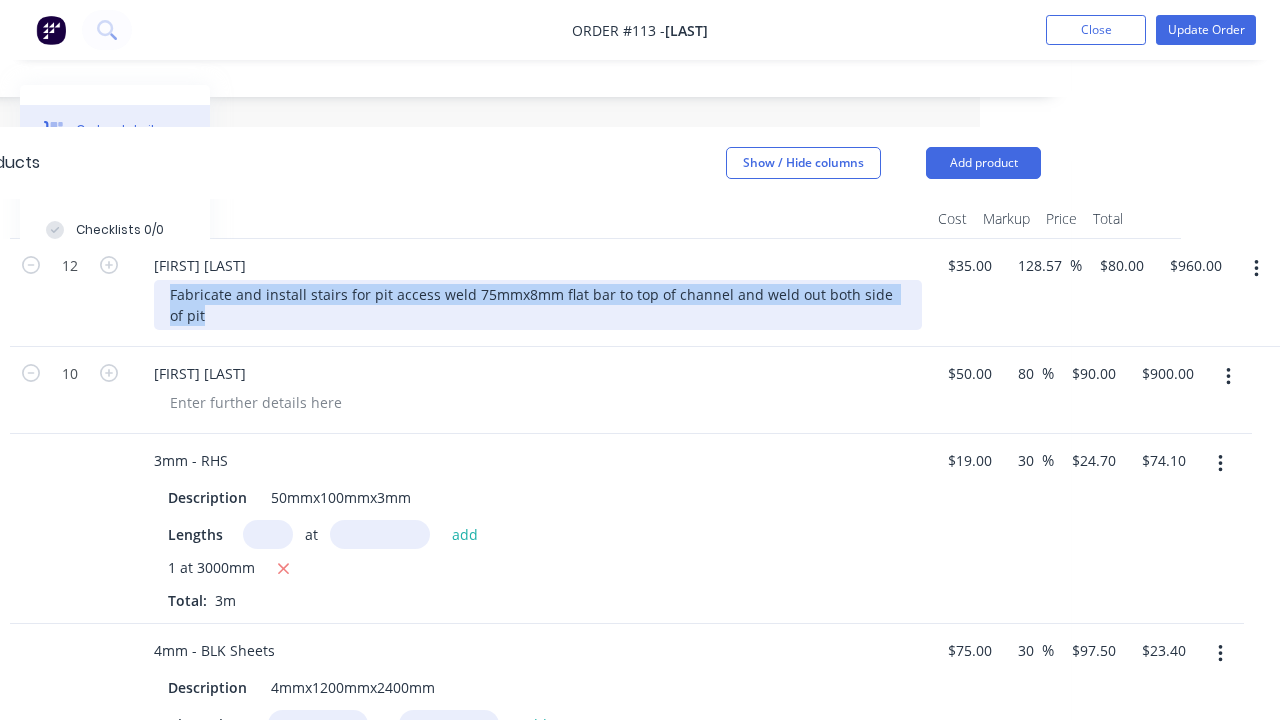 click on "Labour 12 [CUSTOMER NAME] Fabricate and install stairs for pit access
weld 75mmx8mm flat bar to top of channel and weld out both side of pit $35.00 $35.00 128.57 128.57 % $80.00 $80.00 $960.00 $960.00" at bounding box center (505, 293) 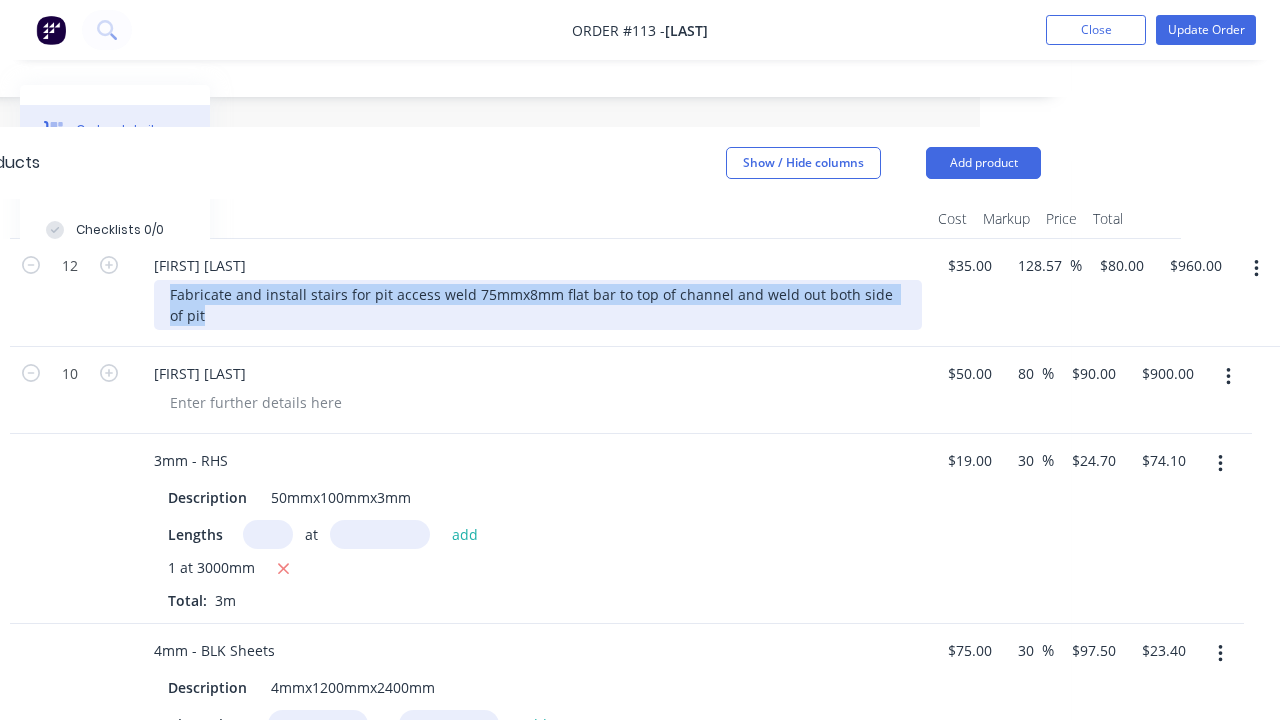 click on "Fabricate and install stairs for pit access weld 75mmx8mm flat bar to top of channel and weld out both side of pit" at bounding box center [538, 305] 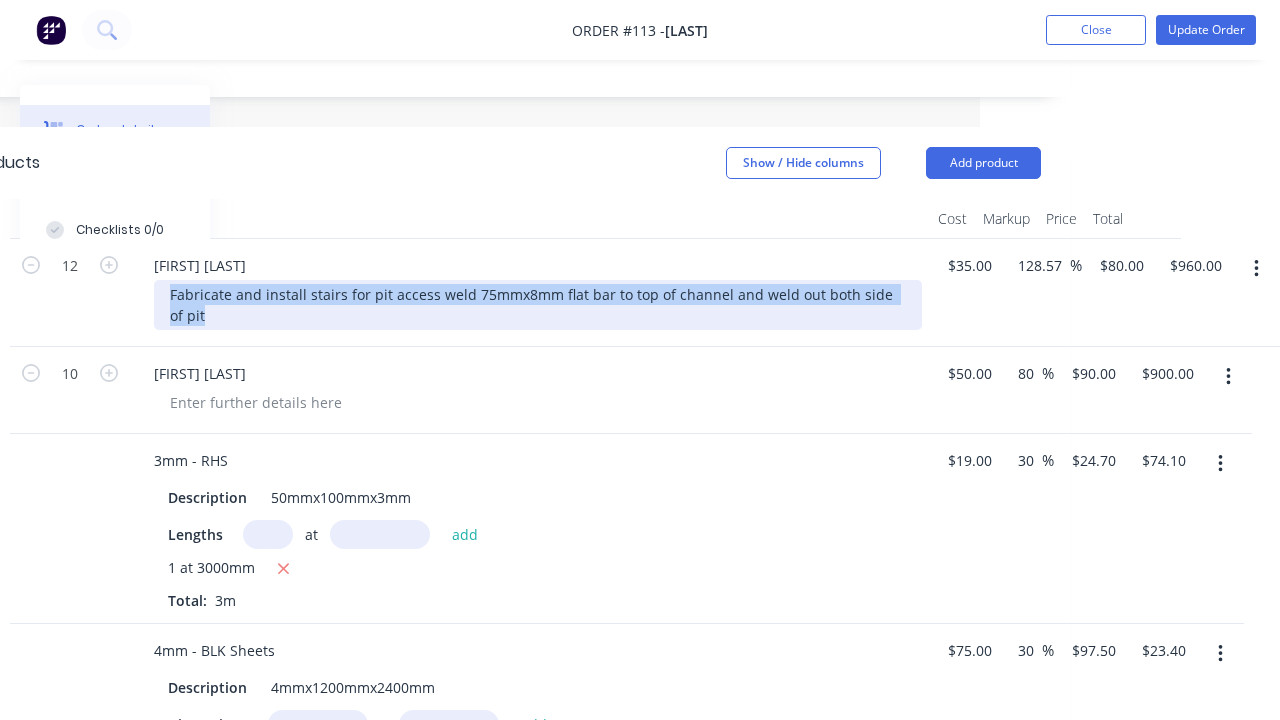 click on "Fabricate and install stairs for pit access weld 75mmx8mm flat bar to top of channel and weld out both side of pit" at bounding box center (538, 305) 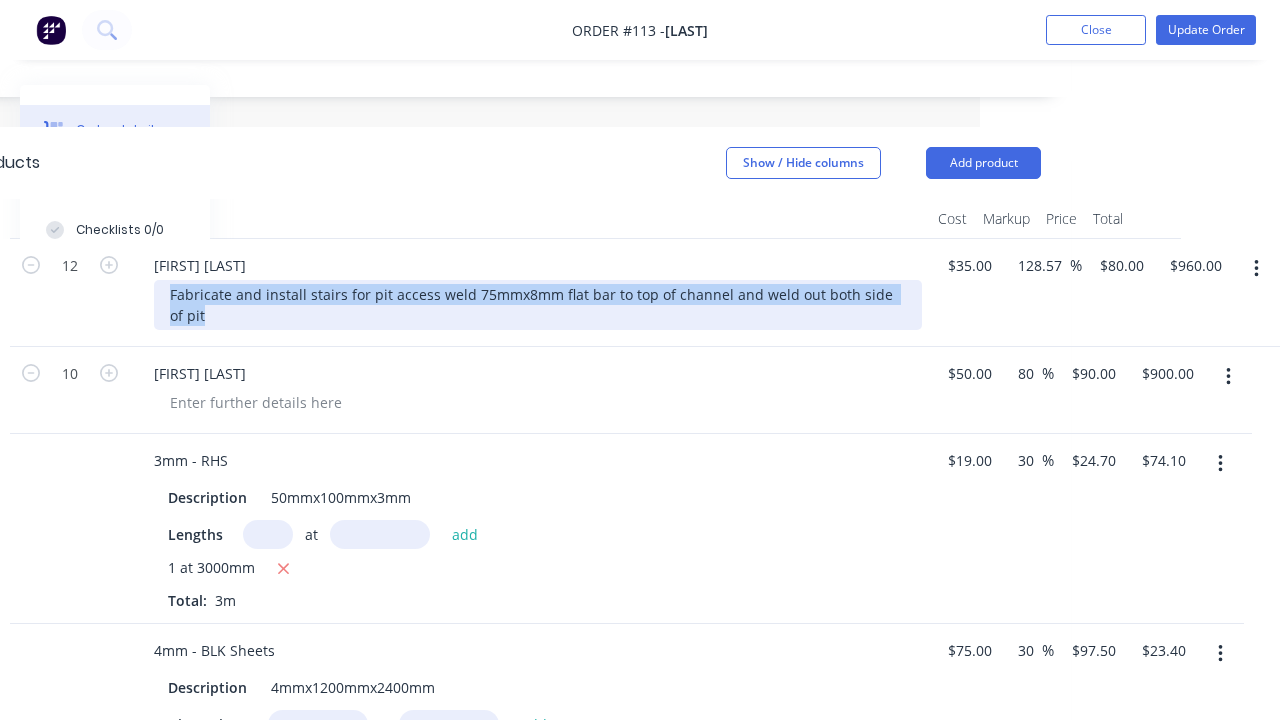 click on "Fabricate and install stairs for pit access weld 75mmx8mm flat bar to top of channel and weld out both side of pit" at bounding box center (538, 305) 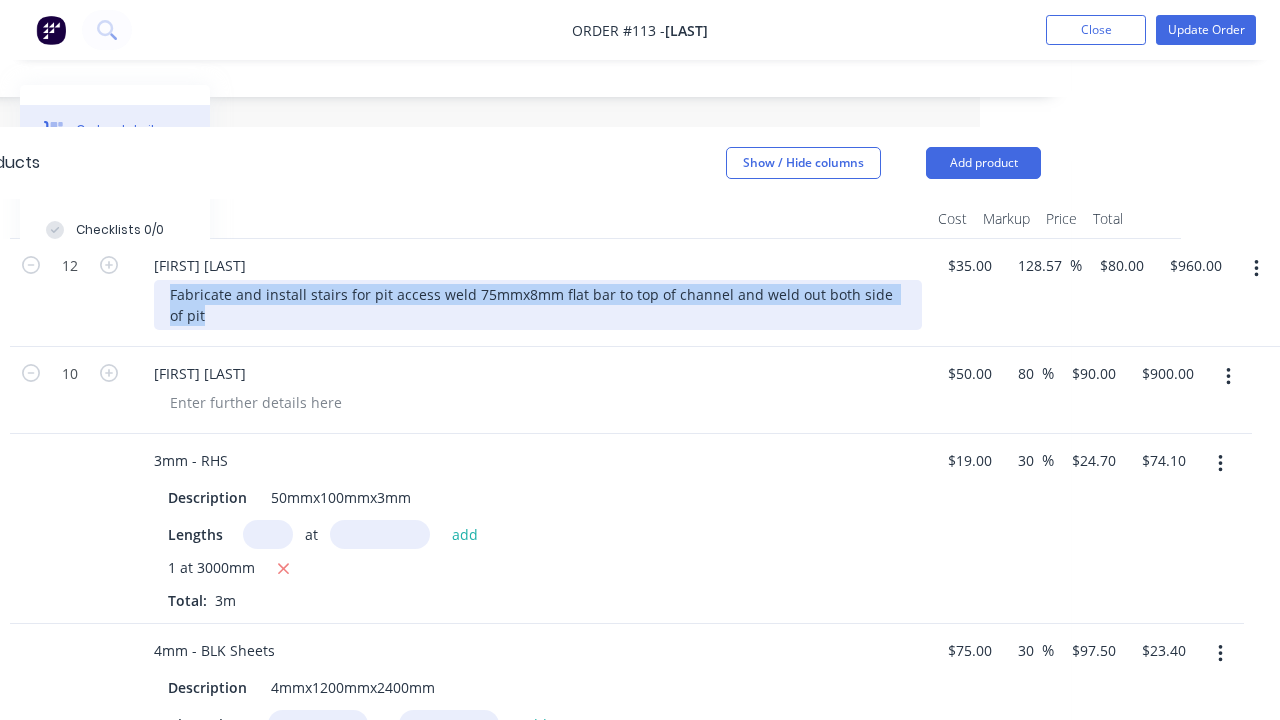 click on "Fabricate and install stairs for pit access weld 75mmx8mm flat bar to top of channel and weld out both side of pit" at bounding box center [538, 305] 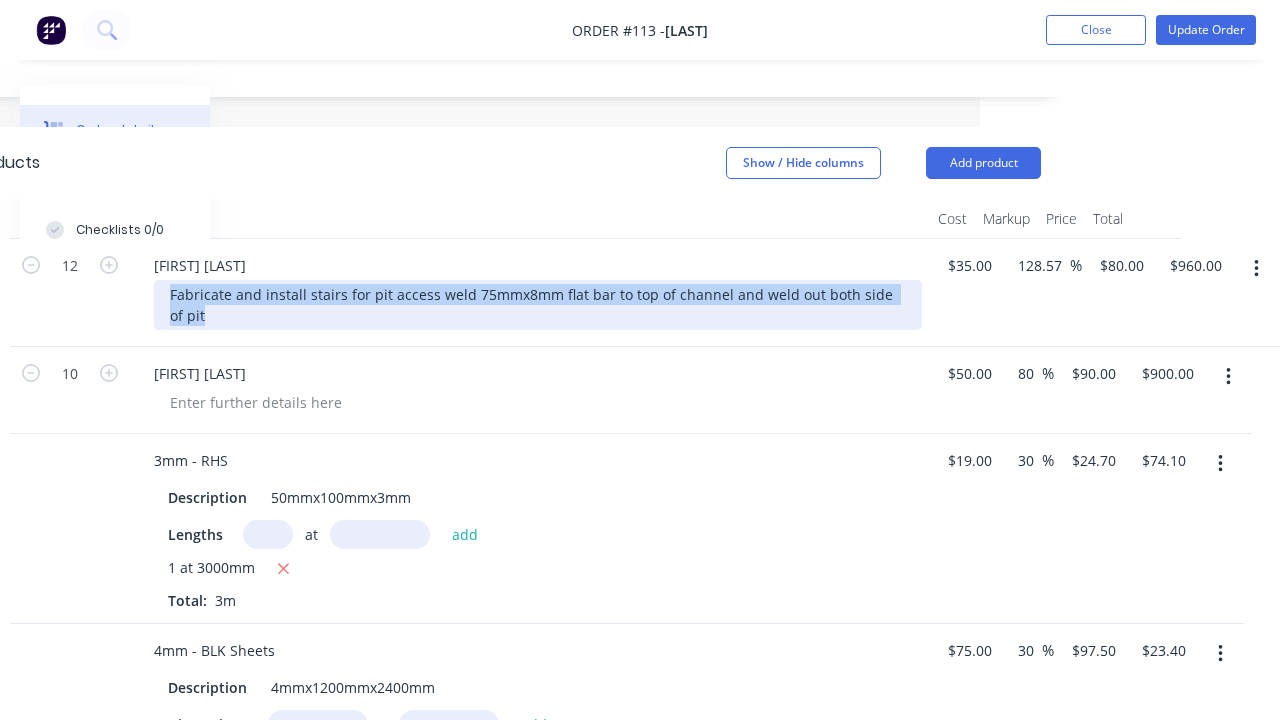 click on "Fabricate and install stairs for pit access weld 75mmx8mm flat bar to top of channel and weld out both side of pit" at bounding box center [538, 305] 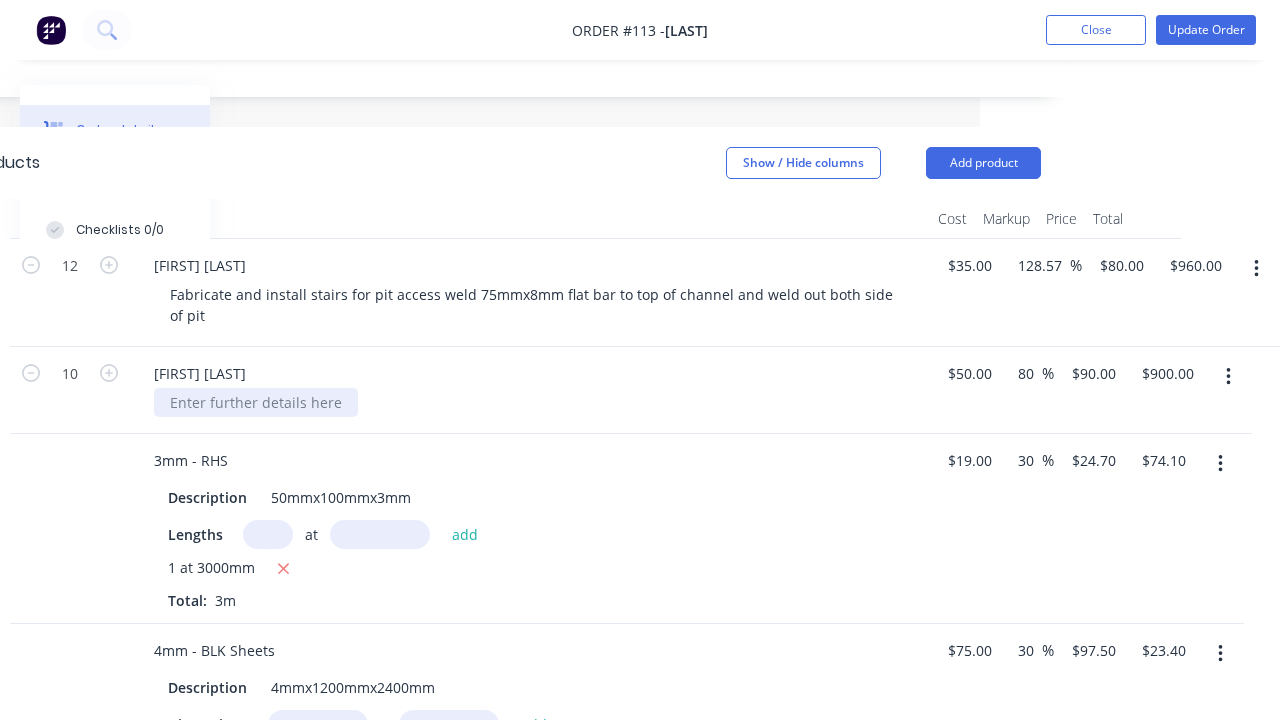 click at bounding box center (256, 402) 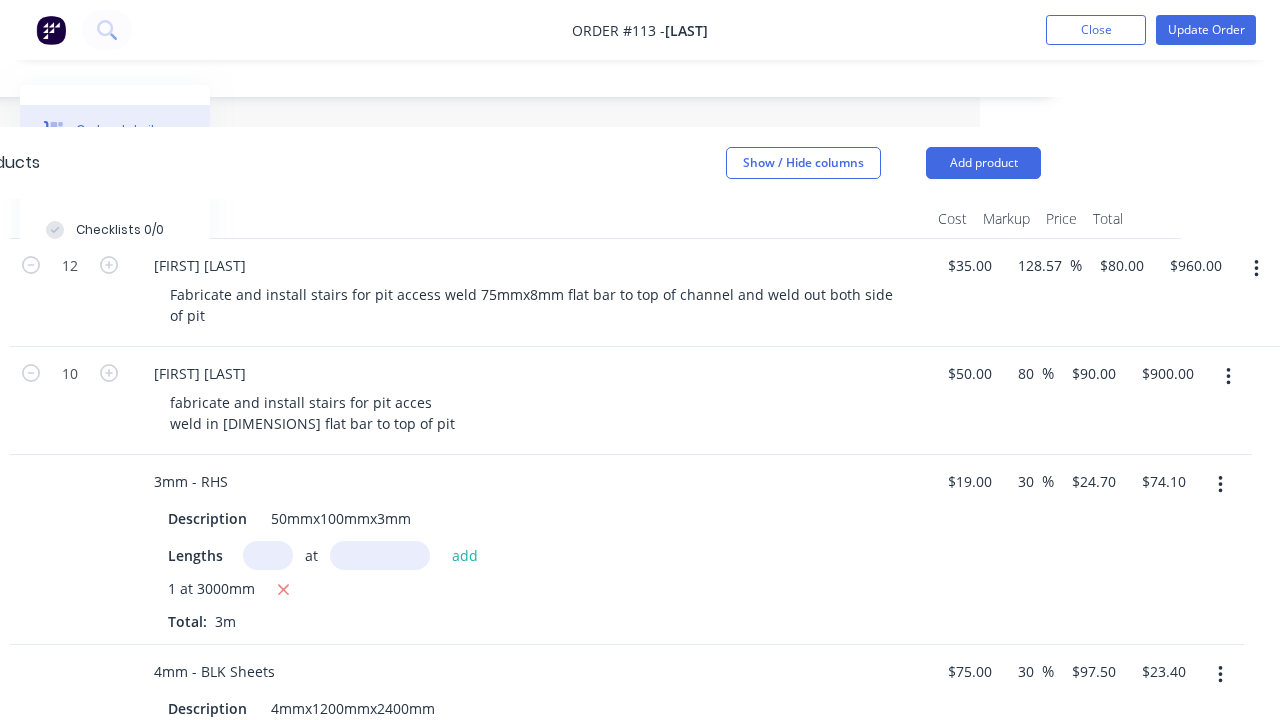 click on "[LAST] fabricate and install stairs for pit acces
weld in 75mm x 8mm flat bar to top of pit" at bounding box center (530, 401) 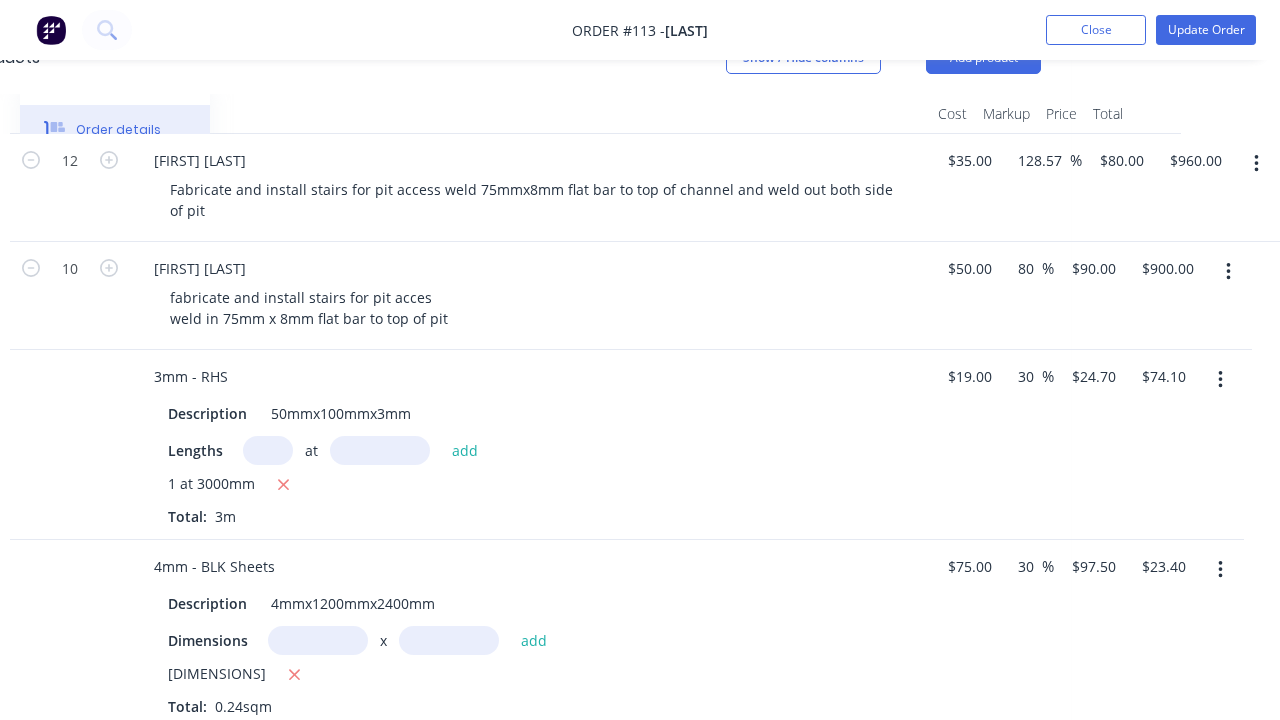 scroll, scrollTop: 405, scrollLeft: 300, axis: both 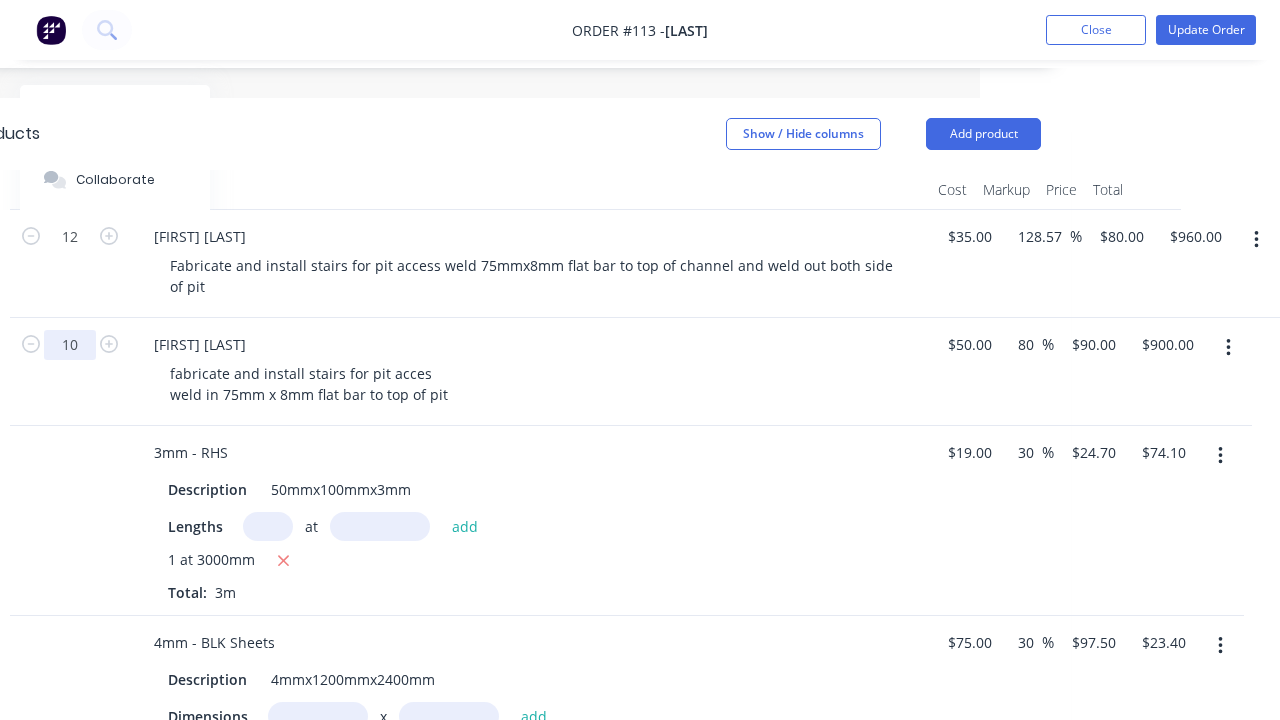 click on "10" at bounding box center (70, 237) 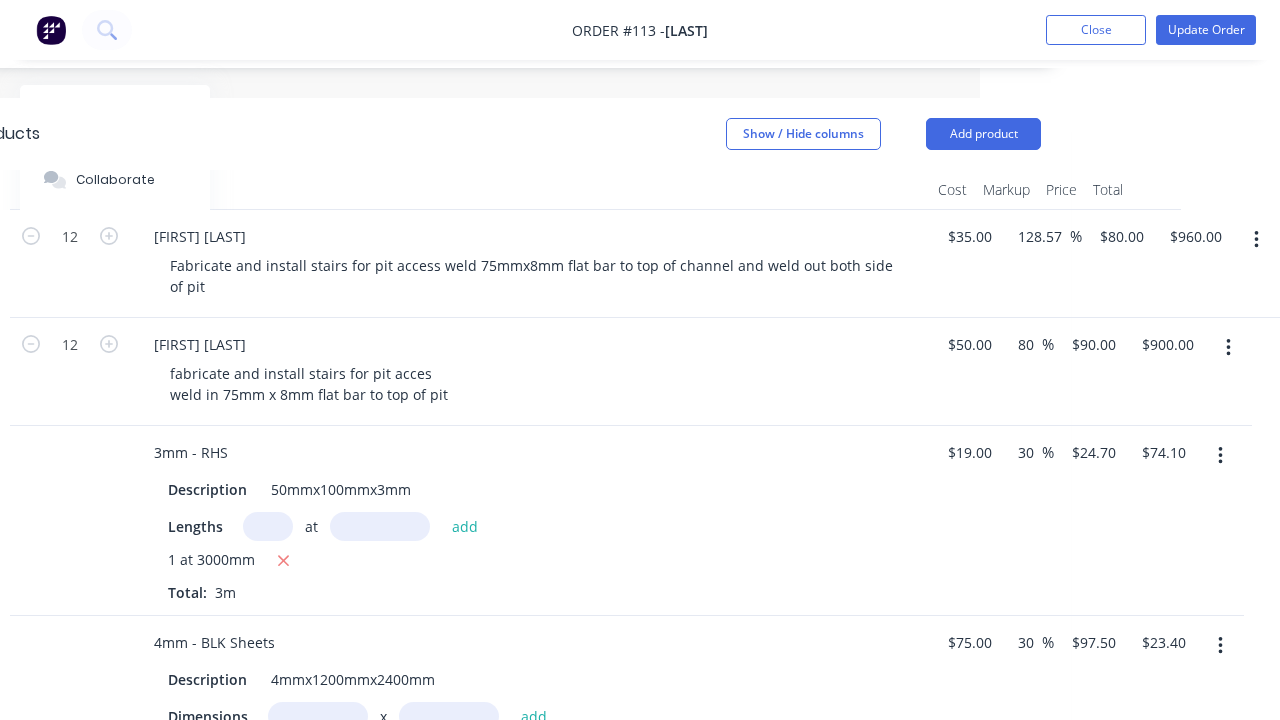 click on "fabricate and install stairs for pit acces
weld in 75mm x 8mm flat bar to top of pit" at bounding box center [538, 384] 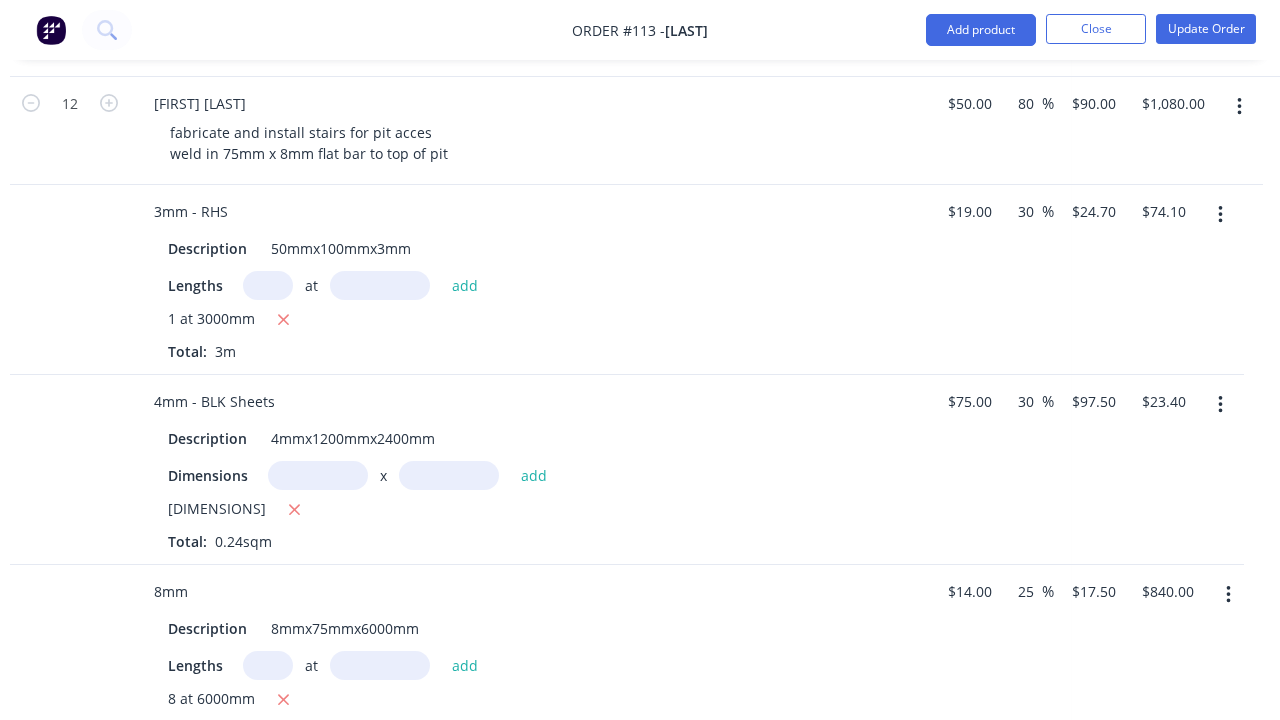 scroll, scrollTop: 622, scrollLeft: 300, axis: both 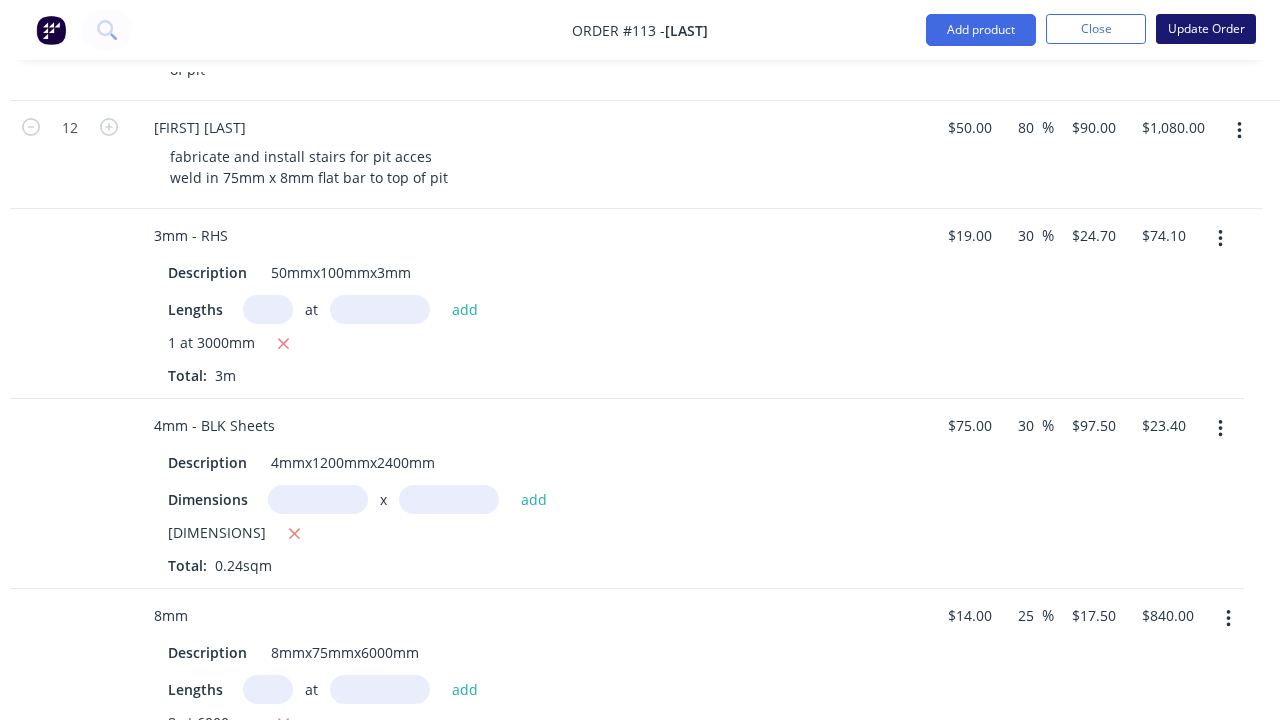 click on "Update Order" at bounding box center [1206, 29] 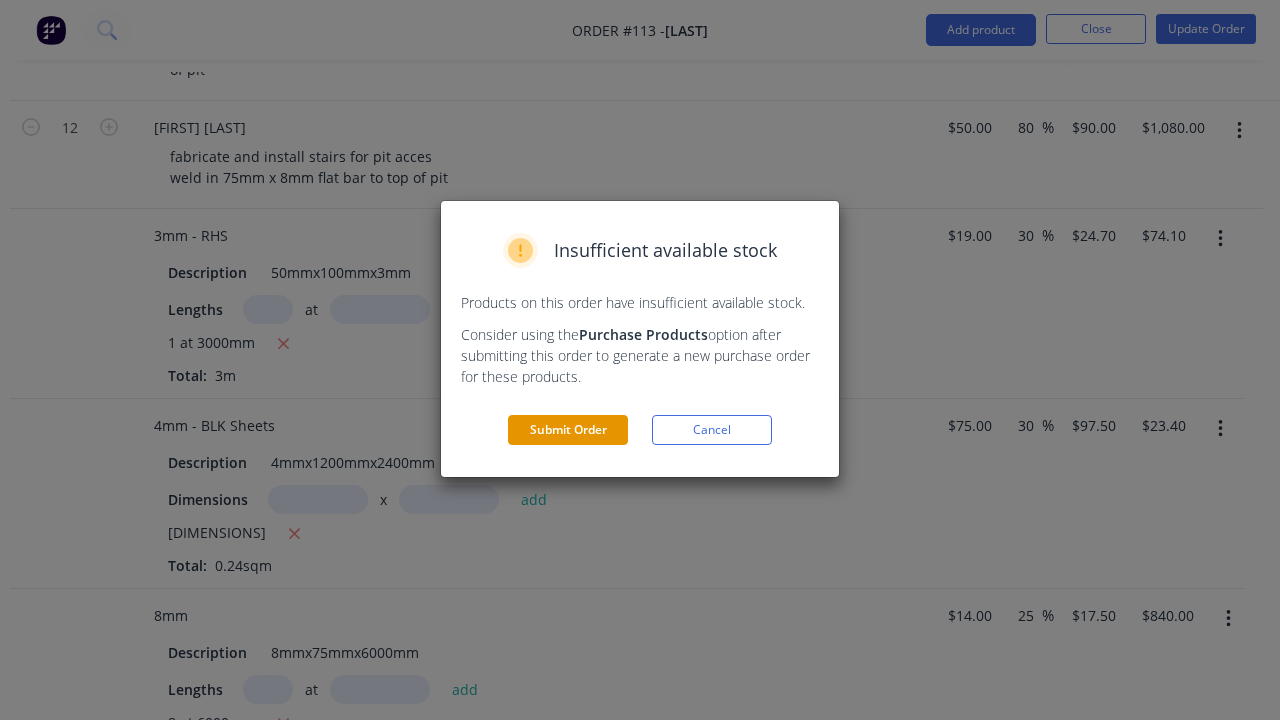 click on "Submit Order" at bounding box center (568, 430) 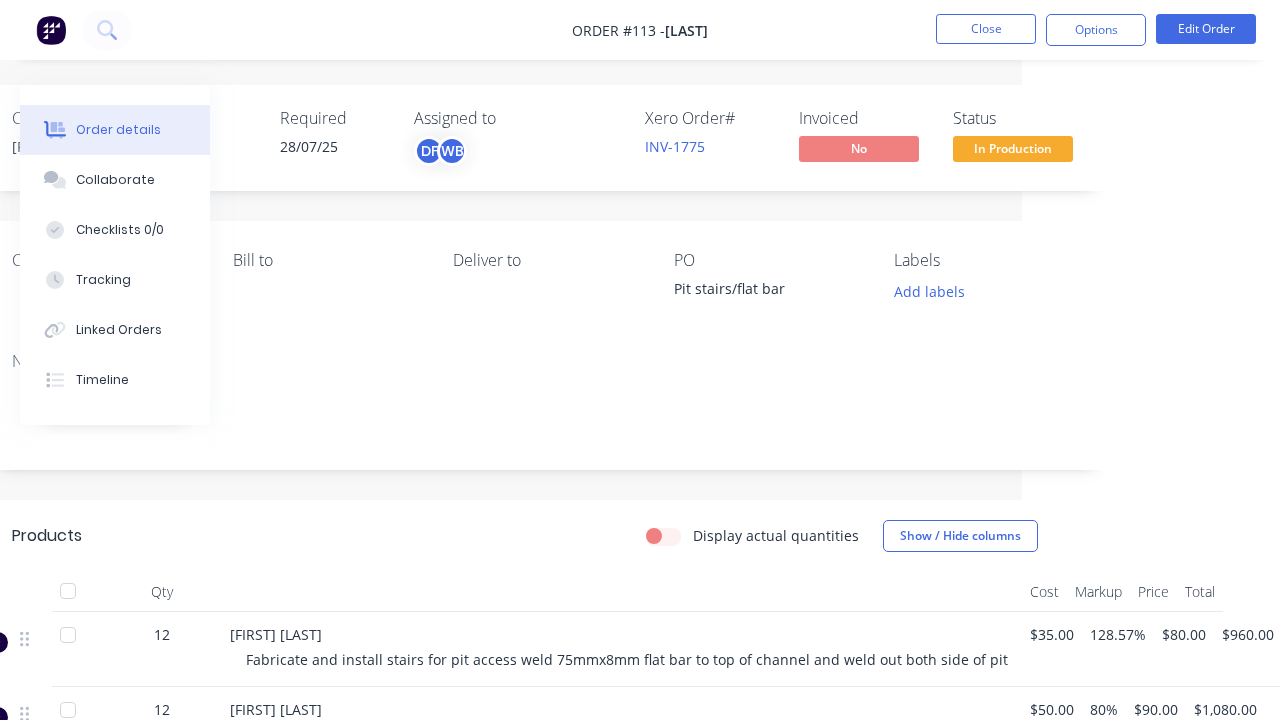 scroll, scrollTop: 0, scrollLeft: 258, axis: horizontal 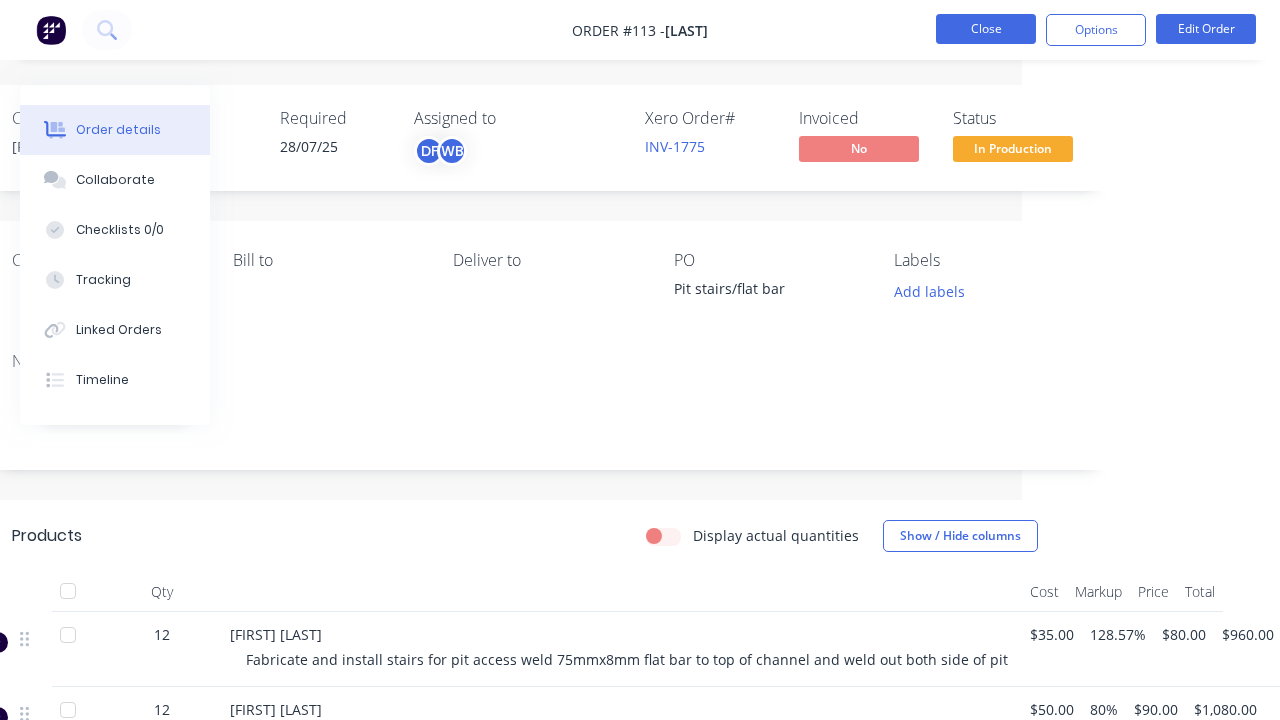 click on "Close" at bounding box center [986, 29] 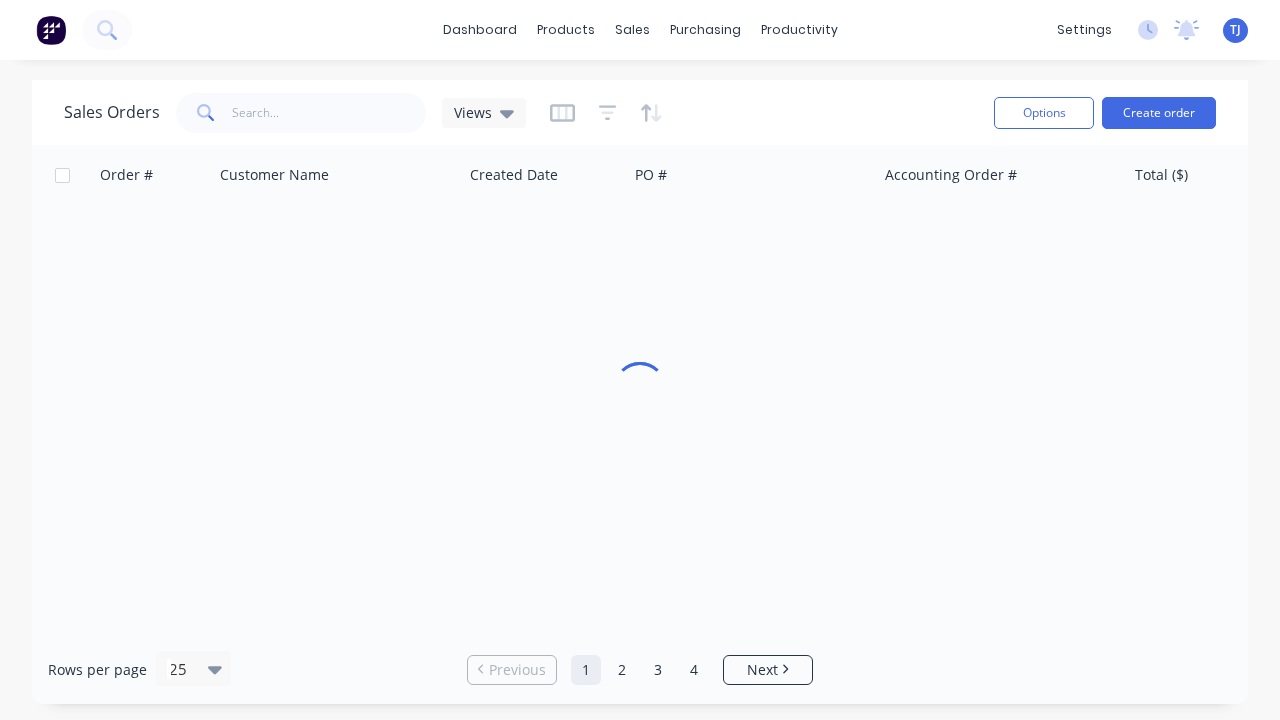 scroll, scrollTop: 0, scrollLeft: 0, axis: both 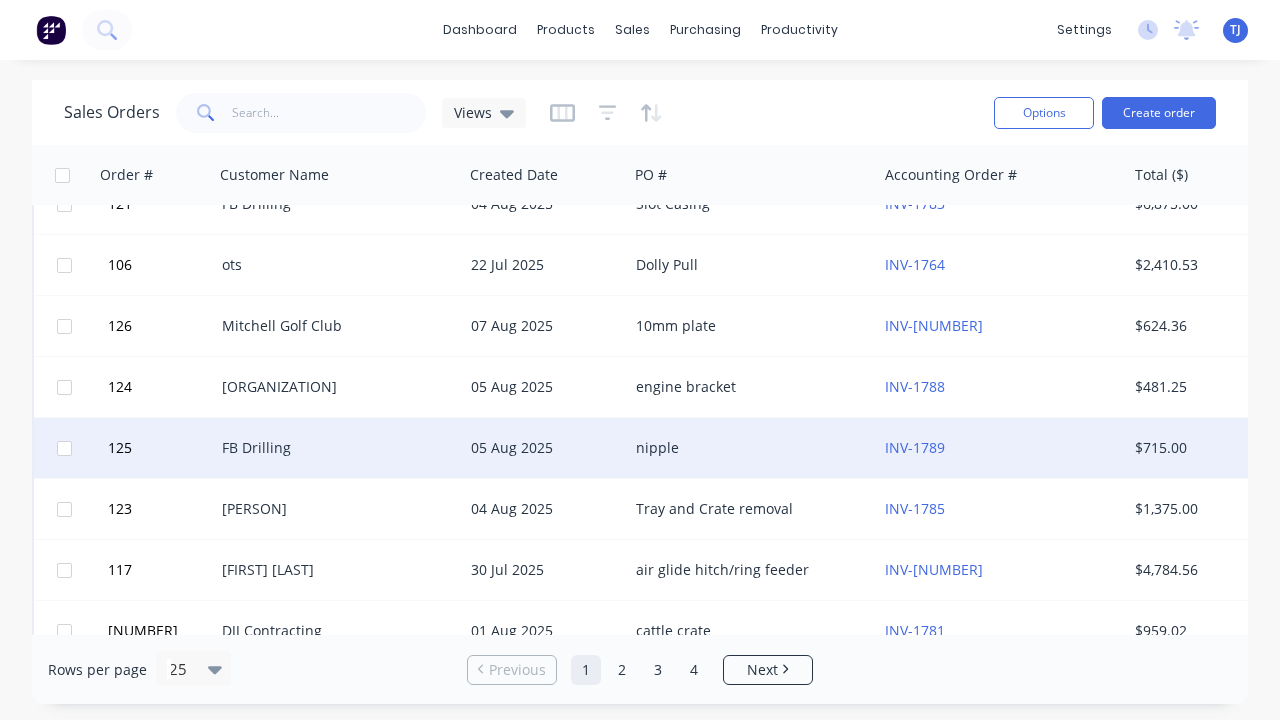 click on "FB Drilling" at bounding box center [333, 448] 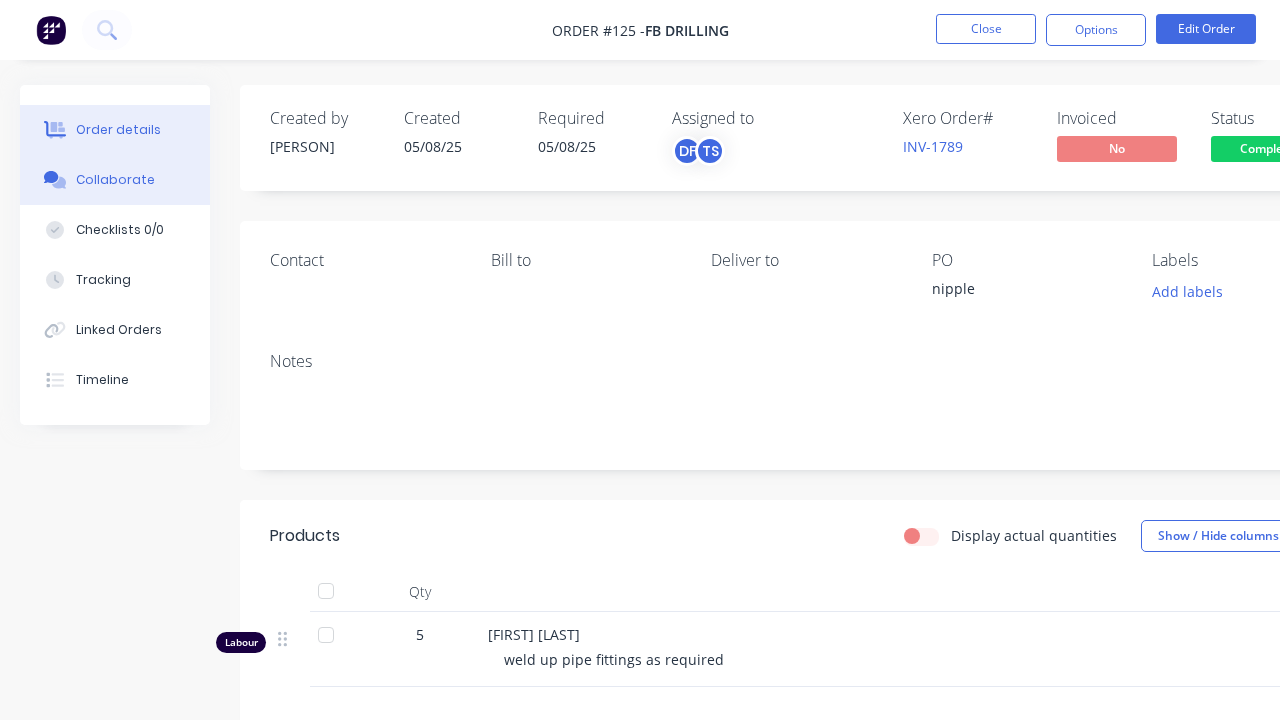 click on "Collaborate" at bounding box center (115, 180) 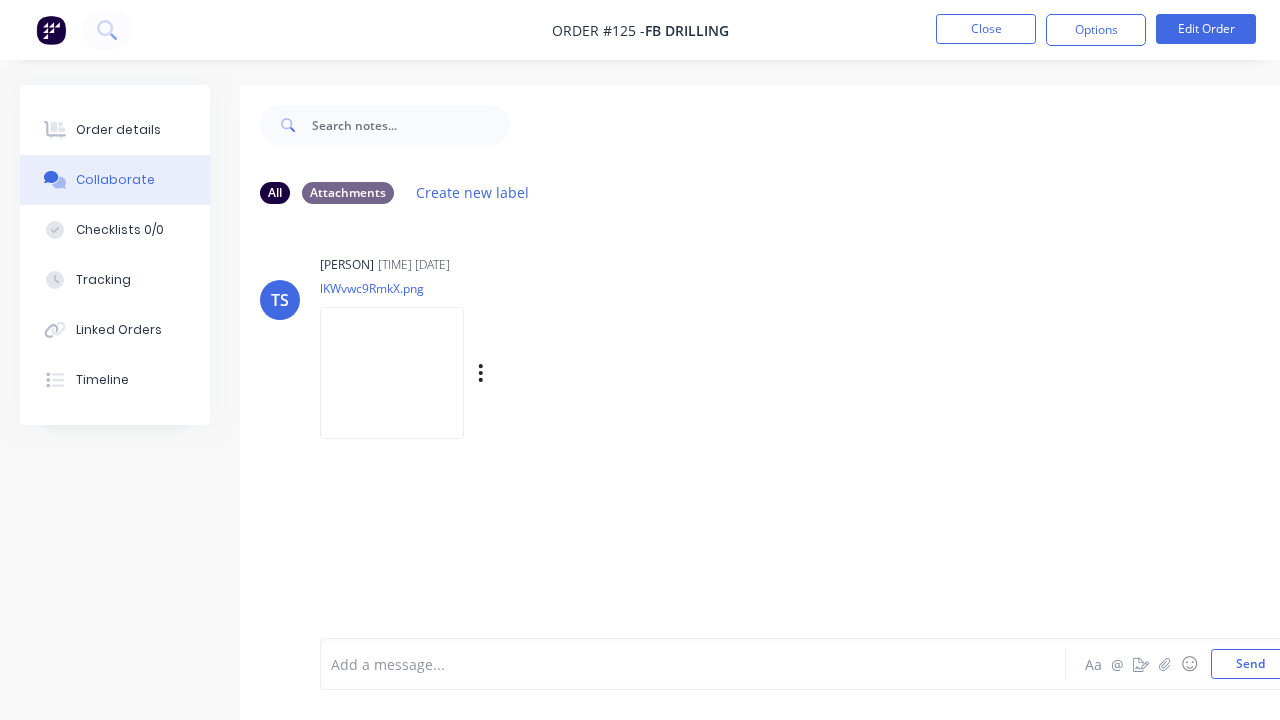 click at bounding box center [392, 372] 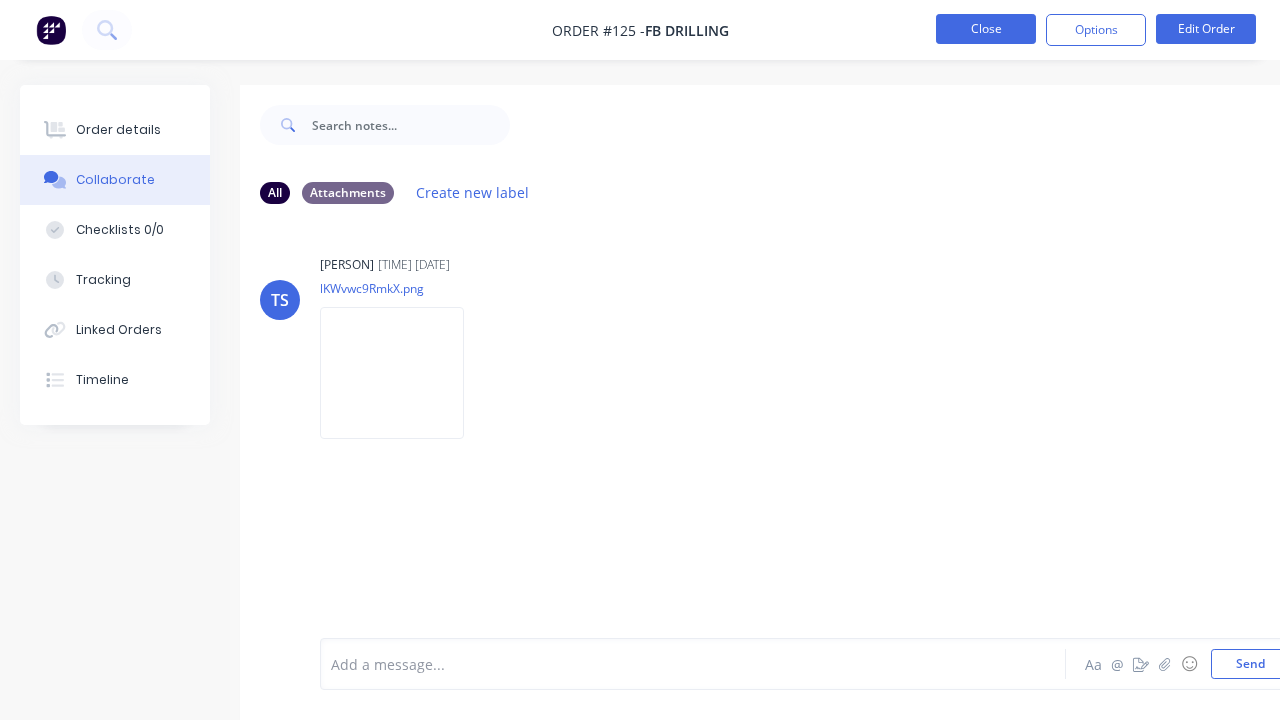 click on "Close" at bounding box center (986, 29) 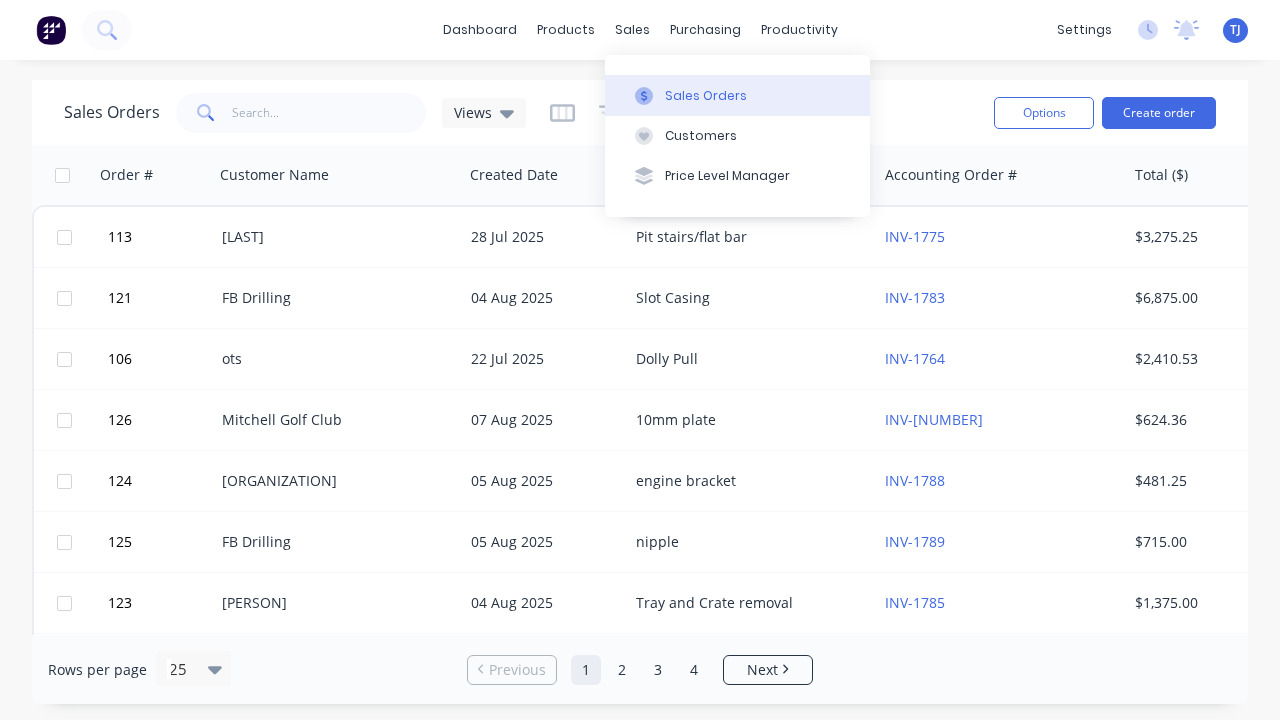 click on "Sales Orders" at bounding box center [737, 95] 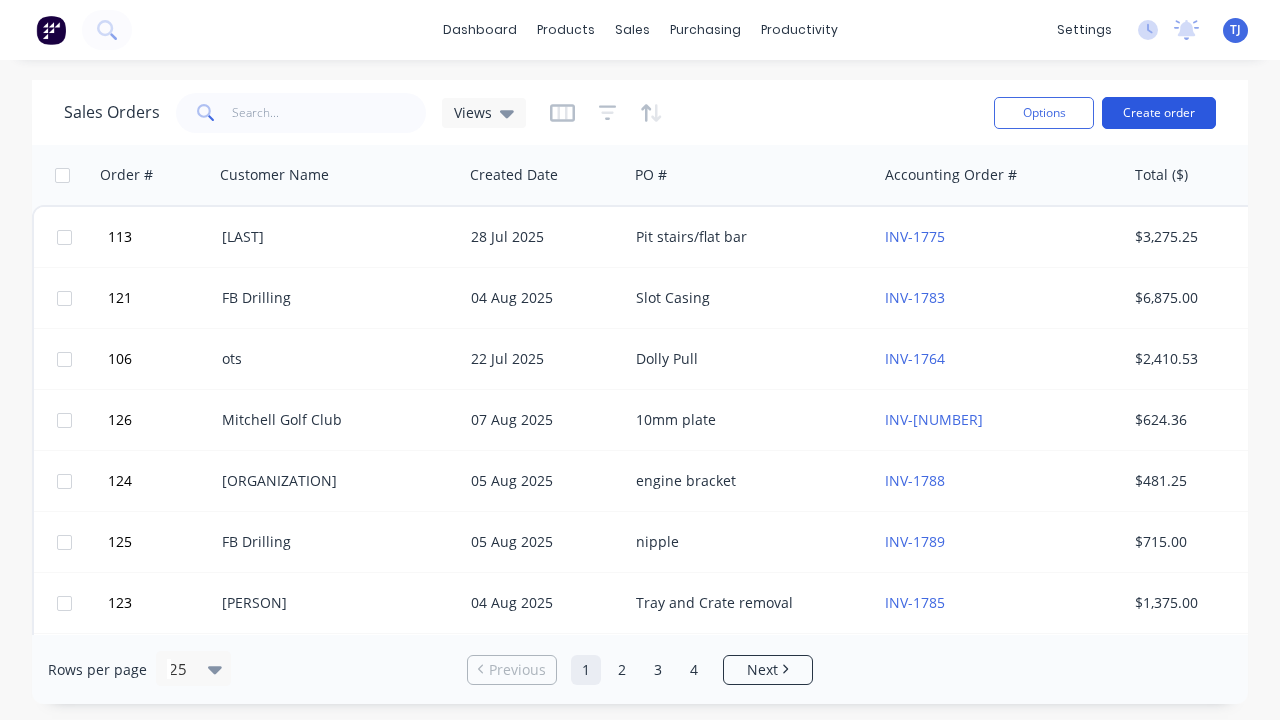 click on "Create order" at bounding box center [1159, 113] 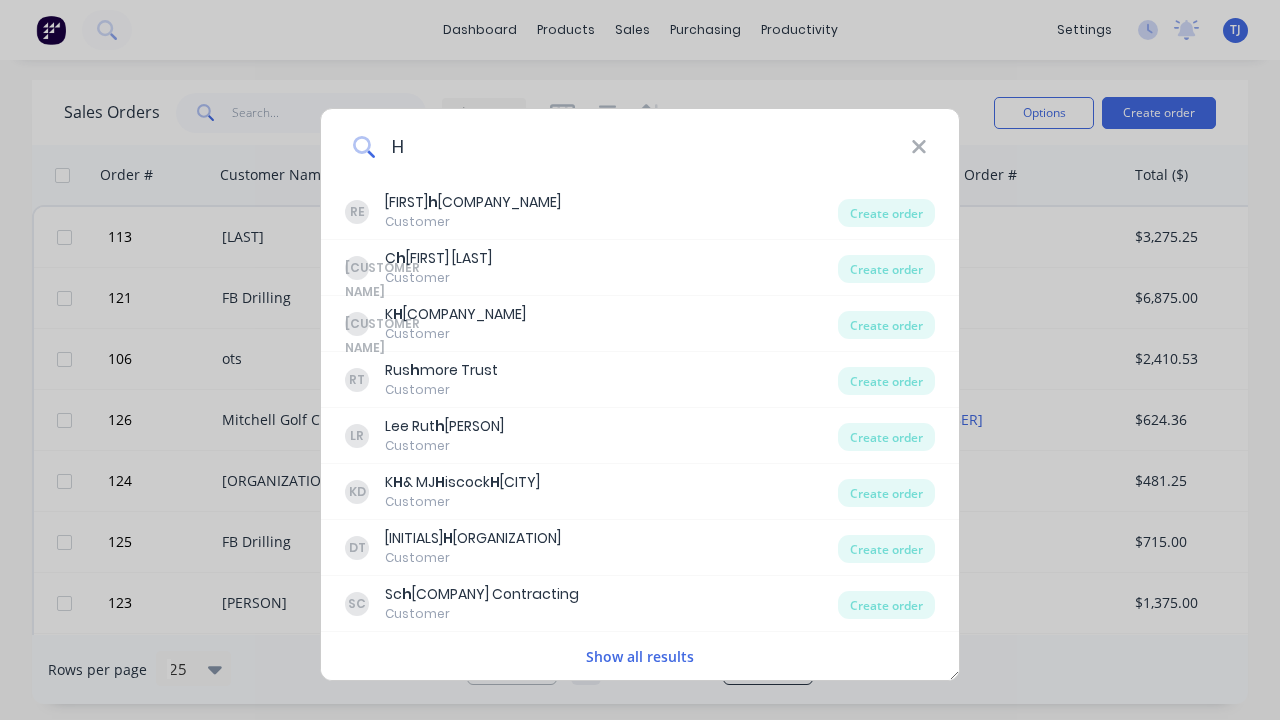 click on "H" at bounding box center (643, 146) 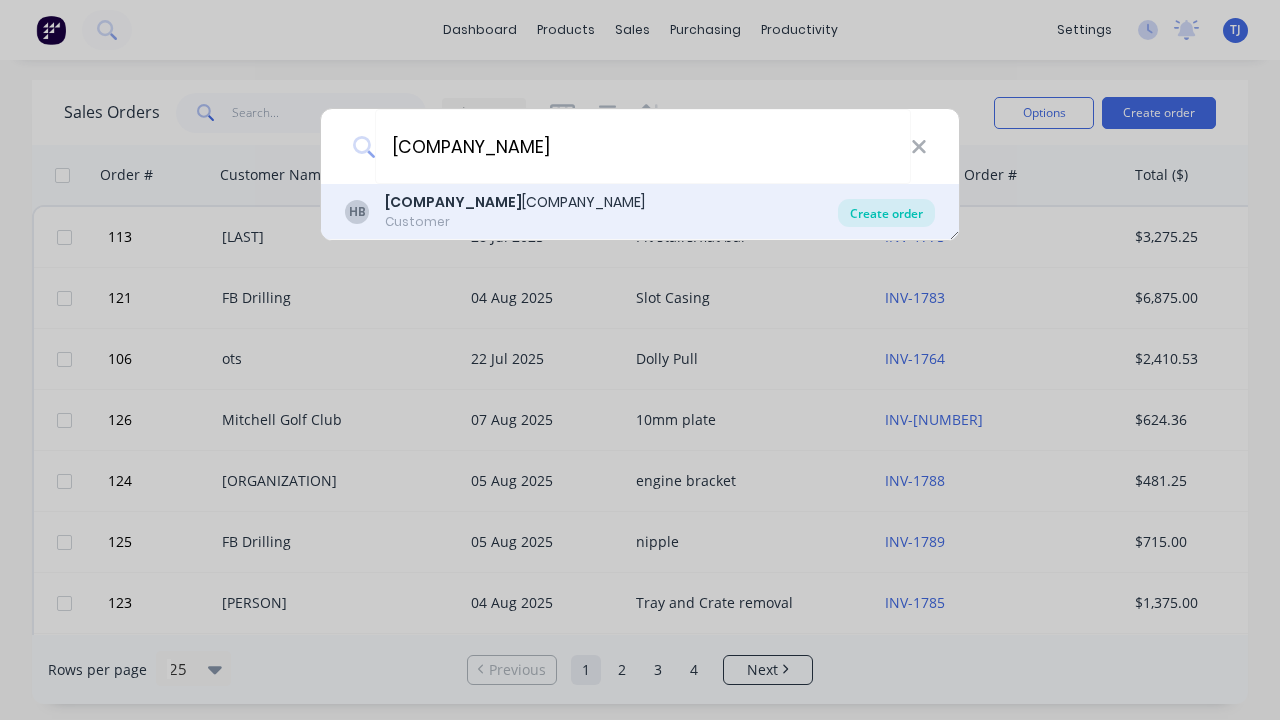 click on "Create order" at bounding box center [886, 213] 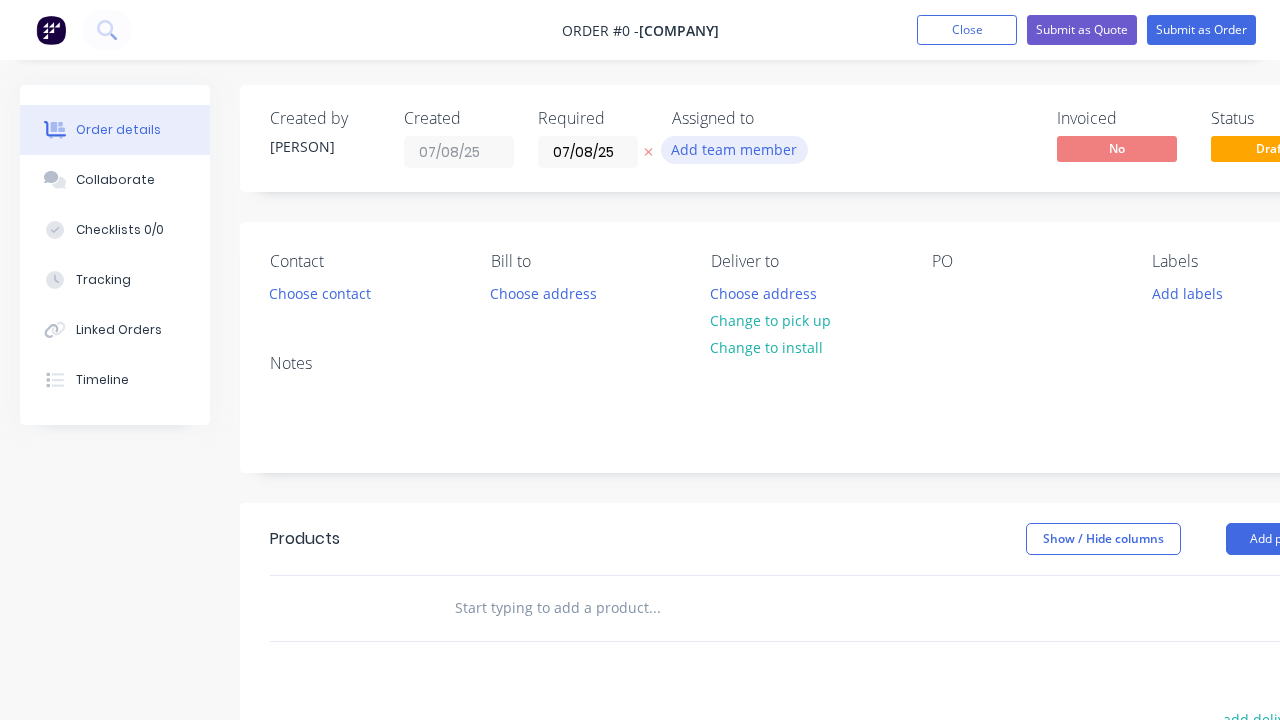 click on "Add team member" at bounding box center (734, 149) 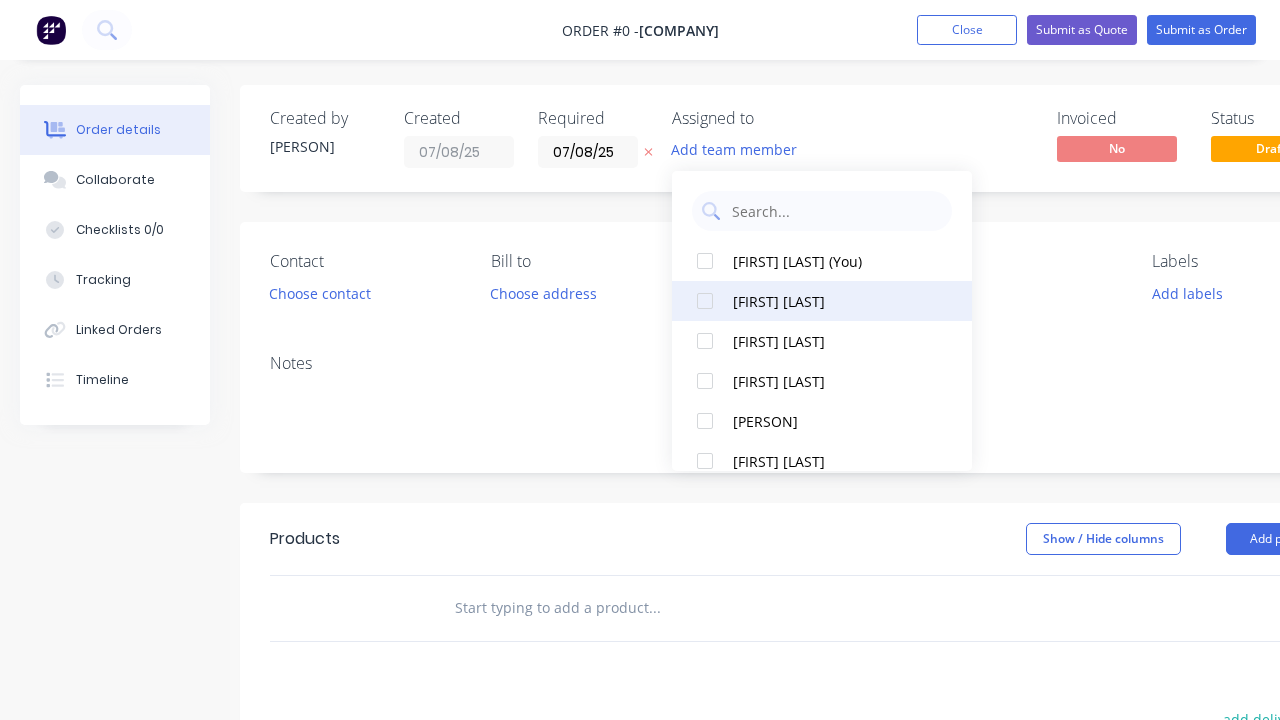 click on "[FIRST] [LAST]" at bounding box center (833, 301) 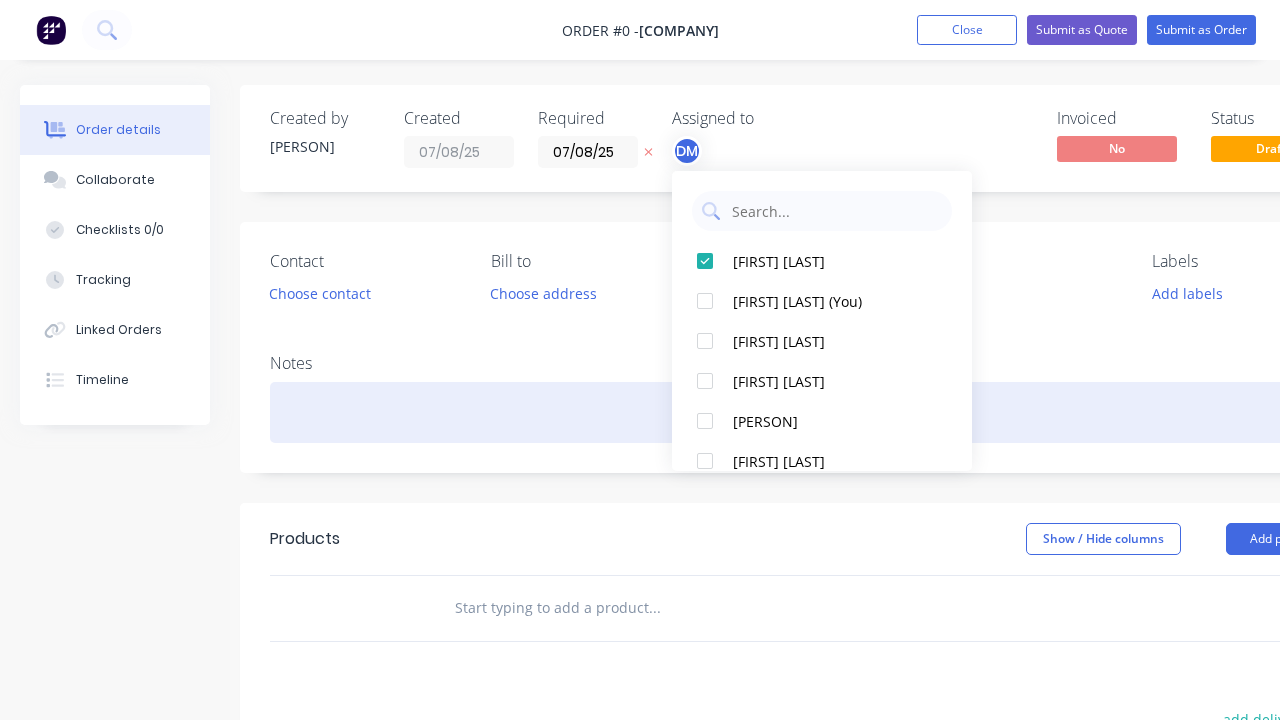 click on "Created by [FIRST] Created [DATE] Required [DATE] Assigned to [INITIALS] Invoiced No Status Draft Contact Choose contact Bill to Choose address Deliver to Choose address Change to pick up Change to install PO Labels Add labels Notes Products Show / Hide columns Add product     add delivery fee add markup add discount Labour $[PRICE] Sub total $[PRICE] Margin $[PRICE]  ( [PERCENTAGE] %) Tax $[PRICE] Total $[PRICE]" at bounding box center (695, 618) 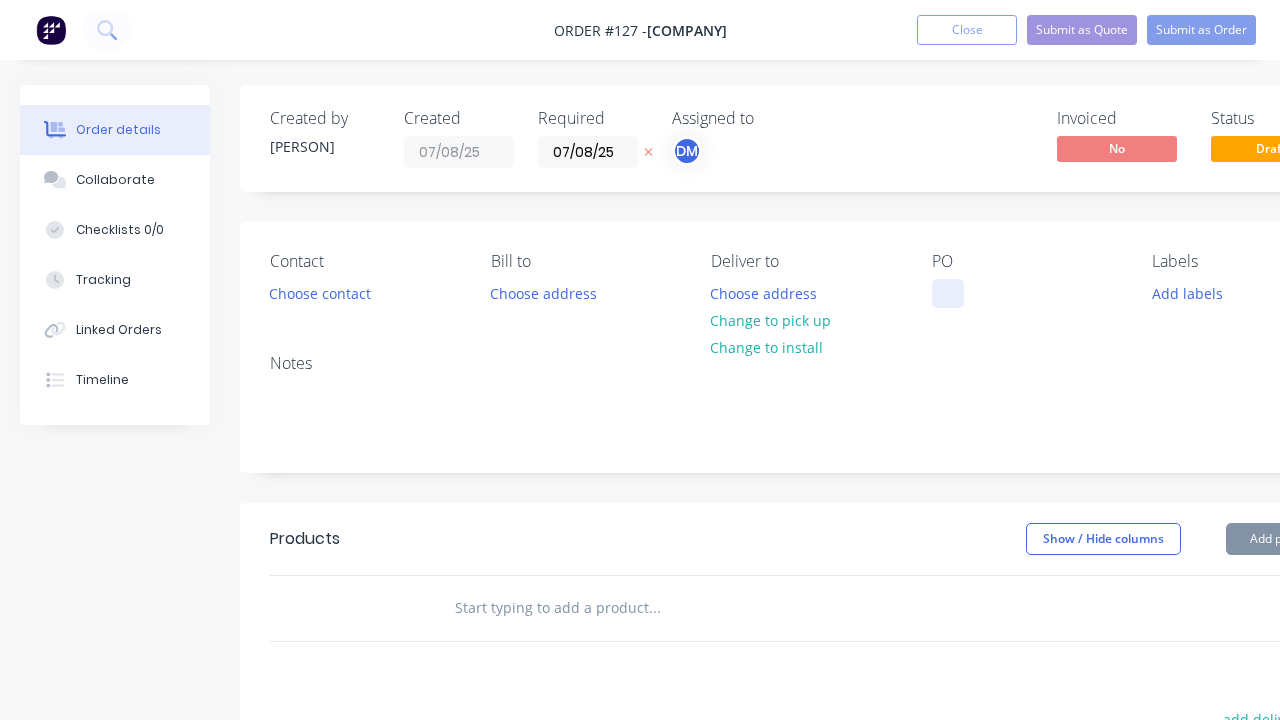 click at bounding box center (948, 293) 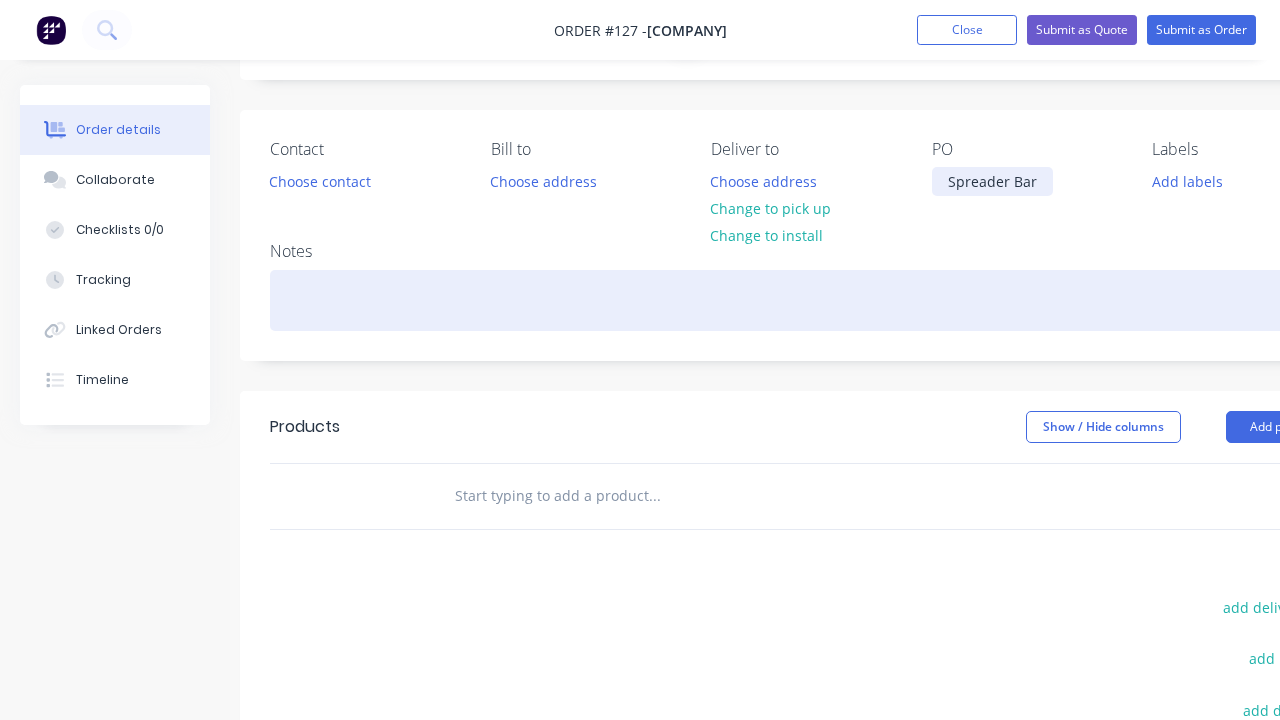 scroll, scrollTop: 117, scrollLeft: 0, axis: vertical 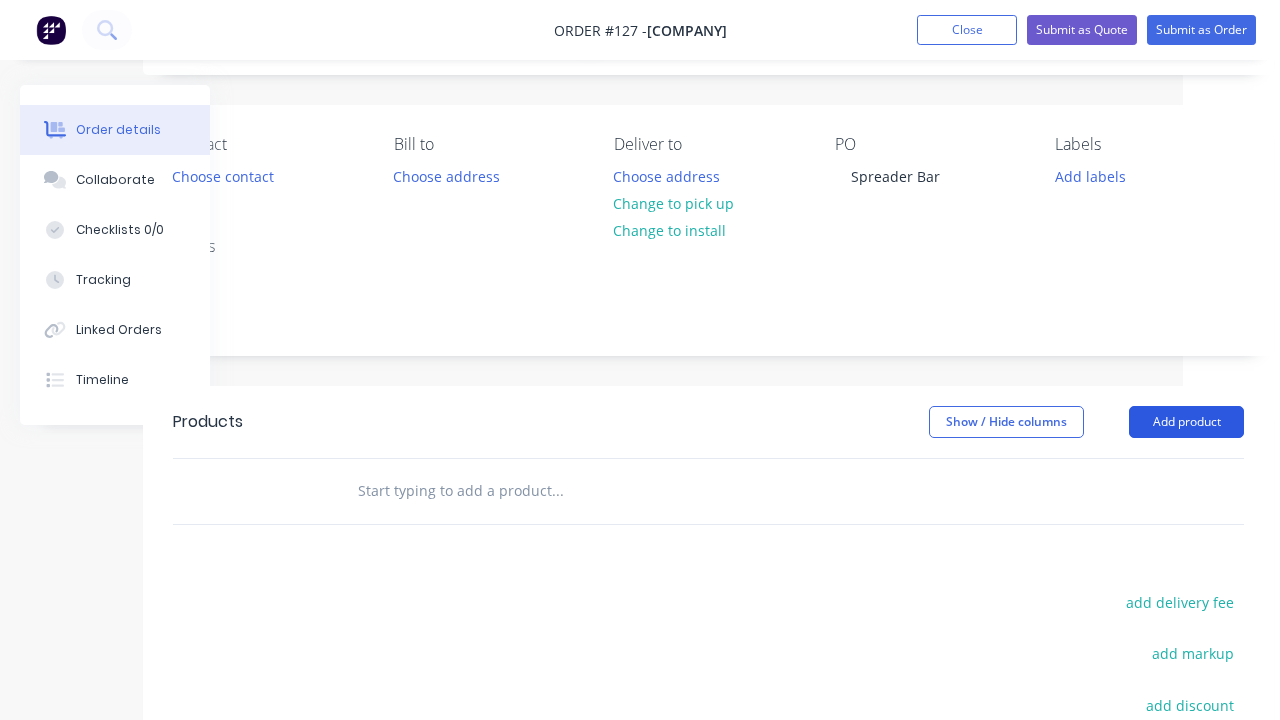 click on "Add product" at bounding box center (1186, 422) 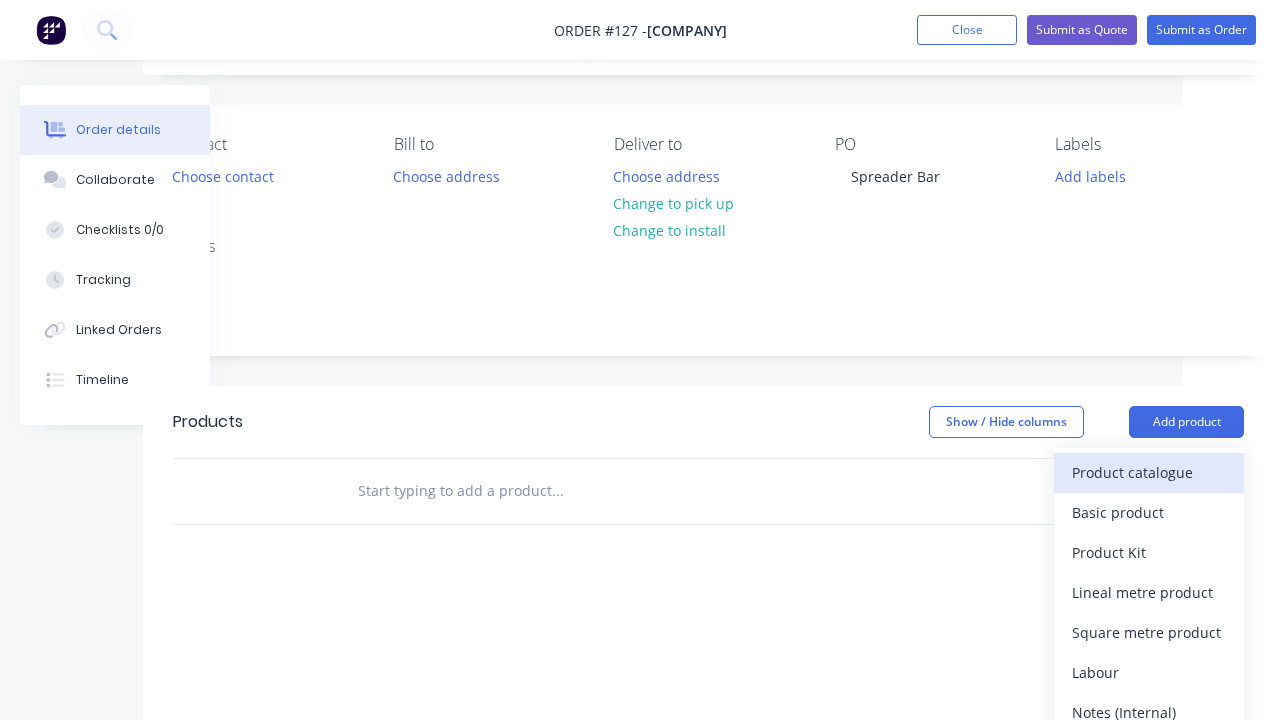 click on "Product catalogue" at bounding box center (1149, 472) 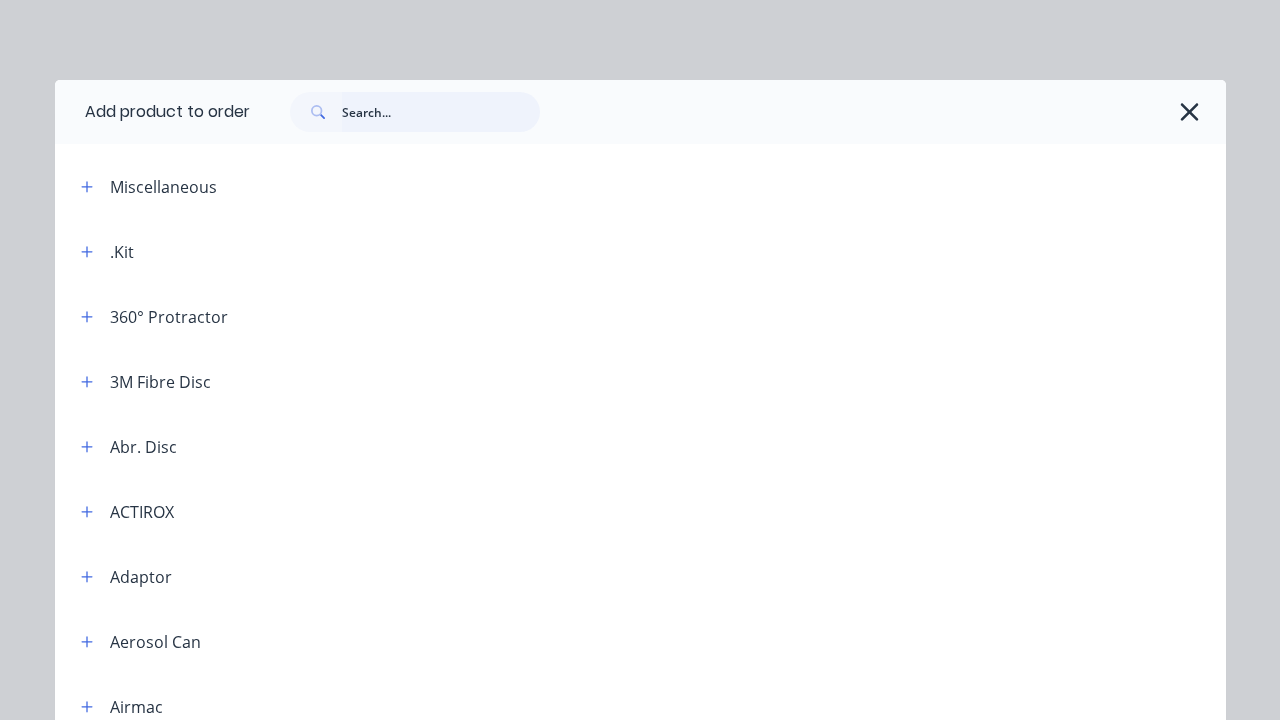 click at bounding box center (441, 112) 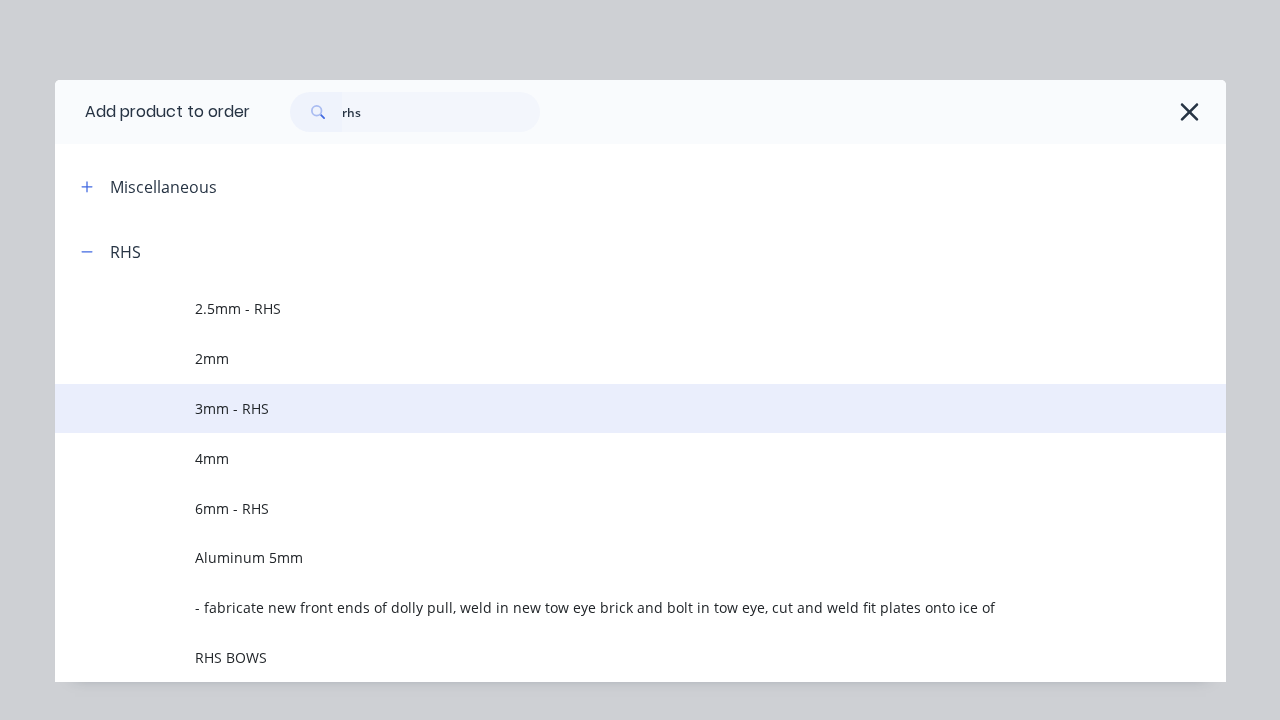 click on "3mm - RHS" at bounding box center [607, 408] 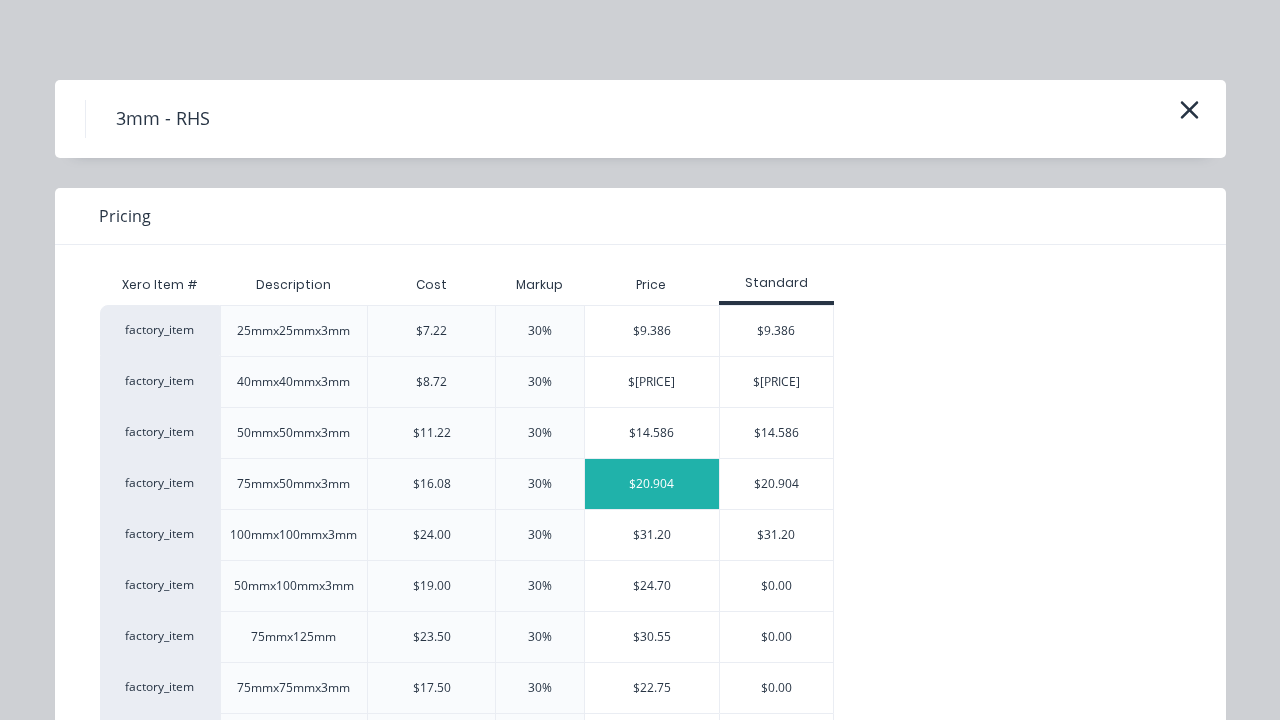 click on "$20.904" at bounding box center [652, 484] 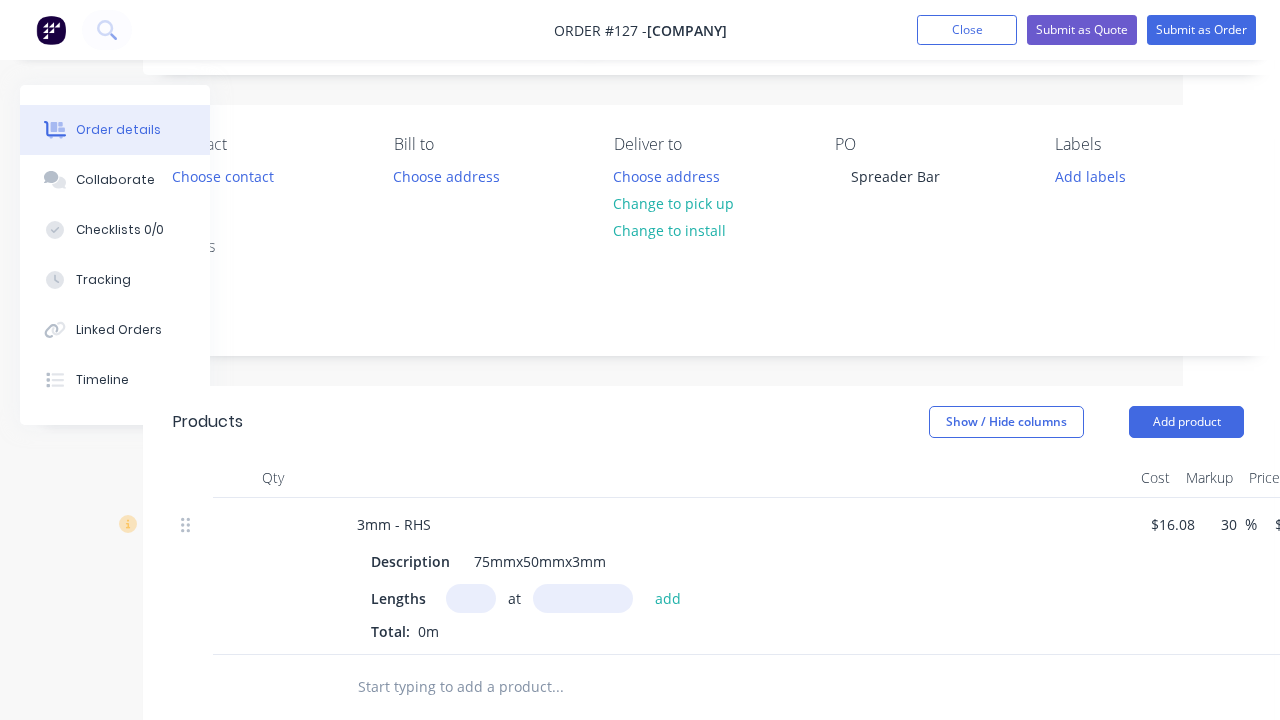 click at bounding box center [471, 598] 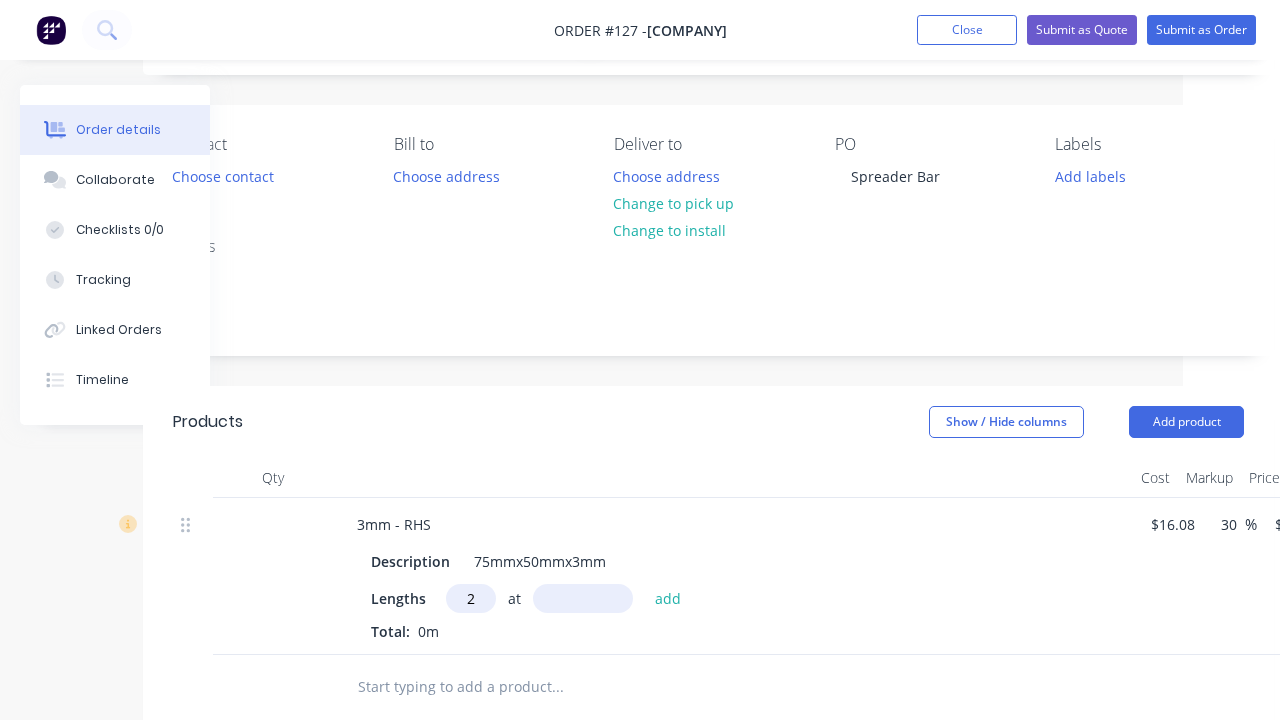 click at bounding box center (583, 598) 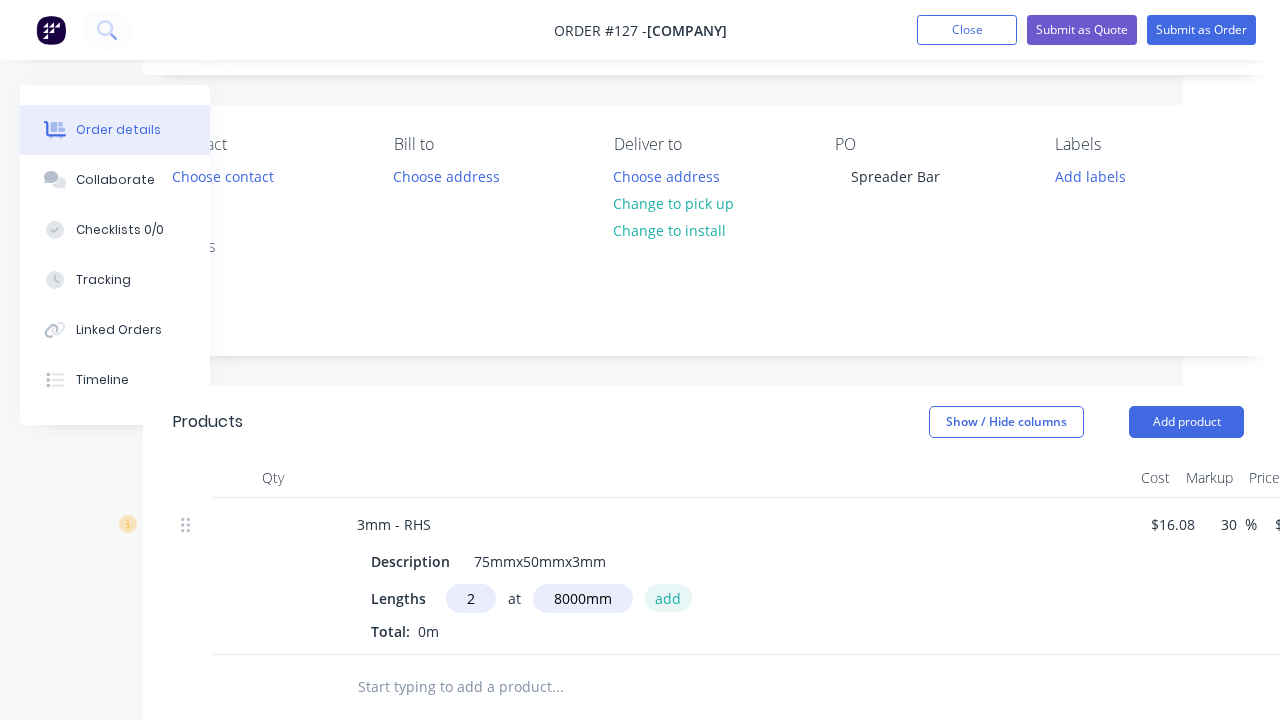 click on "add" at bounding box center (668, 597) 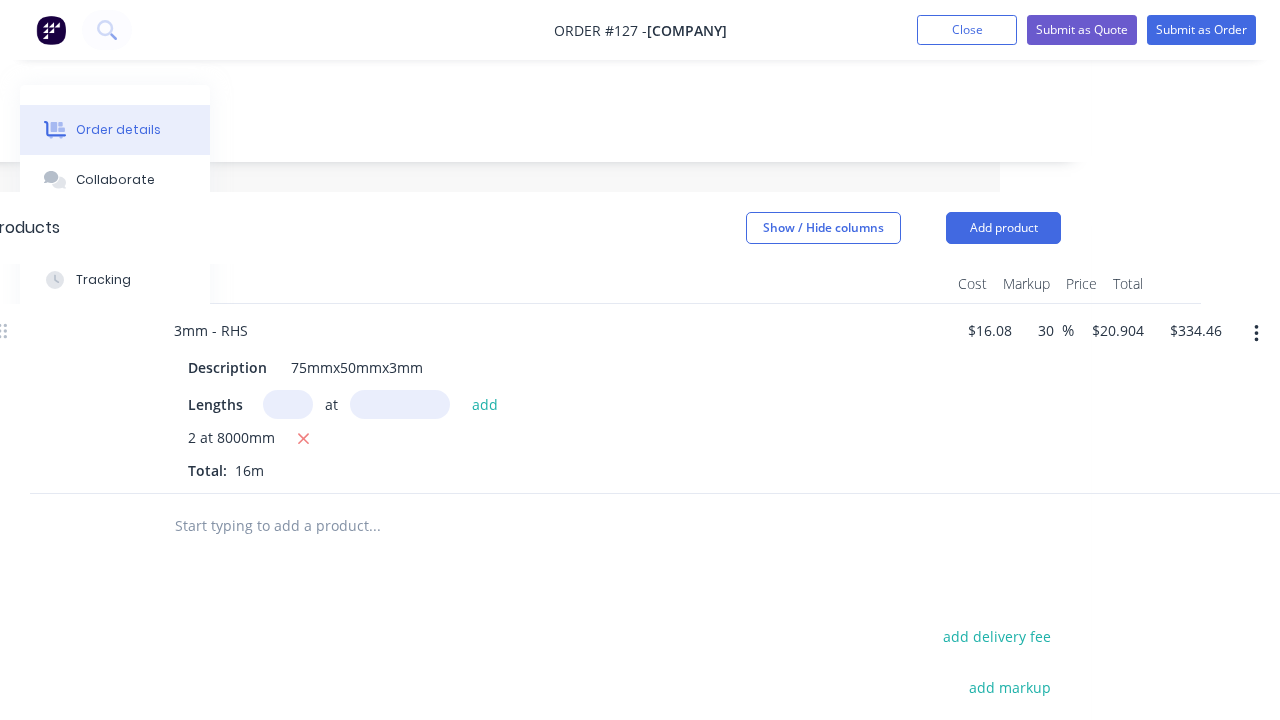 scroll, scrollTop: 314, scrollLeft: 280, axis: both 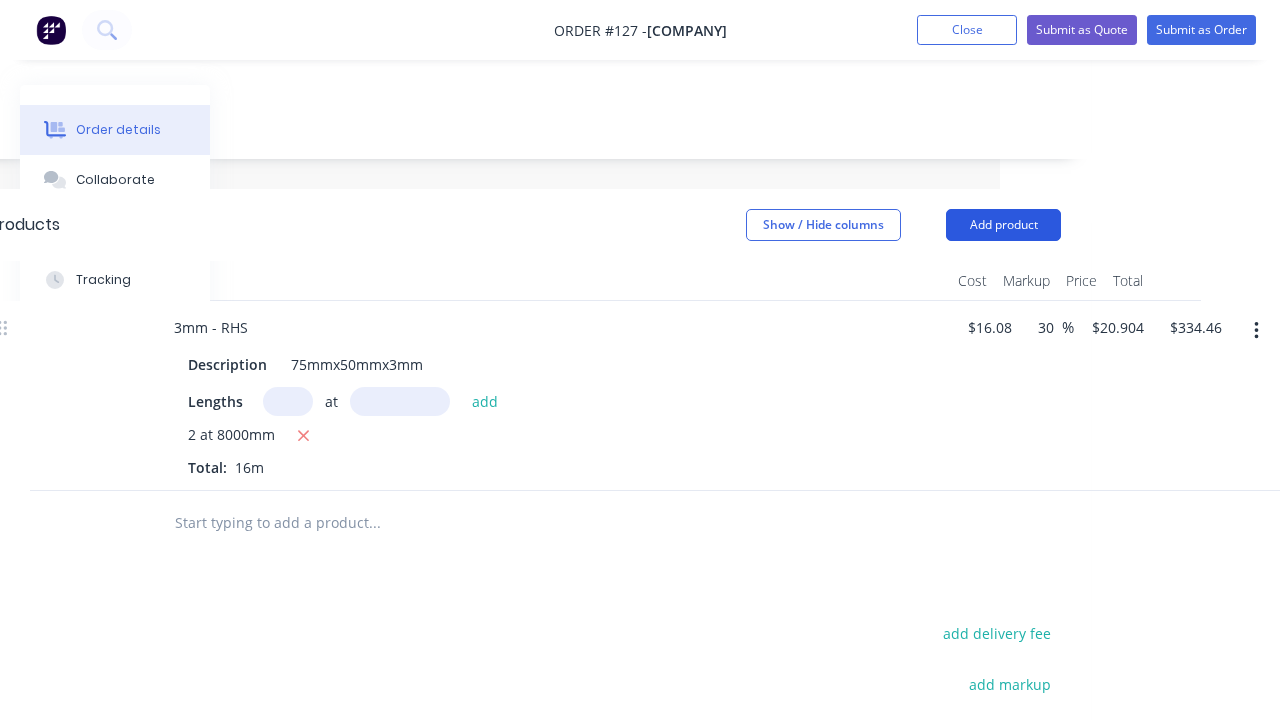 click on "Add product" at bounding box center [1003, 225] 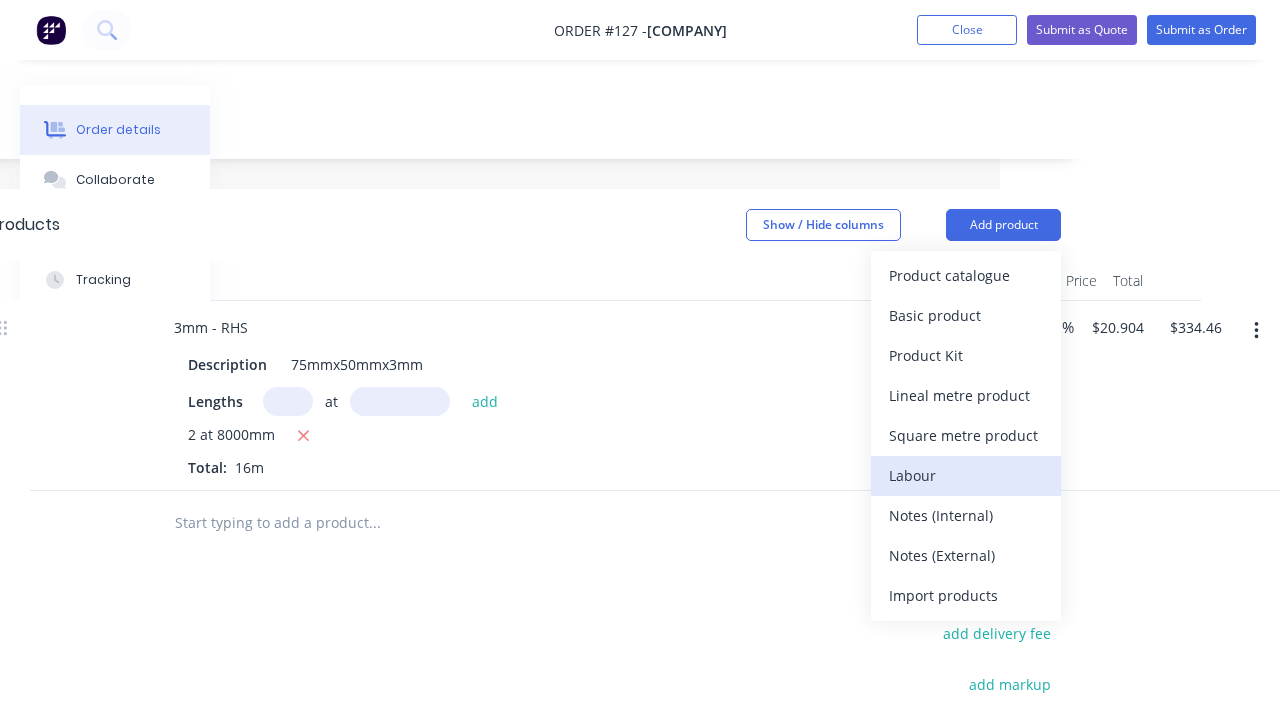 click on "Labour" at bounding box center [966, 476] 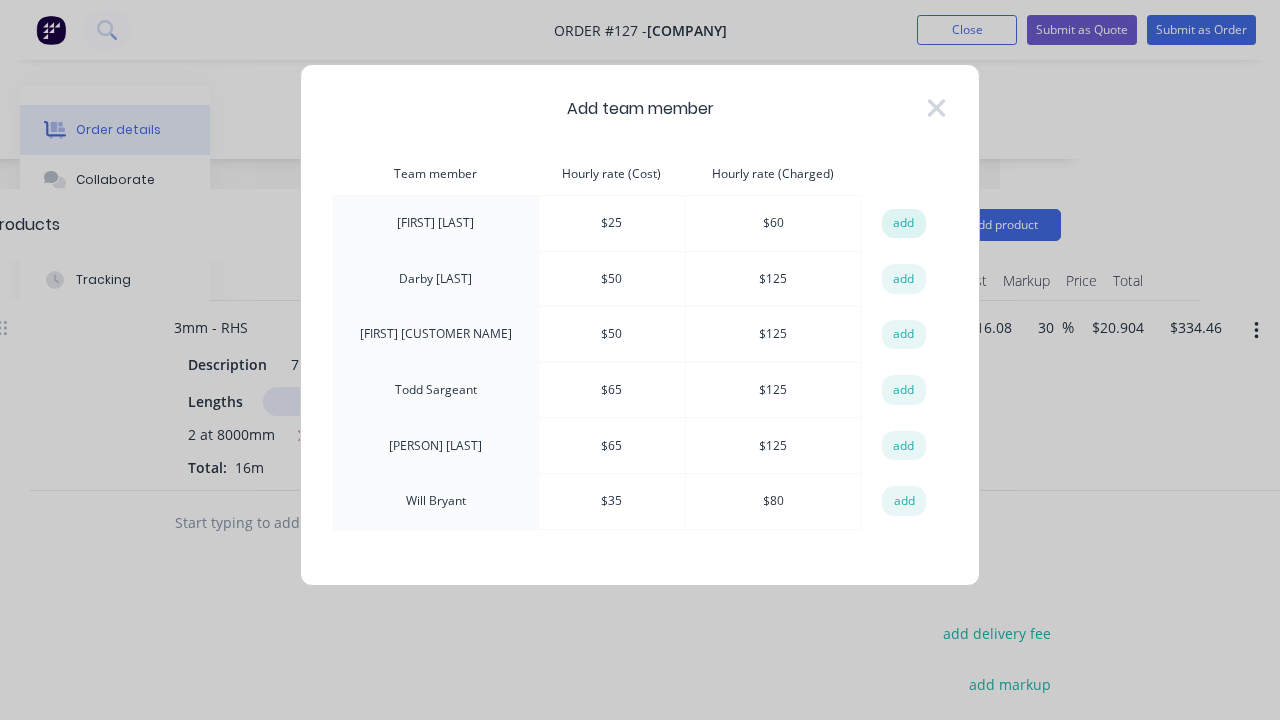 click on "add" at bounding box center (904, 224) 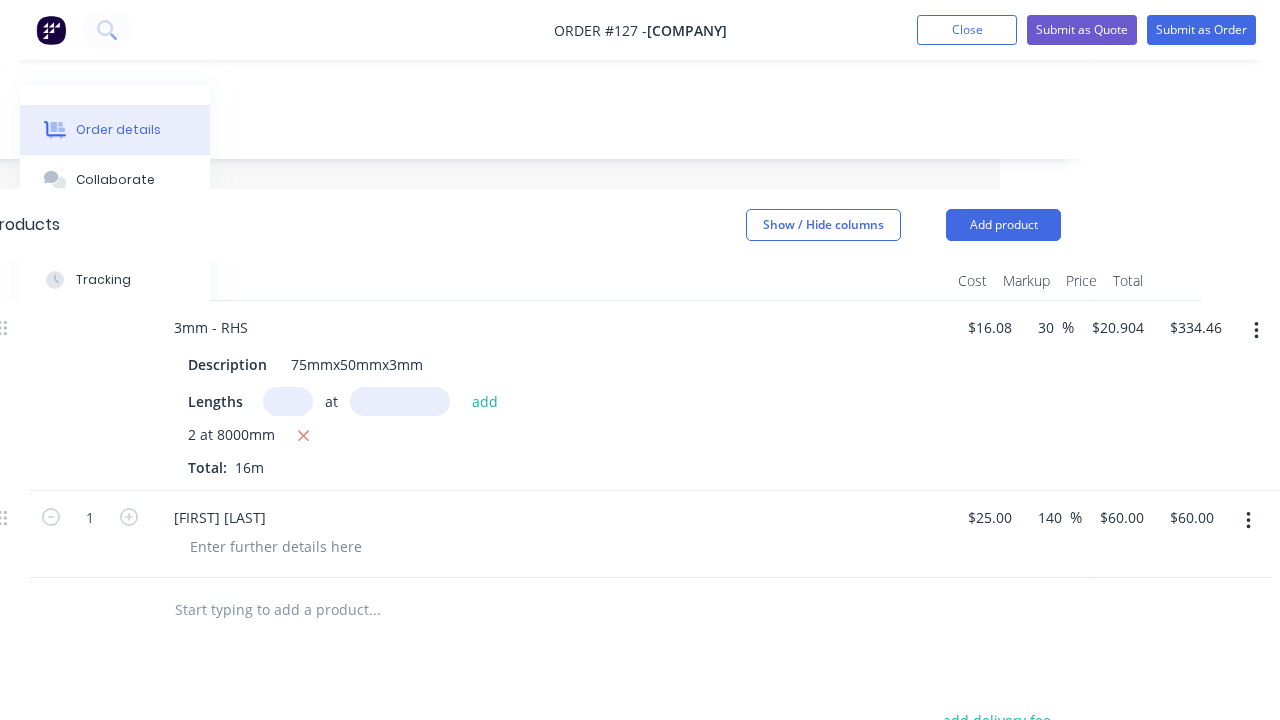 click on "[FIRST] [LAST]" at bounding box center (550, 534) 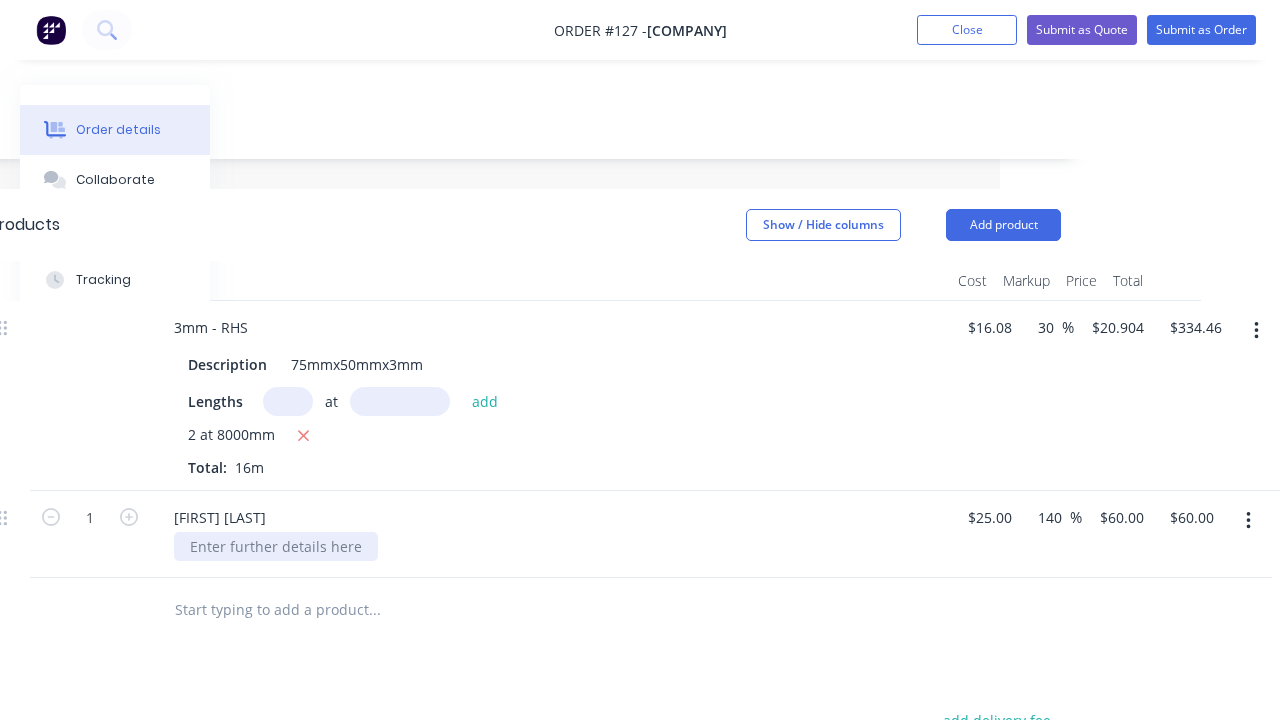 click at bounding box center [276, 546] 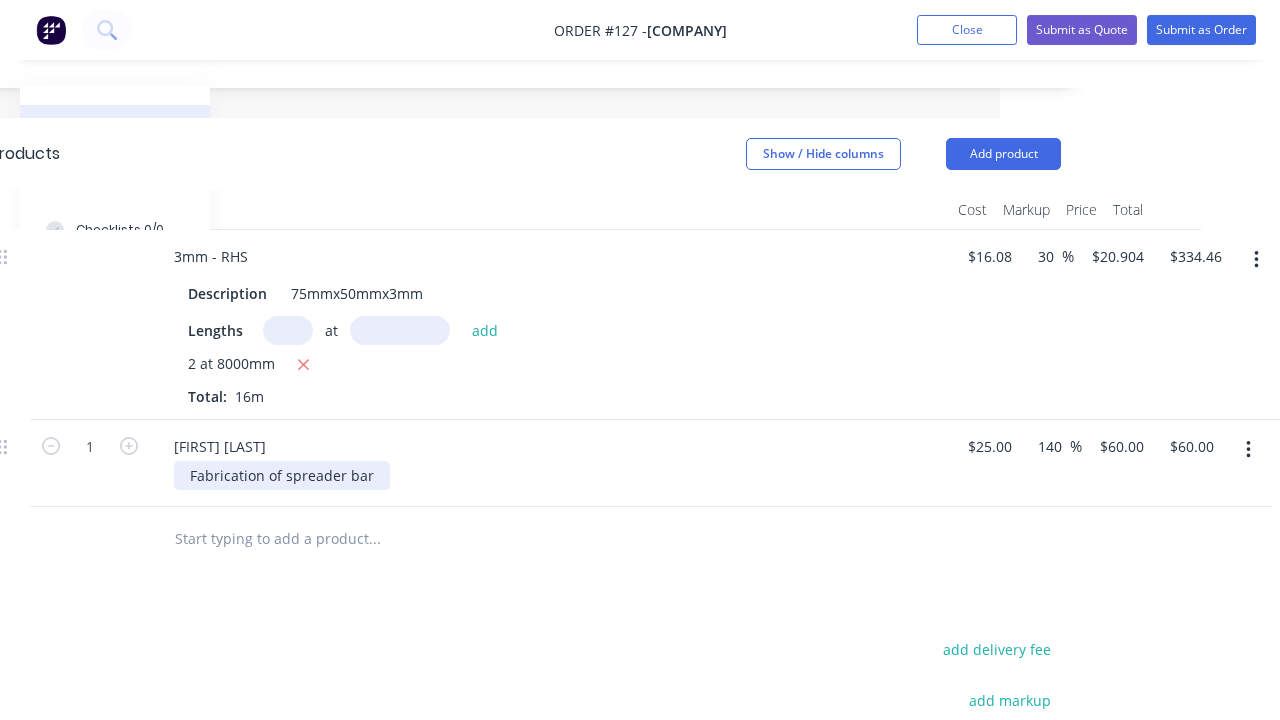 scroll, scrollTop: 386, scrollLeft: 280, axis: both 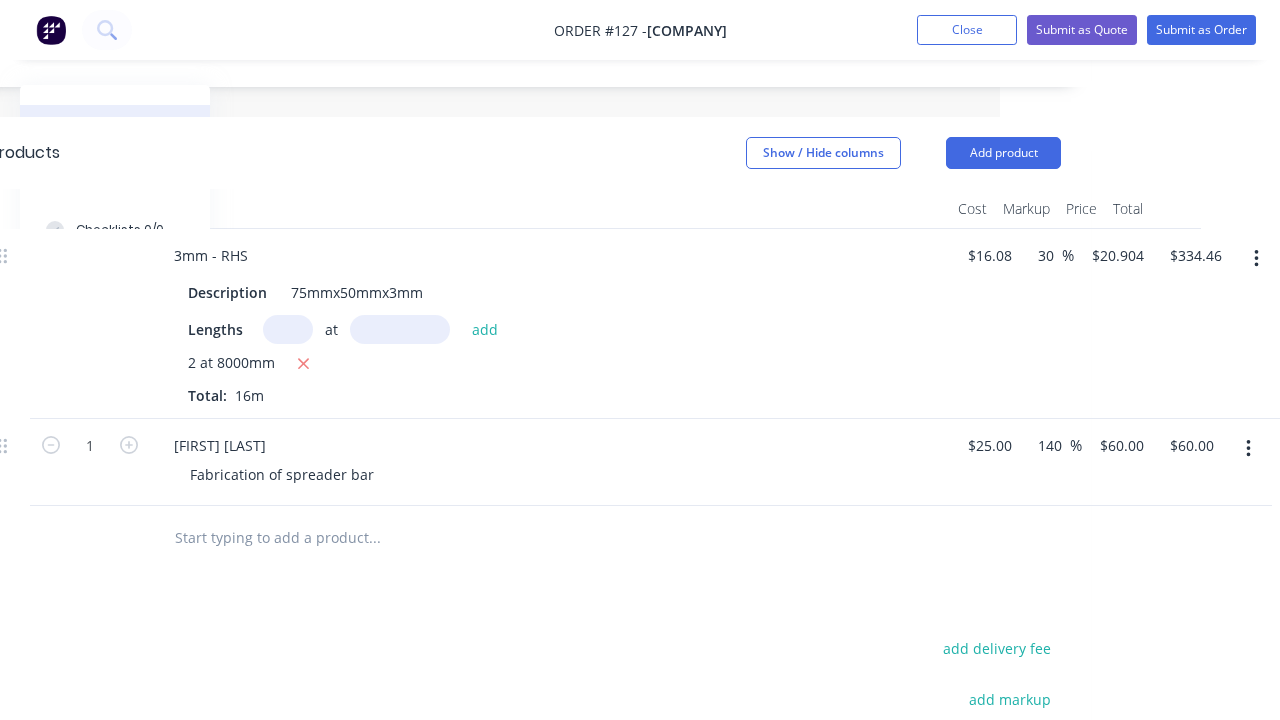 click at bounding box center [374, 538] 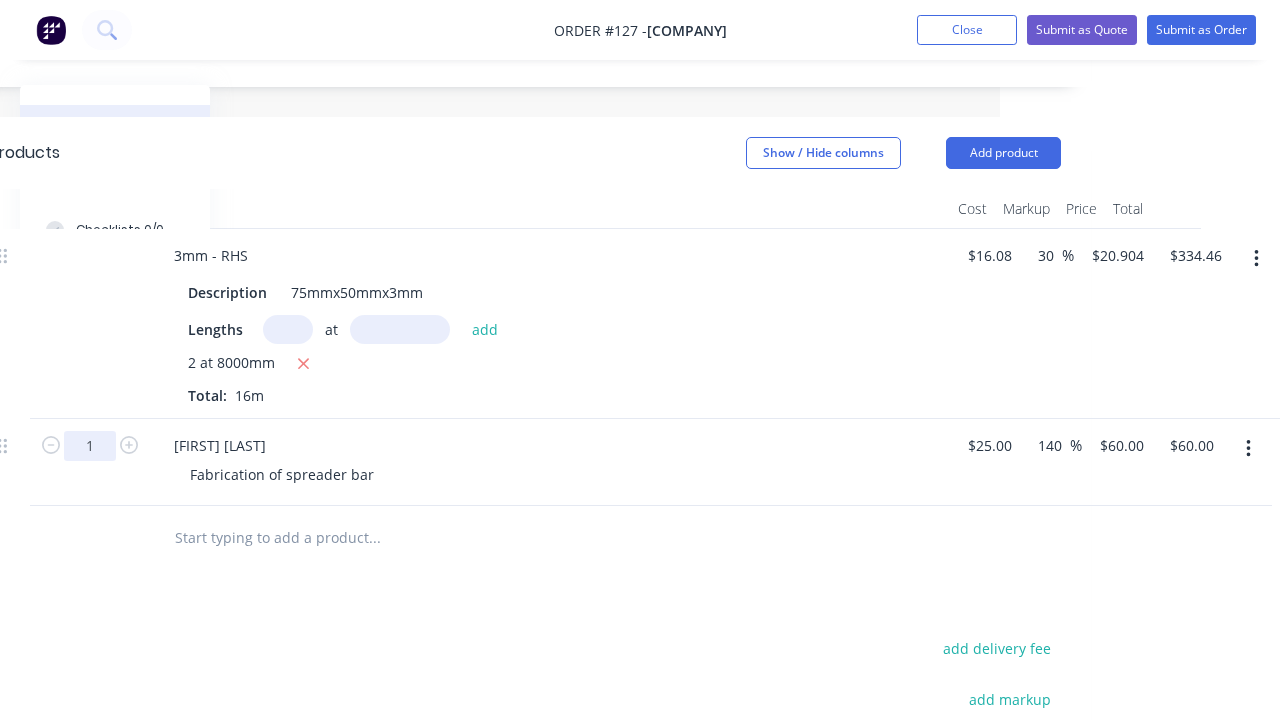 click on "1" at bounding box center [90, 446] 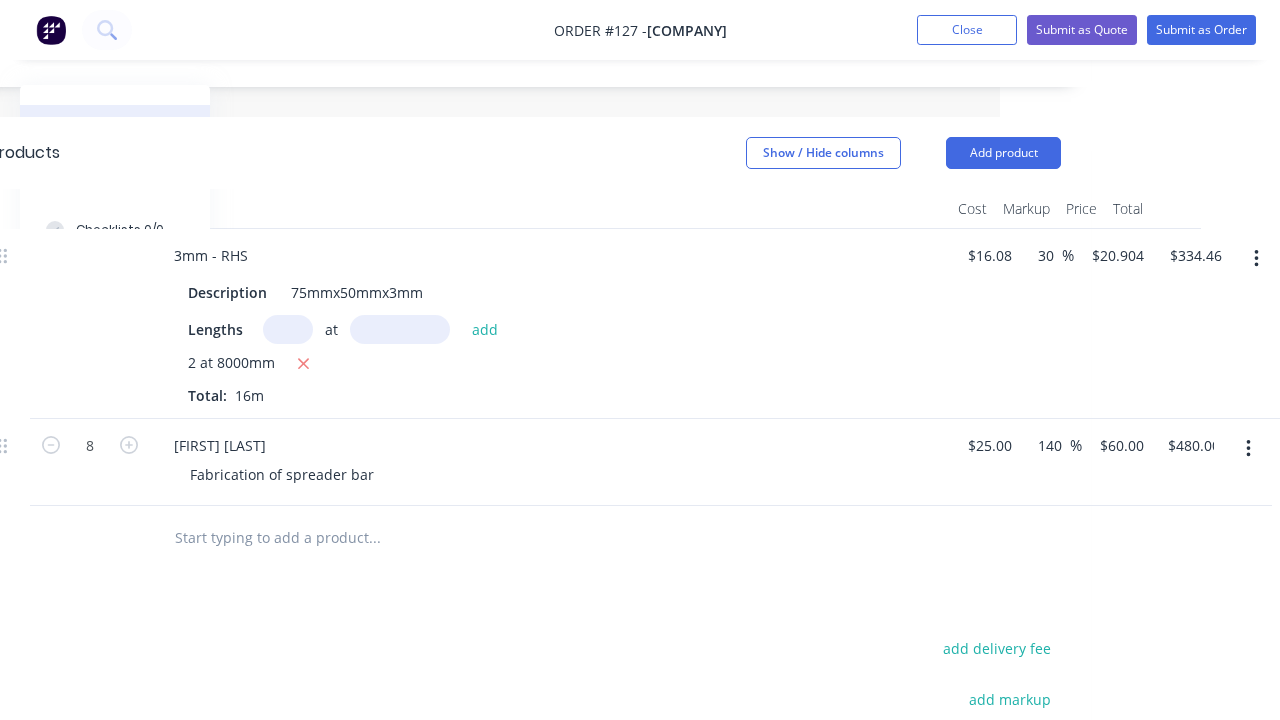 click on "Products Show / Hide columns Add product     Qty Cost Markup Price Total 3mm - RHS Description 75mmx50mmx3mm Lengths at add 2 at 8000mm Total: 16m $16.08 $16.08 30 30 % $20.904 $20.904 $334.46 $334.46   Labour 8 [LAST] Fabrication of spreader bar $25.00 $25.00 140 140 % $60.00 $60.00 $480.00 $60.00   add delivery fee add markup add discount Labour $60.00 Sub total $394.46 Margin $112.18  ( 28.44 %) Tax $39.45 Total $433.91" at bounding box center [525, 584] 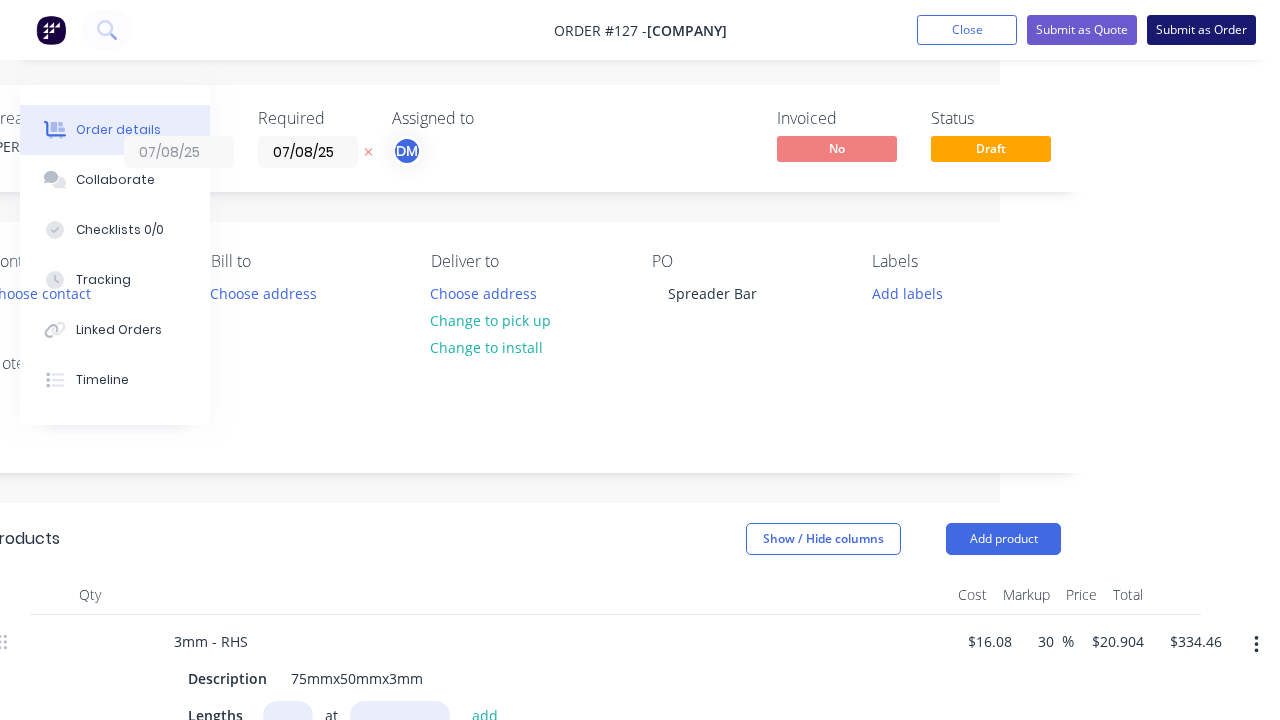 scroll, scrollTop: 0, scrollLeft: 280, axis: horizontal 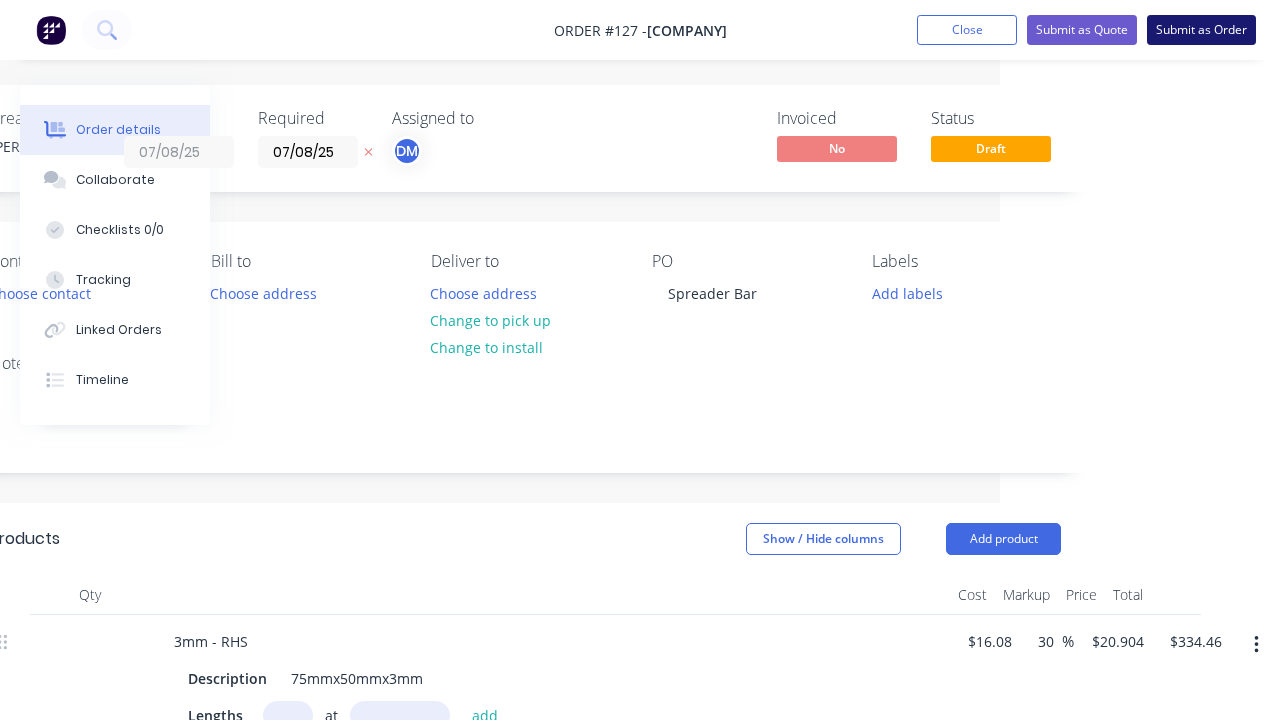 click on "Submit as Order" at bounding box center (1201, 30) 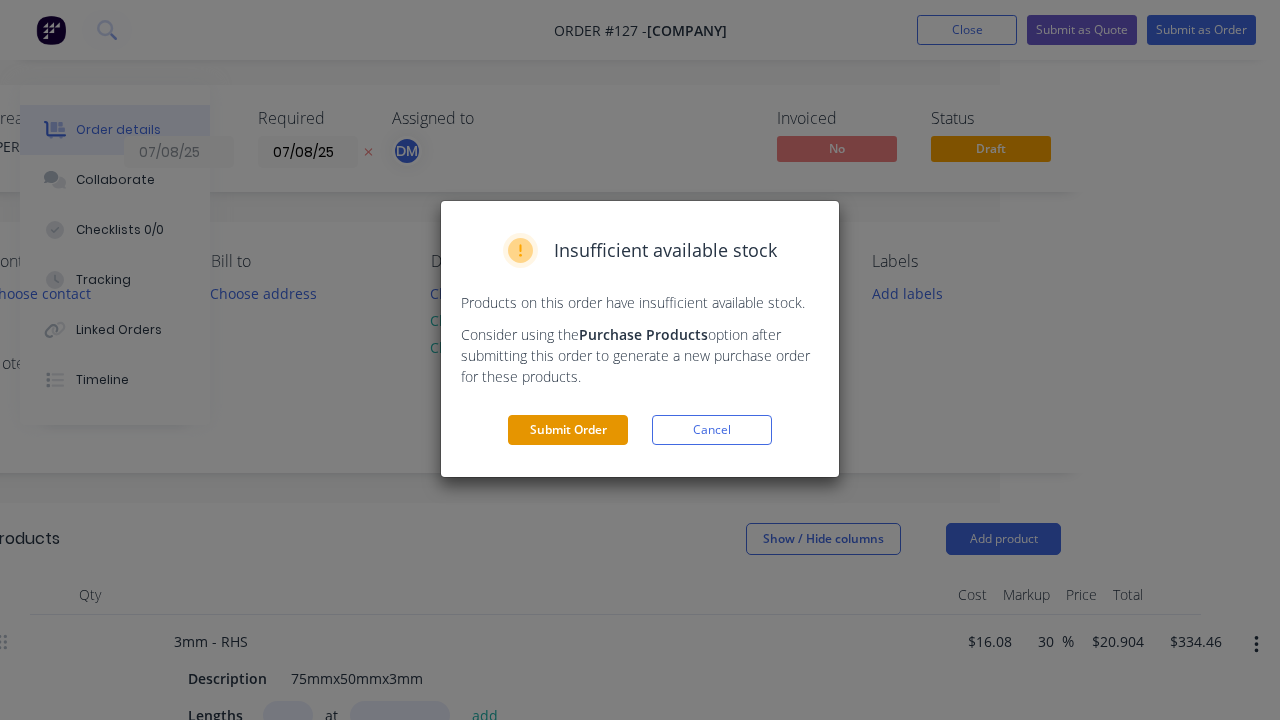 click on "Submit Order" at bounding box center (568, 430) 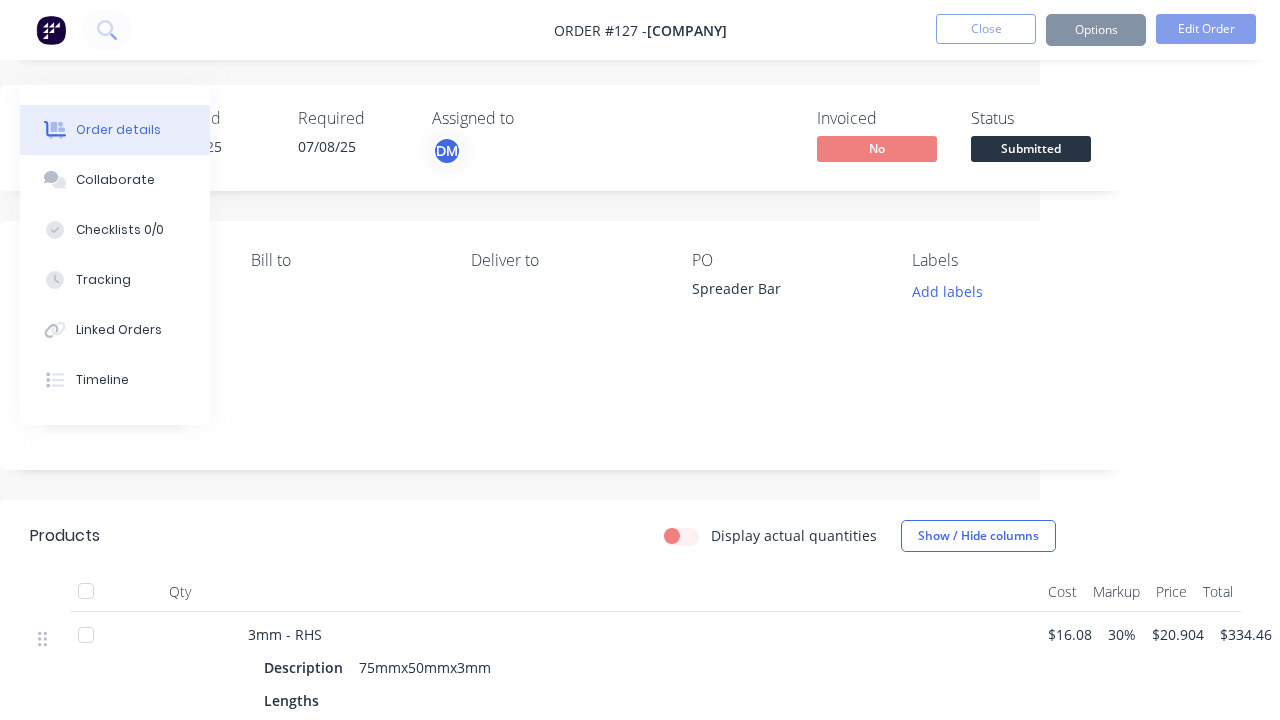 scroll, scrollTop: 0, scrollLeft: 239, axis: horizontal 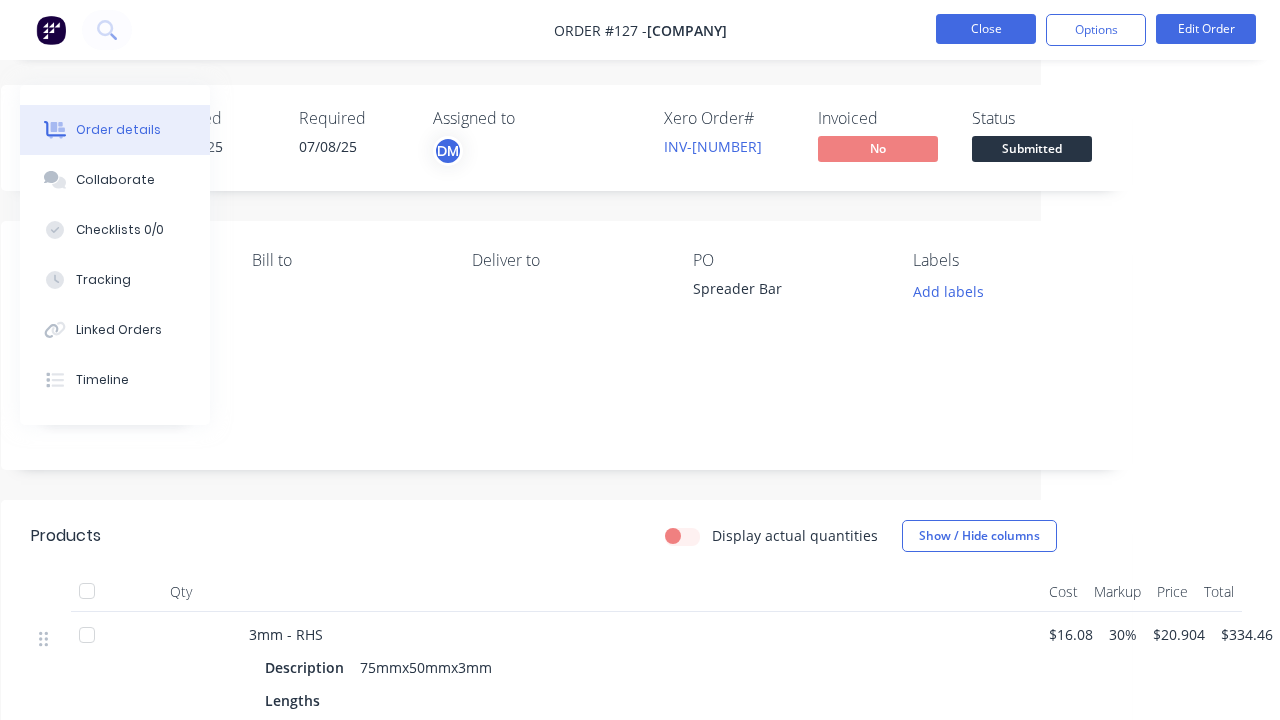 click on "Close" at bounding box center (986, 29) 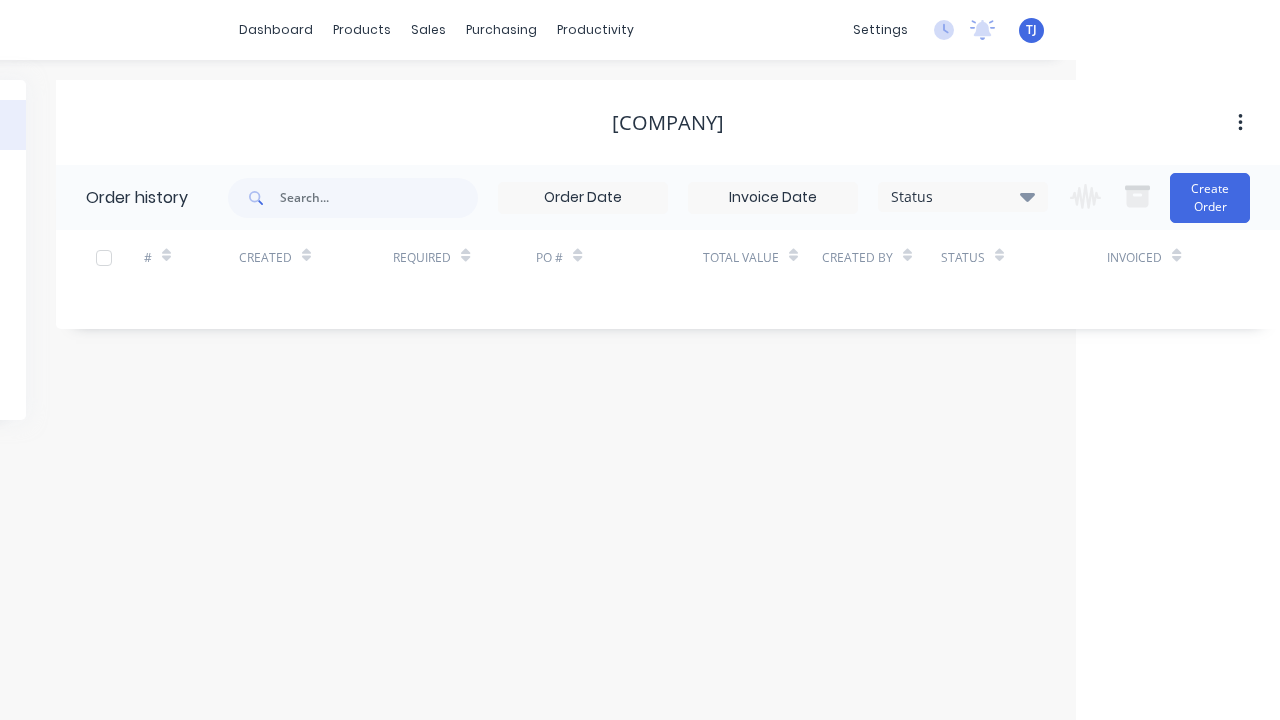 scroll, scrollTop: 0, scrollLeft: 0, axis: both 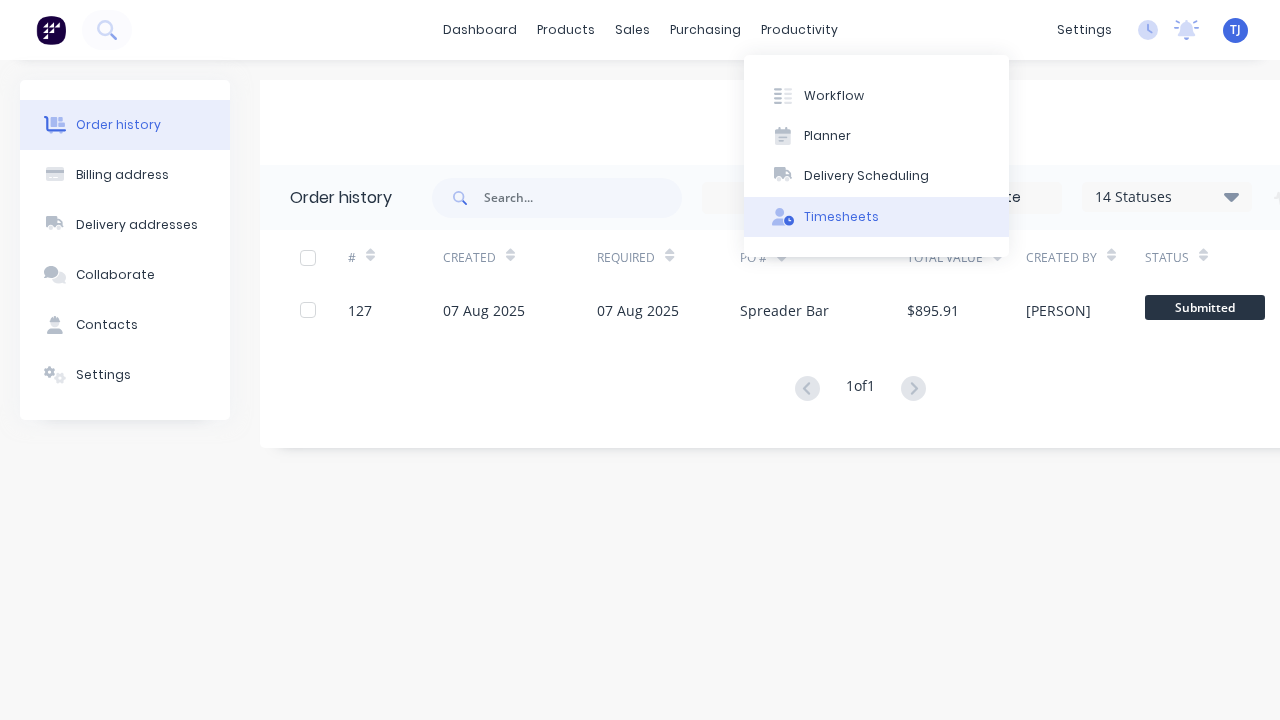 click on "Timesheets" at bounding box center [841, 217] 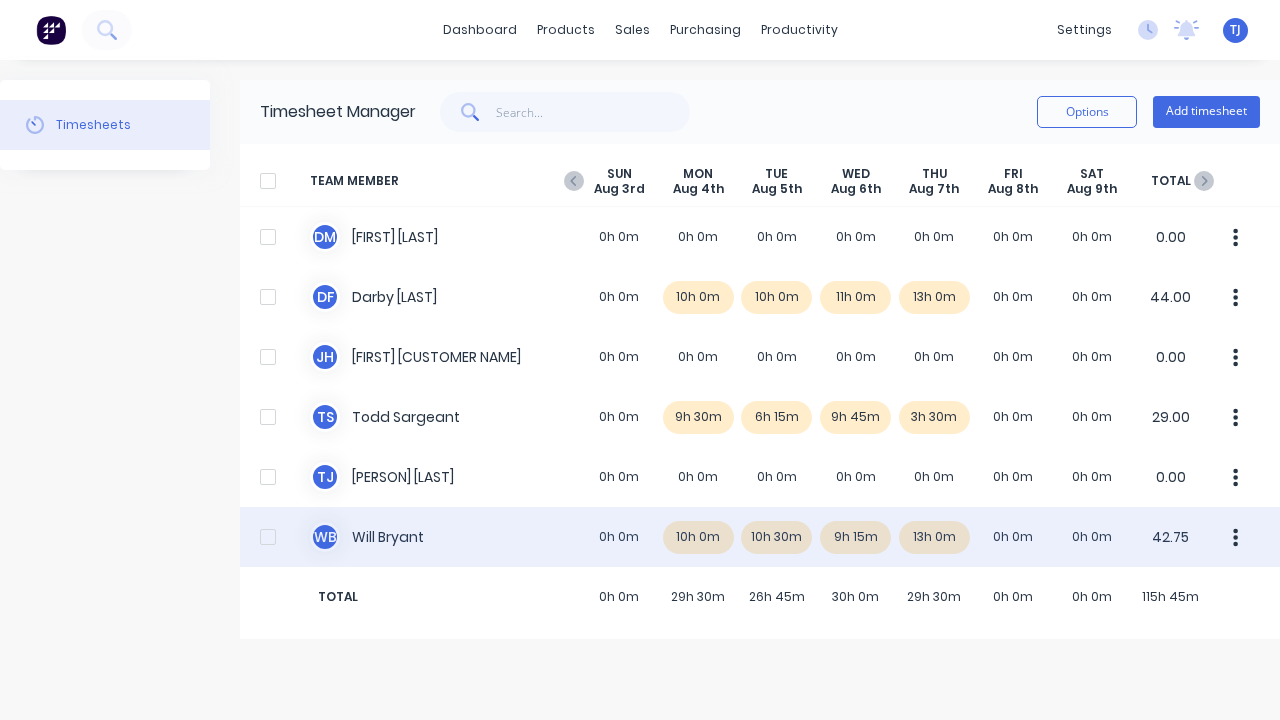 click on "[INITIALS] [LAST NAME] [DURATION] [DURATION] [DURATION] [DURATION] [DURATION] [DURATION] [DURATION] [DURATION] [DURATION] [DURATION] [NUMBER]" at bounding box center (760, 537) 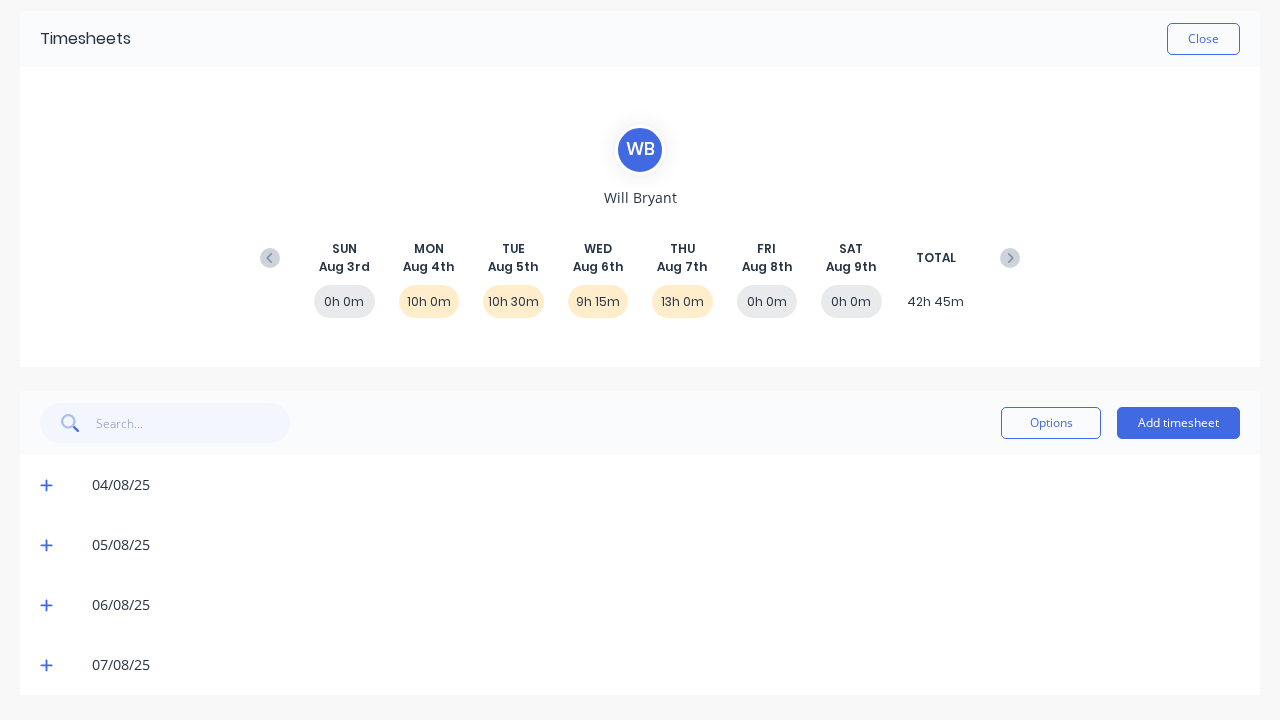 scroll, scrollTop: 74, scrollLeft: 0, axis: vertical 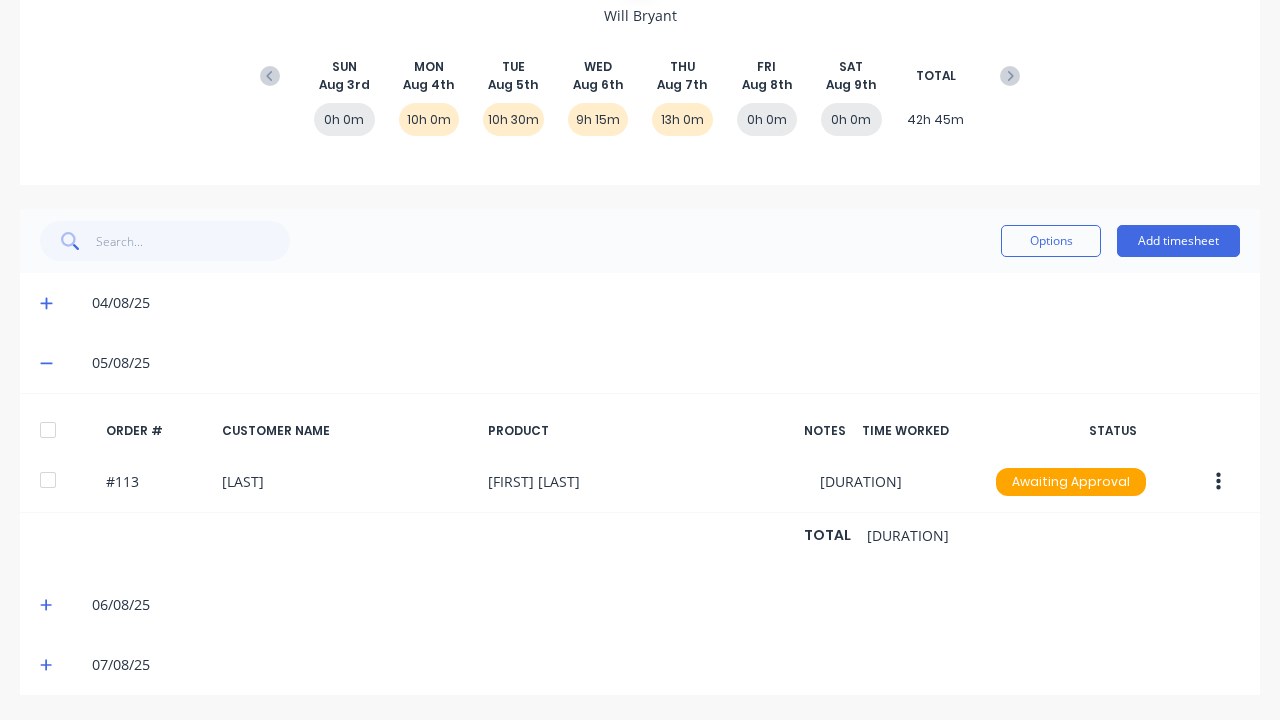 click at bounding box center [50, 605] 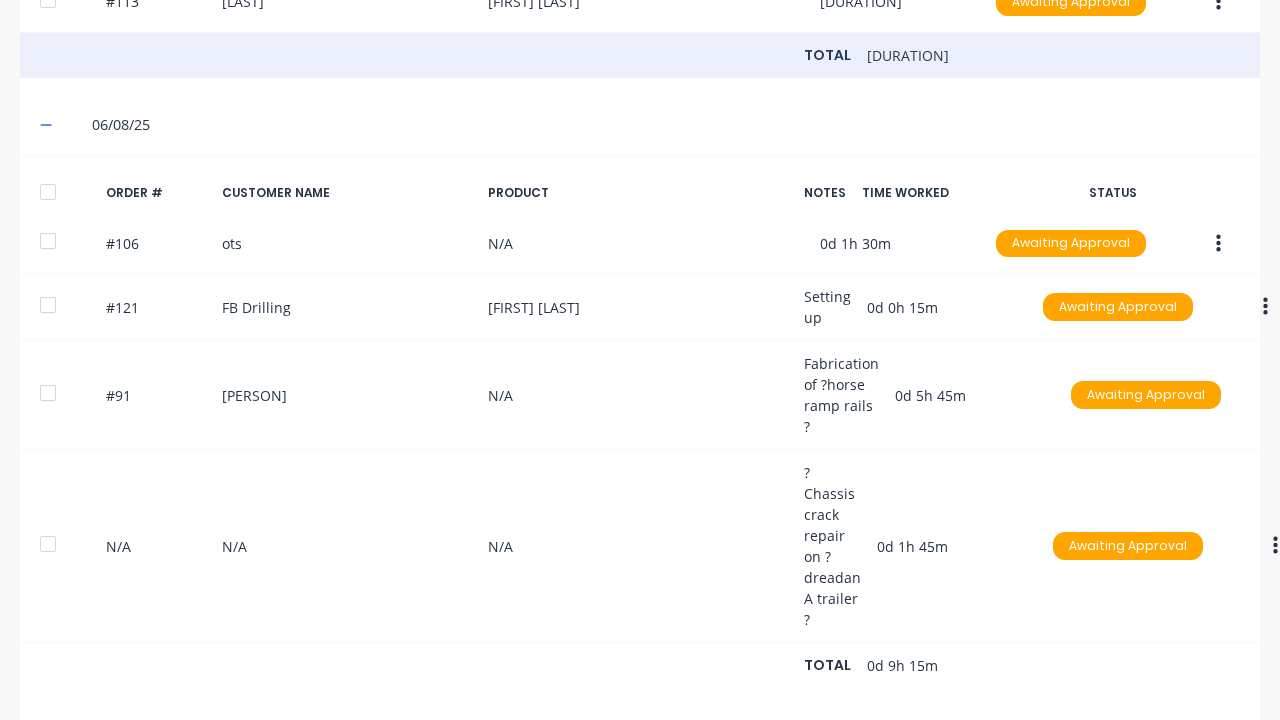 scroll, scrollTop: 744, scrollLeft: 0, axis: vertical 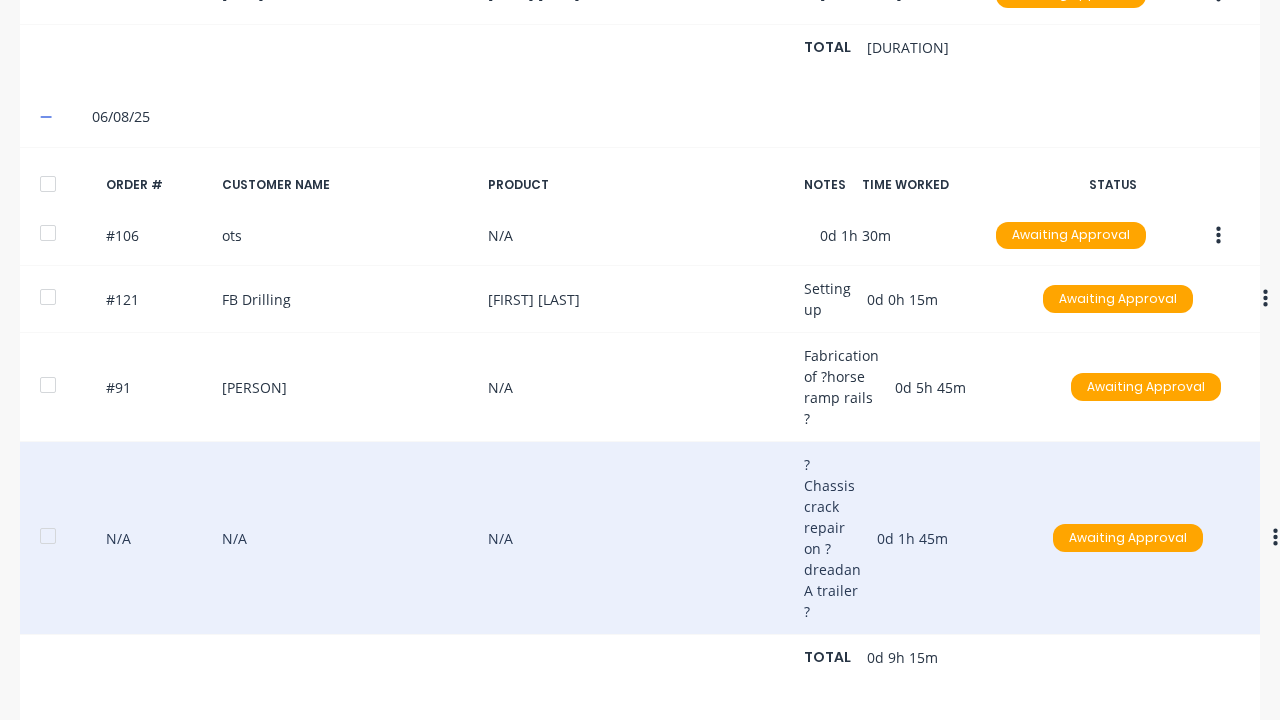 click on "[TEXT] [TEXT] [TEXT] [TEXT] [TEXT] [DURATION] Awaiting Approval" at bounding box center [640, 538] 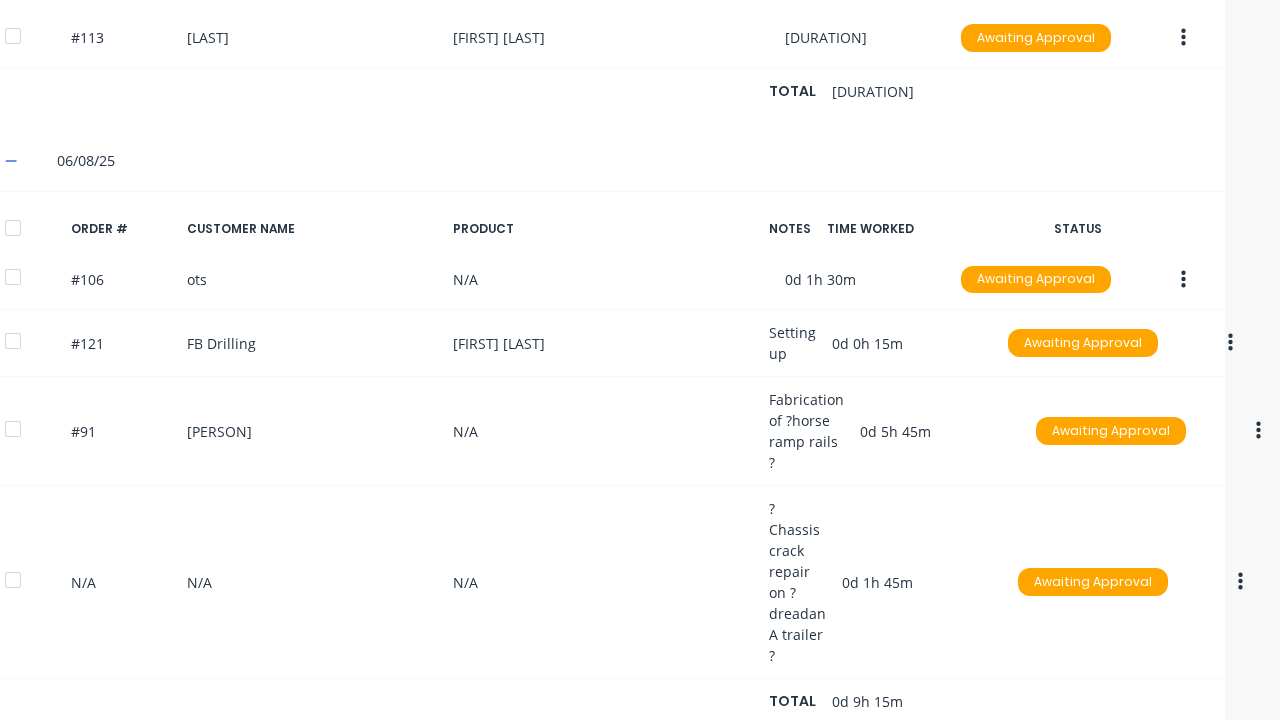 scroll, scrollTop: 694, scrollLeft: 35, axis: both 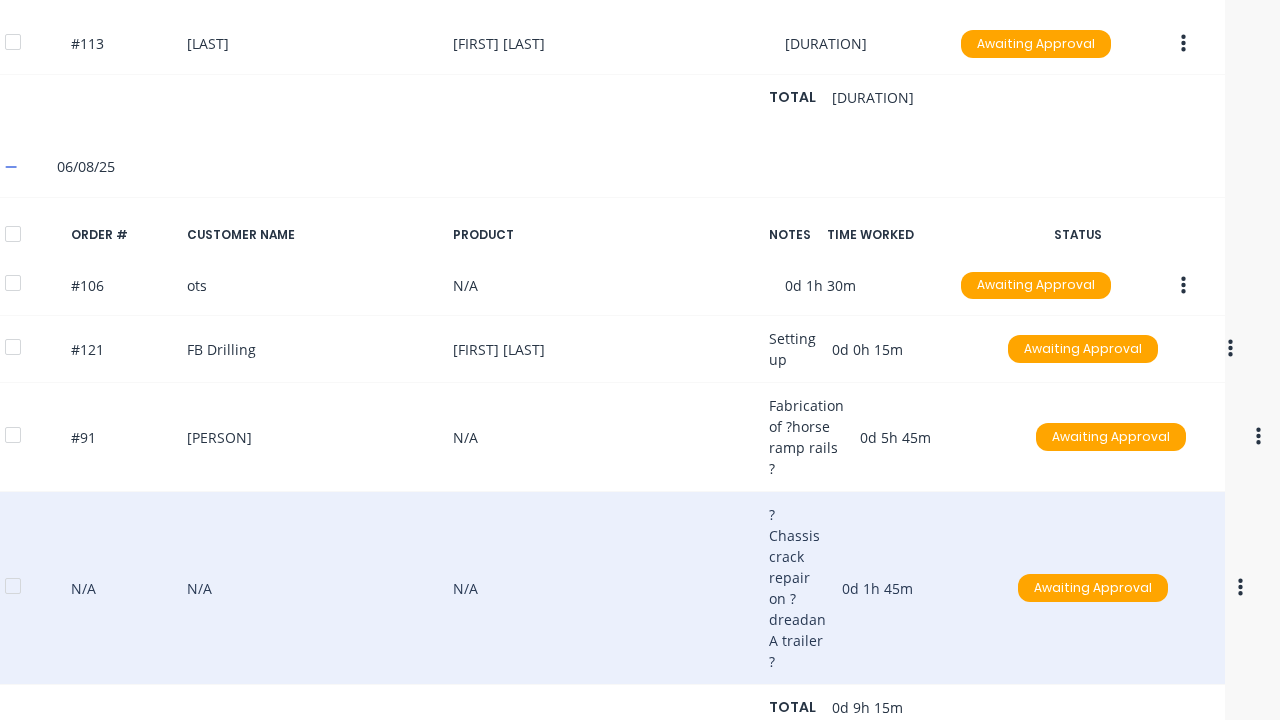 click 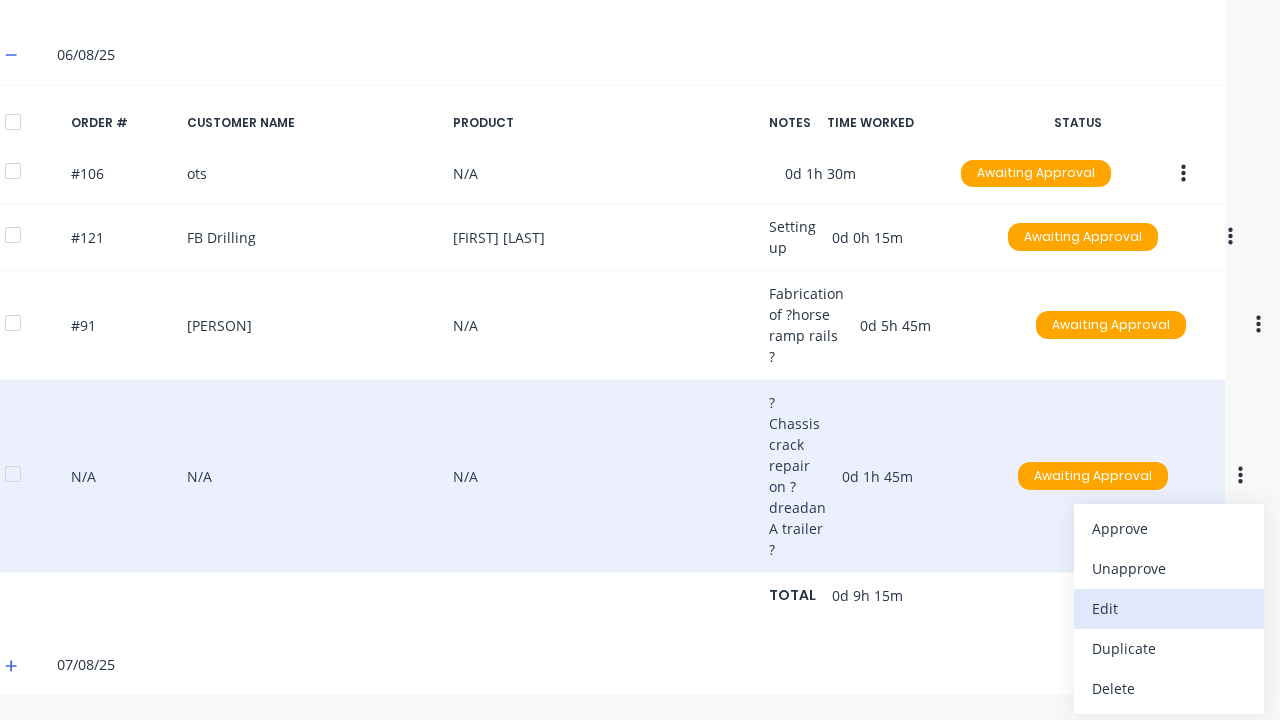 scroll, scrollTop: 806, scrollLeft: 35, axis: both 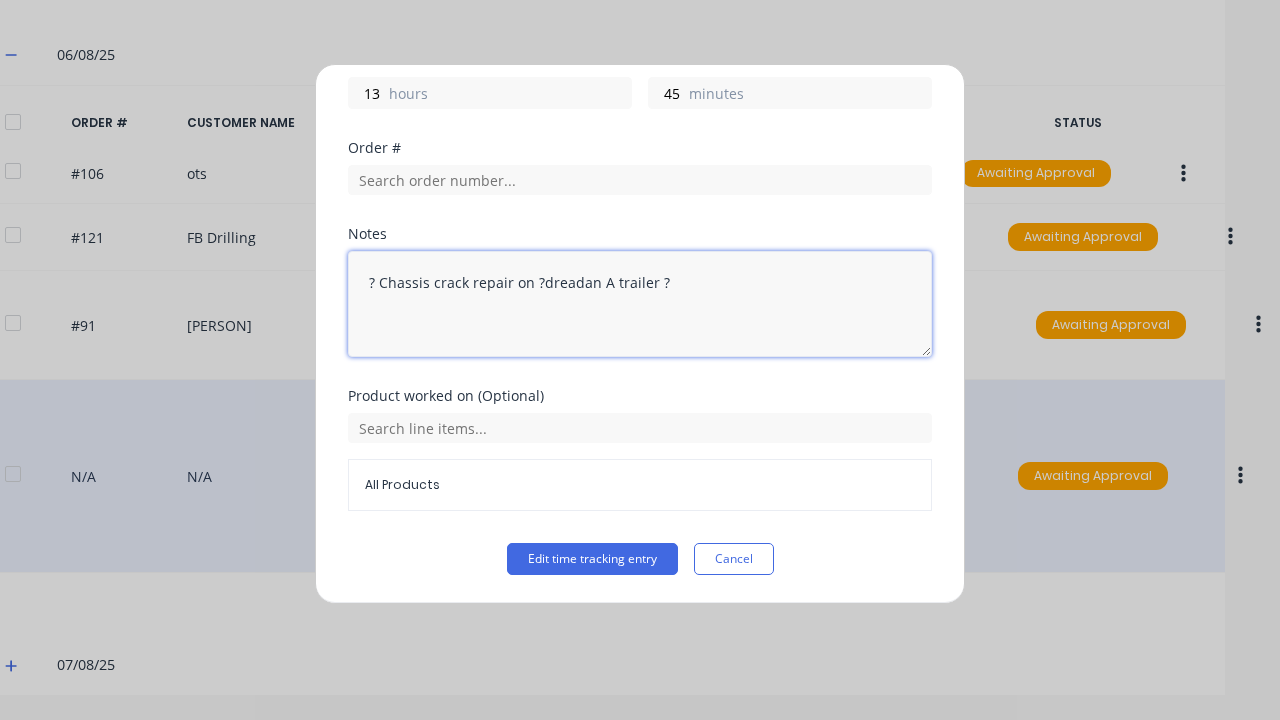 click on "? Chassis crack repair on ?dreadan A trailer ?" at bounding box center [640, 304] 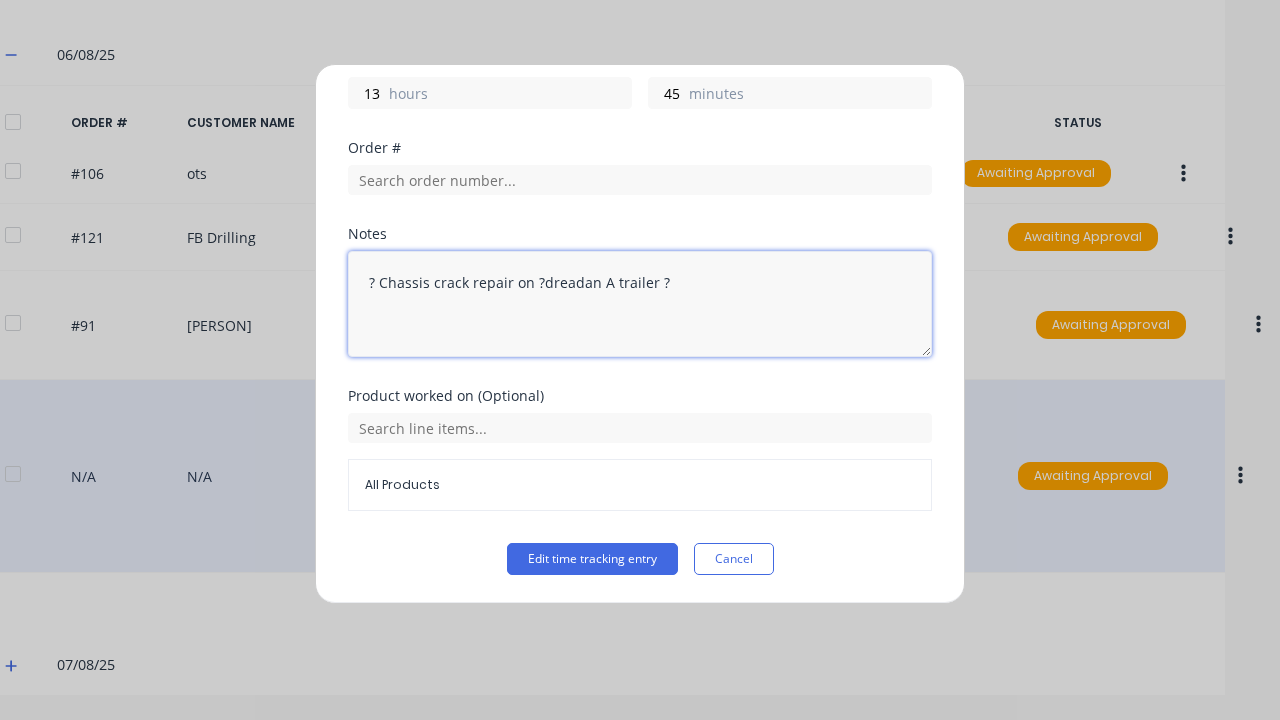 click on "? Chassis crack repair on ?dreadan A trailer ?" at bounding box center [640, 304] 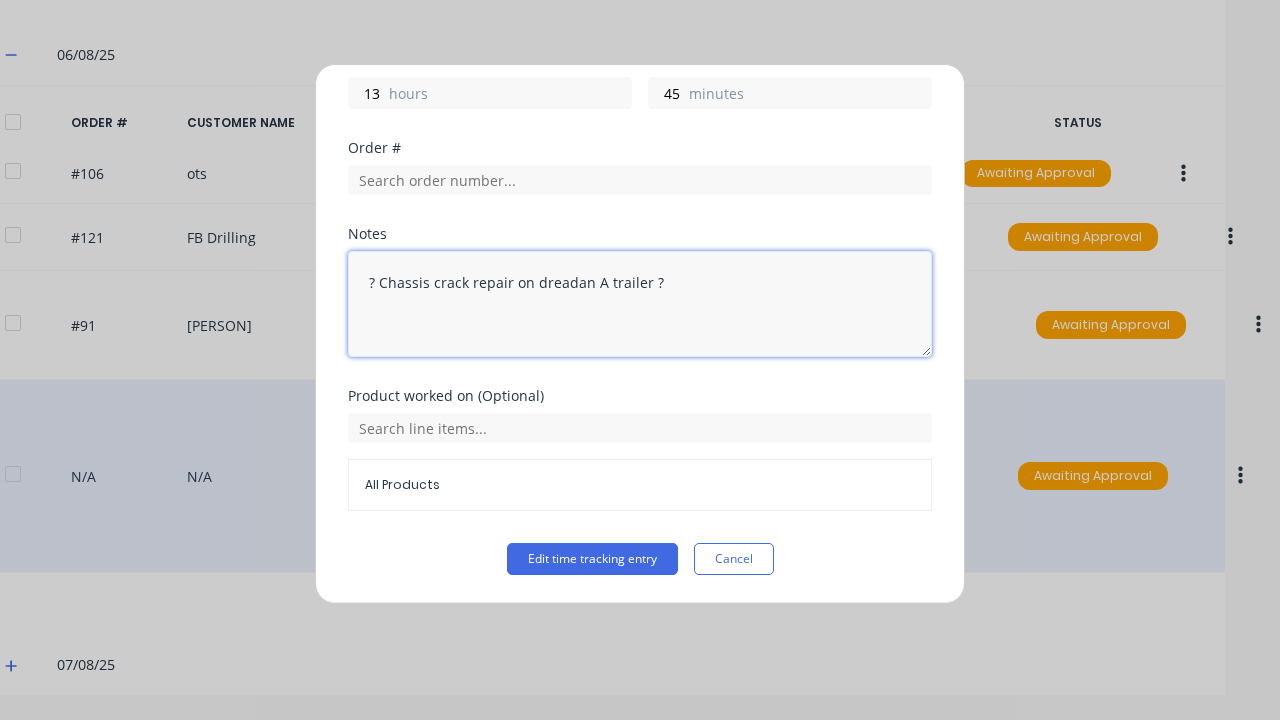 click on "? Chassis crack repair on dreadan A trailer ?" at bounding box center [640, 304] 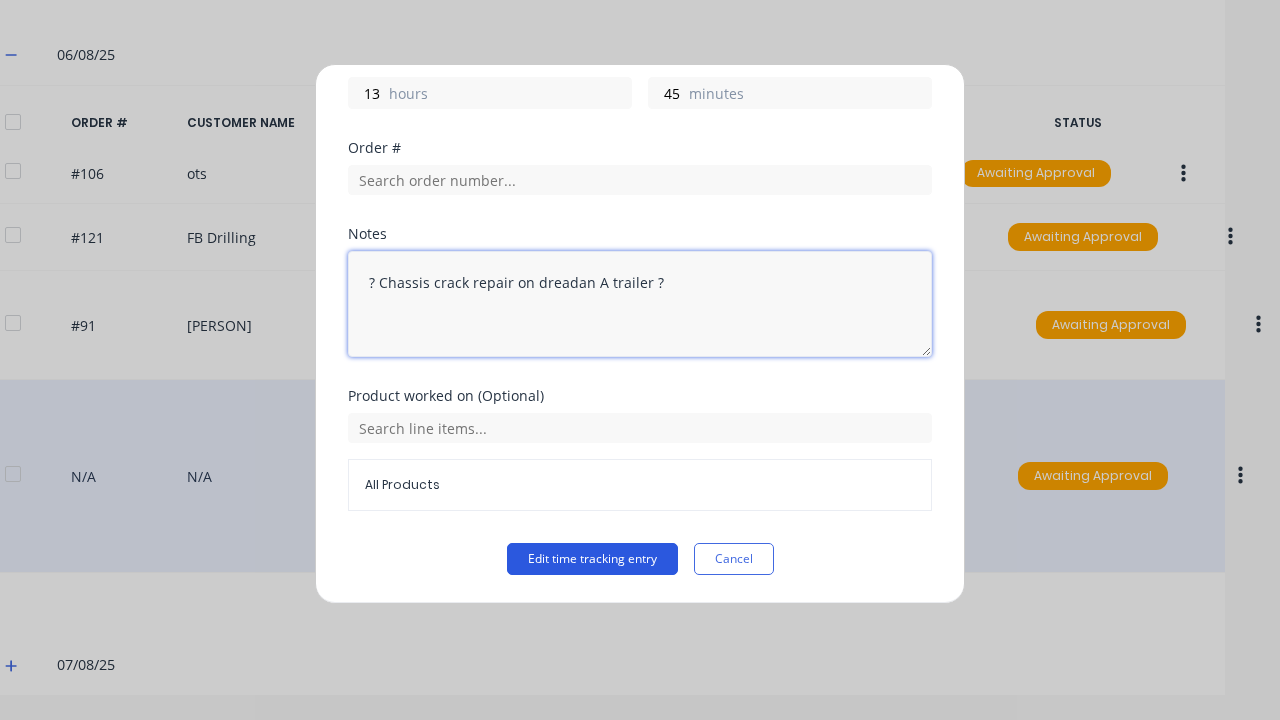scroll, scrollTop: 360, scrollLeft: 0, axis: vertical 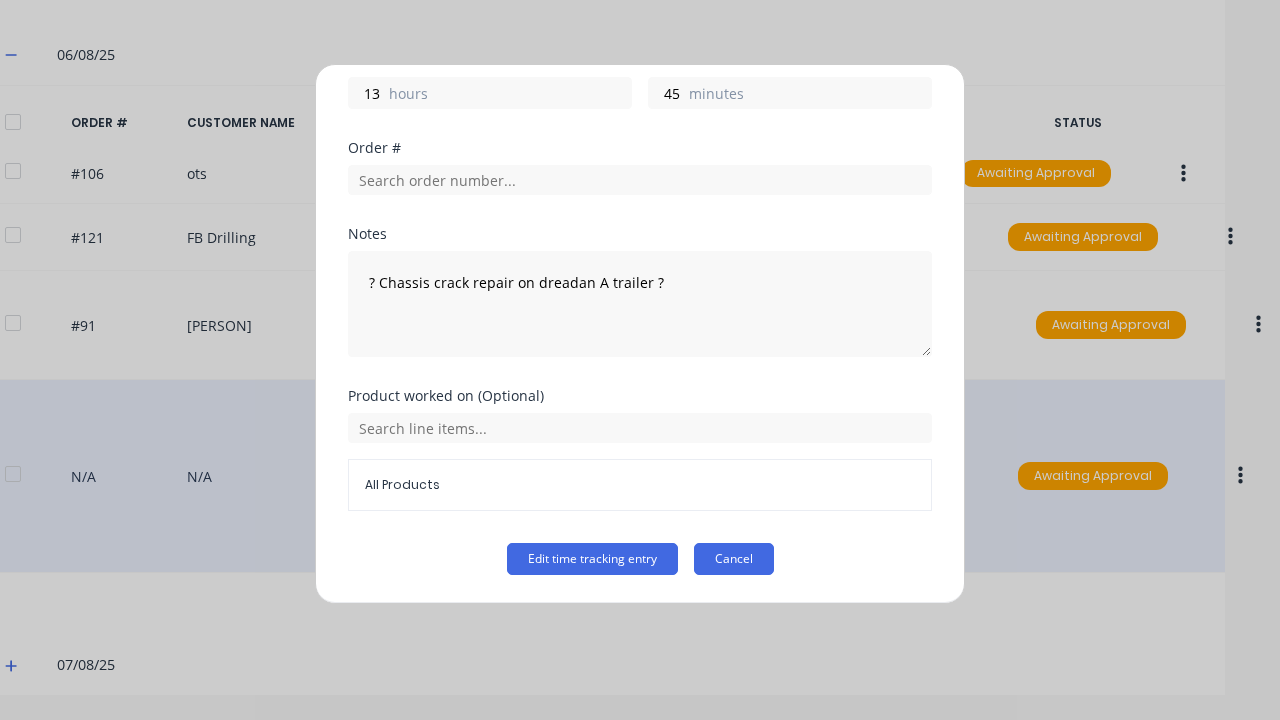 click on "Cancel" at bounding box center (734, 559) 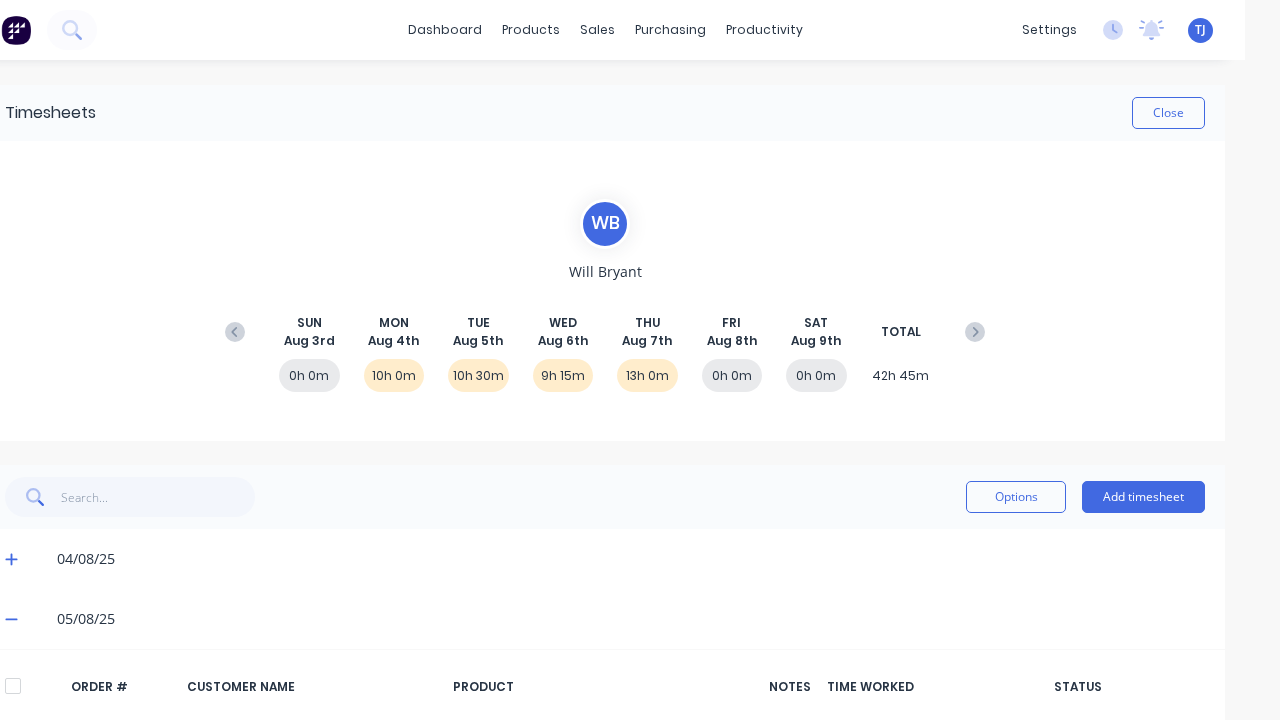 scroll, scrollTop: 0, scrollLeft: 35, axis: horizontal 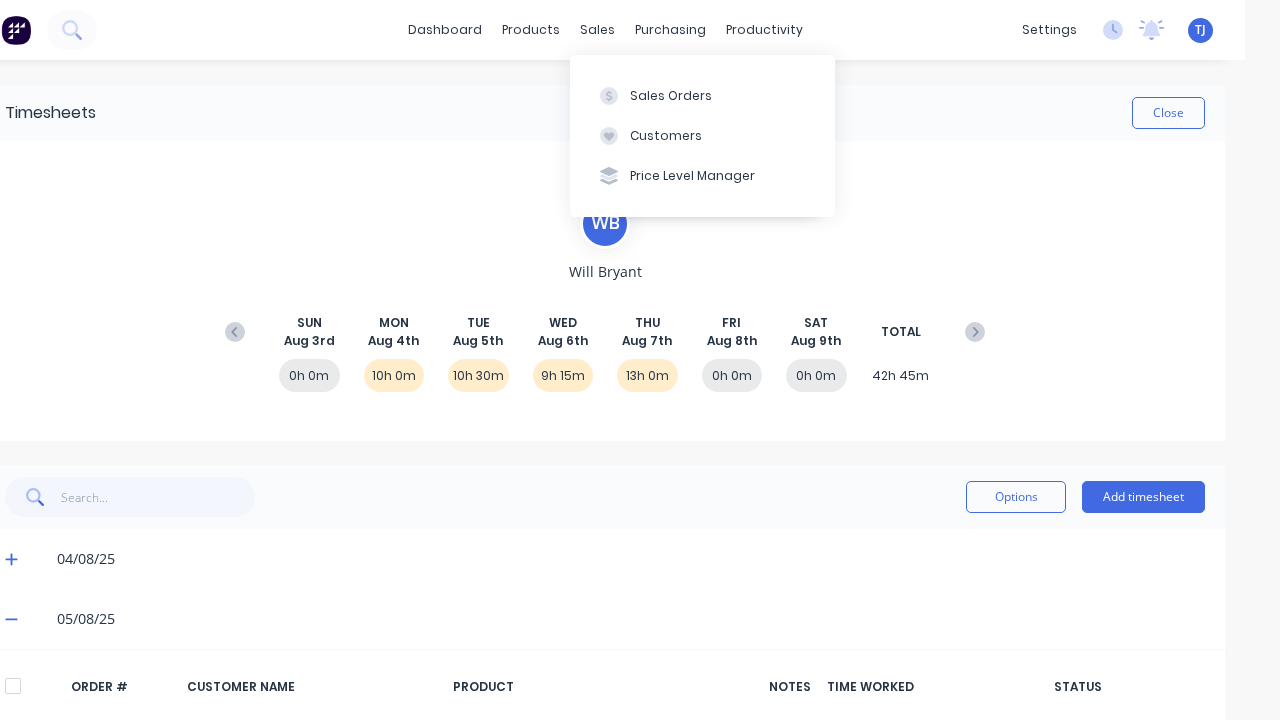click on "[FIRST] [LAST] [DAY] [DATE] [DAY] [DATE] [DAY] [DATE] [DAY] [DATE] [DAY] [DATE] [DAY] [DATE] [DAY] [DATE] TOTAL [DURATION]" at bounding box center [605, 291] 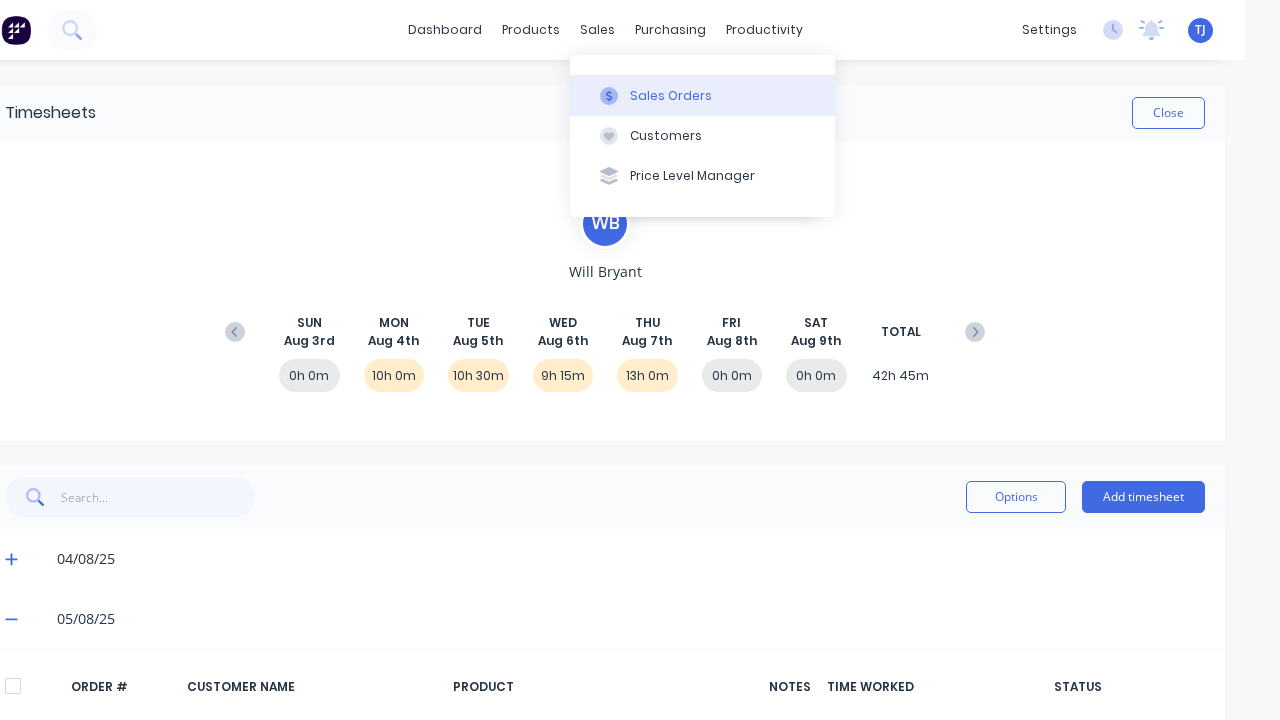 click on "Sales Orders" at bounding box center [671, 96] 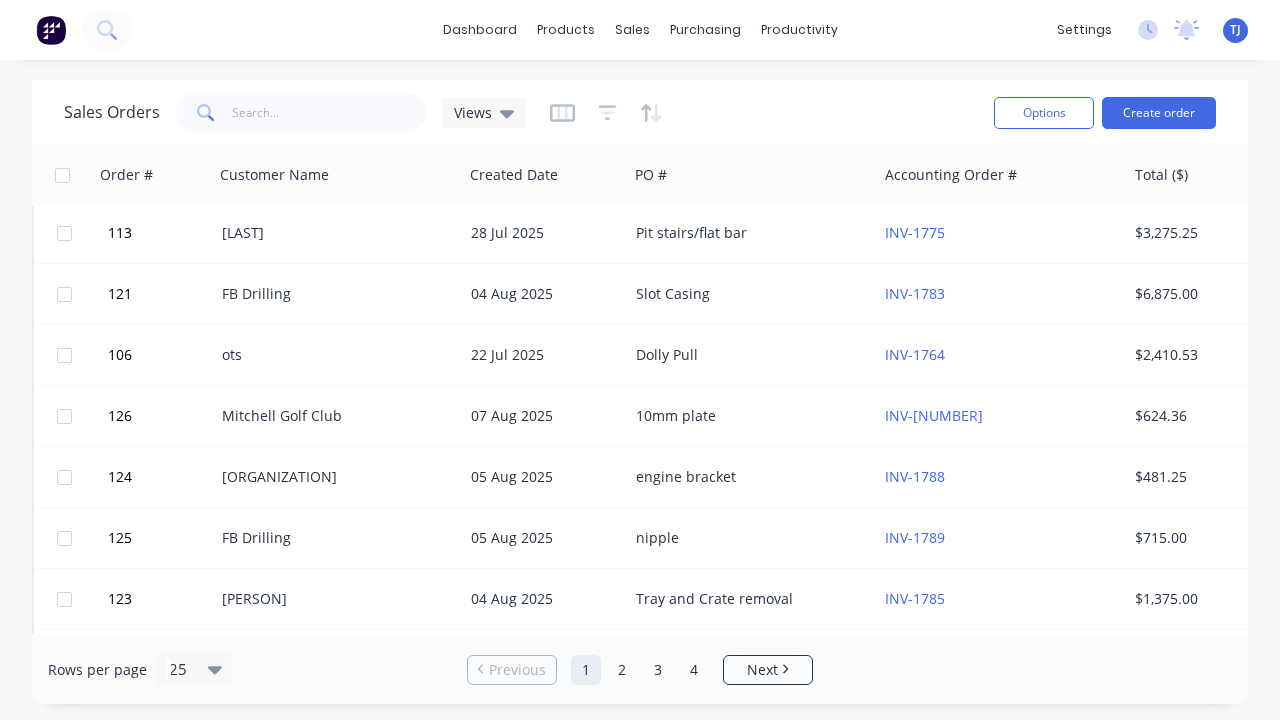 scroll, scrollTop: 66, scrollLeft: 0, axis: vertical 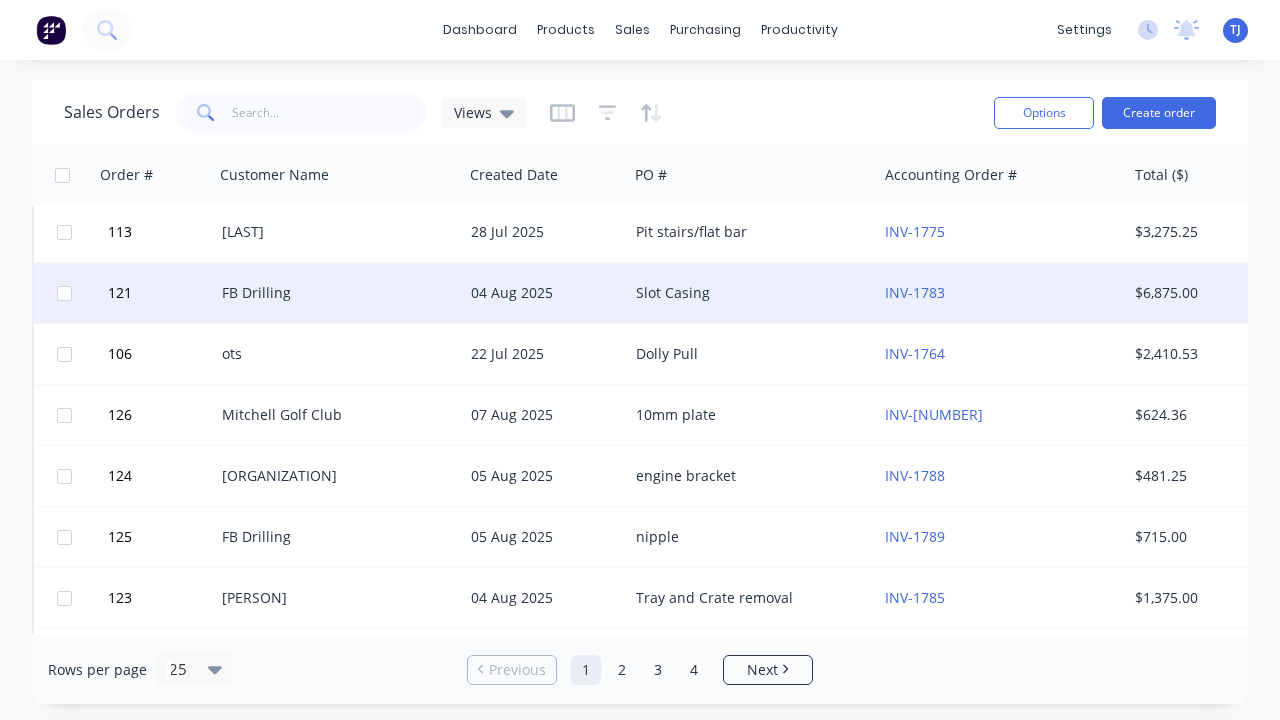 click on "FB Drilling" at bounding box center (333, 293) 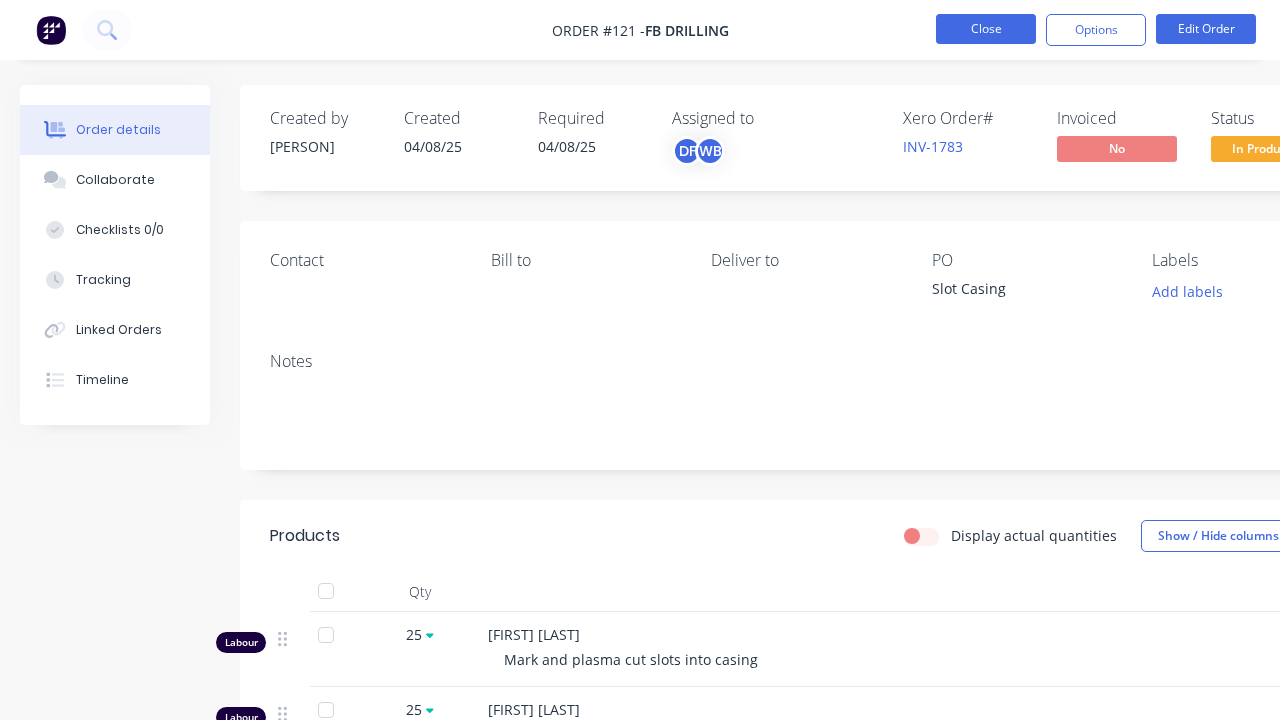 scroll, scrollTop: 0, scrollLeft: 0, axis: both 